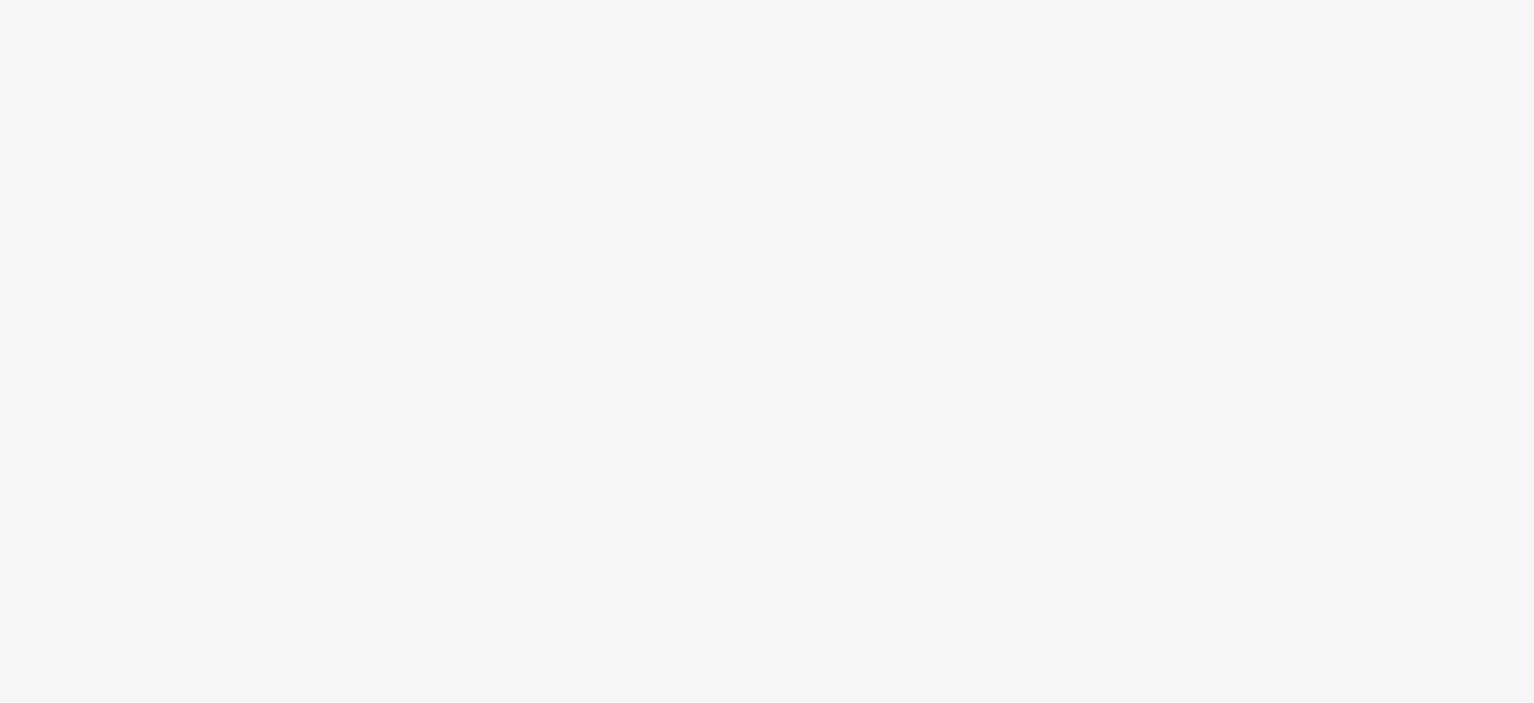scroll, scrollTop: 0, scrollLeft: 0, axis: both 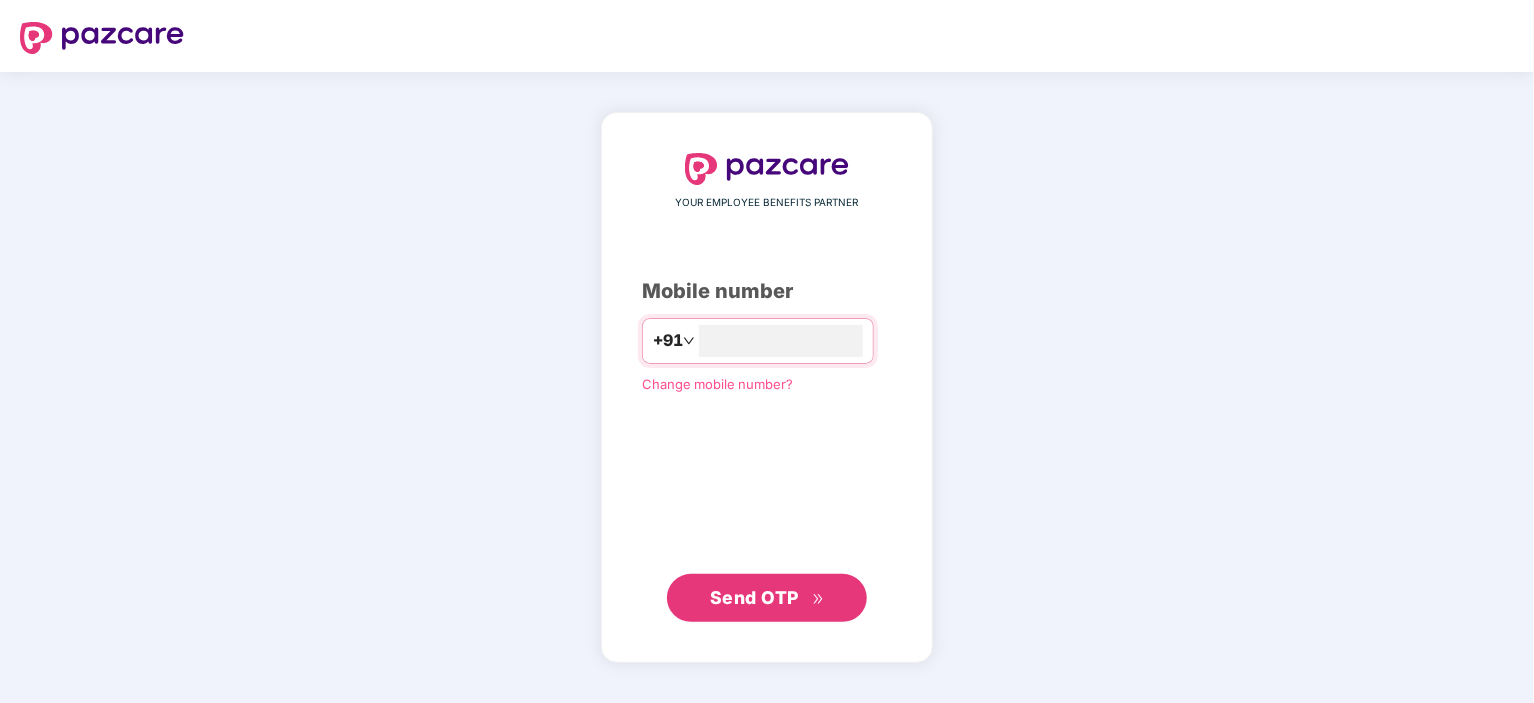 type on "**********" 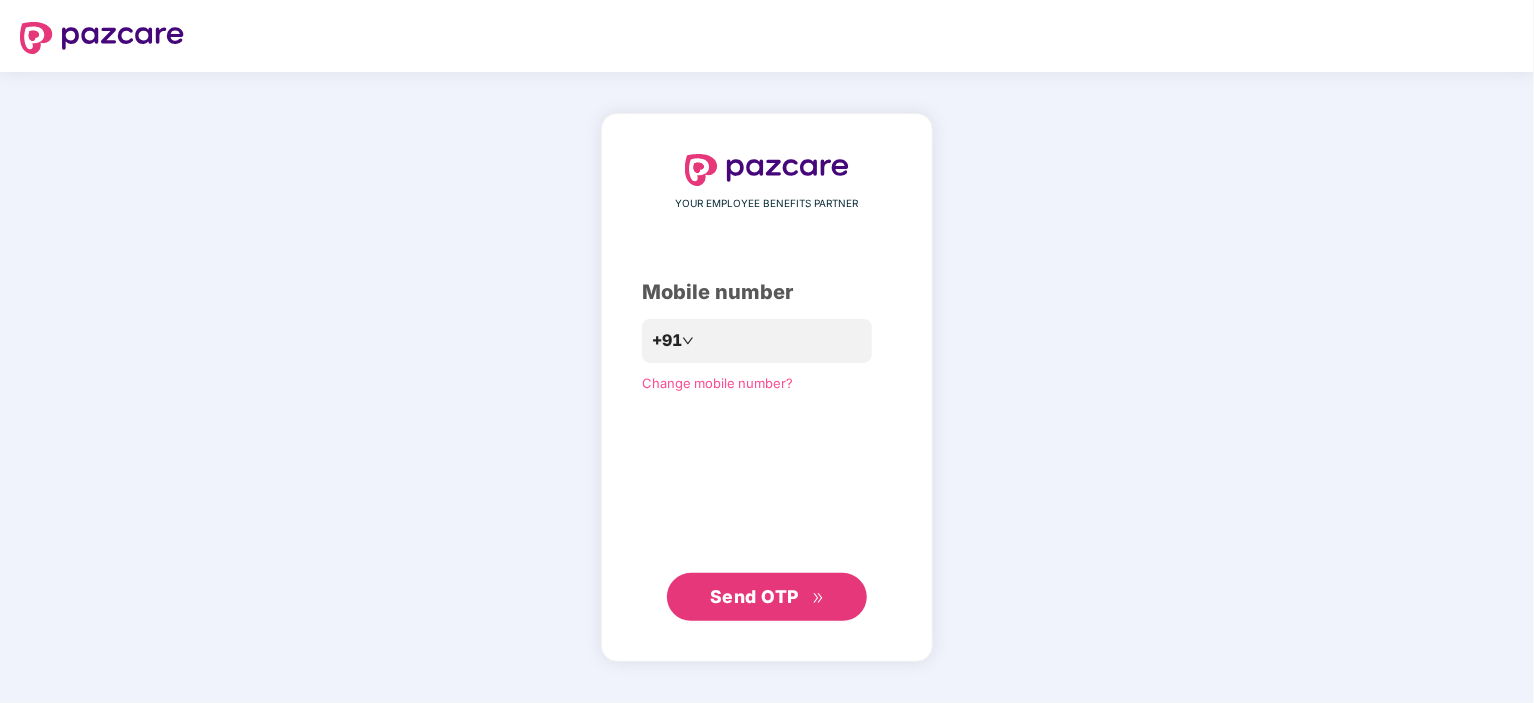 click on "Send OTP" at bounding box center (767, 597) 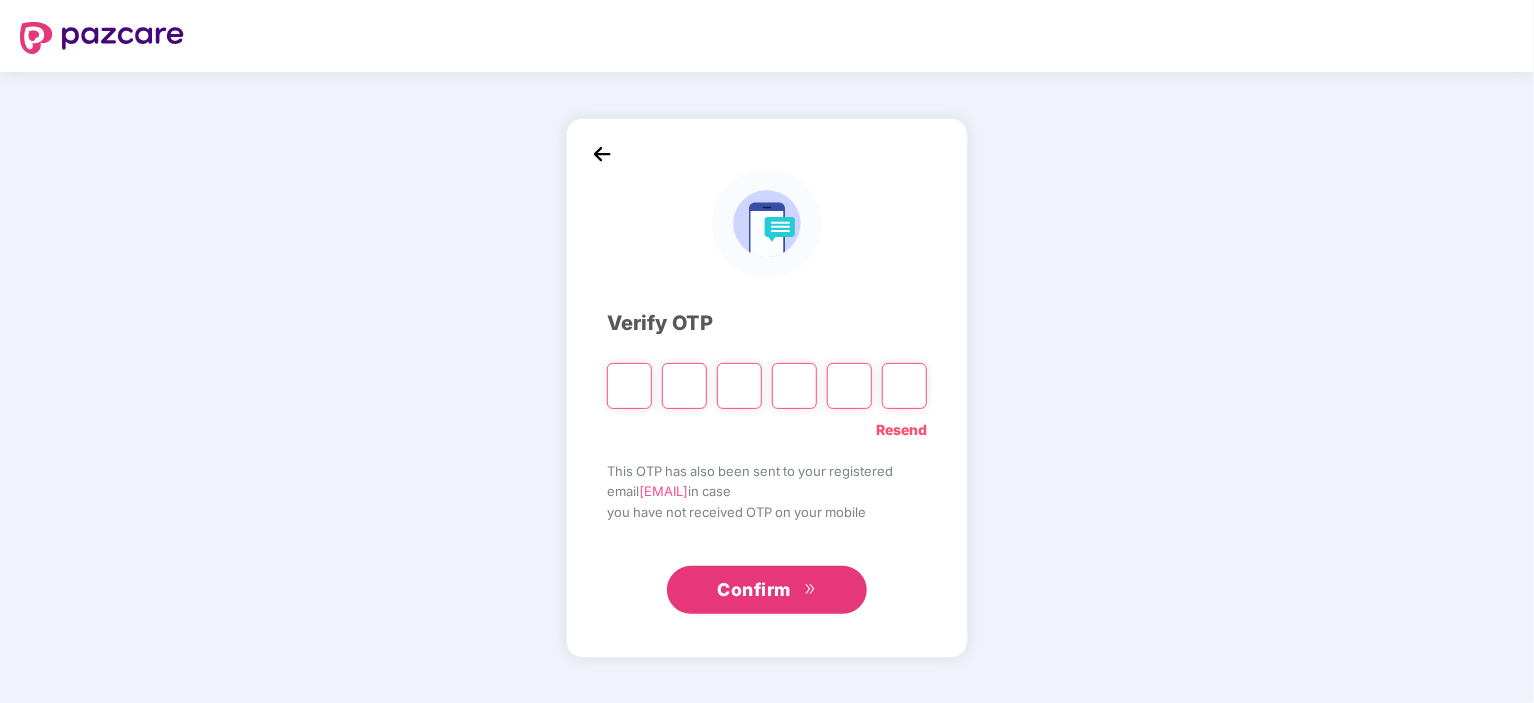 type on "*" 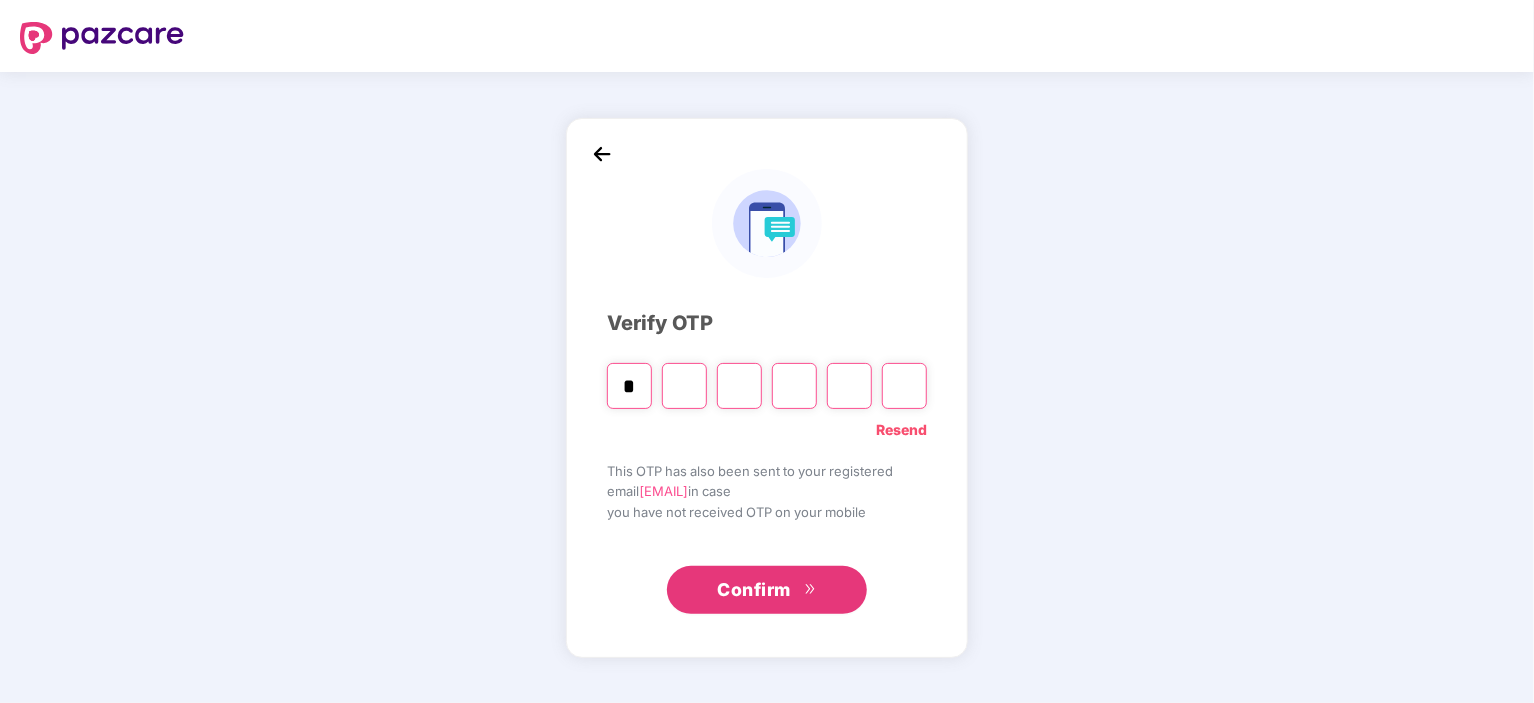 type on "*" 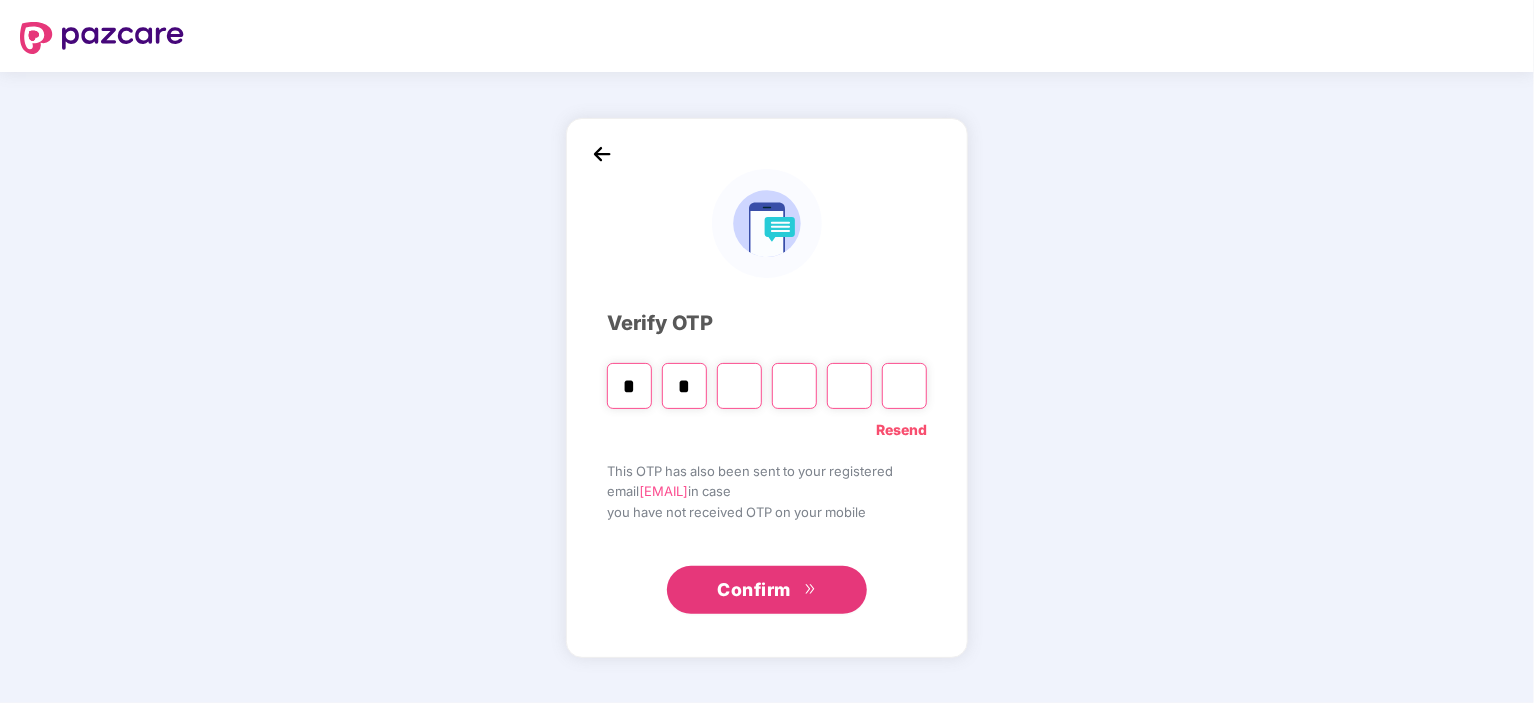 type on "*" 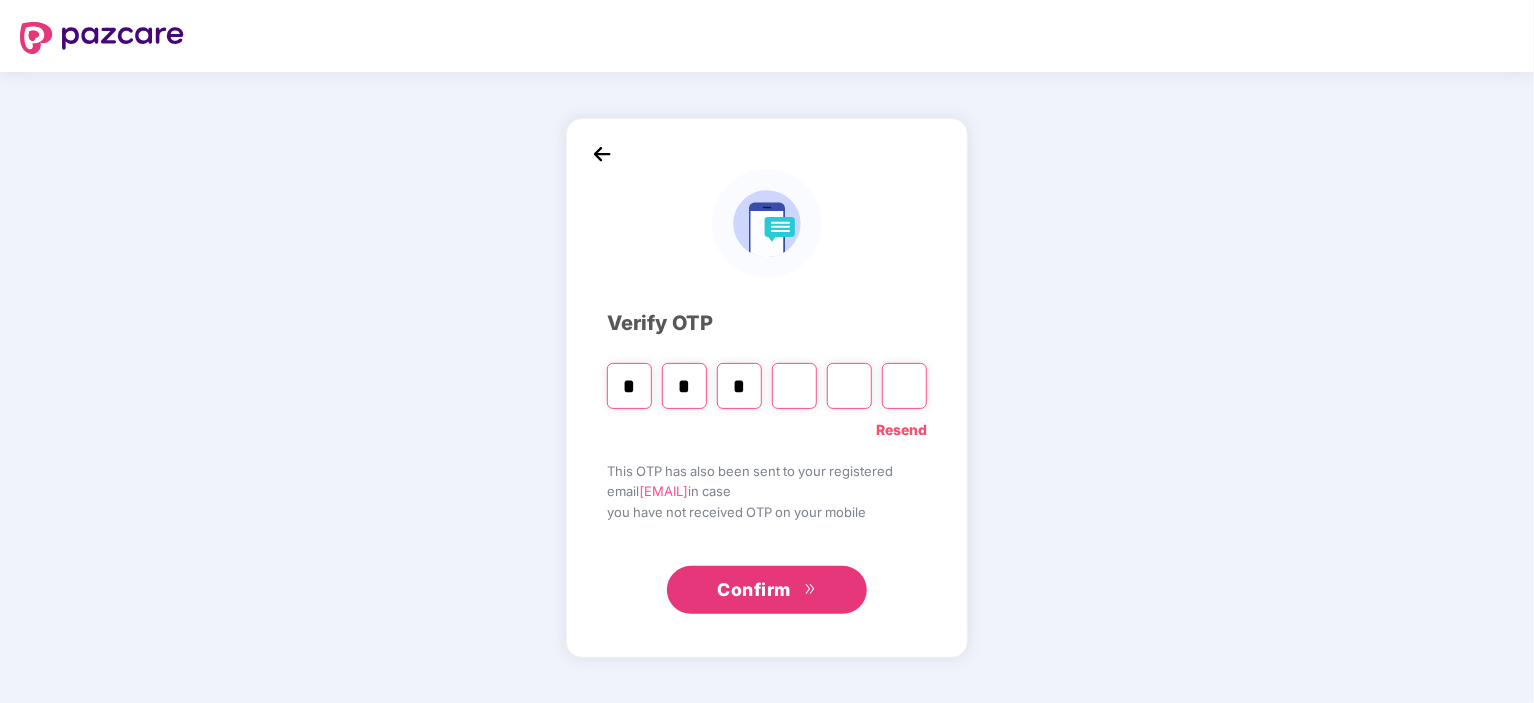type on "*" 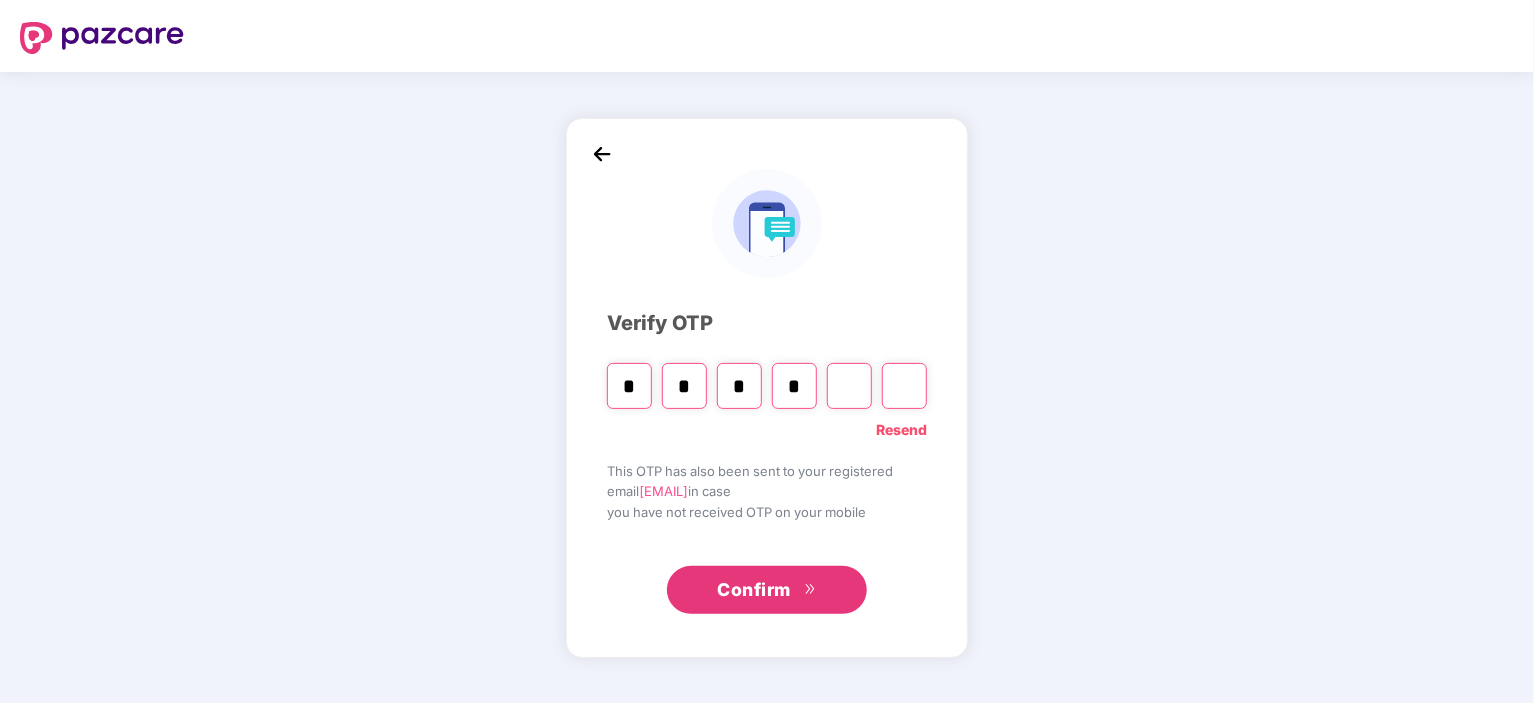 type on "*" 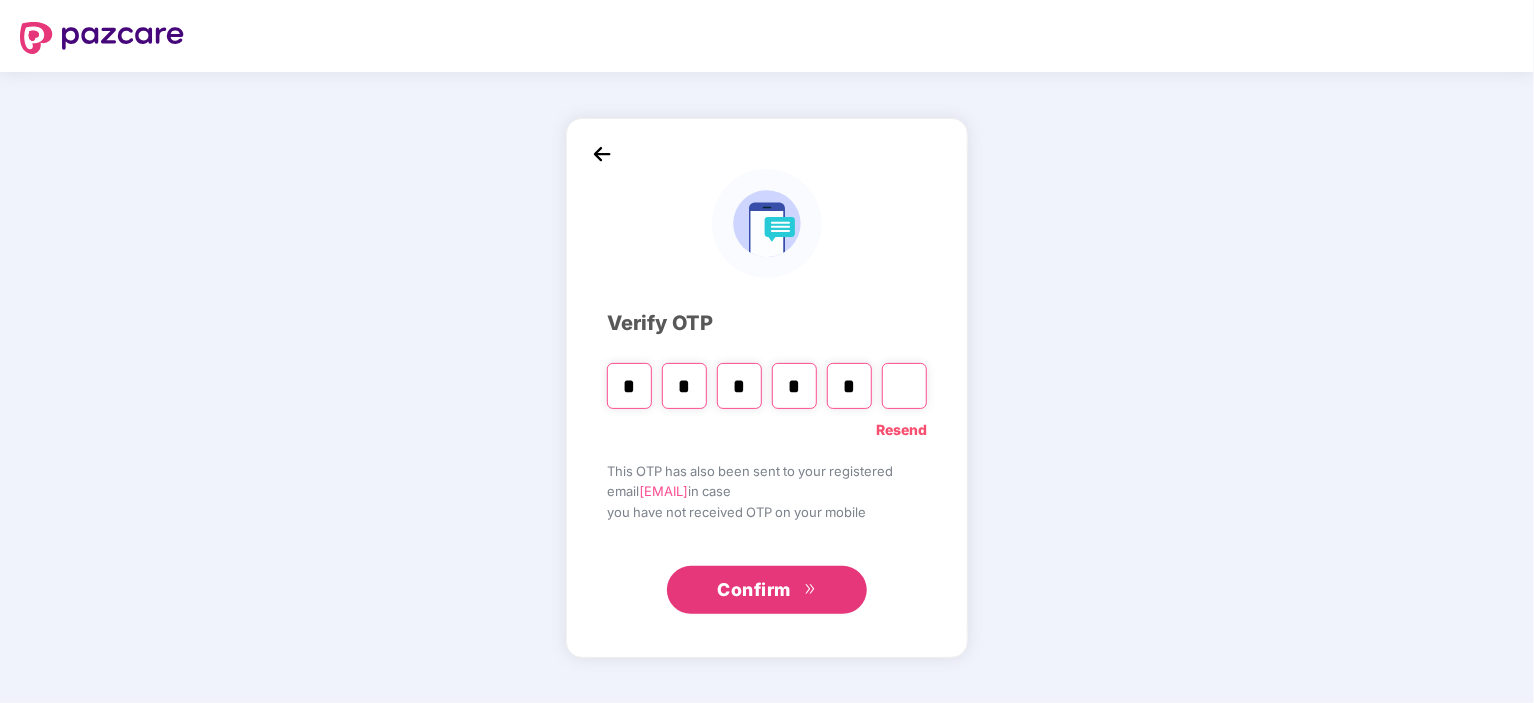 type on "*" 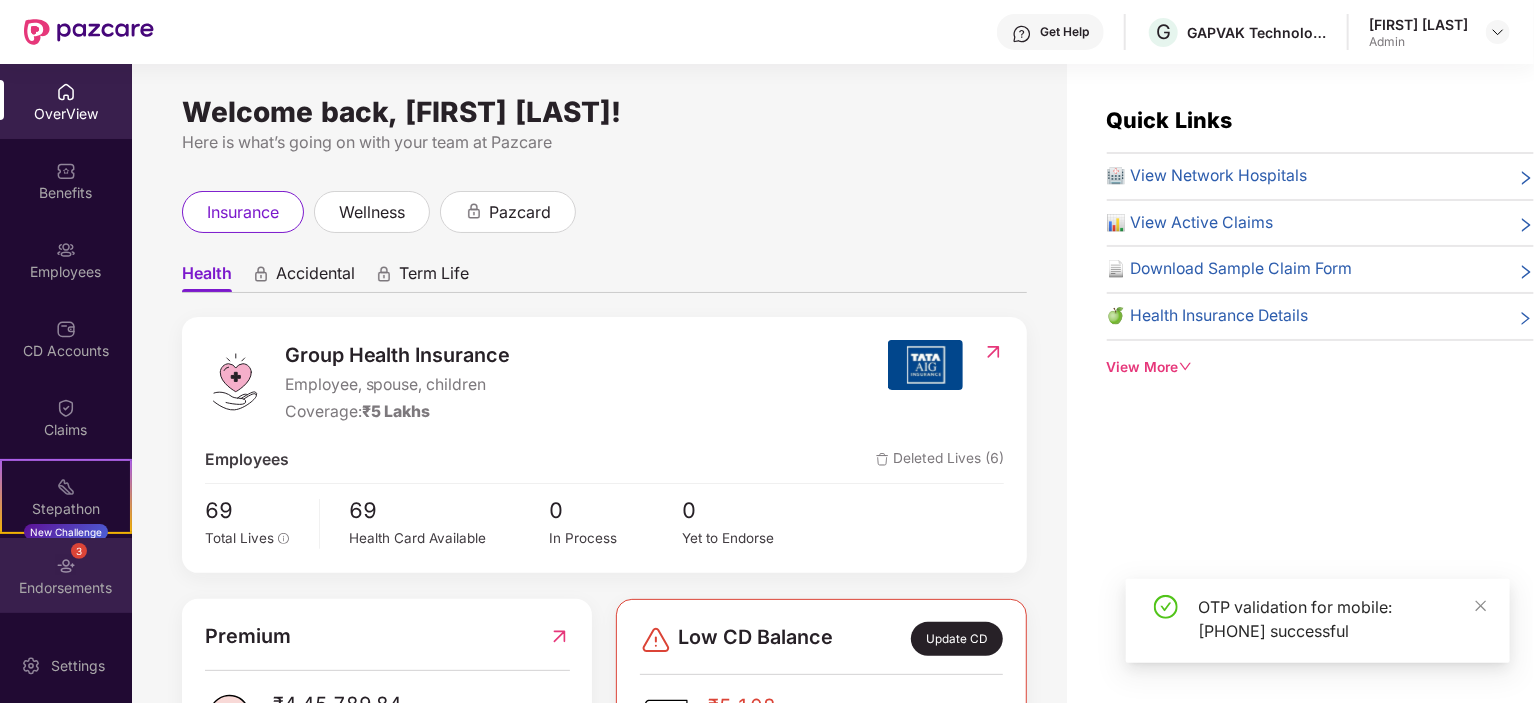 click on "3 Endorsements" at bounding box center [66, 575] 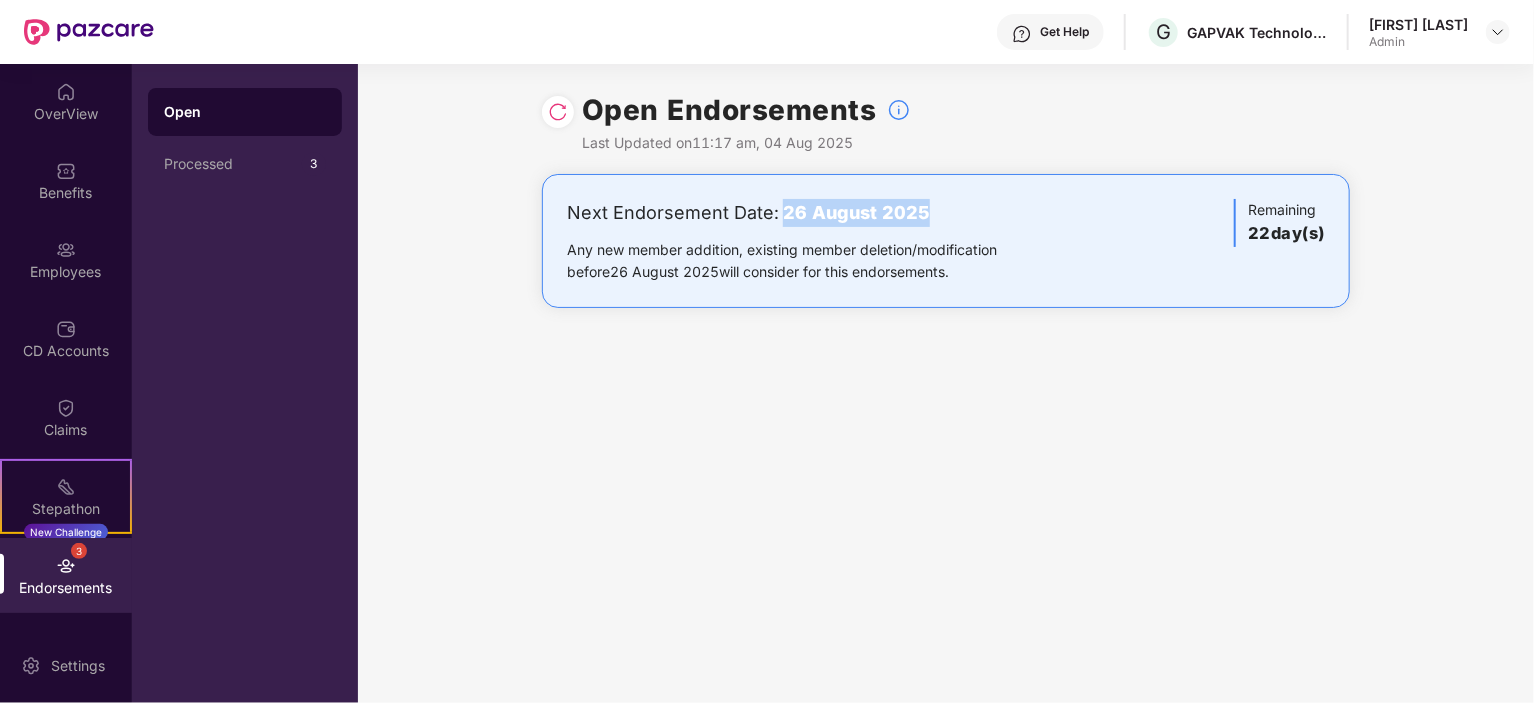drag, startPoint x: 780, startPoint y: 206, endPoint x: 945, endPoint y: 196, distance: 165.30275 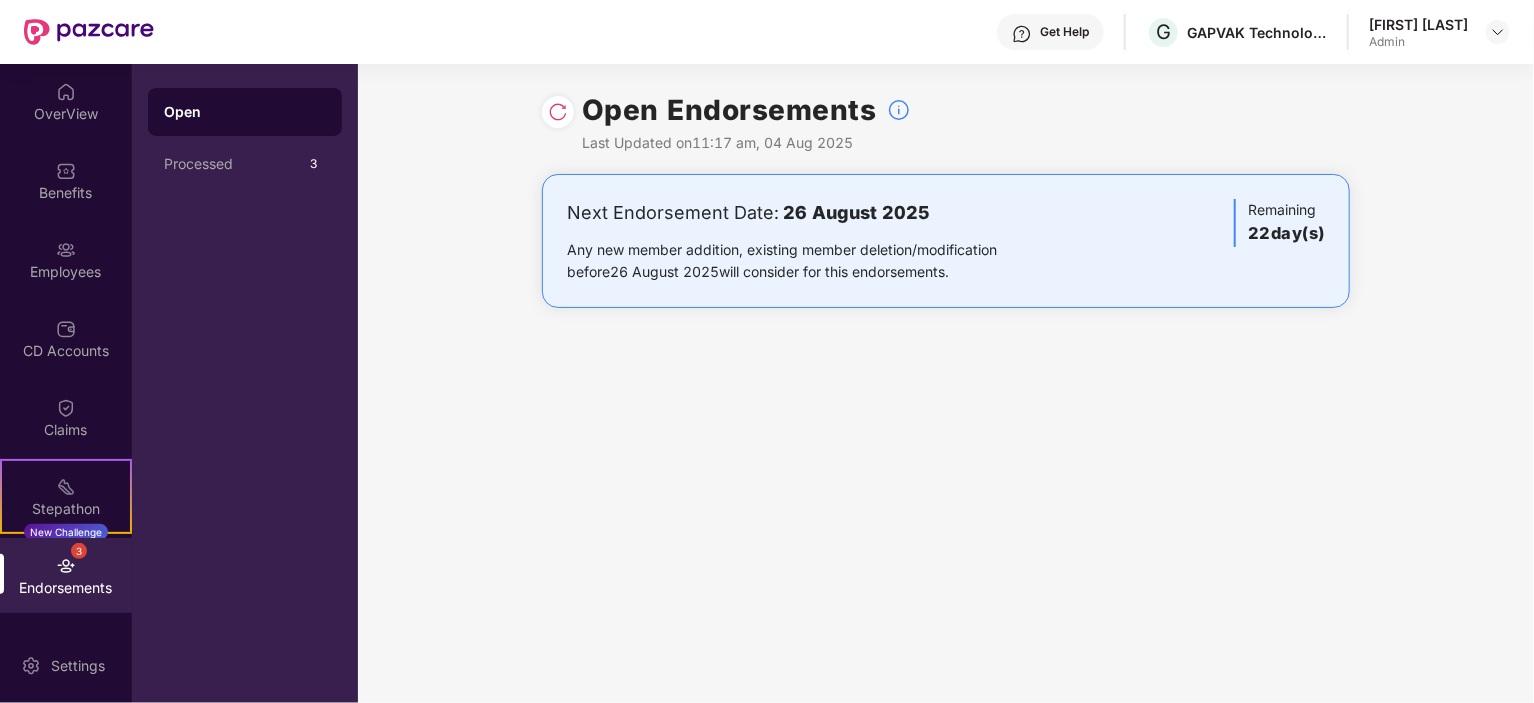 click on "Any new member addition, existing member deletion/modification before  26 August 2025  will consider for this endorsements." at bounding box center [813, 261] 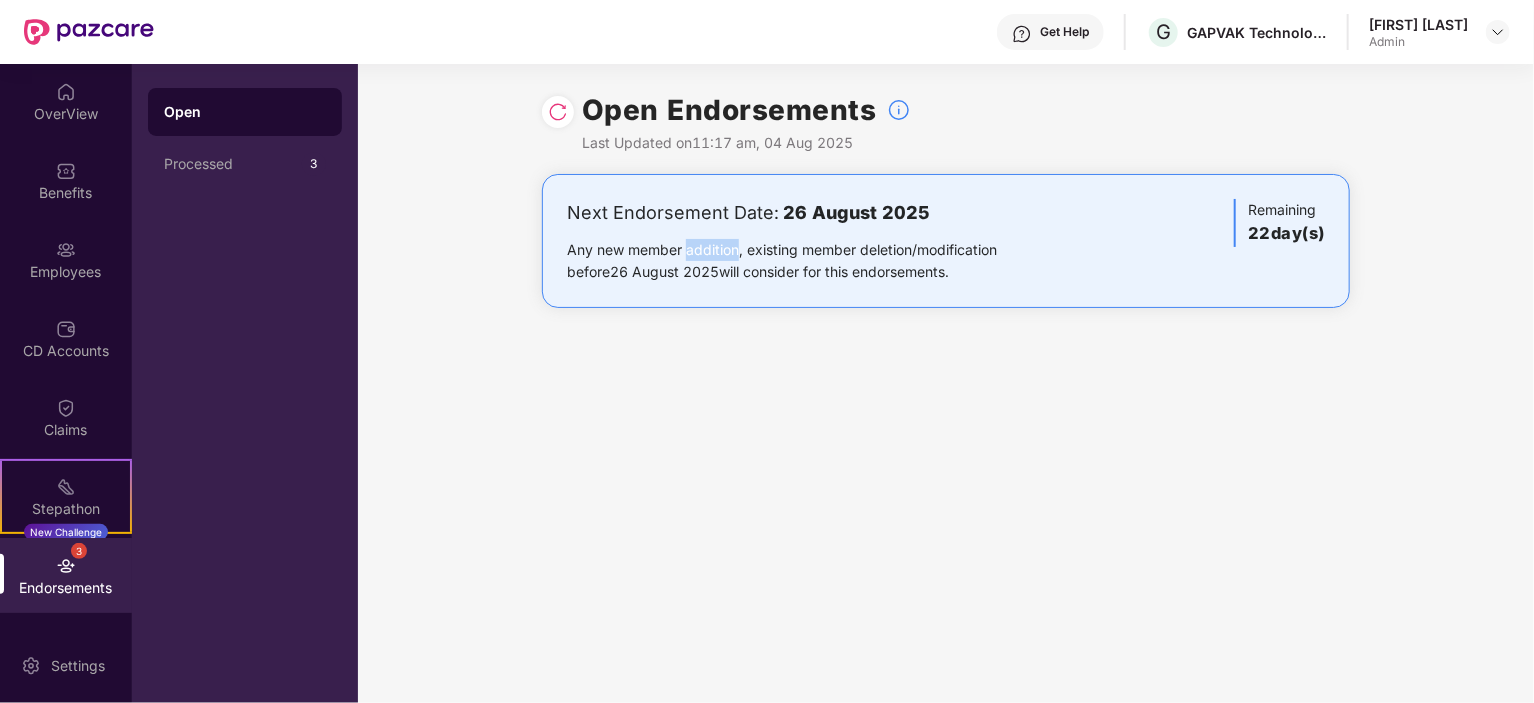 click on "Any new member addition, existing member deletion/modification before  26 August 2025  will consider for this endorsements." at bounding box center (813, 261) 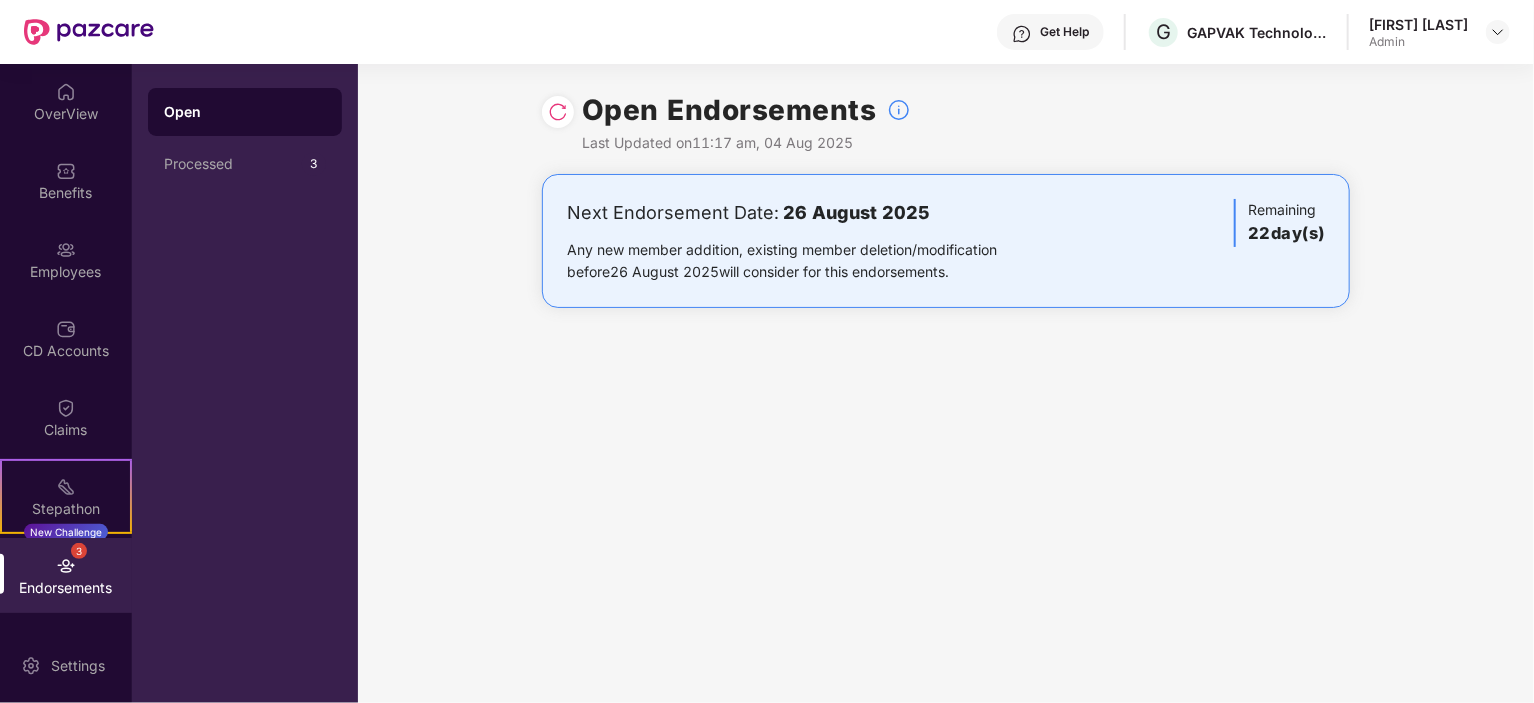 click on "Any new member addition, existing member deletion/modification before  26 August 2025  will consider for this endorsements." at bounding box center [813, 261] 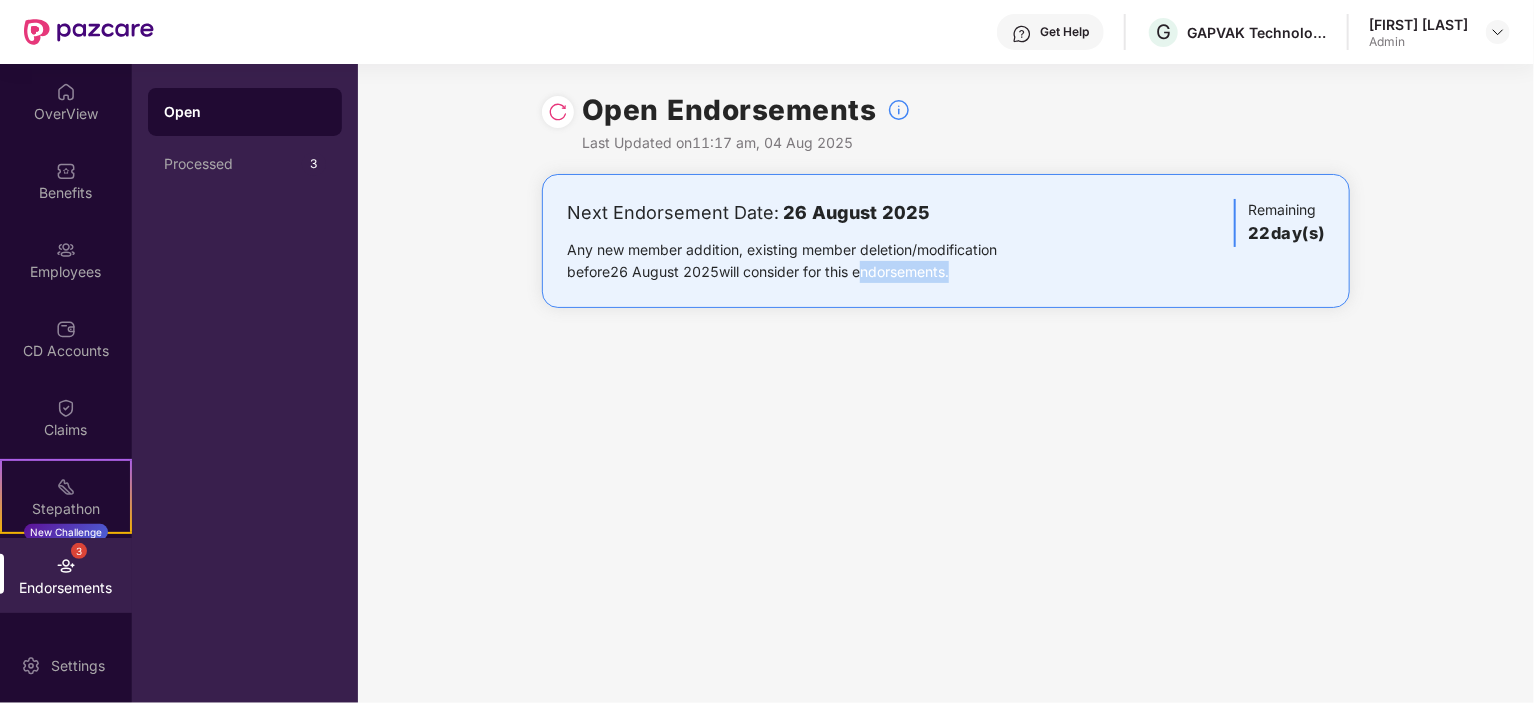 click on "Any new member addition, existing member deletion/modification before  26 August 2025  will consider for this endorsements." at bounding box center (813, 261) 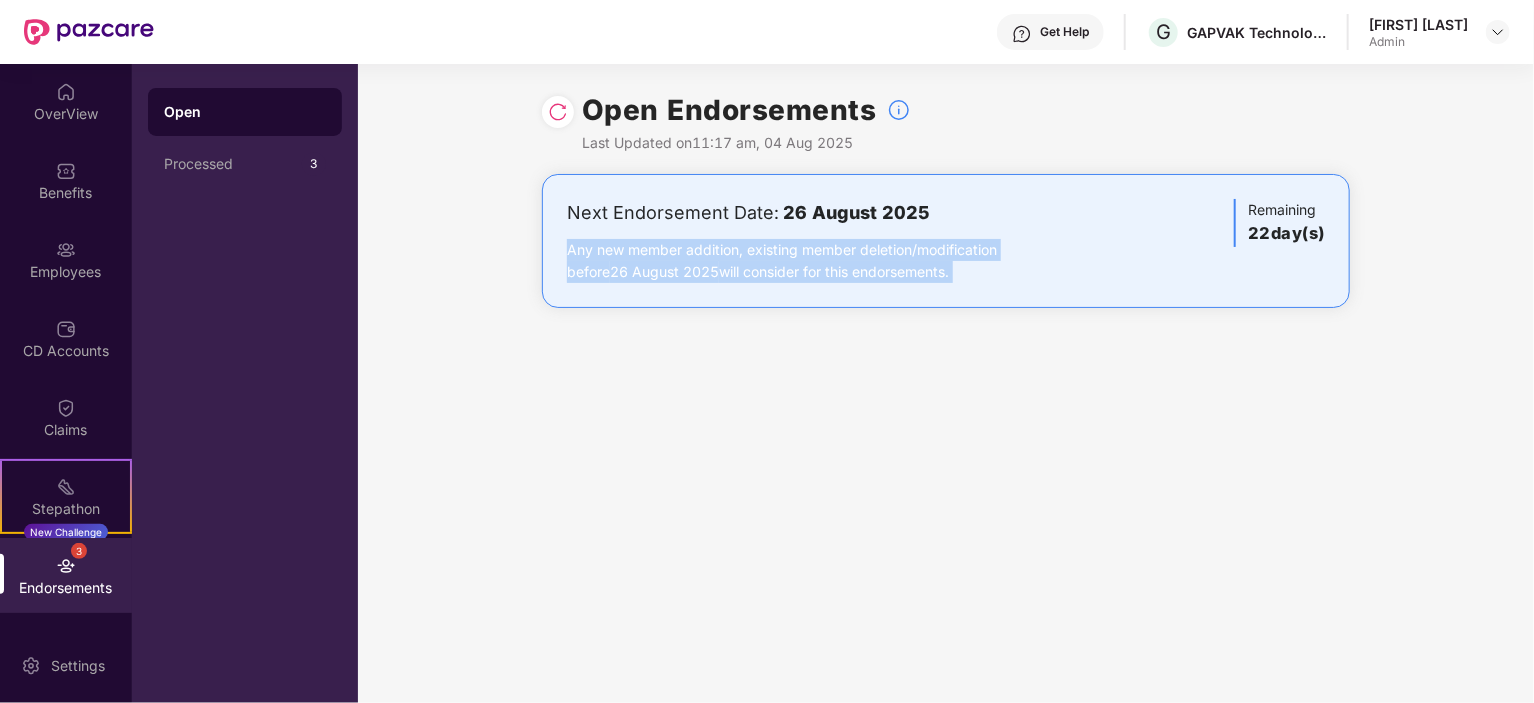 click on "Any new member addition, existing member deletion/modification before  26 August 2025  will consider for this endorsements." at bounding box center (813, 261) 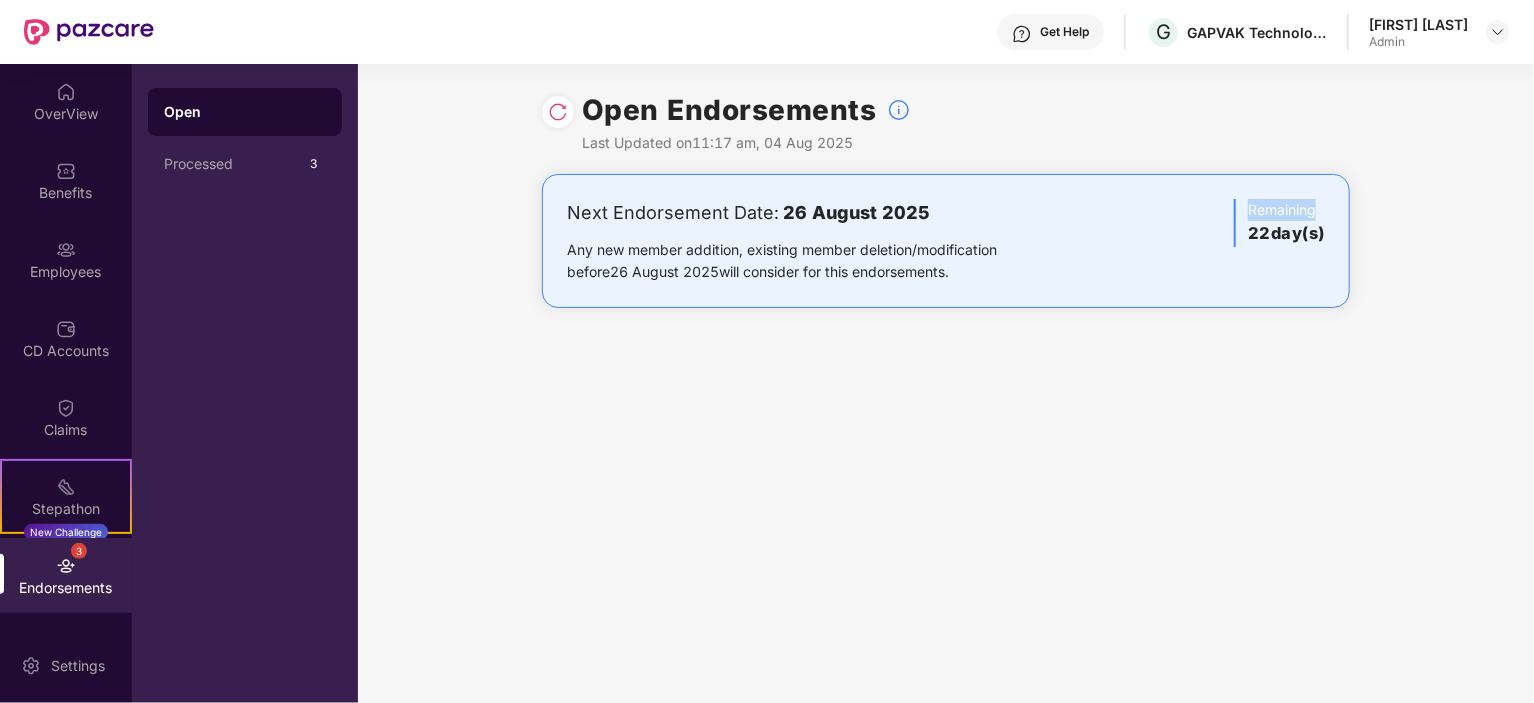 drag, startPoint x: 1241, startPoint y: 200, endPoint x: 1311, endPoint y: 205, distance: 70.178345 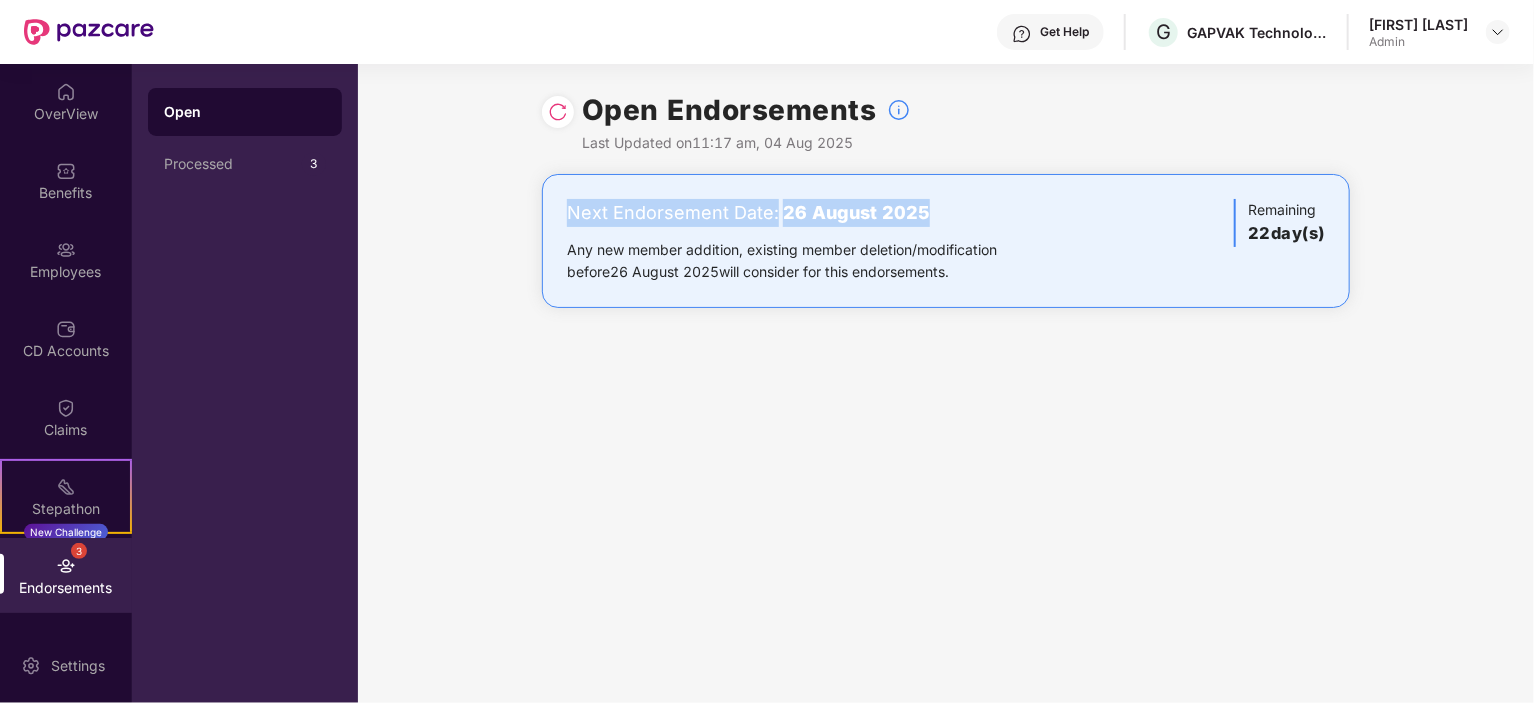 drag, startPoint x: 569, startPoint y: 211, endPoint x: 943, endPoint y: 208, distance: 374.01202 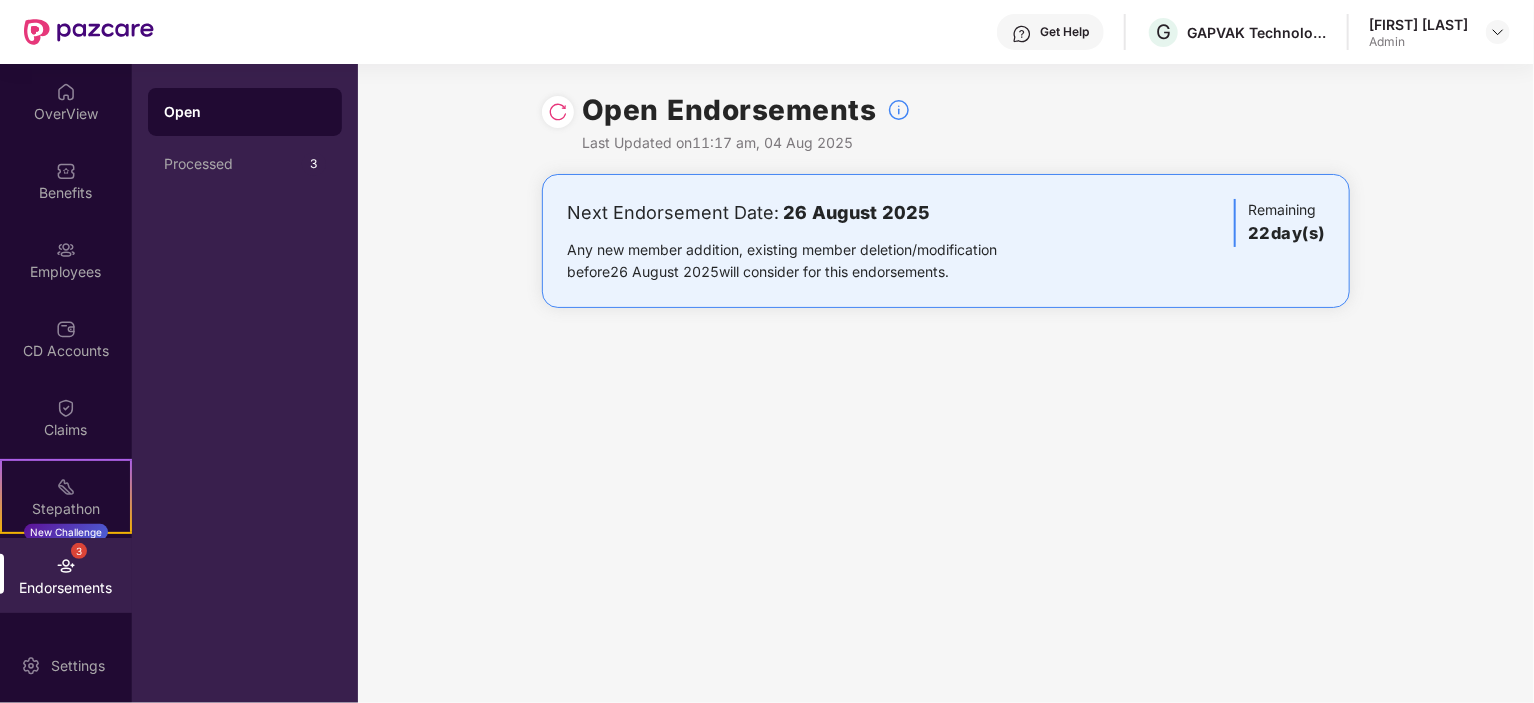 click on "Last Updated on  11:17 am, 04 Aug 2025" at bounding box center (746, 143) 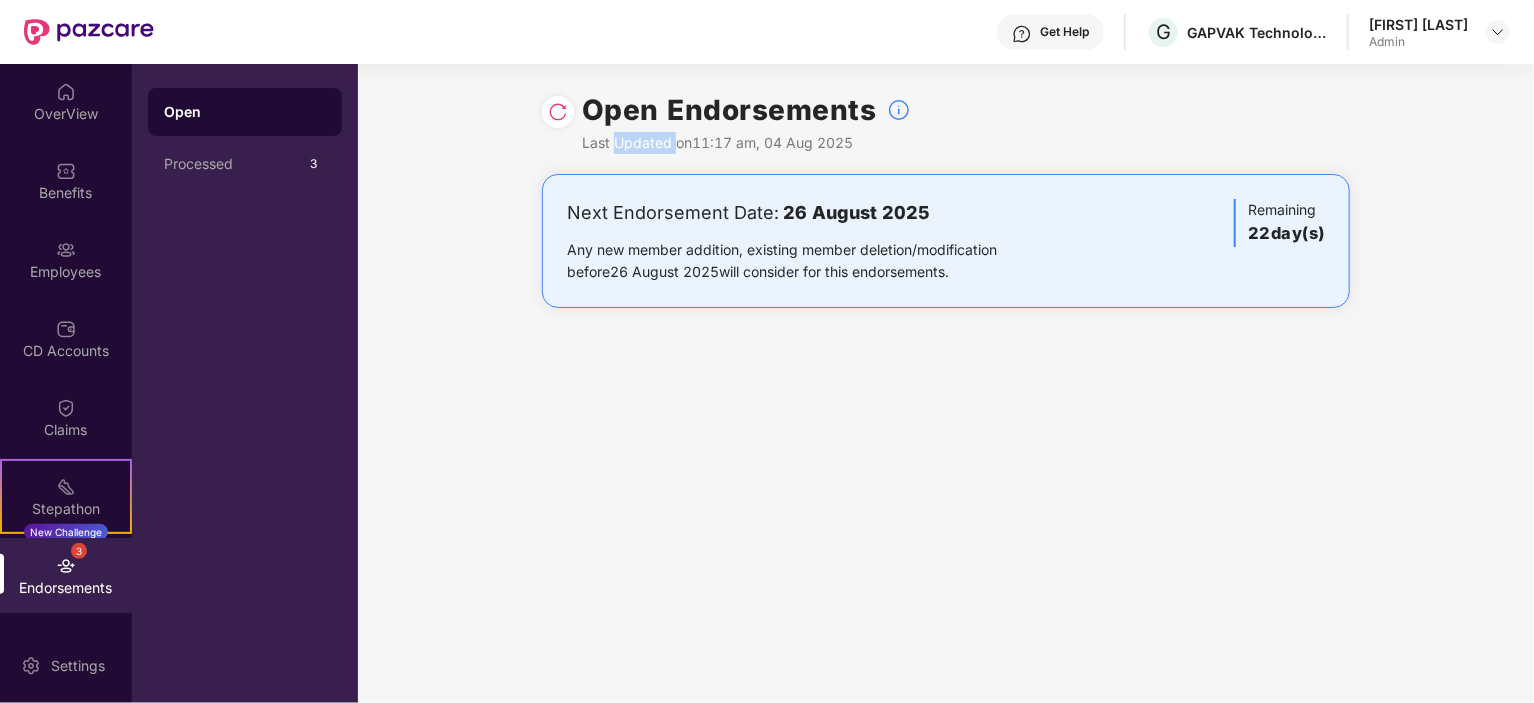 click on "Last Updated on  11:17 am, 04 Aug 2025" at bounding box center (746, 143) 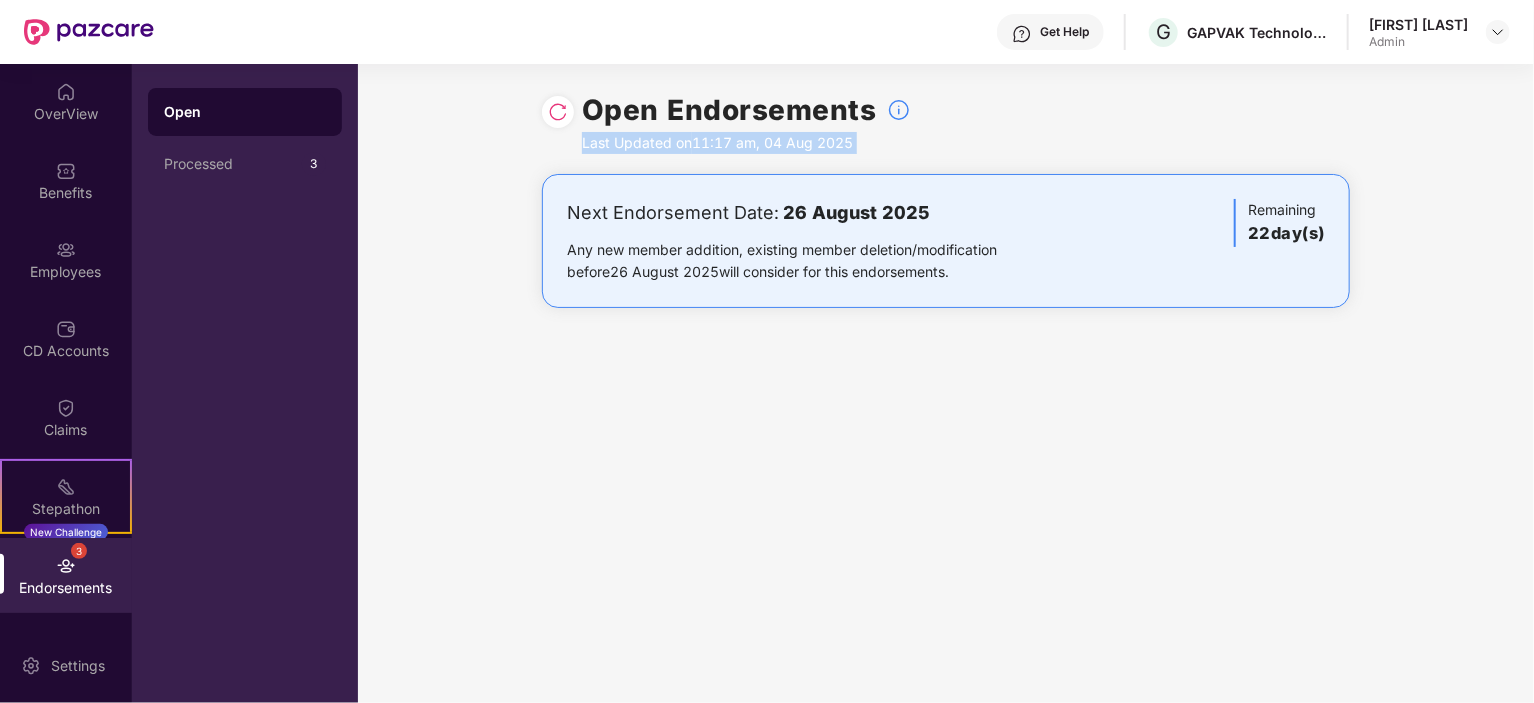 click on "Last Updated on  11:17 am, 04 Aug 2025" at bounding box center [746, 143] 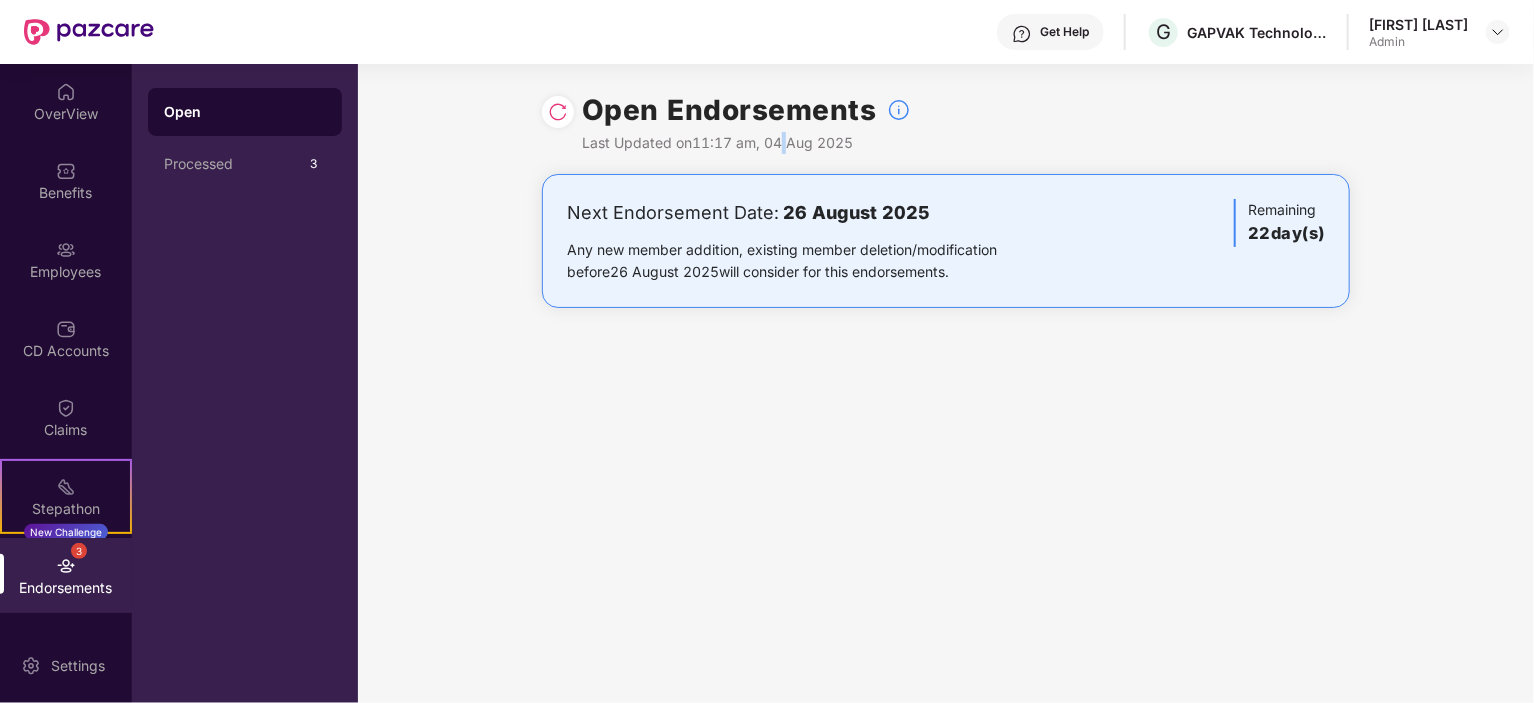 click on "Last Updated on  11:17 am, 04 Aug 2025" at bounding box center (746, 143) 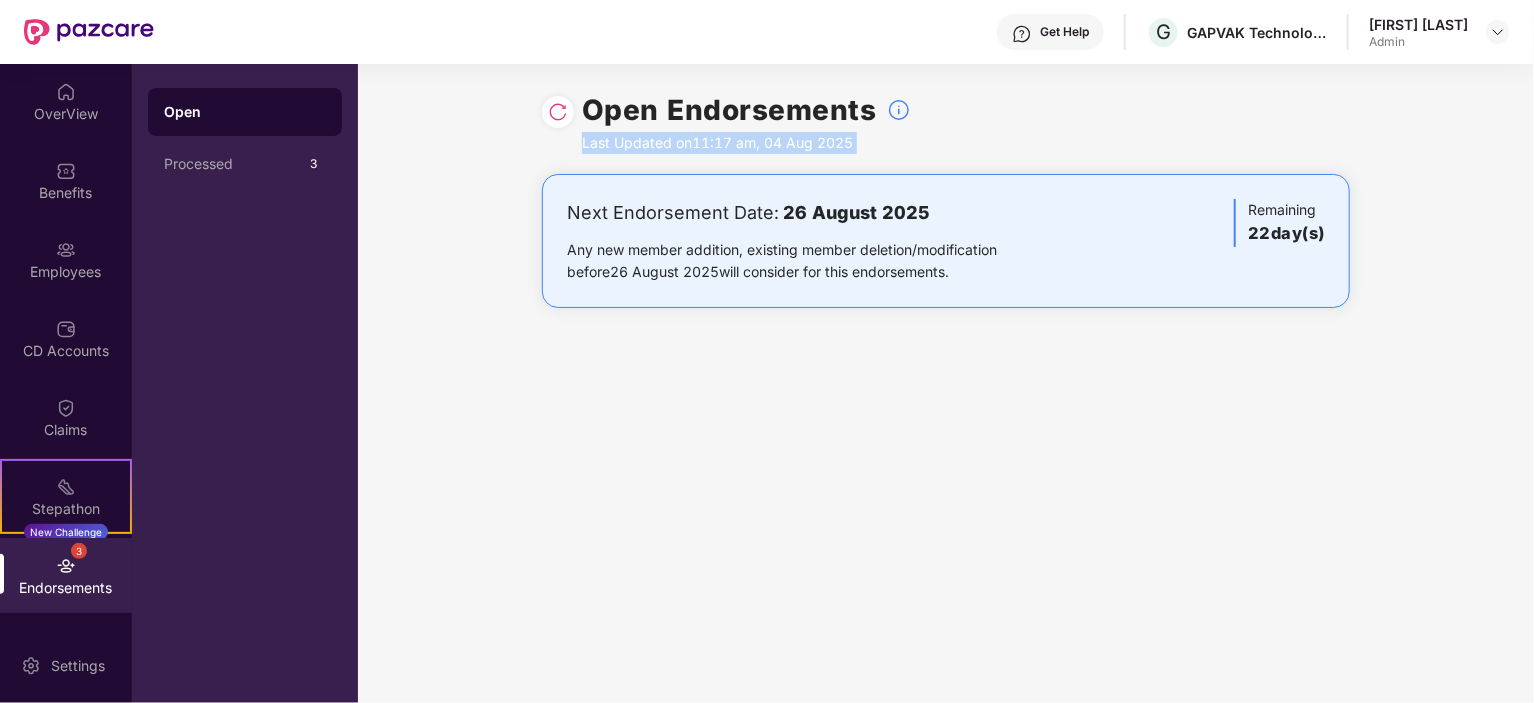 click on "Last Updated on  11:17 am, 04 Aug 2025" at bounding box center (746, 143) 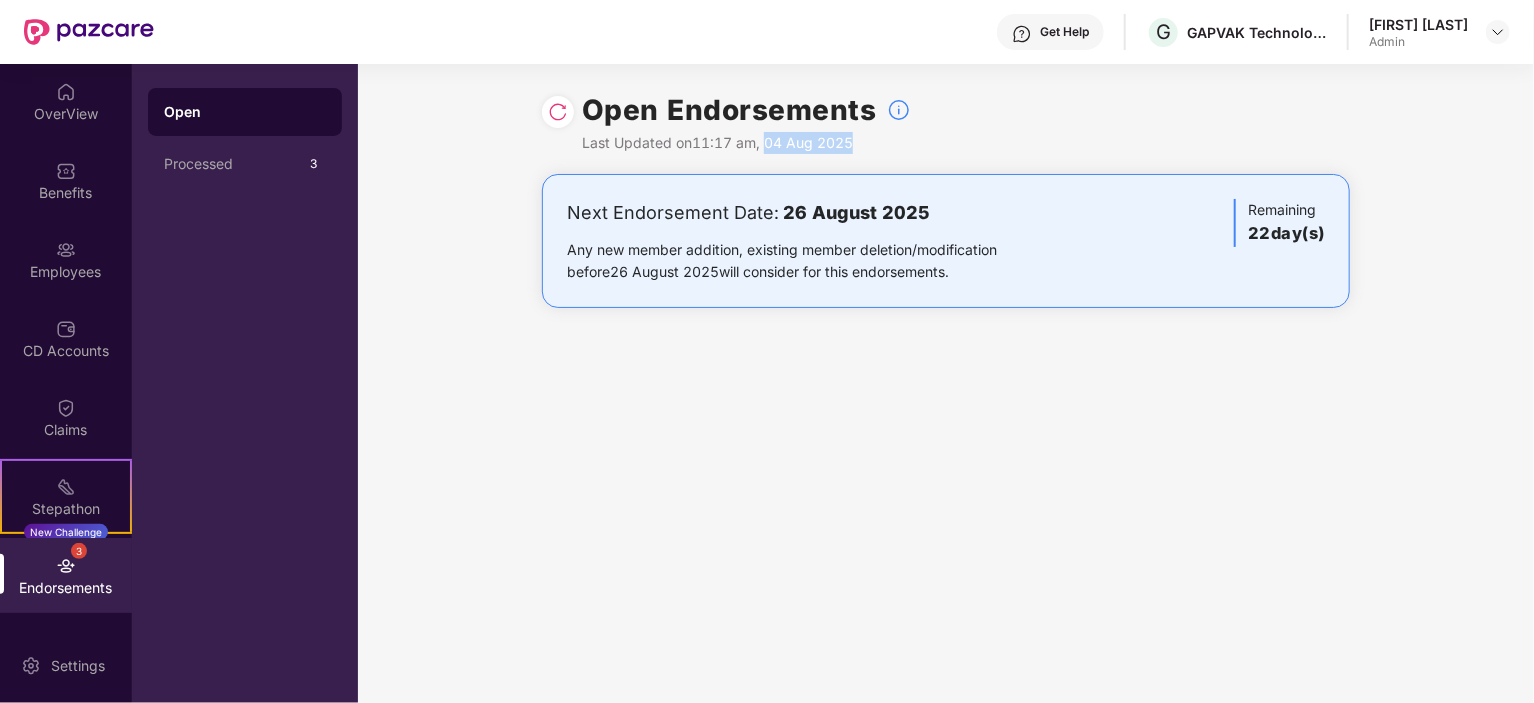 drag, startPoint x: 766, startPoint y: 139, endPoint x: 855, endPoint y: 141, distance: 89.02247 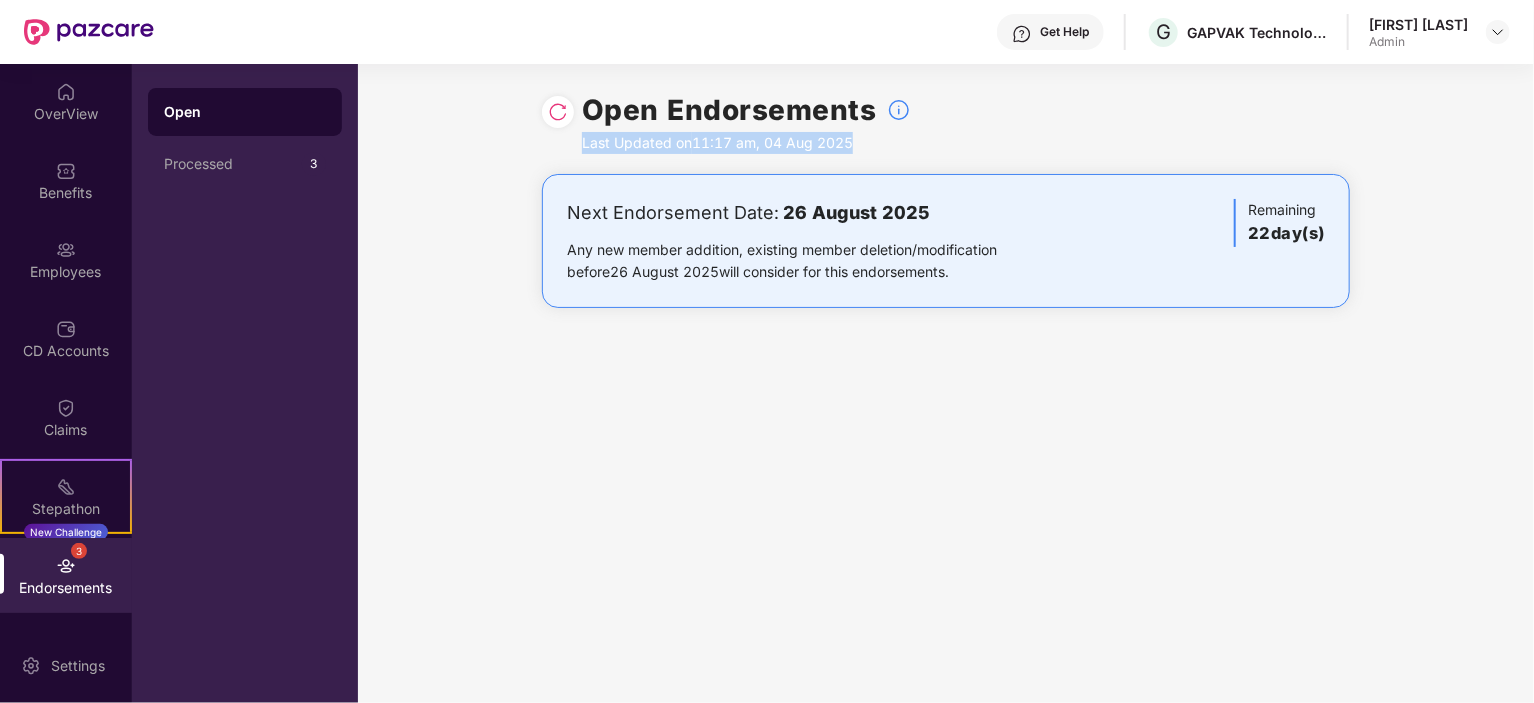 drag, startPoint x: 580, startPoint y: 143, endPoint x: 864, endPoint y: 139, distance: 284.02817 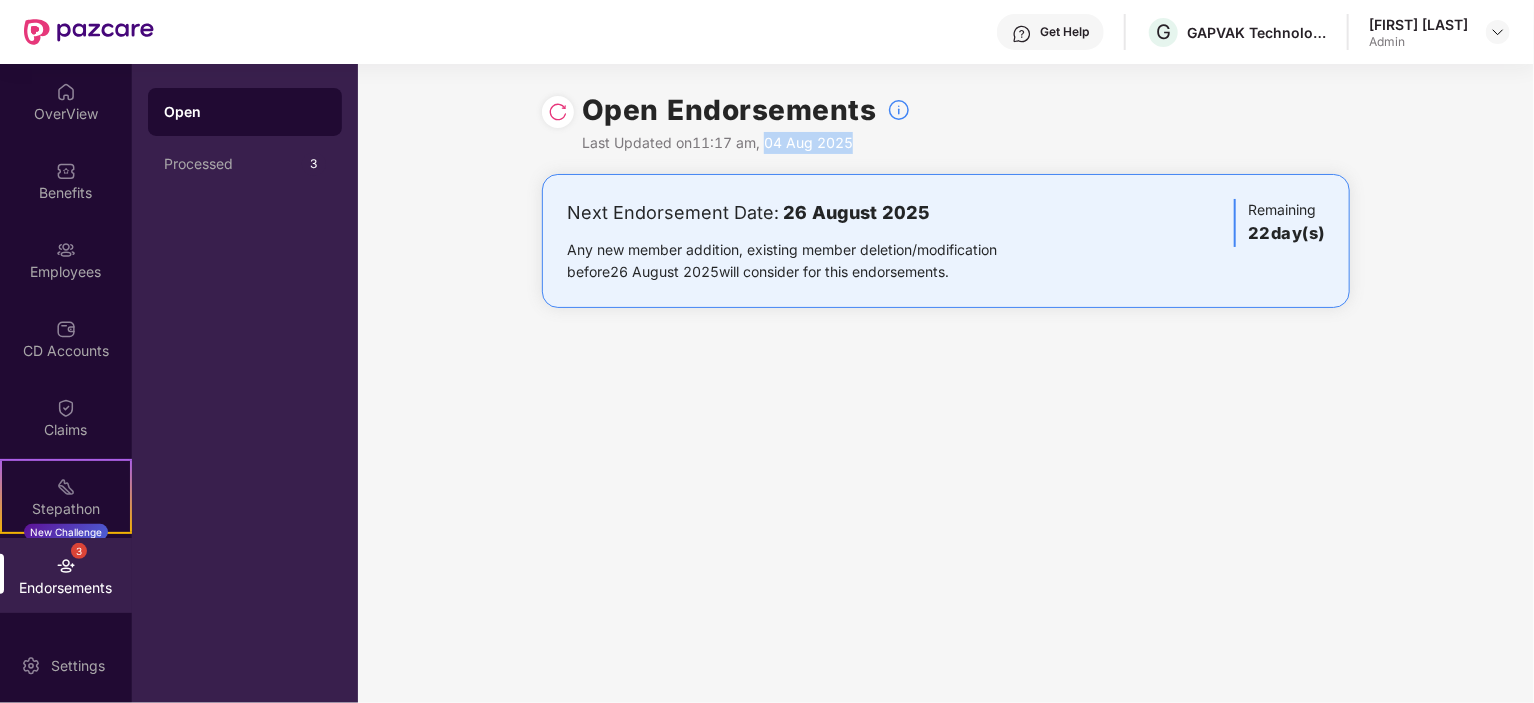 drag, startPoint x: 767, startPoint y: 140, endPoint x: 852, endPoint y: 142, distance: 85.02353 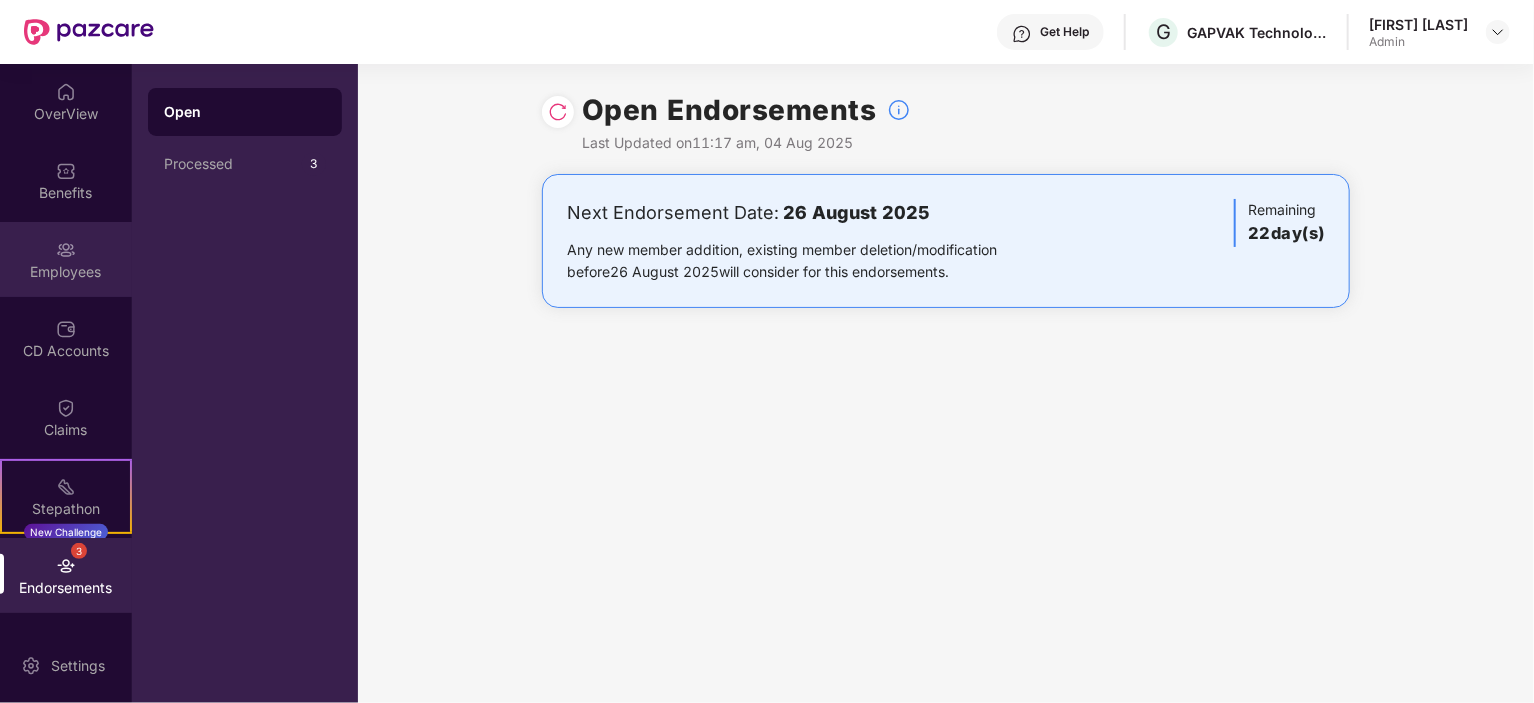 click on "Employees" at bounding box center (66, 272) 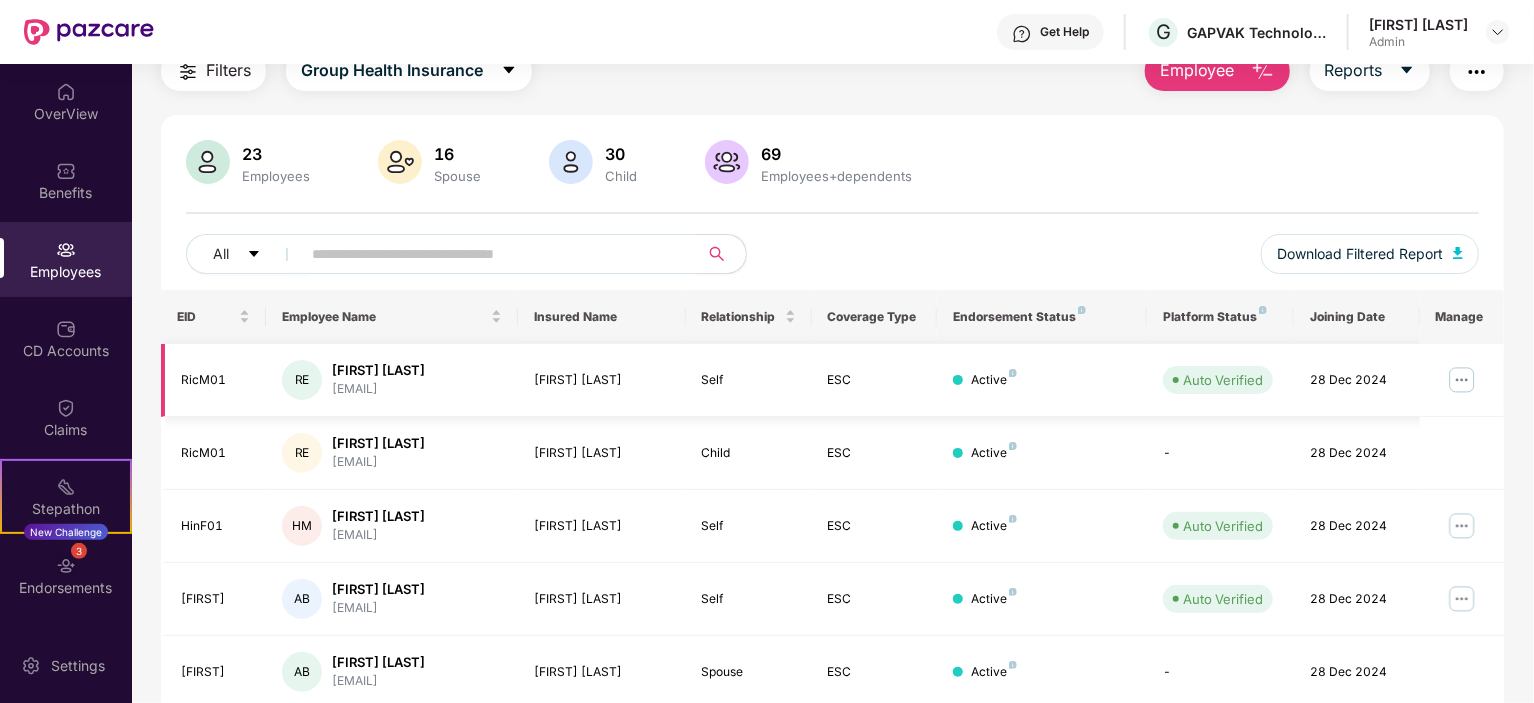scroll, scrollTop: 0, scrollLeft: 0, axis: both 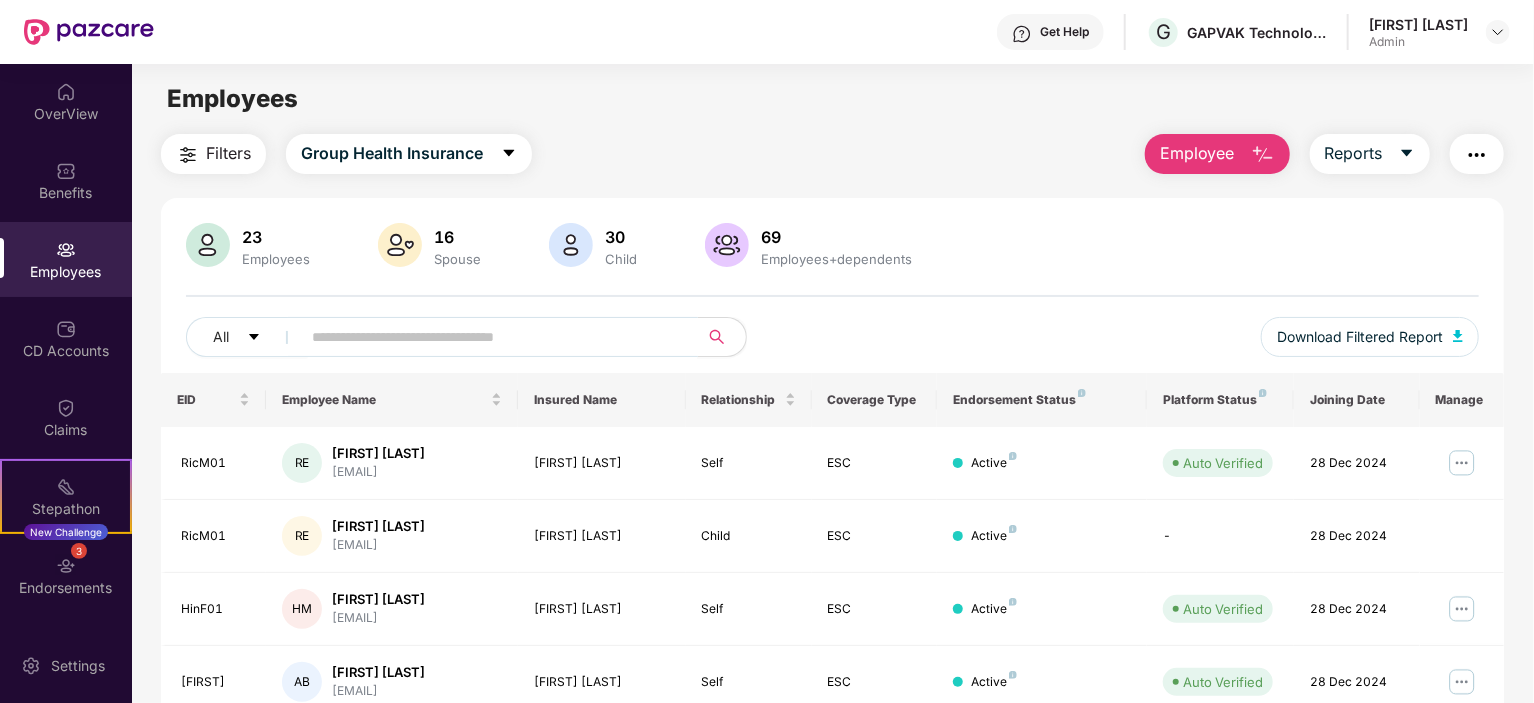 click at bounding box center (491, 337) 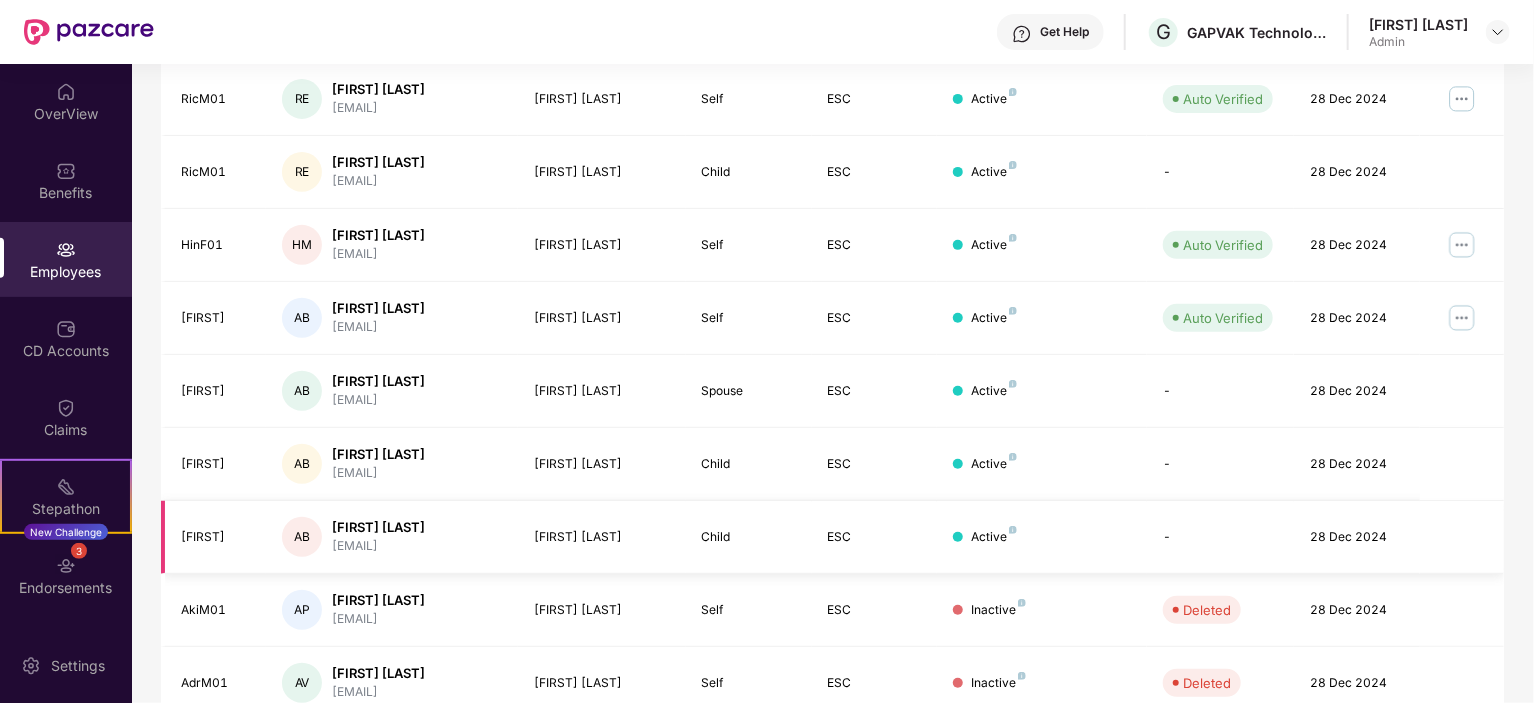 scroll, scrollTop: 123, scrollLeft: 0, axis: vertical 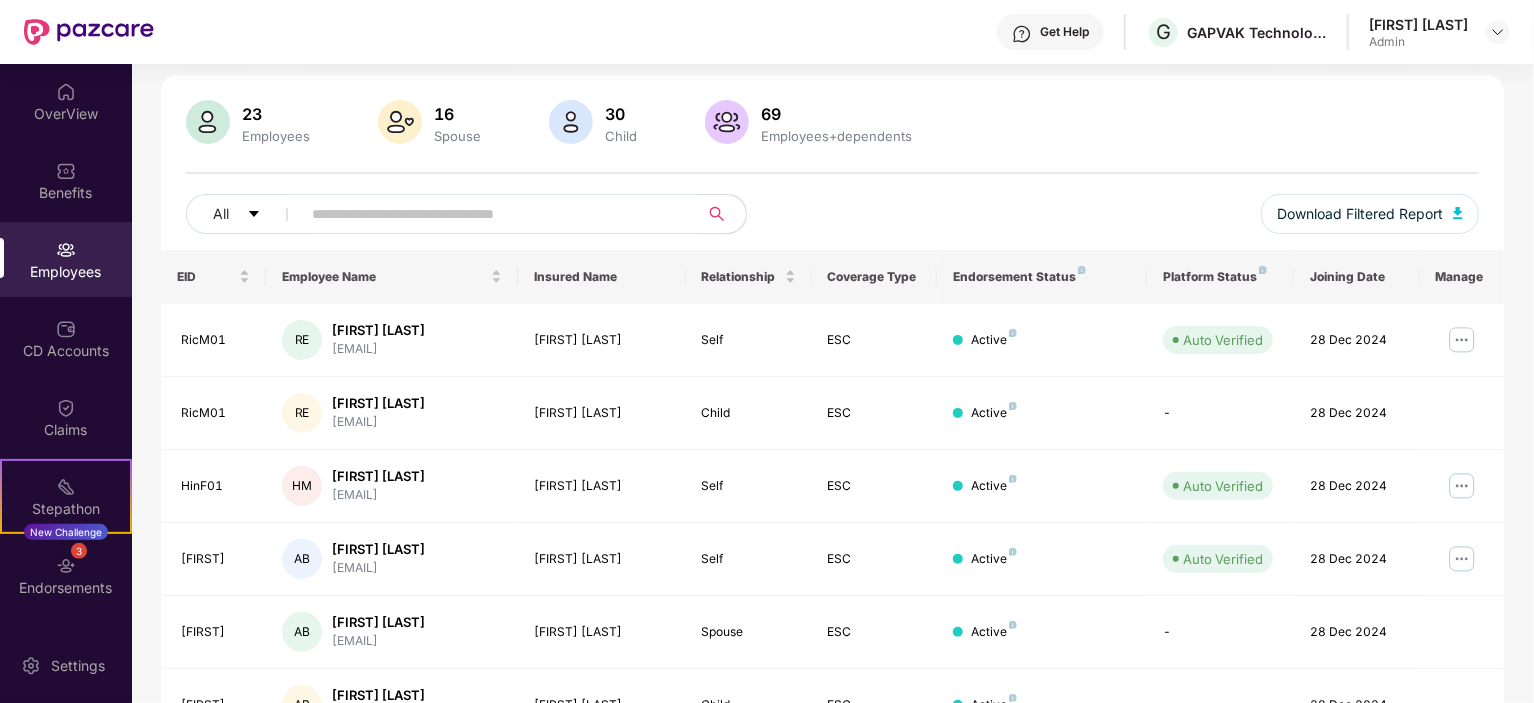 click on "Employees" at bounding box center [276, 136] 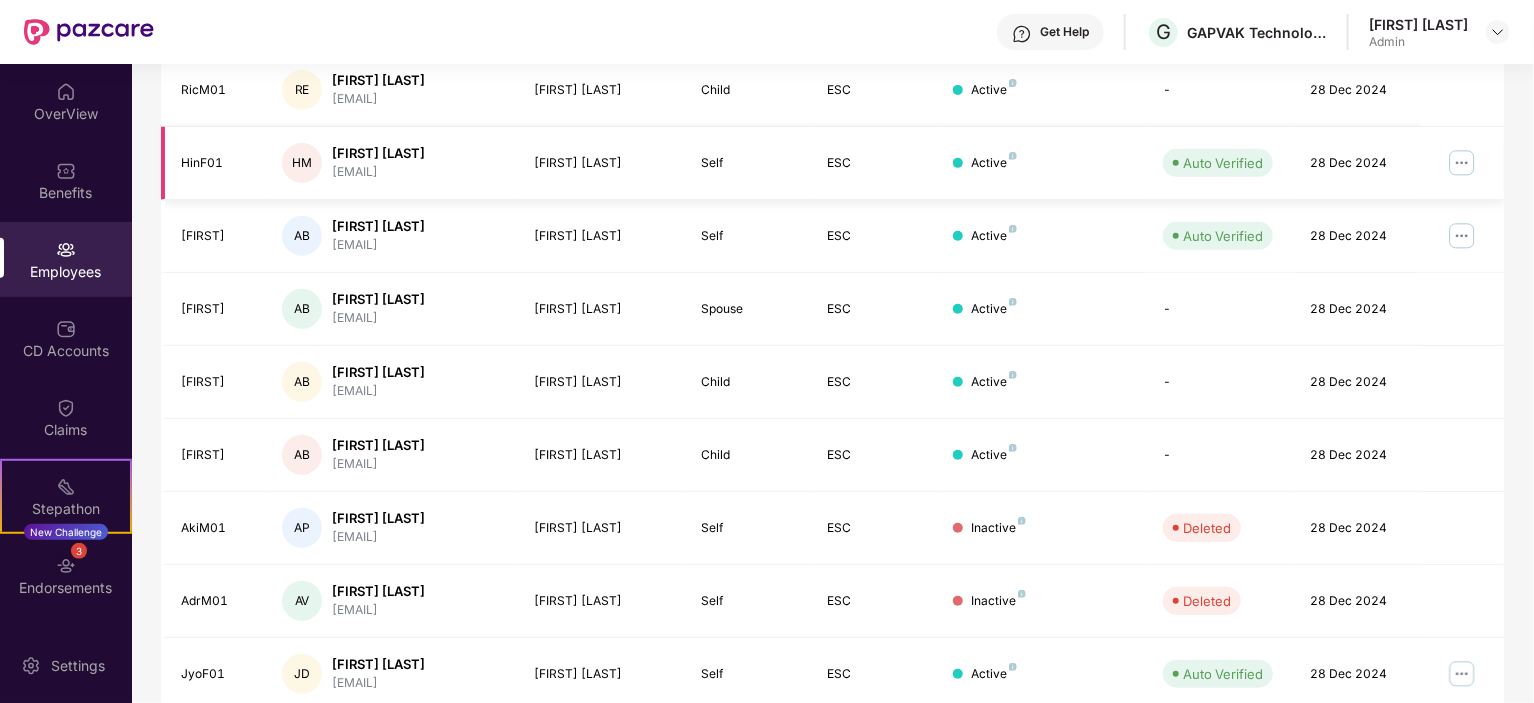 scroll, scrollTop: 523, scrollLeft: 0, axis: vertical 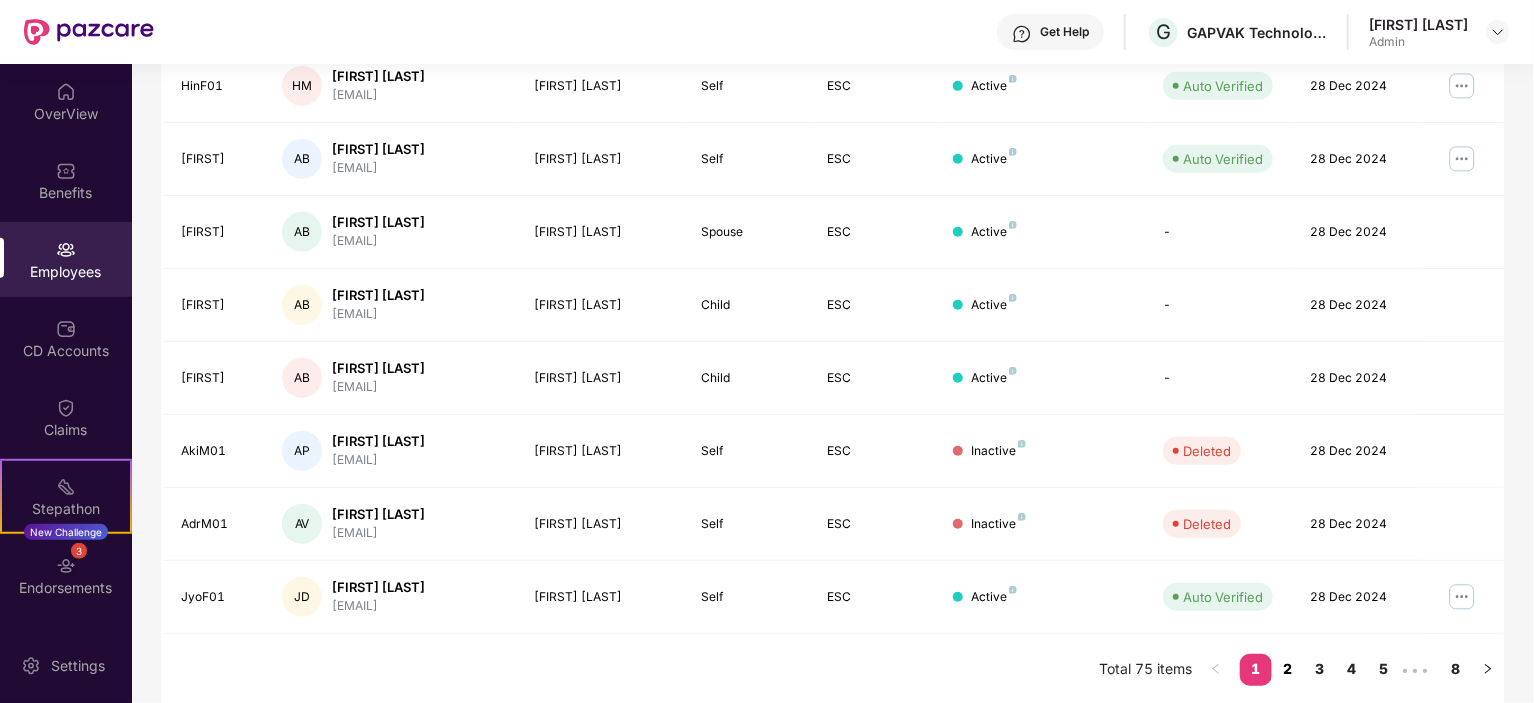 click on "2" at bounding box center (1288, 669) 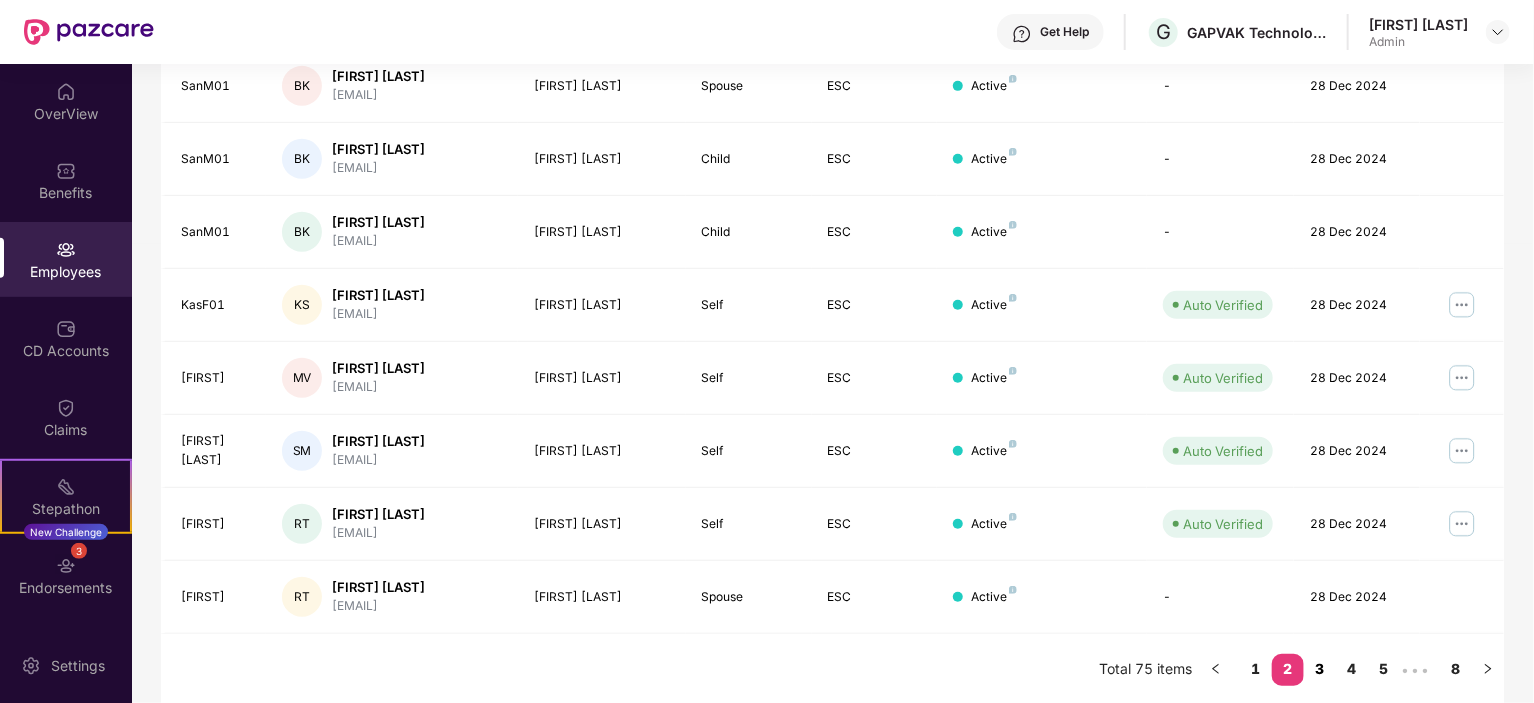 click on "3" at bounding box center [1320, 669] 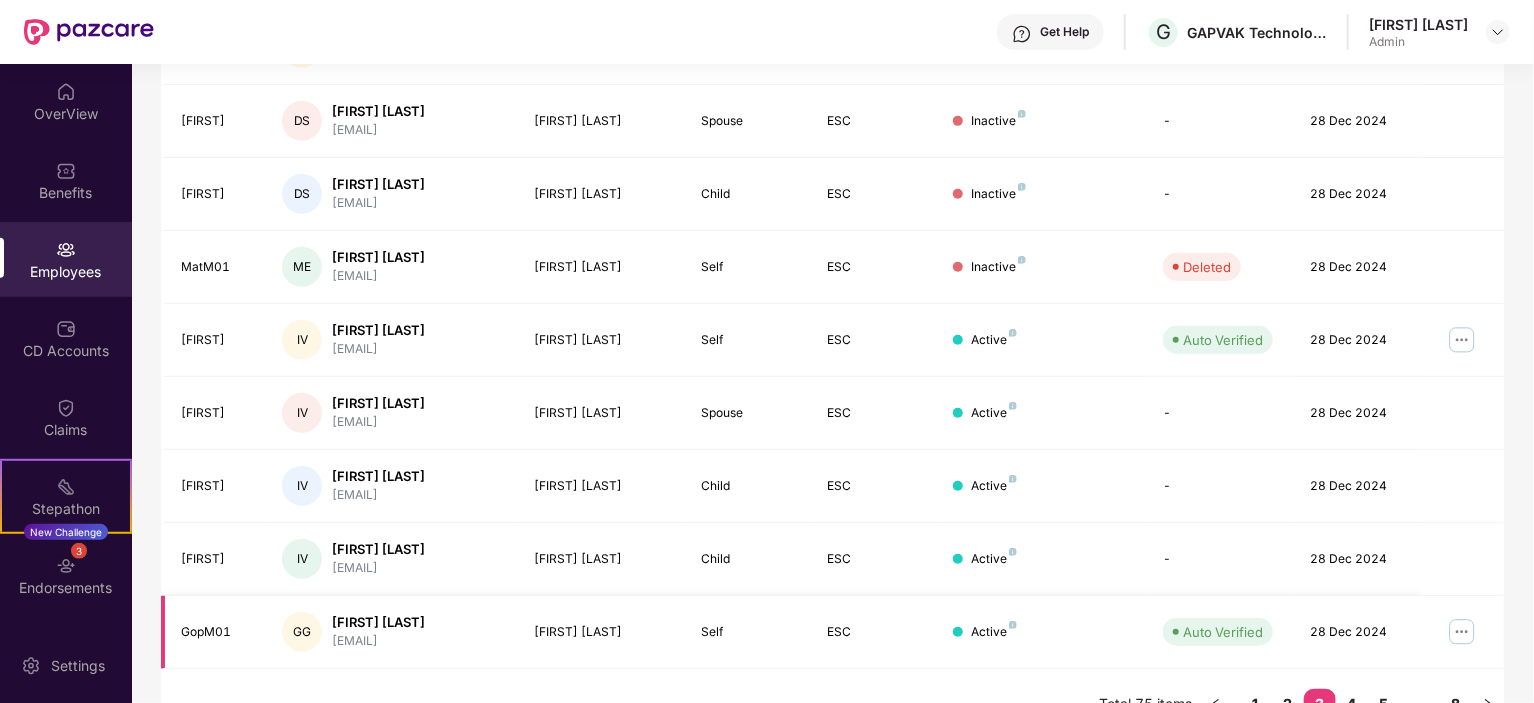 scroll, scrollTop: 523, scrollLeft: 0, axis: vertical 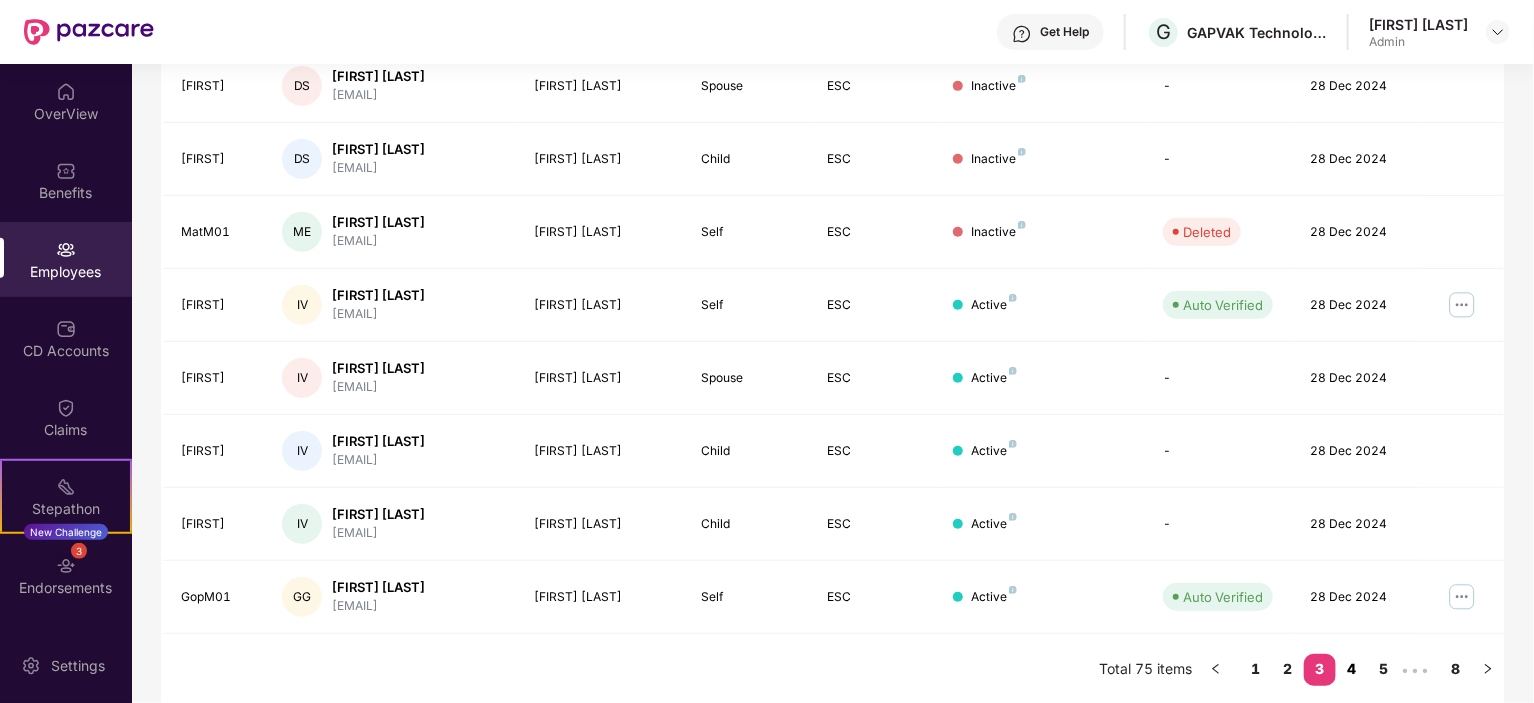 click on "4" at bounding box center (1352, 669) 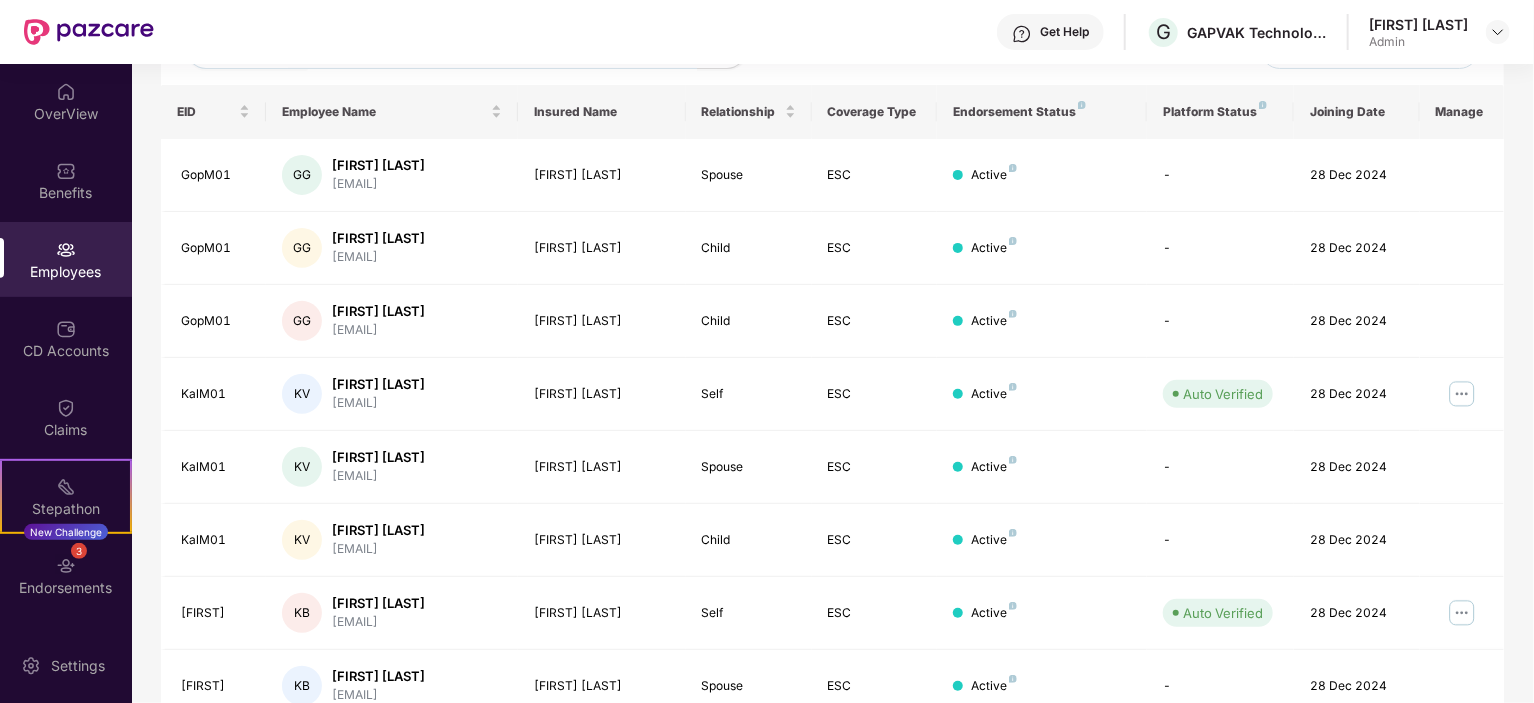 scroll, scrollTop: 523, scrollLeft: 0, axis: vertical 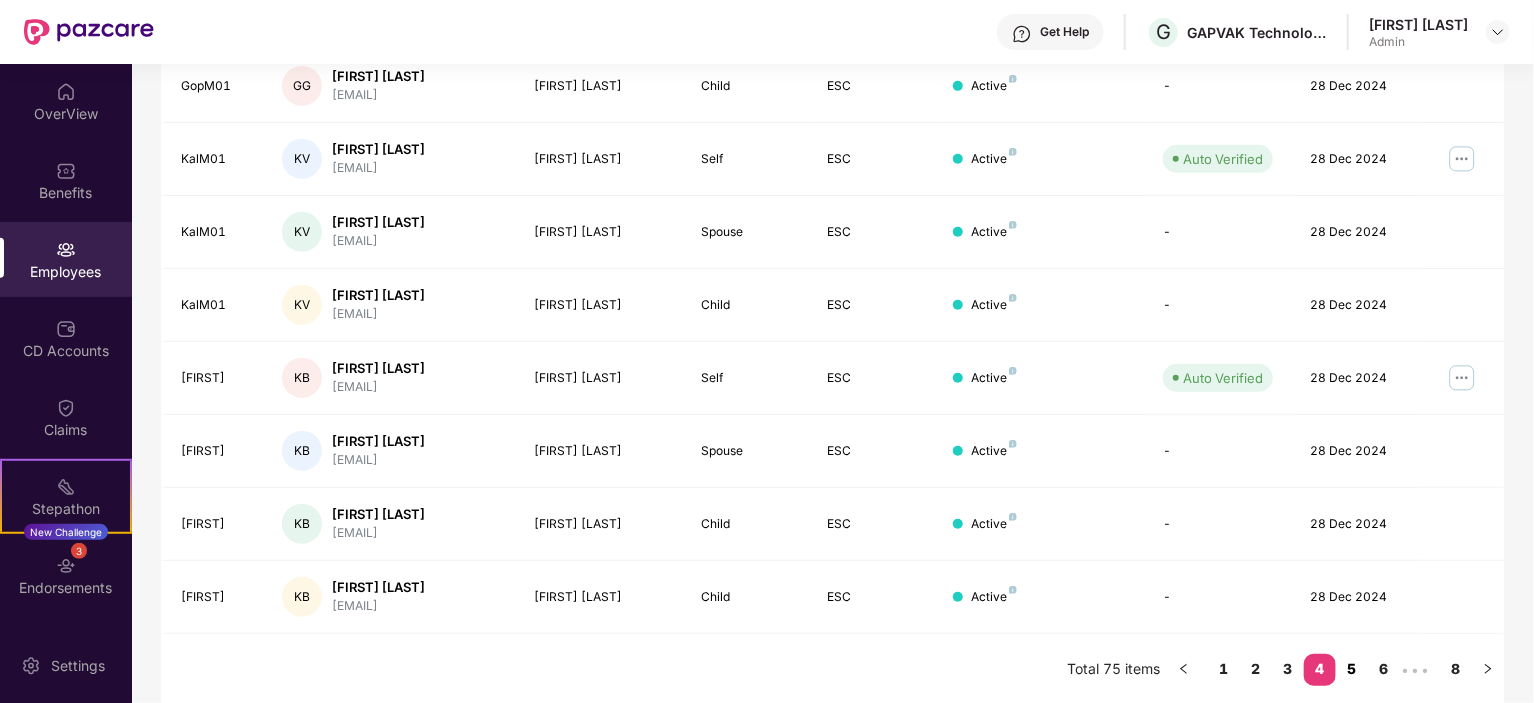 click on "5" at bounding box center [1352, 669] 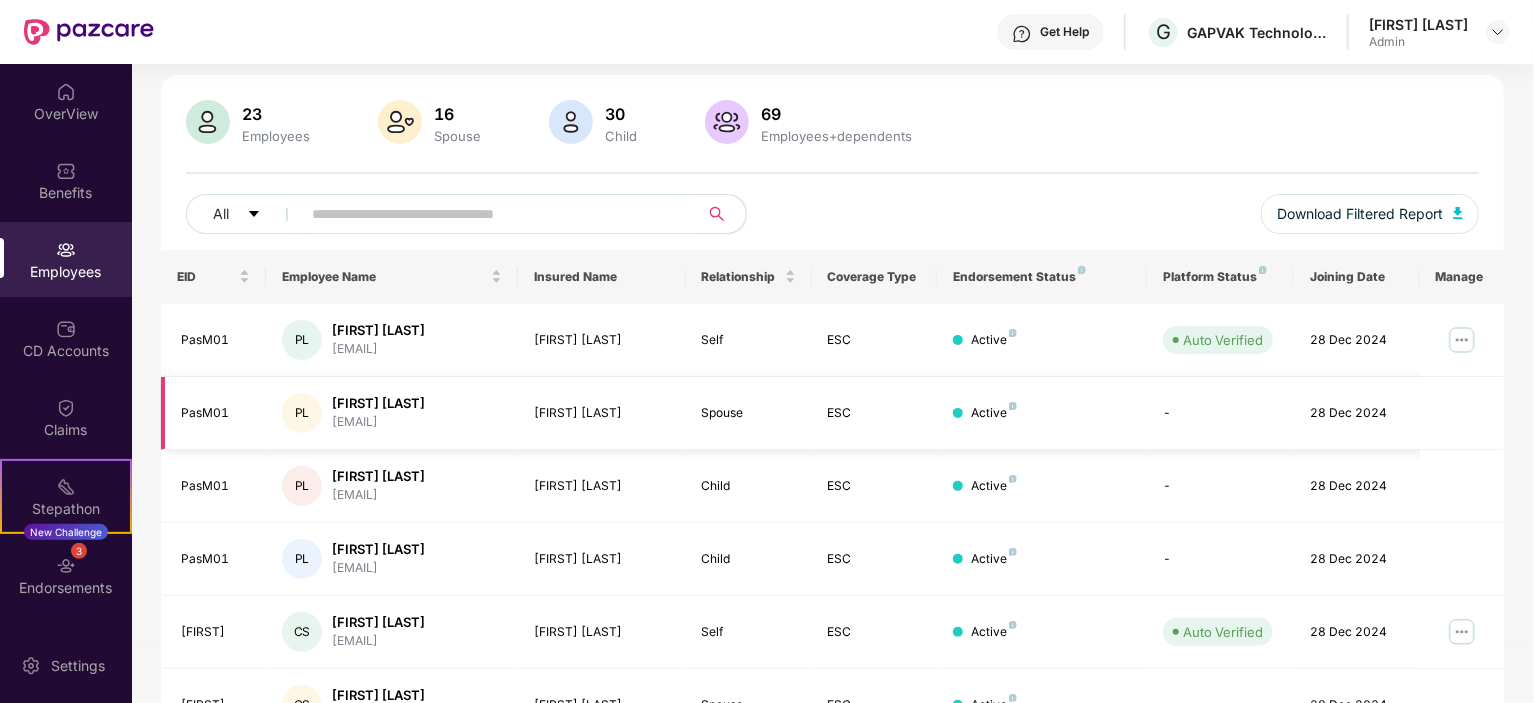 scroll, scrollTop: 523, scrollLeft: 0, axis: vertical 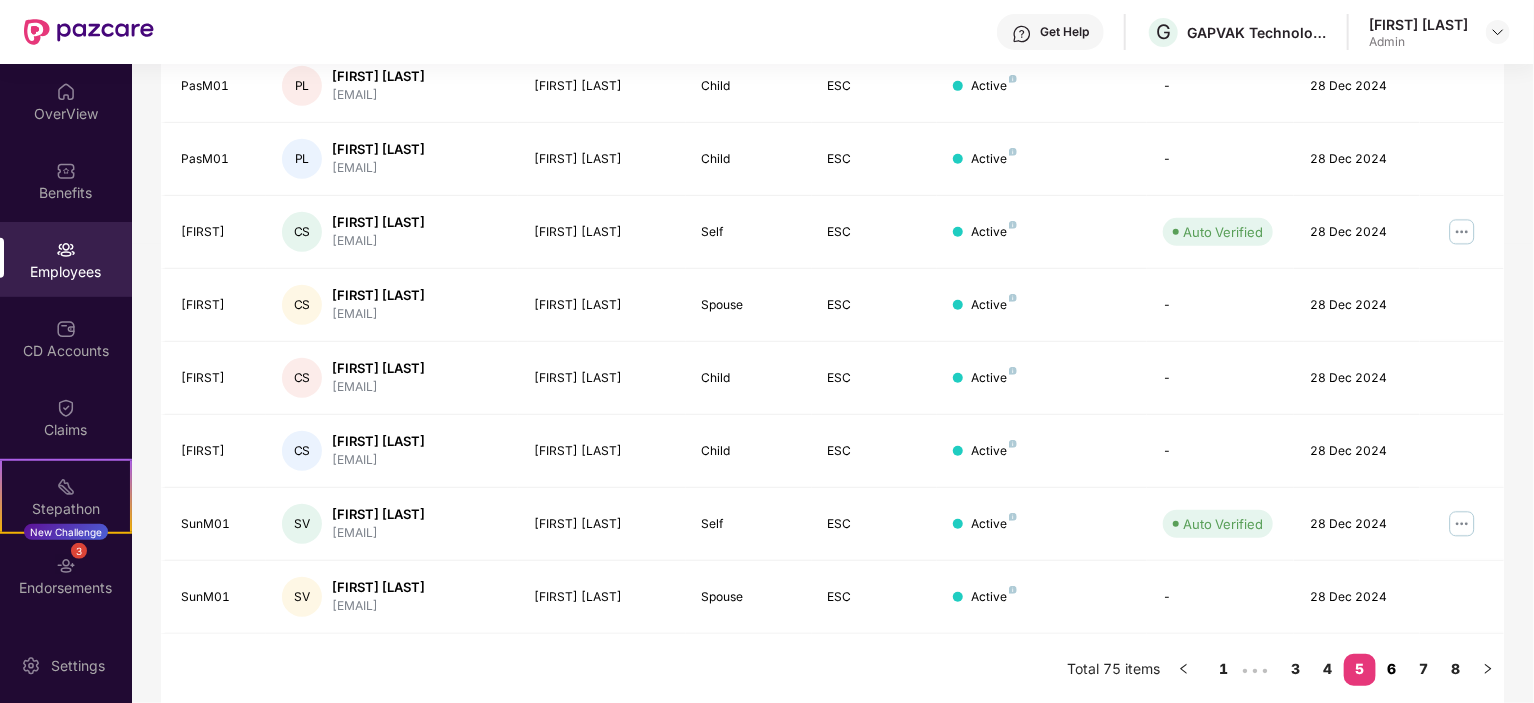 click on "6" at bounding box center (1392, 669) 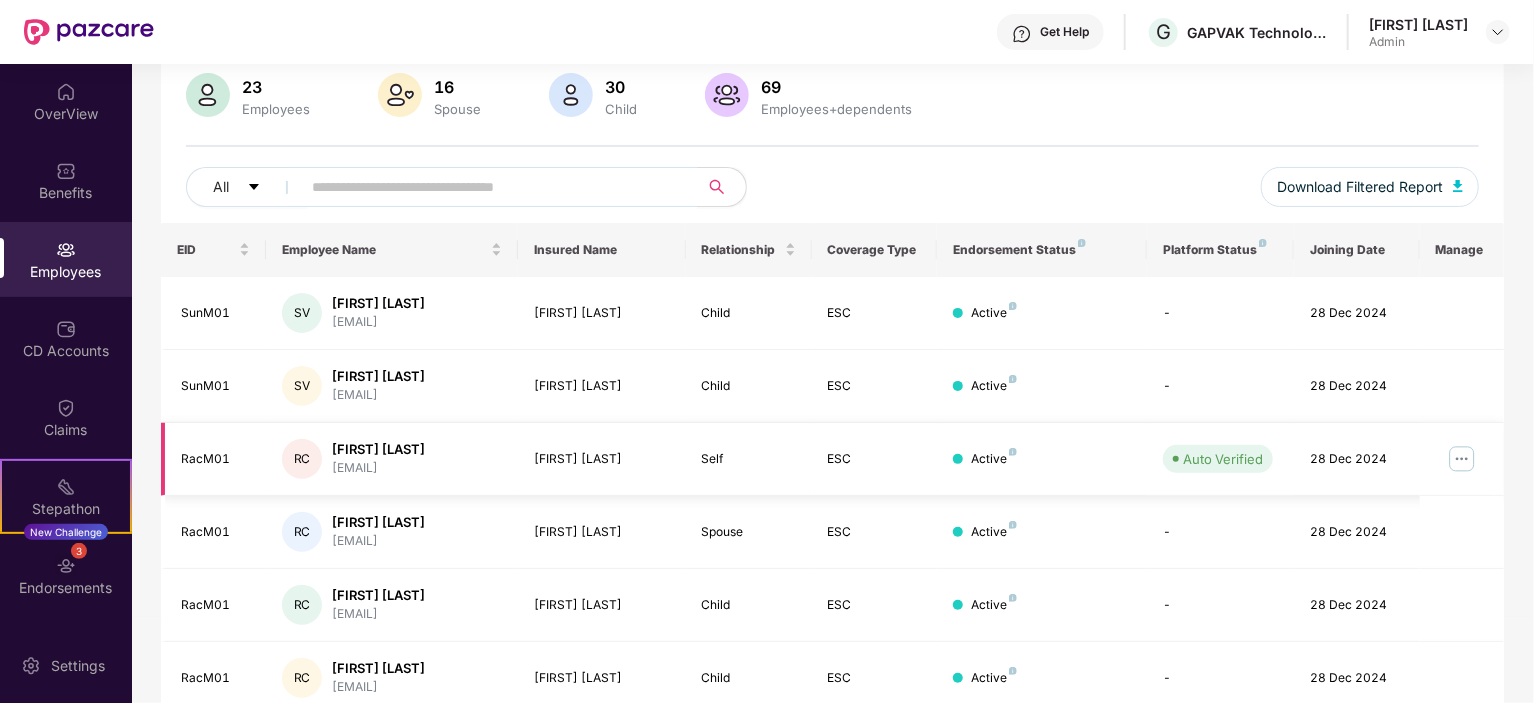 scroll, scrollTop: 300, scrollLeft: 0, axis: vertical 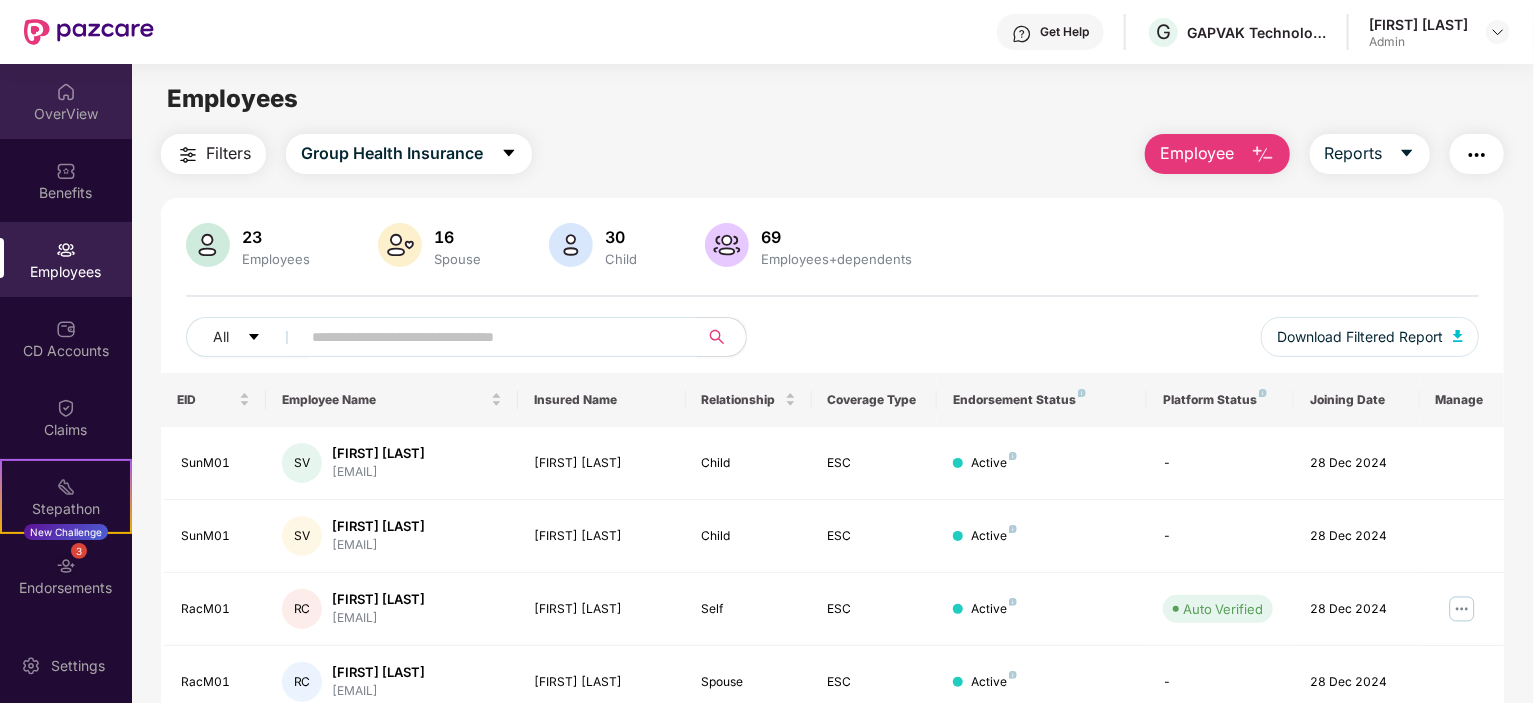 click on "OverView" at bounding box center (66, 114) 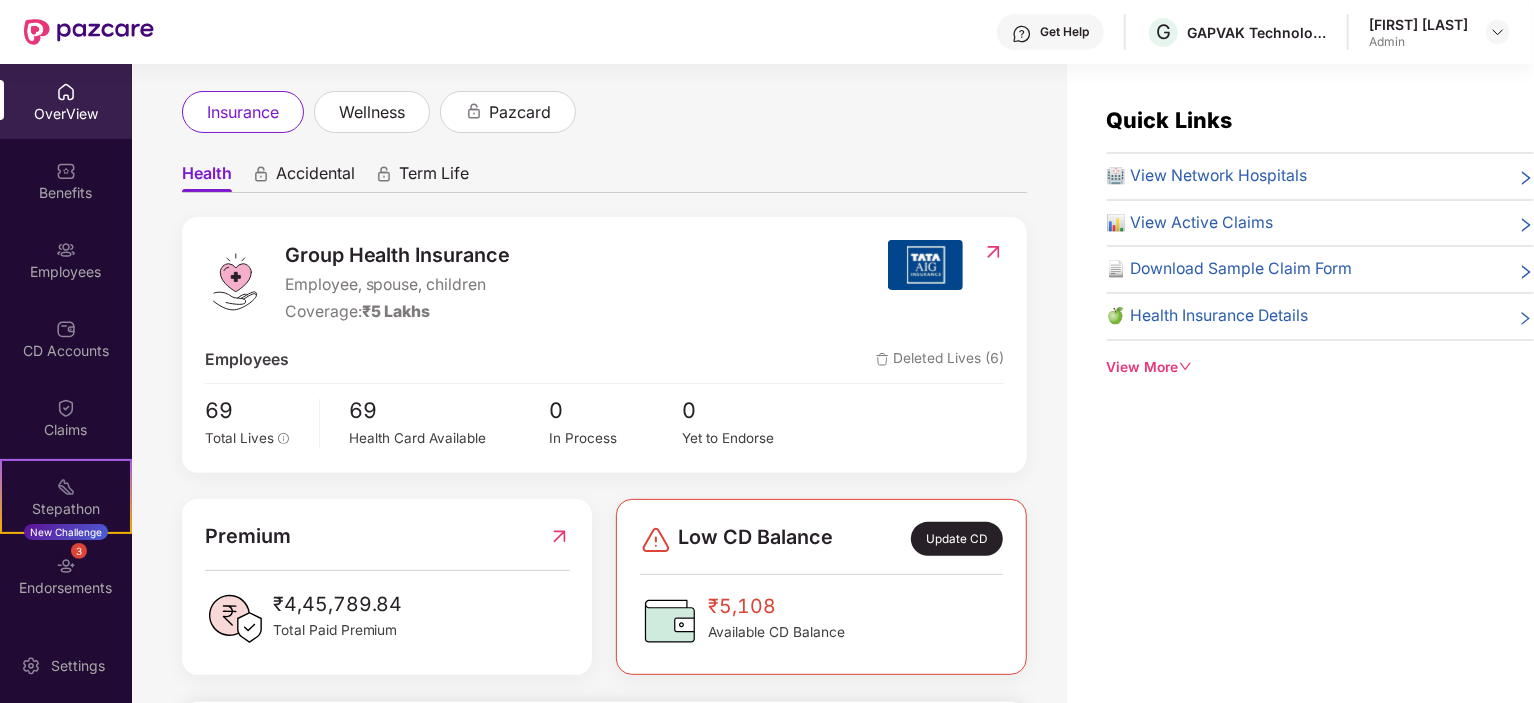 scroll, scrollTop: 300, scrollLeft: 0, axis: vertical 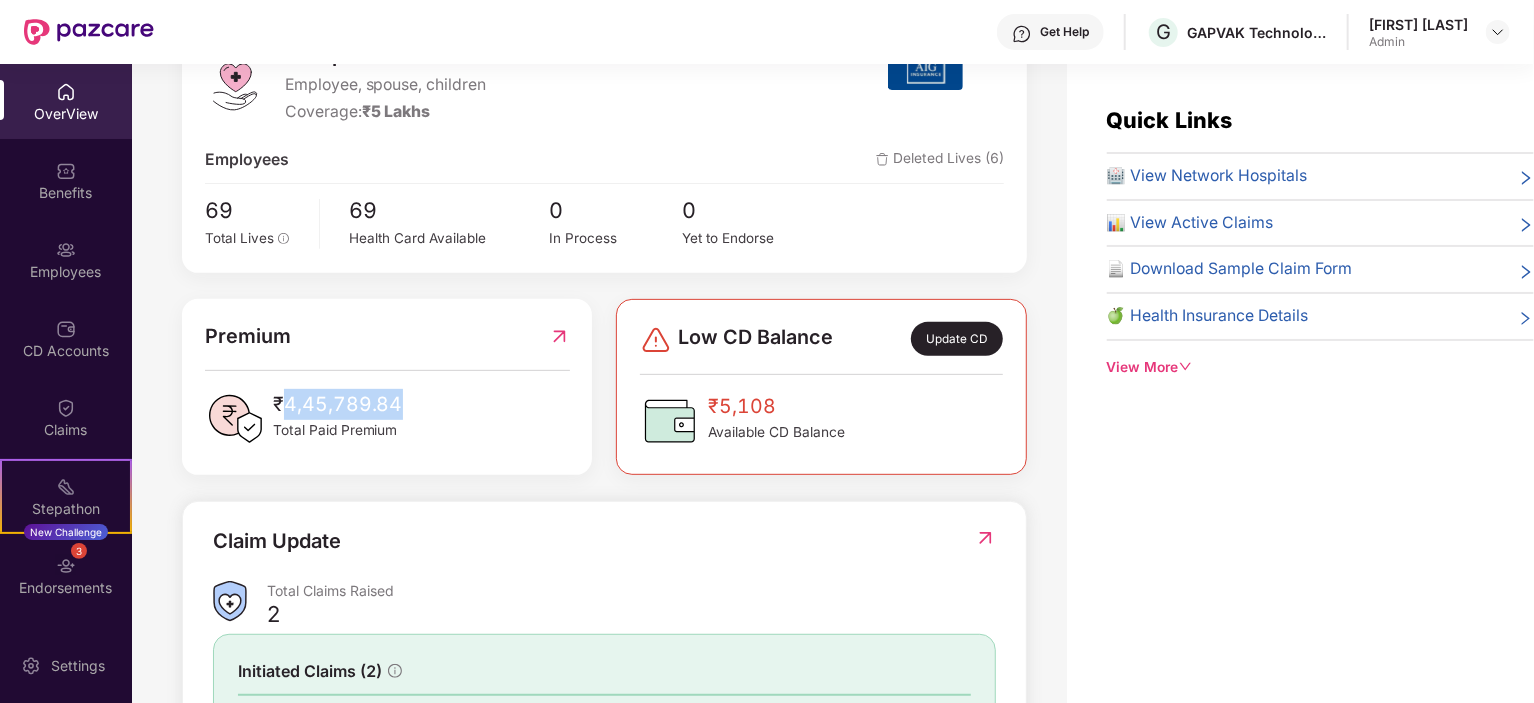 drag, startPoint x: 287, startPoint y: 403, endPoint x: 408, endPoint y: 401, distance: 121.016525 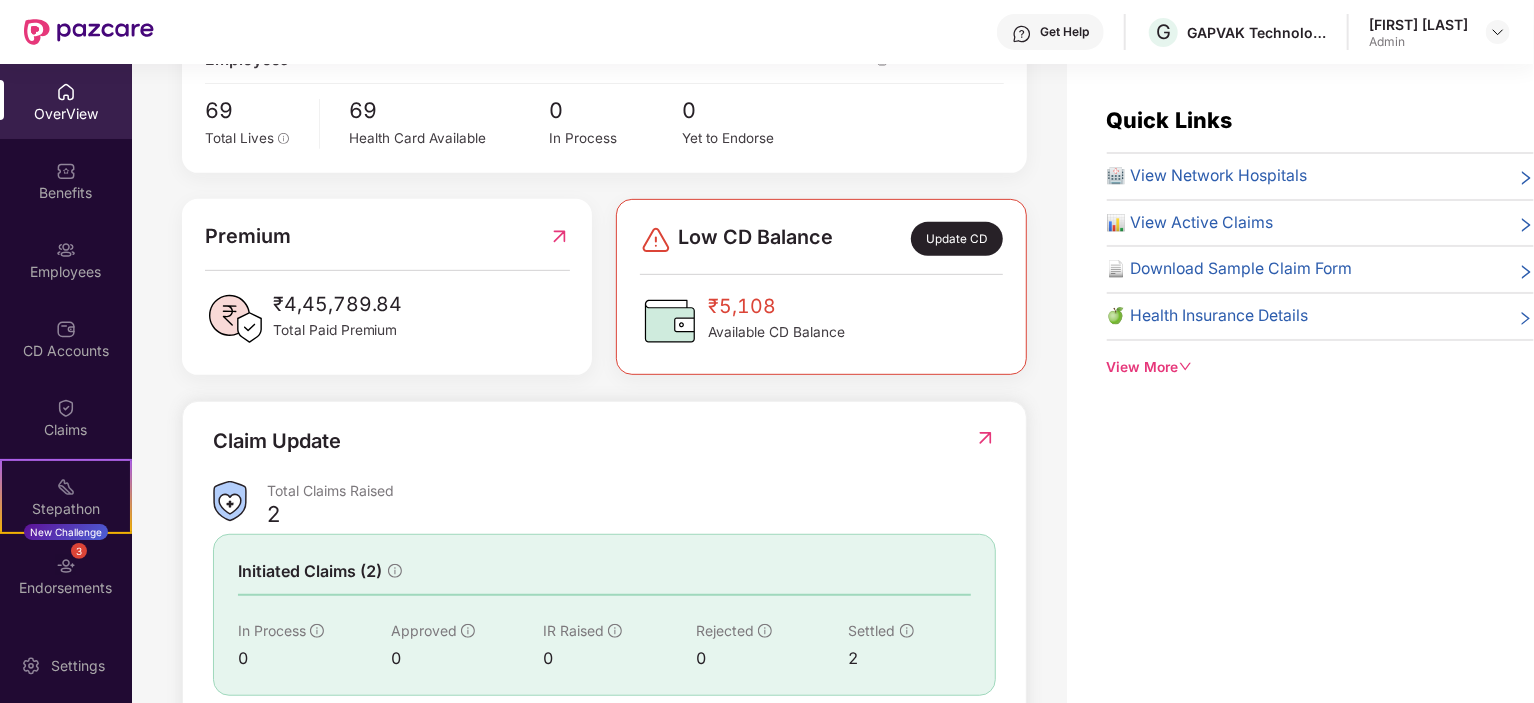 scroll, scrollTop: 500, scrollLeft: 0, axis: vertical 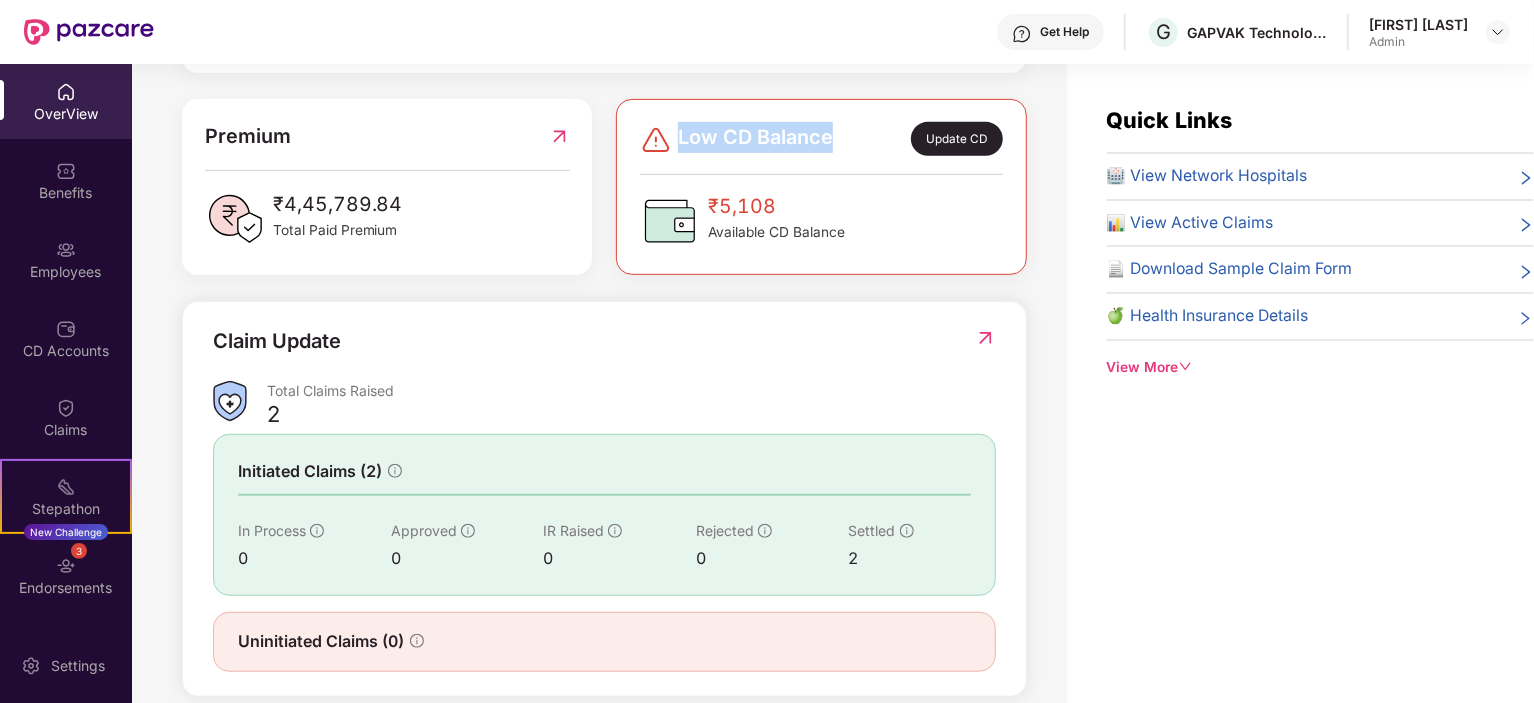 drag, startPoint x: 680, startPoint y: 132, endPoint x: 834, endPoint y: 131, distance: 154.00325 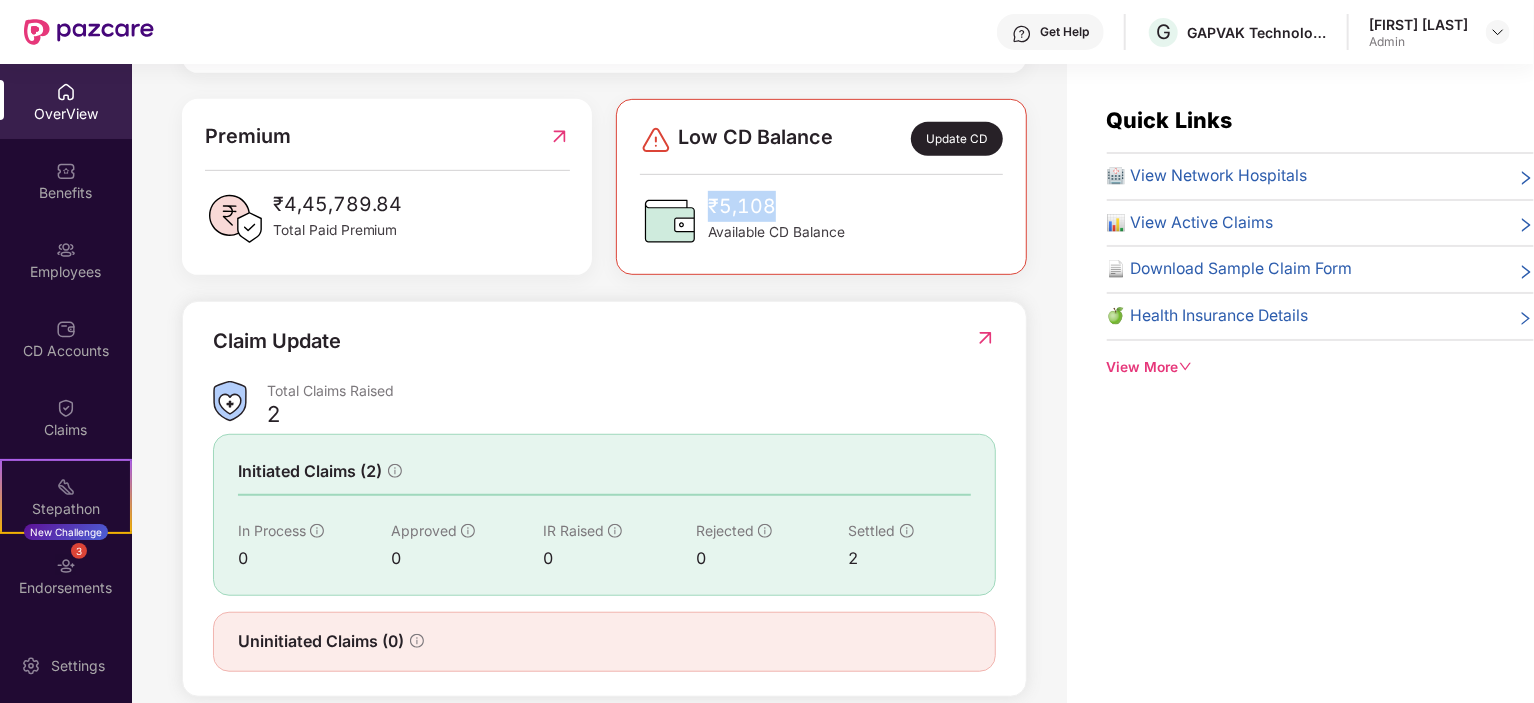 drag, startPoint x: 704, startPoint y: 196, endPoint x: 797, endPoint y: 199, distance: 93.04838 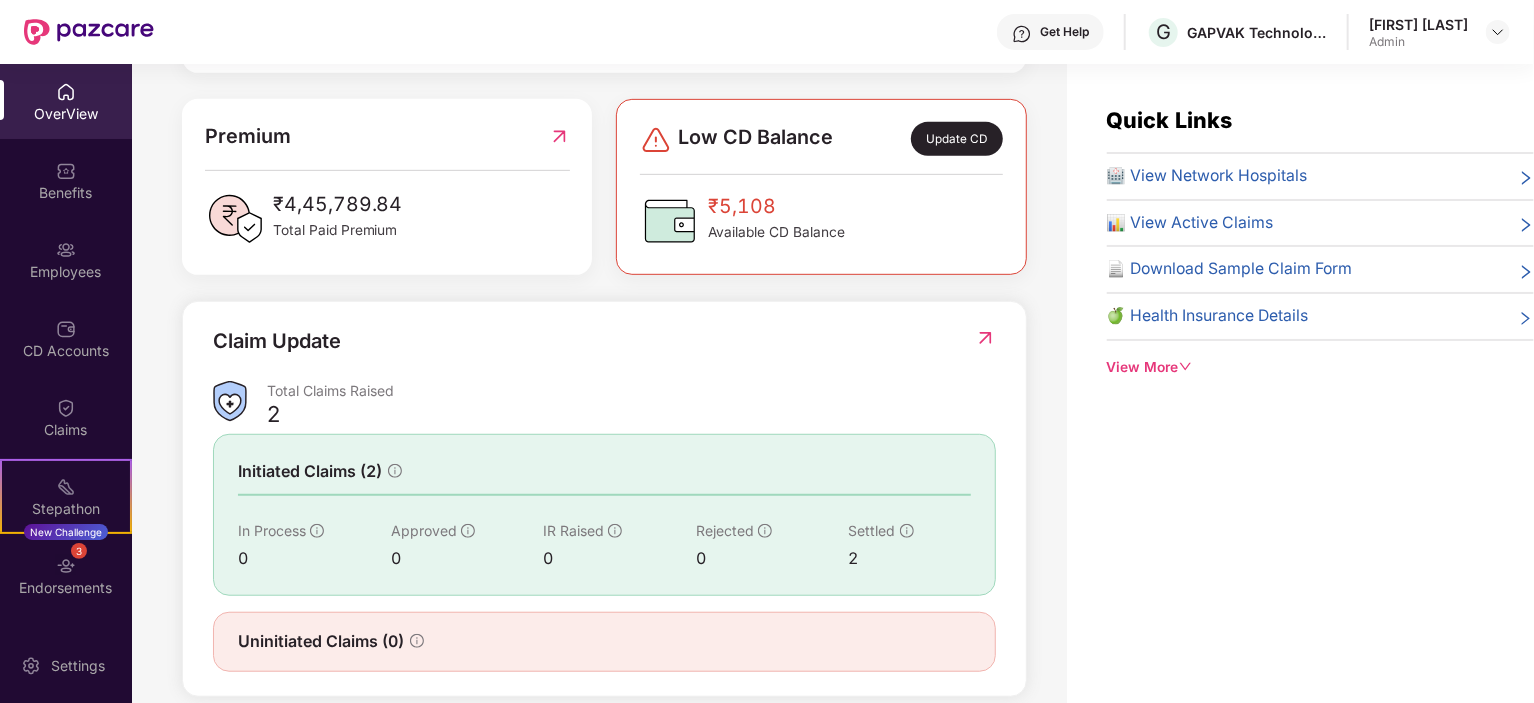 click on "📊 View Active Claims" at bounding box center (1190, 223) 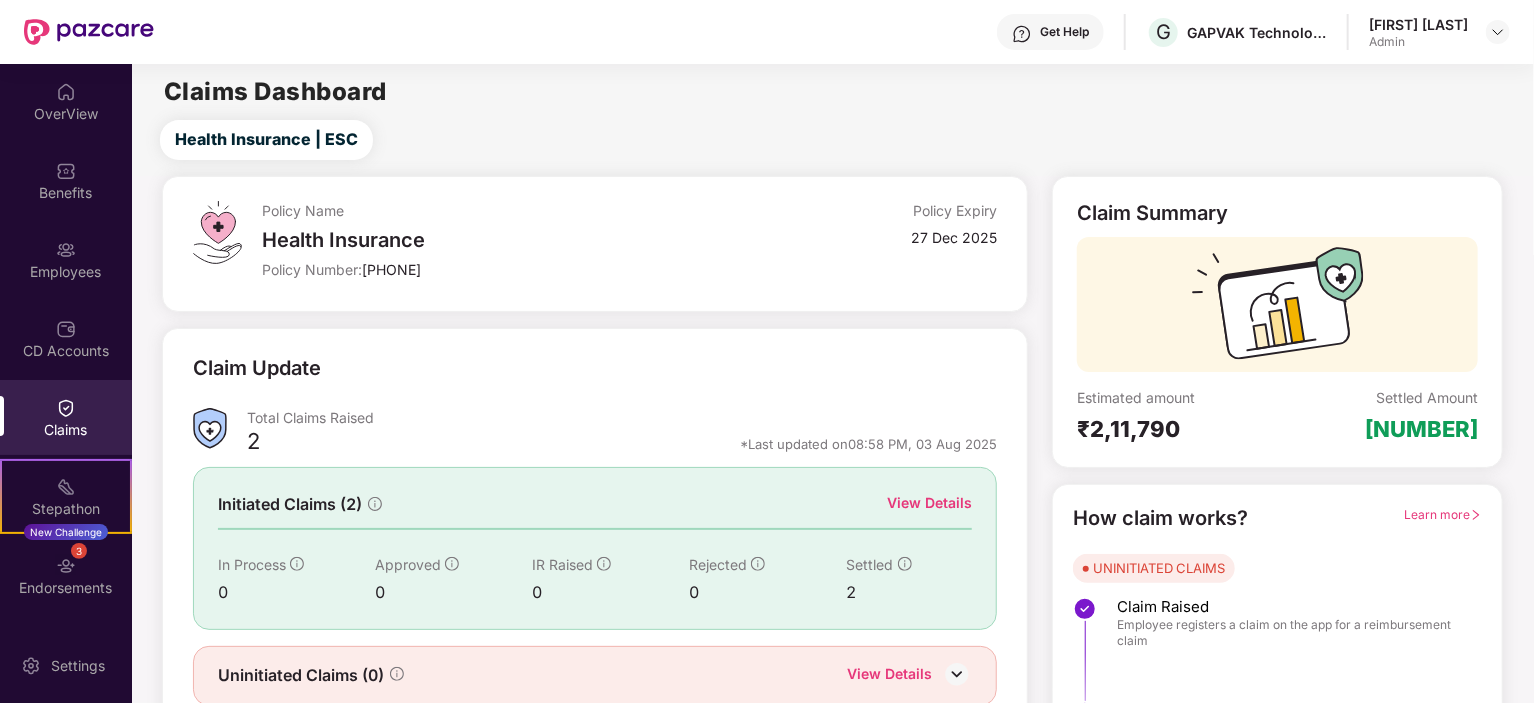scroll, scrollTop: 79, scrollLeft: 0, axis: vertical 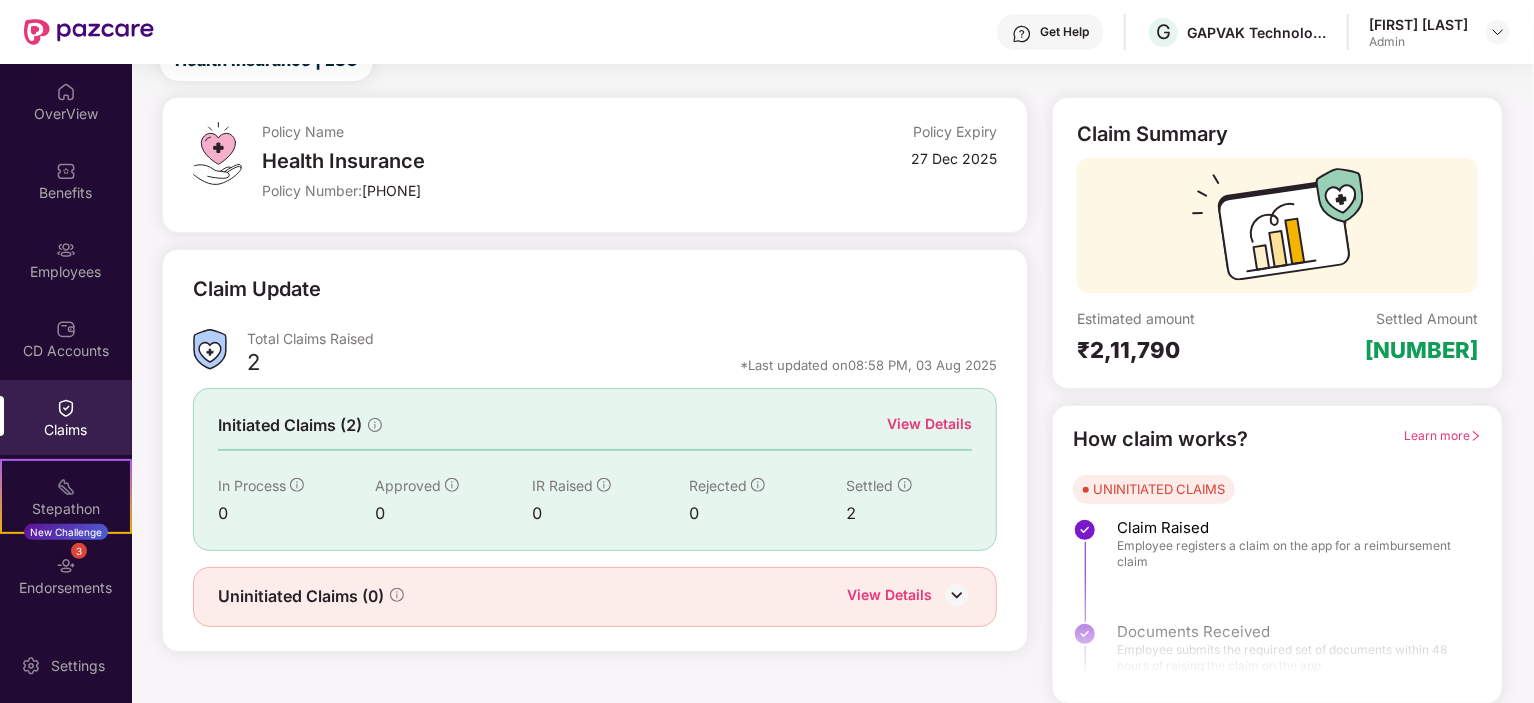 click on "UNINITIATED CLAIMS" at bounding box center (1159, 489) 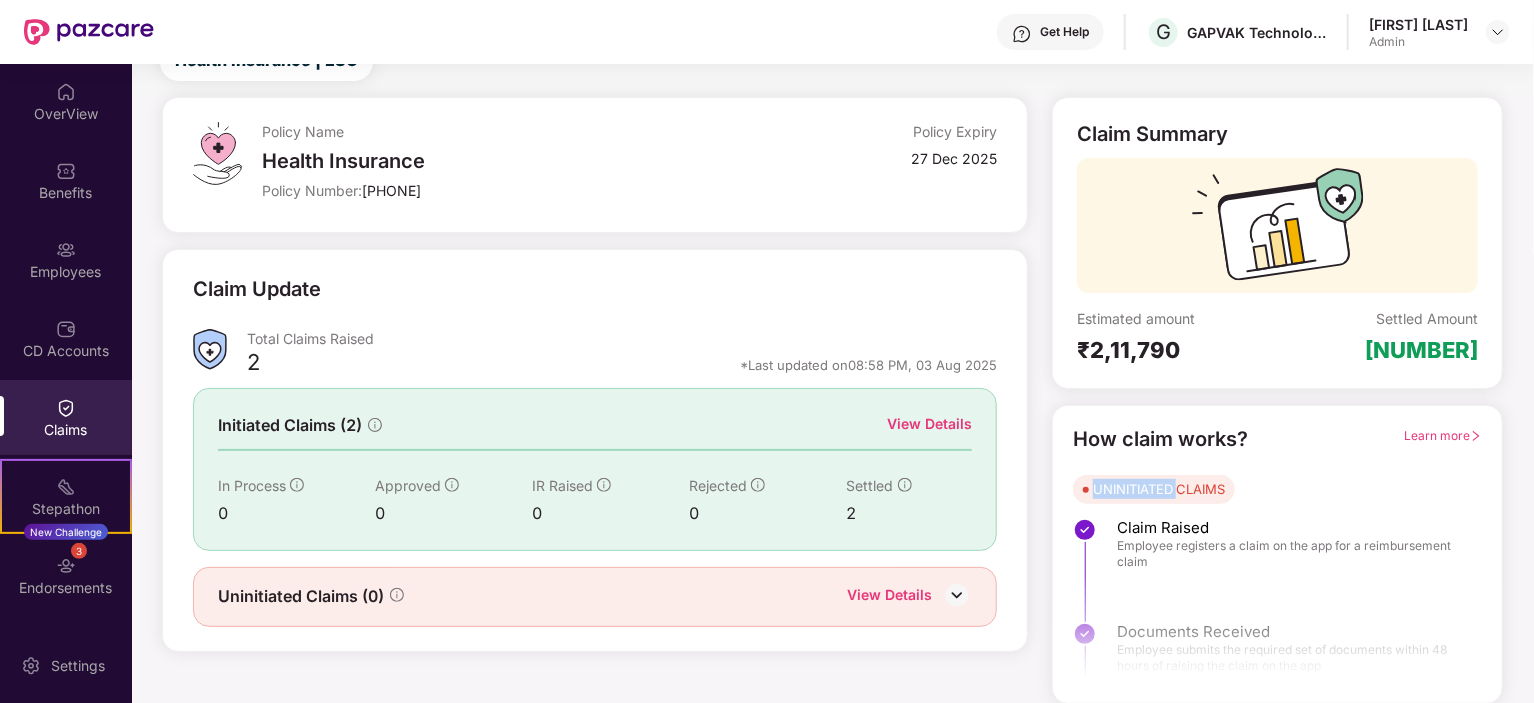 click on "UNINITIATED CLAIMS" at bounding box center (1159, 489) 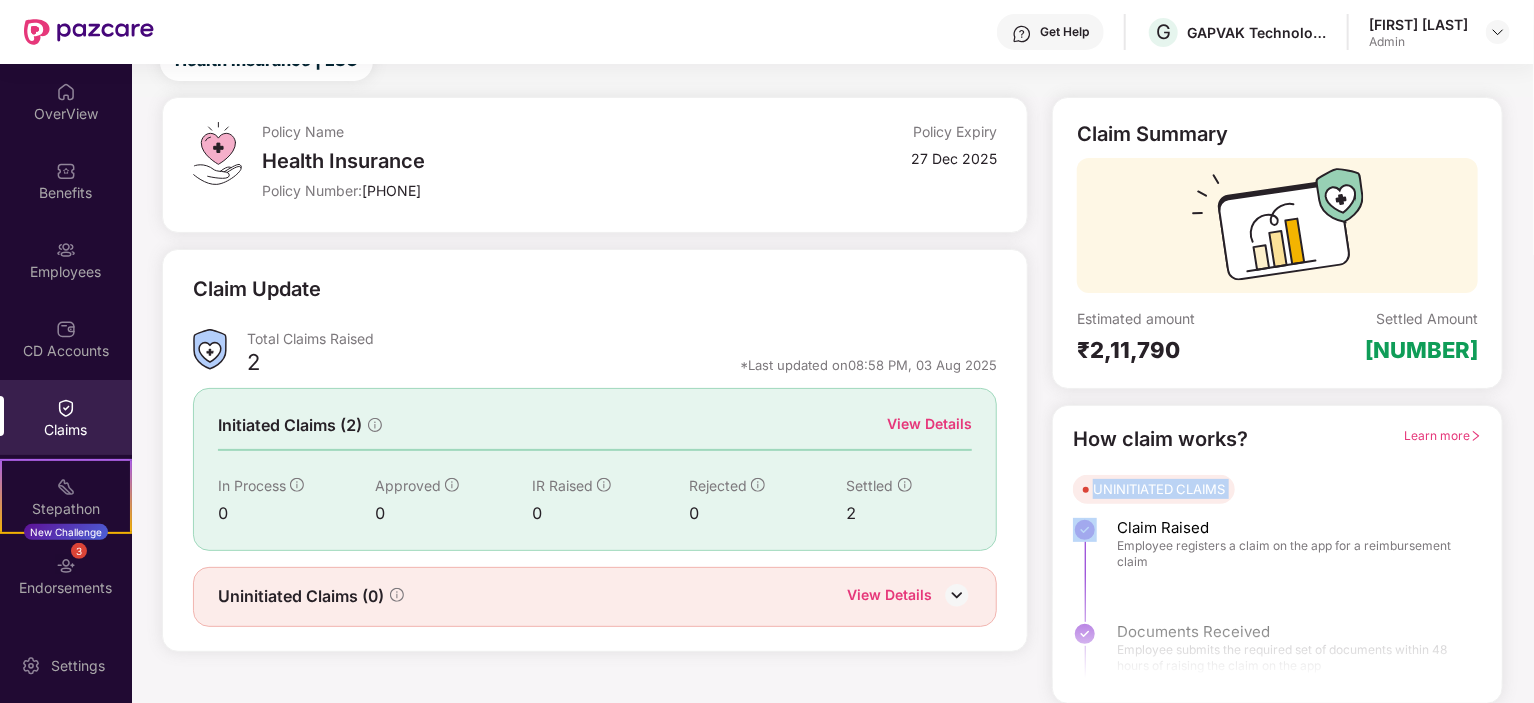 click on "UNINITIATED CLAIMS" at bounding box center [1159, 489] 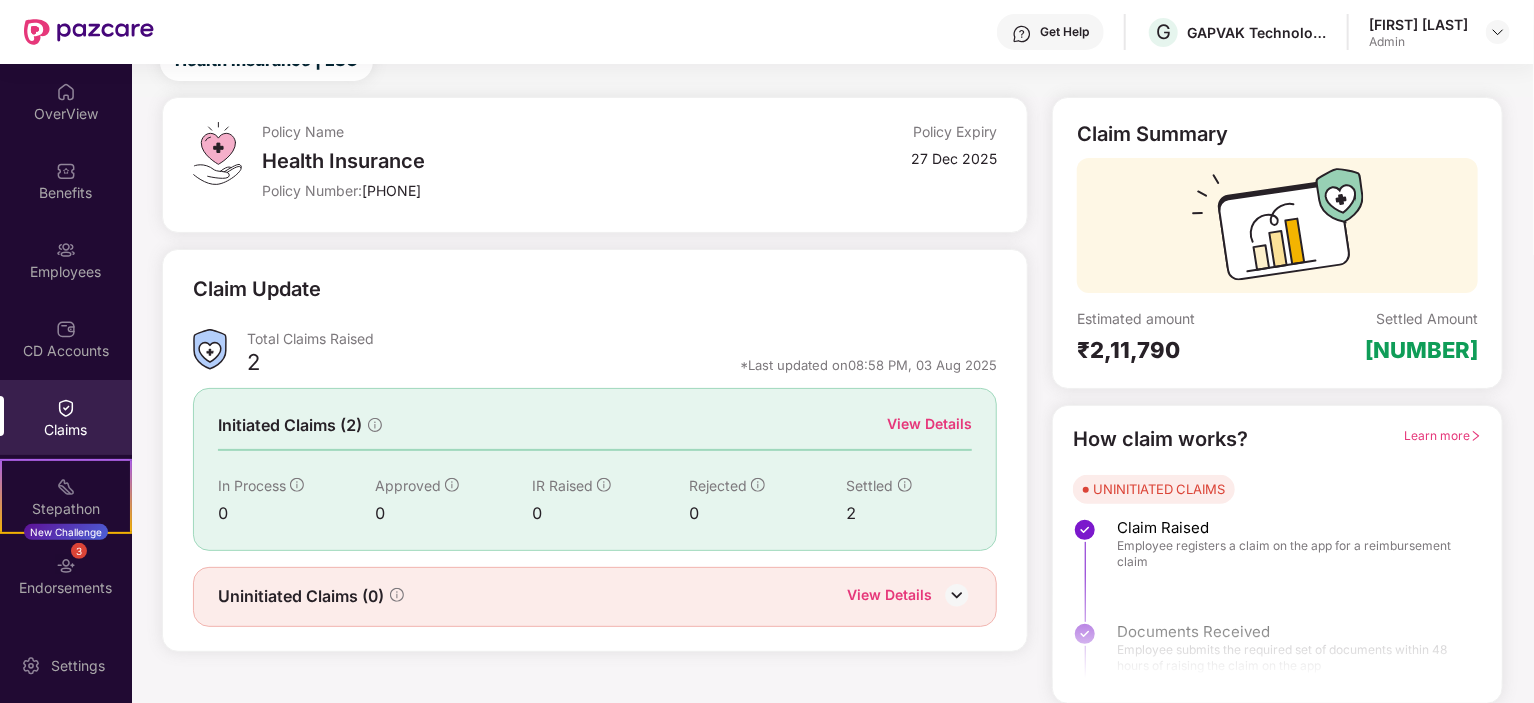 click at bounding box center [1277, 619] 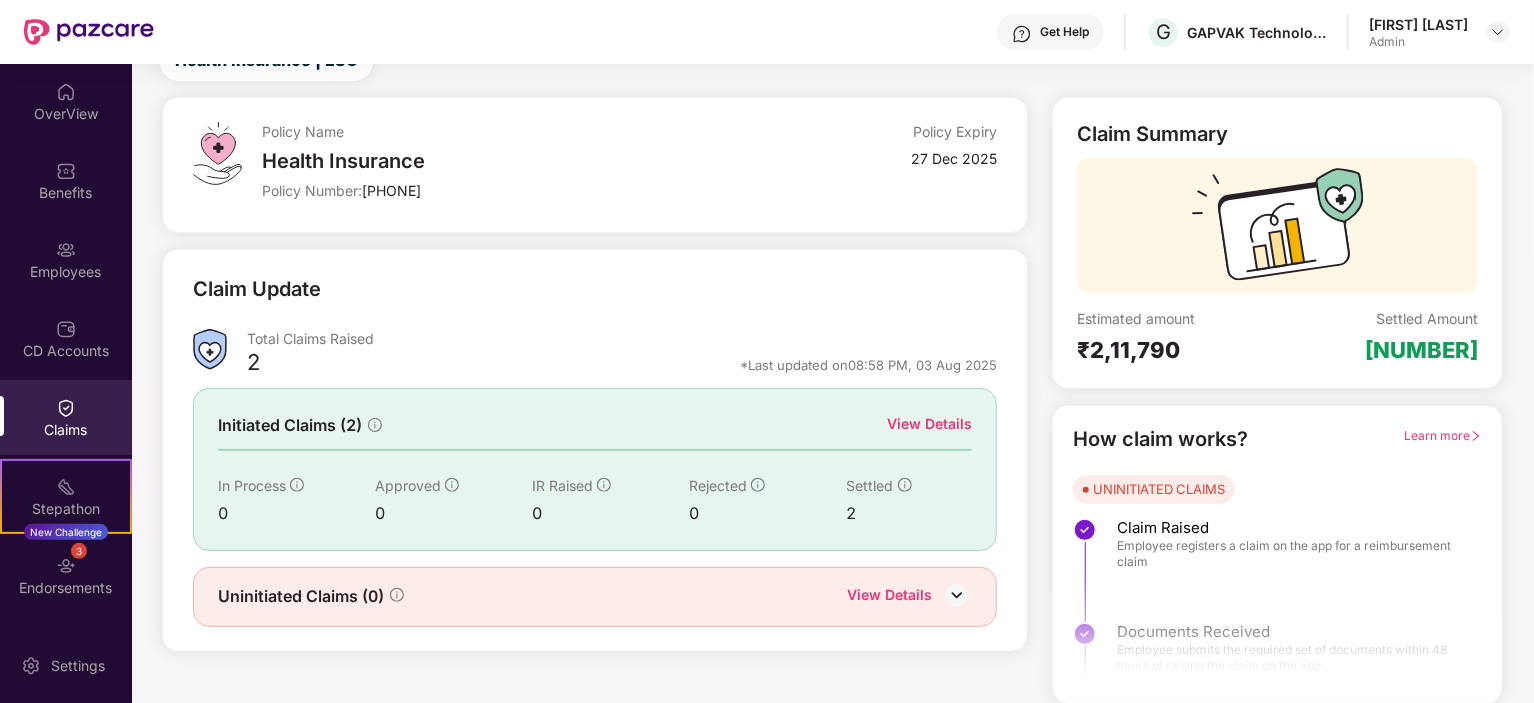 click on "Estimated amount" at bounding box center [1177, 318] 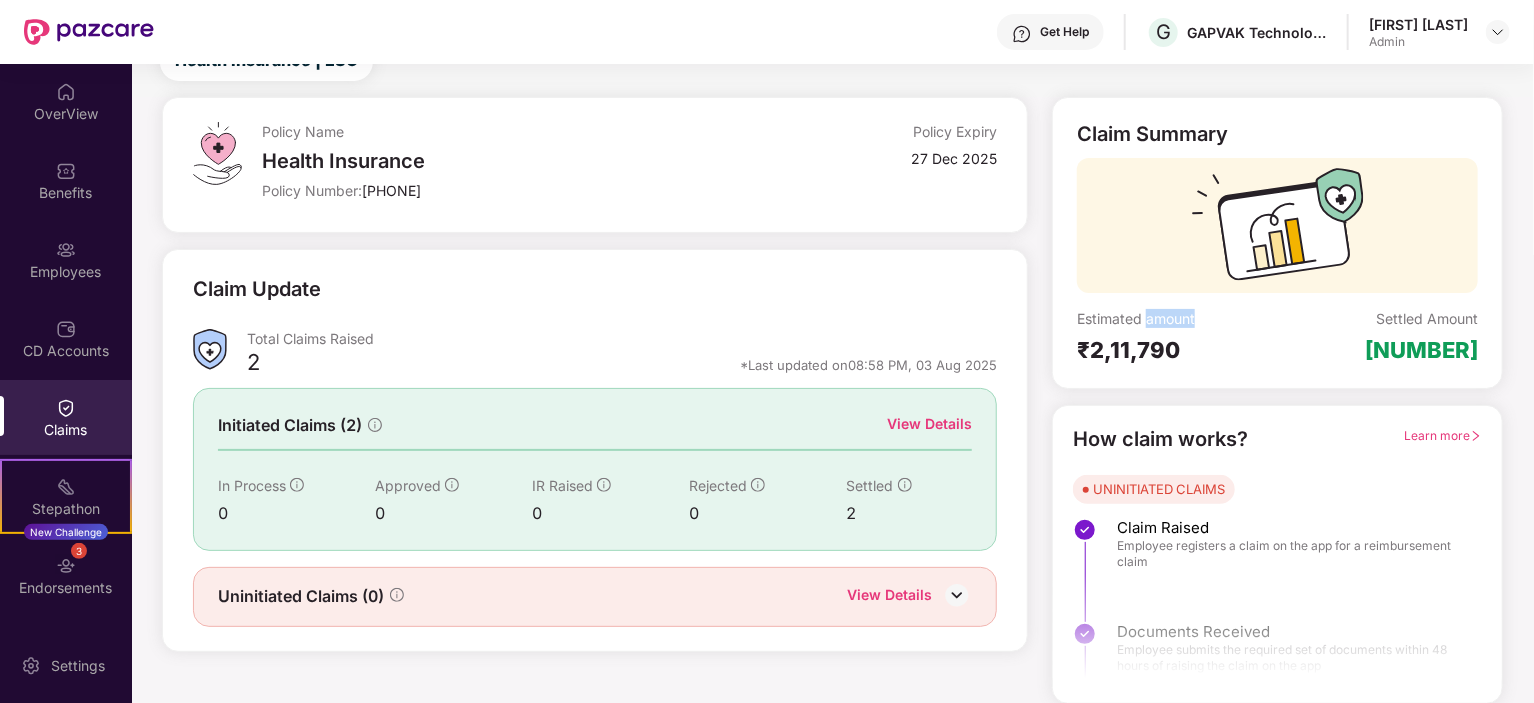 click on "Estimated amount" at bounding box center (1177, 318) 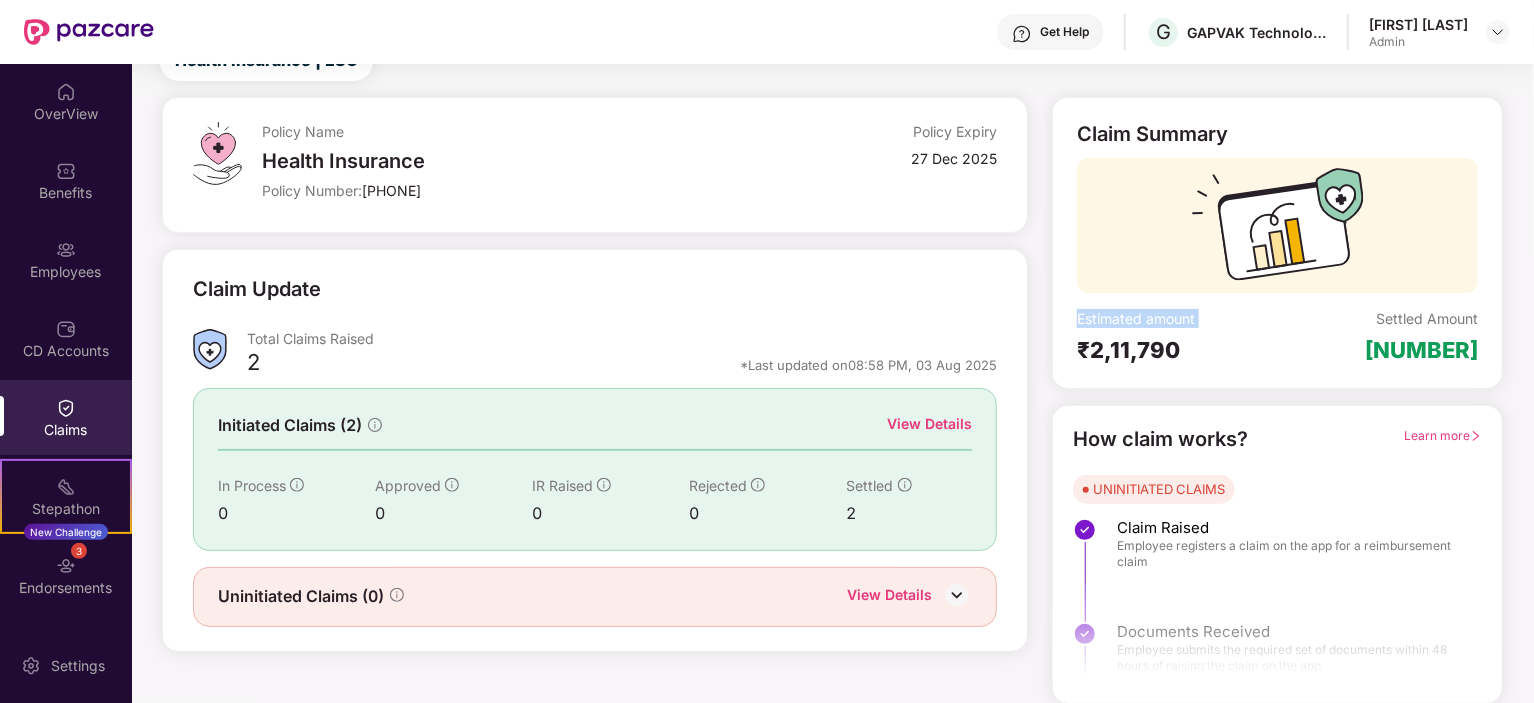 click on "Estimated amount" at bounding box center (1177, 318) 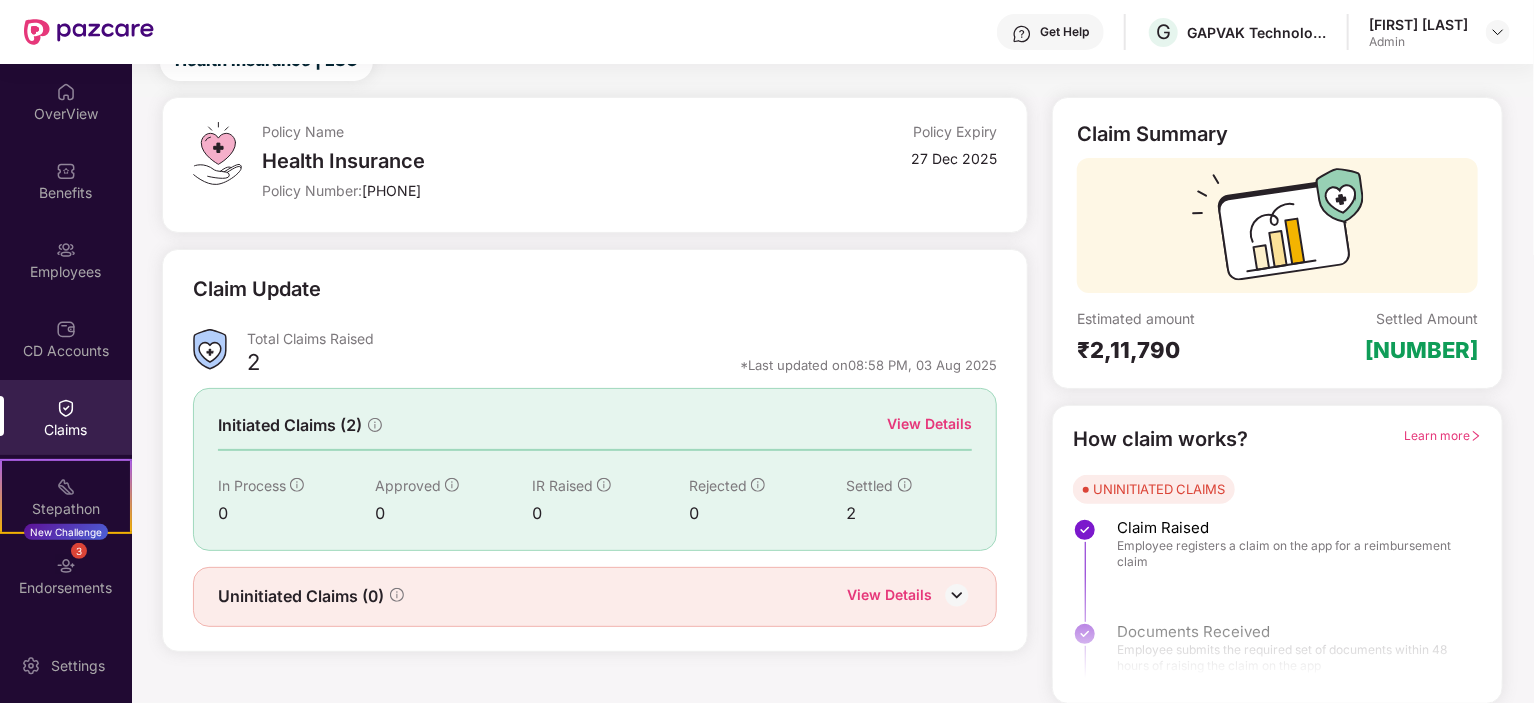 click on "Claim Summary Estimated amount ₹2,11,790 Settled Amount ₹[NUMBER]" at bounding box center [1277, 243] 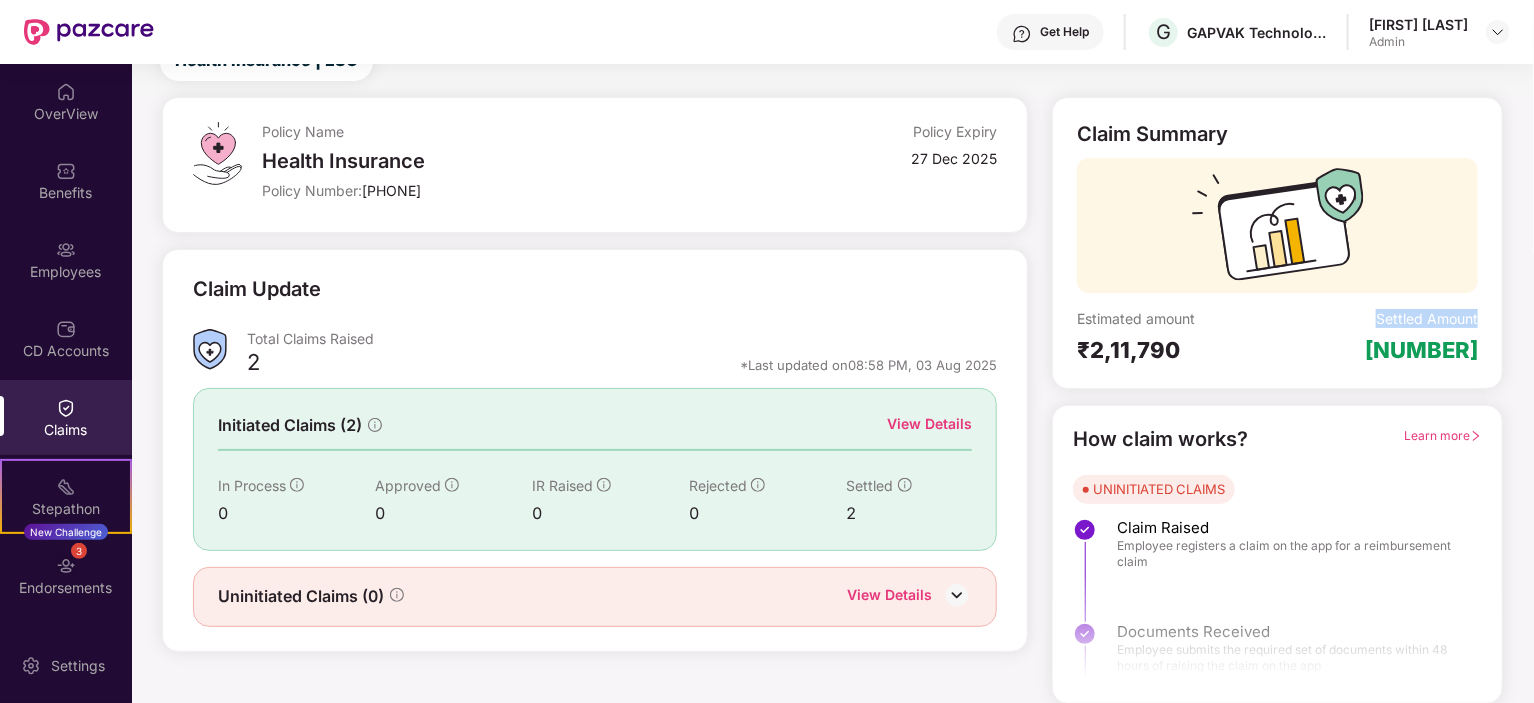 drag, startPoint x: 1378, startPoint y: 323, endPoint x: 1454, endPoint y: 323, distance: 76 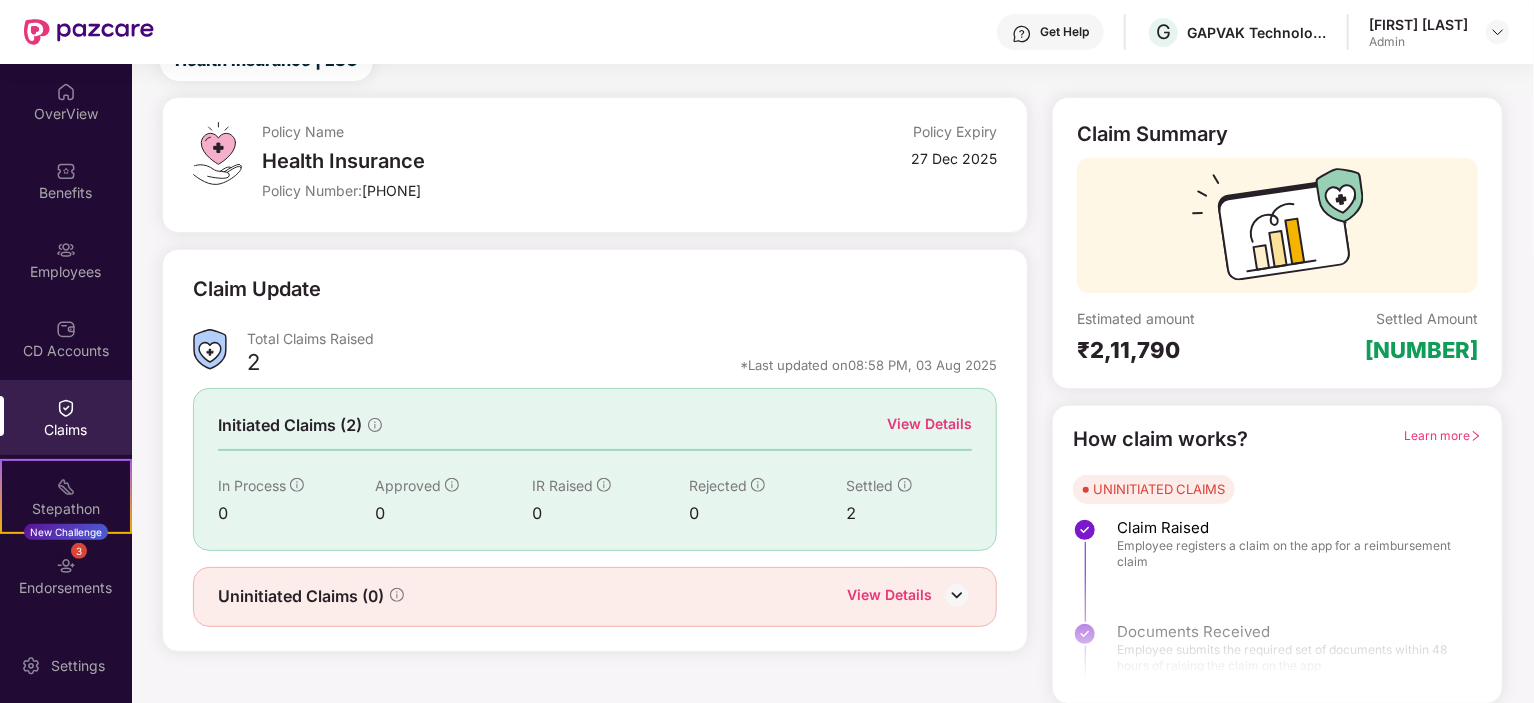 click on "Estimated amount" at bounding box center (1177, 318) 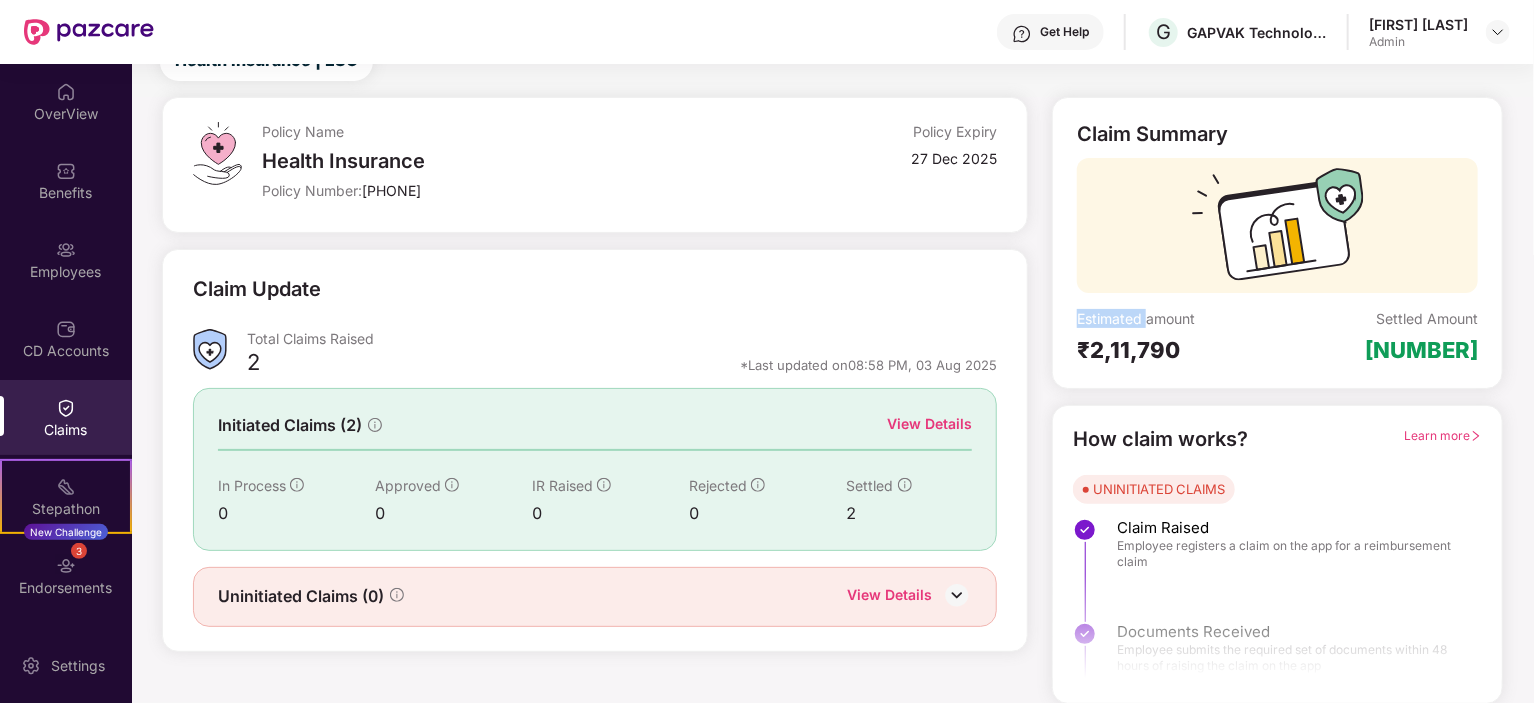click on "Estimated amount" at bounding box center (1177, 318) 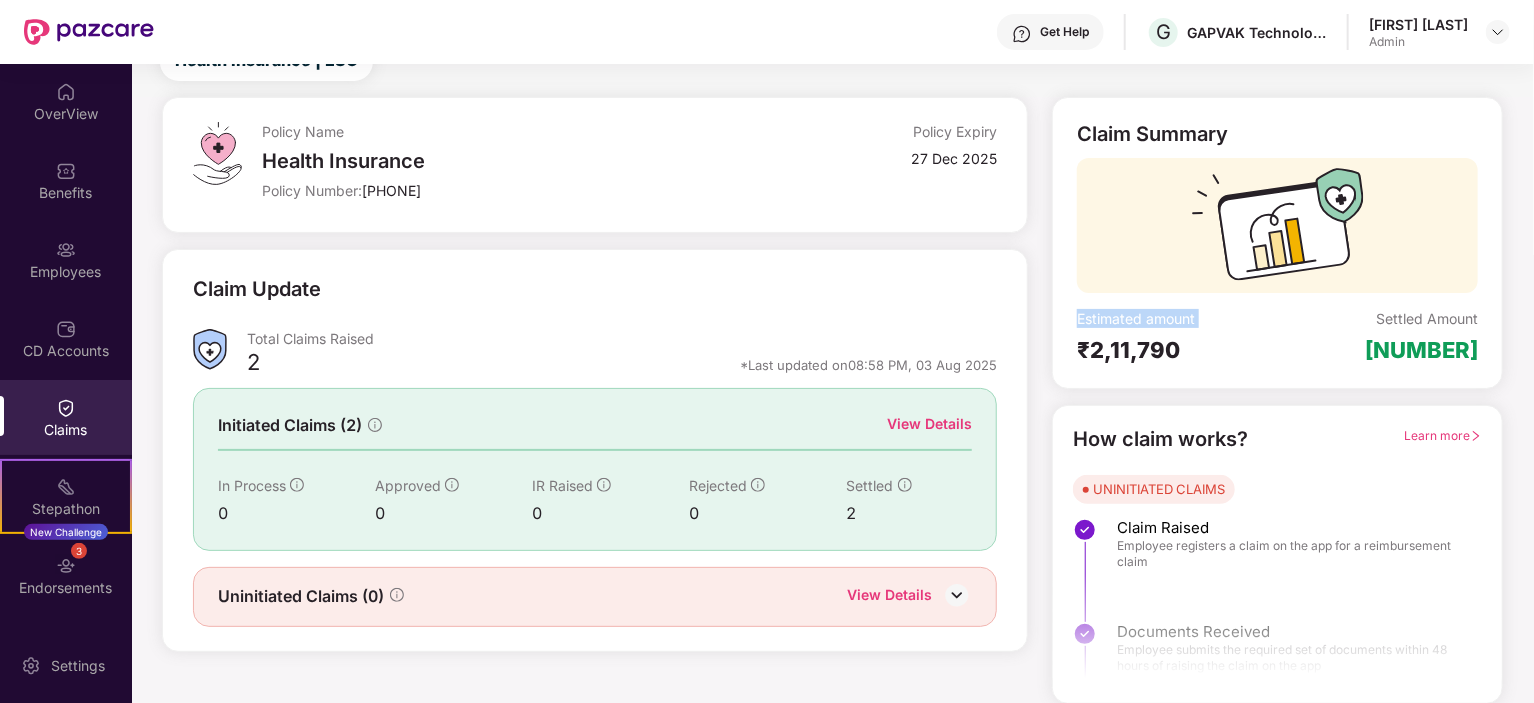 click on "Estimated amount" at bounding box center (1177, 318) 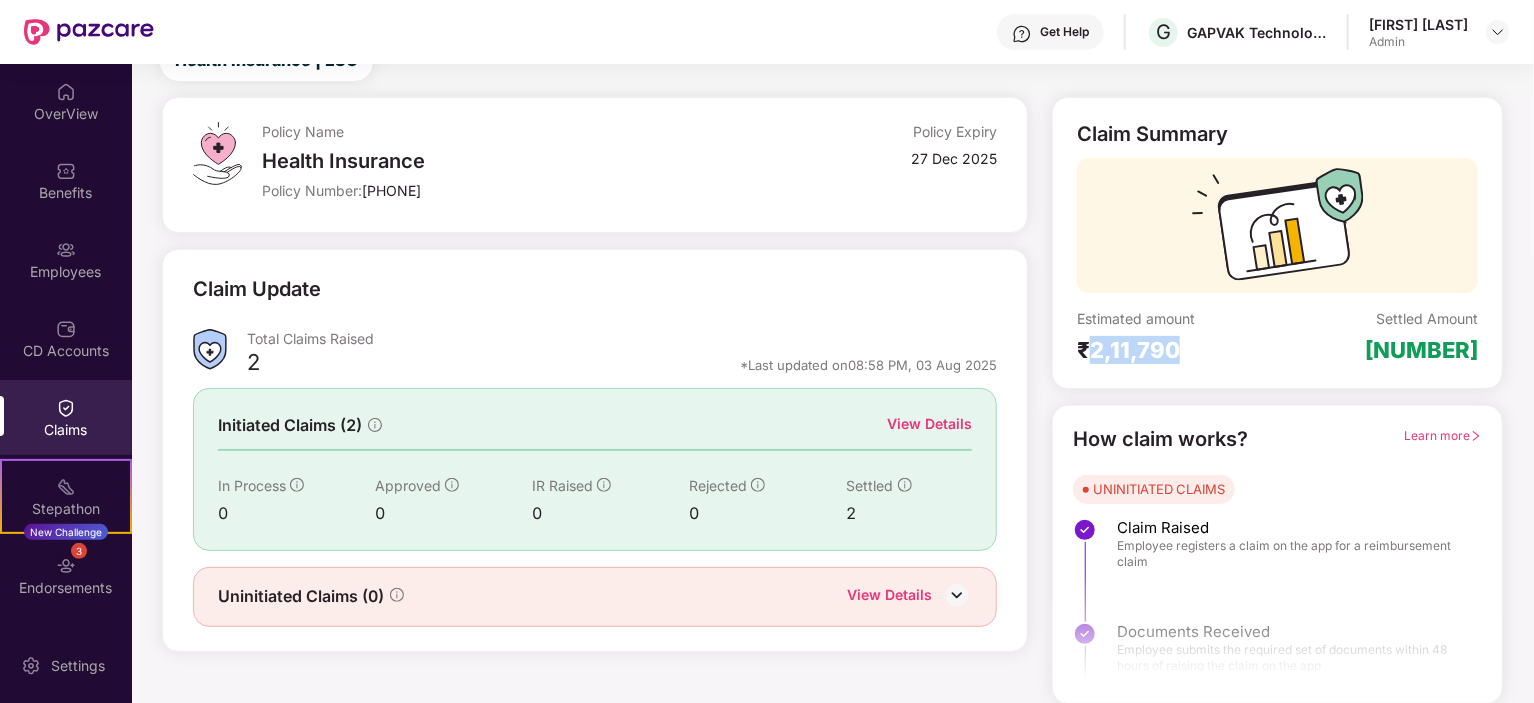 drag, startPoint x: 1090, startPoint y: 346, endPoint x: 1185, endPoint y: 348, distance: 95.02105 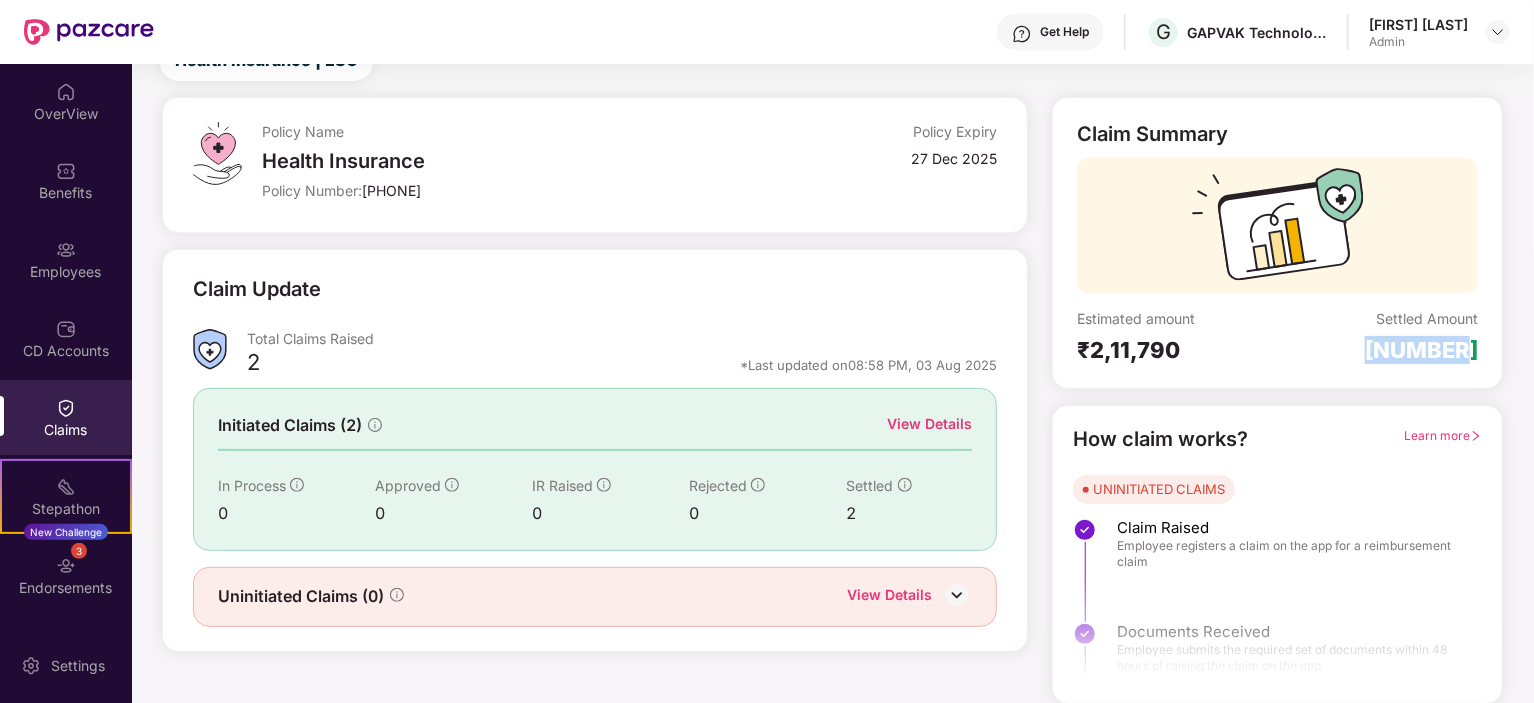drag, startPoint x: 1380, startPoint y: 348, endPoint x: 1484, endPoint y: 346, distance: 104.019226 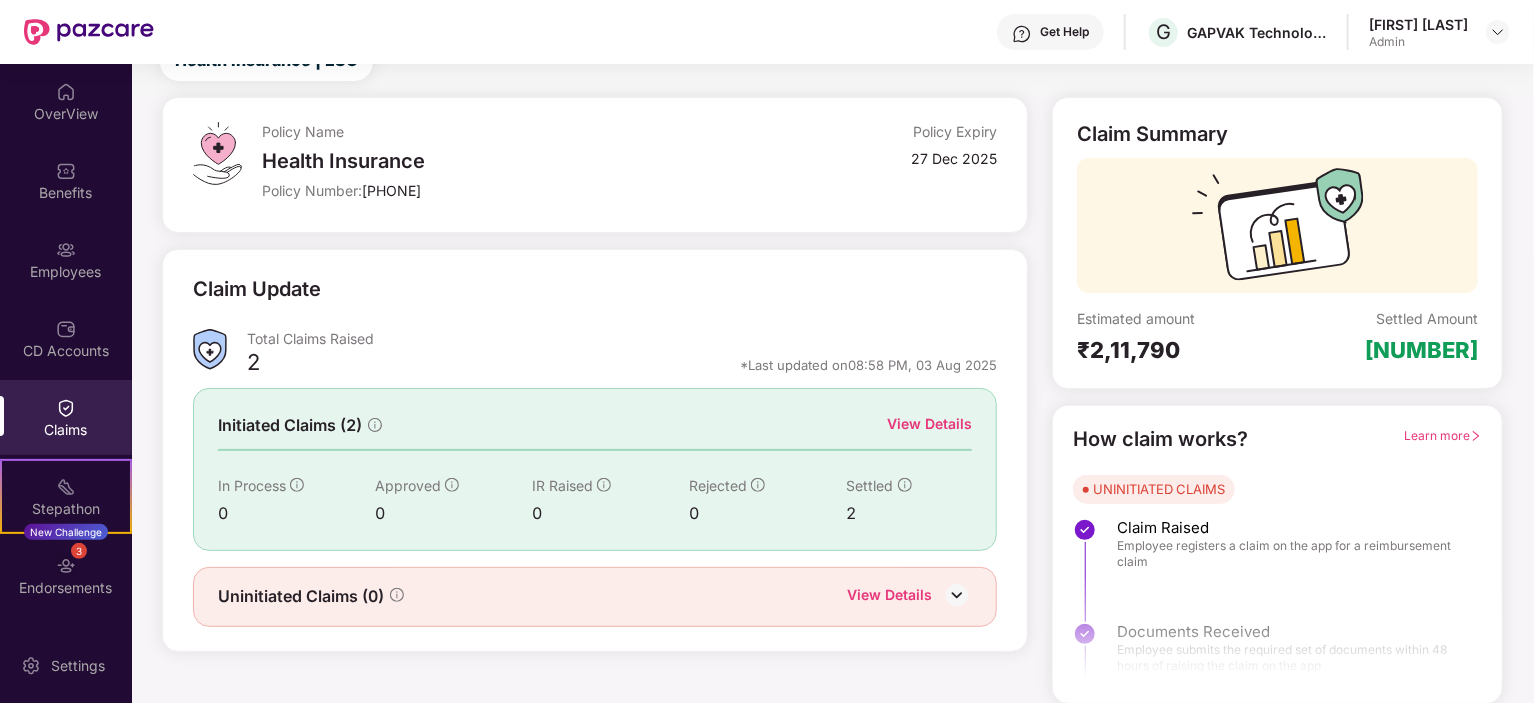 click on "₹2,11,790" at bounding box center [1177, 350] 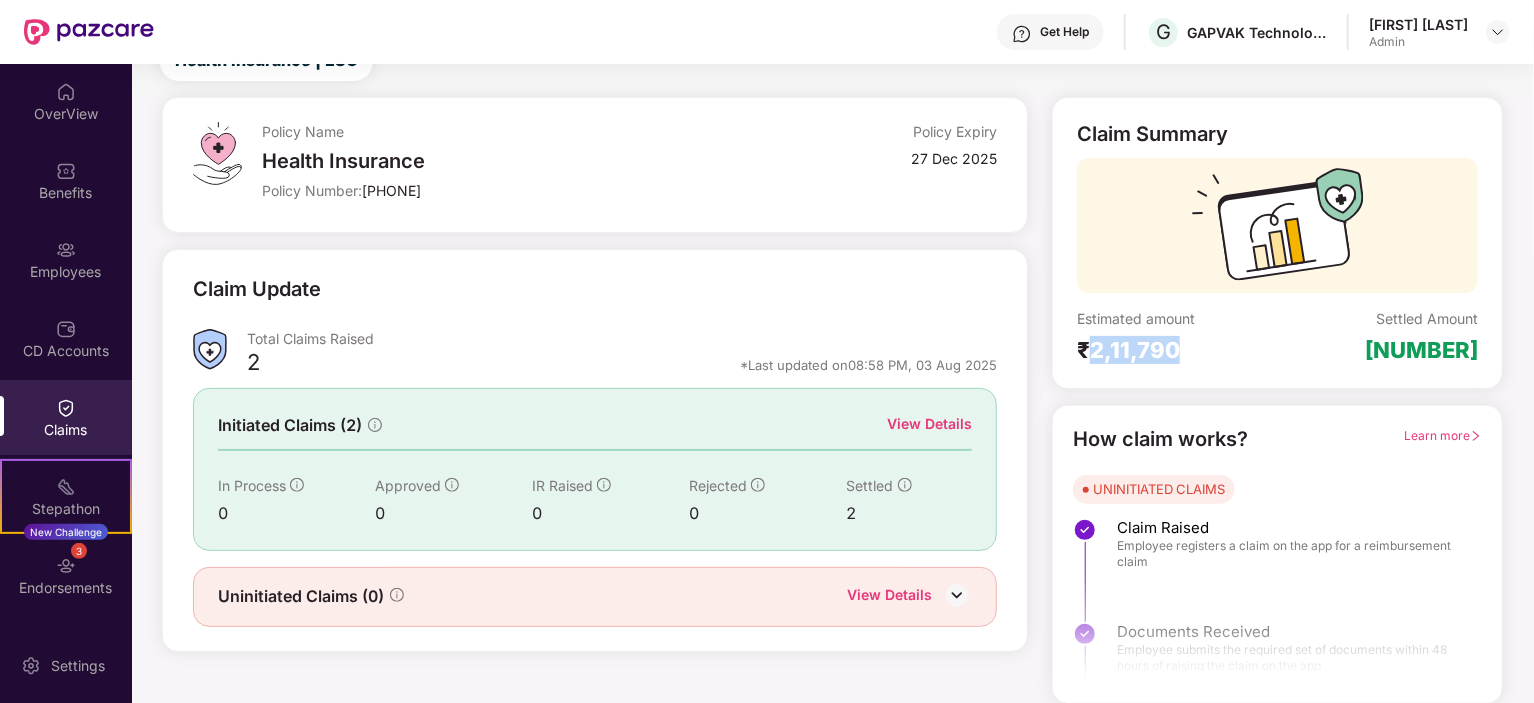 click on "₹2,11,790" at bounding box center (1177, 350) 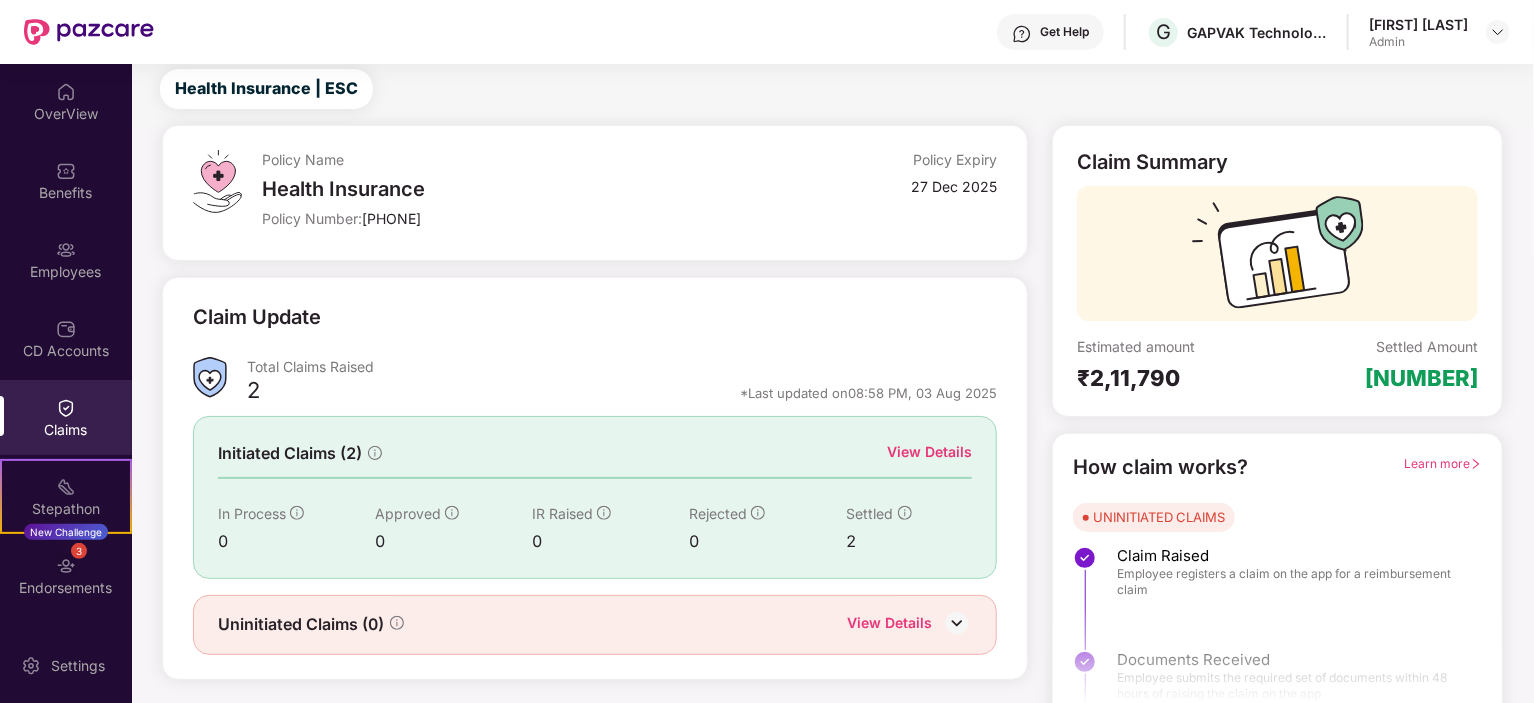scroll, scrollTop: 79, scrollLeft: 0, axis: vertical 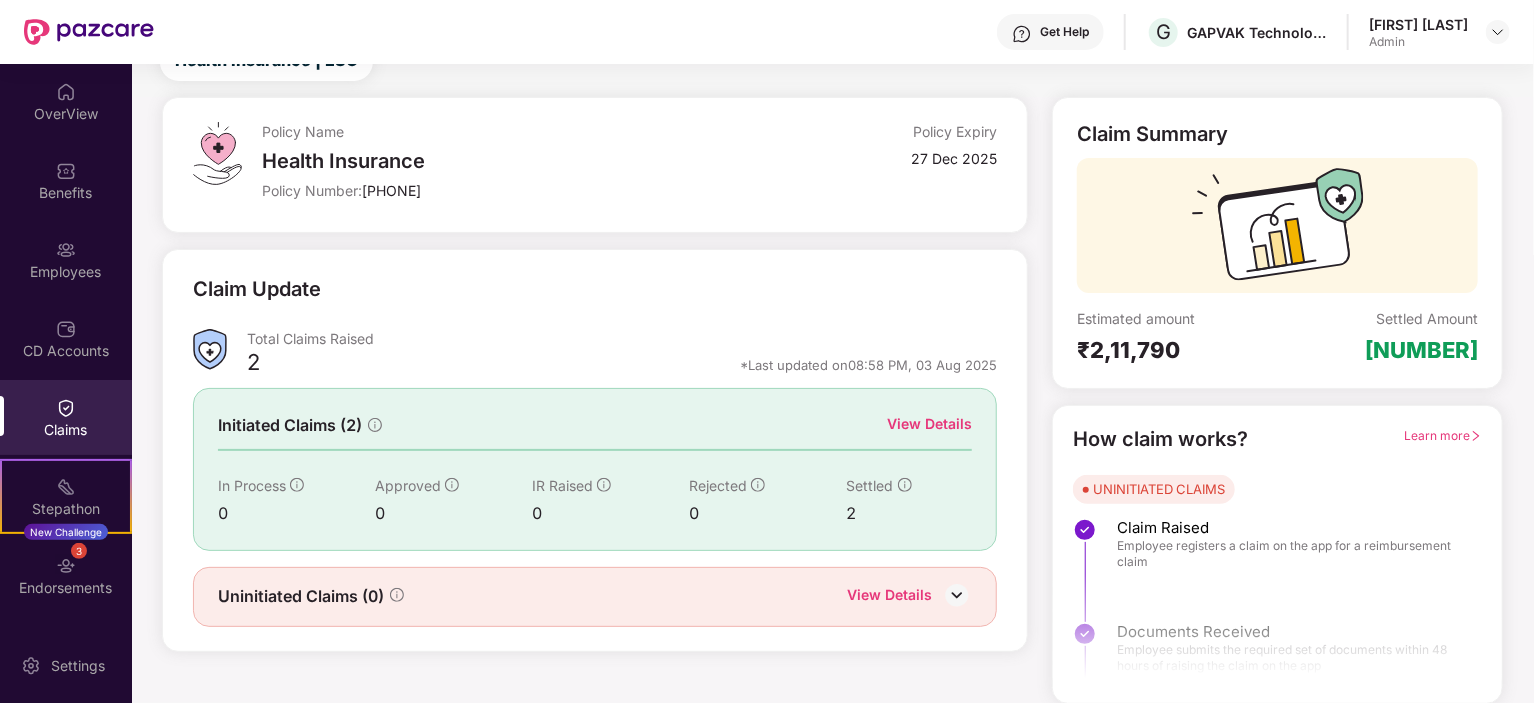 click at bounding box center (1278, 230) 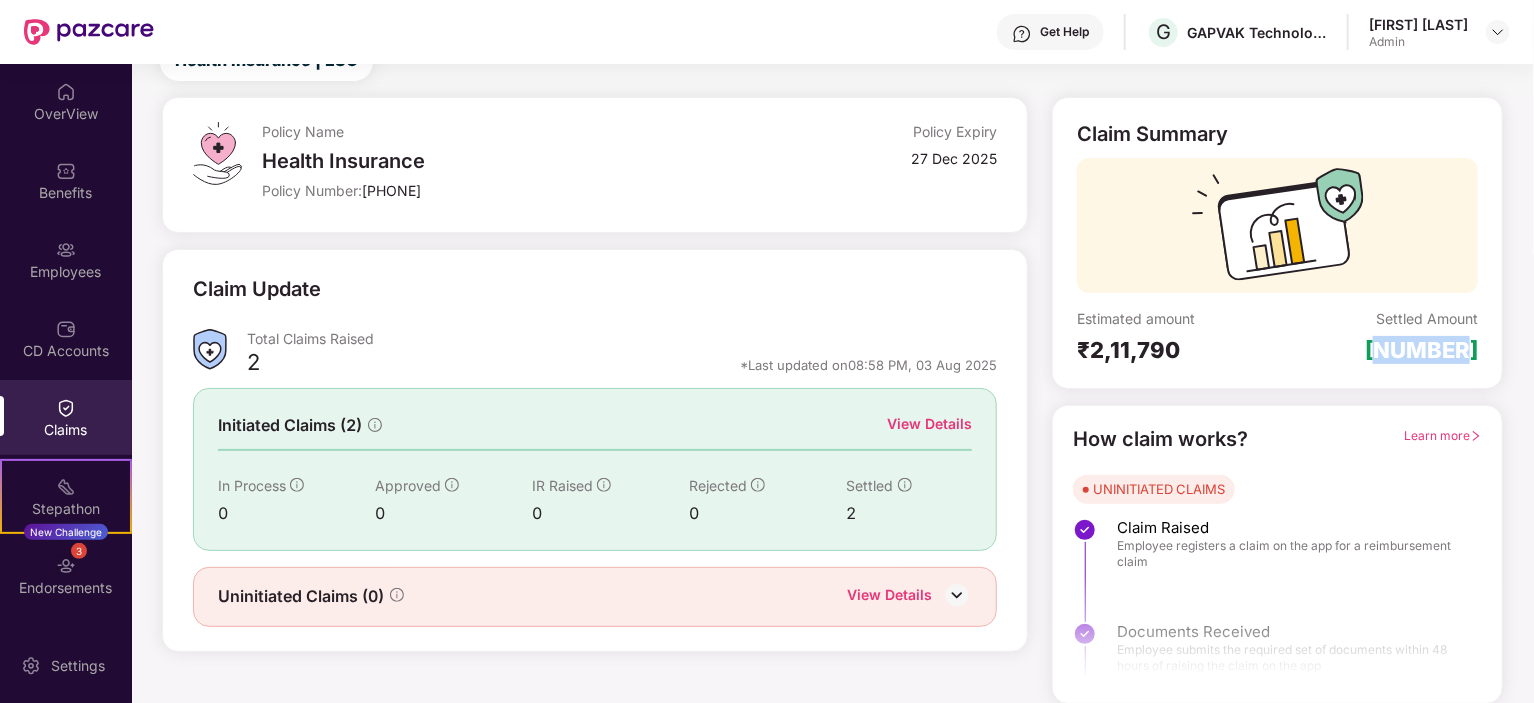 drag, startPoint x: 1396, startPoint y: 344, endPoint x: 1496, endPoint y: 343, distance: 100.005 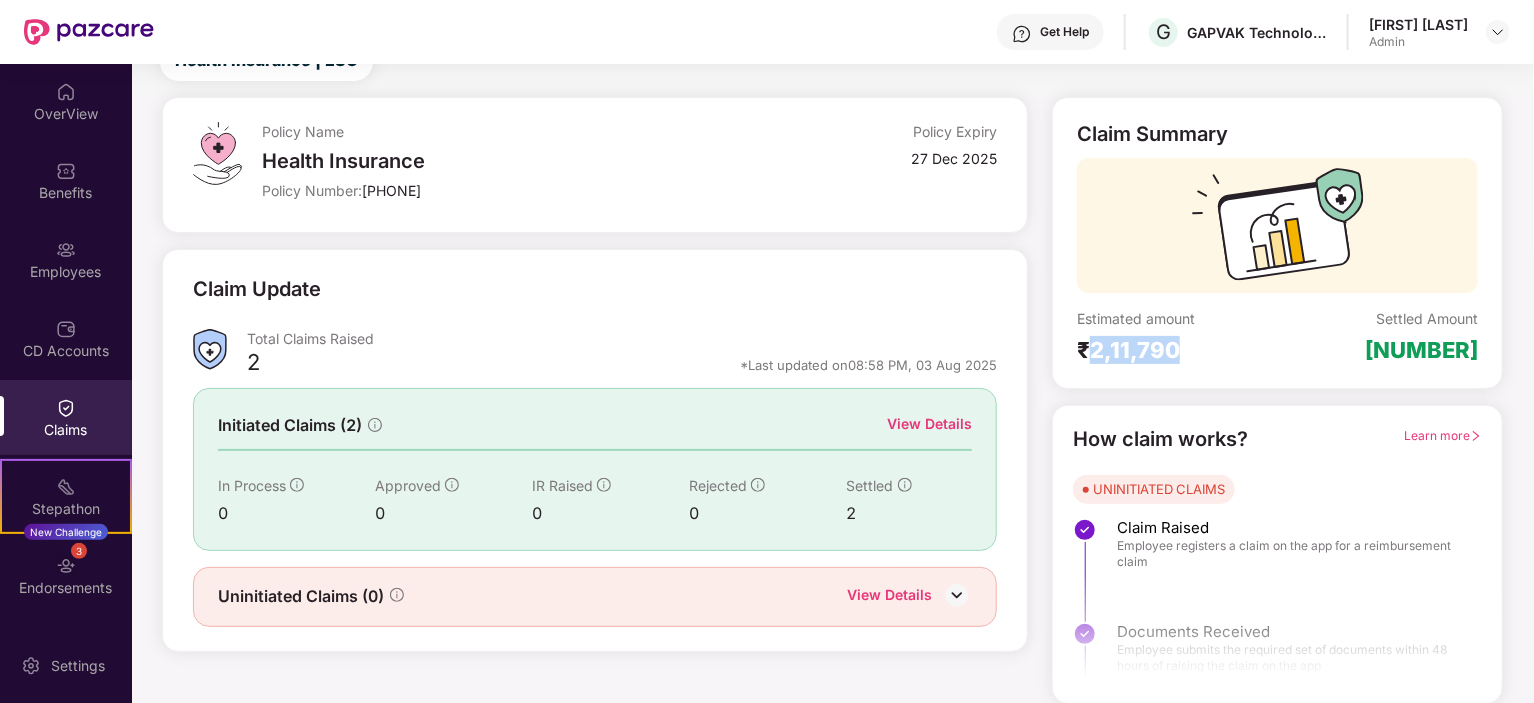 drag, startPoint x: 1090, startPoint y: 347, endPoint x: 1200, endPoint y: 340, distance: 110.2225 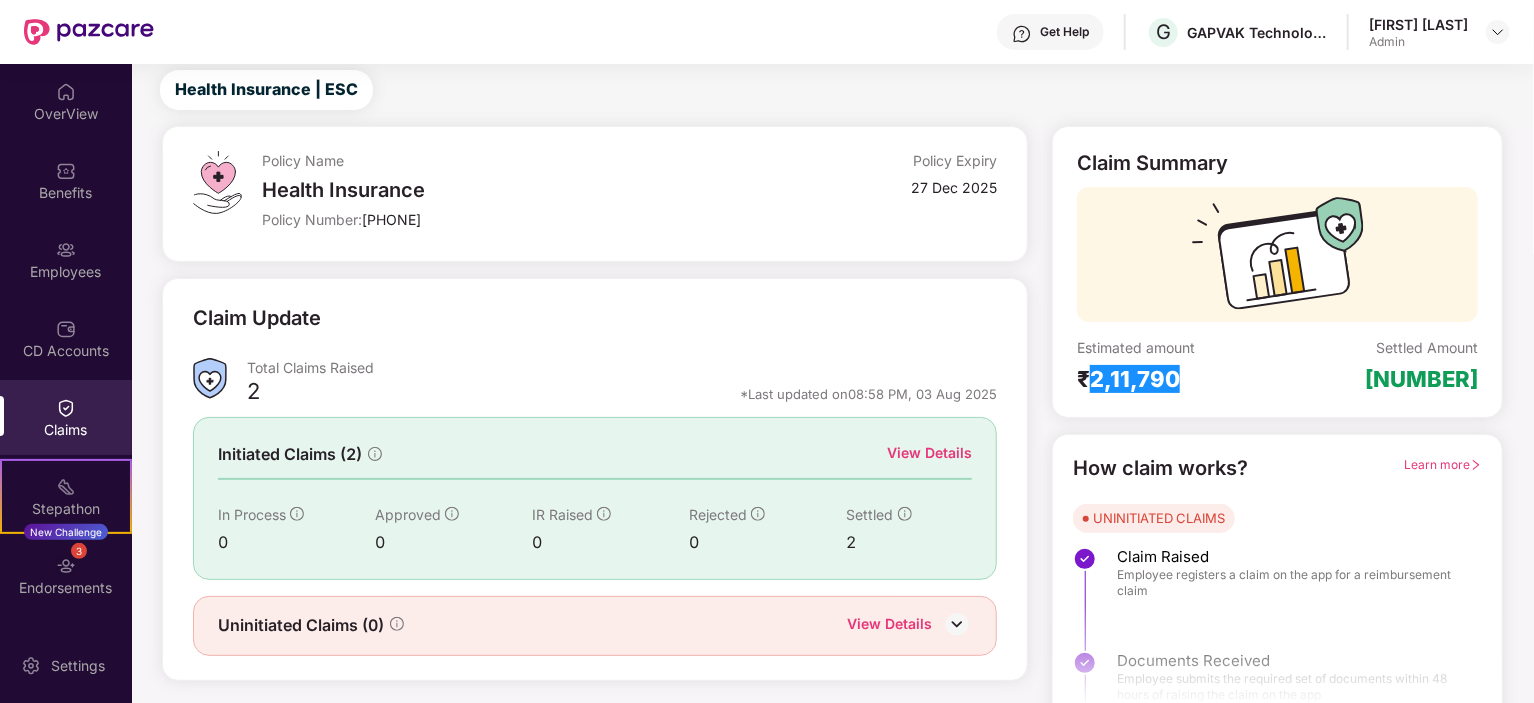 scroll, scrollTop: 0, scrollLeft: 0, axis: both 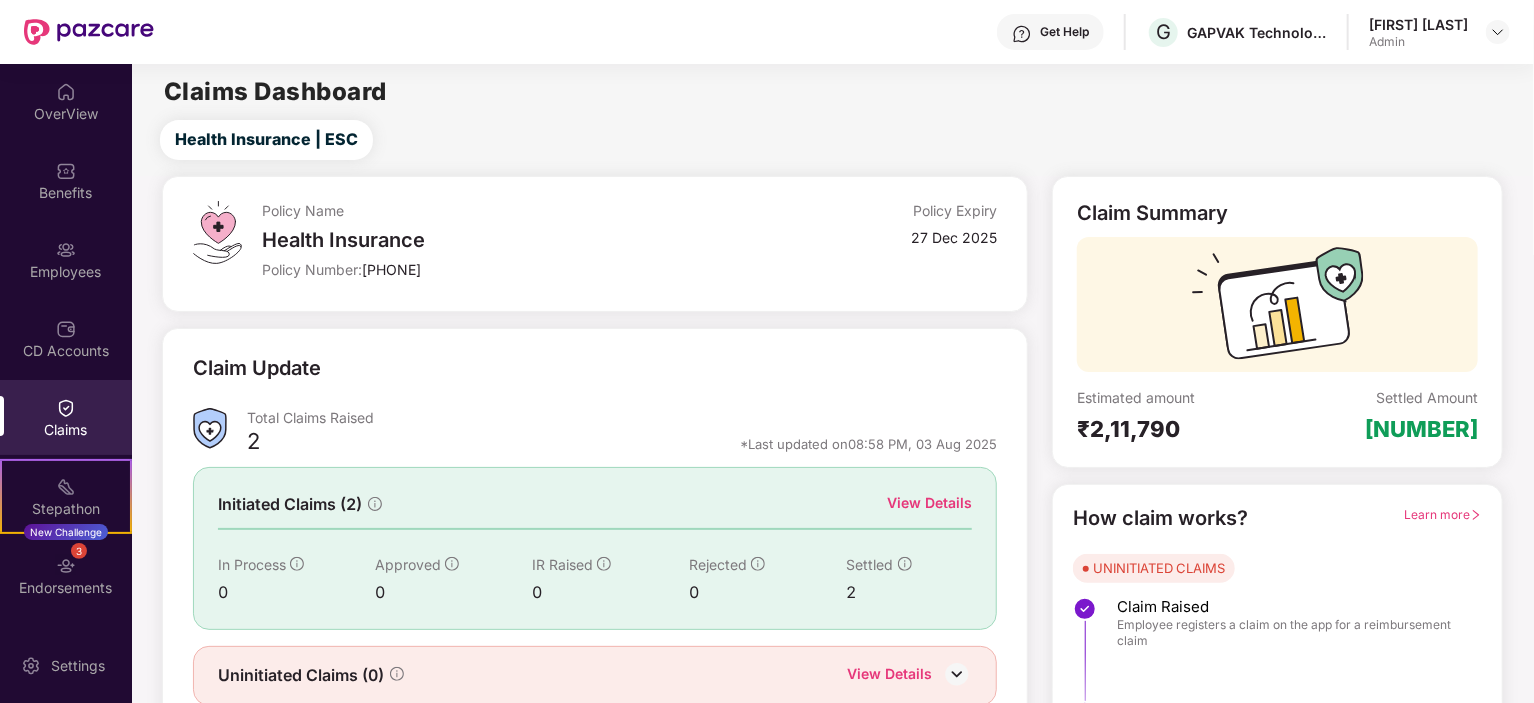 click on "27 Dec 2025" at bounding box center [954, 237] 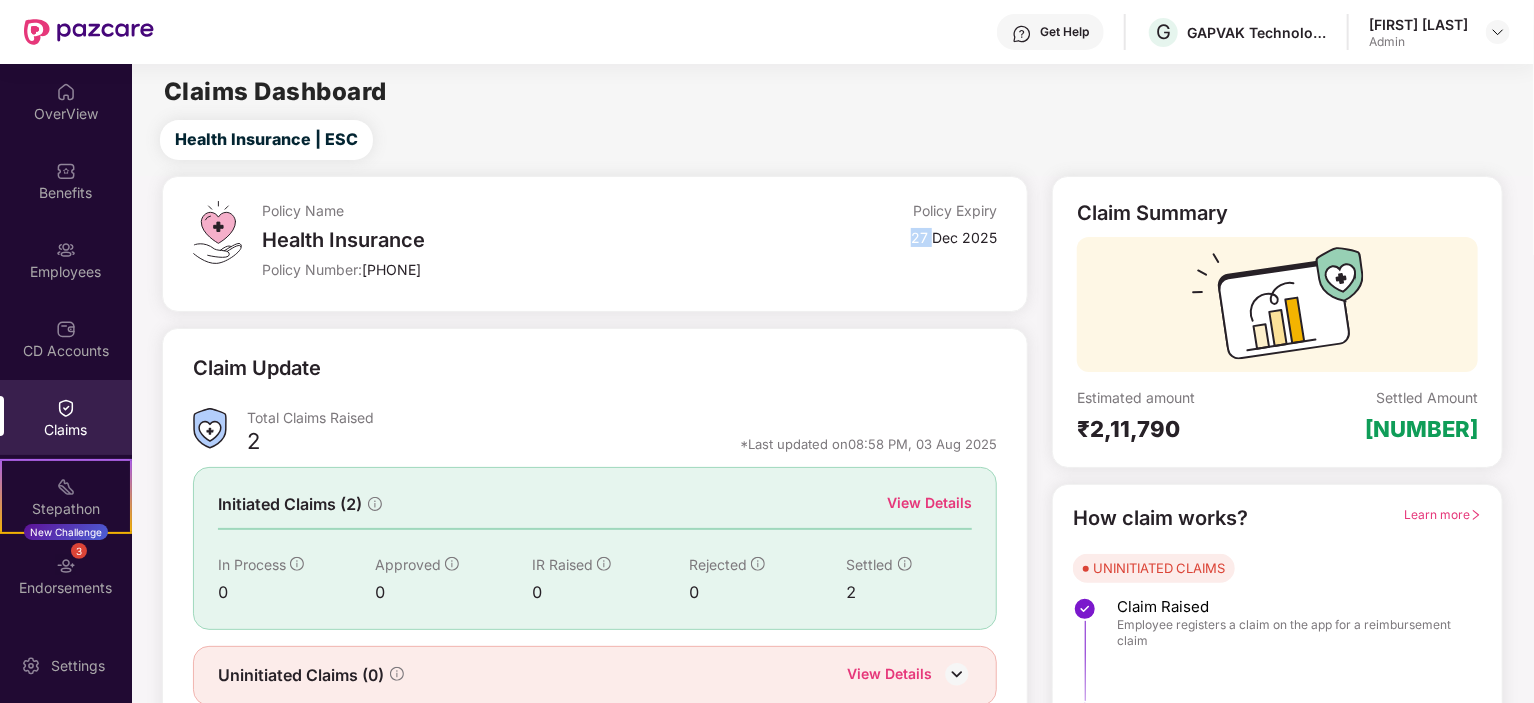 click on "27 Dec 2025" at bounding box center (954, 237) 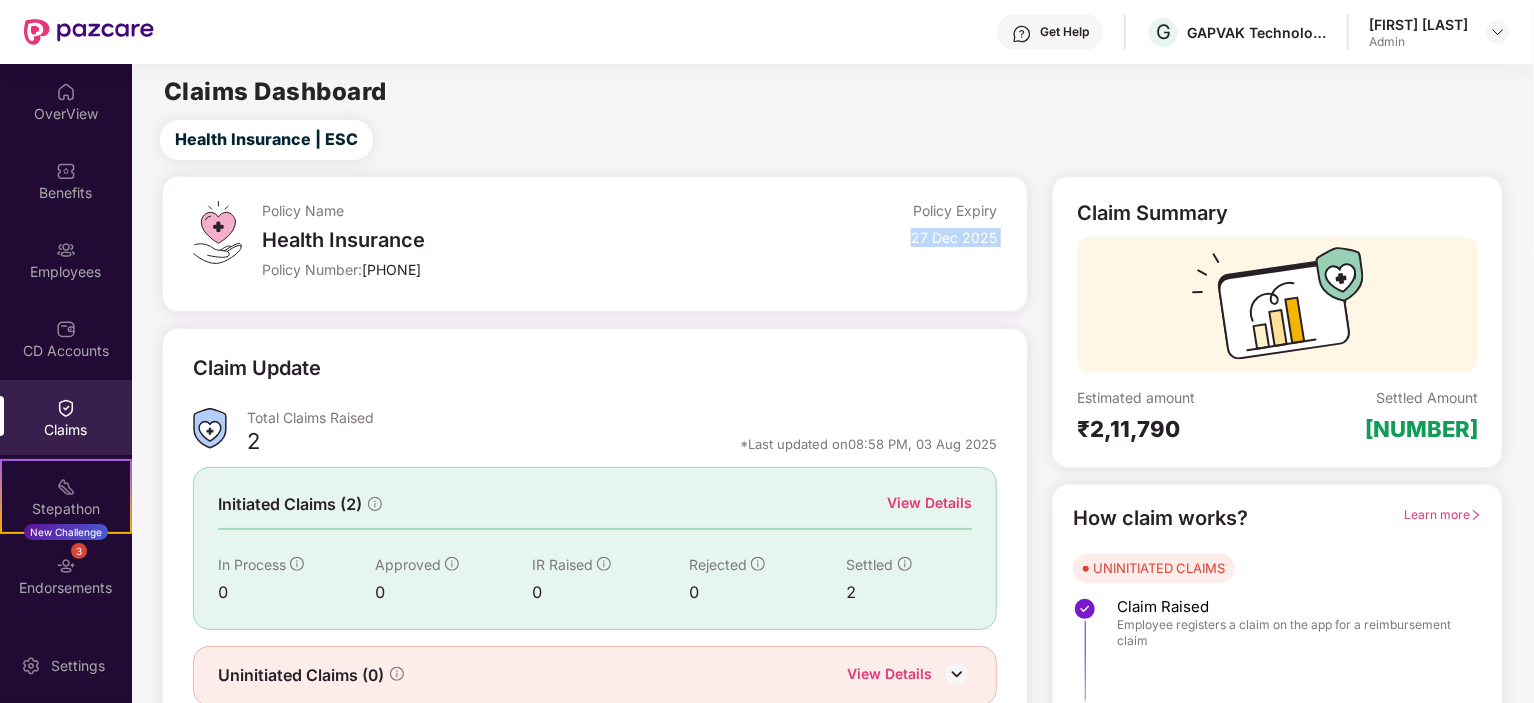 click on "27 Dec 2025" at bounding box center (954, 237) 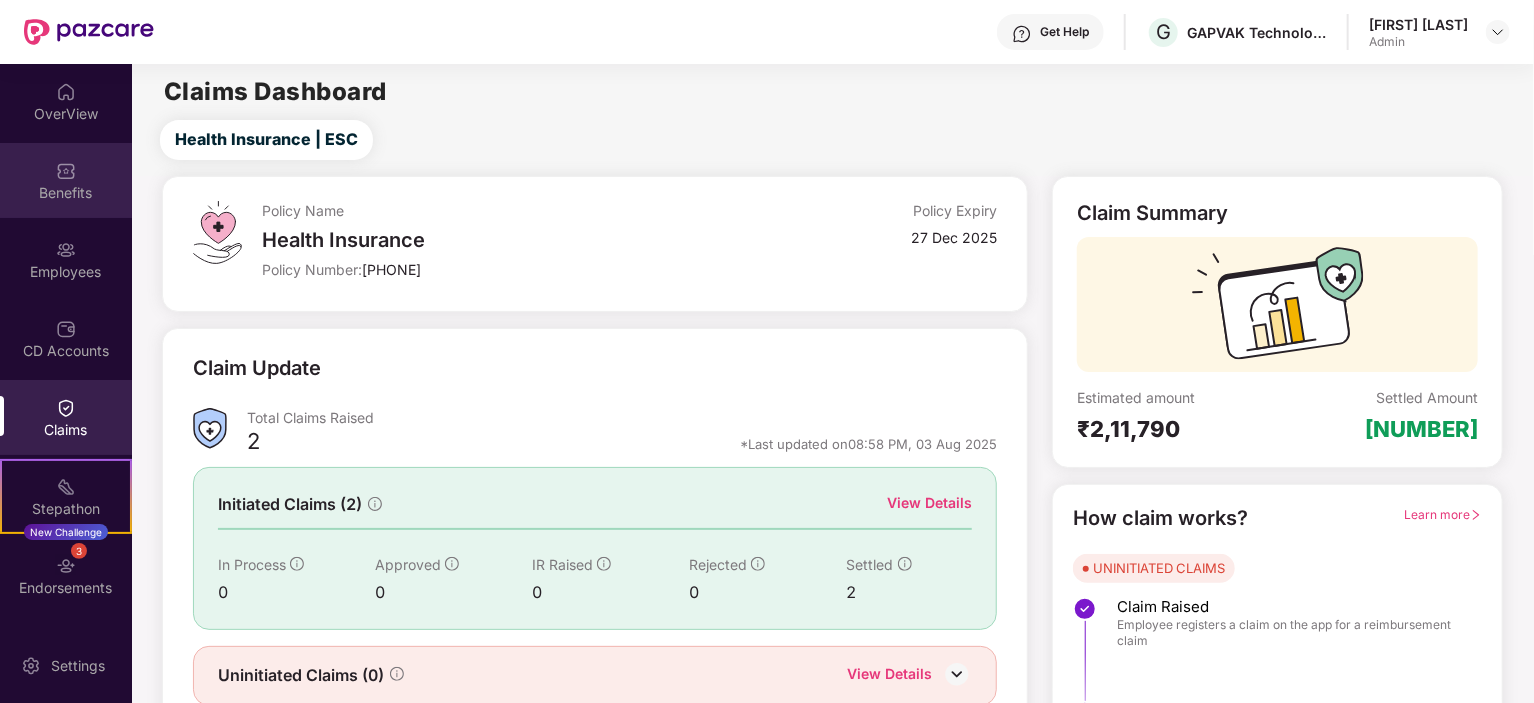 click on "Benefits" at bounding box center [66, 193] 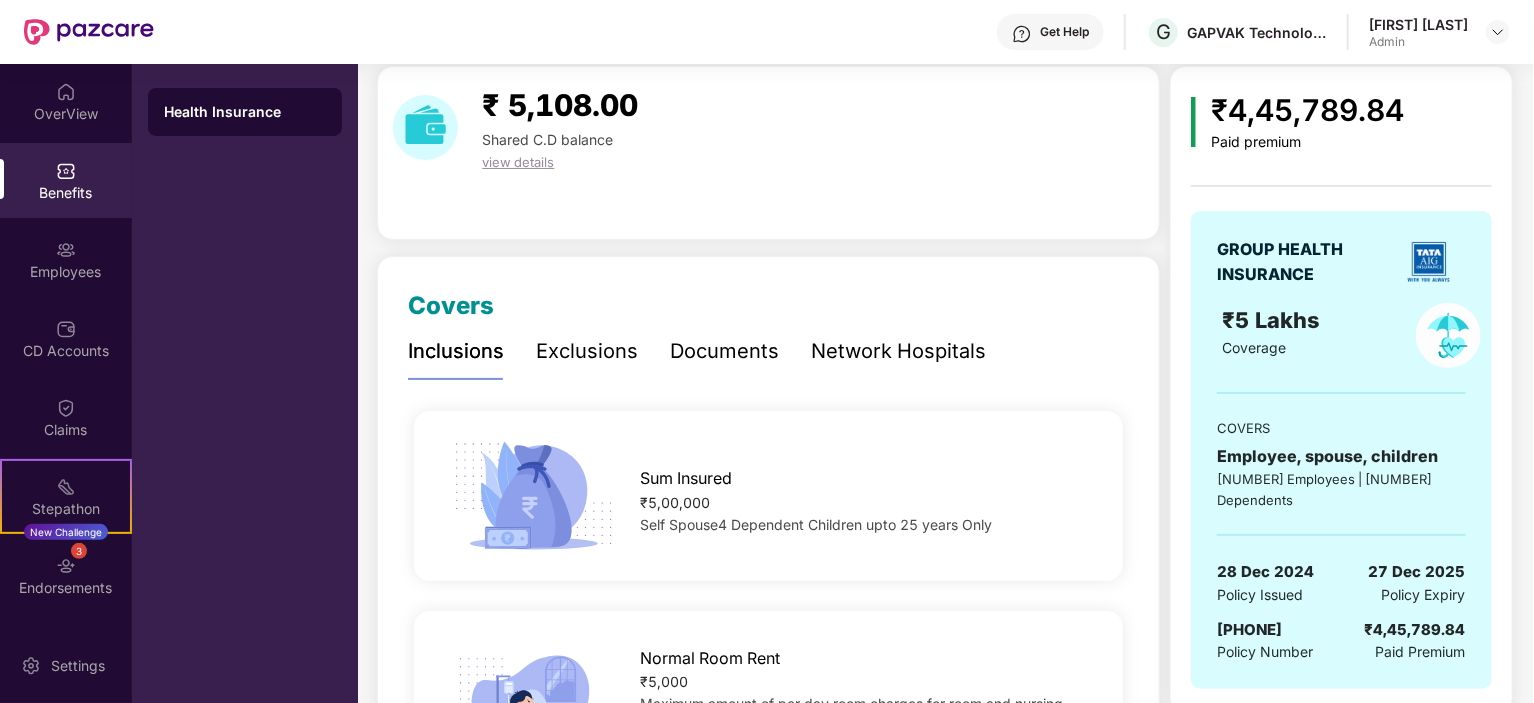 scroll, scrollTop: 100, scrollLeft: 0, axis: vertical 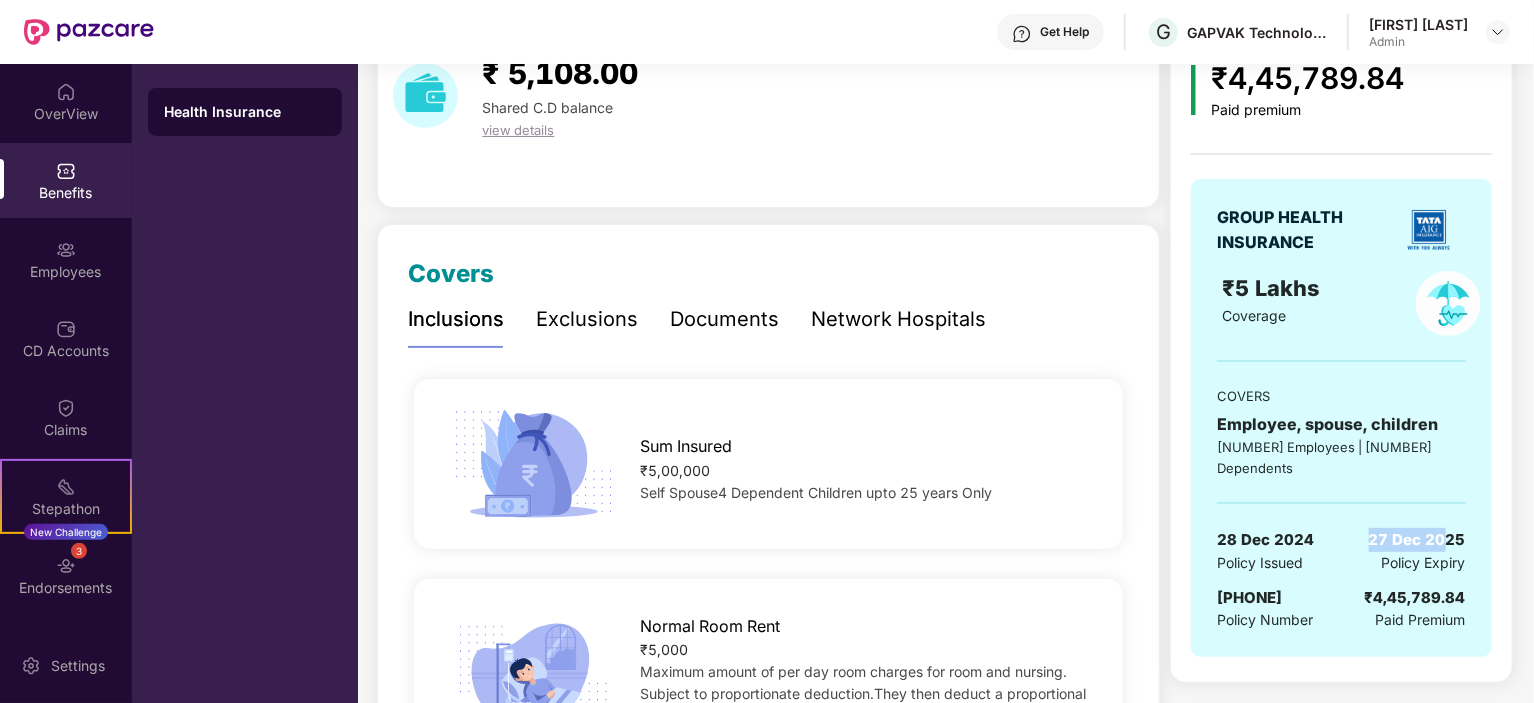 drag, startPoint x: 1372, startPoint y: 515, endPoint x: 1445, endPoint y: 515, distance: 73 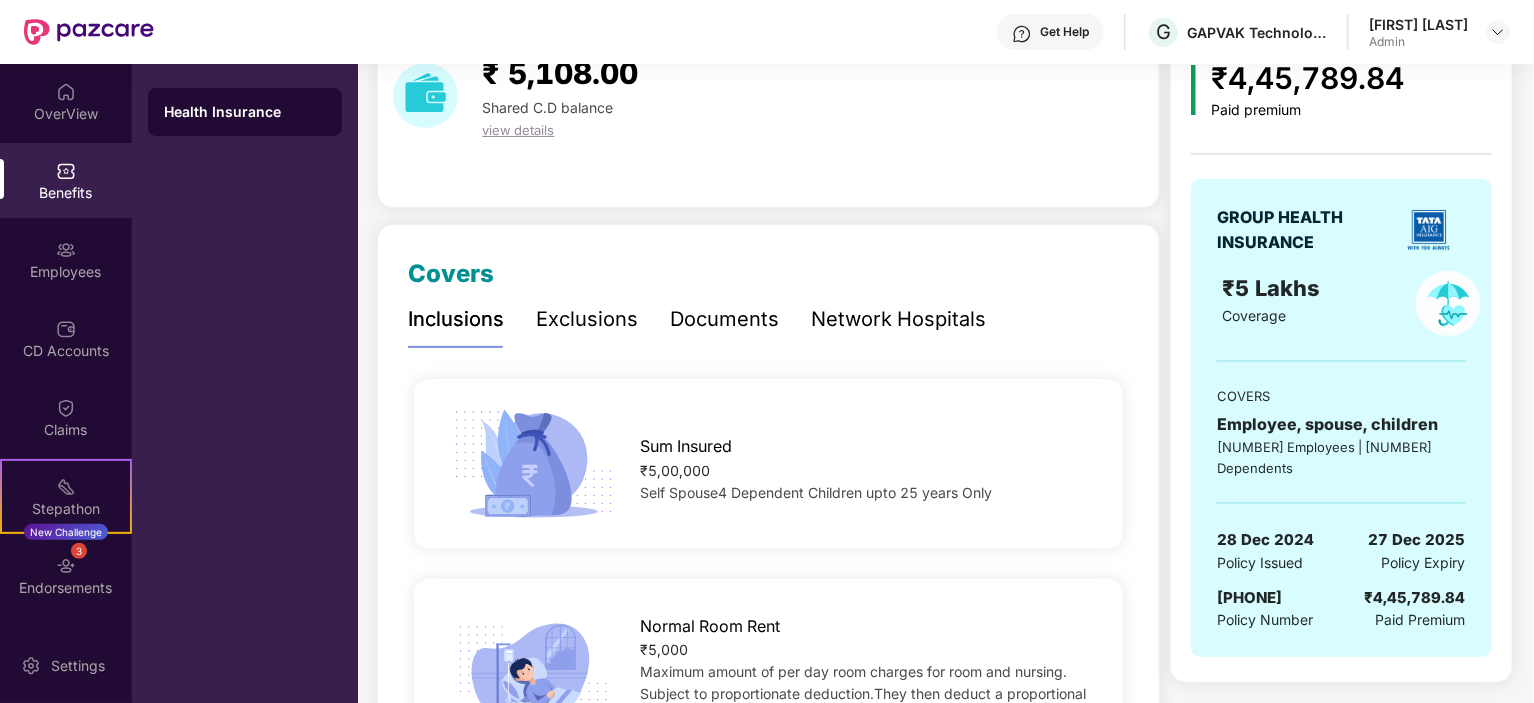 click on "[PHONE]" at bounding box center [1249, 597] 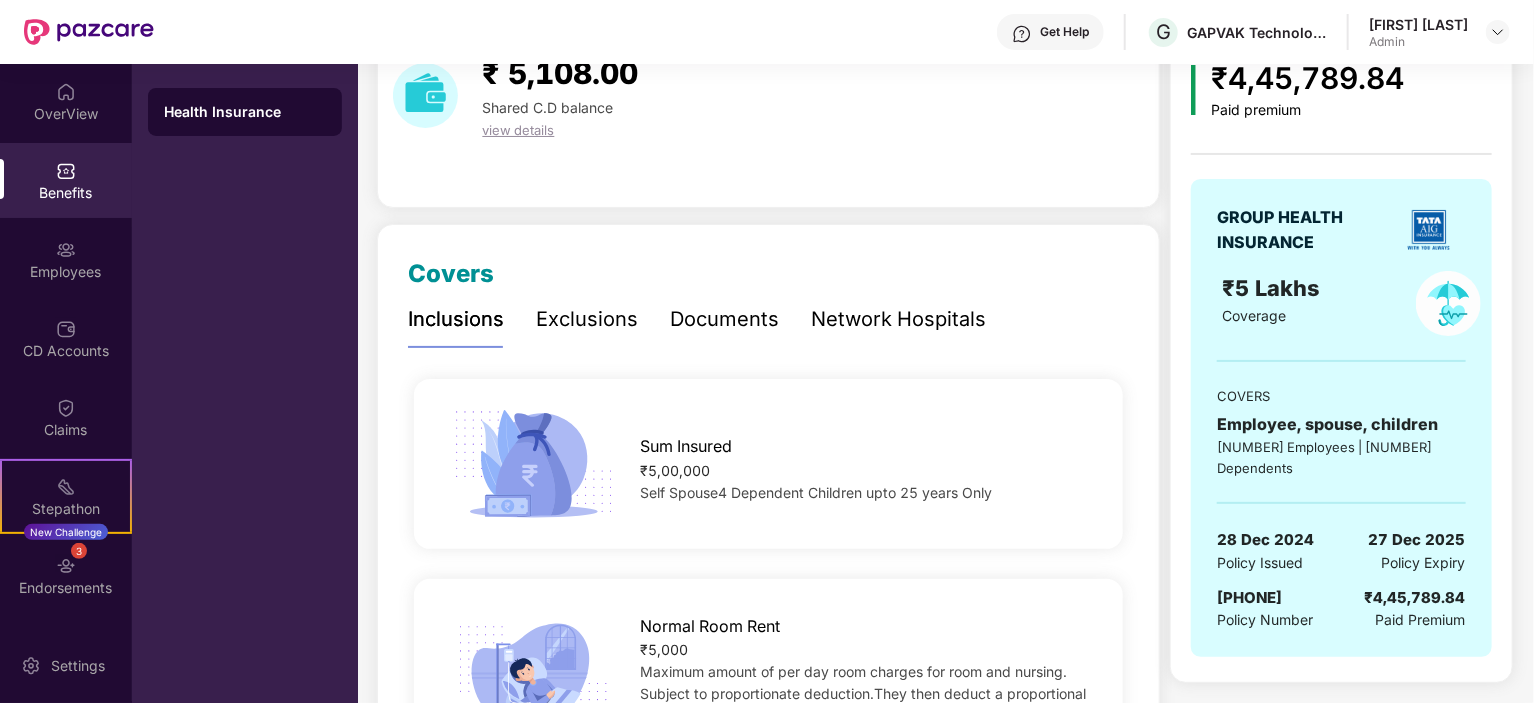 click on "GROUP HEALTH INSURANCE" at bounding box center [1304, 230] 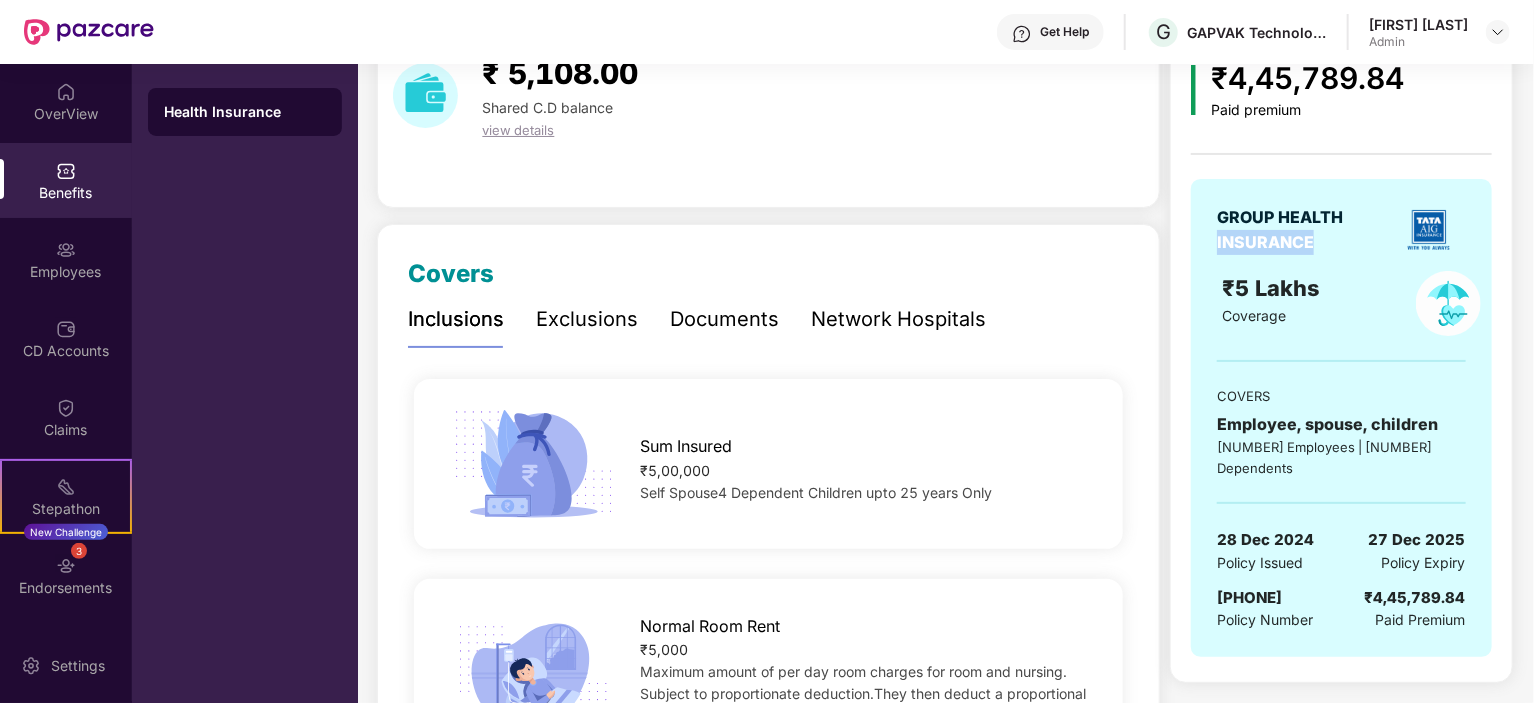 click on "GROUP HEALTH INSURANCE" at bounding box center [1304, 230] 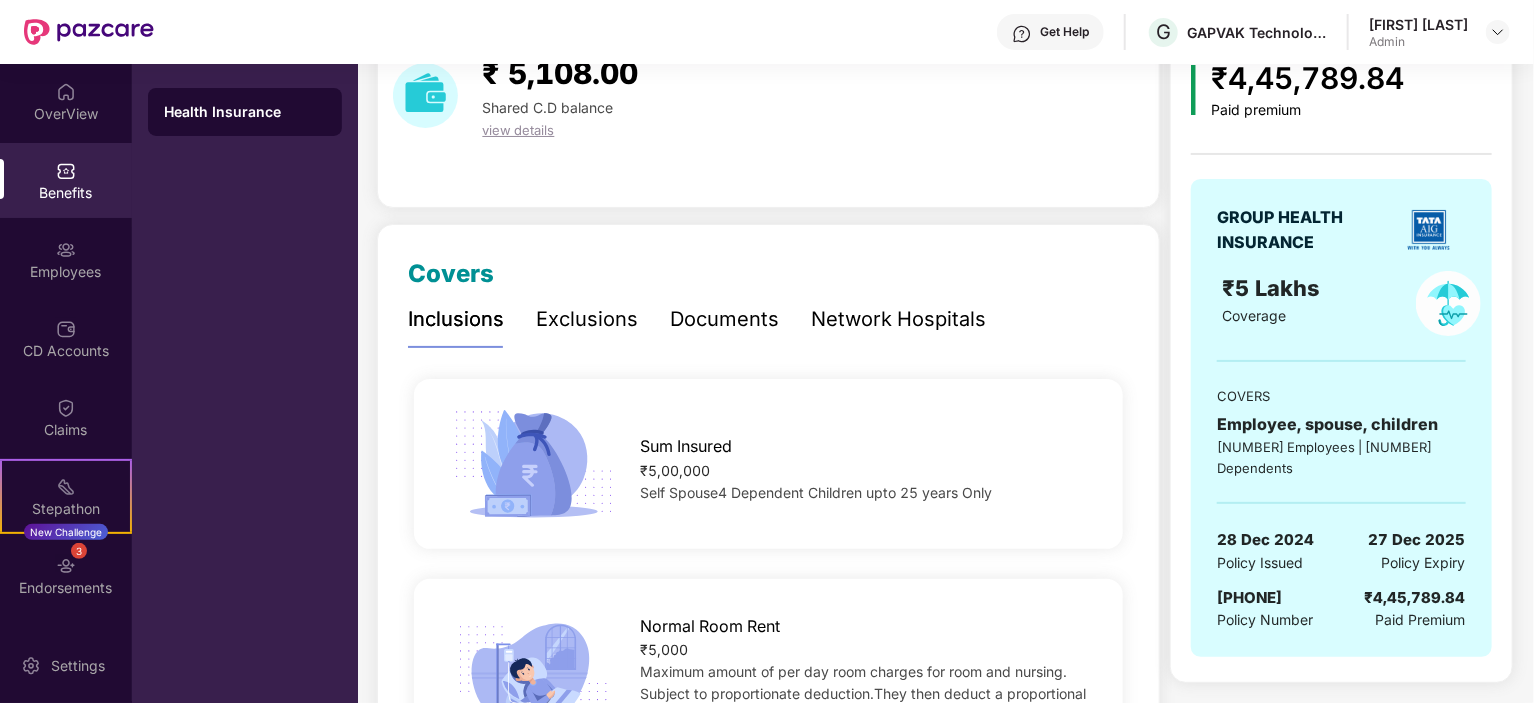 click on "₹5 Lakhs" at bounding box center [1275, 288] 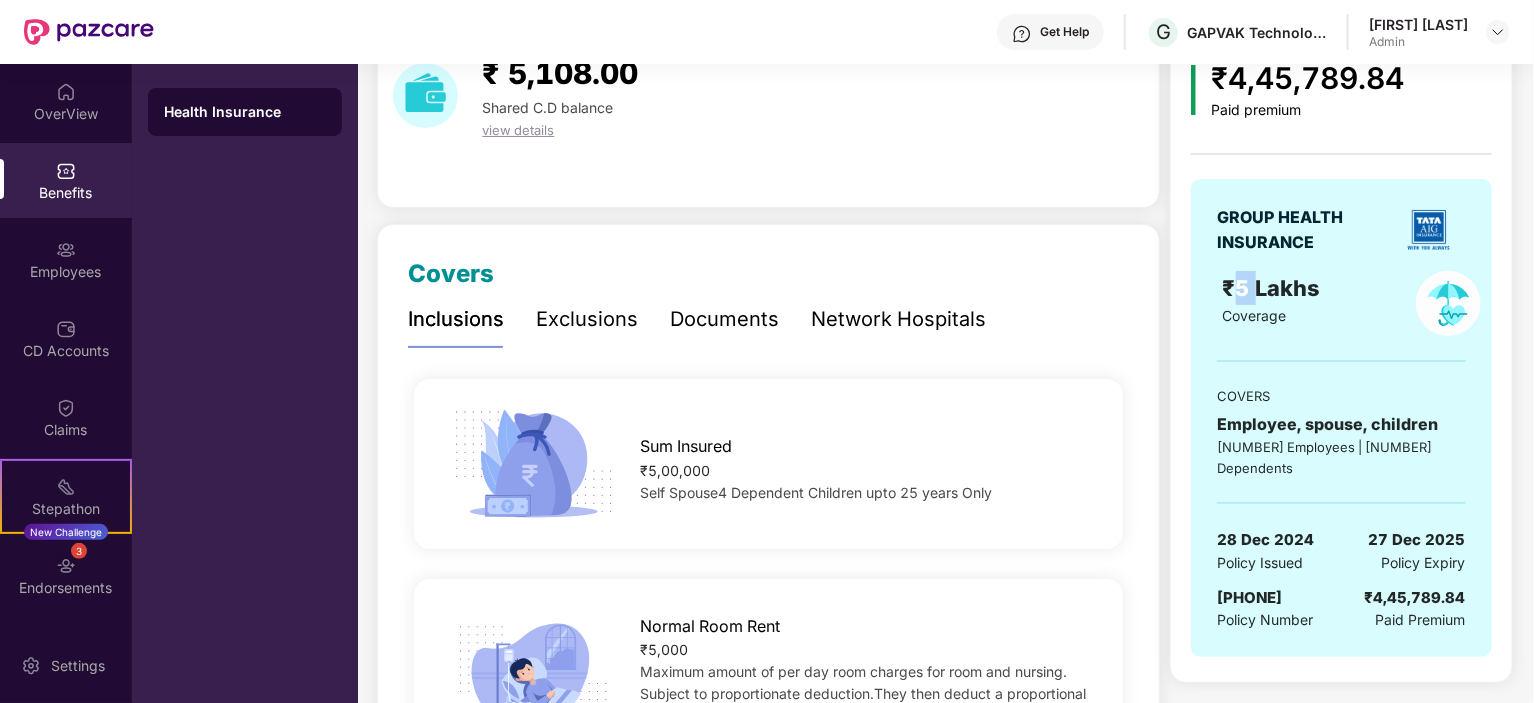 click on "₹5 Lakhs" at bounding box center (1275, 288) 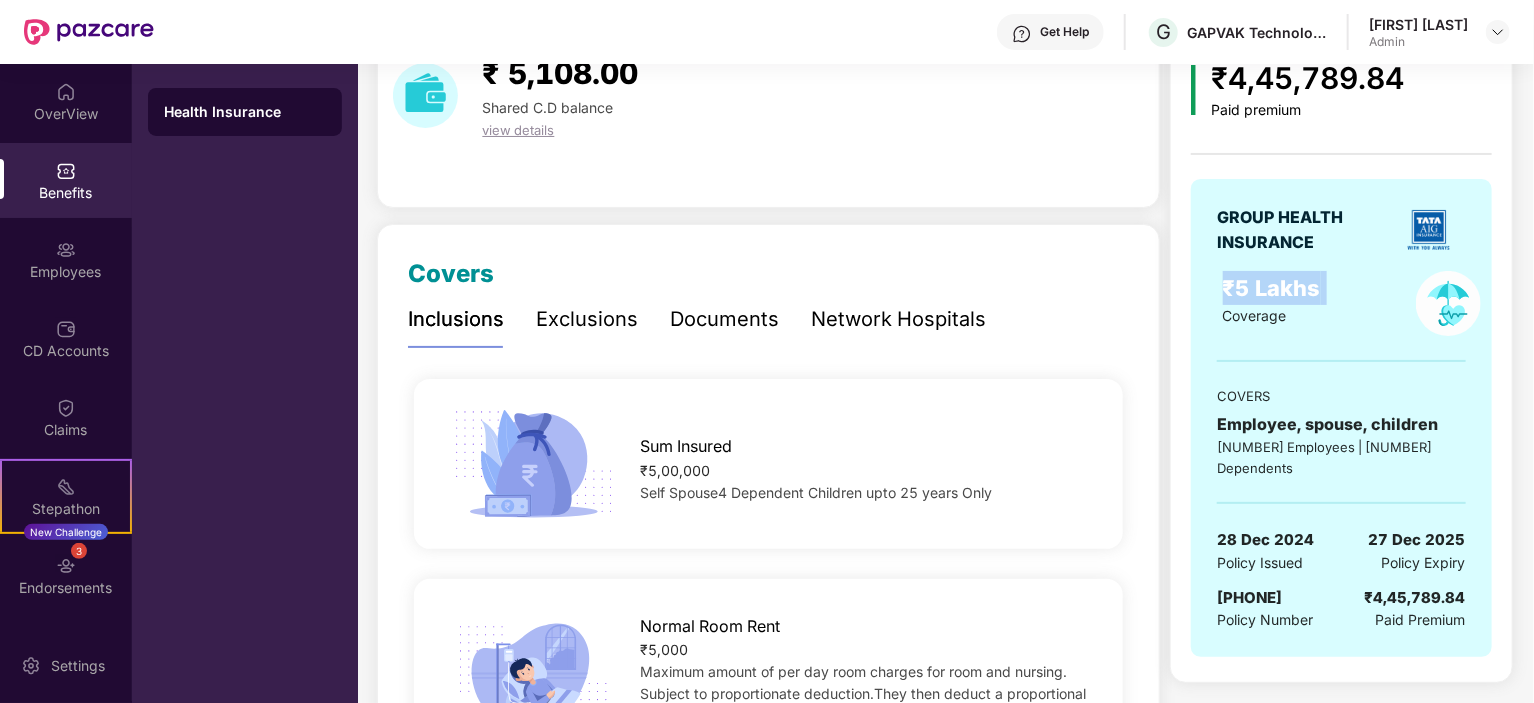 click on "₹5 Lakhs" at bounding box center (1275, 288) 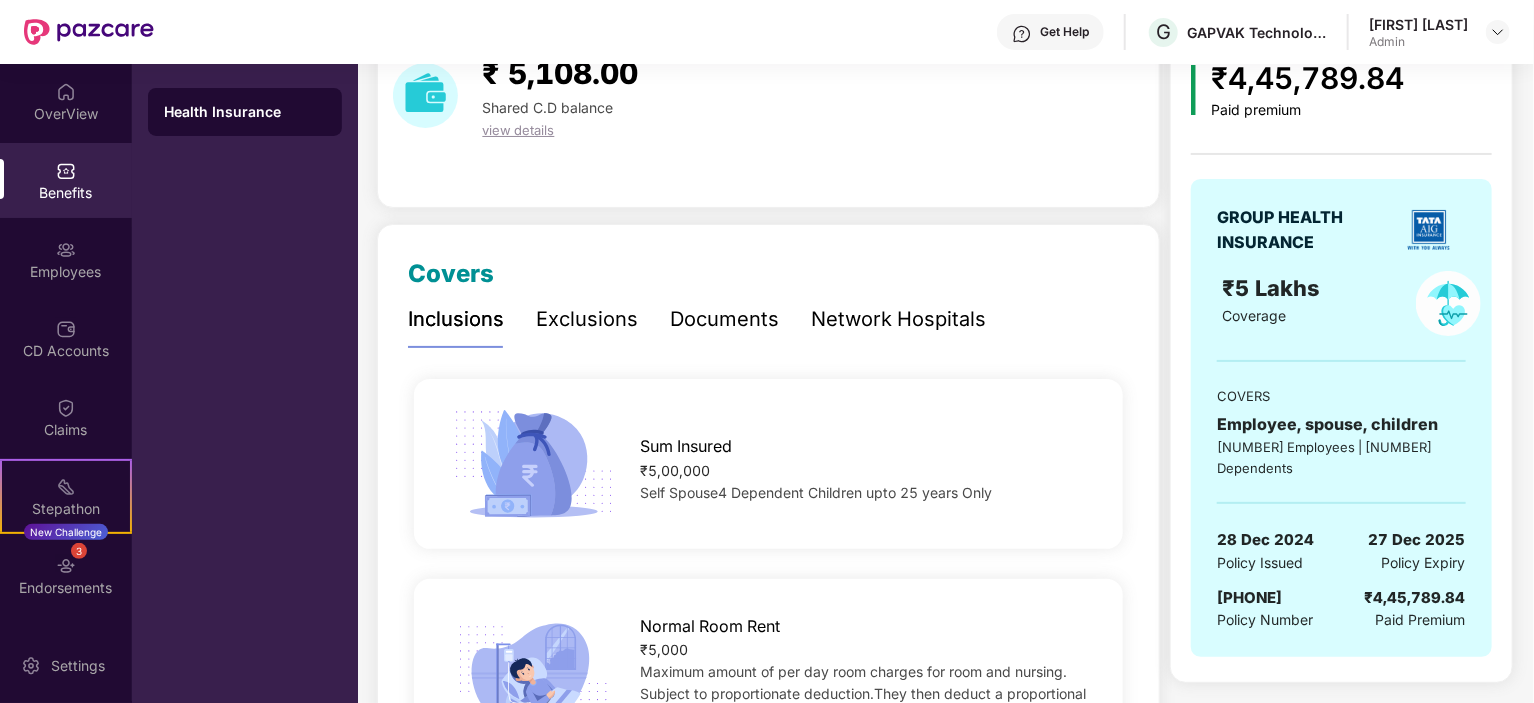 click on "Coverage" at bounding box center [1255, 315] 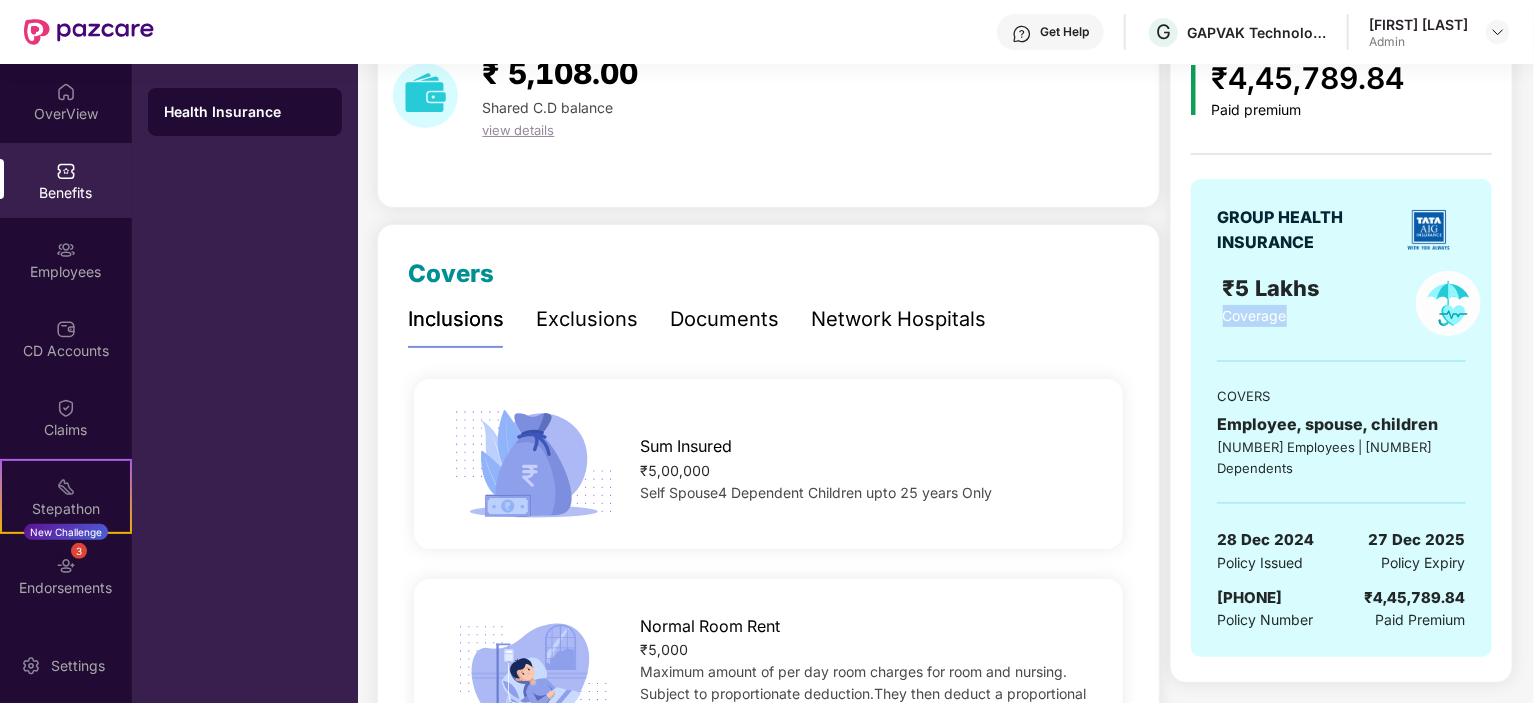 click on "Coverage" at bounding box center [1255, 315] 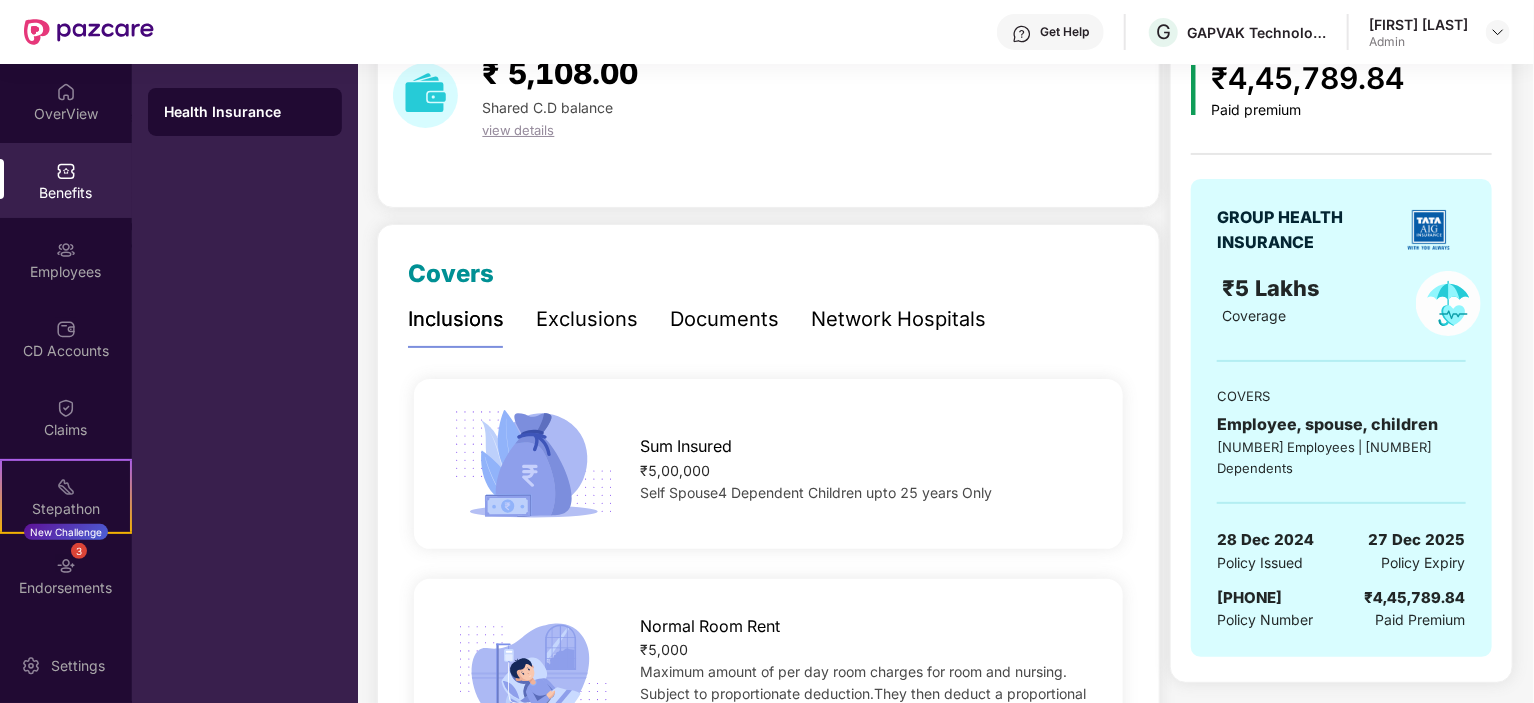 click on "Exclusions" at bounding box center [587, 319] 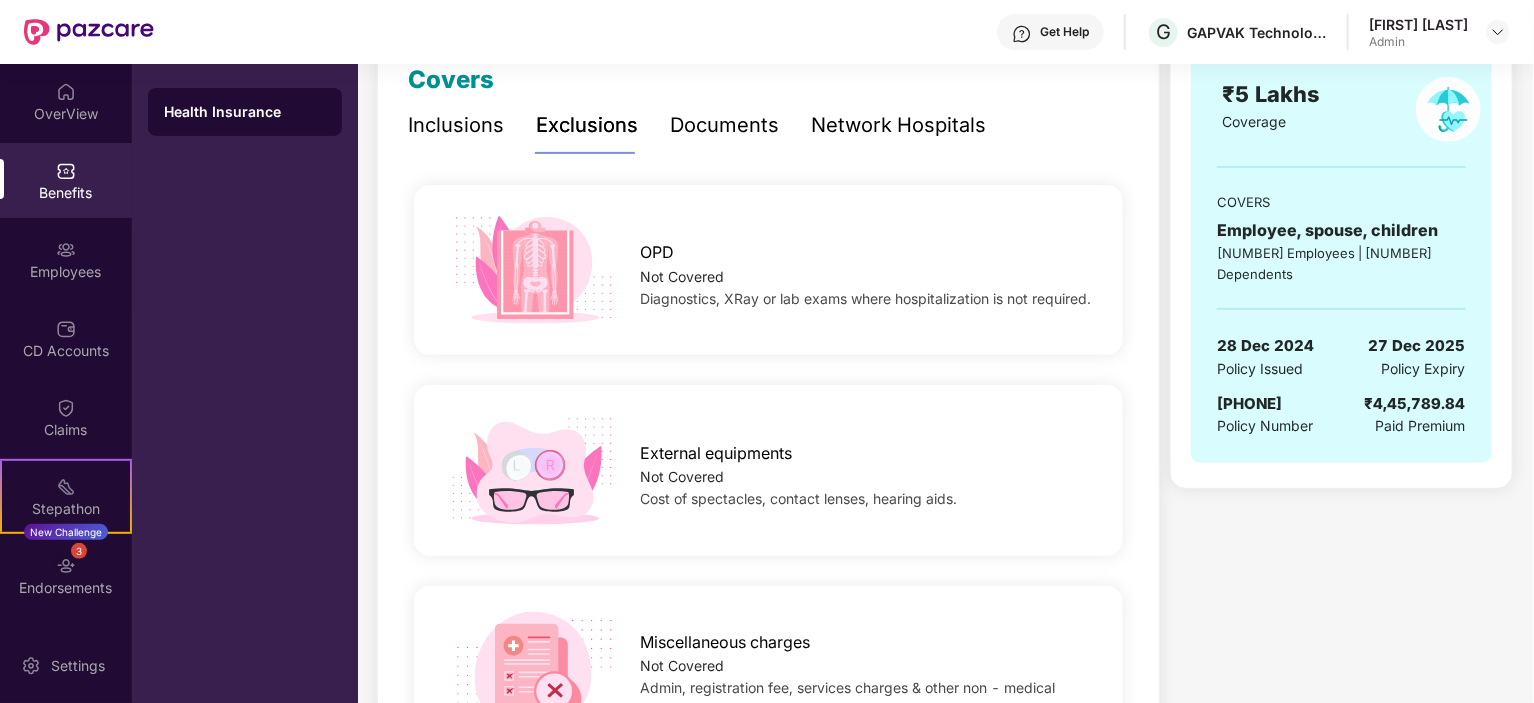 scroll, scrollTop: 300, scrollLeft: 0, axis: vertical 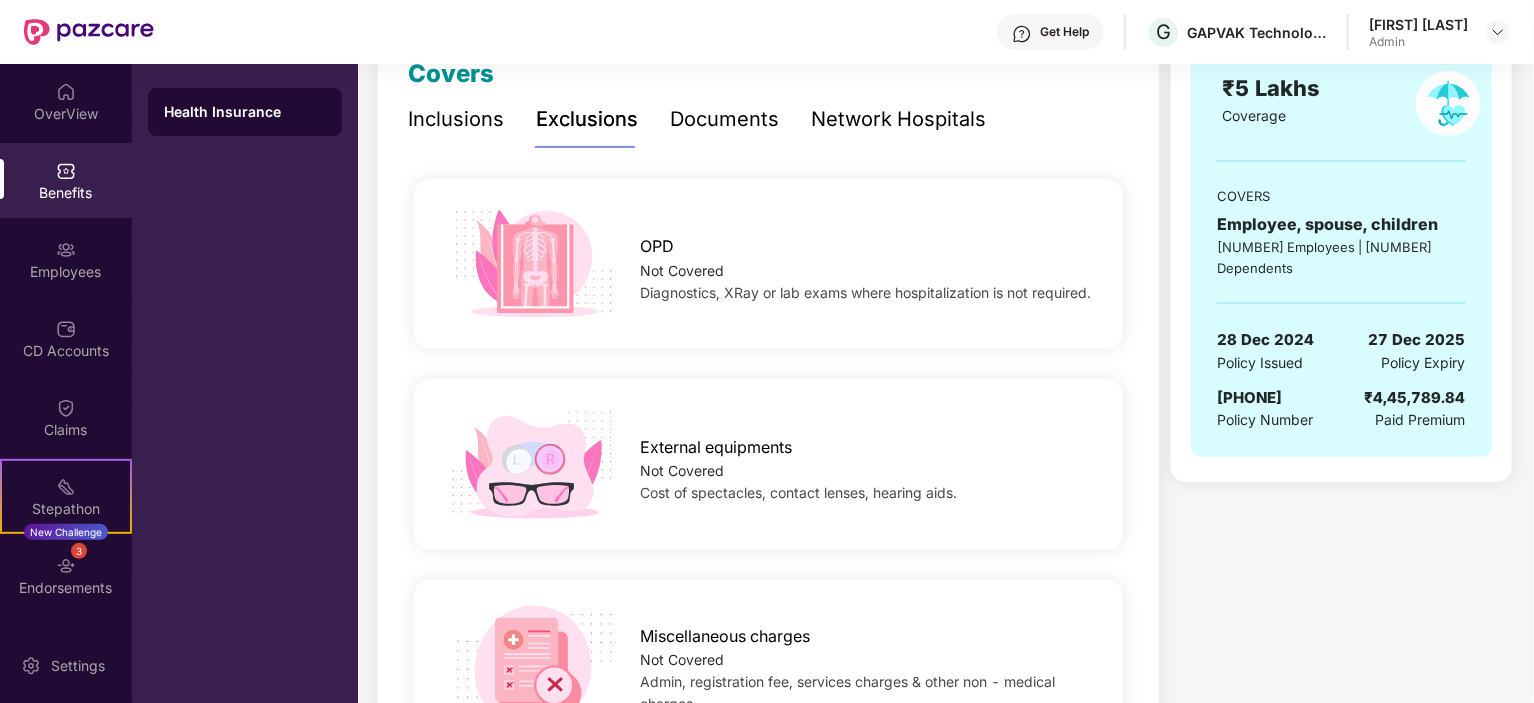 click on "OPD" at bounding box center (657, 246) 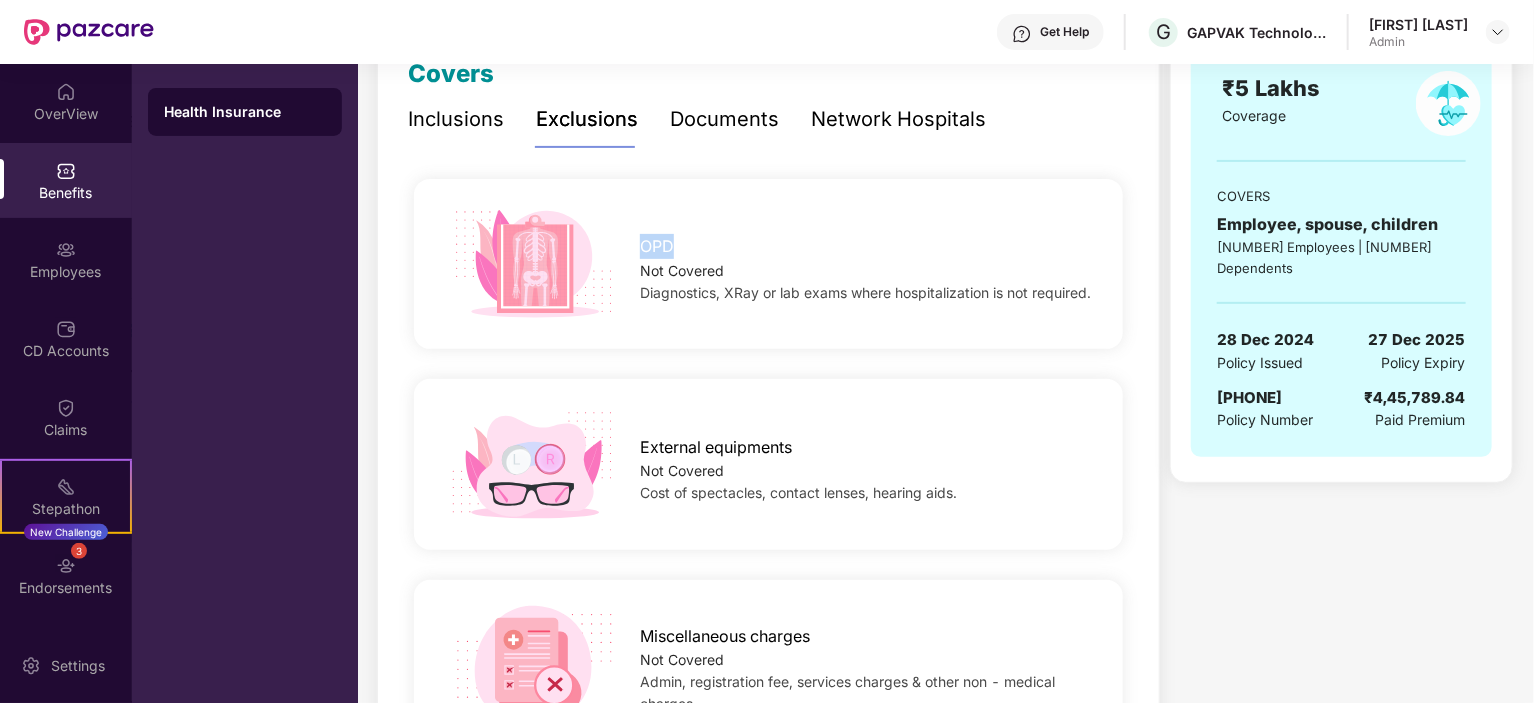click on "OPD" at bounding box center (657, 246) 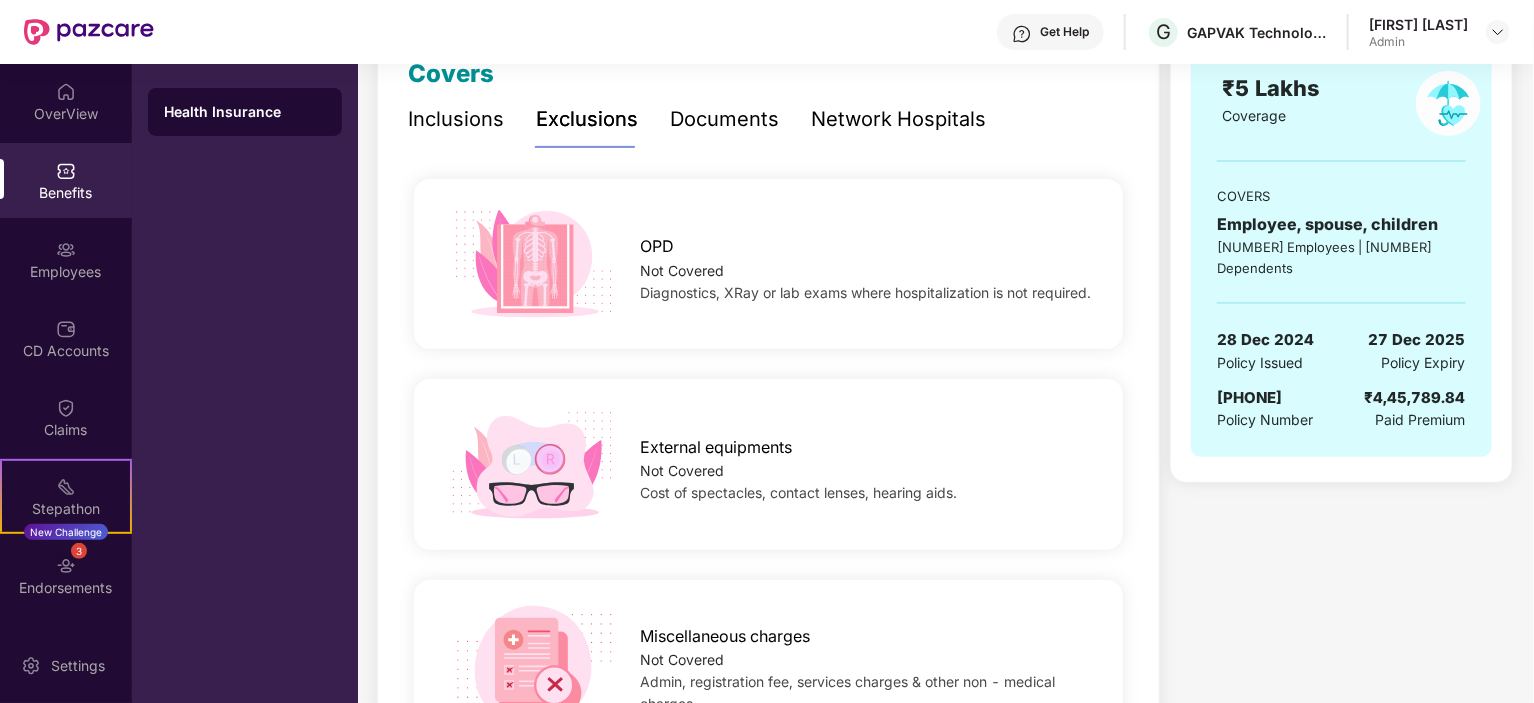 click on "Not Covered" at bounding box center (865, 271) 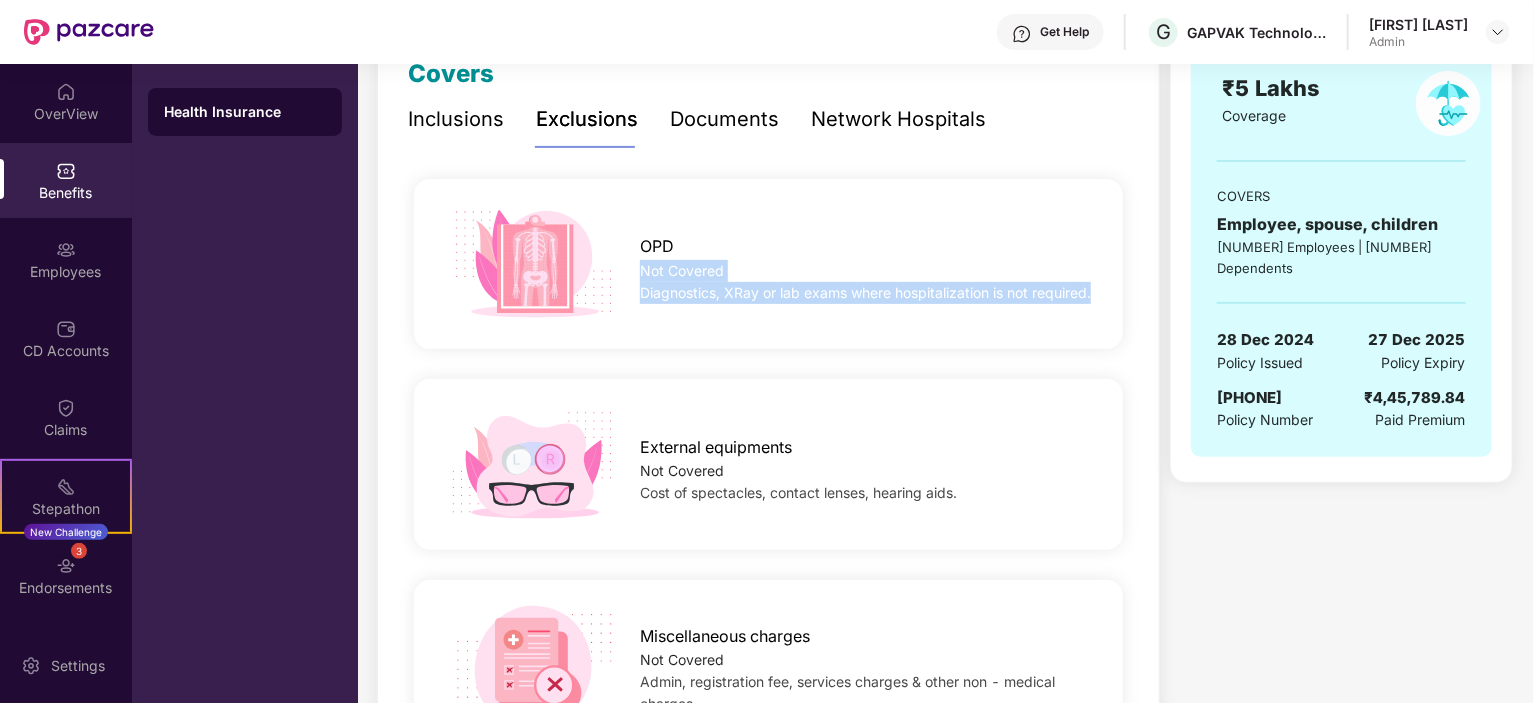 drag, startPoint x: 641, startPoint y: 256, endPoint x: 718, endPoint y: 306, distance: 91.809586 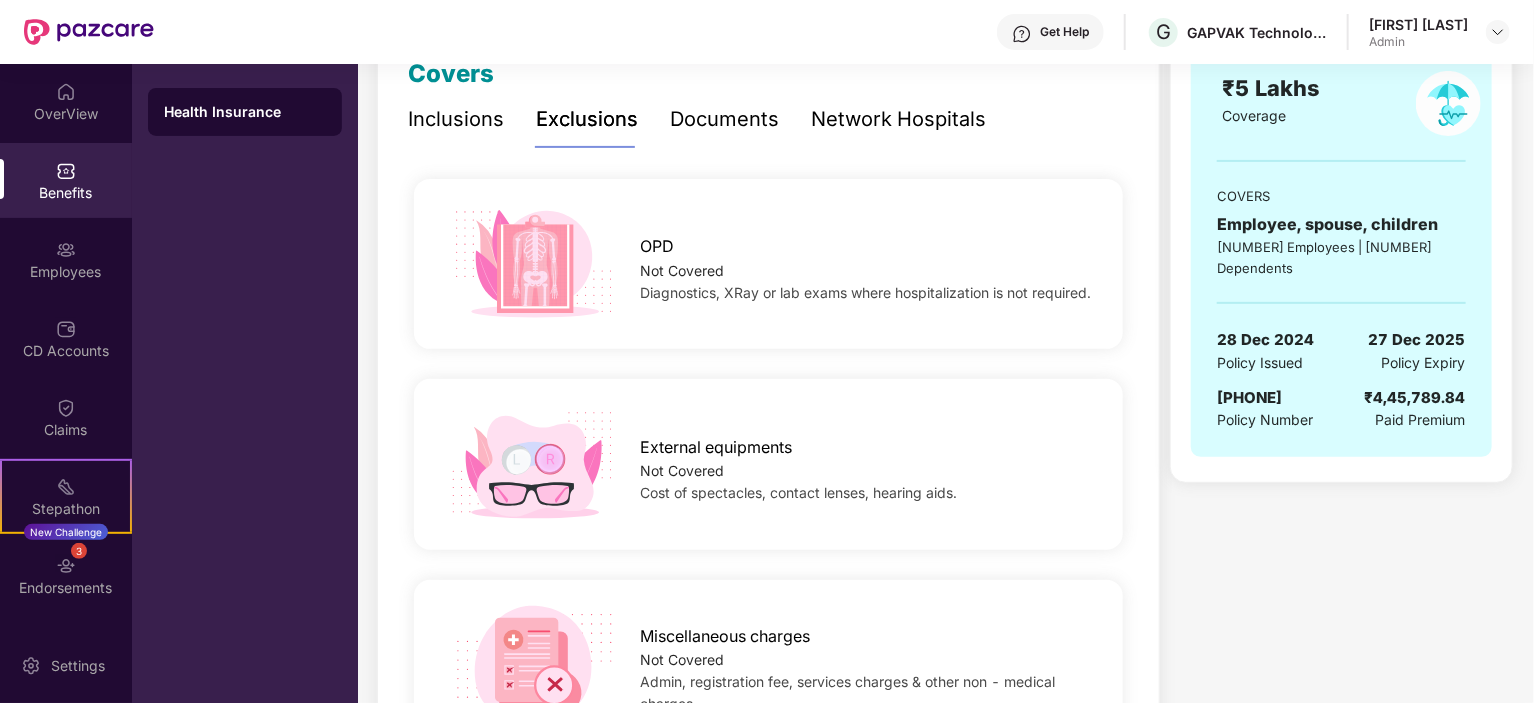 click on "External equipments" at bounding box center [716, 447] 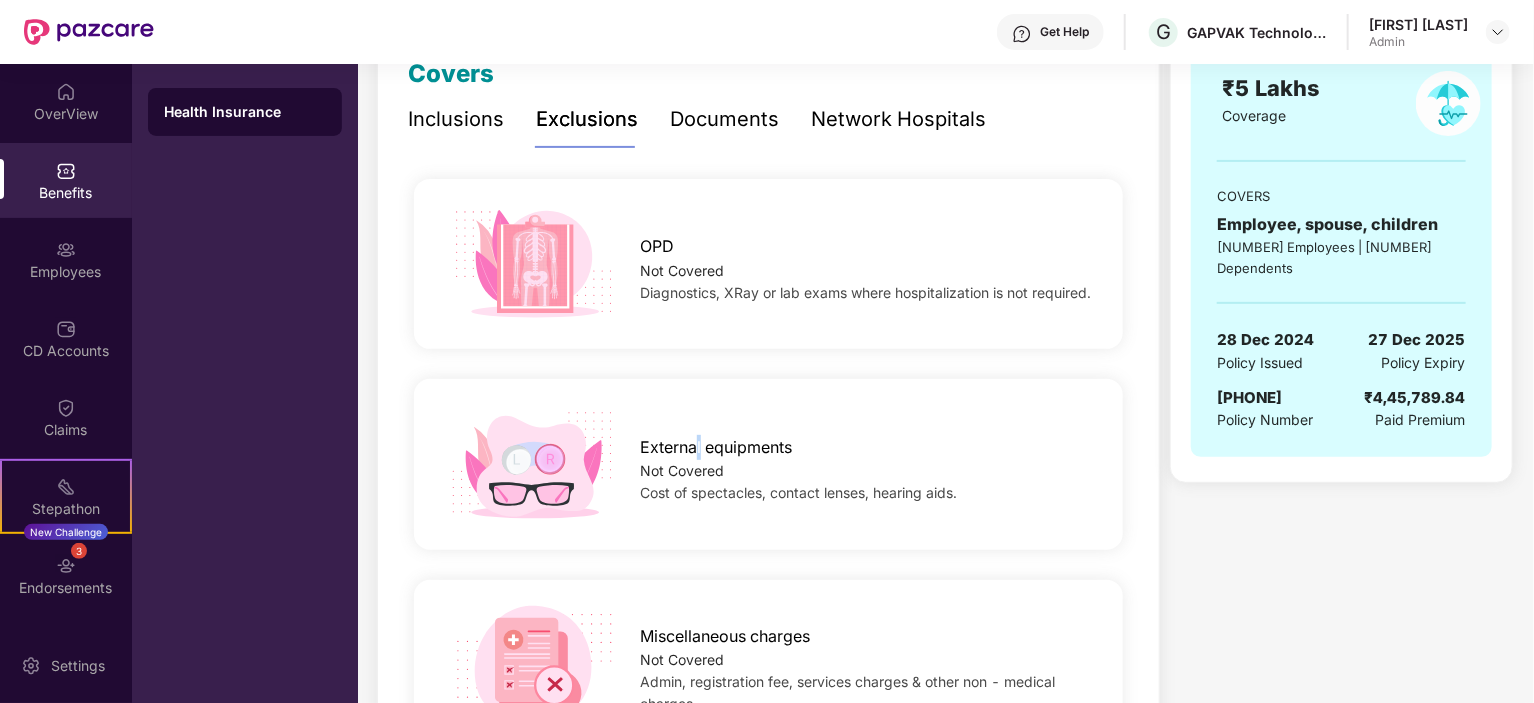 click on "External equipments" at bounding box center [716, 447] 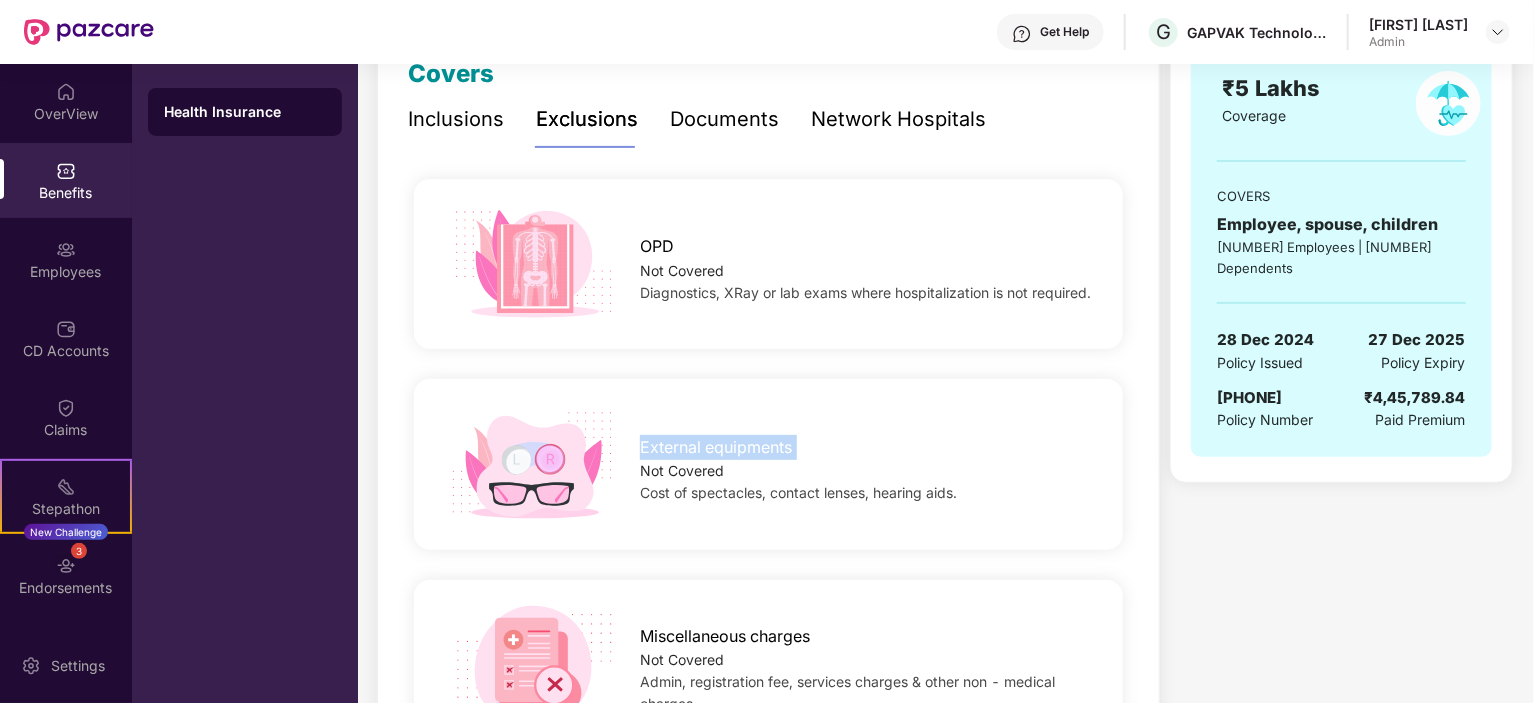 click on "External equipments" at bounding box center (716, 447) 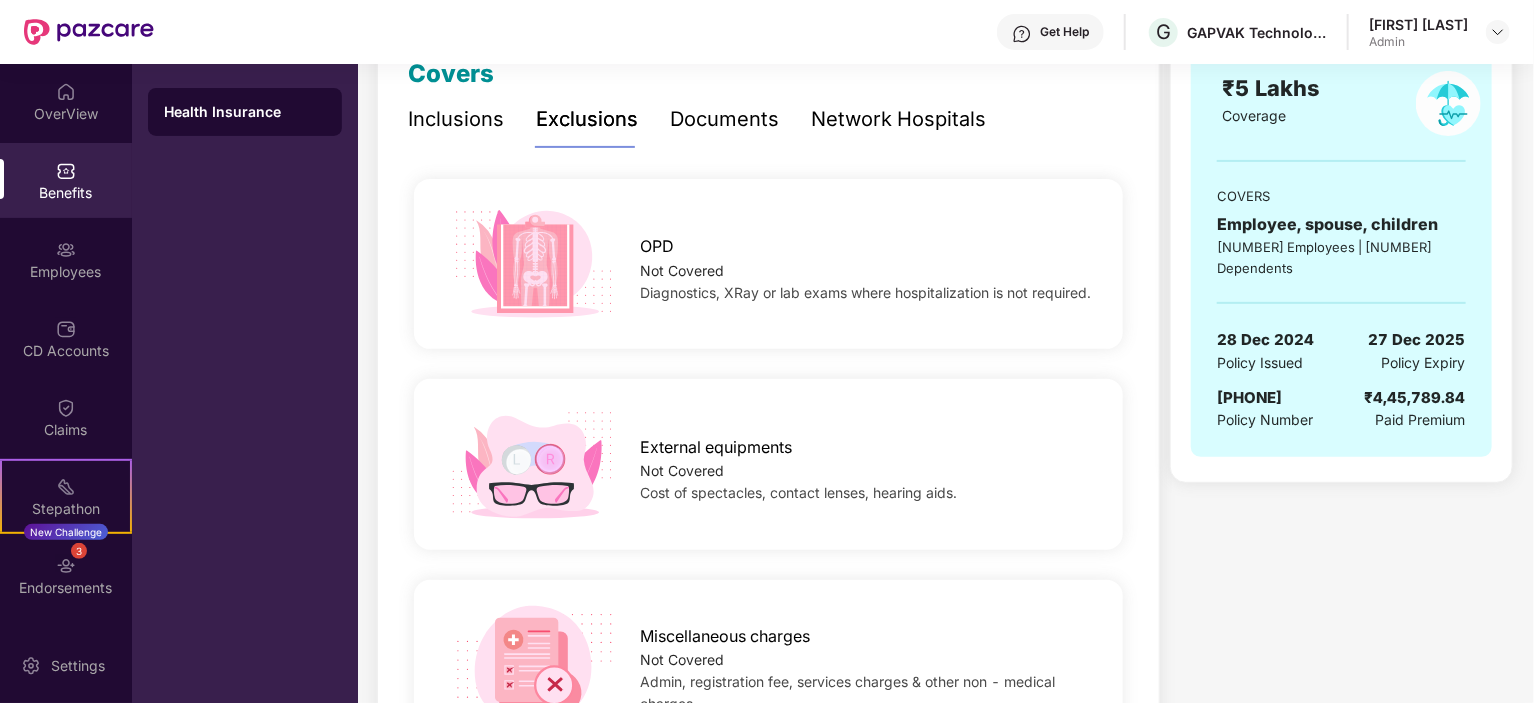 click on "Cost of spectacles, contact lenses, hearing aids." at bounding box center [798, 492] 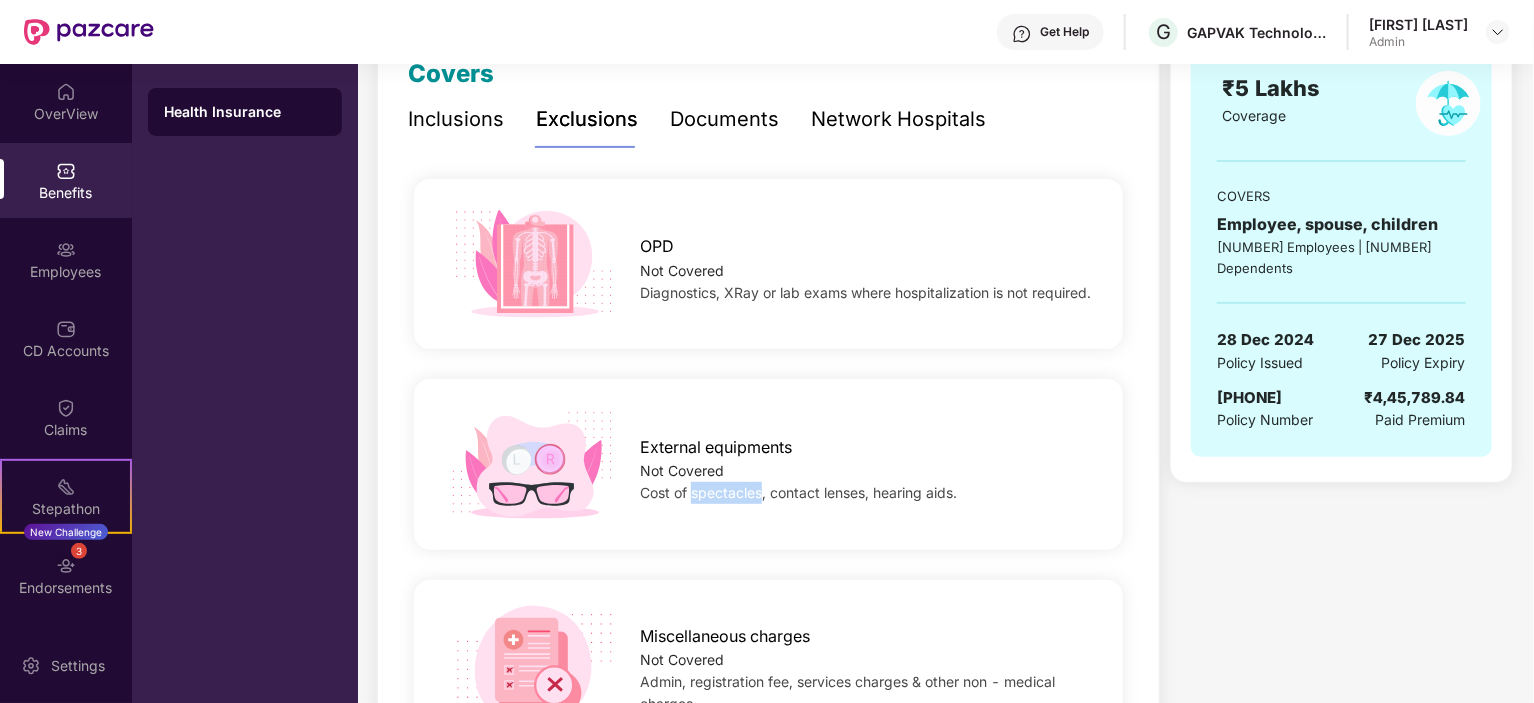 click on "Cost of spectacles, contact lenses, hearing aids." at bounding box center [798, 492] 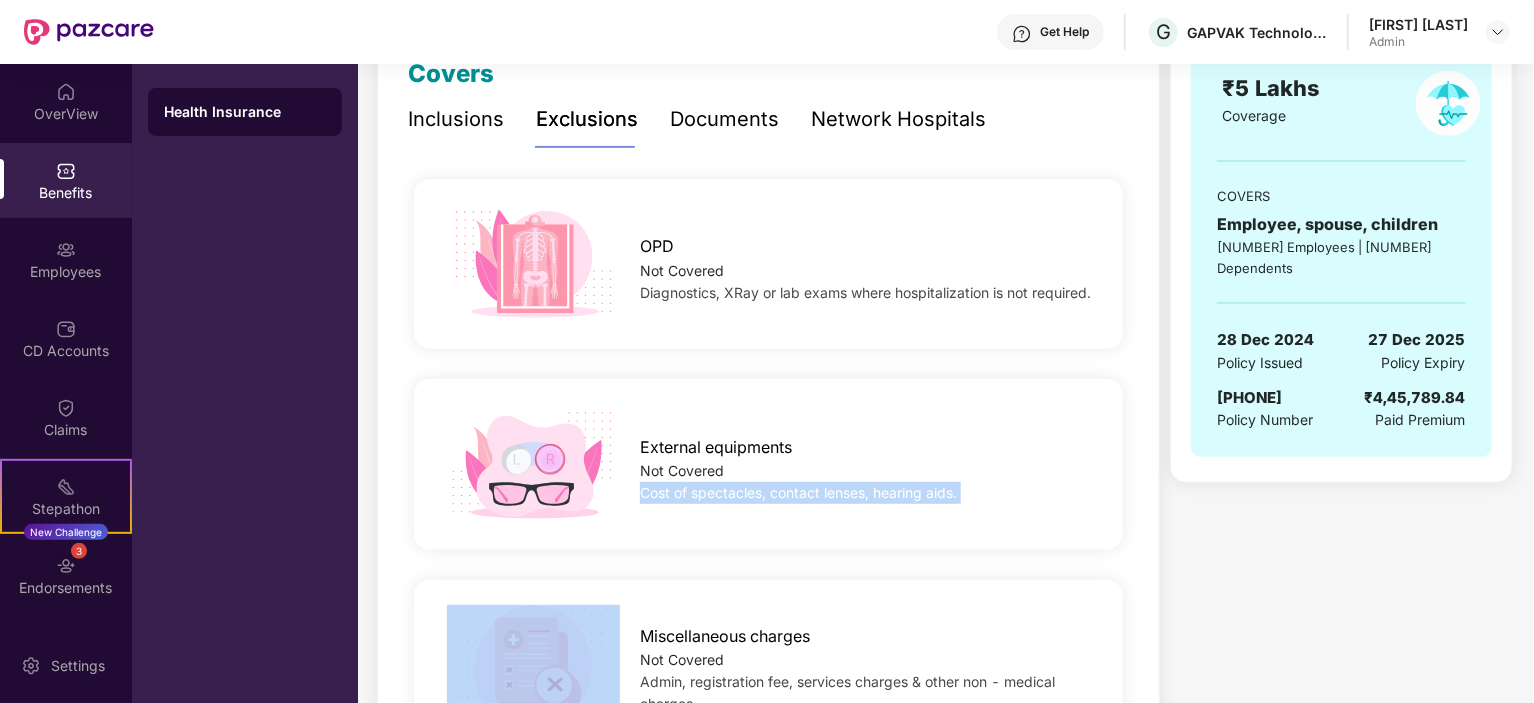 click on "Cost of spectacles, contact lenses, hearing aids." at bounding box center [798, 492] 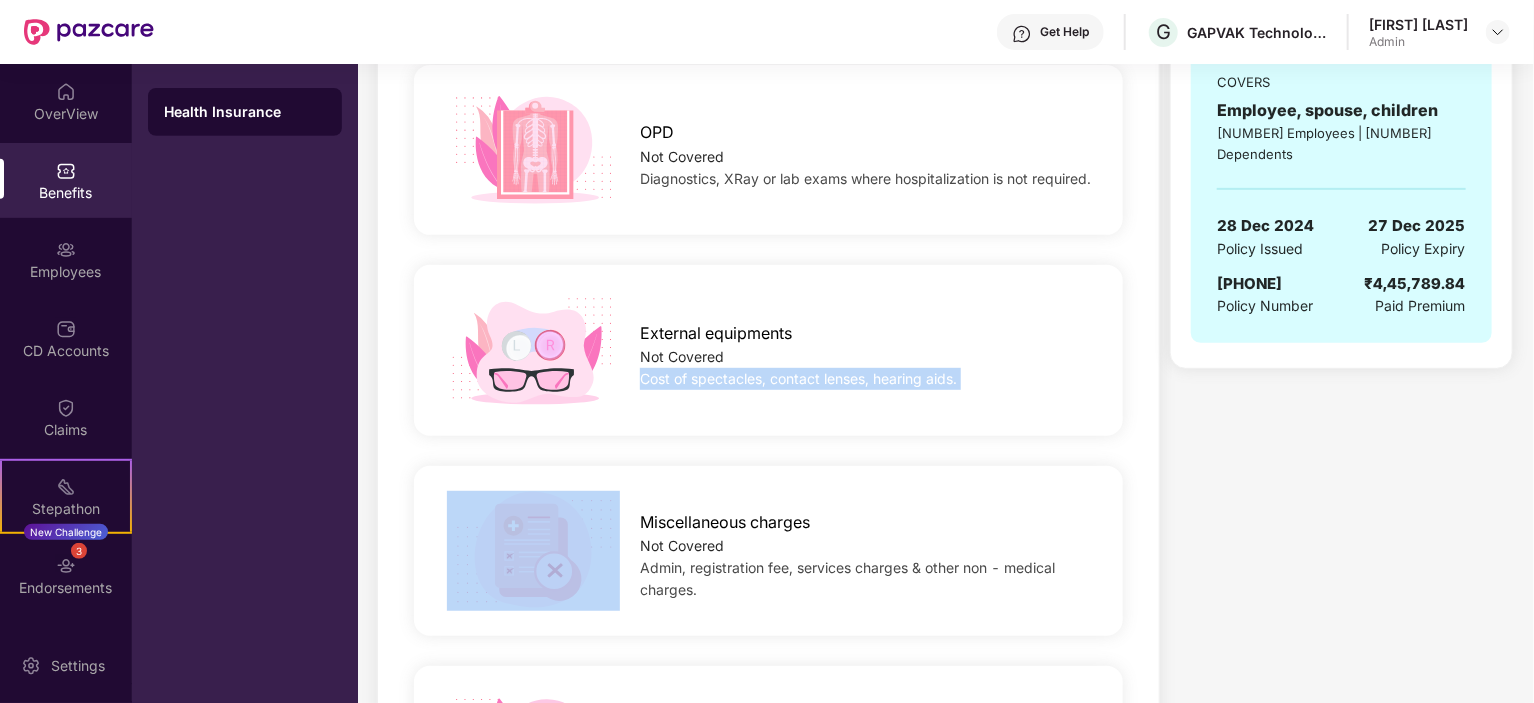 scroll, scrollTop: 600, scrollLeft: 0, axis: vertical 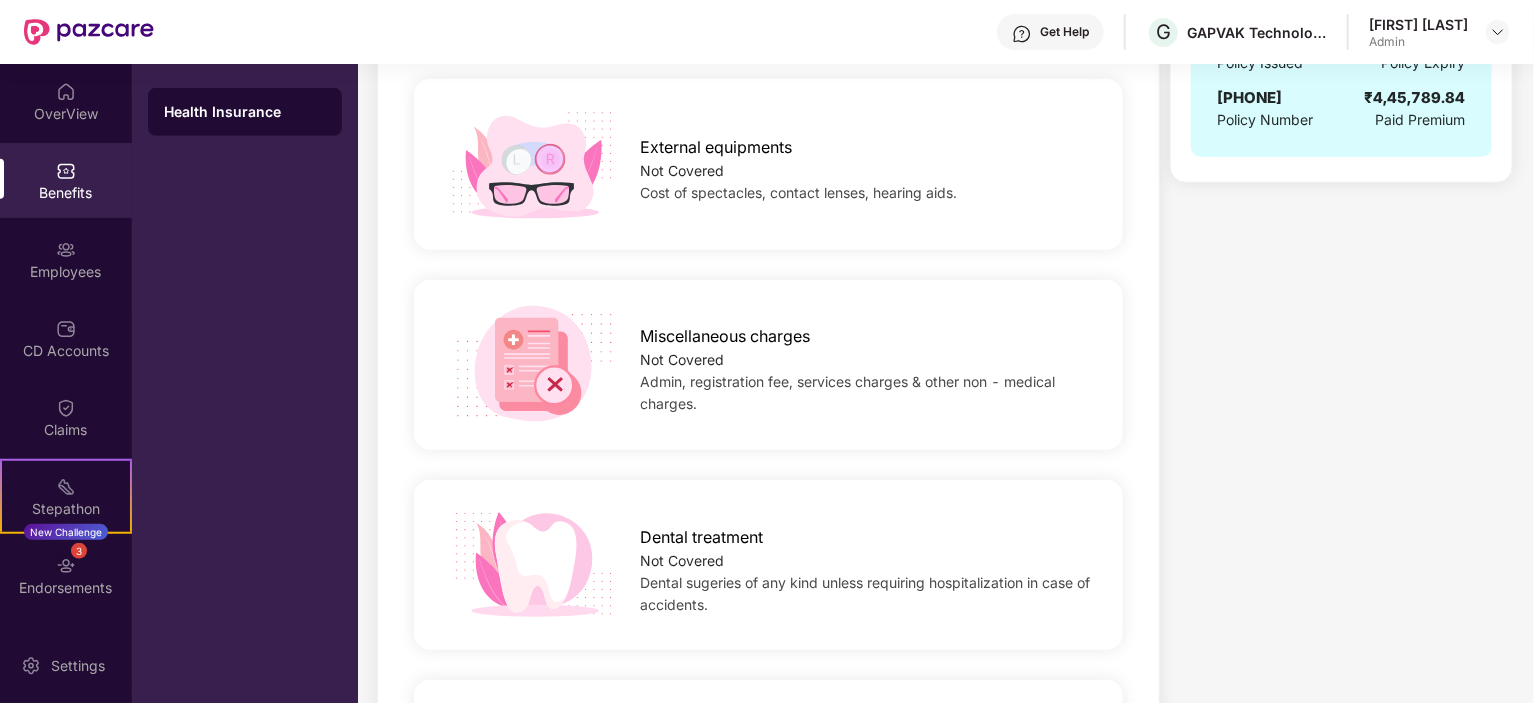 click on "Miscellaneous charges" at bounding box center (725, 336) 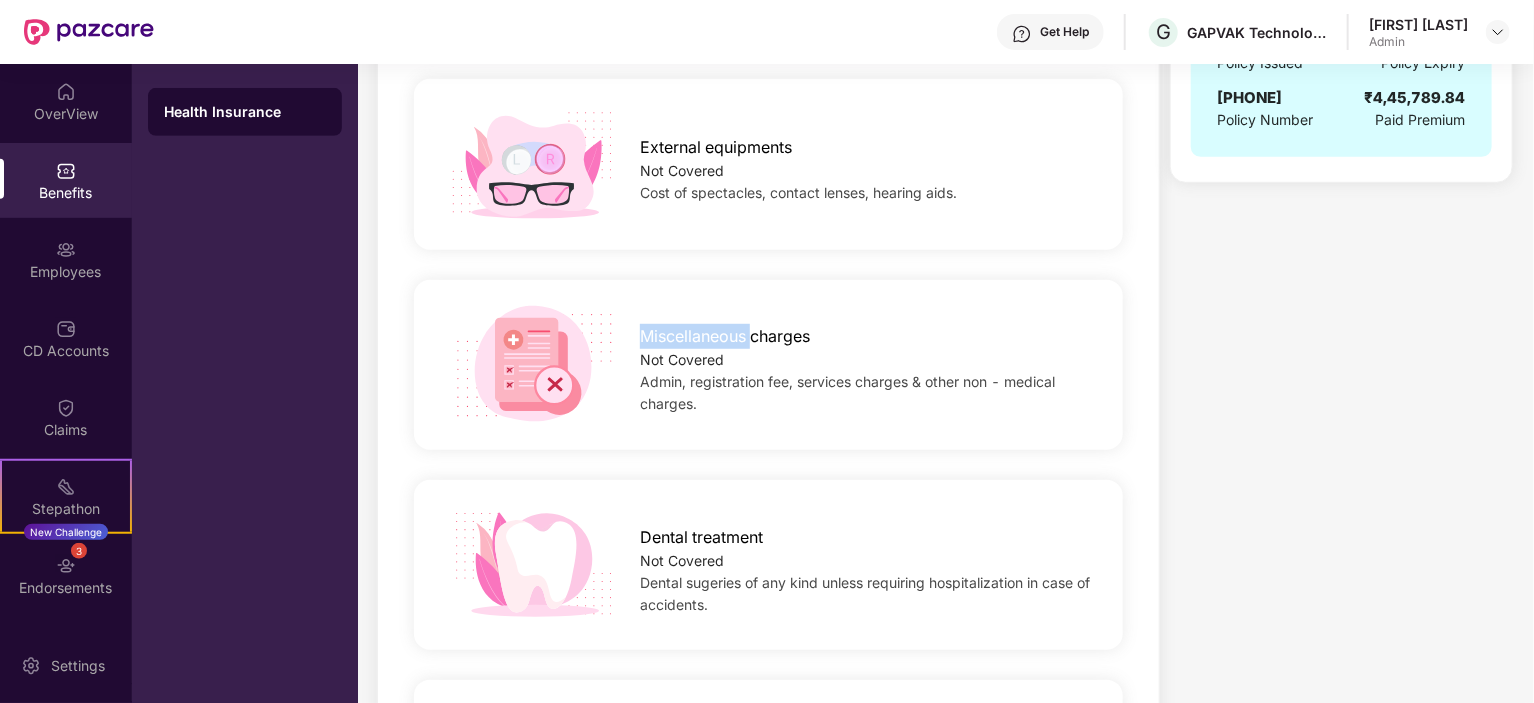 click on "Miscellaneous charges" at bounding box center (725, 336) 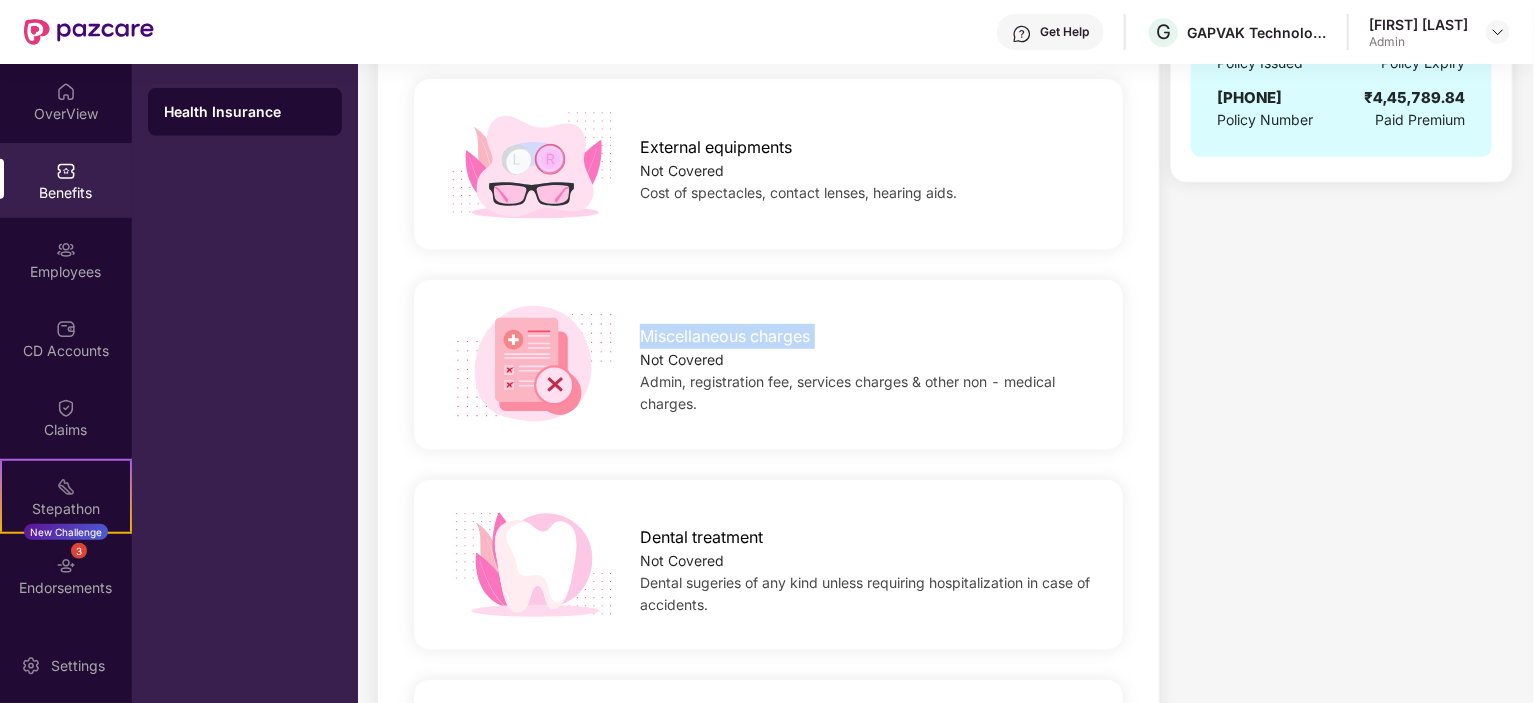 click on "Miscellaneous charges" at bounding box center [725, 336] 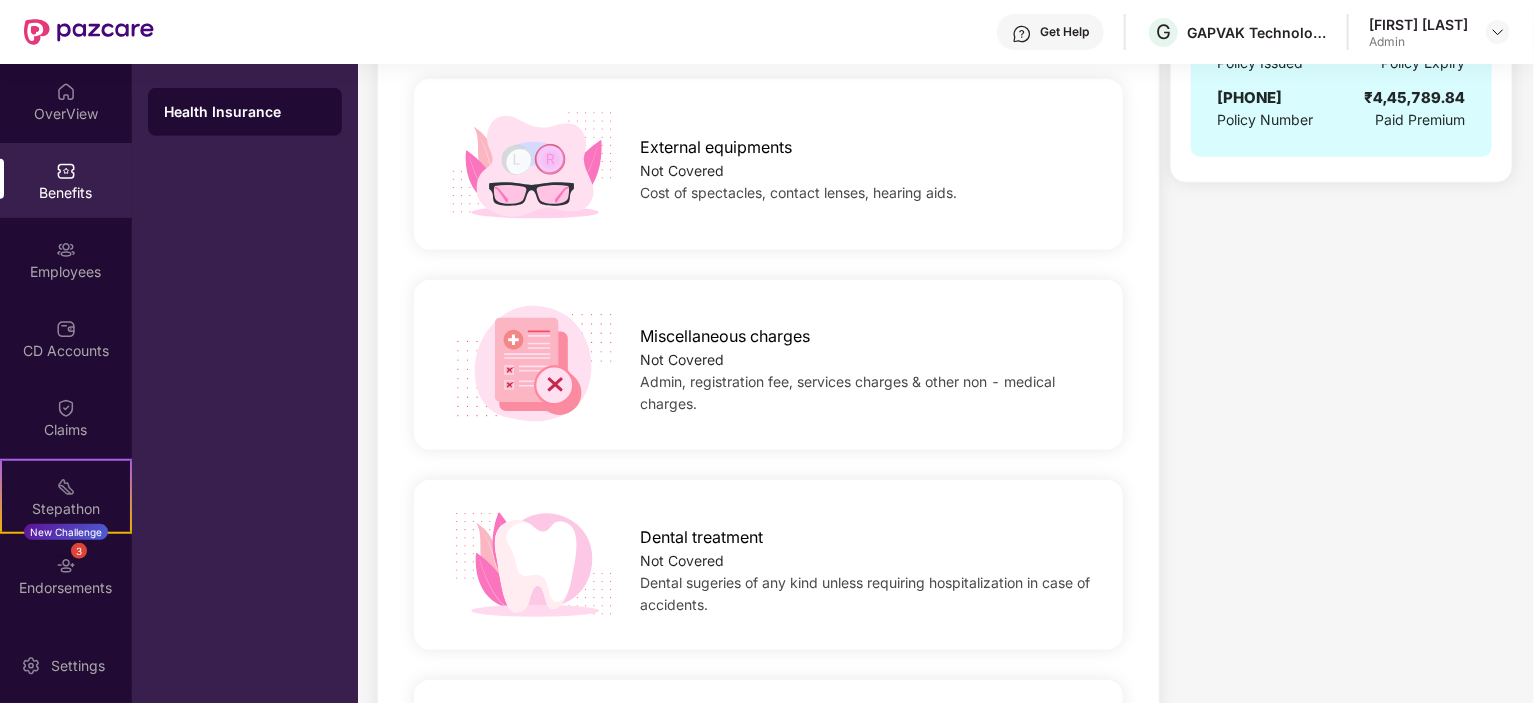 click on "Not Covered" at bounding box center (865, 360) 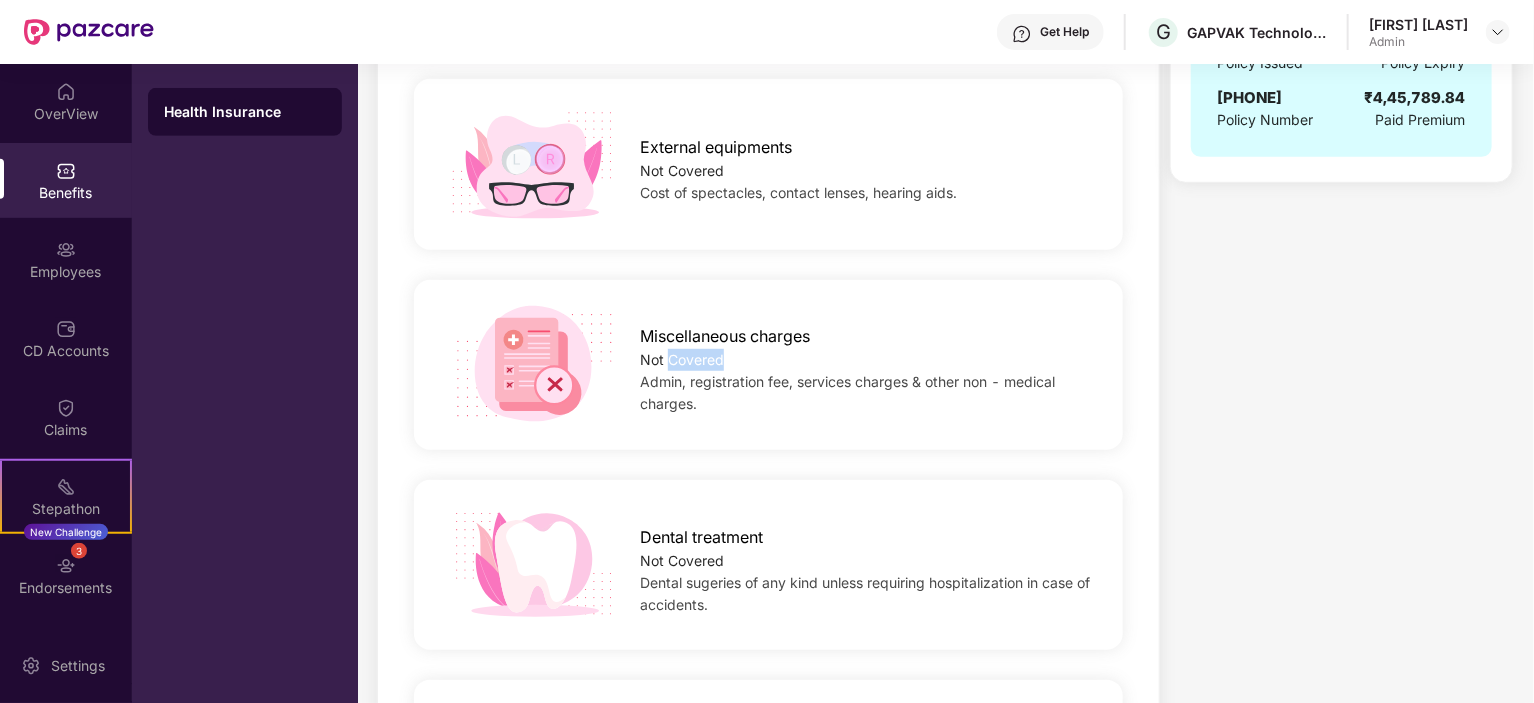 click on "Not Covered" at bounding box center [865, 360] 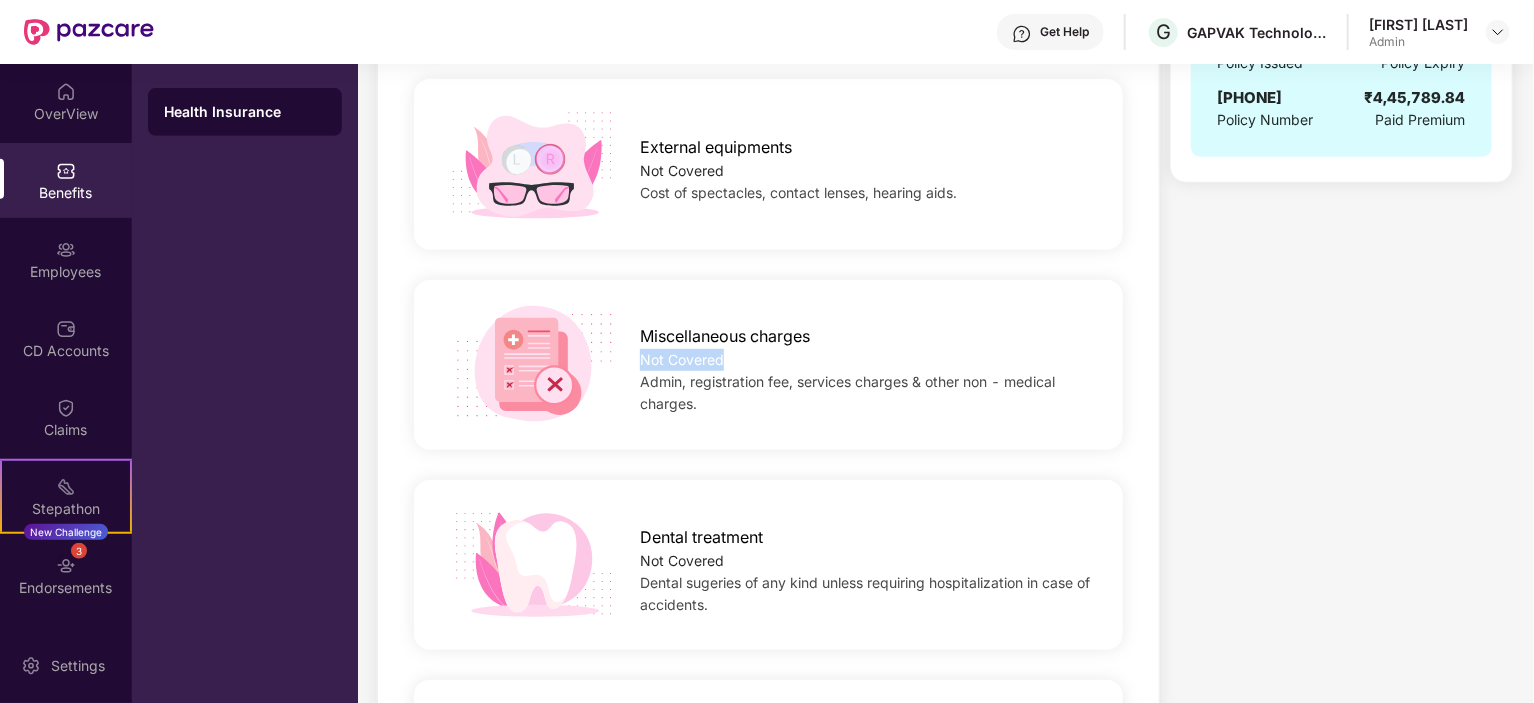 click on "Not Covered" at bounding box center (865, 360) 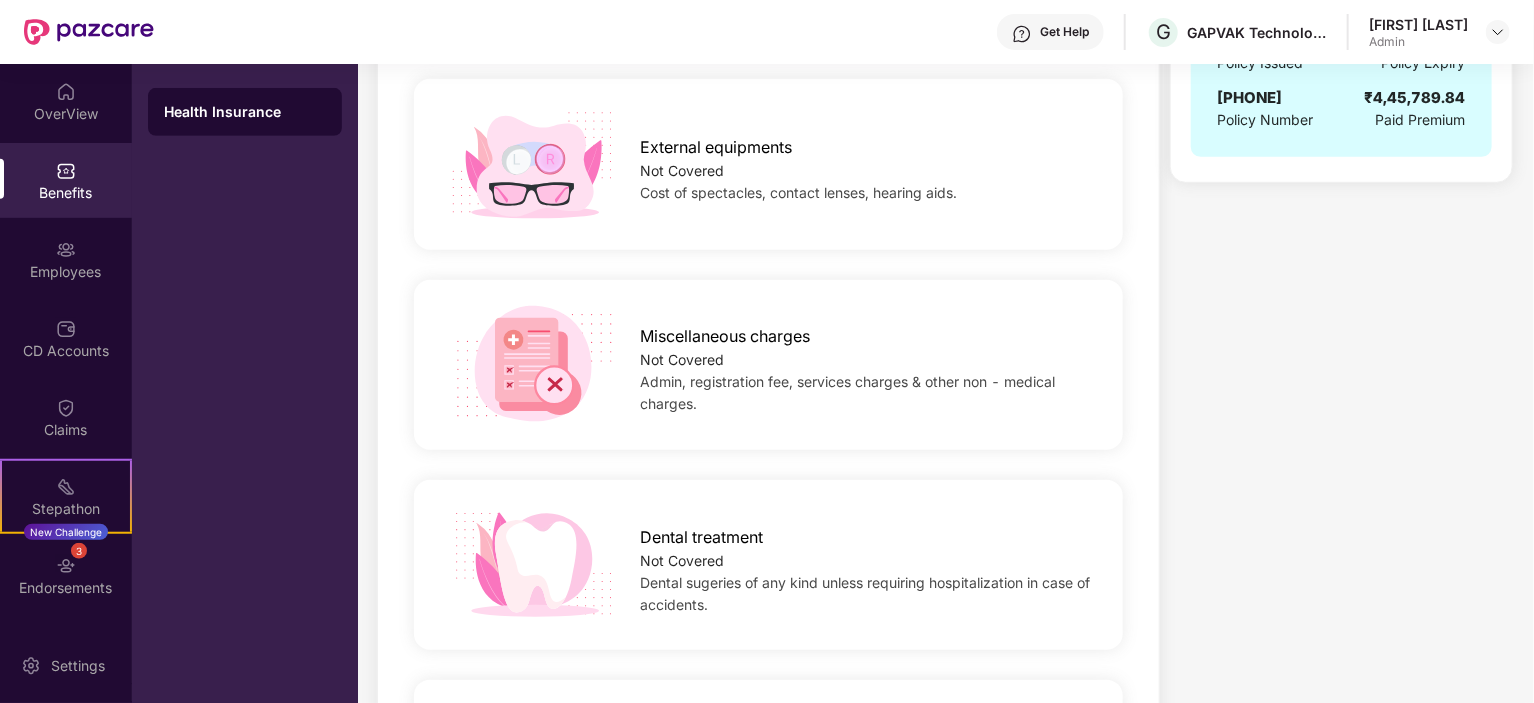 click on "Admin, registration fee, services charges & other non - medical charges." at bounding box center (847, 392) 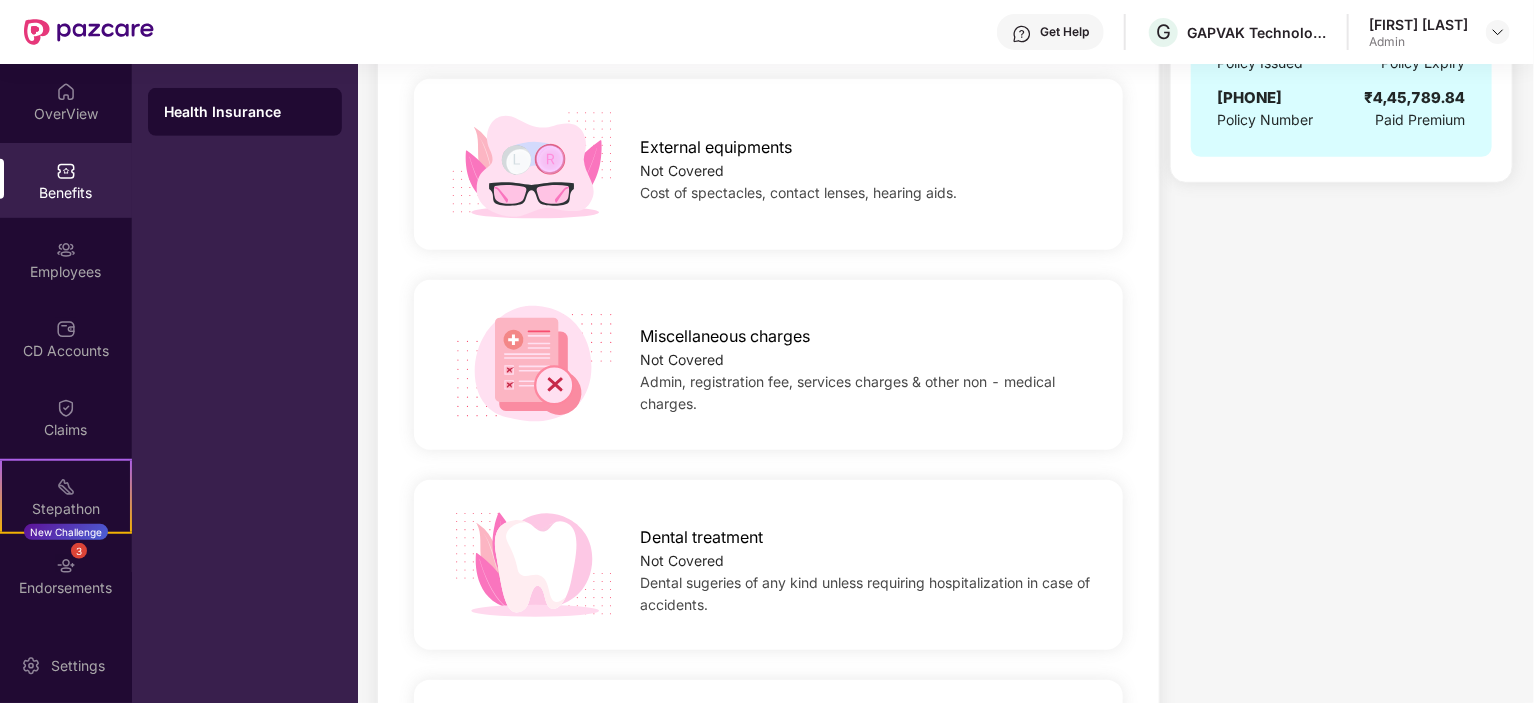 scroll, scrollTop: 800, scrollLeft: 0, axis: vertical 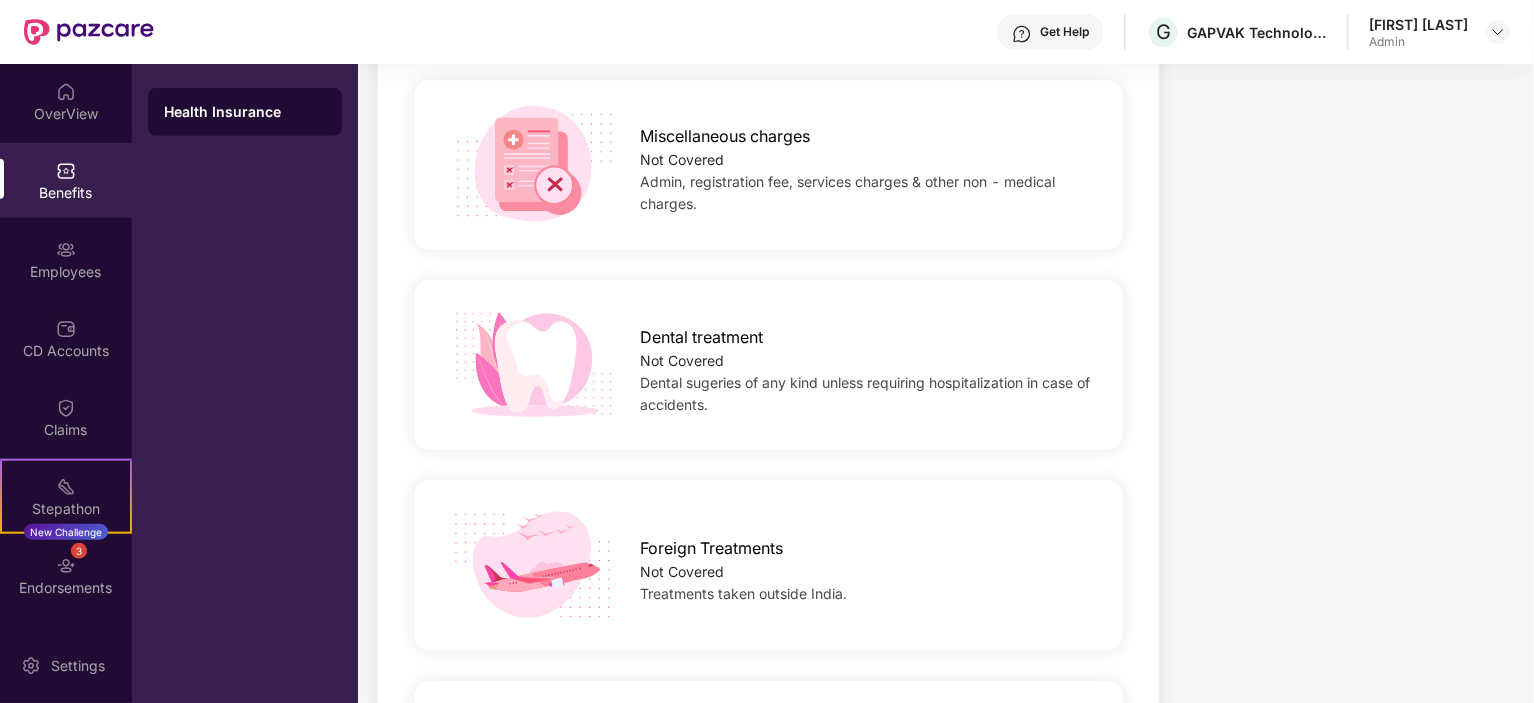 click on "Dental sugeries of any kind unless requiring hospitalization in case of accidents." at bounding box center [865, 393] 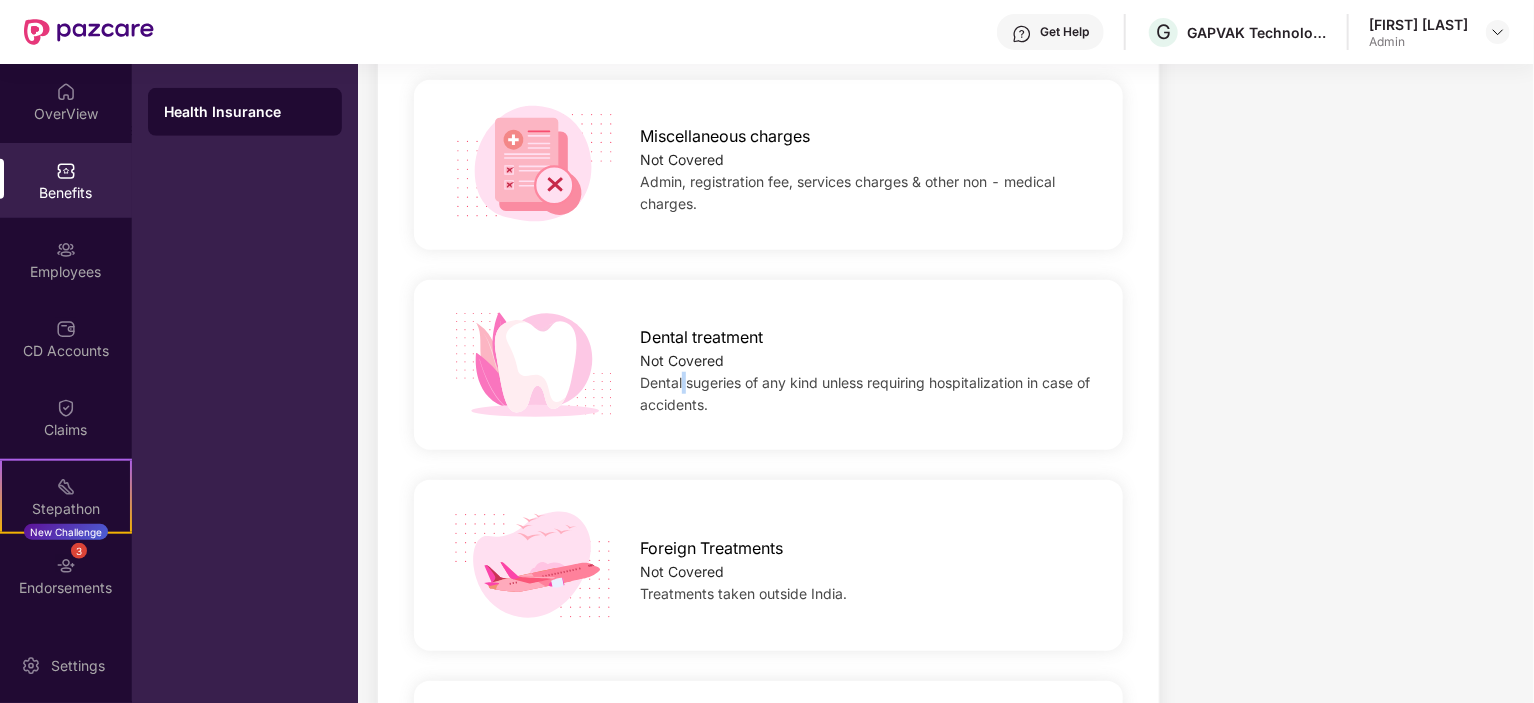 click on "Dental sugeries of any kind unless requiring hospitalization in case of accidents." at bounding box center (865, 393) 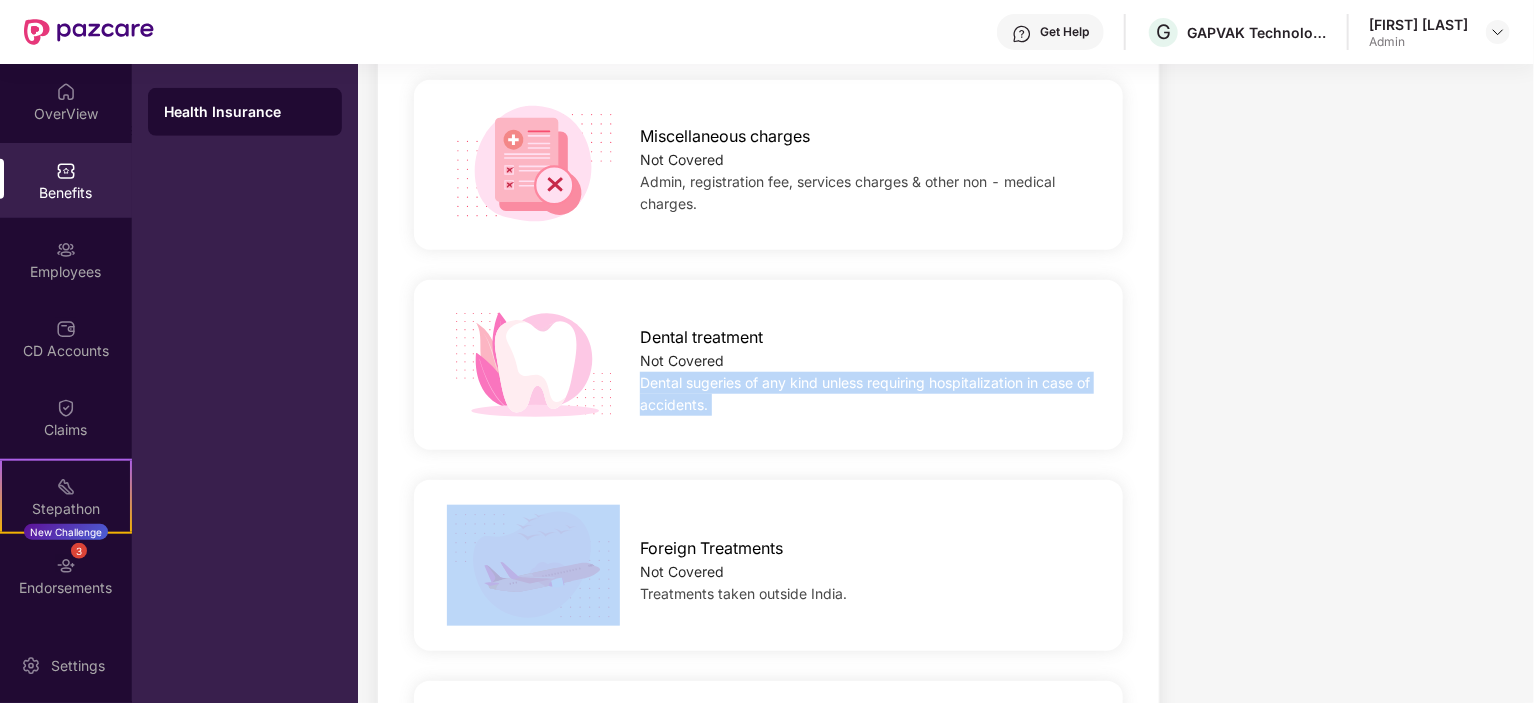 click on "Dental sugeries of any kind unless requiring hospitalization in case of accidents." at bounding box center (865, 393) 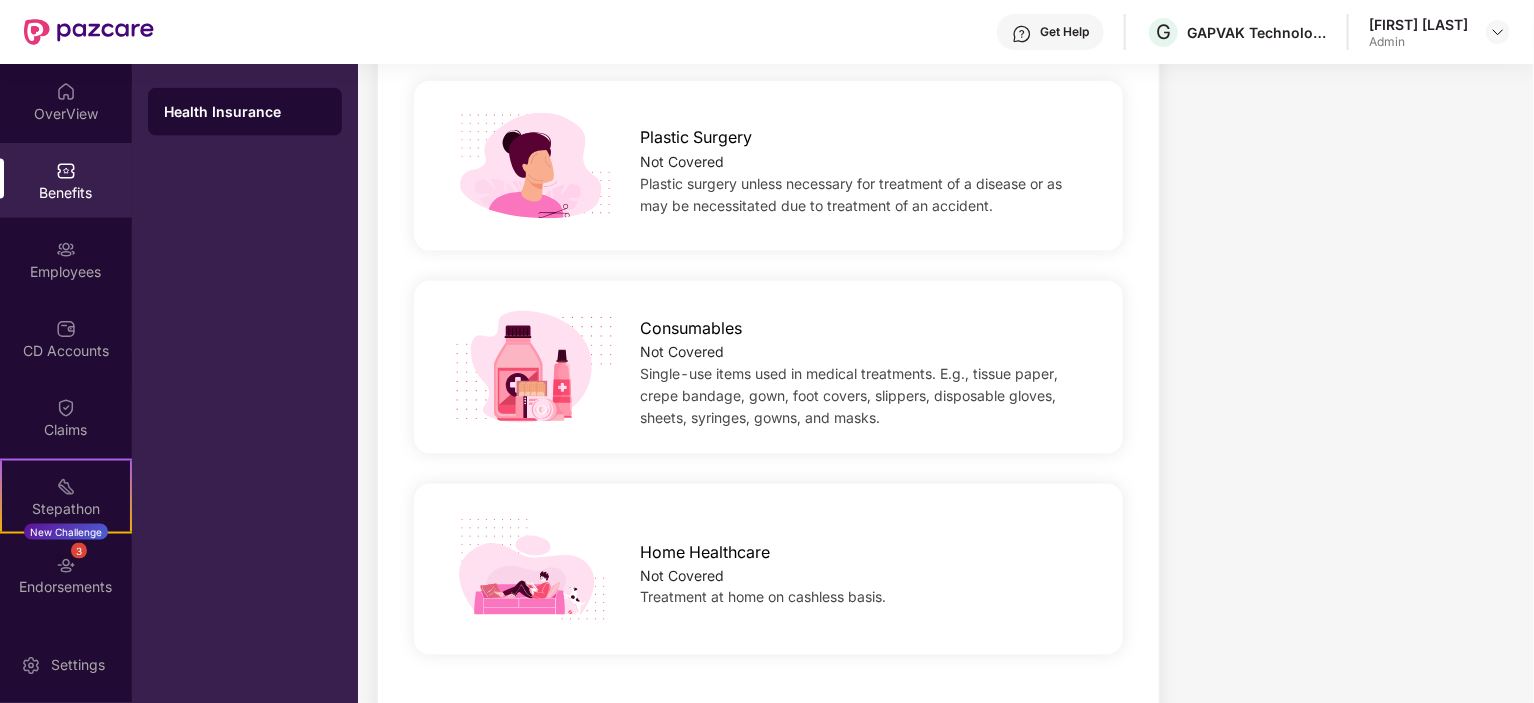 scroll, scrollTop: 1459, scrollLeft: 0, axis: vertical 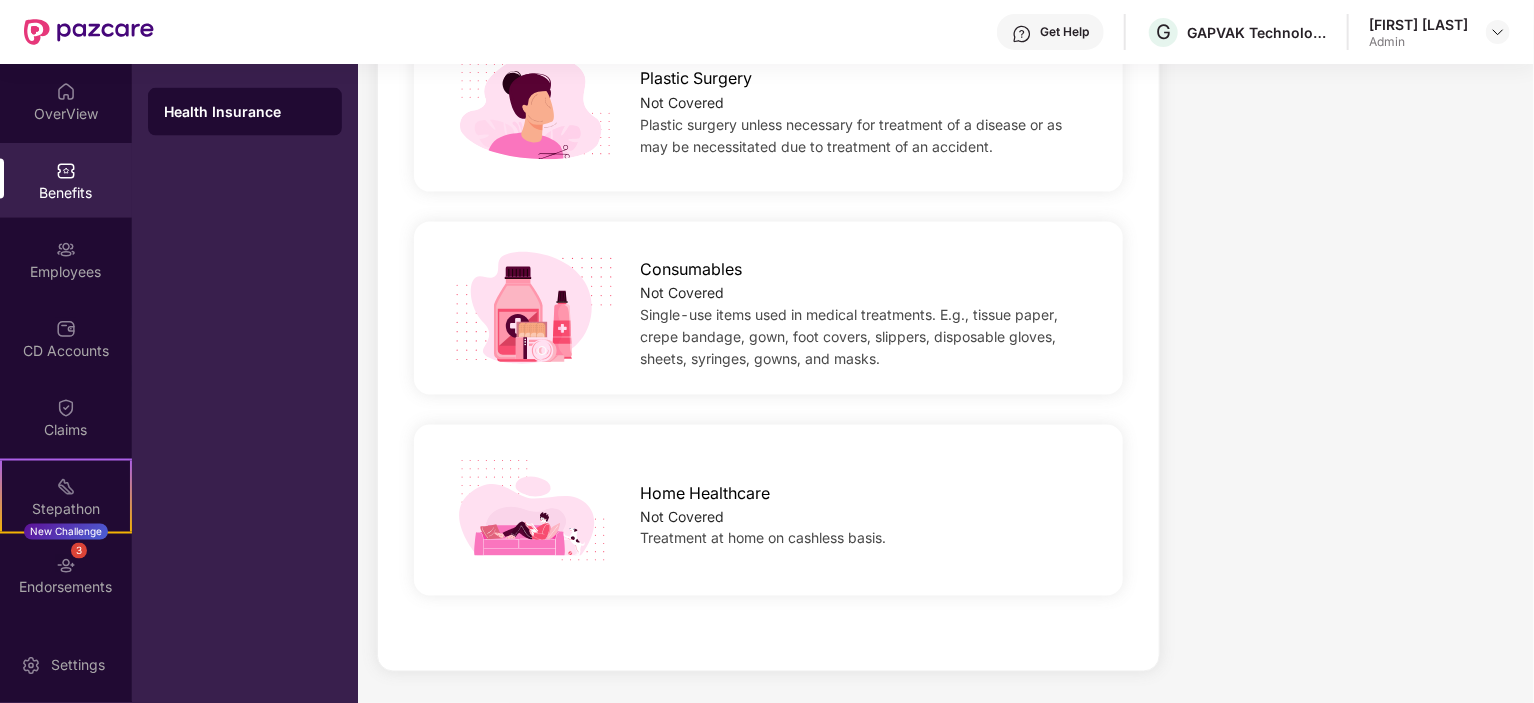 click on "Home Healthcare" at bounding box center (705, 493) 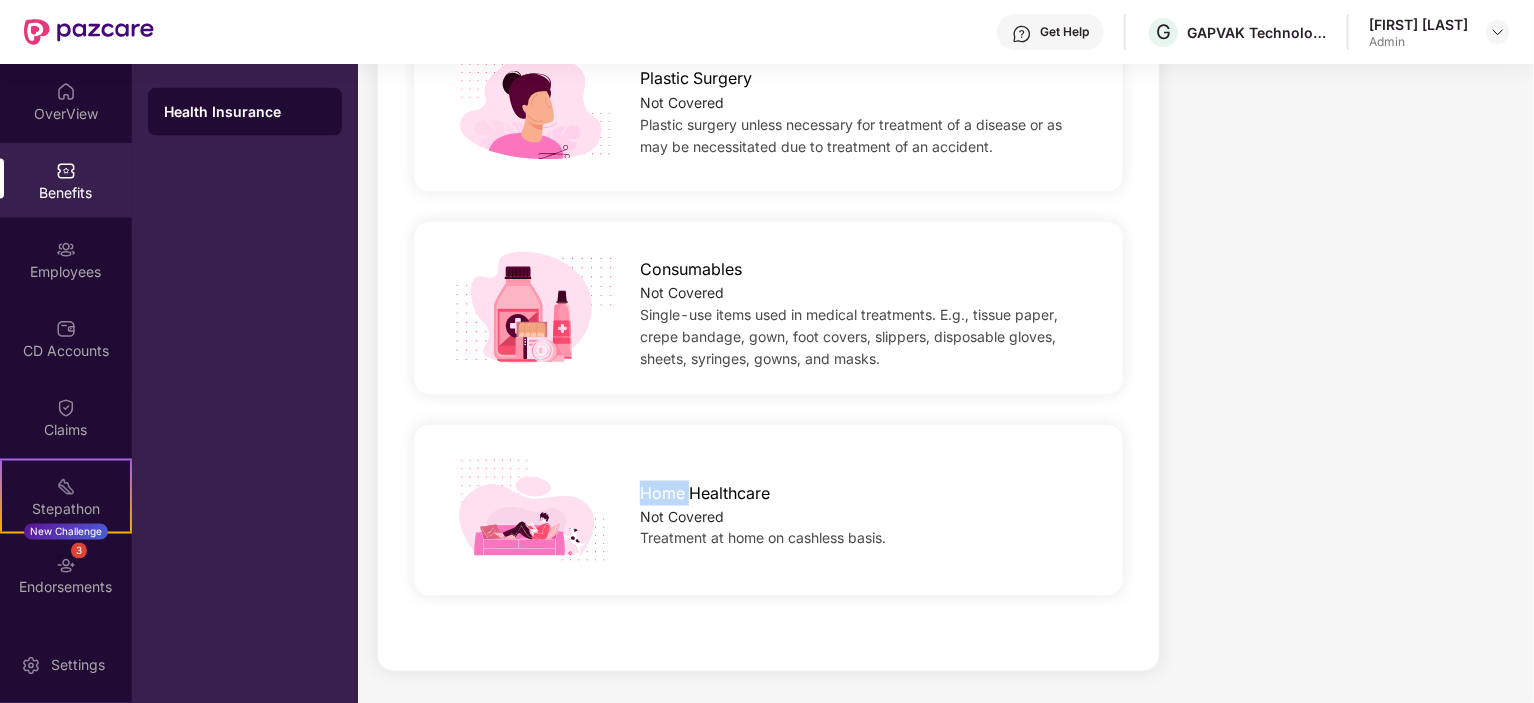 click on "Home Healthcare" at bounding box center (705, 493) 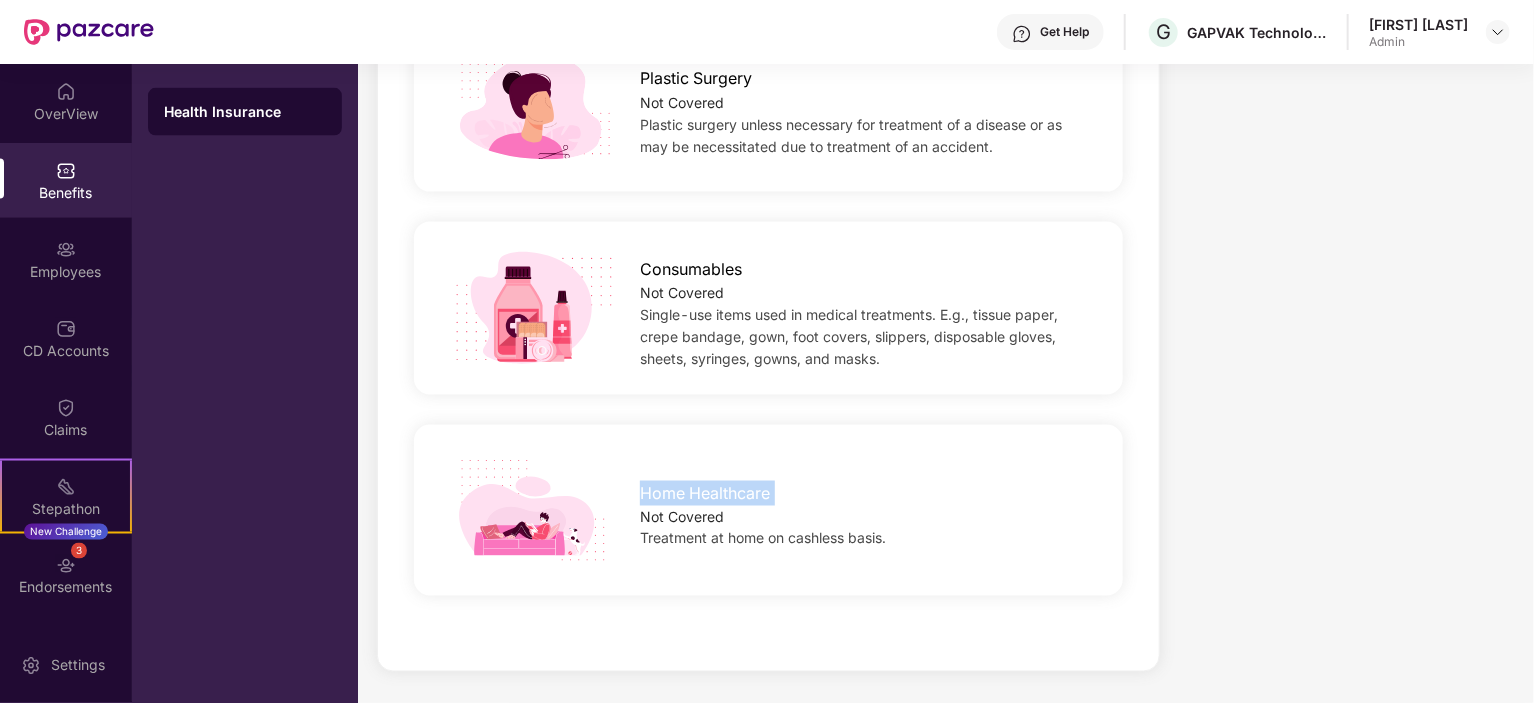 click on "Home Healthcare" at bounding box center [705, 493] 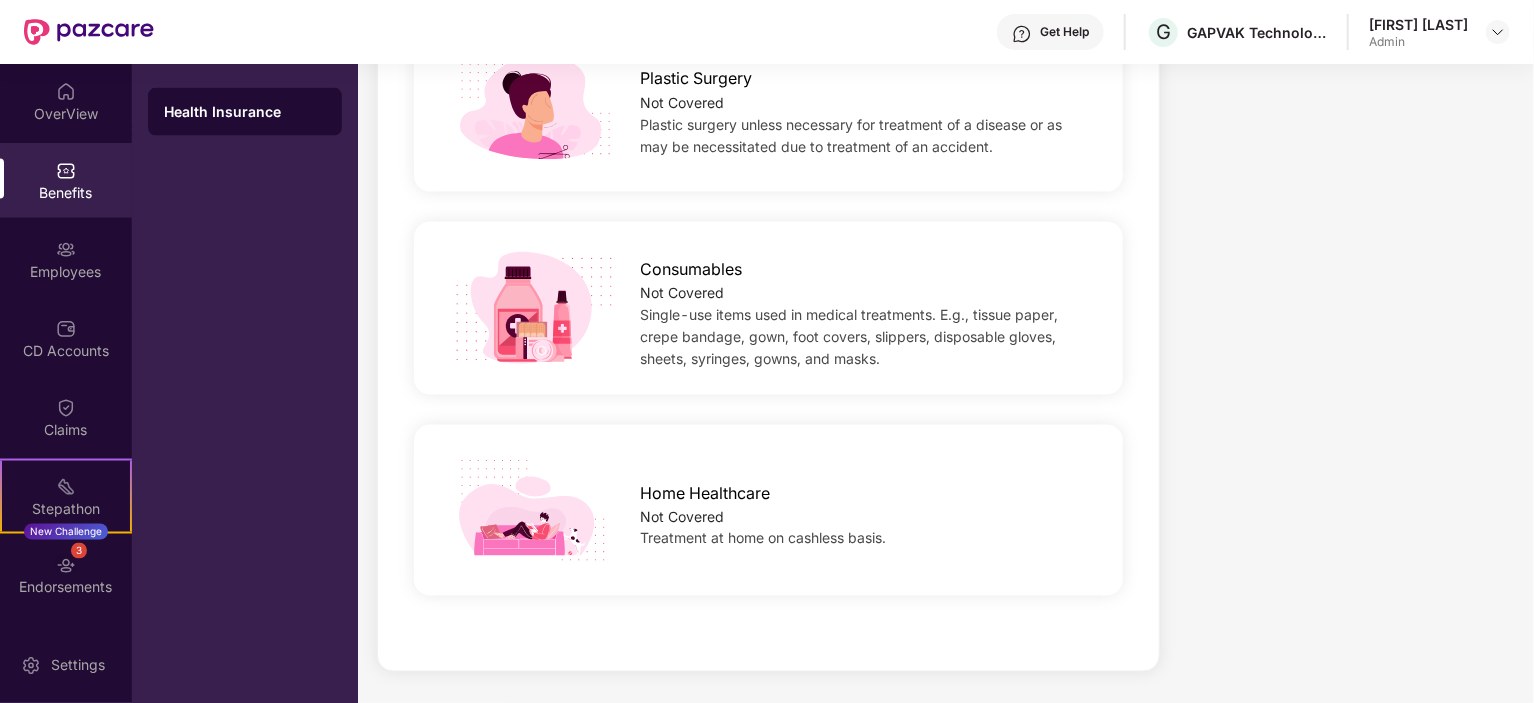 click on "Not Covered" at bounding box center (865, 517) 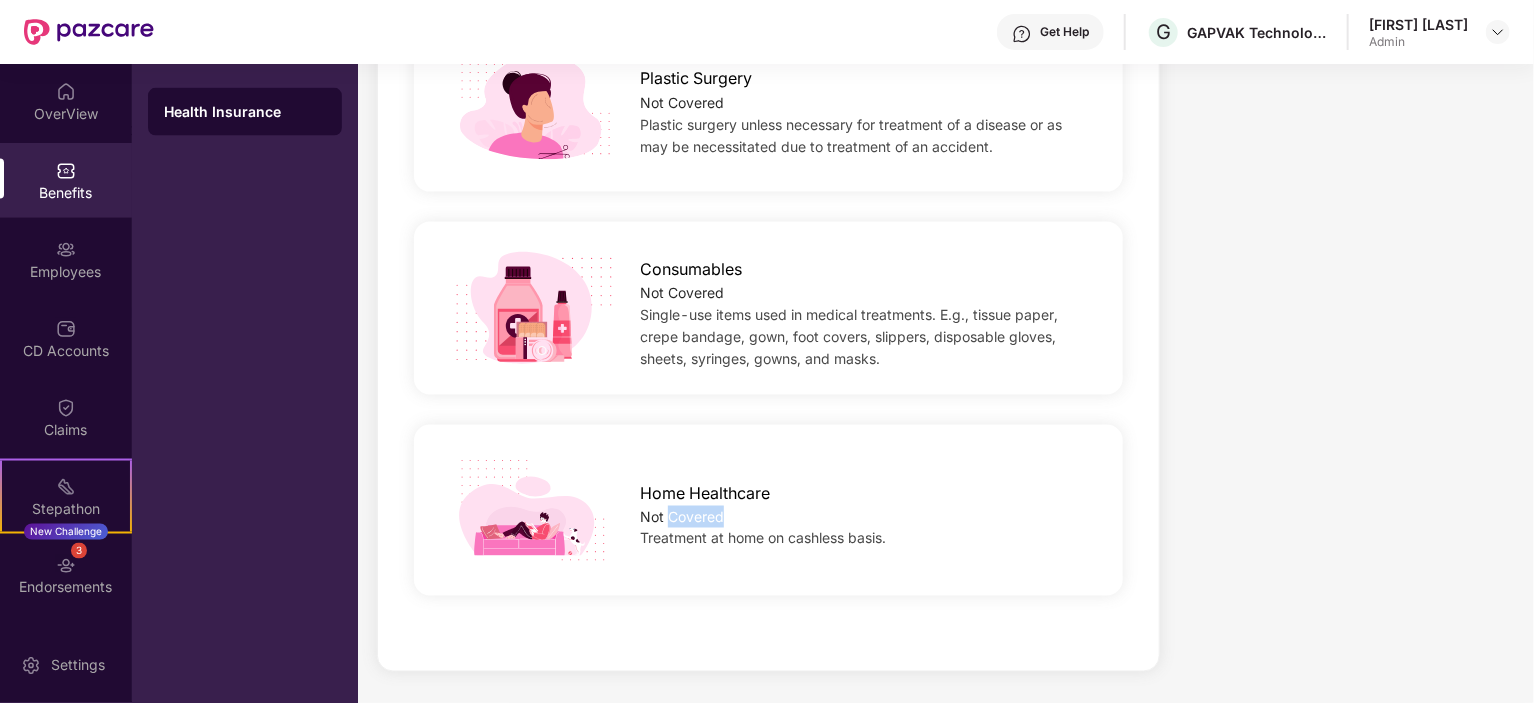 click on "Not Covered" at bounding box center (865, 517) 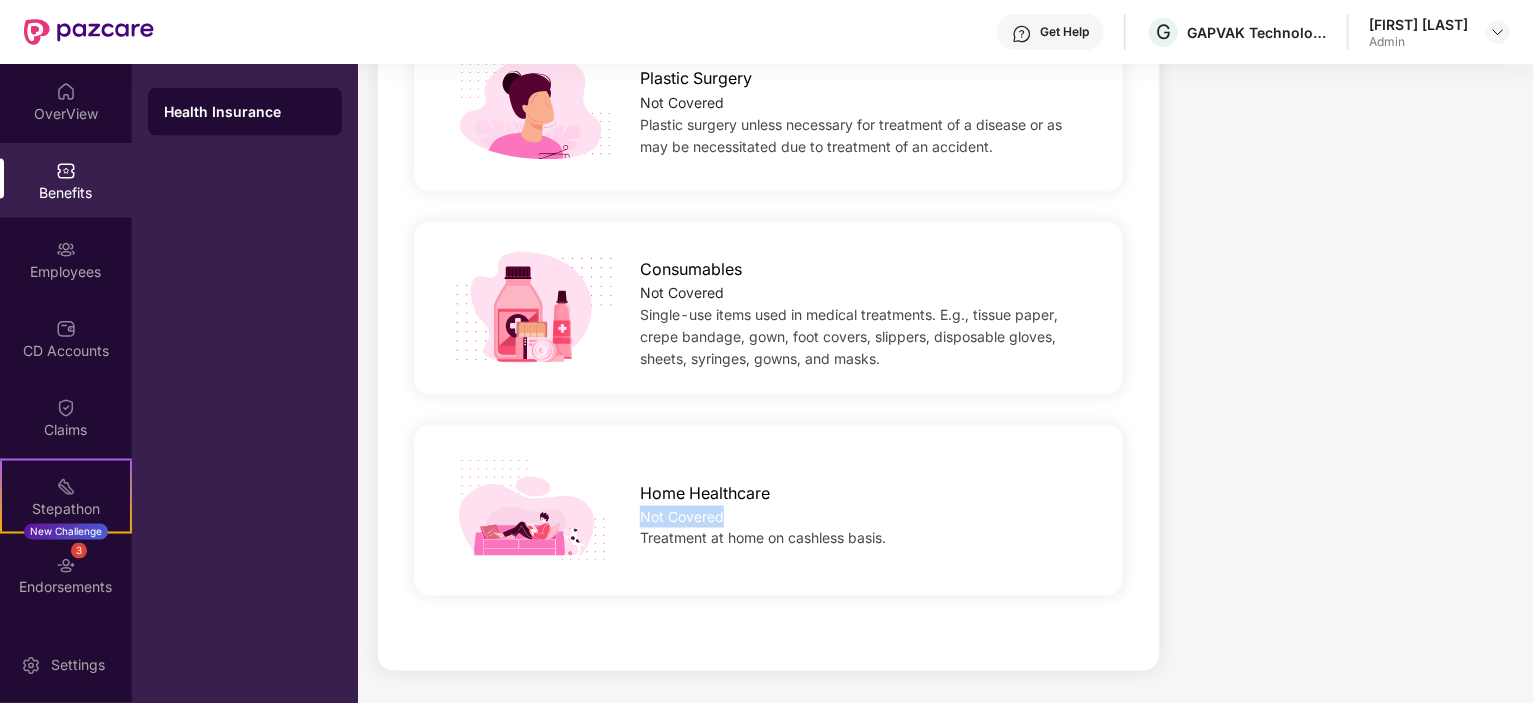 click on "Not Covered" at bounding box center [865, 517] 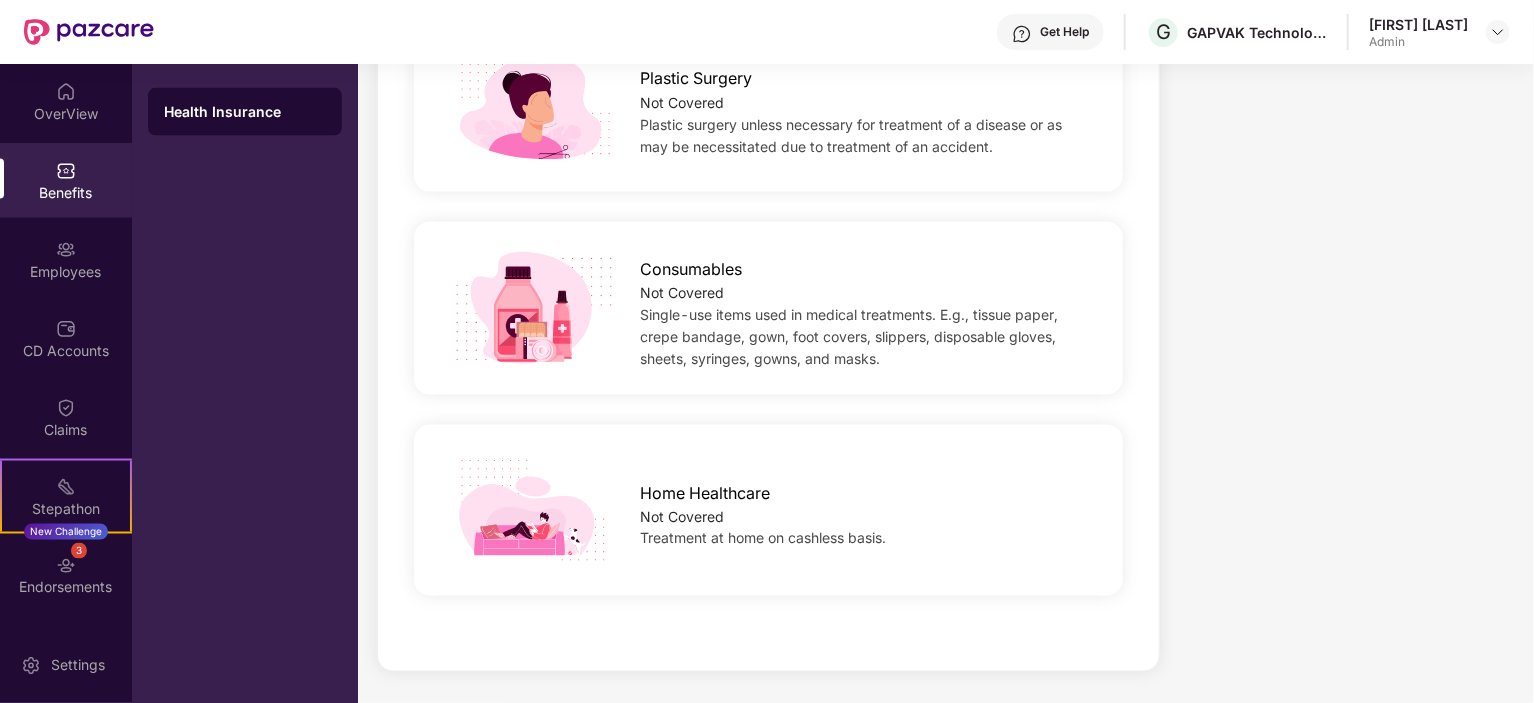 click on "Treatment at home on cashless basis." at bounding box center (763, 538) 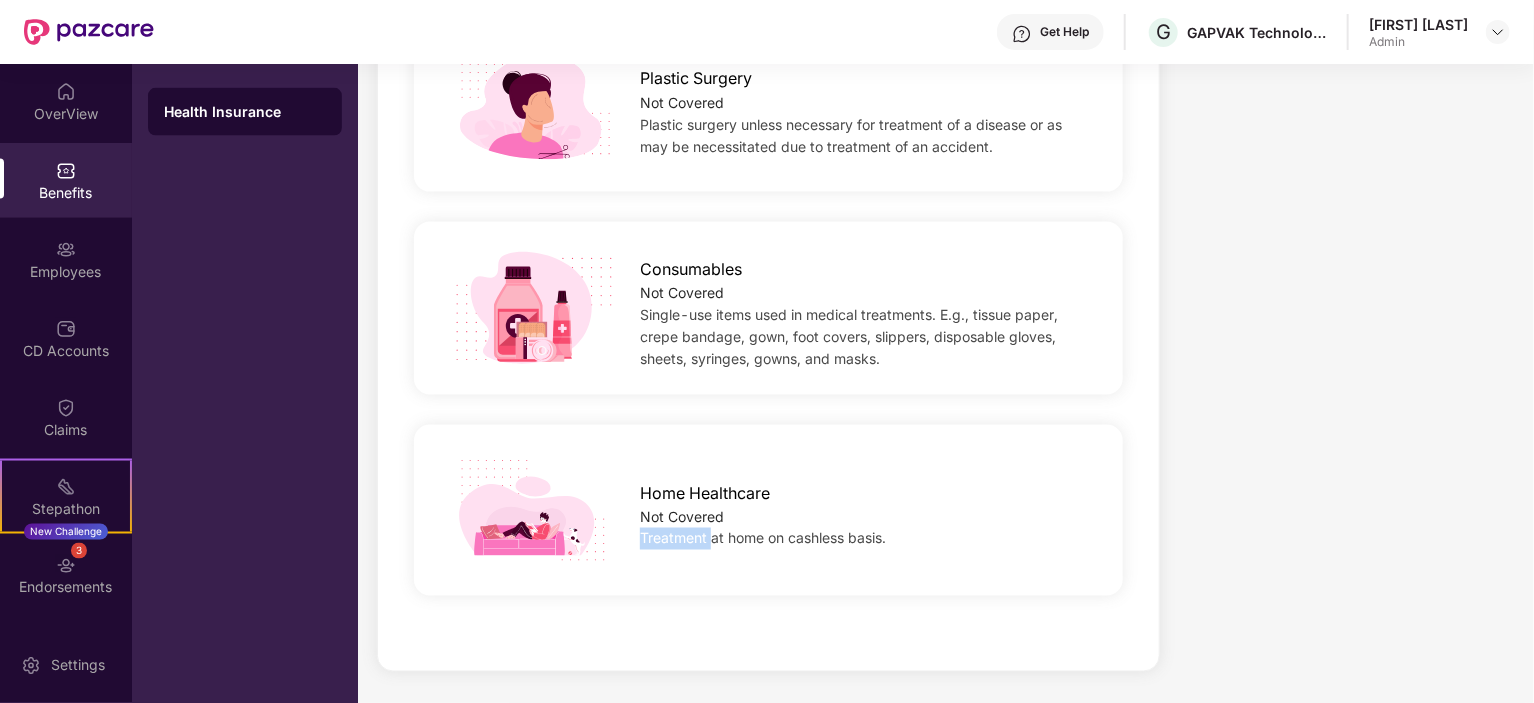 click on "Treatment at home on cashless basis." at bounding box center [763, 538] 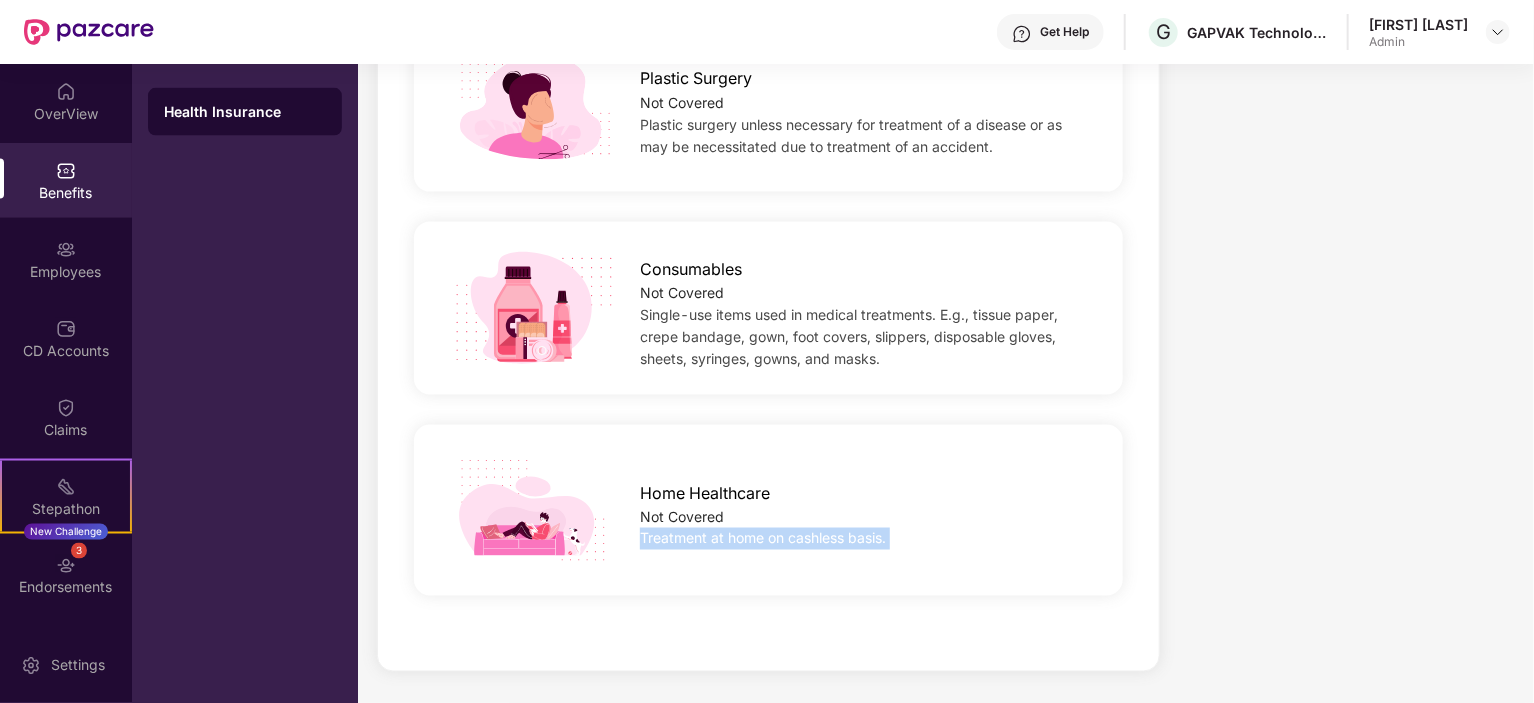 click on "Treatment at home on cashless basis." at bounding box center [763, 538] 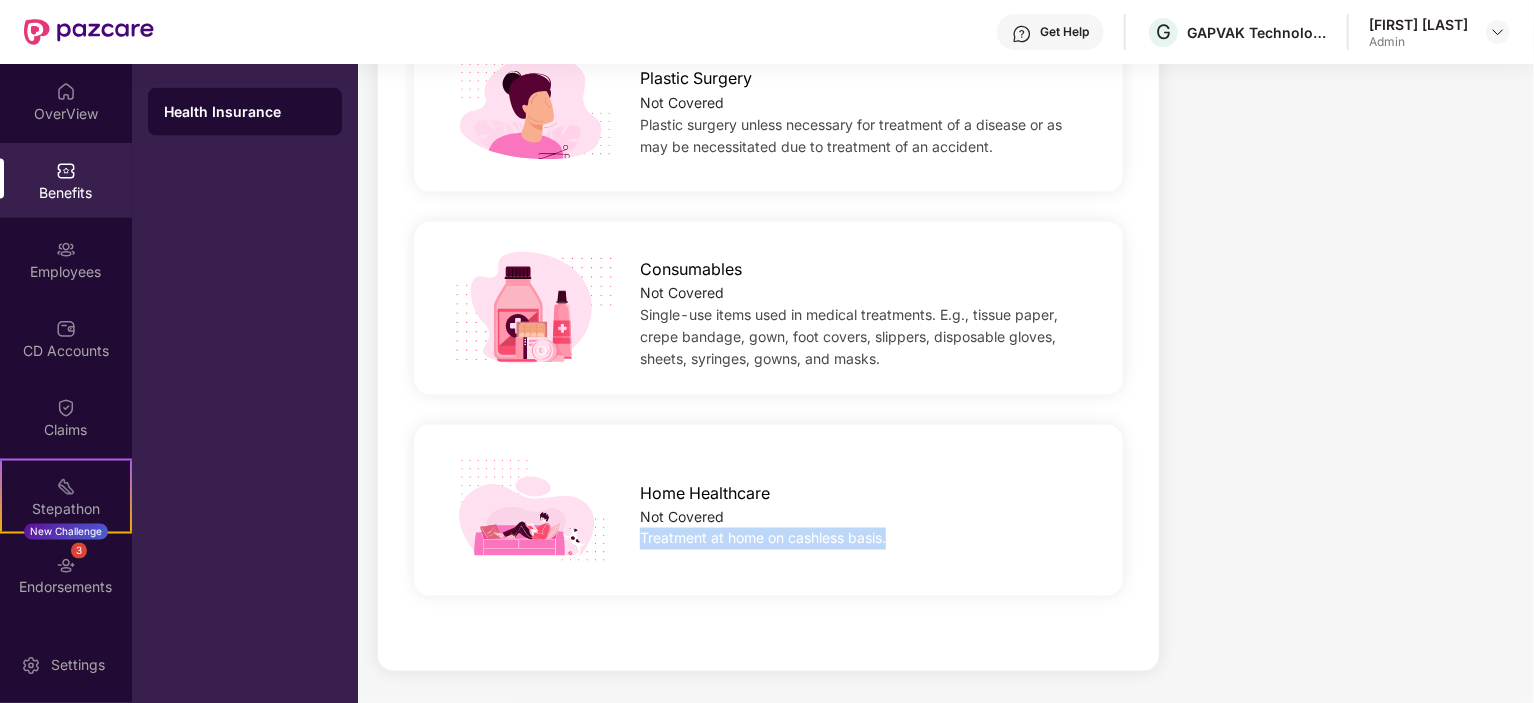drag, startPoint x: 640, startPoint y: 535, endPoint x: 905, endPoint y: 549, distance: 265.36957 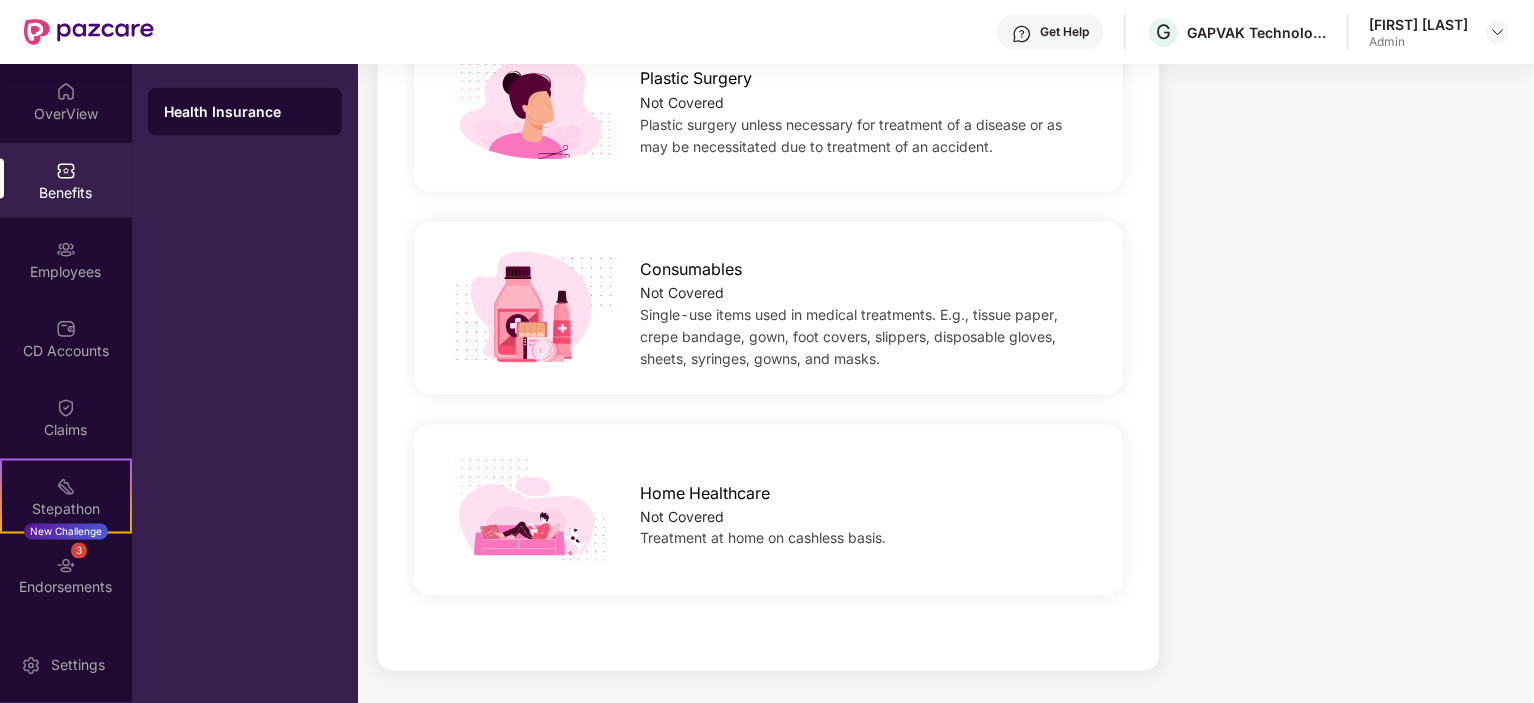 click on "Home Healthcare" at bounding box center [705, 493] 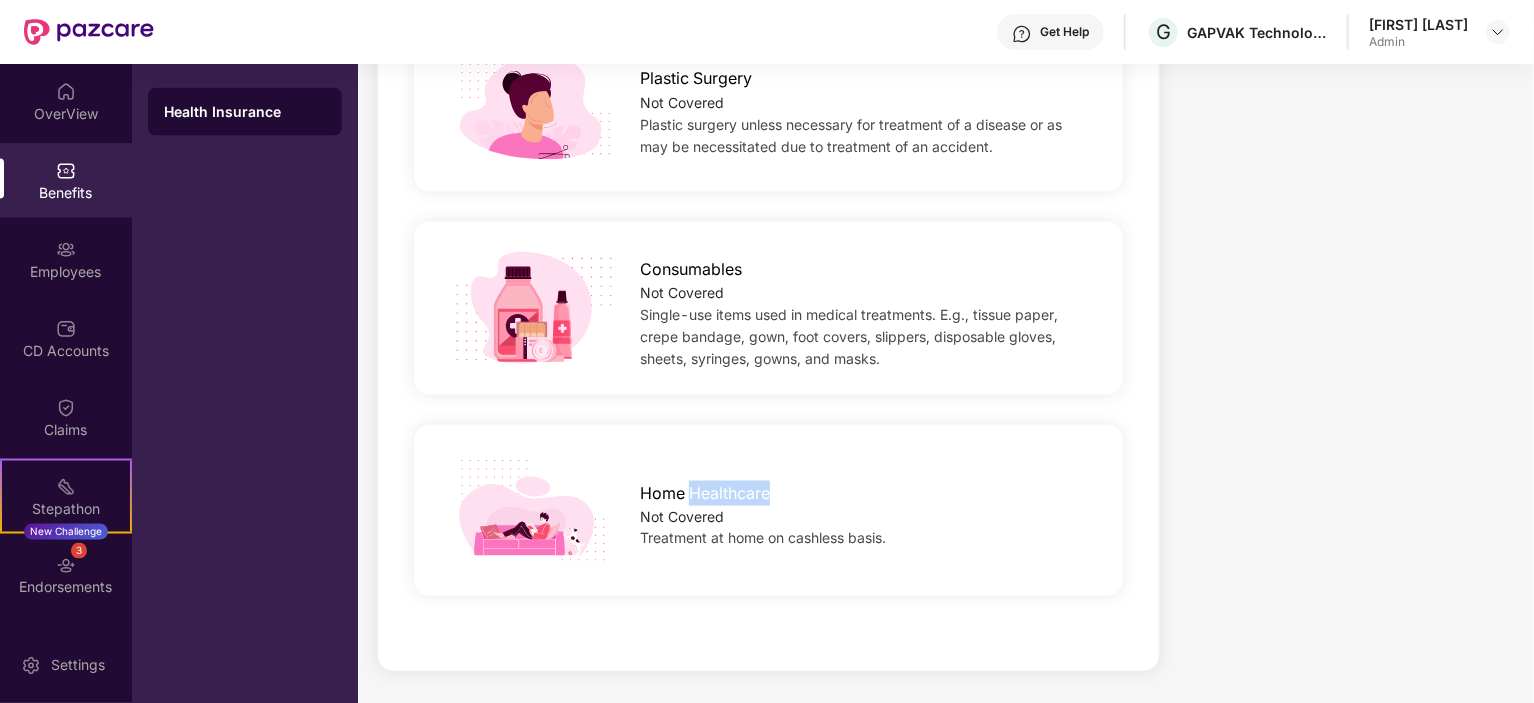 click on "Home Healthcare" at bounding box center [705, 493] 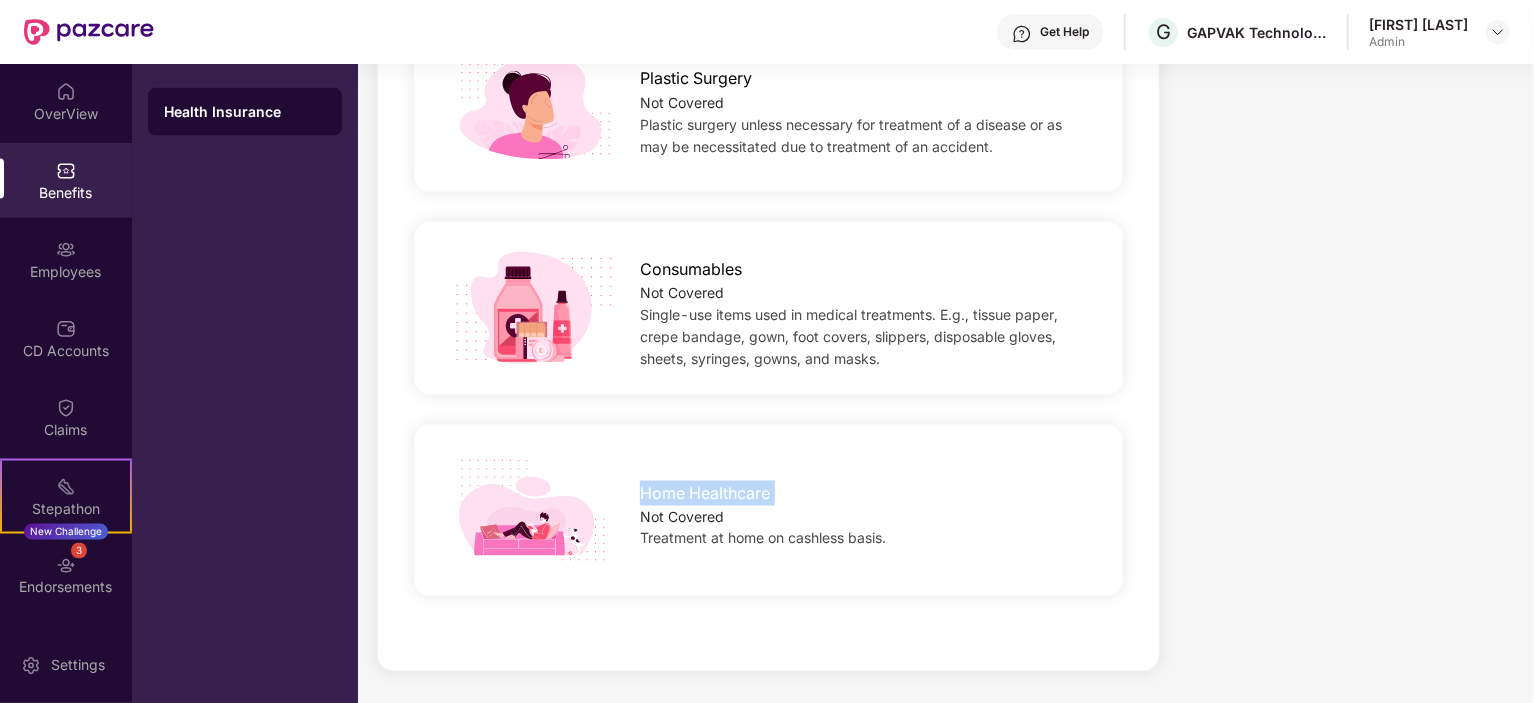 click on "Home Healthcare" at bounding box center [705, 493] 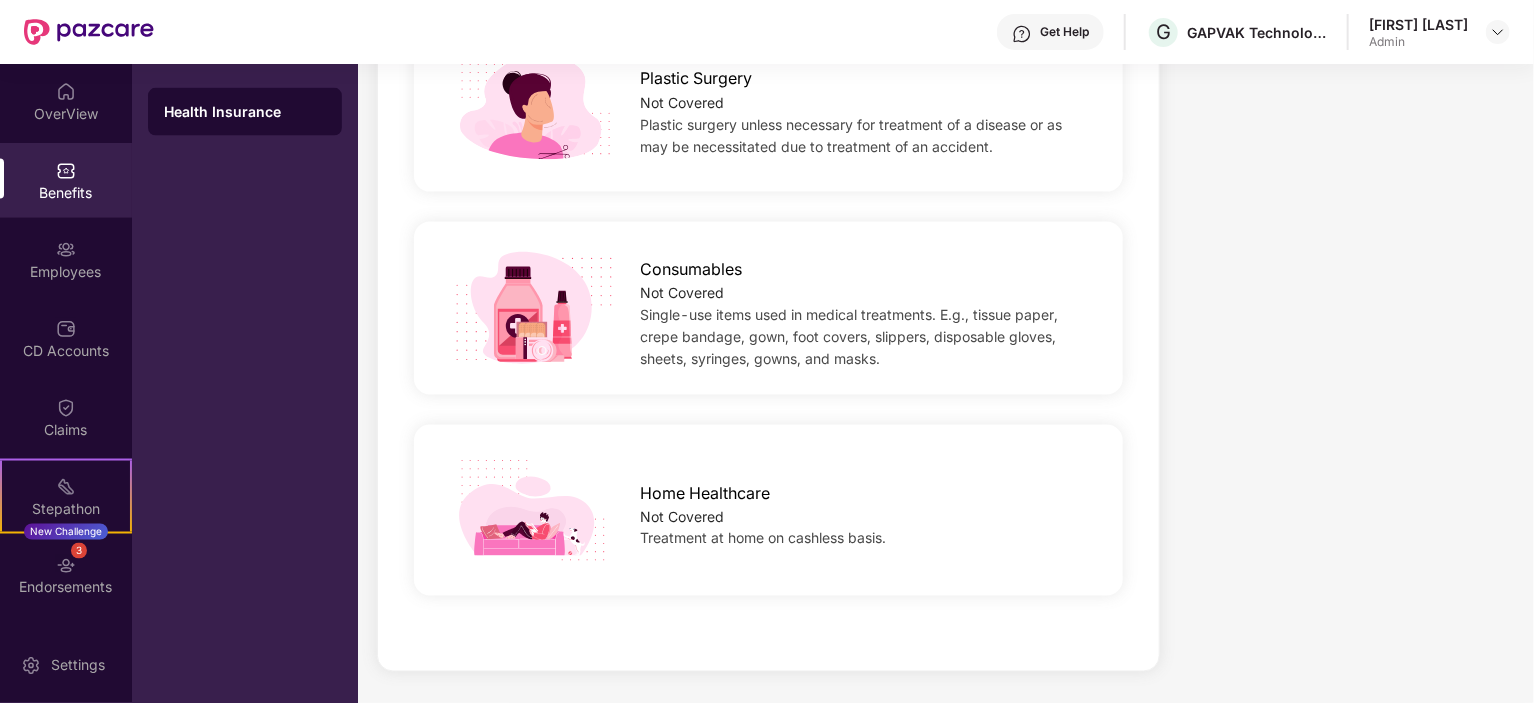 click on "Not Covered" at bounding box center (865, 517) 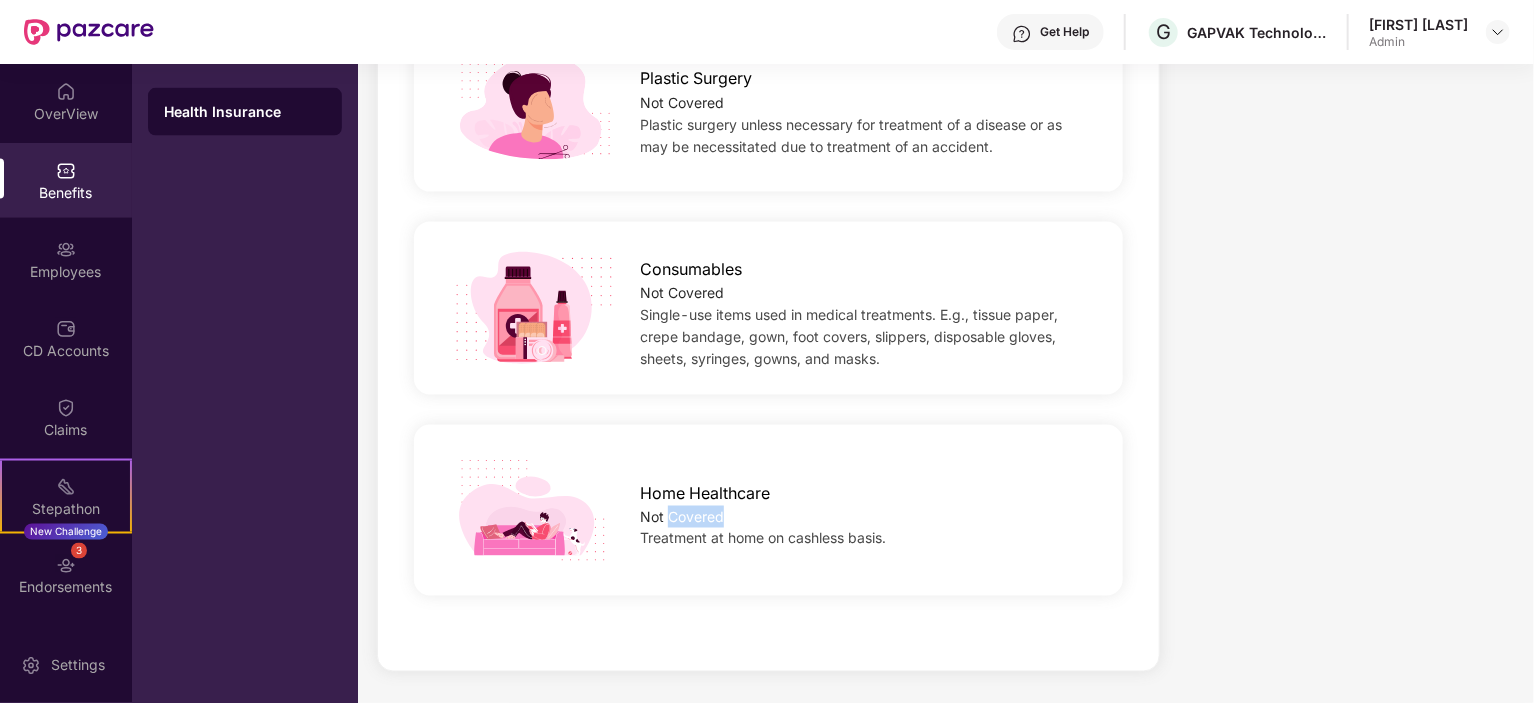 click on "Not Covered" at bounding box center (865, 517) 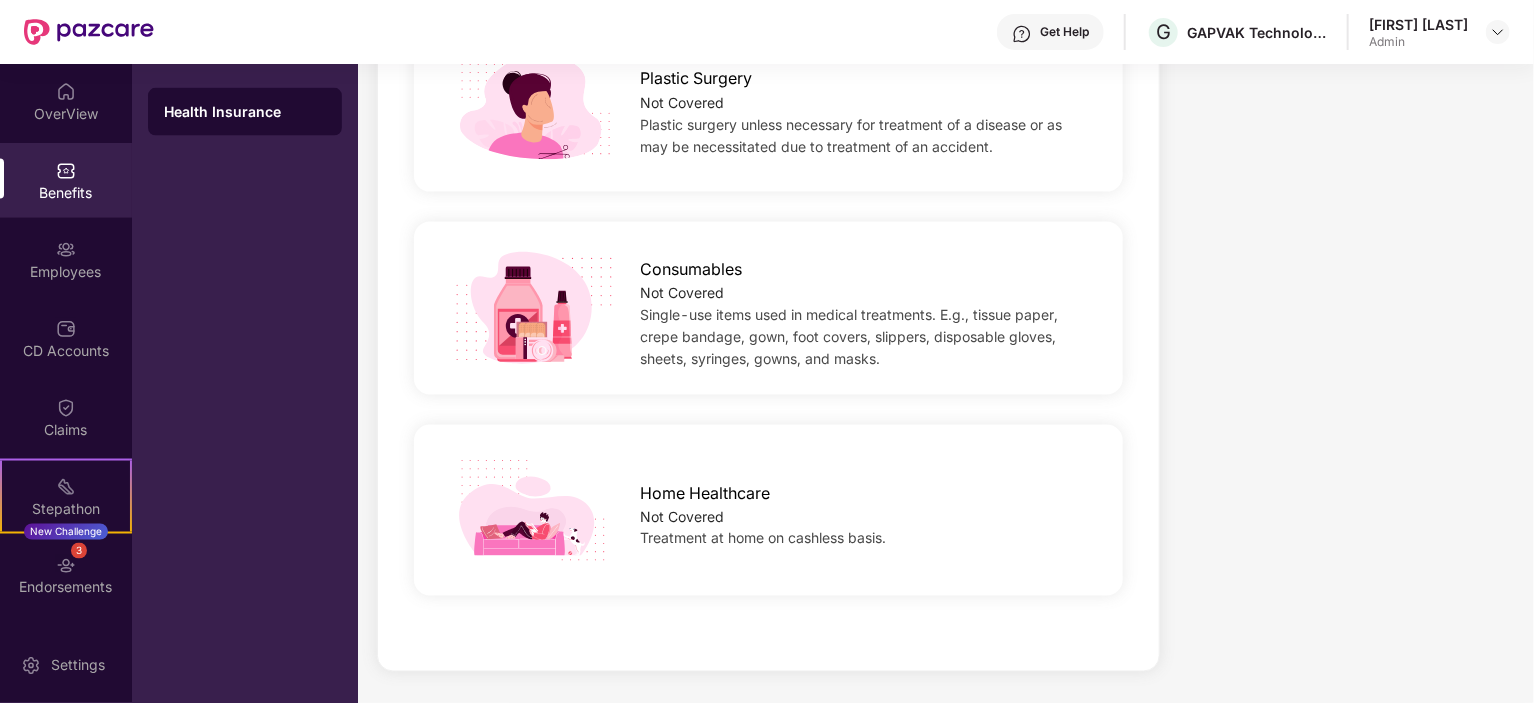 click on "Home Healthcare" at bounding box center [705, 493] 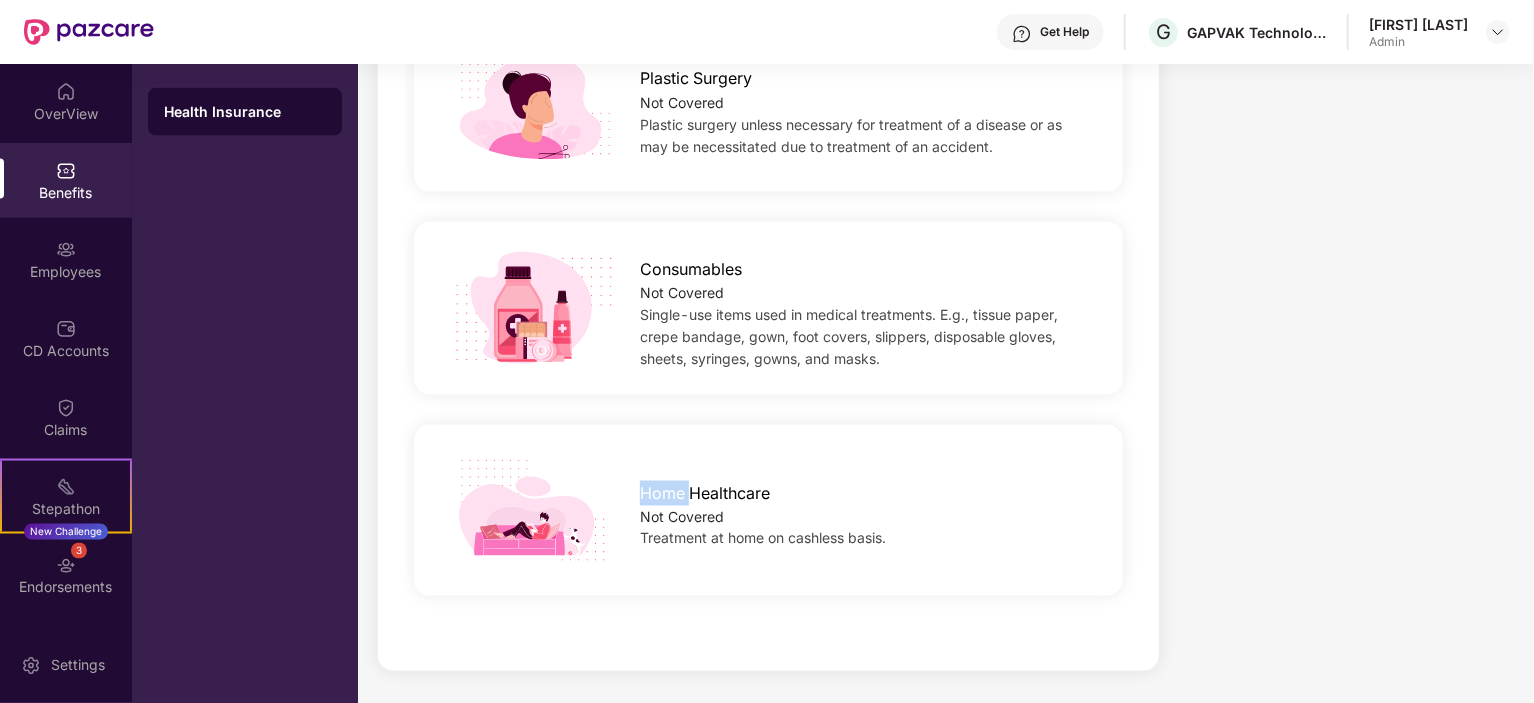 click on "Home Healthcare" at bounding box center [705, 493] 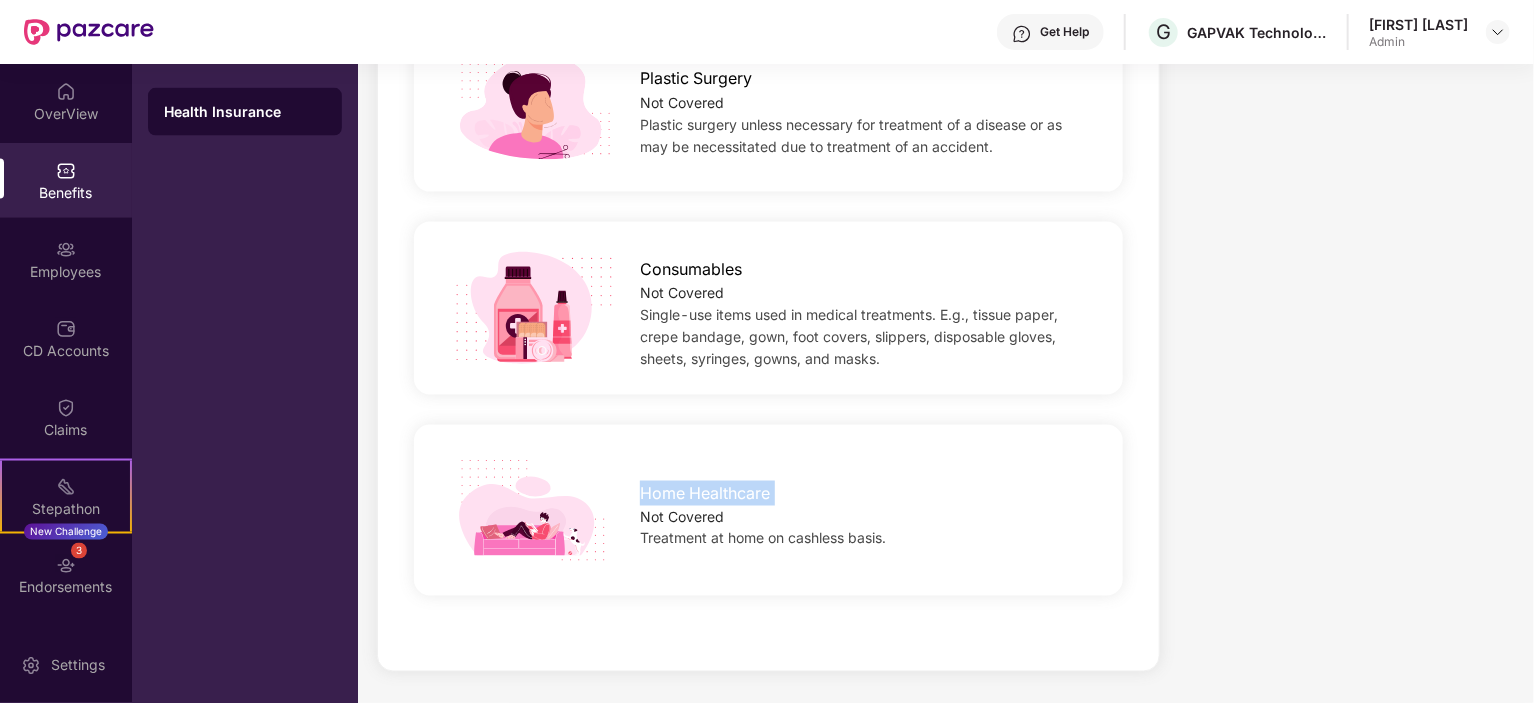 click on "Home Healthcare" at bounding box center [705, 493] 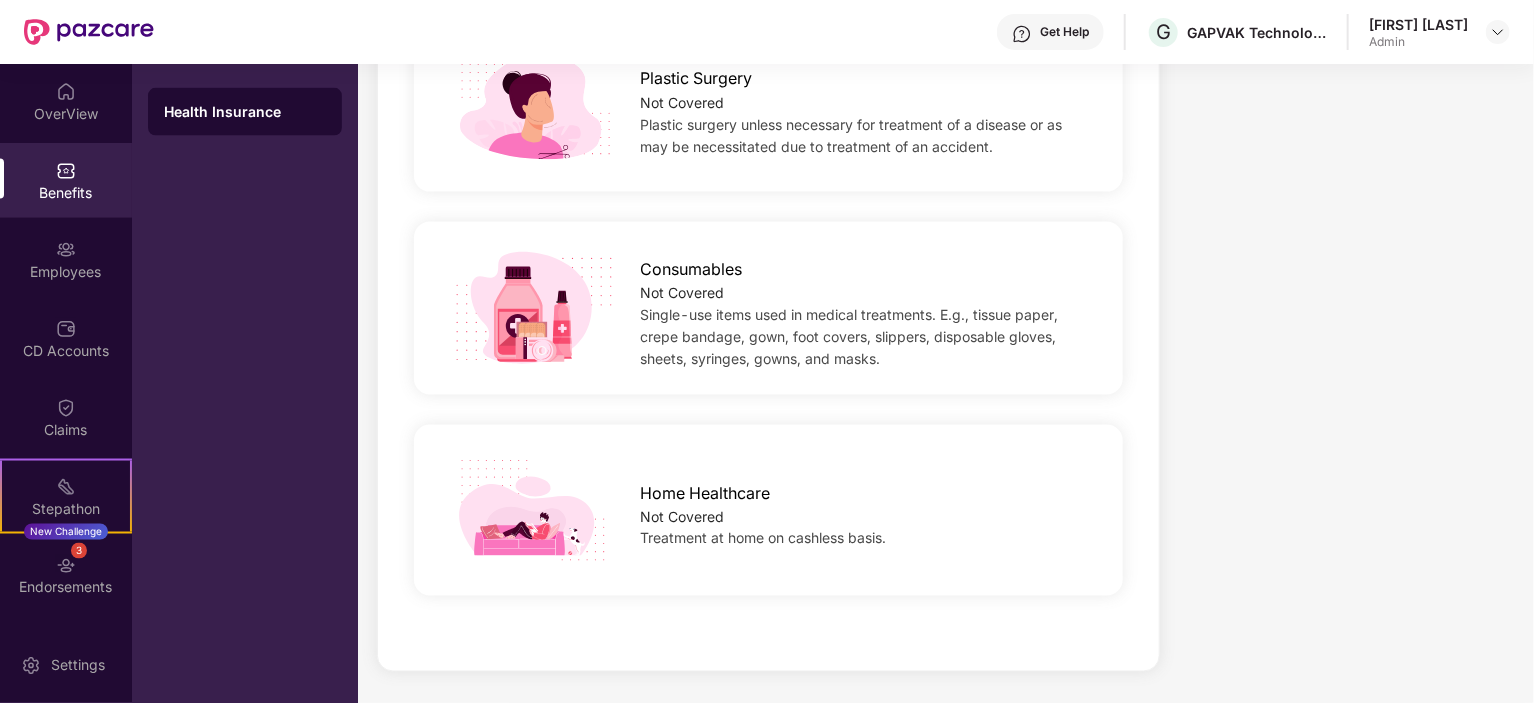 click on "Not Covered" at bounding box center [865, 517] 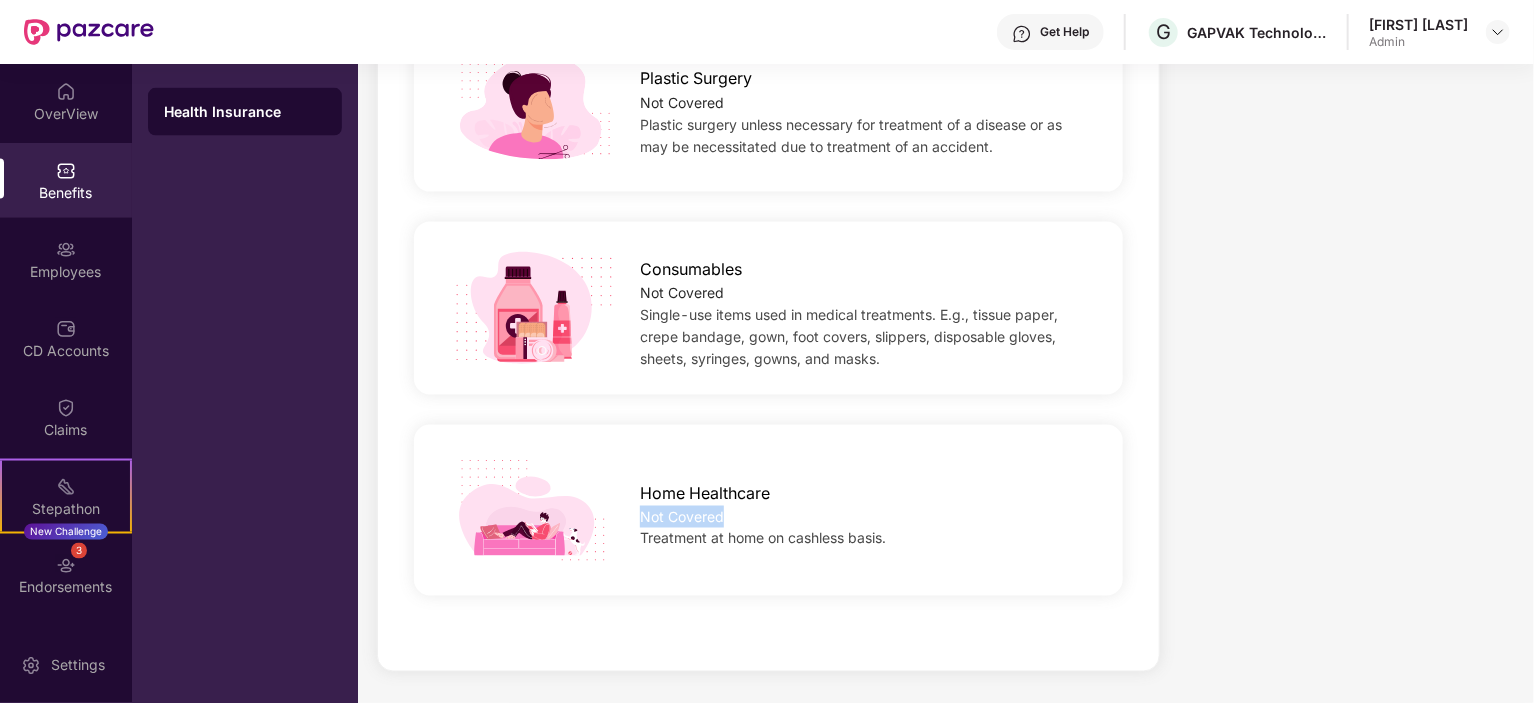 drag, startPoint x: 641, startPoint y: 516, endPoint x: 728, endPoint y: 521, distance: 87.14356 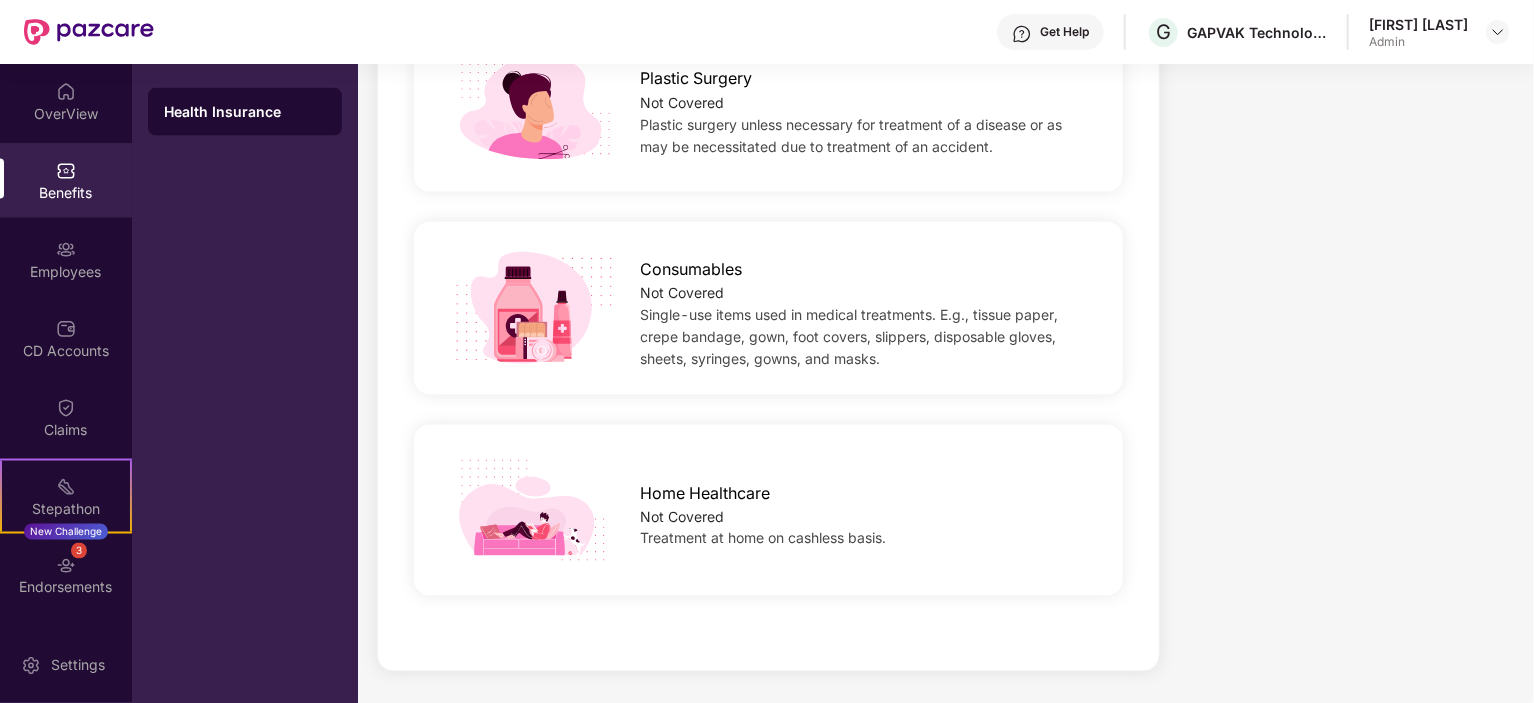 click on "Treatment at home on cashless basis." at bounding box center (763, 538) 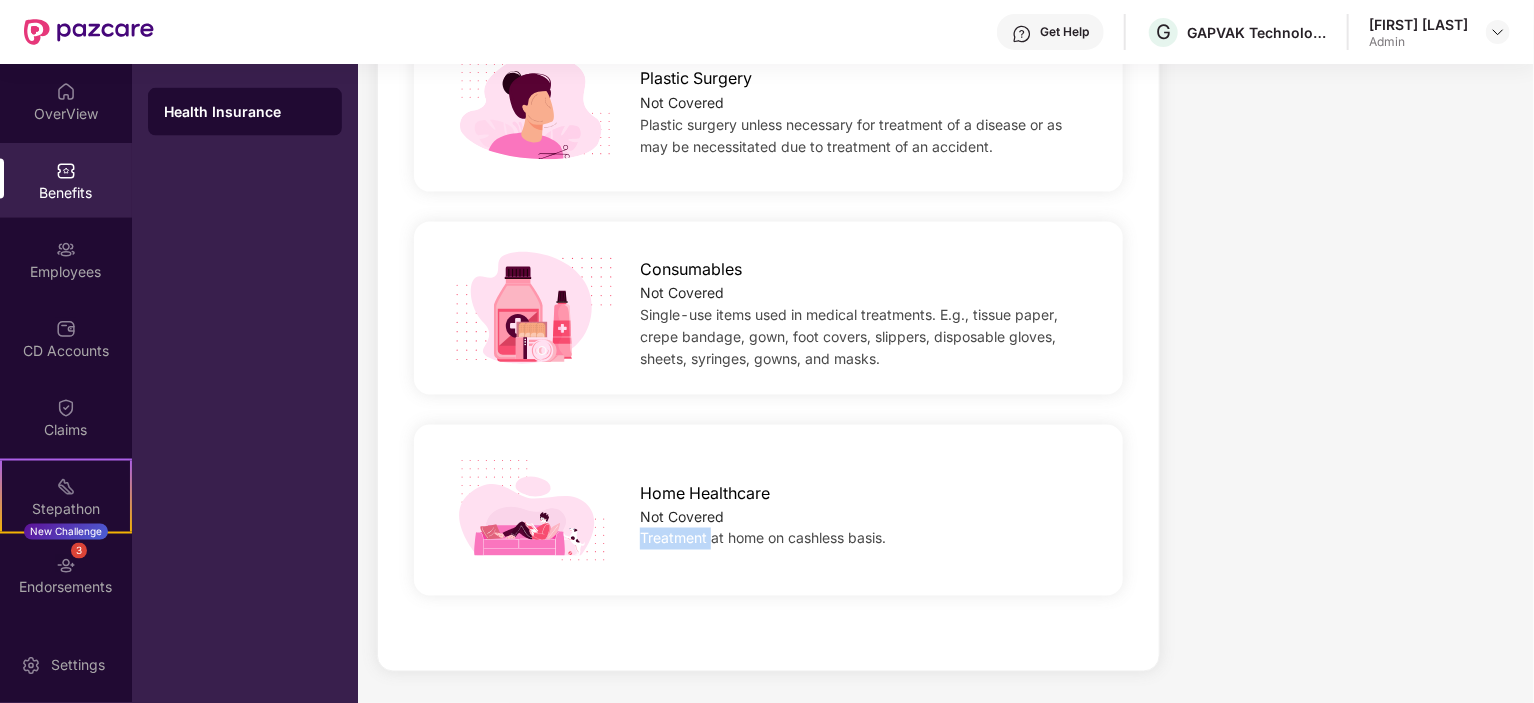 click on "Treatment at home on cashless basis." at bounding box center (763, 538) 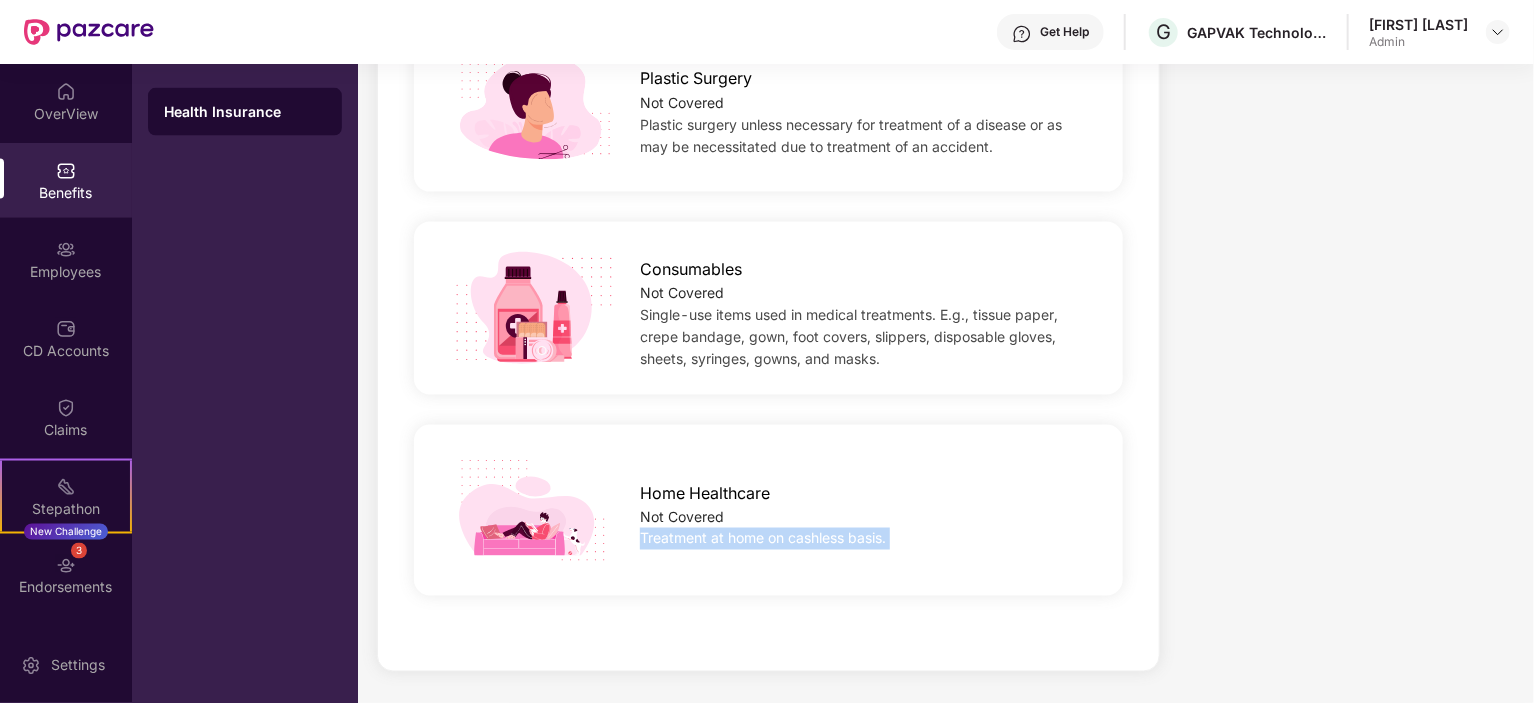 click on "Treatment at home on cashless basis." at bounding box center [763, 538] 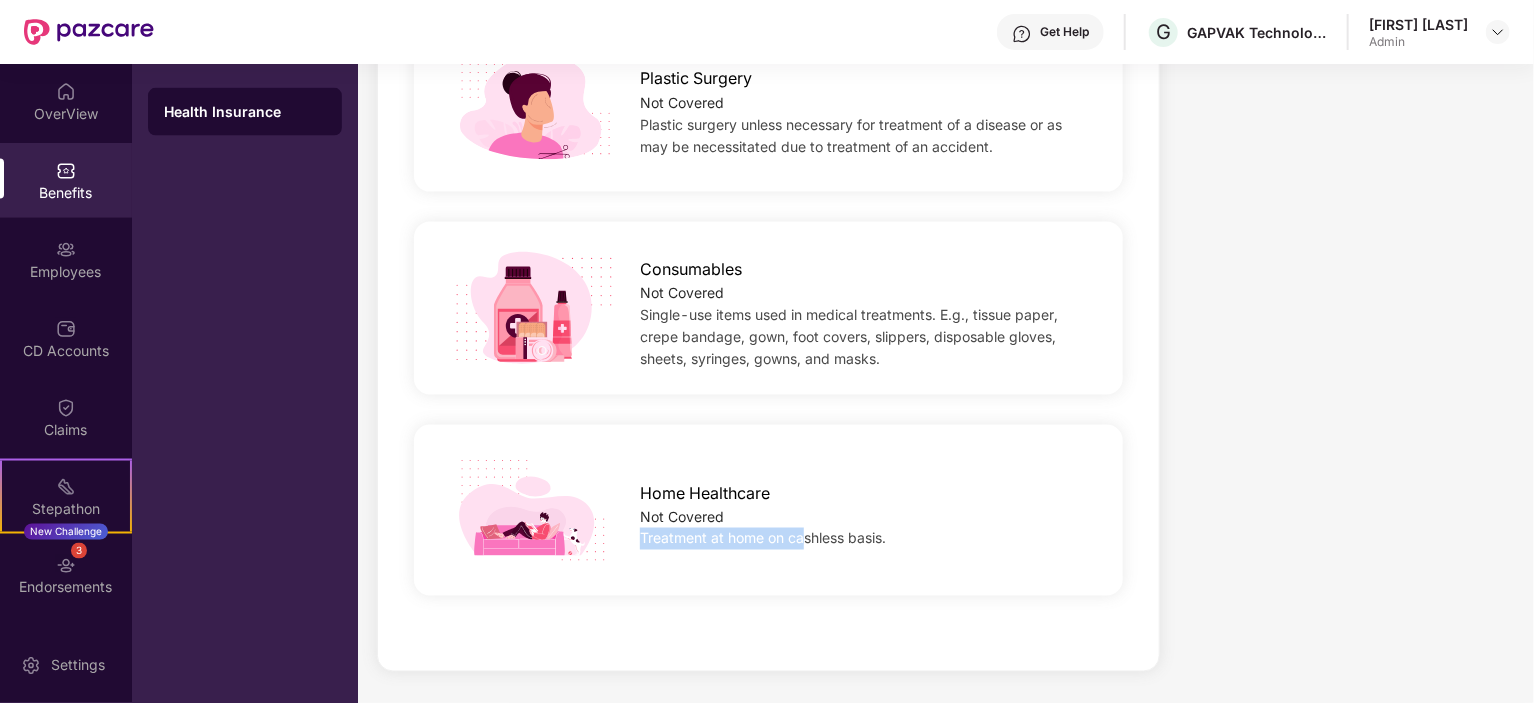 drag, startPoint x: 661, startPoint y: 533, endPoint x: 837, endPoint y: 529, distance: 176.04546 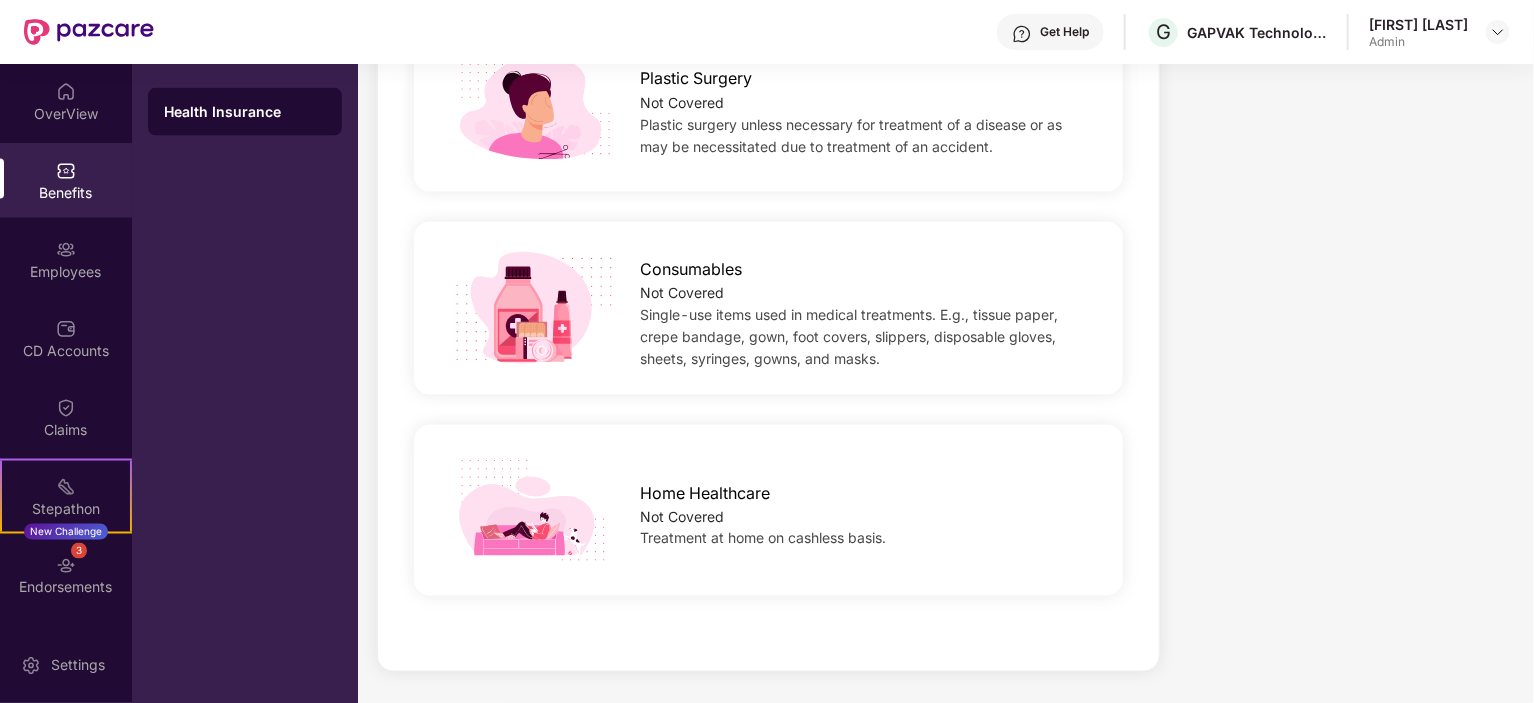 click on "Single-use items used in medical treatments. E.g., tissue paper, crepe bandage, gown, foot covers, slippers, disposable gloves, sheets, syringes, gowns, and masks." at bounding box center [849, 336] 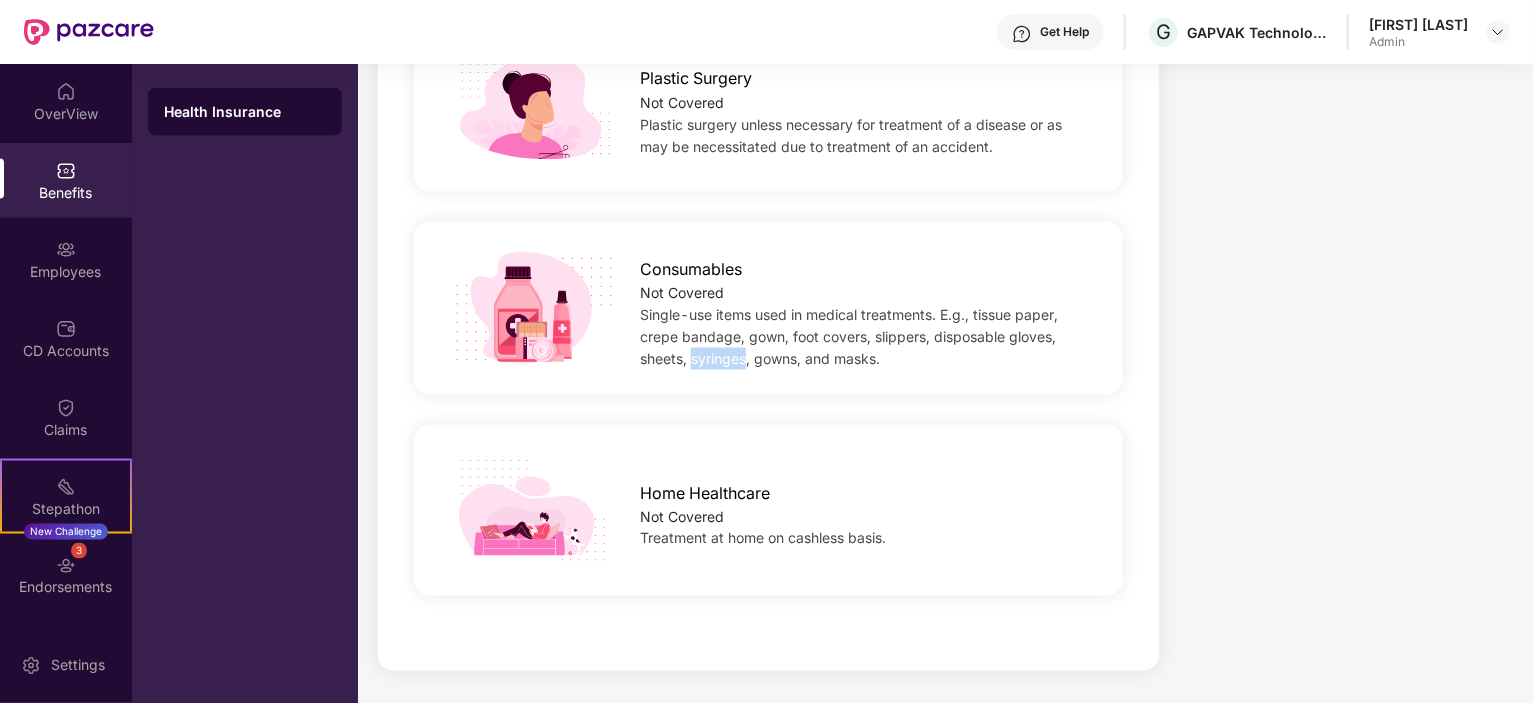 click on "Single-use items used in medical treatments. E.g., tissue paper, crepe bandage, gown, foot covers, slippers, disposable gloves, sheets, syringes, gowns, and masks." at bounding box center [849, 336] 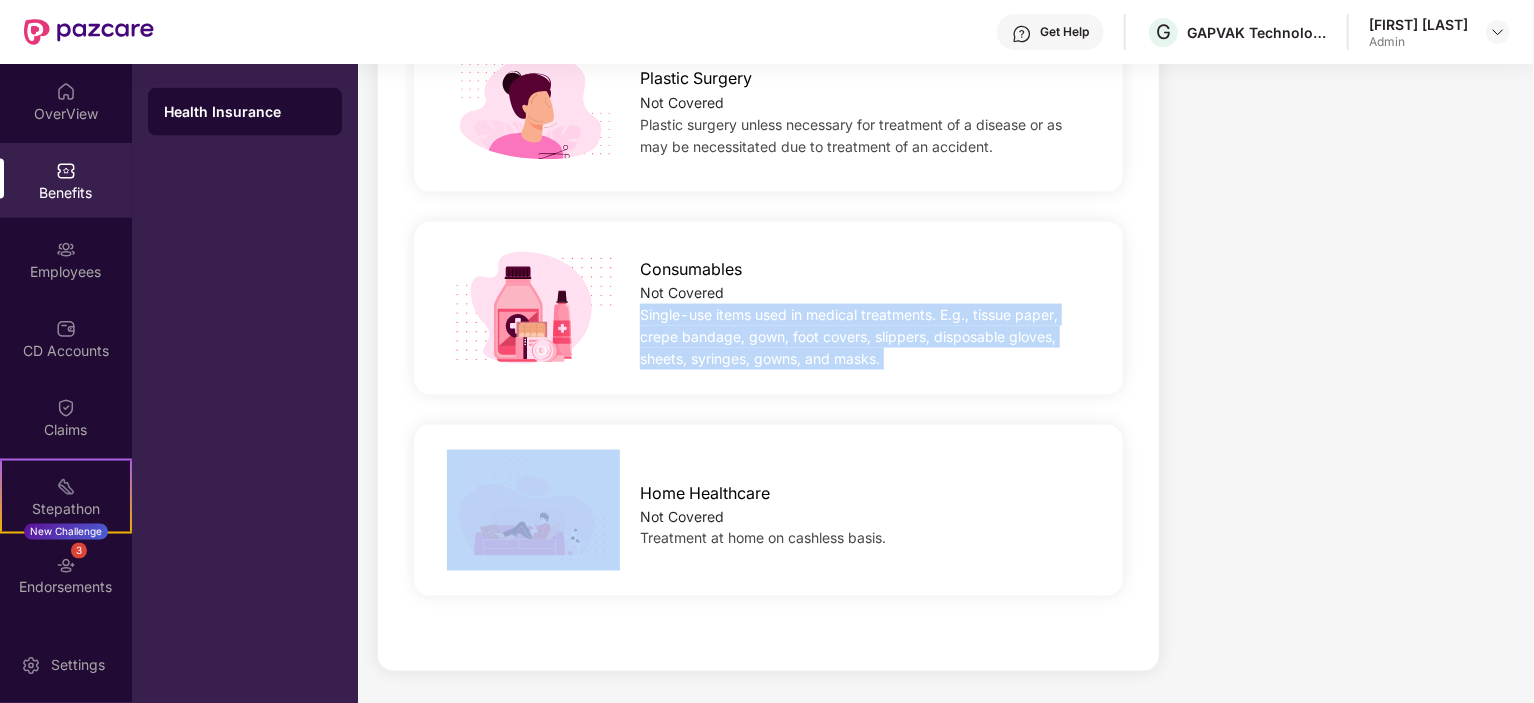 click on "Single-use items used in medical treatments. E.g., tissue paper, crepe bandage, gown, foot covers, slippers, disposable gloves, sheets, syringes, gowns, and masks." at bounding box center [849, 336] 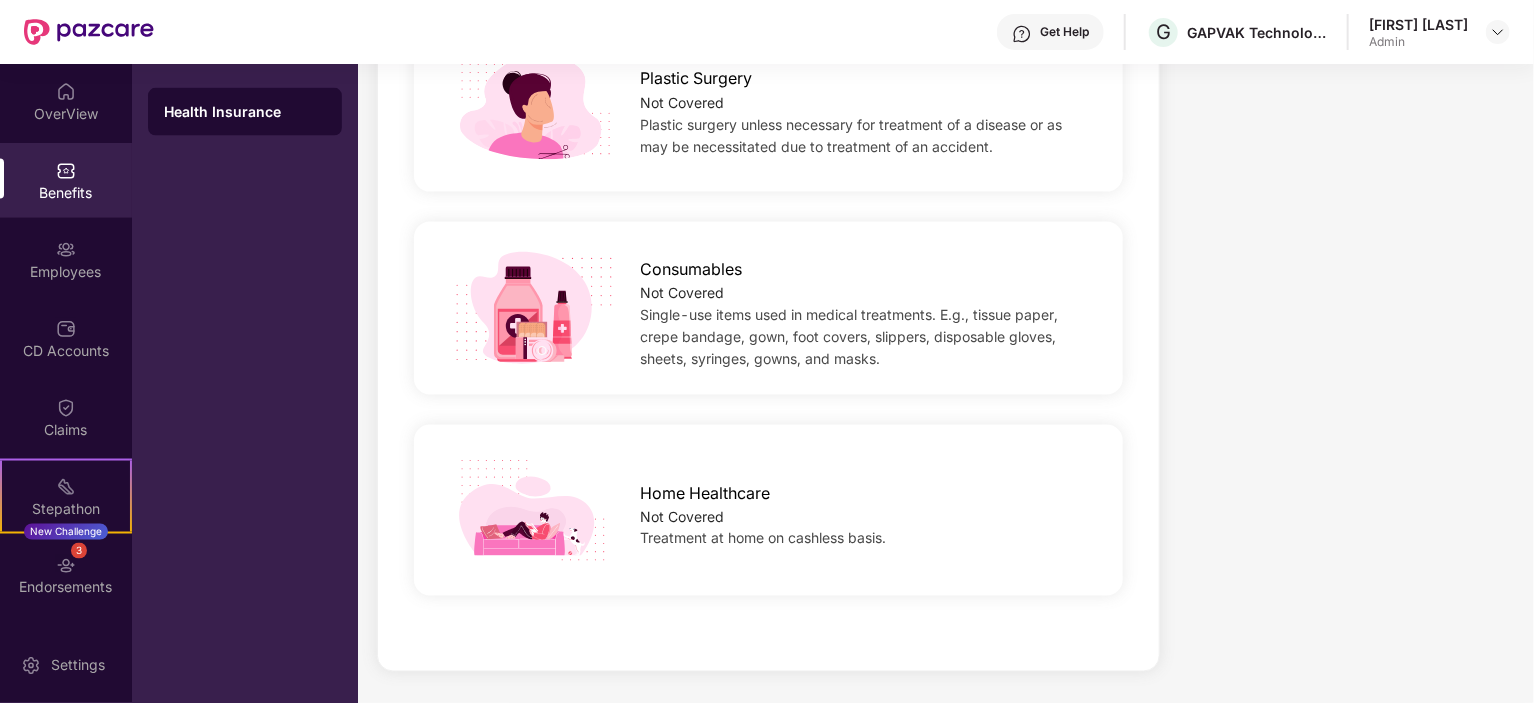 click on "Single-use items used in medical treatments. E.g., tissue paper, crepe bandage, gown, foot covers, slippers, disposable gloves, sheets, syringes, gowns, and masks." at bounding box center [849, 336] 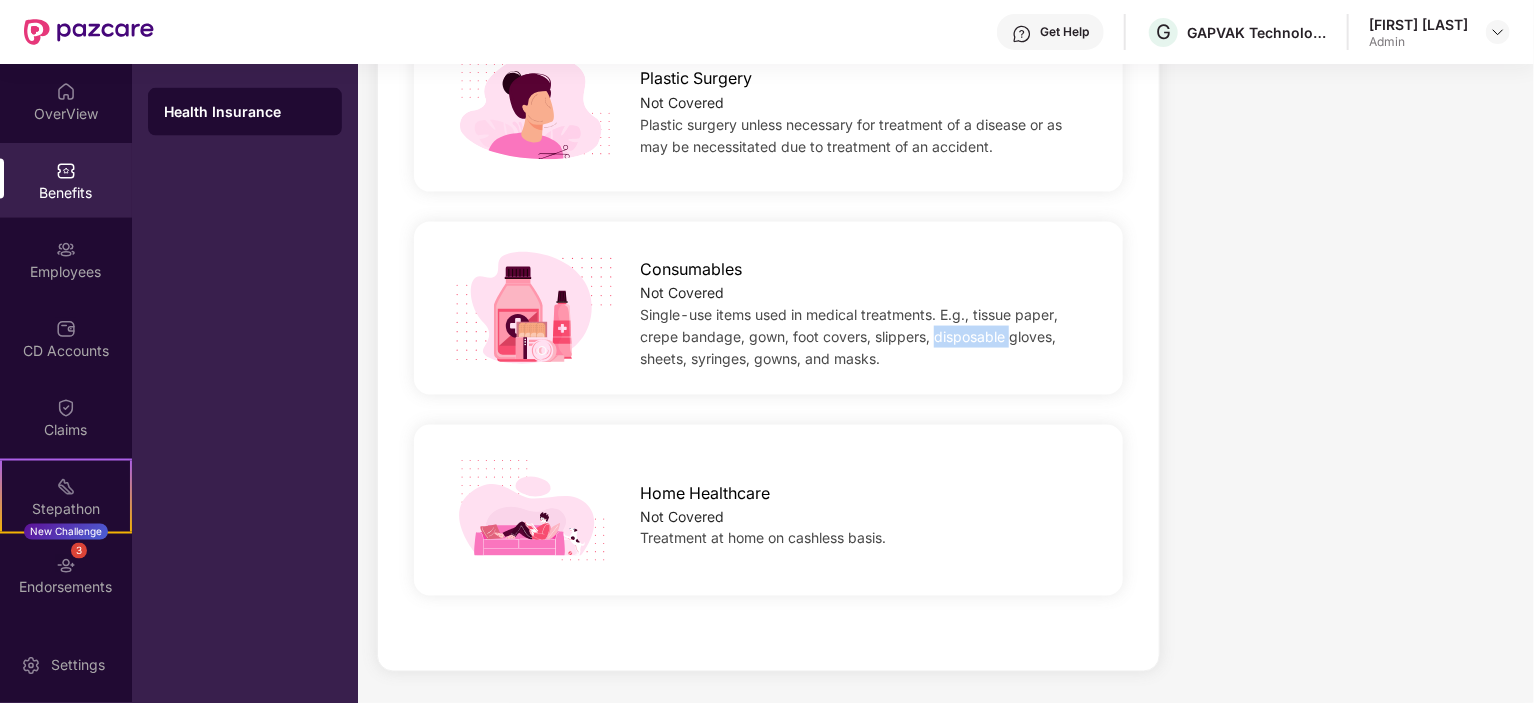click on "Single-use items used in medical treatments. E.g., tissue paper, crepe bandage, gown, foot covers, slippers, disposable gloves, sheets, syringes, gowns, and masks." at bounding box center (849, 336) 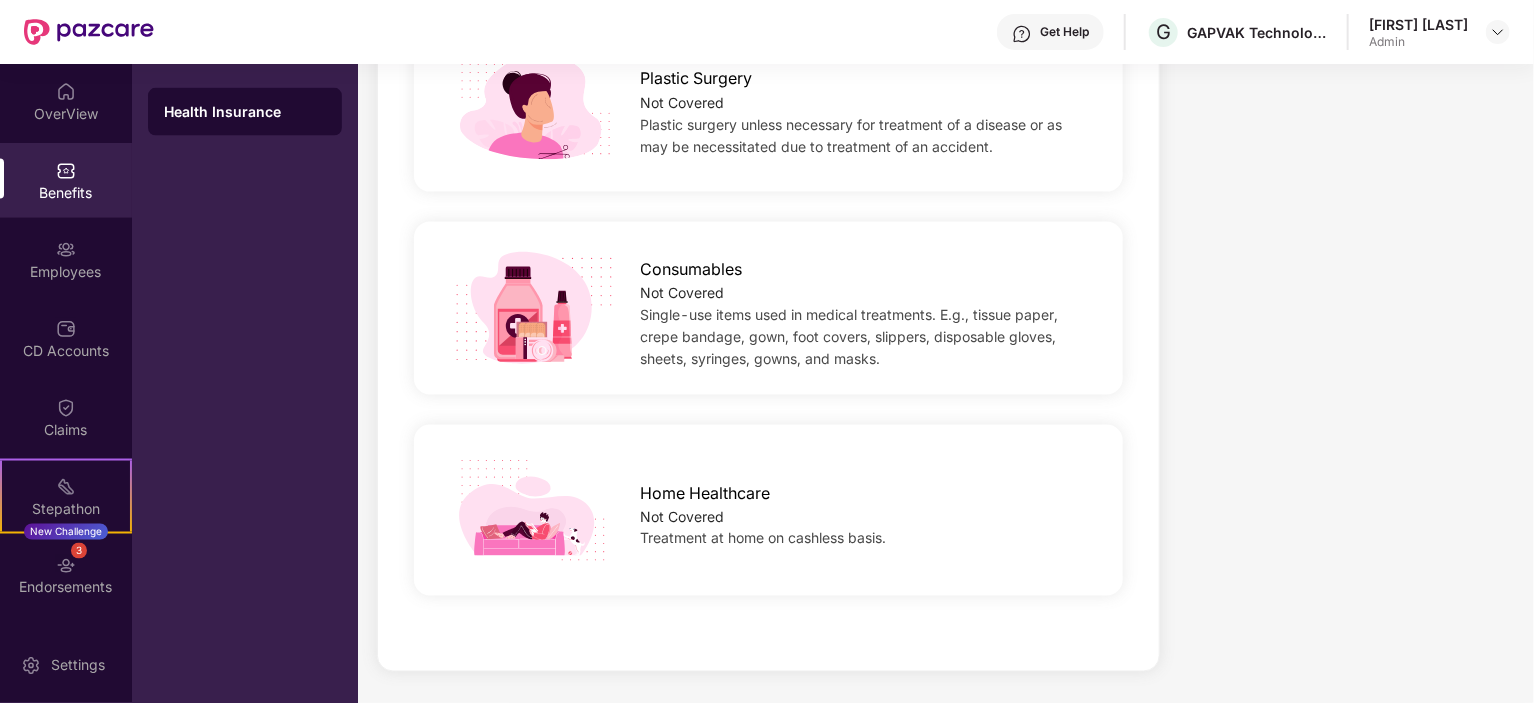 click on "Single-use items used in medical treatments. E.g., tissue paper, crepe bandage, gown, foot covers, slippers, disposable gloves, sheets, syringes, gowns, and masks." at bounding box center (849, 336) 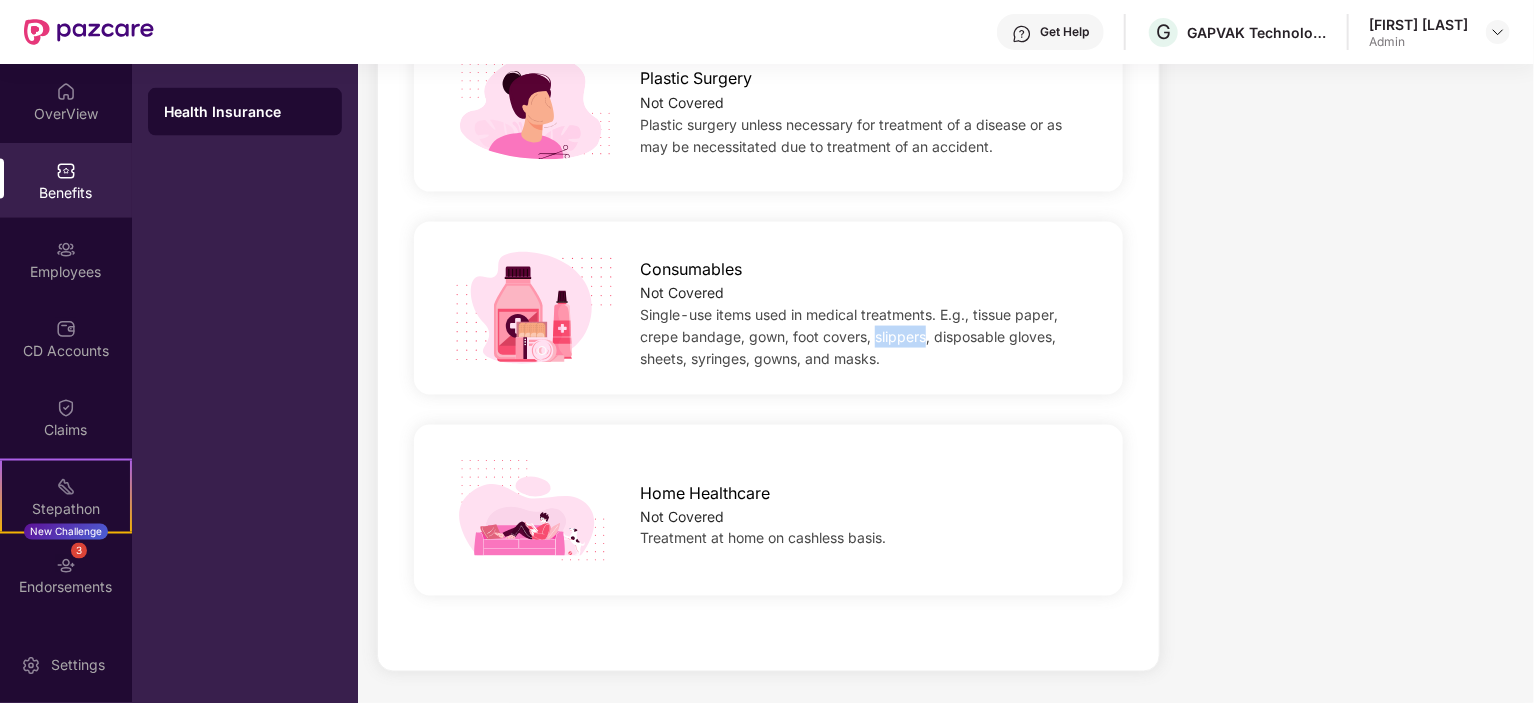 click on "Single-use items used in medical treatments. E.g., tissue paper, crepe bandage, gown, foot covers, slippers, disposable gloves, sheets, syringes, gowns, and masks." at bounding box center (849, 336) 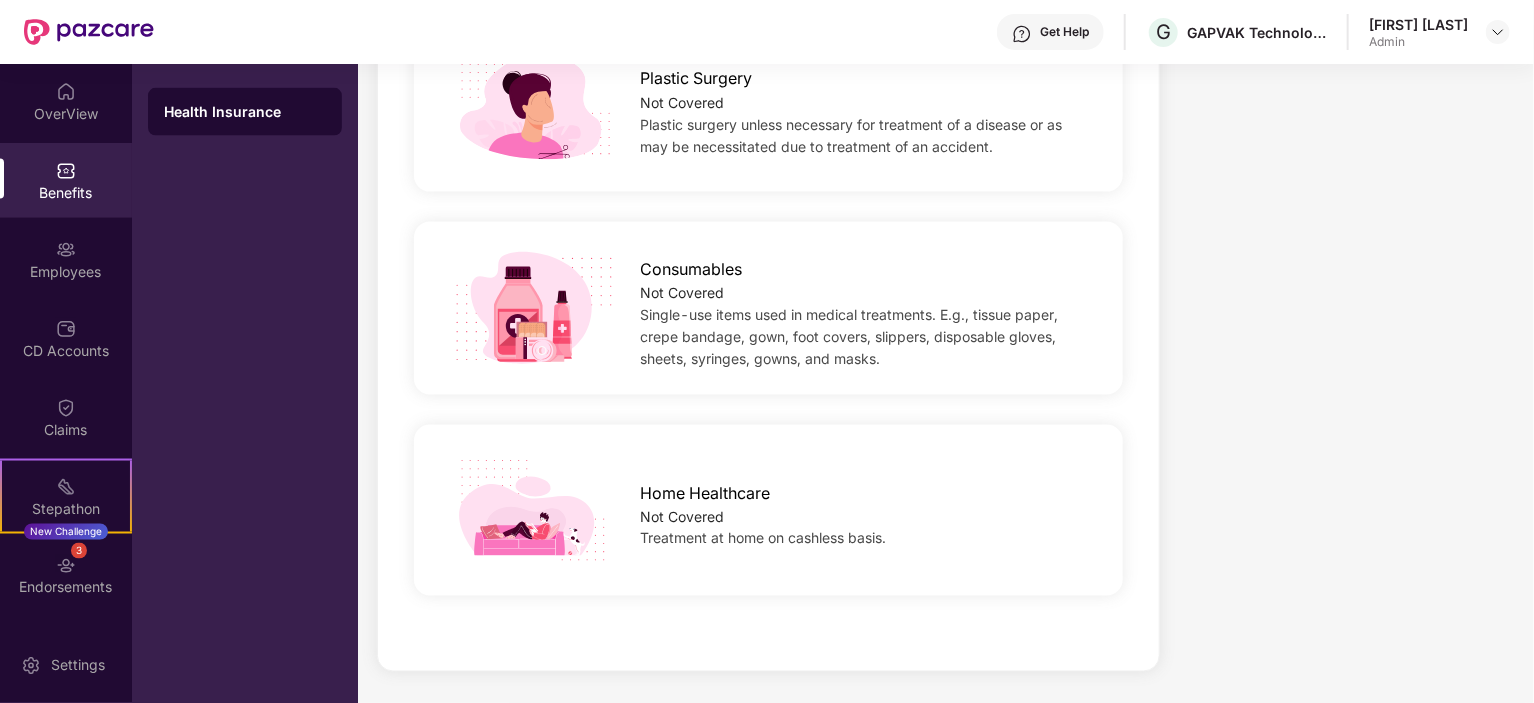 click on "Single-use items used in medical treatments. E.g., tissue paper, crepe bandage, gown, foot covers, slippers, disposable gloves, sheets, syringes, gowns, and masks." at bounding box center (849, 336) 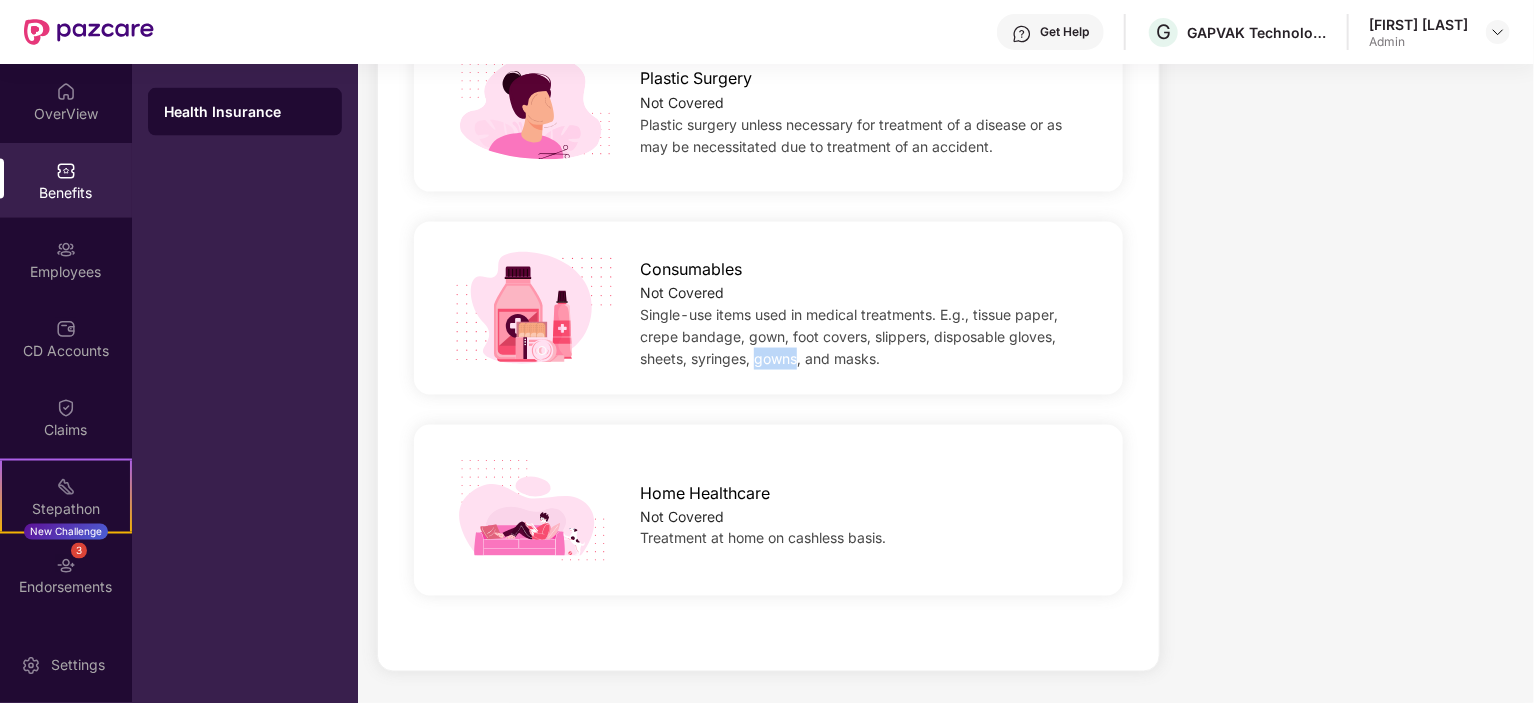 click on "Single-use items used in medical treatments. E.g., tissue paper, crepe bandage, gown, foot covers, slippers, disposable gloves, sheets, syringes, gowns, and masks." at bounding box center [849, 336] 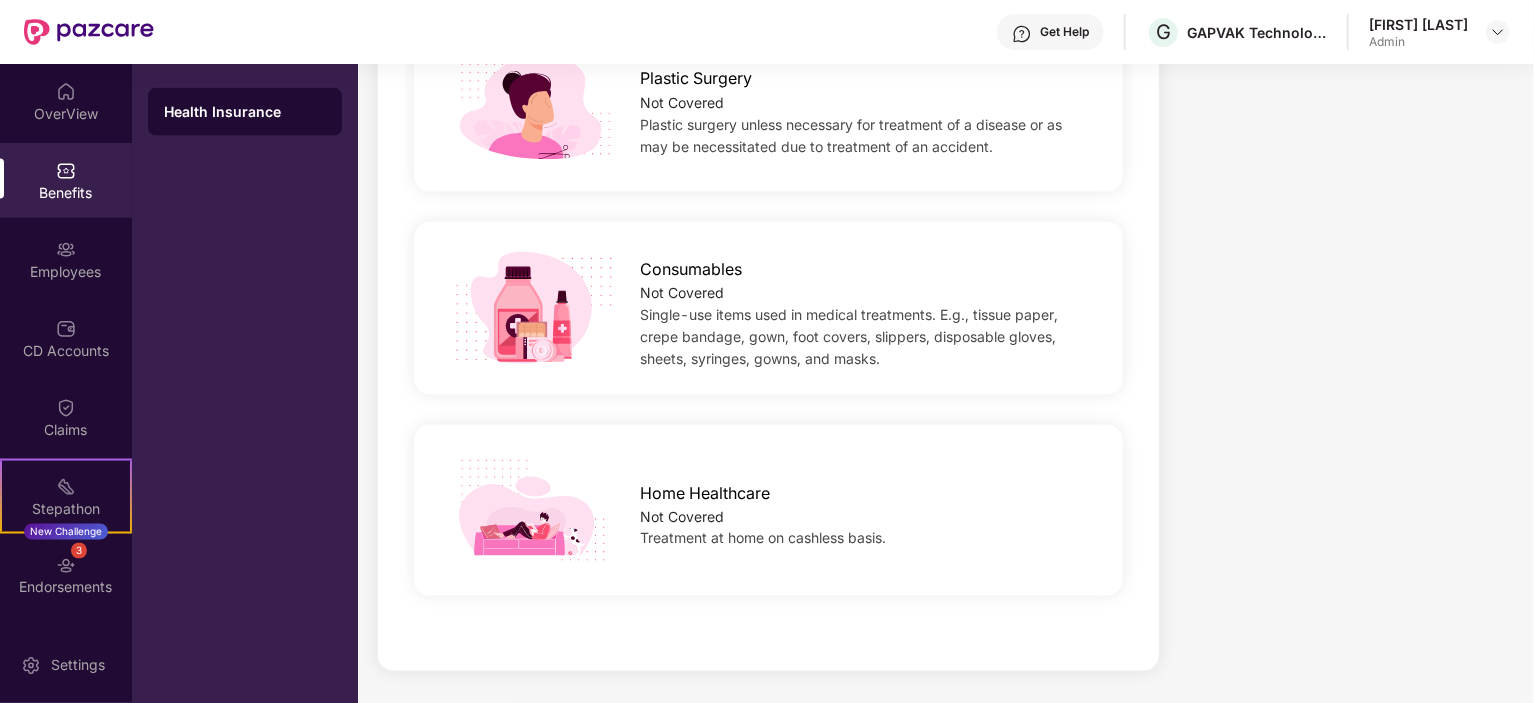 click on "Single-use items used in medical treatments. E.g., tissue paper, crepe bandage, gown, foot covers, slippers, disposable gloves, sheets, syringes, gowns, and masks." at bounding box center [849, 336] 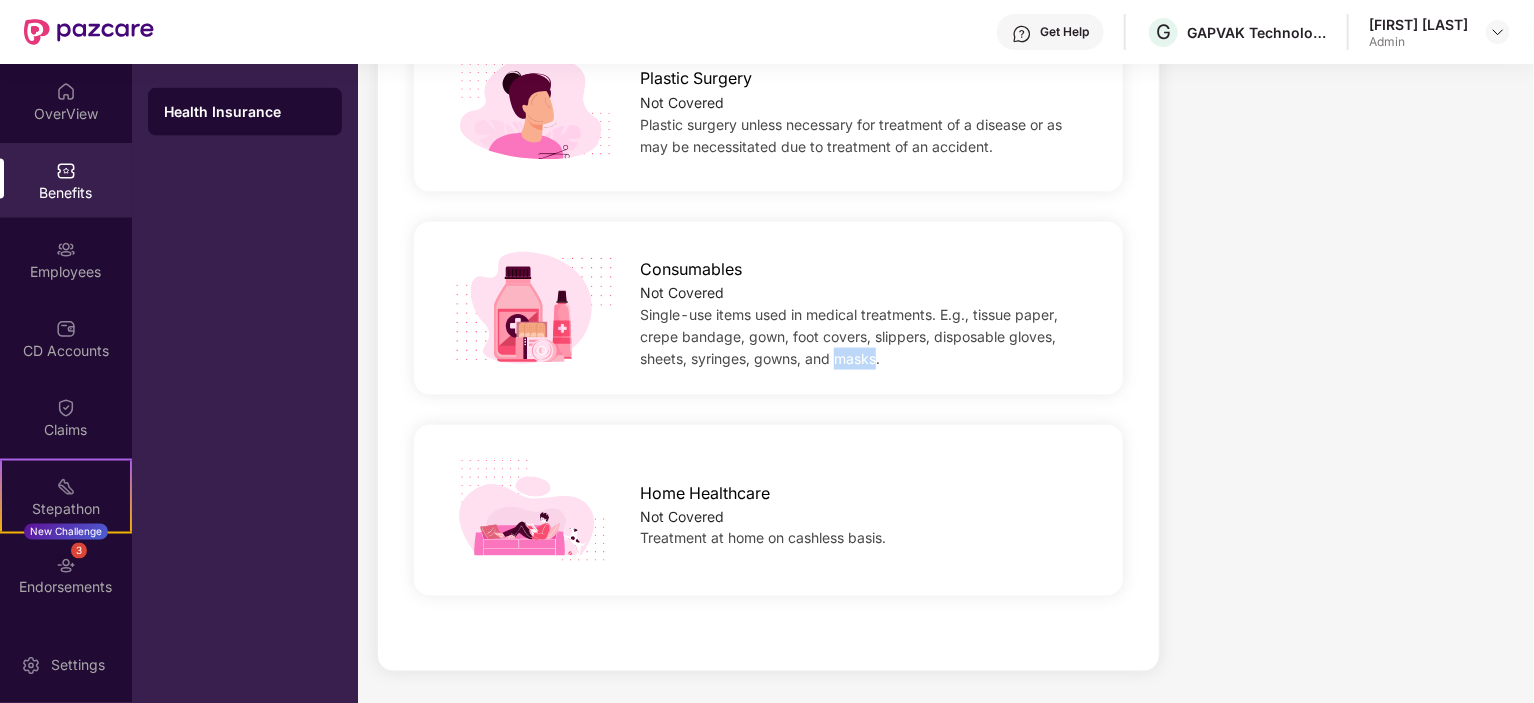 click on "Single-use items used in medical treatments. E.g., tissue paper, crepe bandage, gown, foot covers, slippers, disposable gloves, sheets, syringes, gowns, and masks." at bounding box center [849, 336] 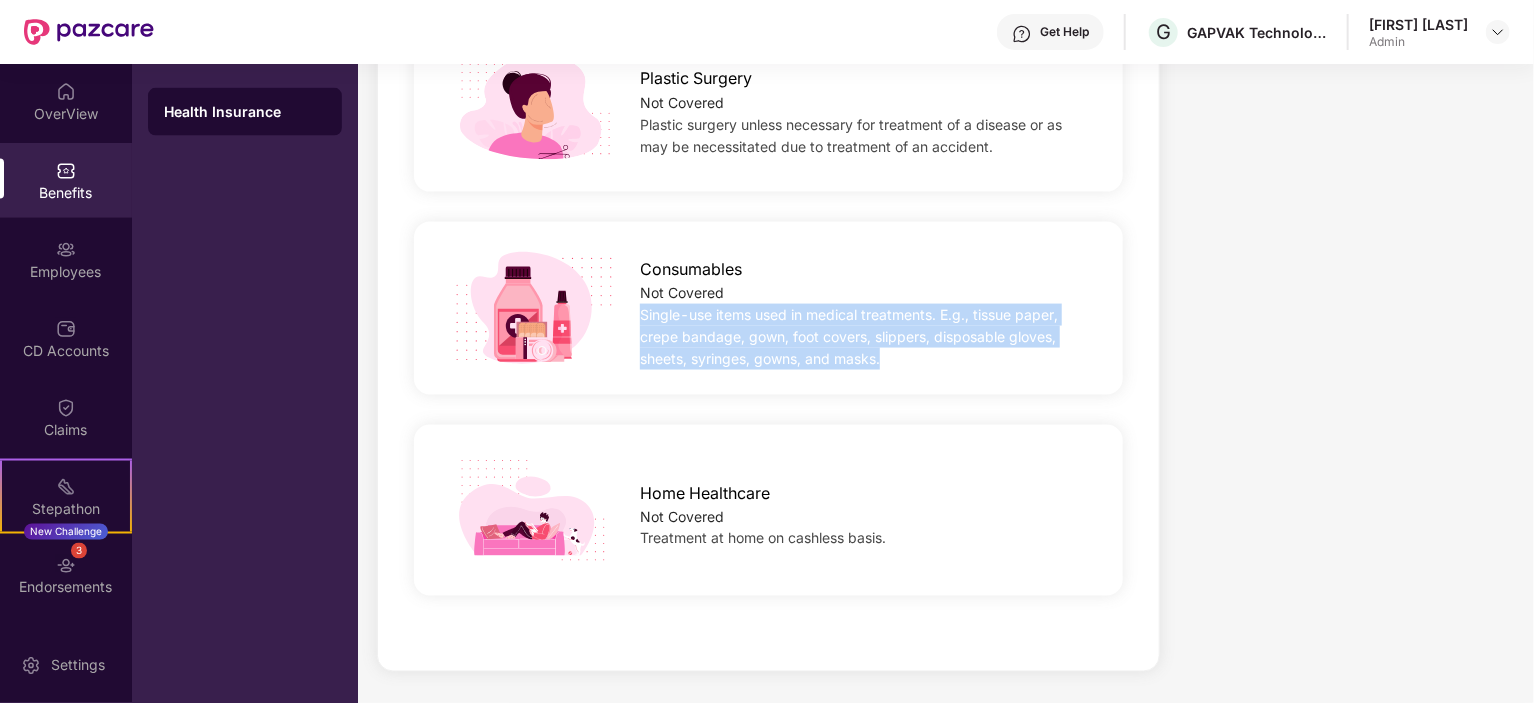 drag, startPoint x: 640, startPoint y: 313, endPoint x: 898, endPoint y: 369, distance: 264.00757 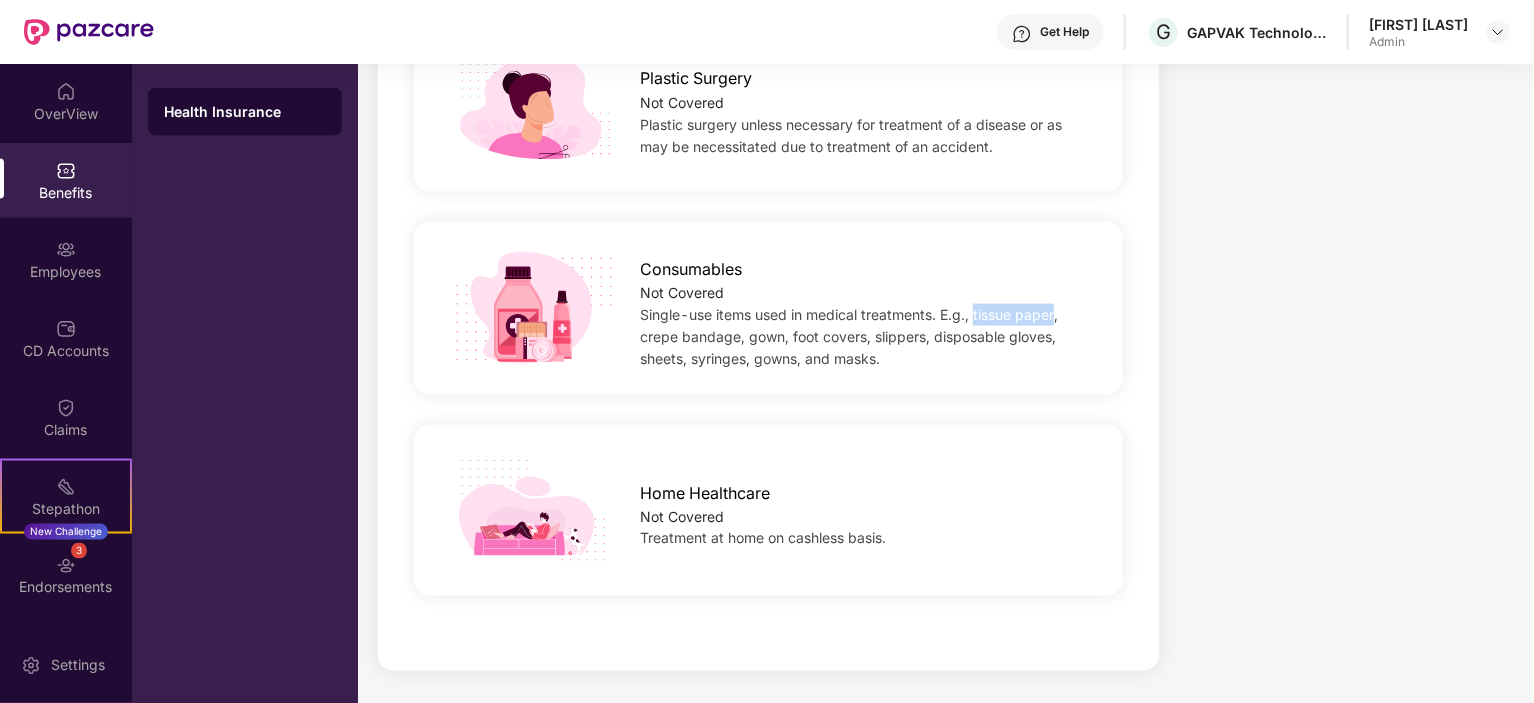 drag, startPoint x: 974, startPoint y: 311, endPoint x: 1056, endPoint y: 311, distance: 82 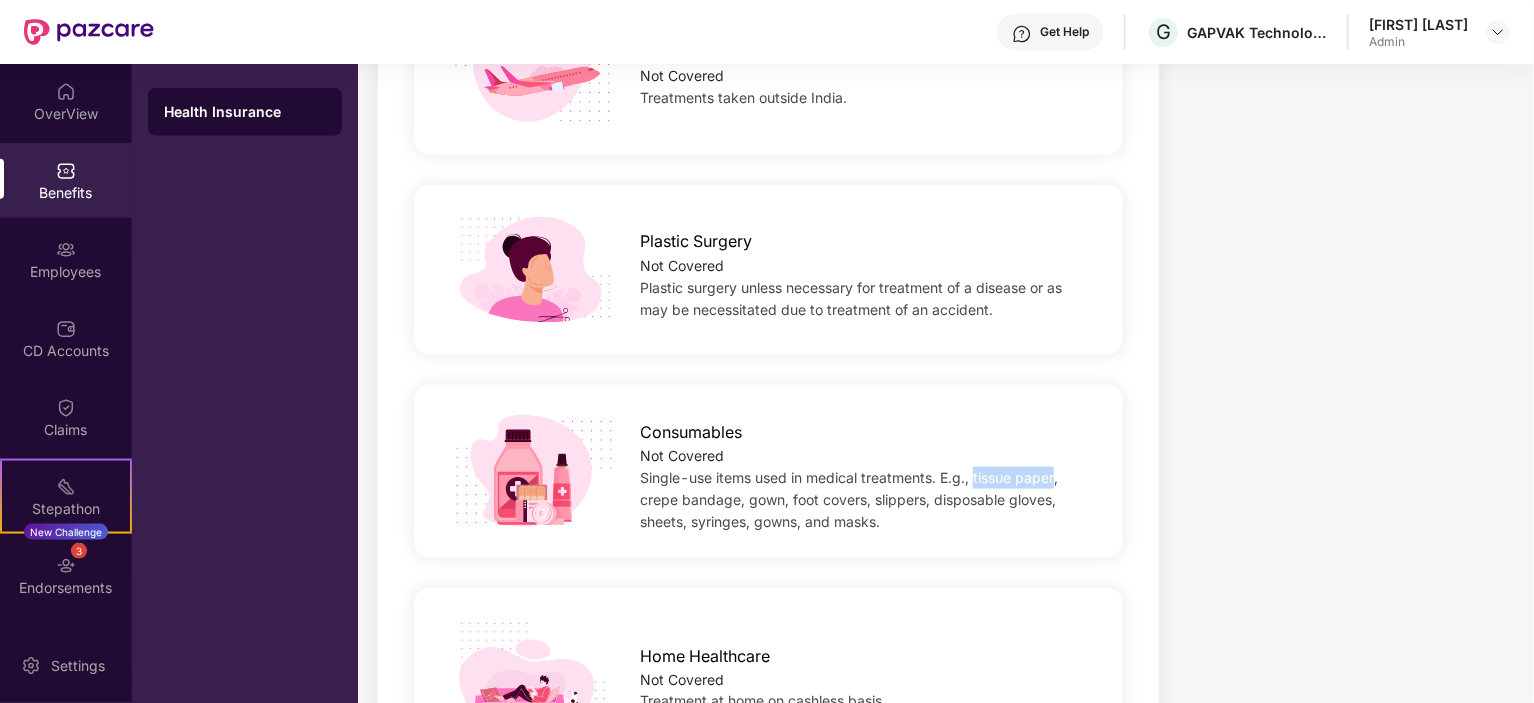 scroll, scrollTop: 1300, scrollLeft: 0, axis: vertical 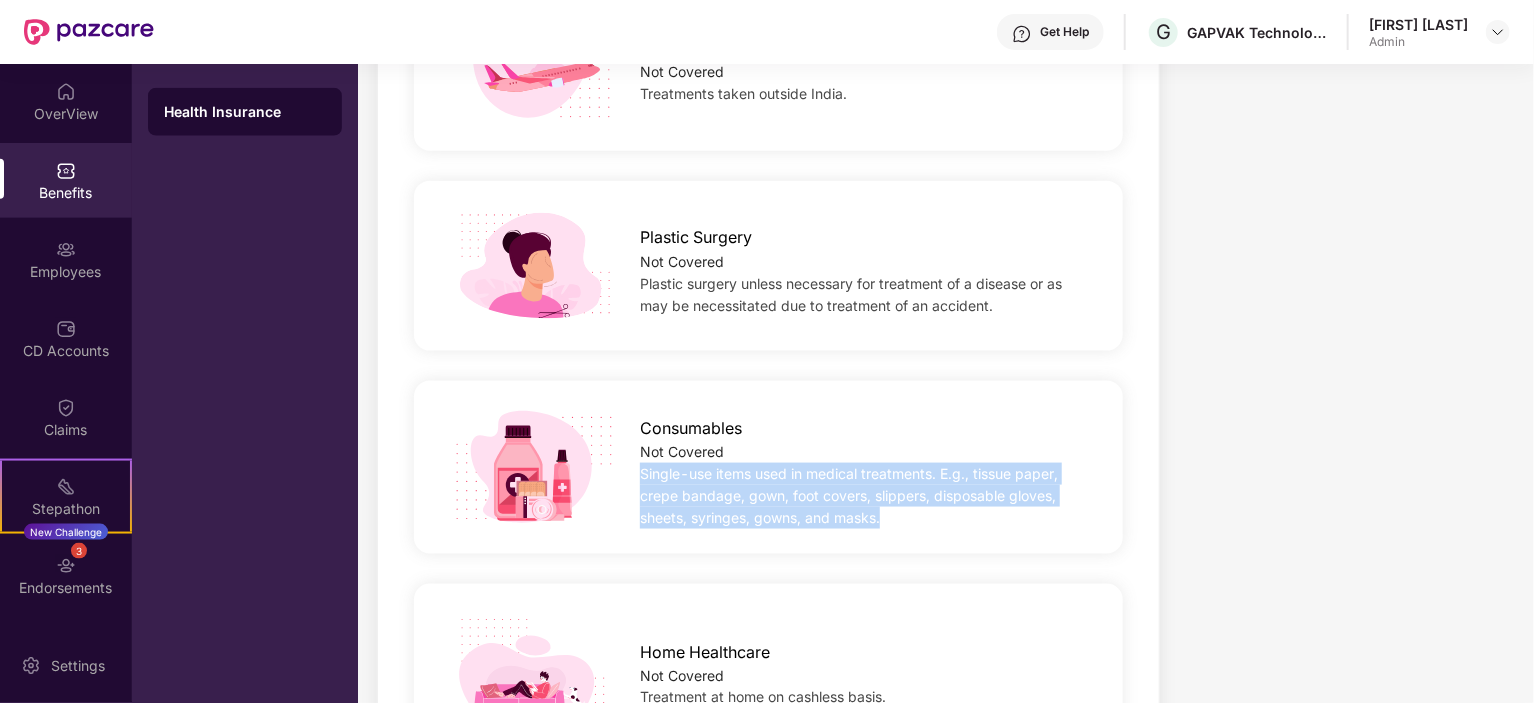 drag, startPoint x: 638, startPoint y: 470, endPoint x: 901, endPoint y: 522, distance: 268.0914 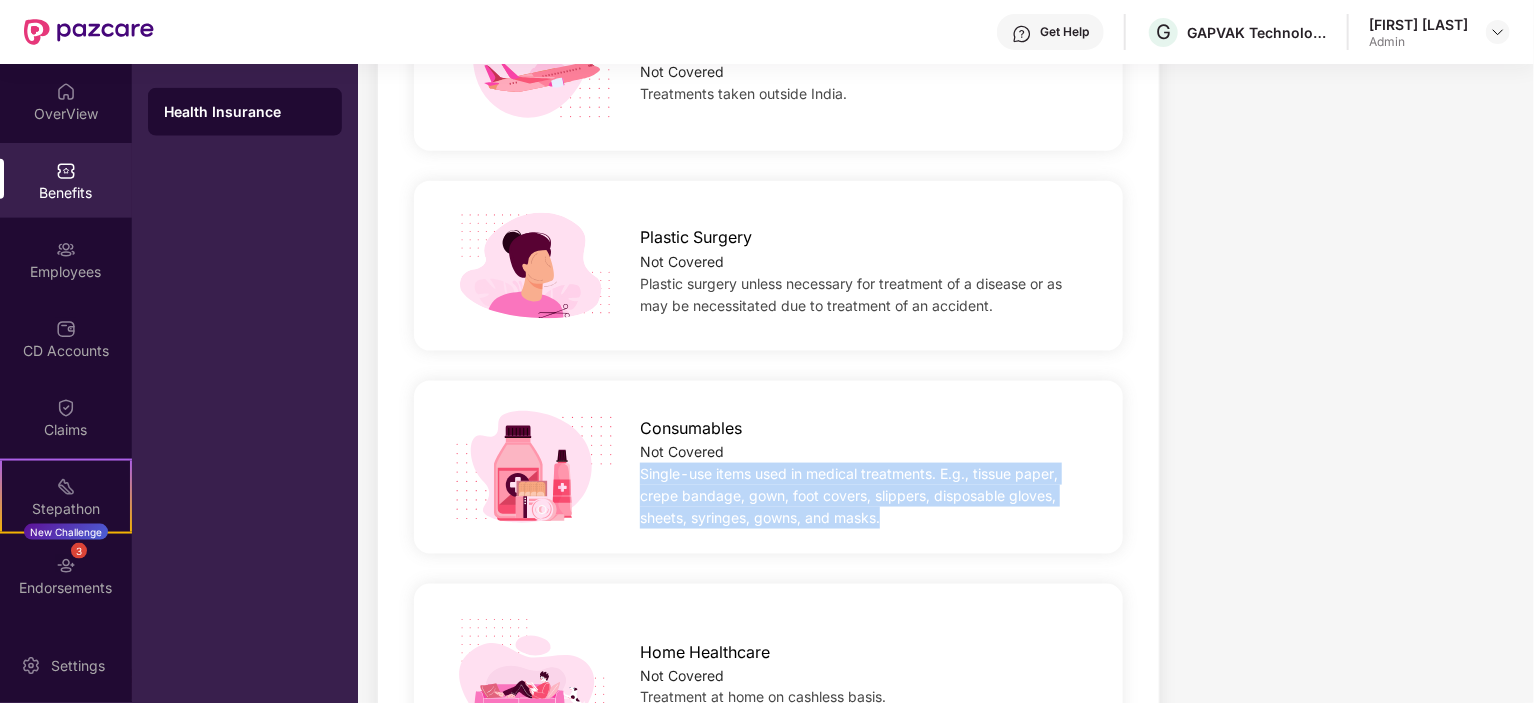 scroll, scrollTop: 1000, scrollLeft: 0, axis: vertical 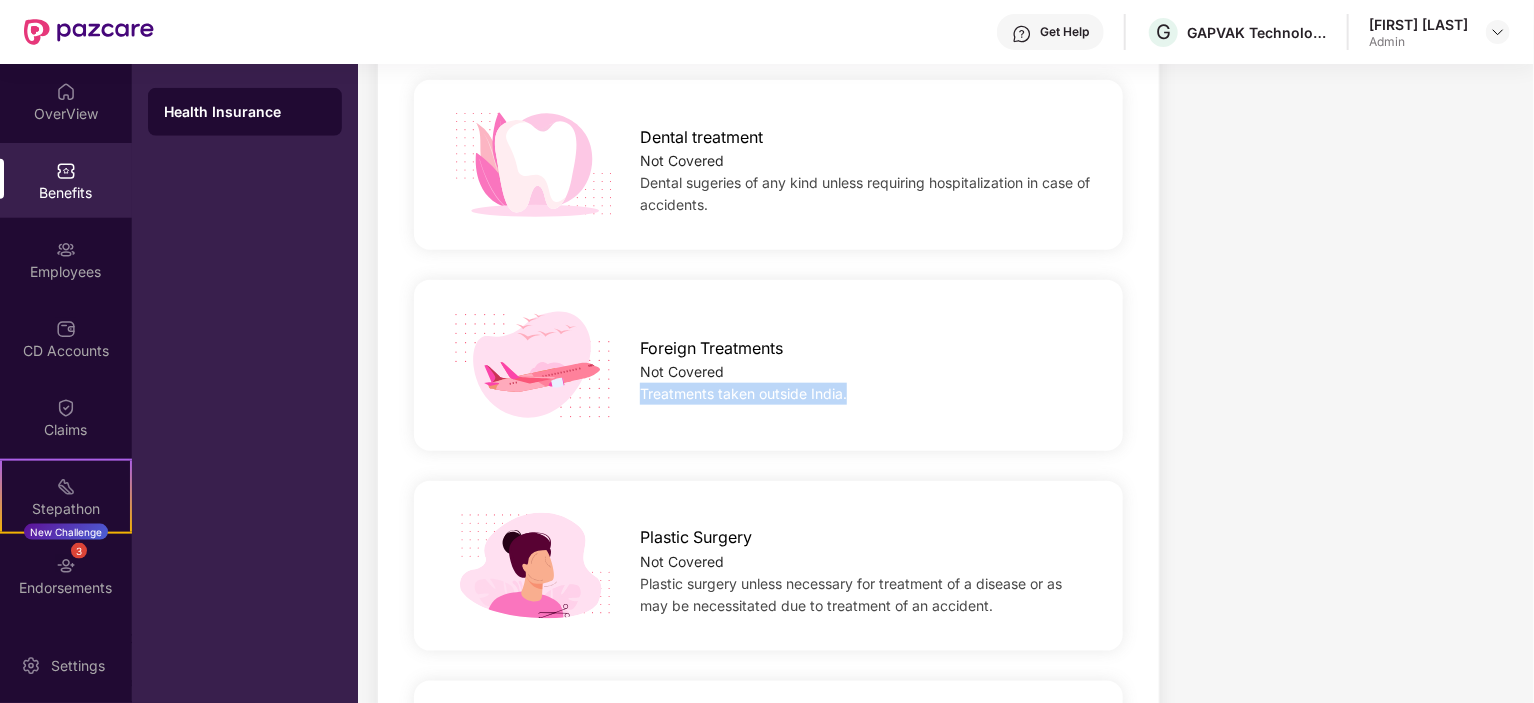 drag, startPoint x: 642, startPoint y: 388, endPoint x: 858, endPoint y: 399, distance: 216.2799 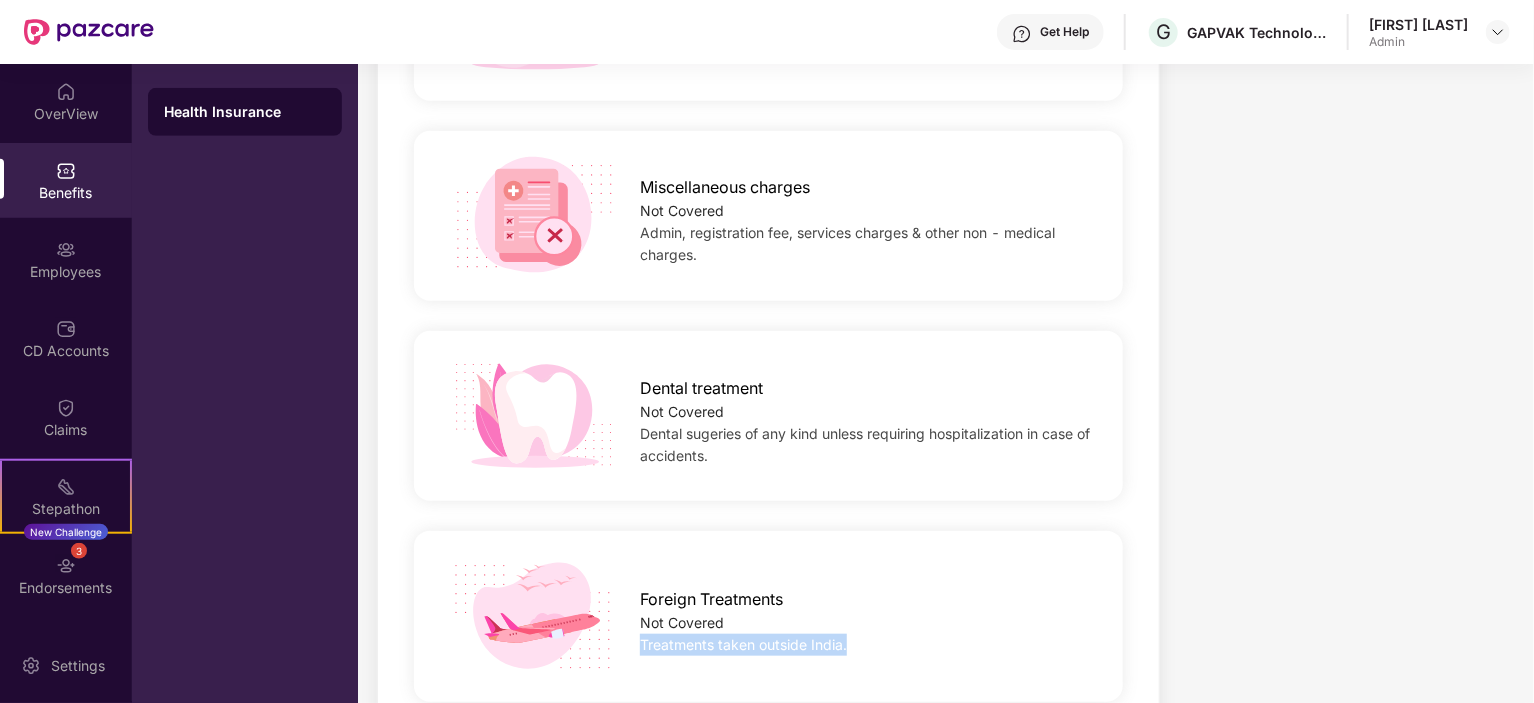 scroll, scrollTop: 600, scrollLeft: 0, axis: vertical 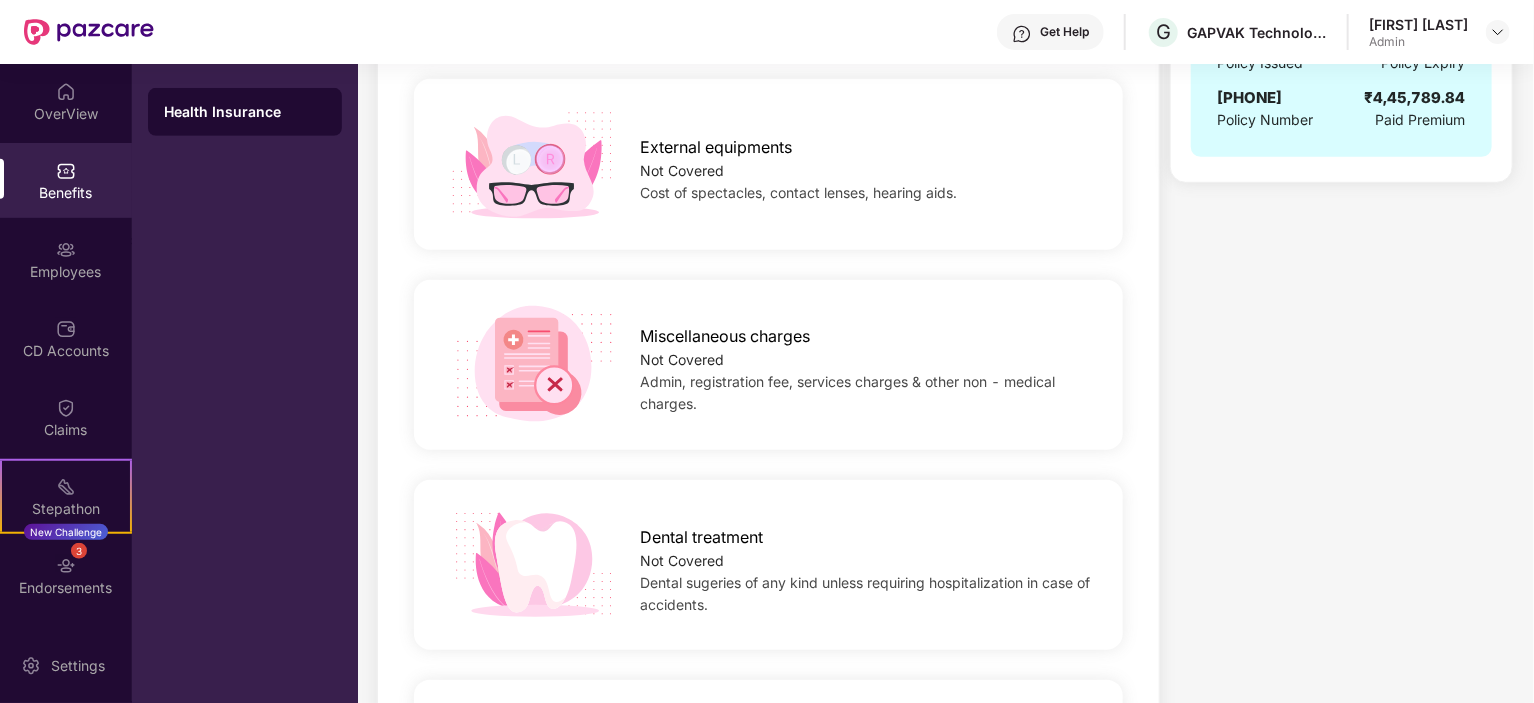 click on "Not Covered" at bounding box center (865, 561) 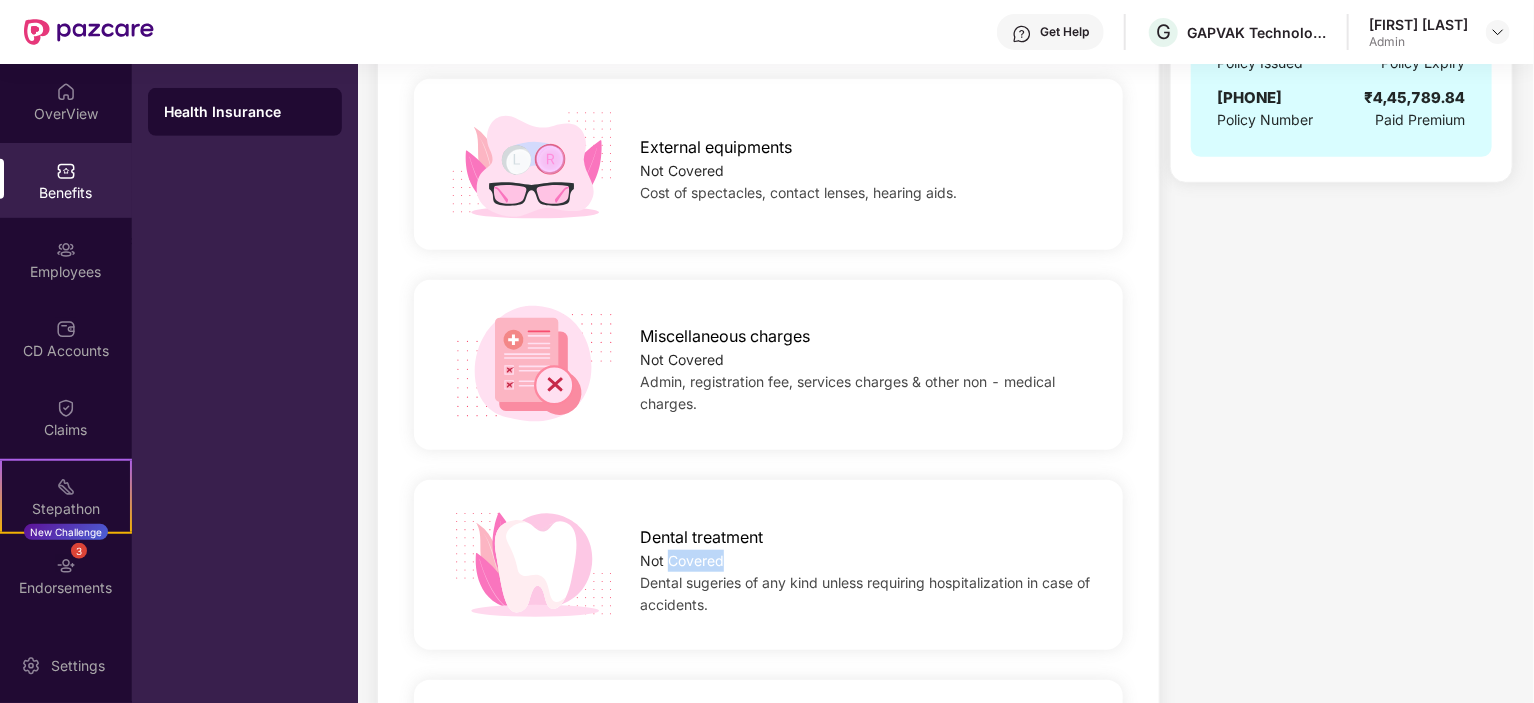 click on "Not Covered" at bounding box center [865, 561] 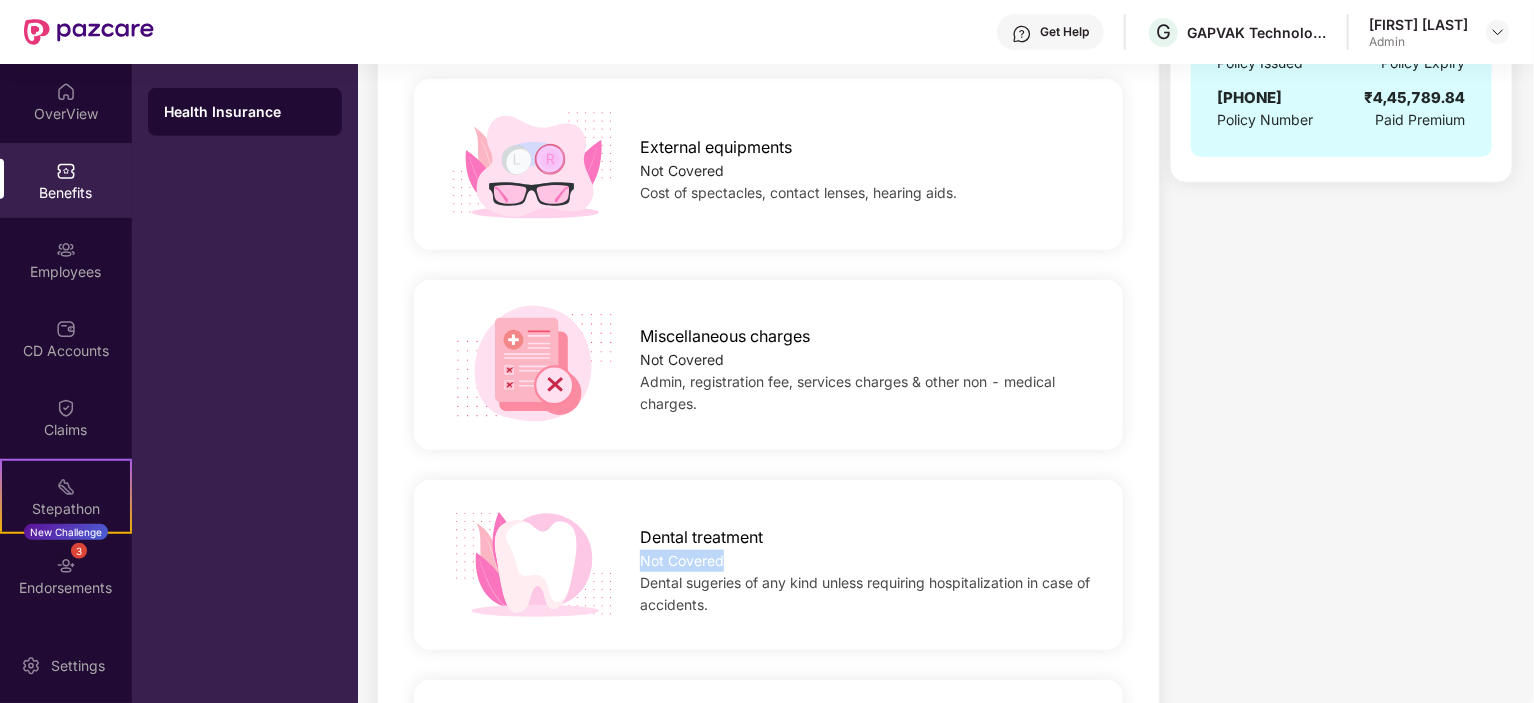 click on "Not Covered" at bounding box center [865, 561] 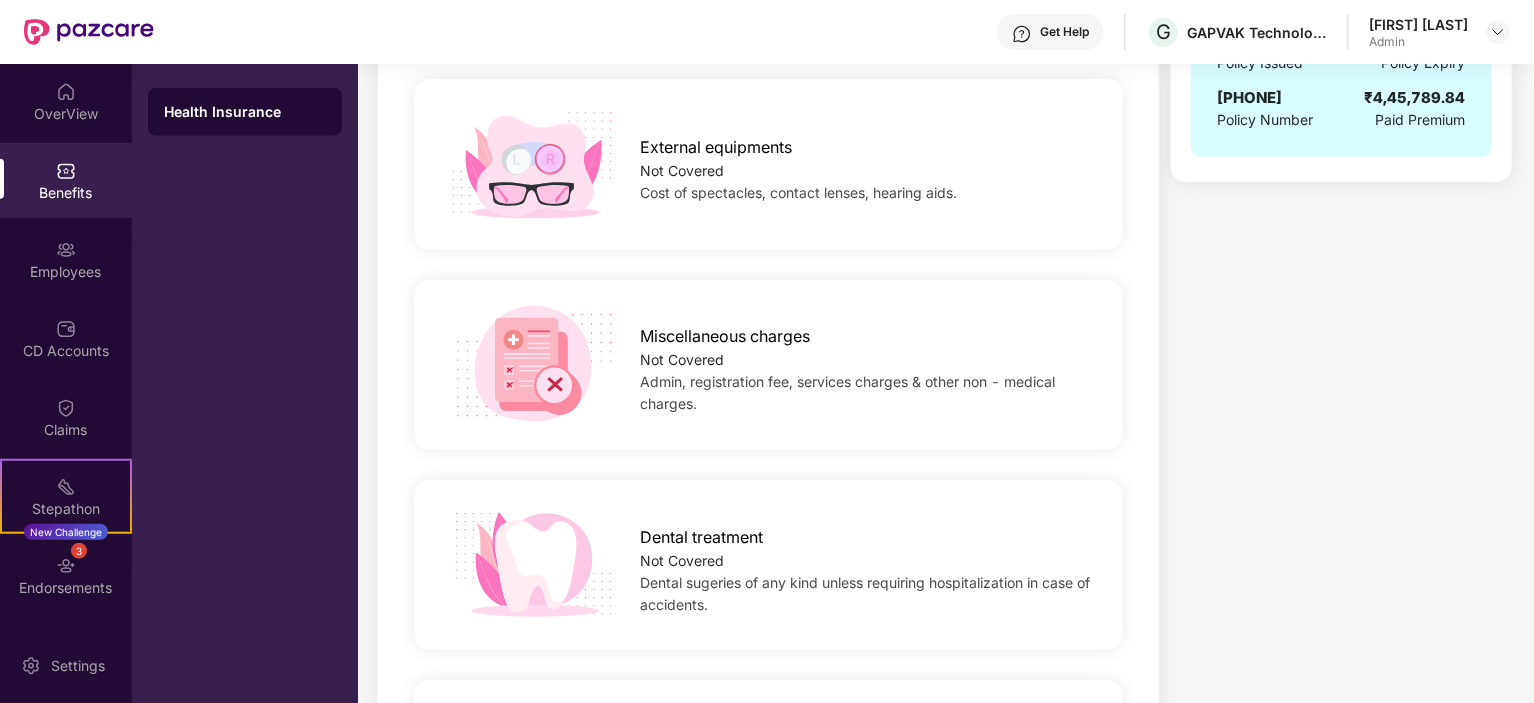 click on "Dental sugeries of any kind unless requiring hospitalization in case of accidents." at bounding box center [865, 593] 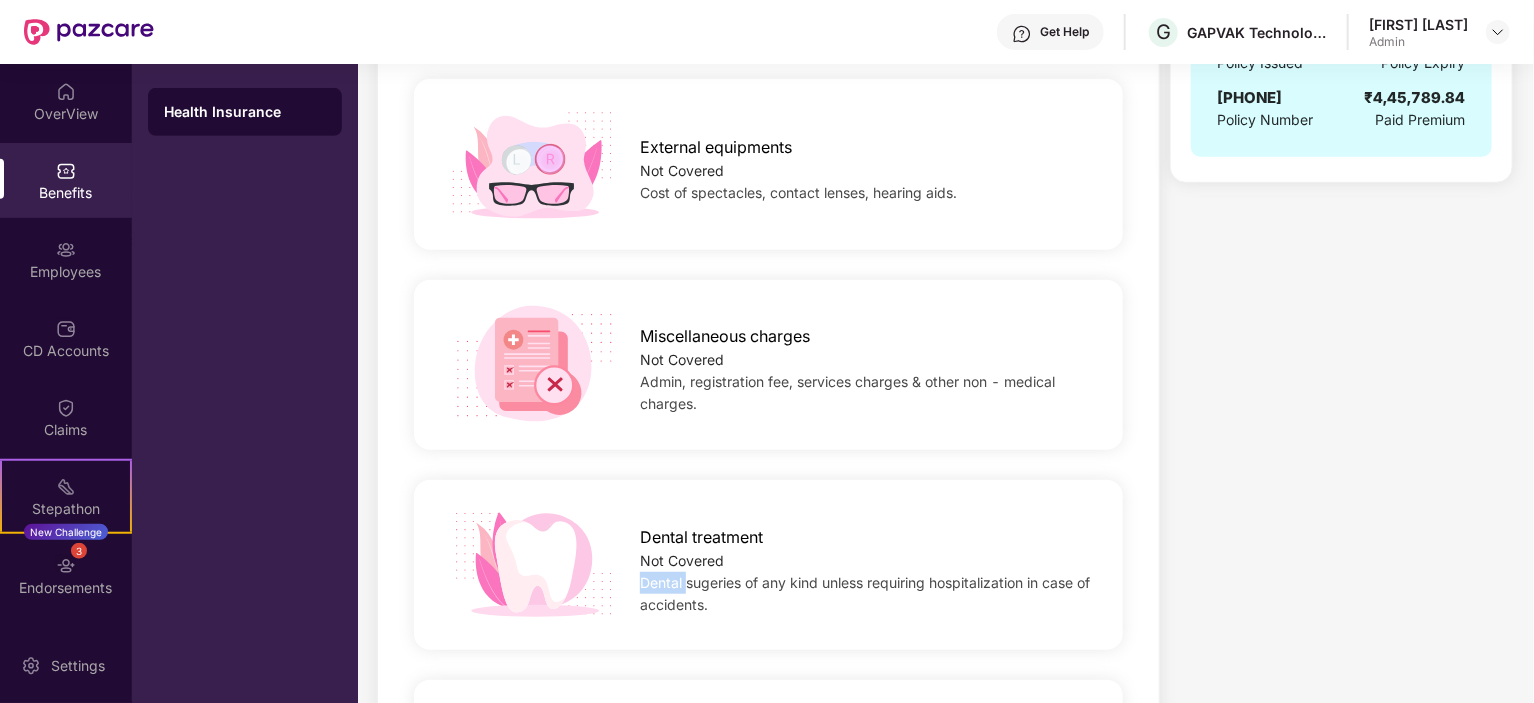 click on "Dental sugeries of any kind unless requiring hospitalization in case of accidents." at bounding box center (865, 593) 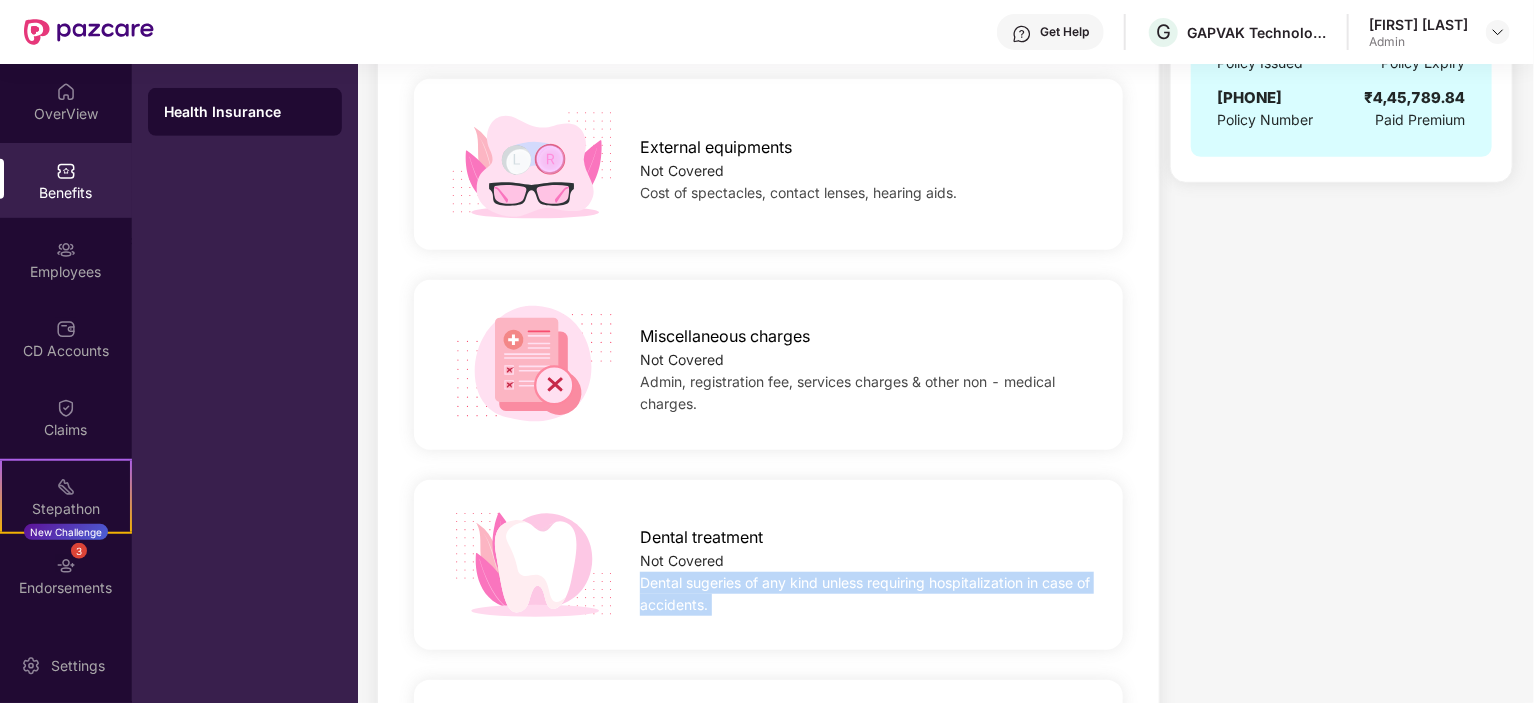 click on "Dental sugeries of any kind unless requiring hospitalization in case of accidents." at bounding box center (865, 593) 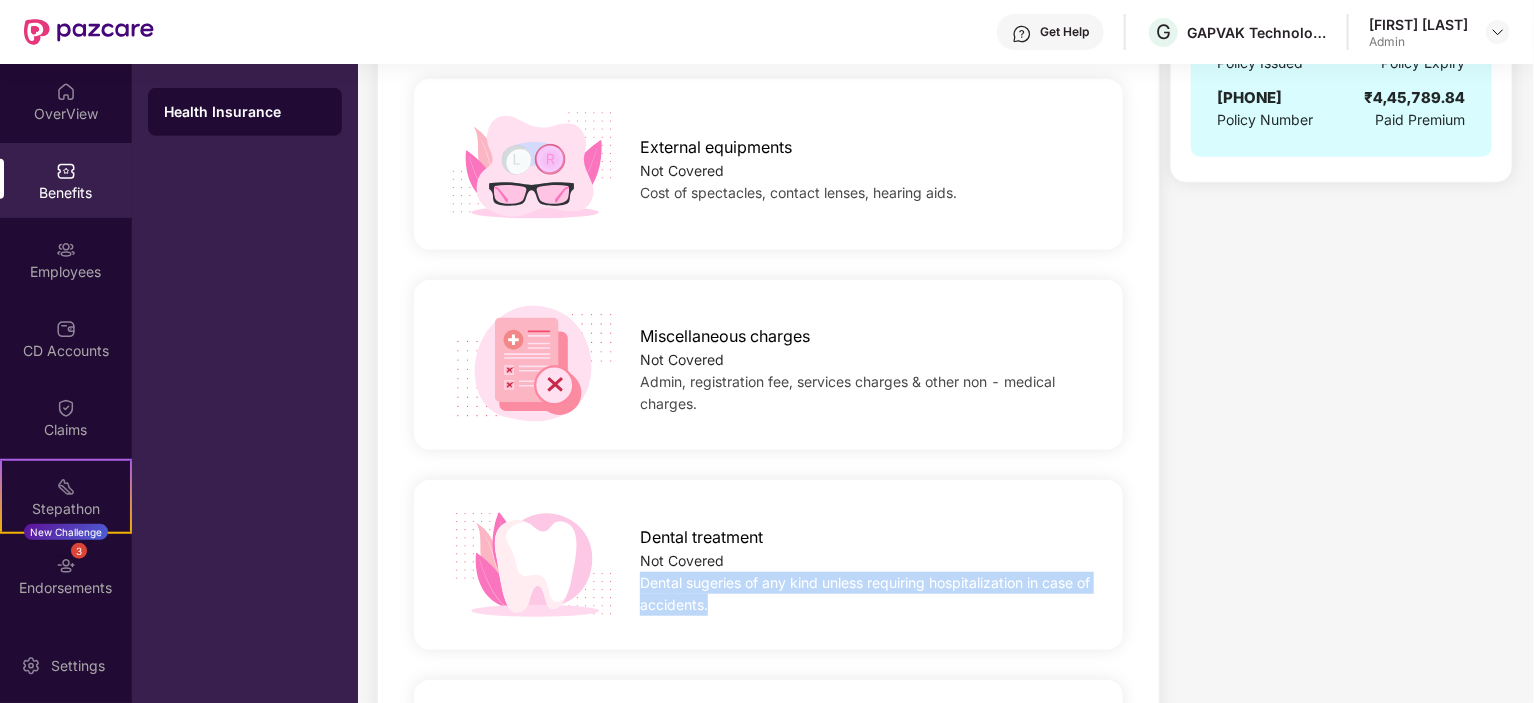 drag, startPoint x: 640, startPoint y: 585, endPoint x: 724, endPoint y: 604, distance: 86.12201 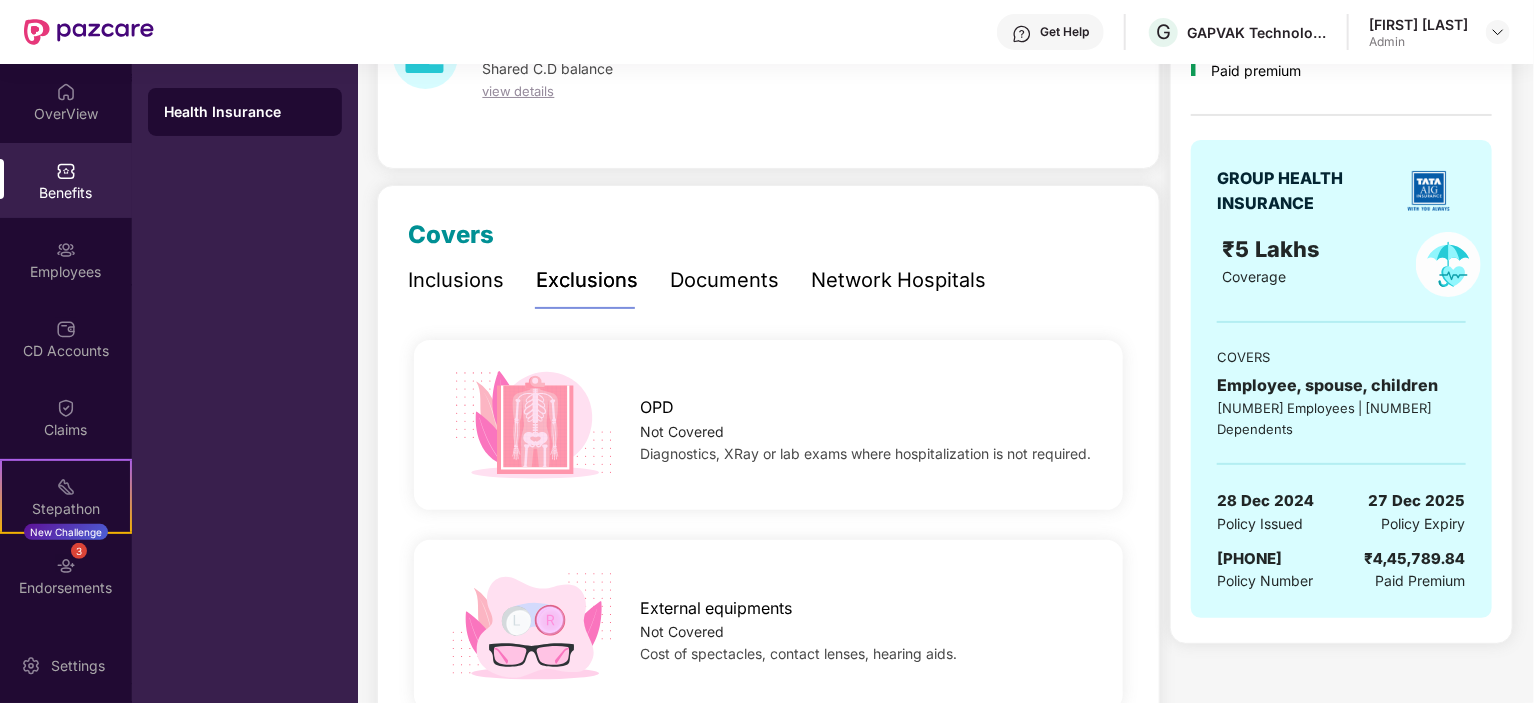scroll, scrollTop: 0, scrollLeft: 0, axis: both 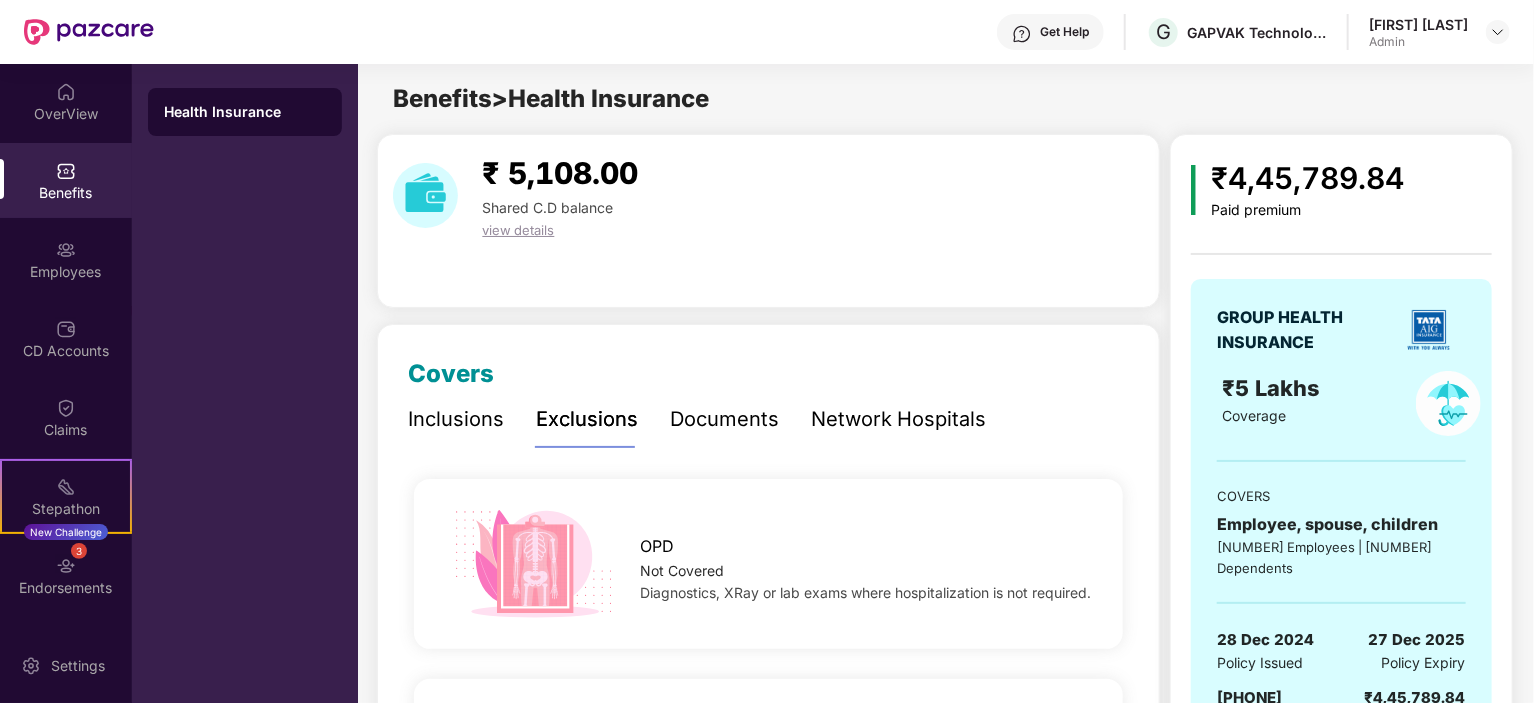 click on "Paid premium" at bounding box center [1308, 210] 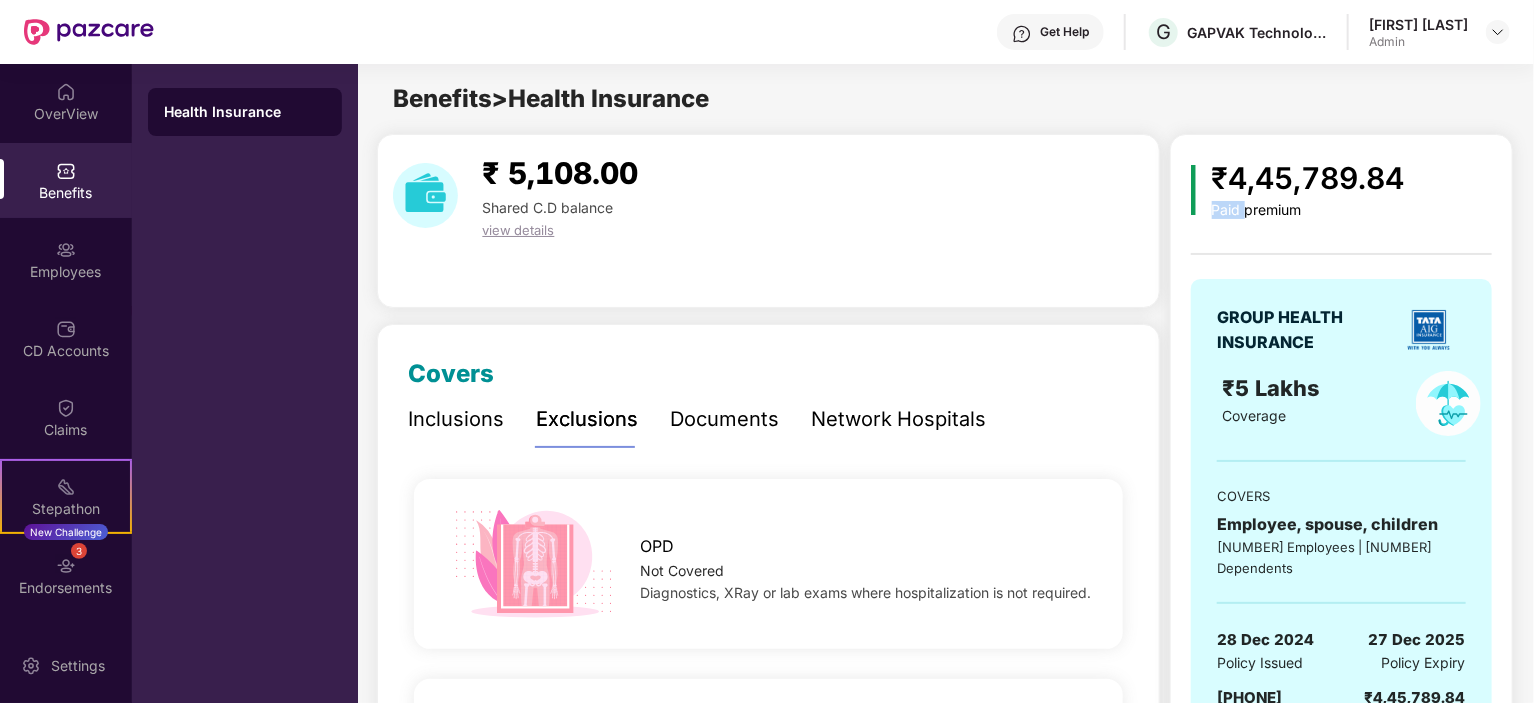 click on "Paid premium" at bounding box center [1308, 210] 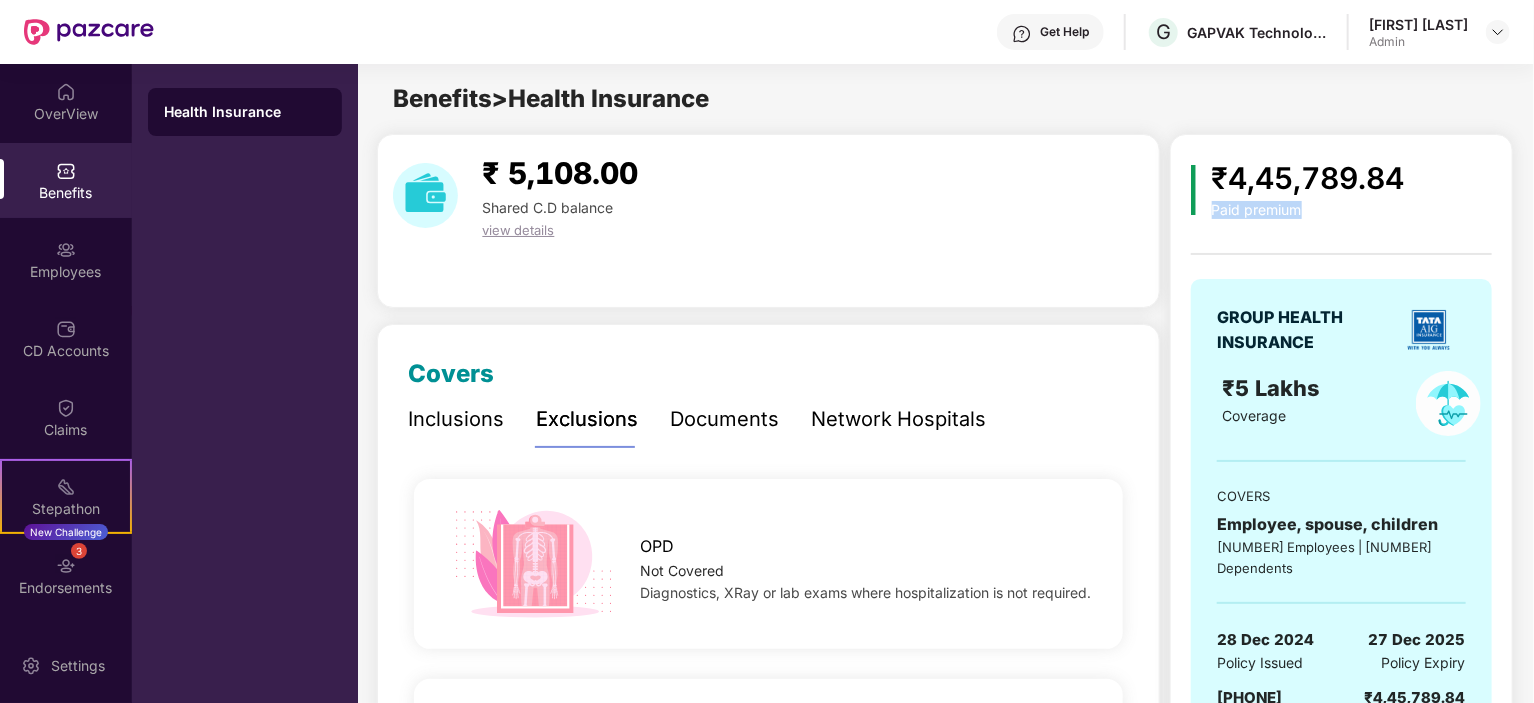 click on "Paid premium" at bounding box center [1308, 210] 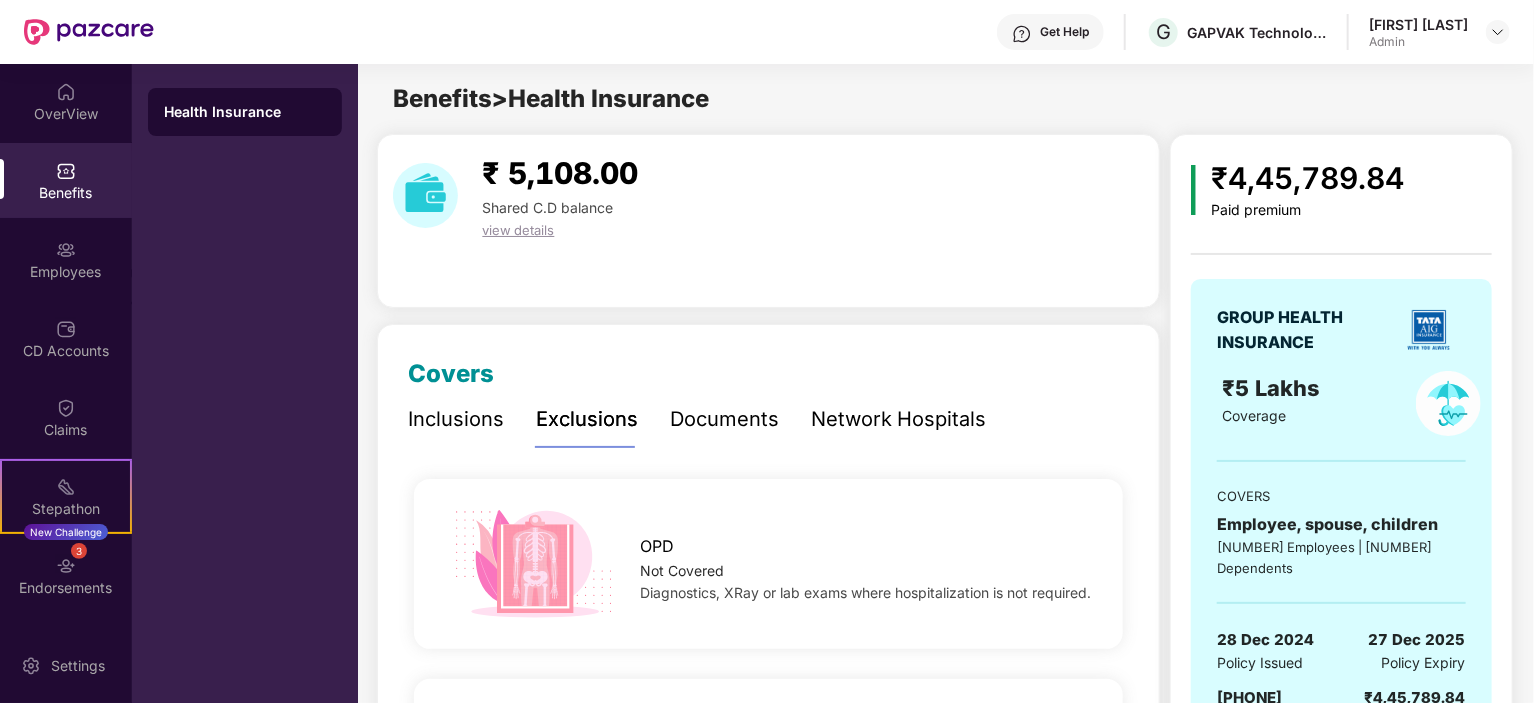 click on "Coverage" at bounding box center [1255, 415] 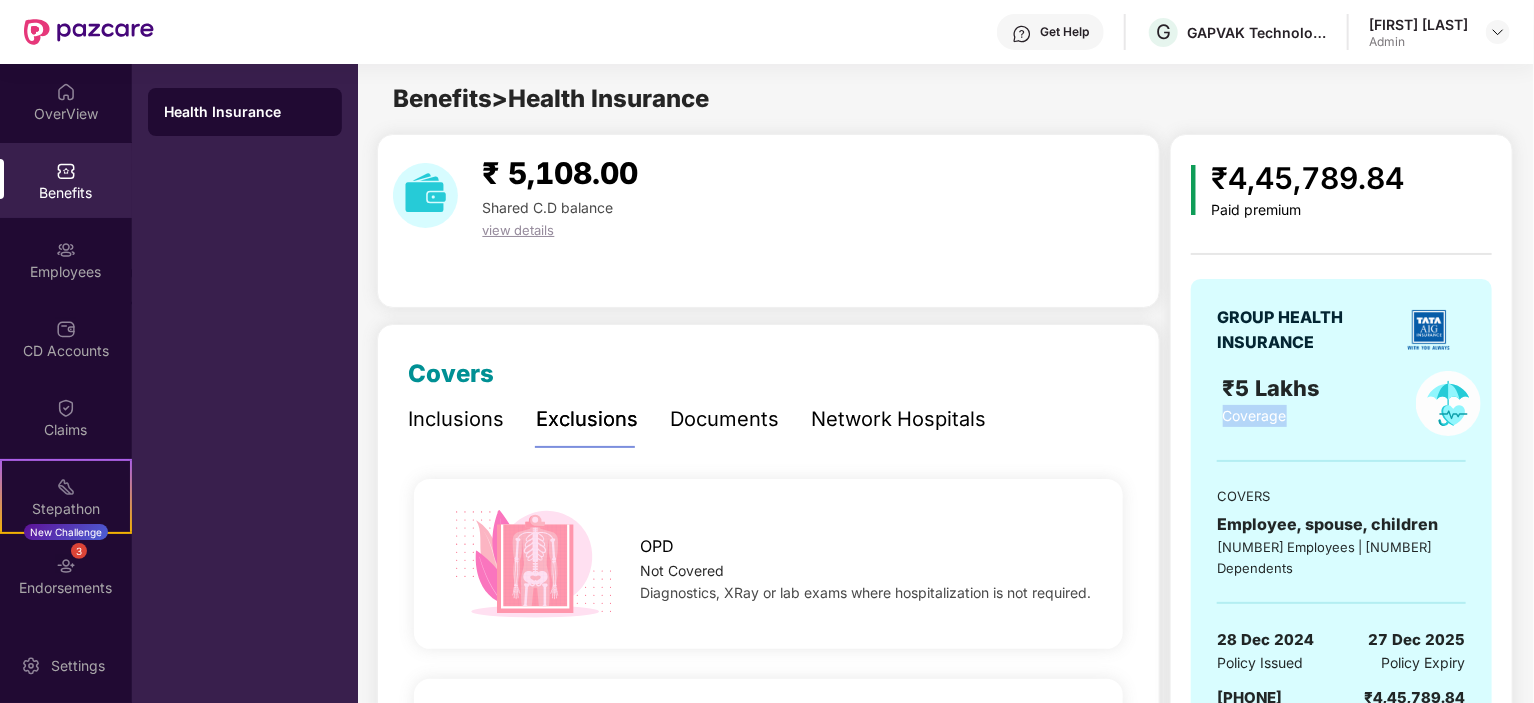click on "Coverage" at bounding box center (1255, 415) 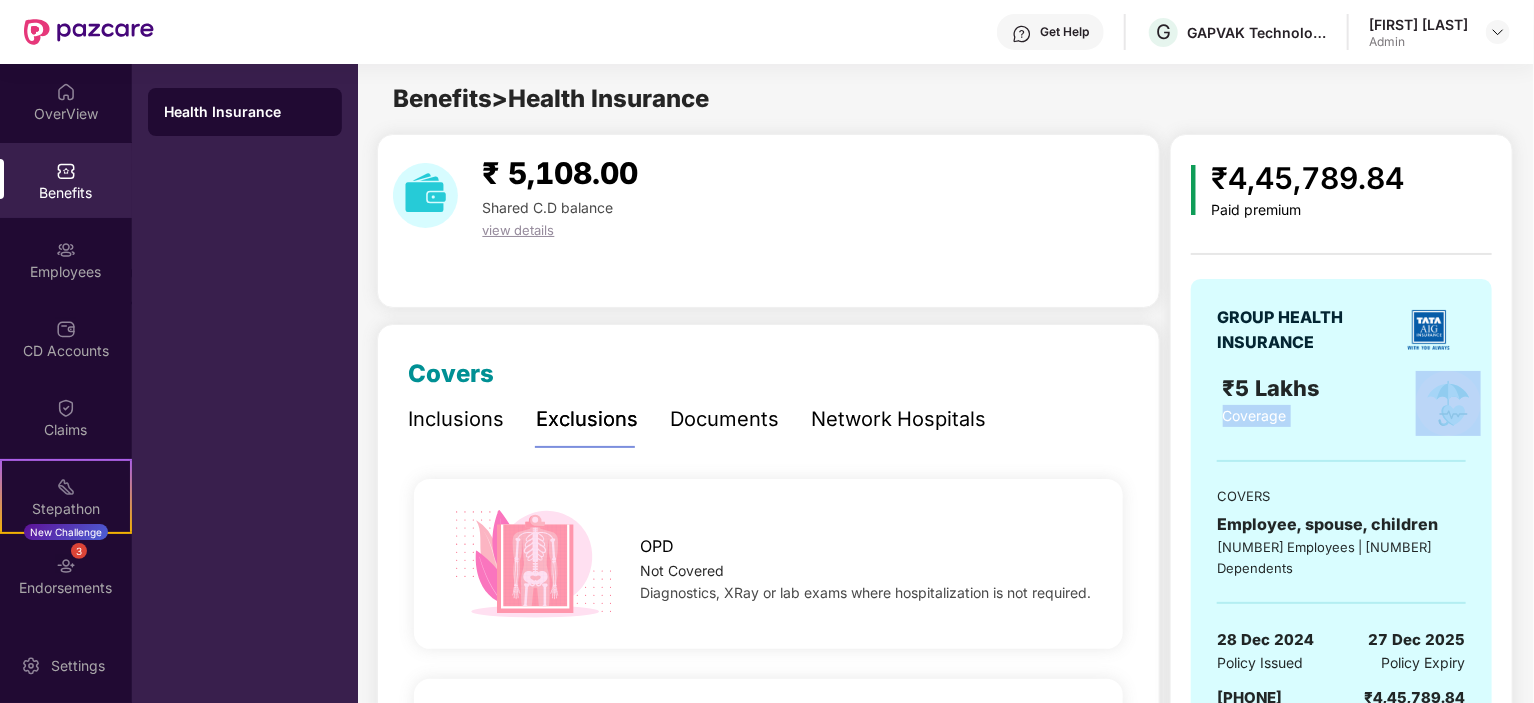 click on "Coverage" at bounding box center [1255, 415] 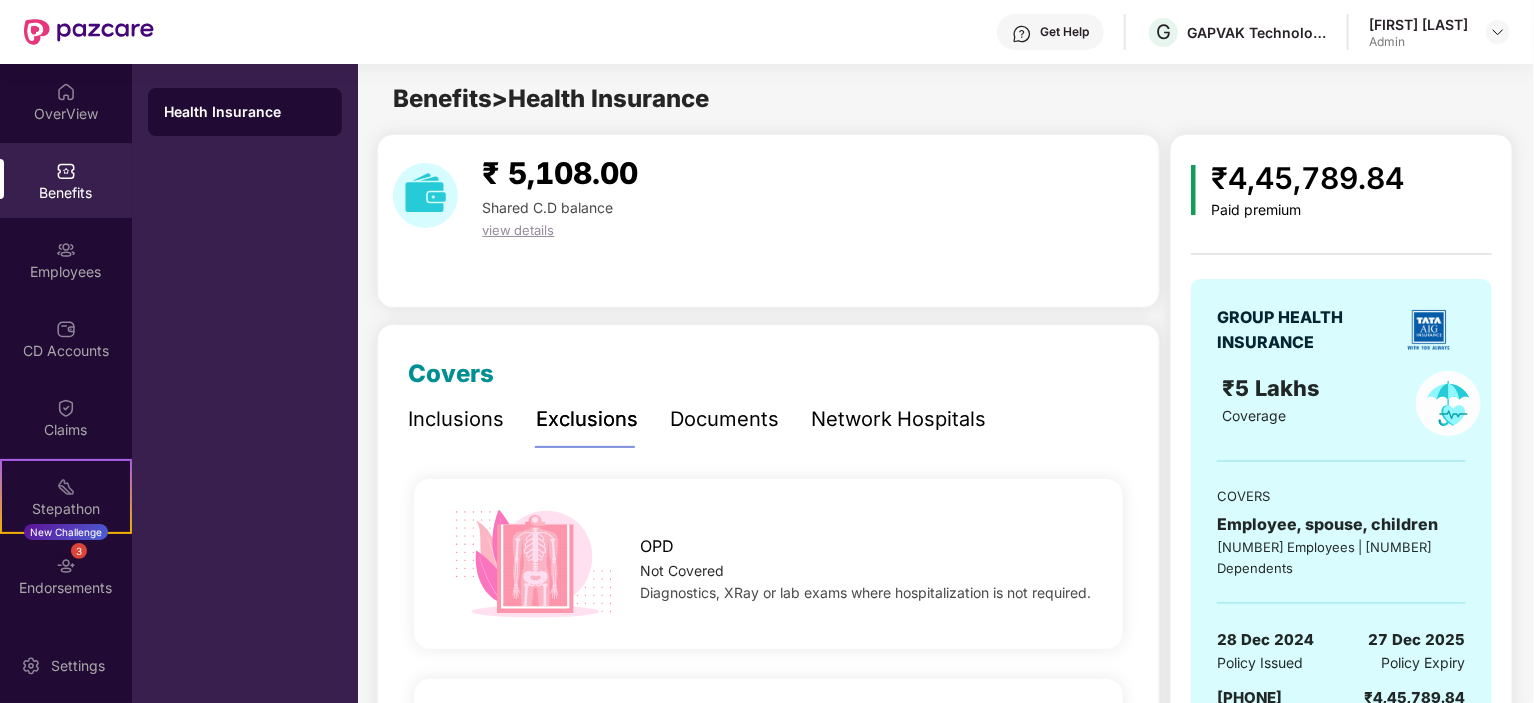 click on "[NUMBER] Employees | [NUMBER] Dependents" at bounding box center [1341, 557] 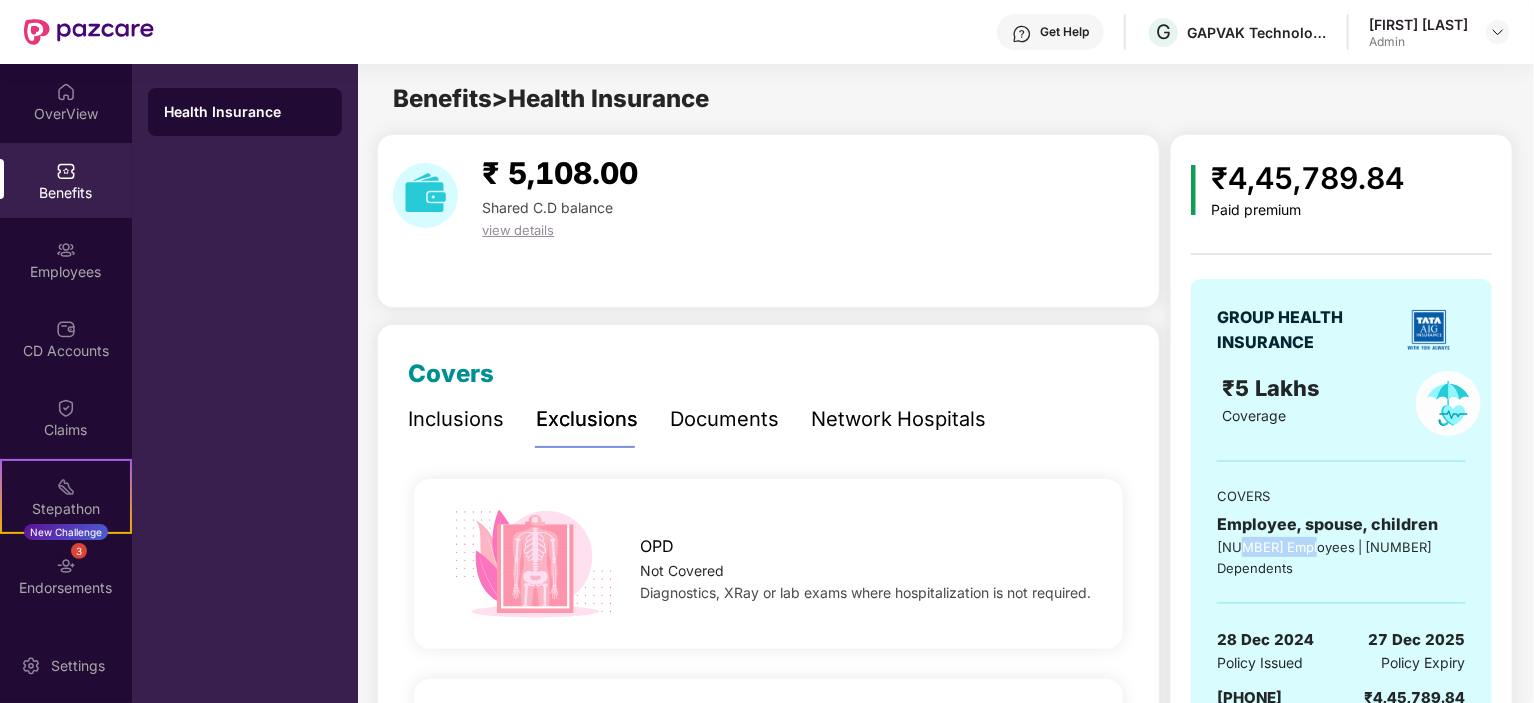 click on "[NUMBER] Employees | [NUMBER] Dependents" at bounding box center [1341, 557] 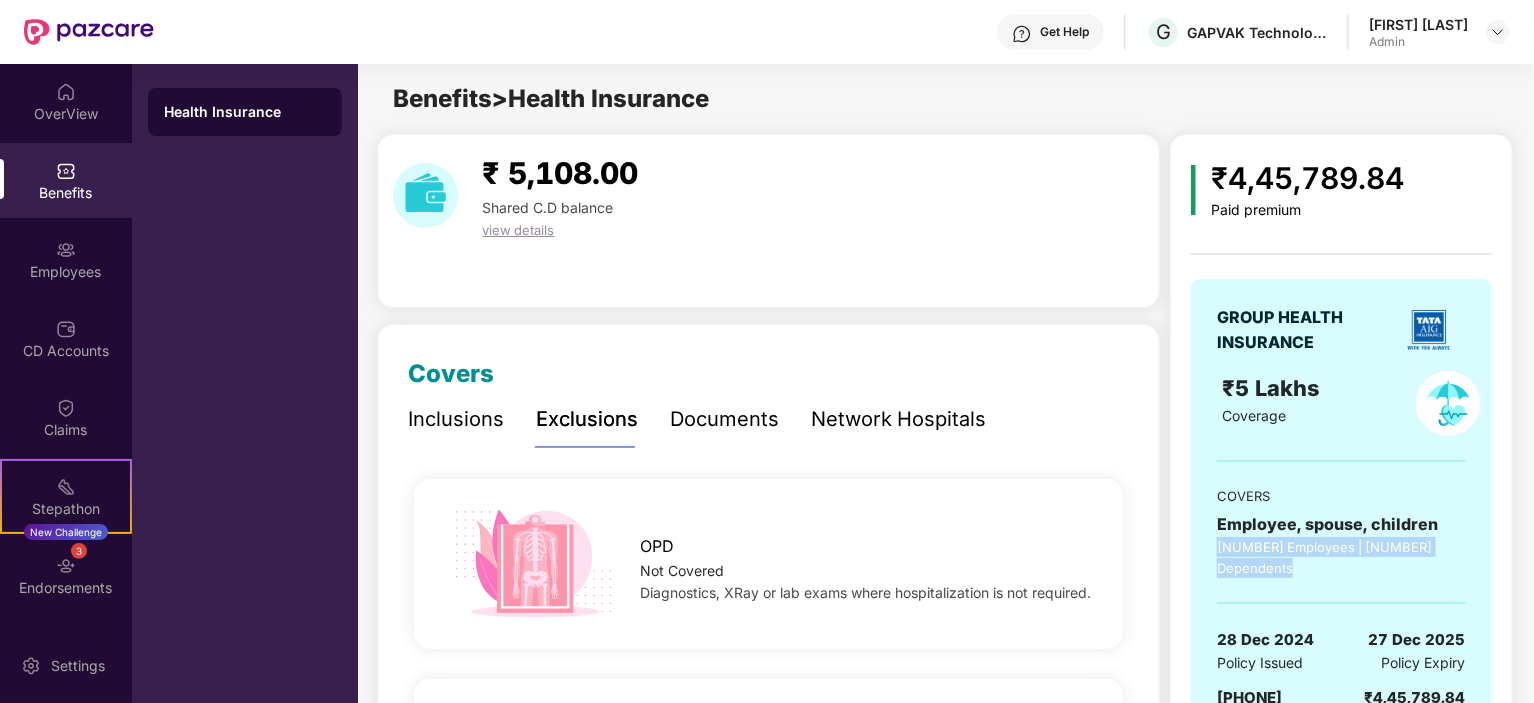 click on "[NUMBER] Employees | [NUMBER] Dependents" at bounding box center [1341, 557] 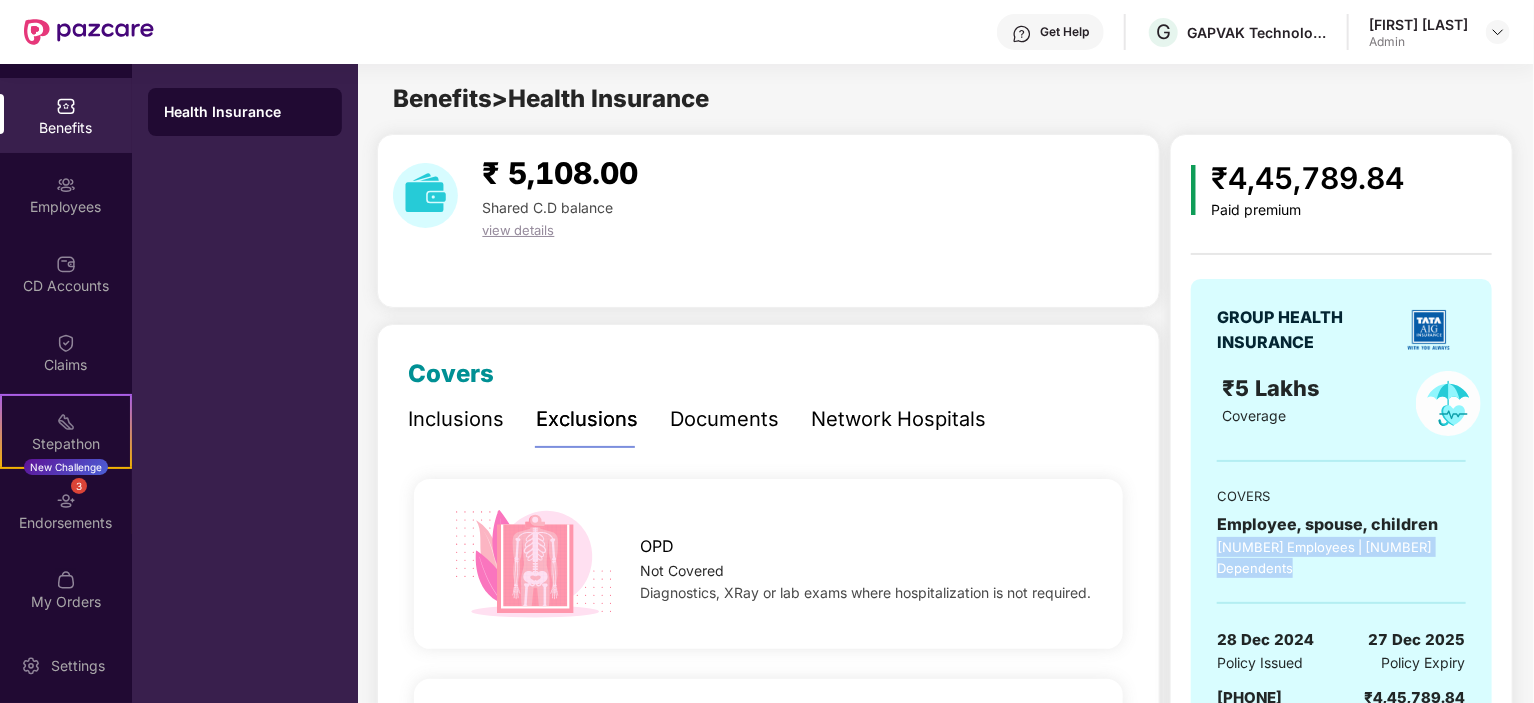 scroll, scrollTop: 68, scrollLeft: 0, axis: vertical 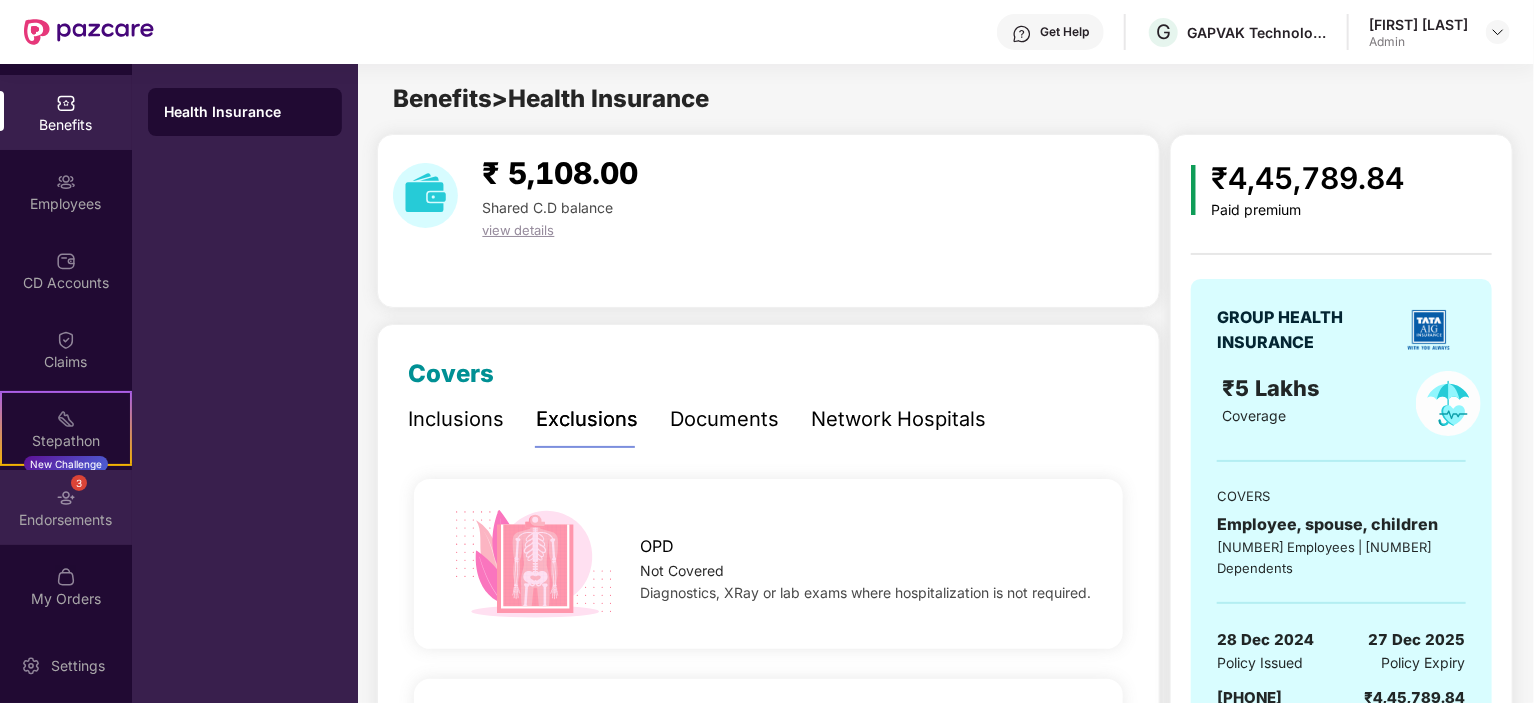 click on "3 Endorsements" at bounding box center [66, 507] 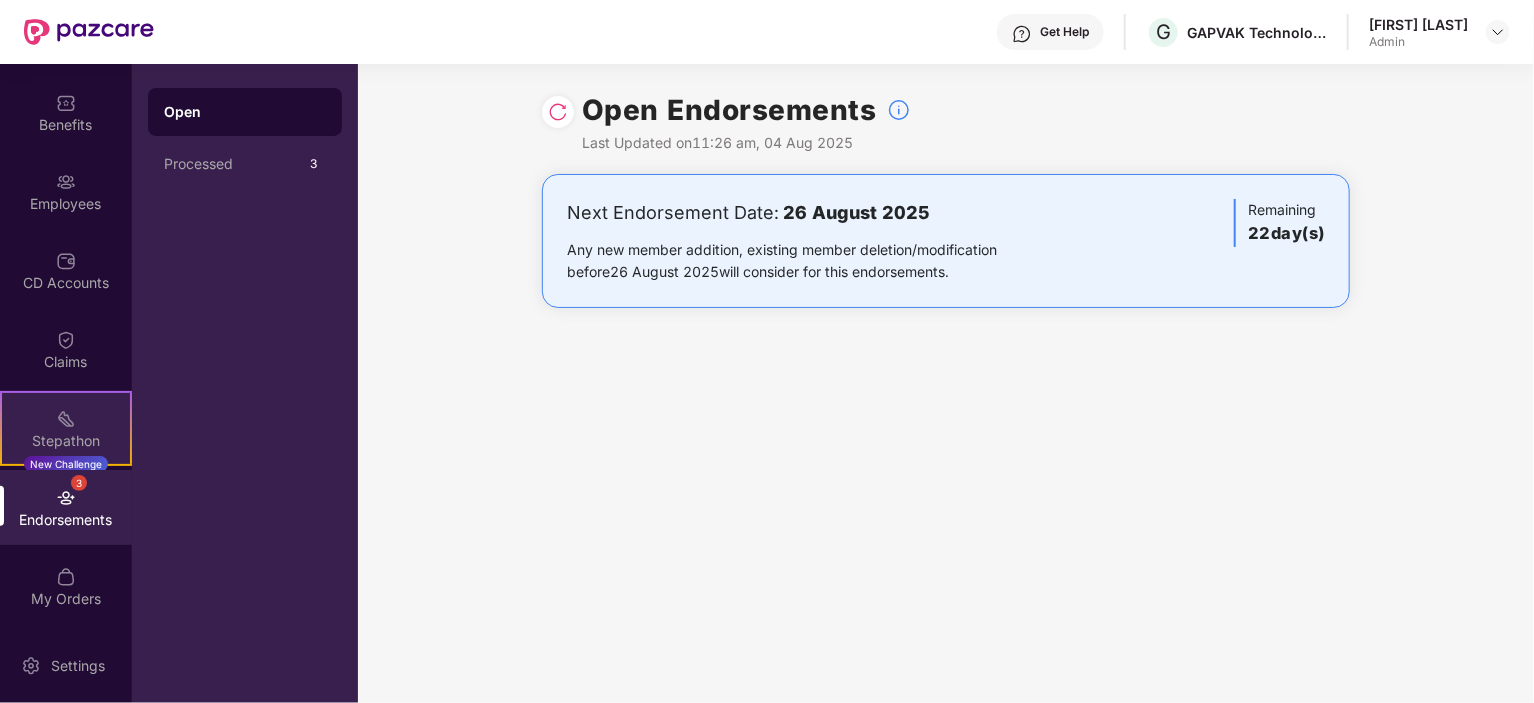 click on "New Challenge" at bounding box center (66, 464) 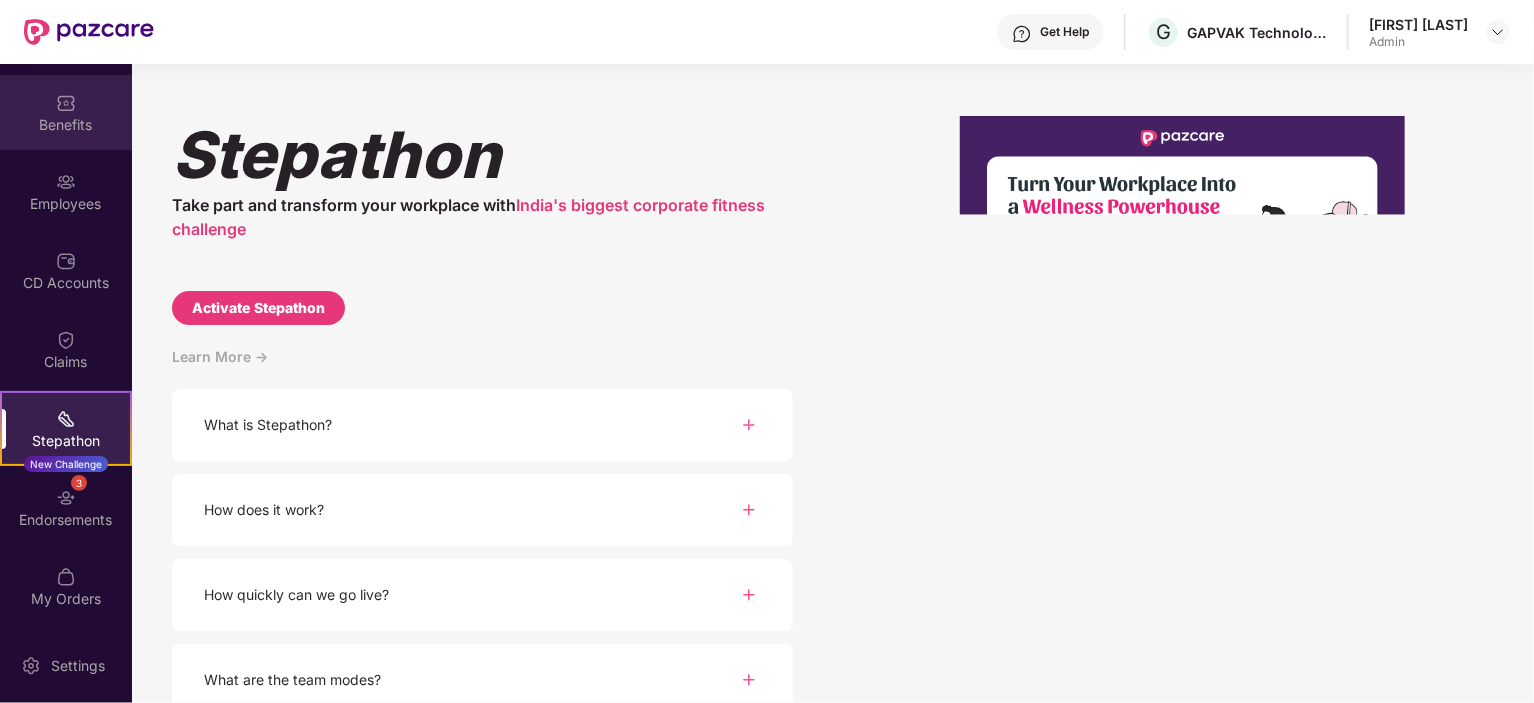 click on "Benefits" at bounding box center (66, 125) 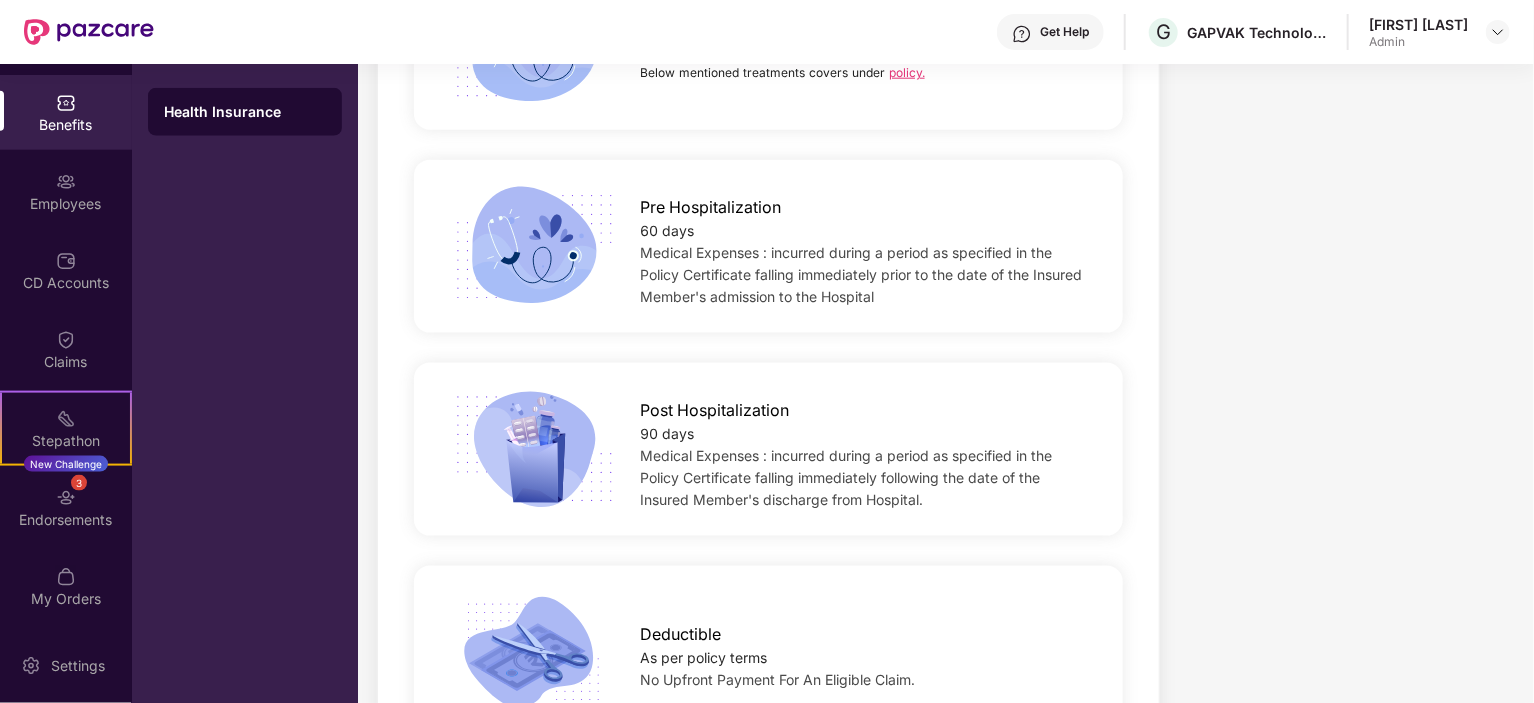 scroll, scrollTop: 1200, scrollLeft: 0, axis: vertical 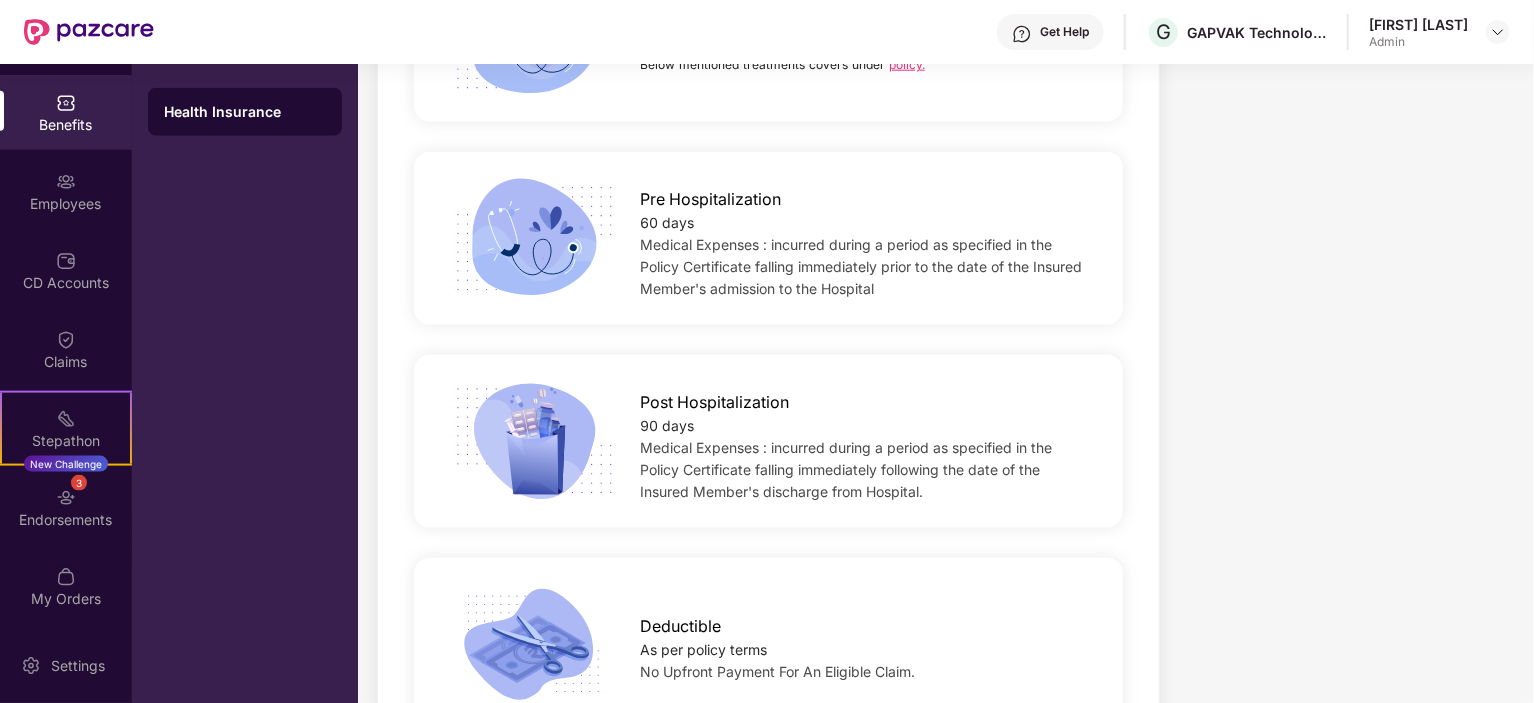click on "Pre Hospitalization" at bounding box center [710, 199] 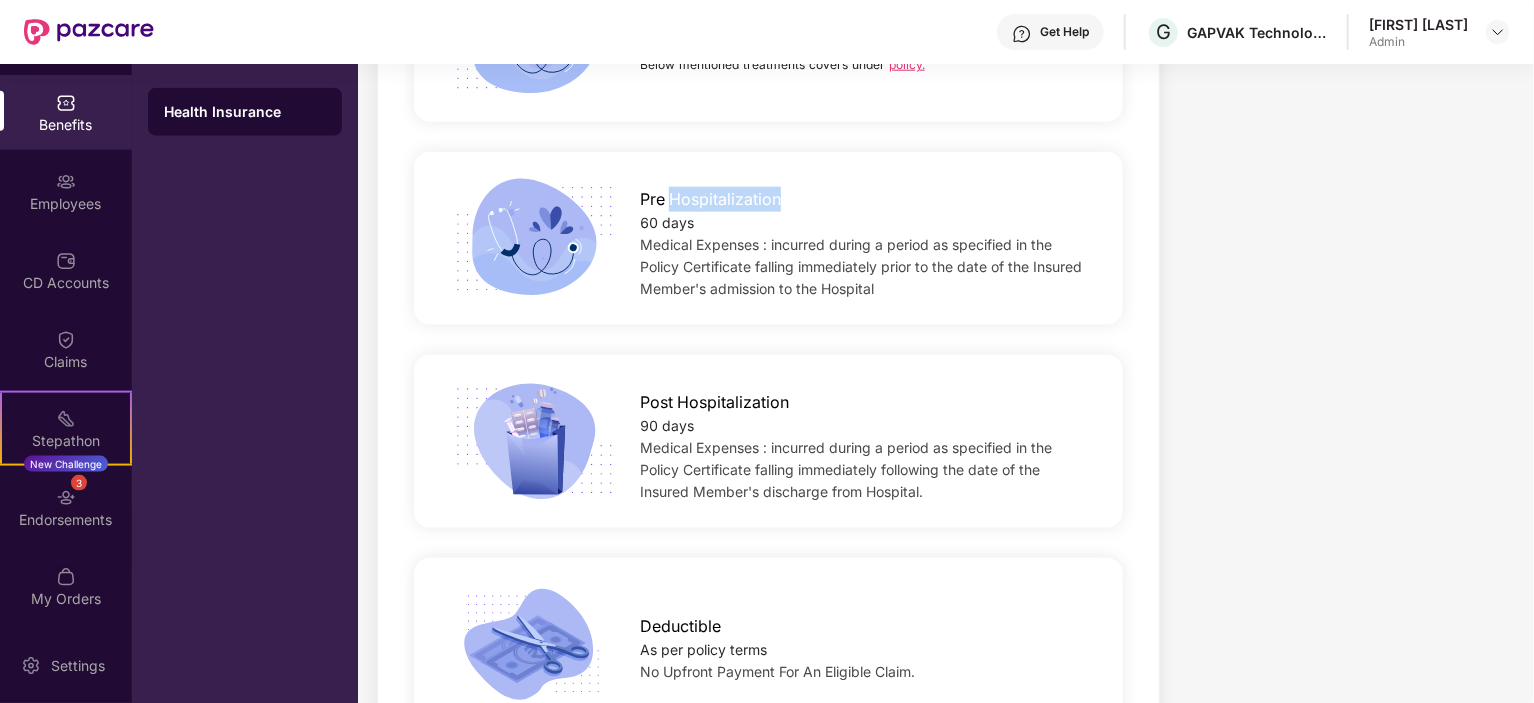 click on "Pre Hospitalization" at bounding box center [710, 199] 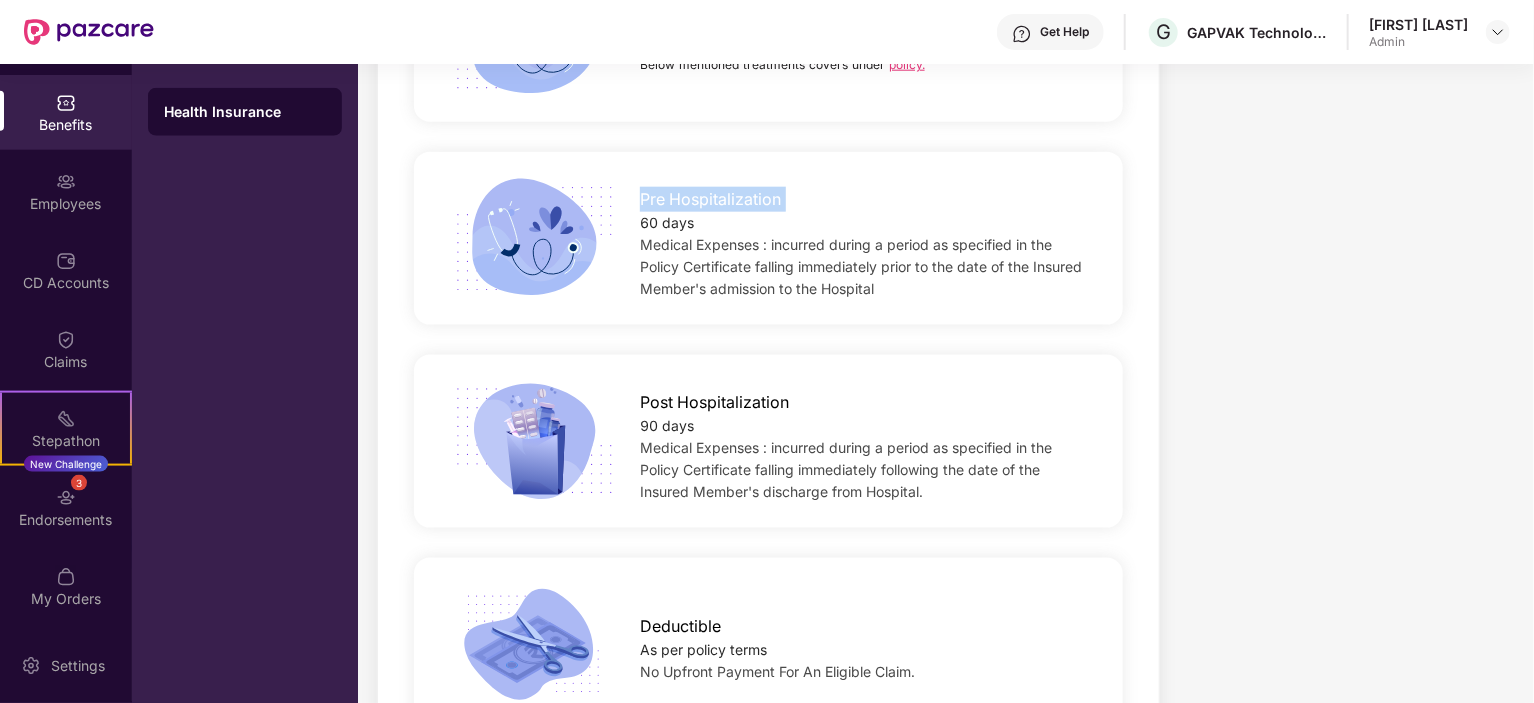 click on "Pre Hospitalization" at bounding box center (710, 199) 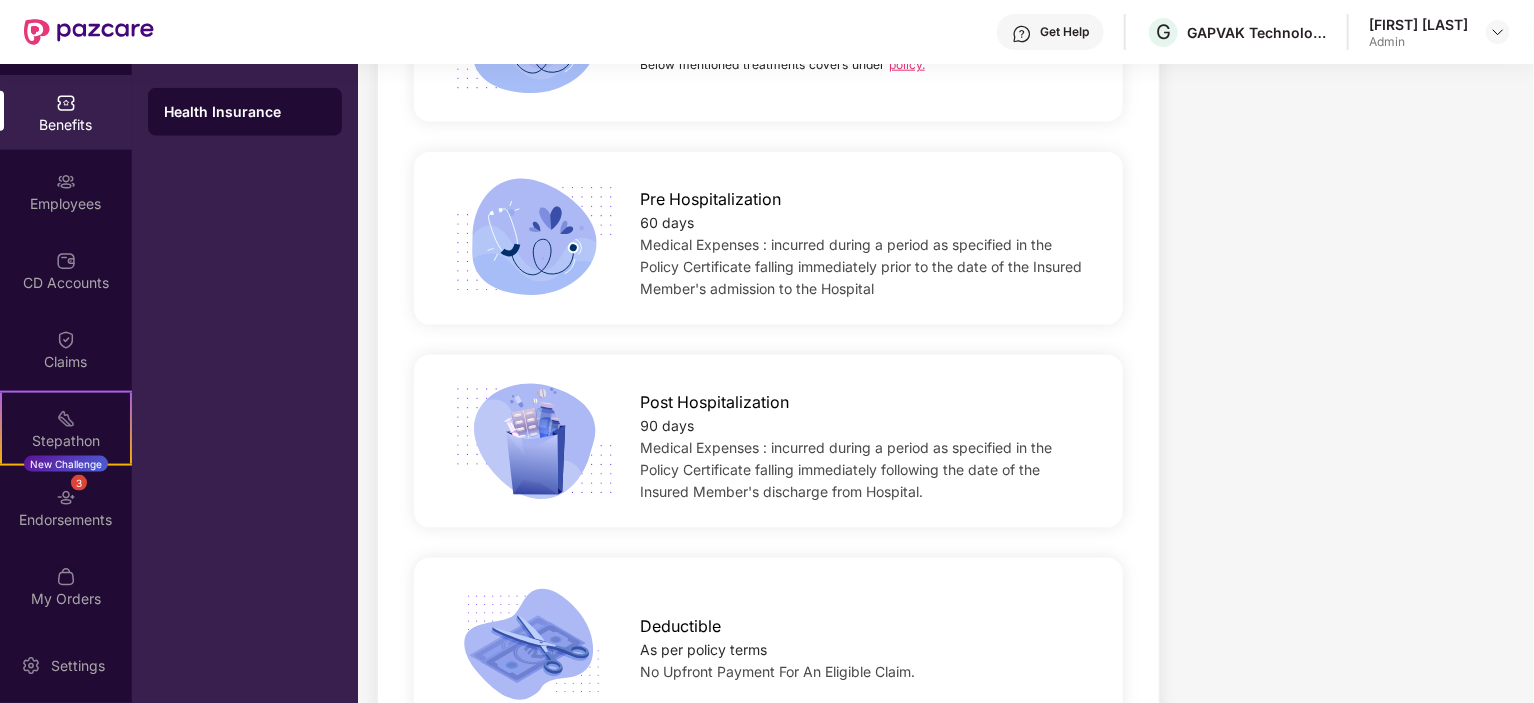 click on "Medical Expenses : incurred during a period as specified in the Policy Certificate falling immediately prior to the date of the Insured Member's admission to the Hospital" at bounding box center (861, 266) 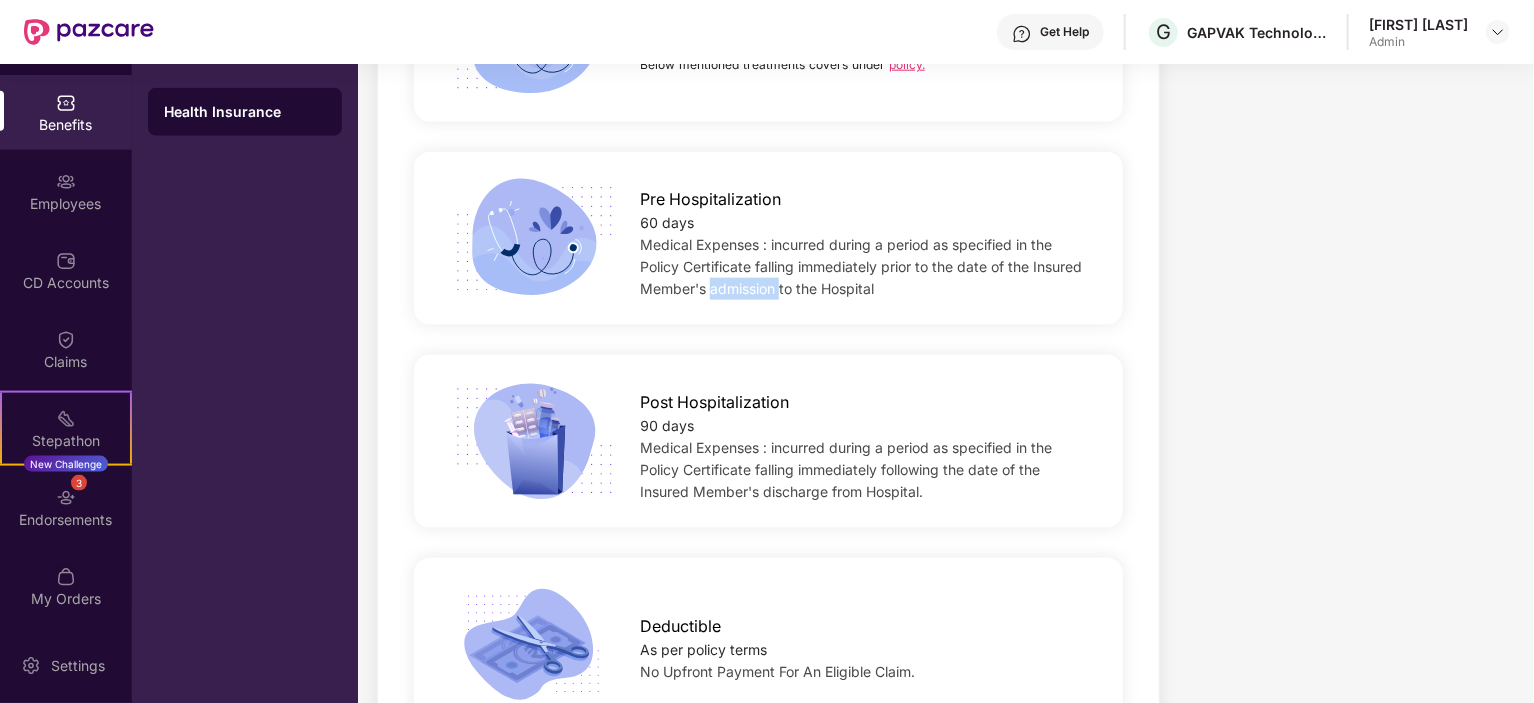 click on "Medical Expenses : incurred during a period as specified in the Policy Certificate falling immediately prior to the date of the Insured Member's admission to the Hospital" at bounding box center [861, 266] 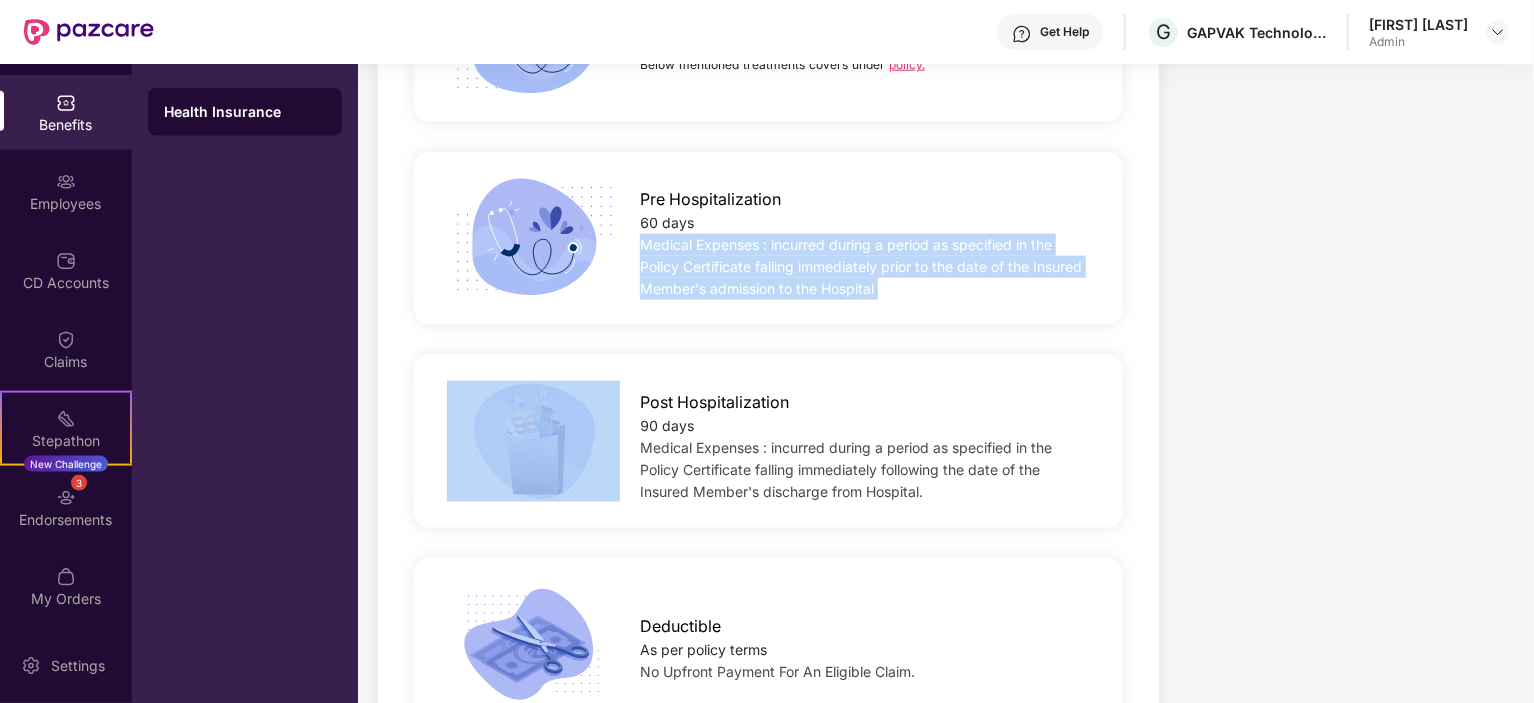 click on "Medical Expenses : incurred during a period as specified in the Policy Certificate falling immediately prior to the date of the Insured Member's admission to the Hospital" at bounding box center [861, 266] 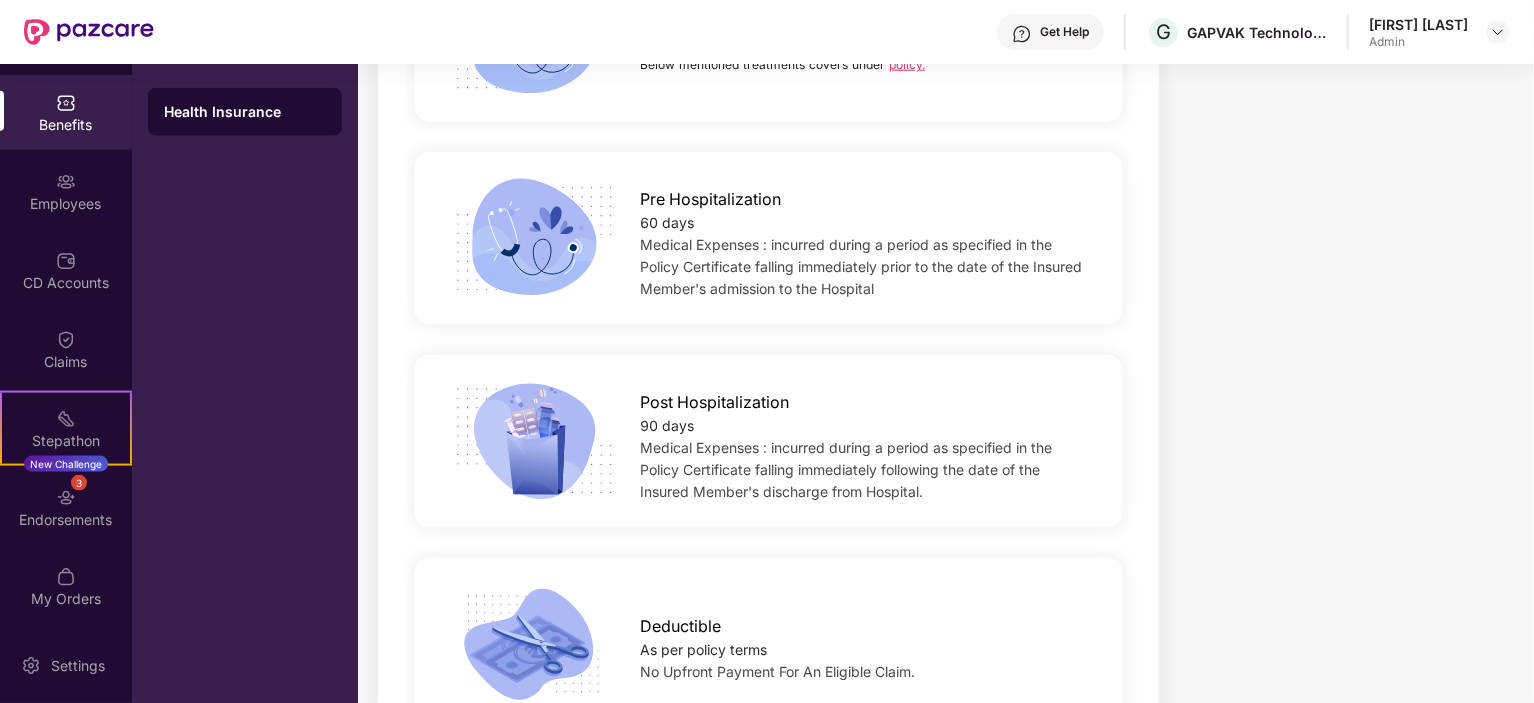 click on "Post Hospitalization" at bounding box center [714, 402] 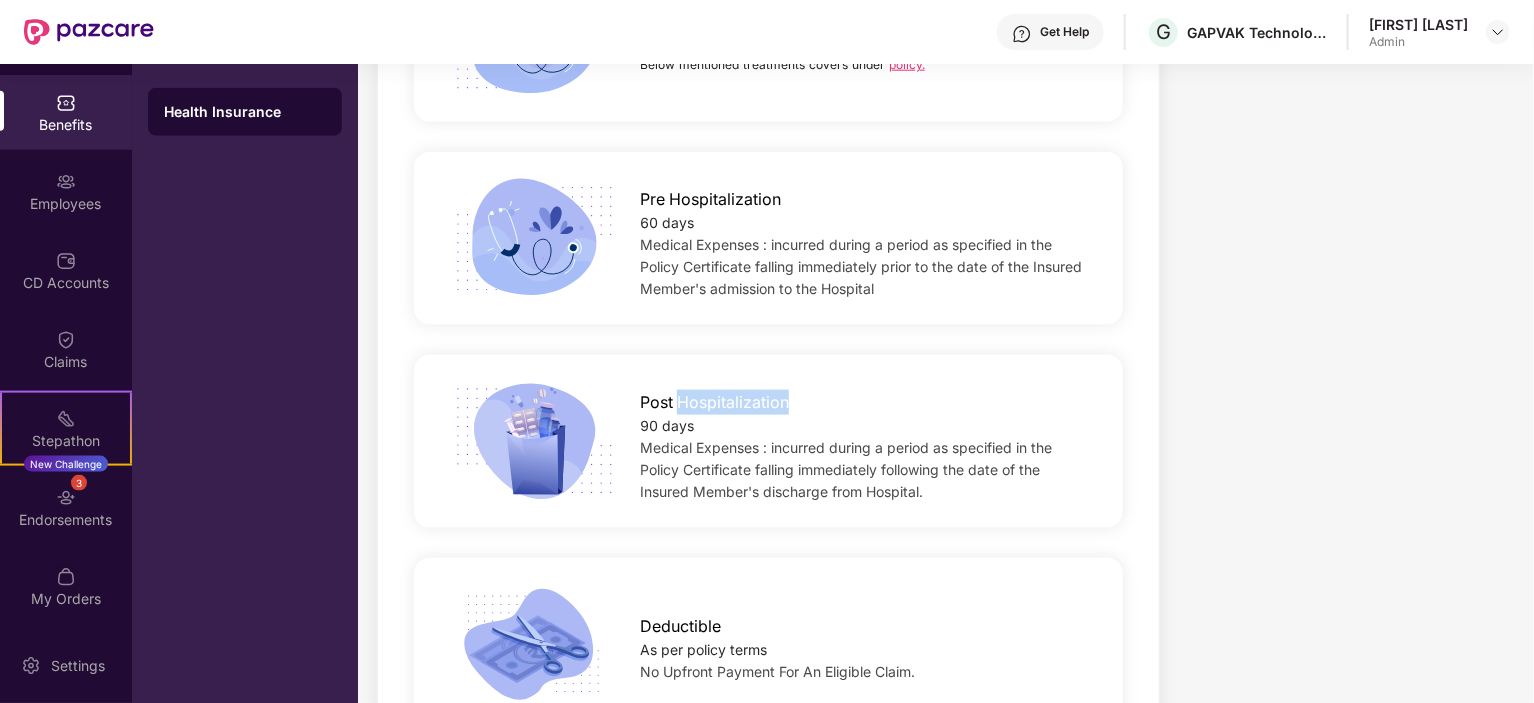 click on "Post Hospitalization" at bounding box center (714, 402) 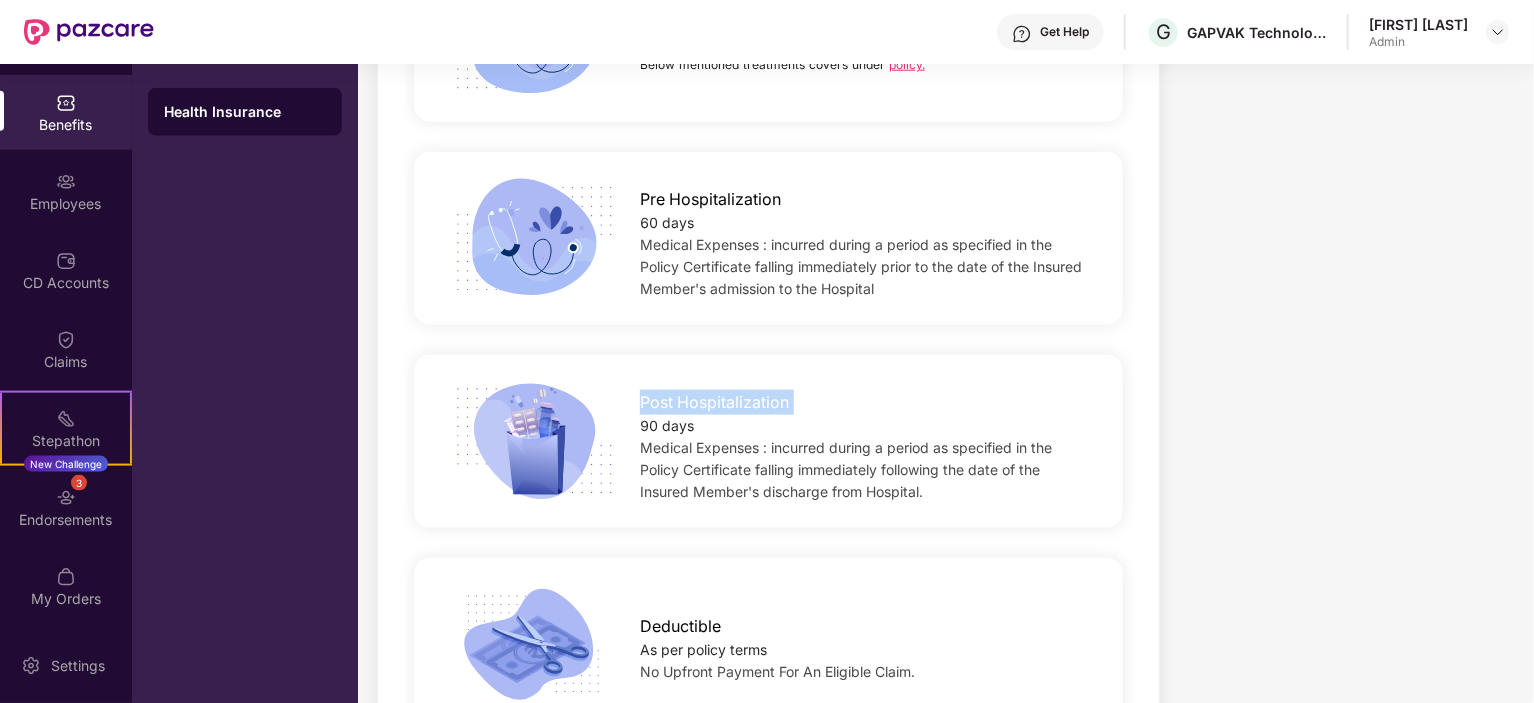 click on "Post Hospitalization" at bounding box center (714, 402) 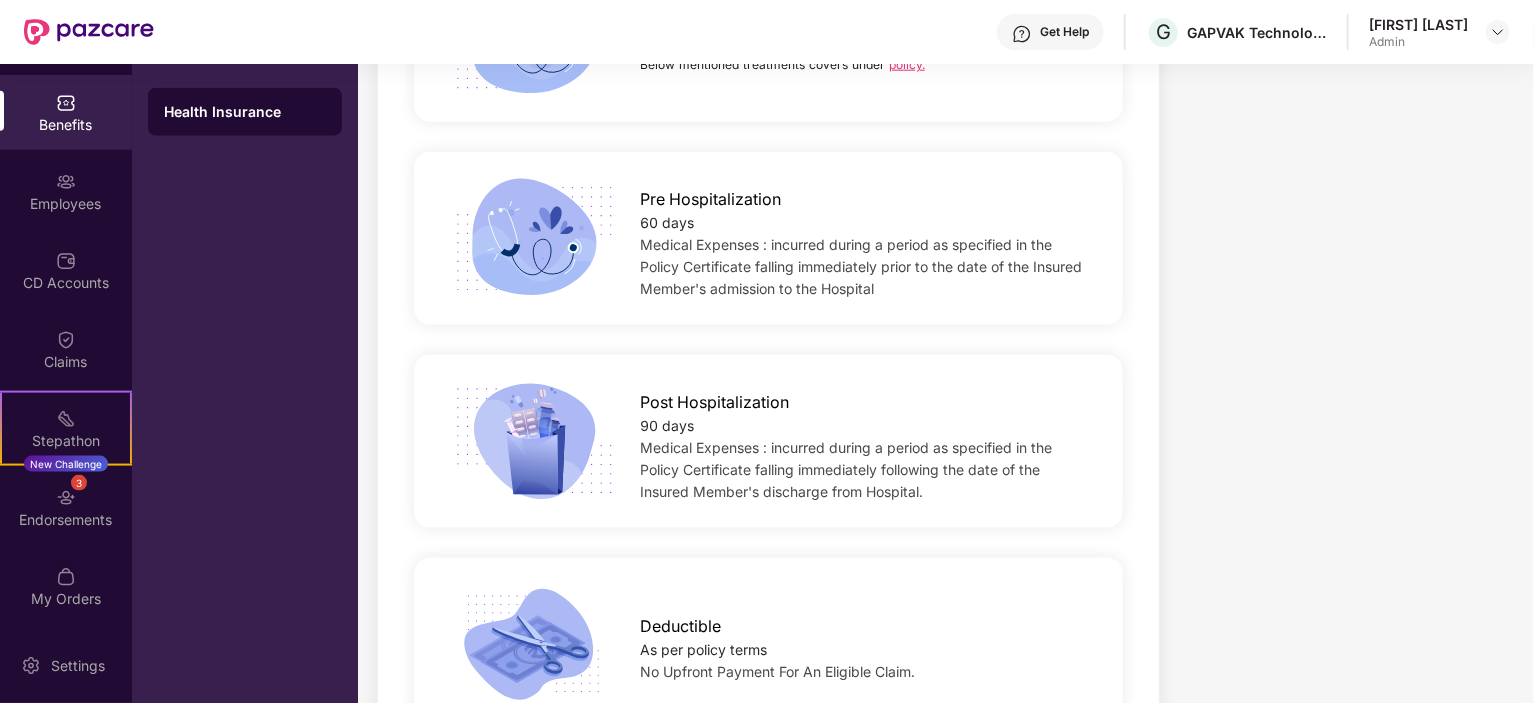 click on "Pre Hospitalization" at bounding box center (710, 199) 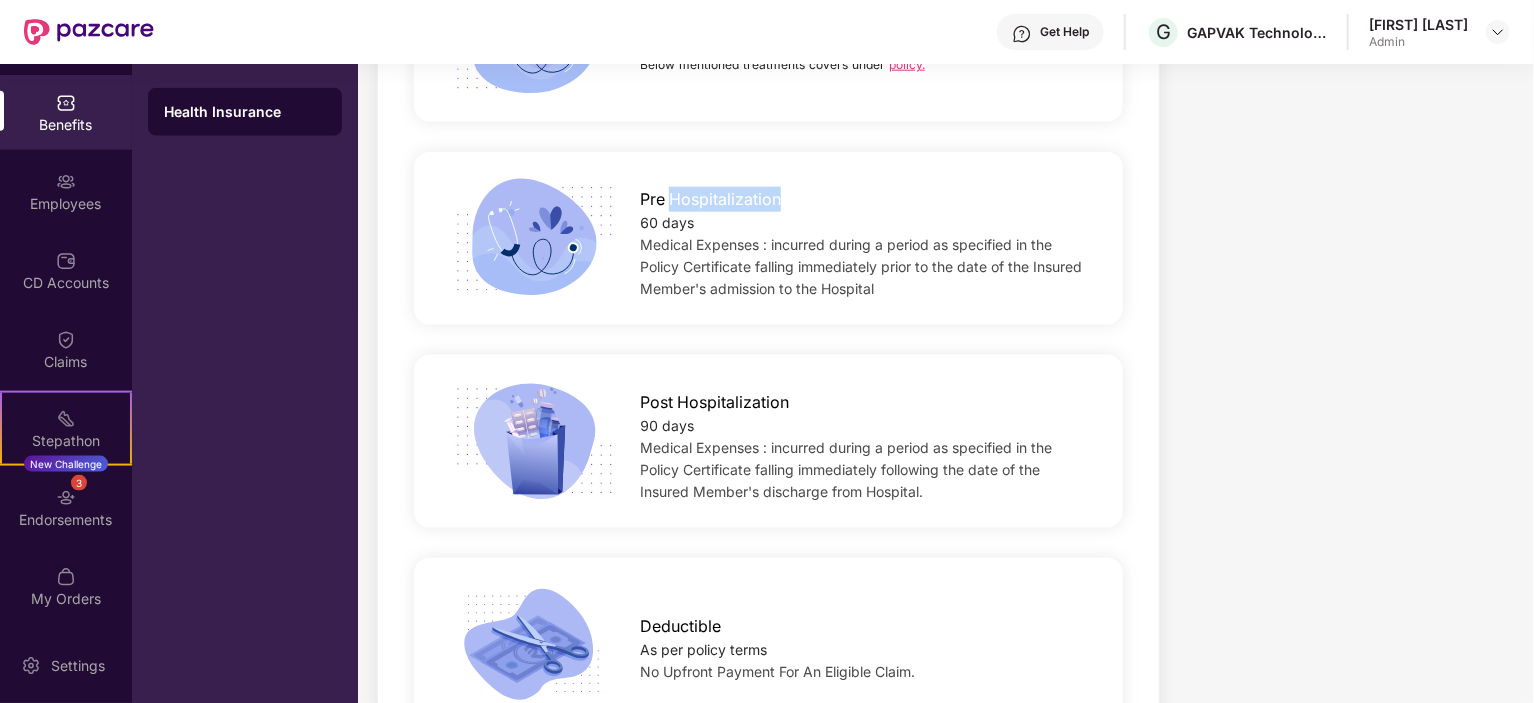 click on "Pre Hospitalization" at bounding box center (710, 199) 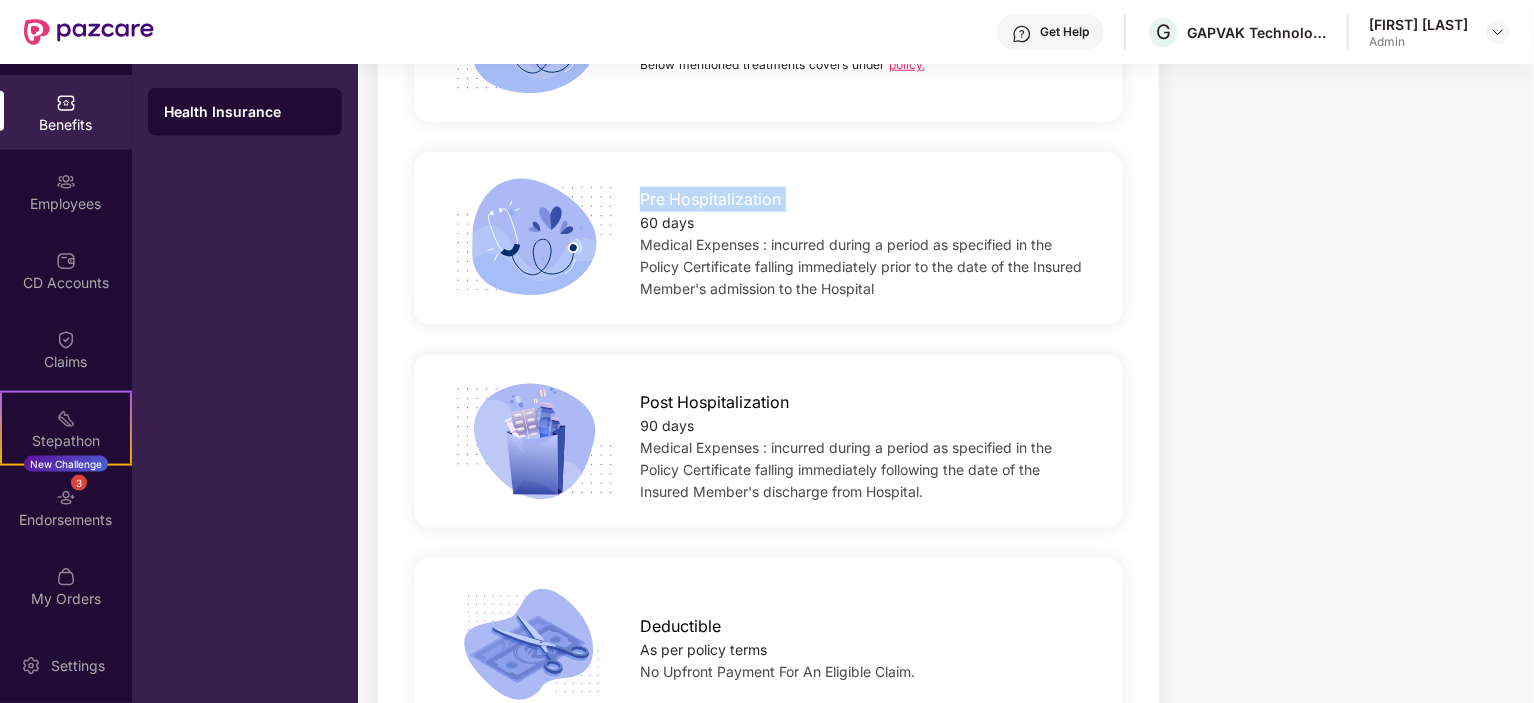 click on "Pre Hospitalization" at bounding box center [710, 199] 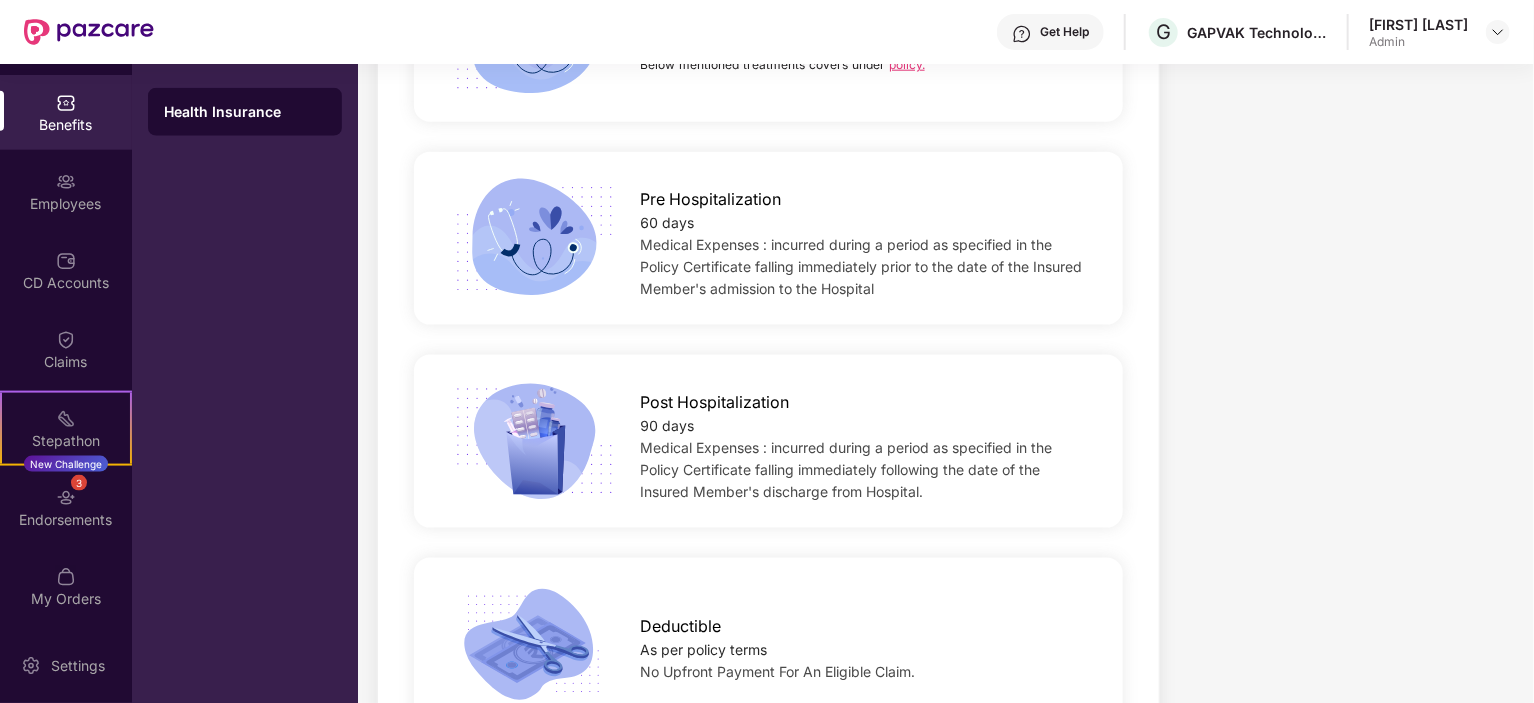 click on "Post Hospitalization" at bounding box center (714, 402) 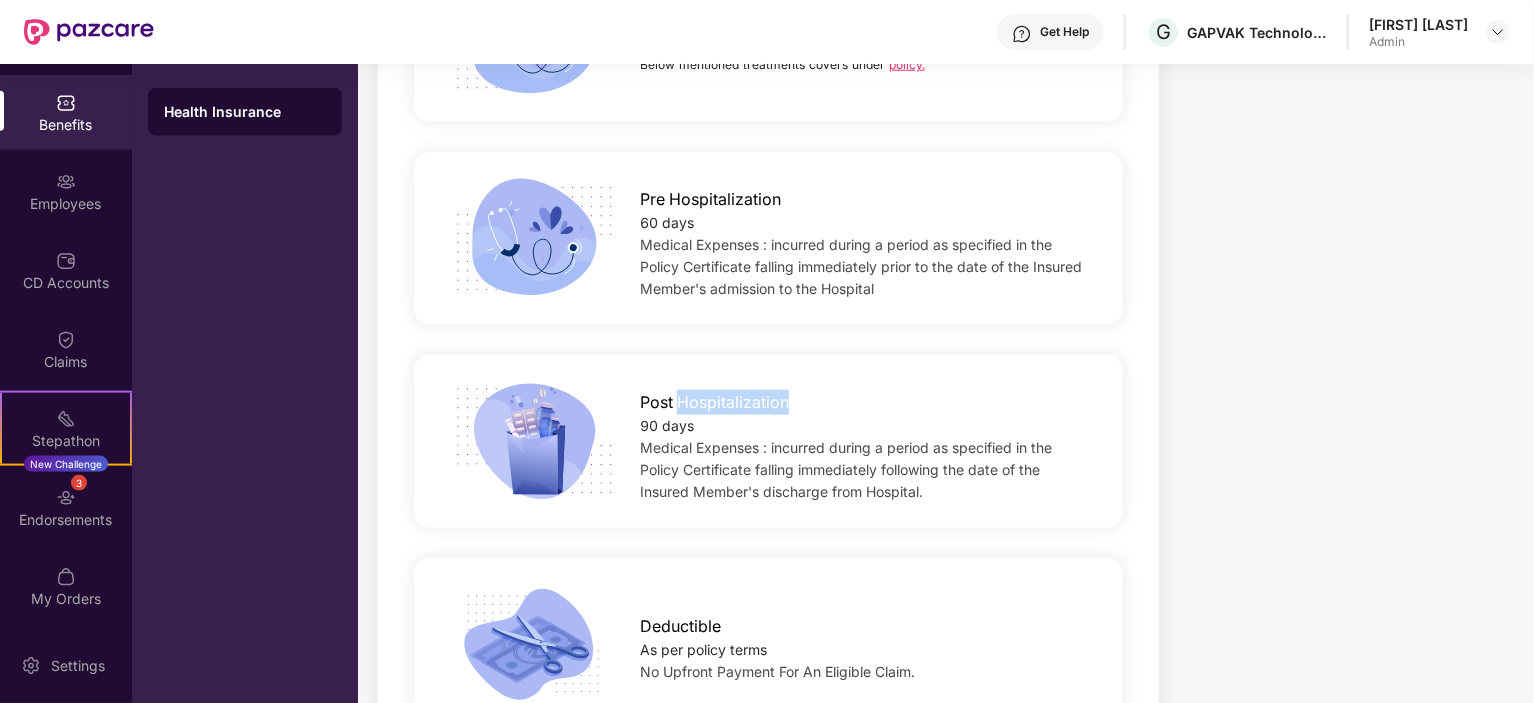 click on "Post Hospitalization" at bounding box center (714, 402) 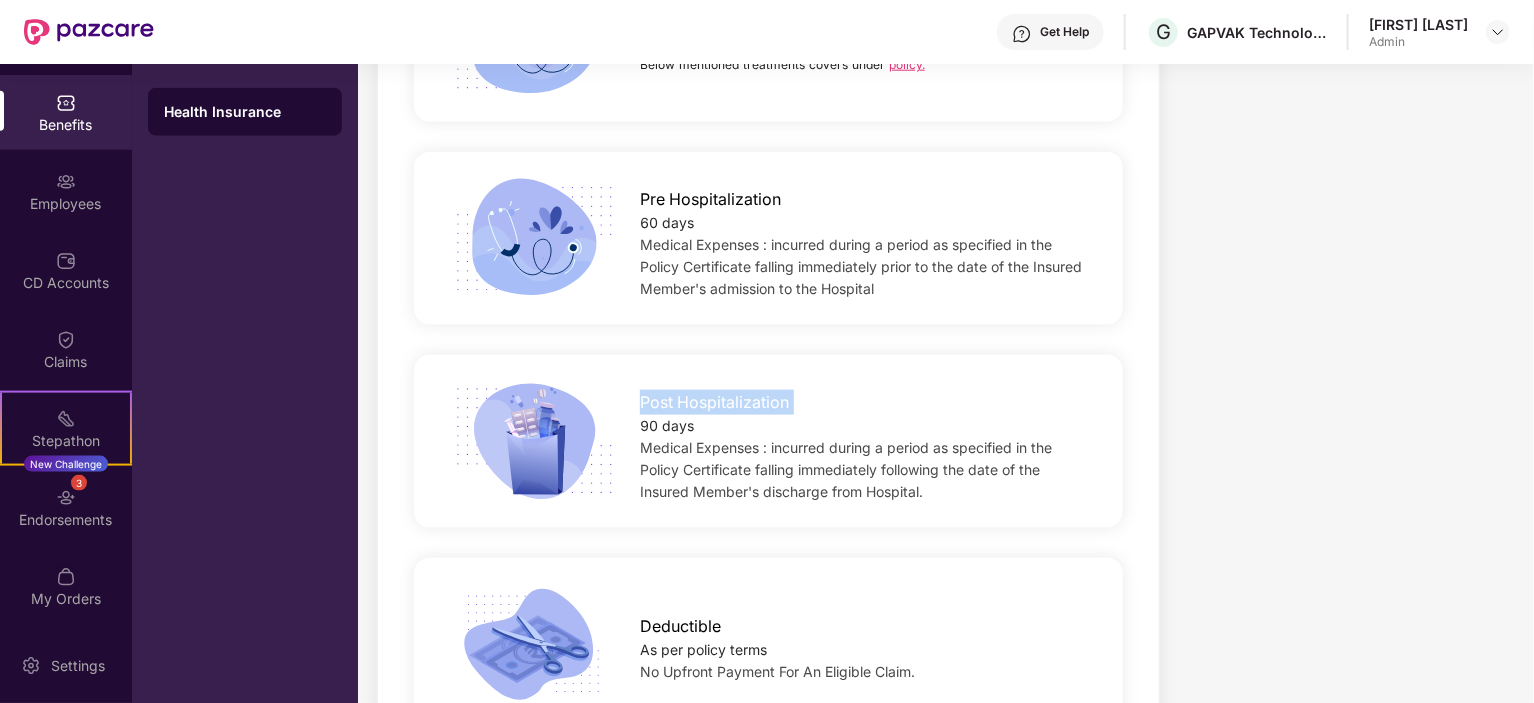click on "Post Hospitalization" at bounding box center (714, 402) 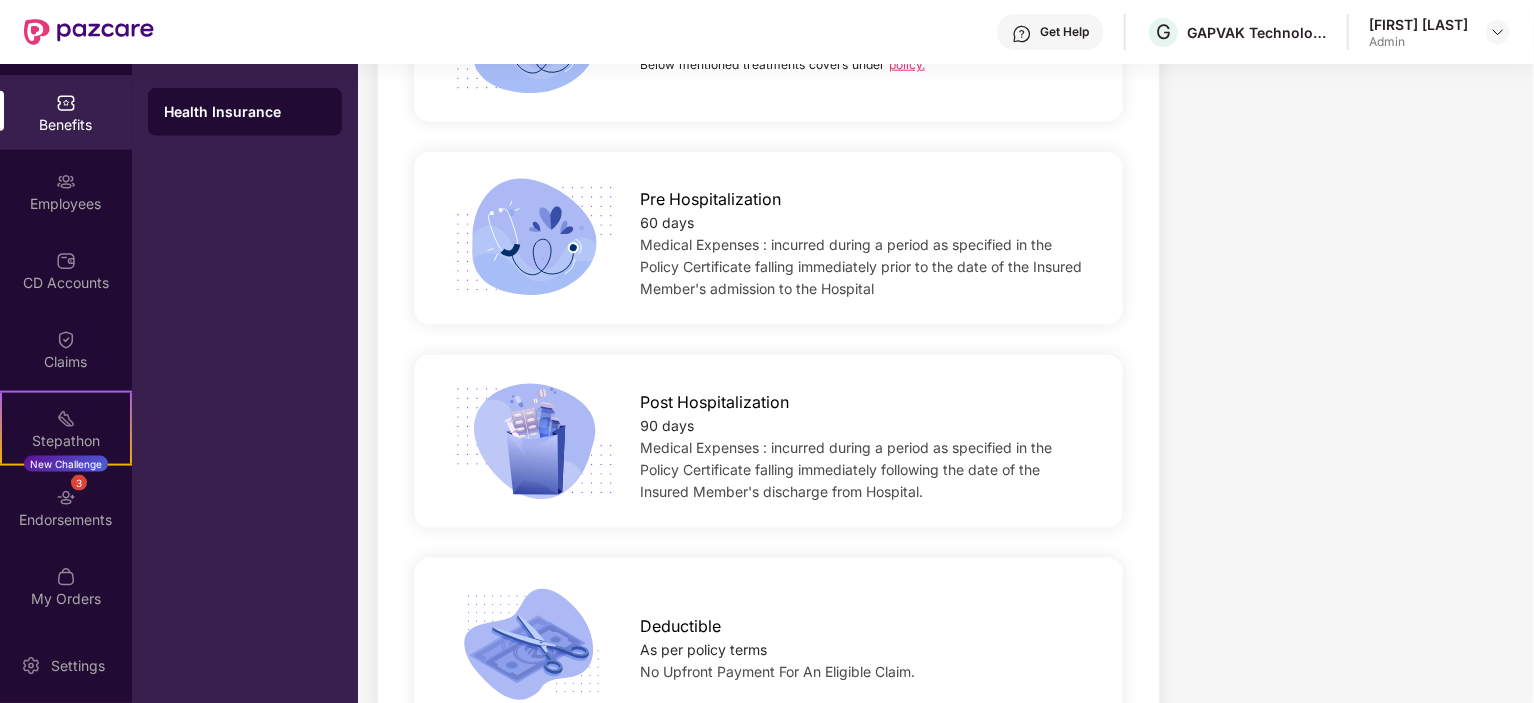 click on "90 days" at bounding box center [865, 426] 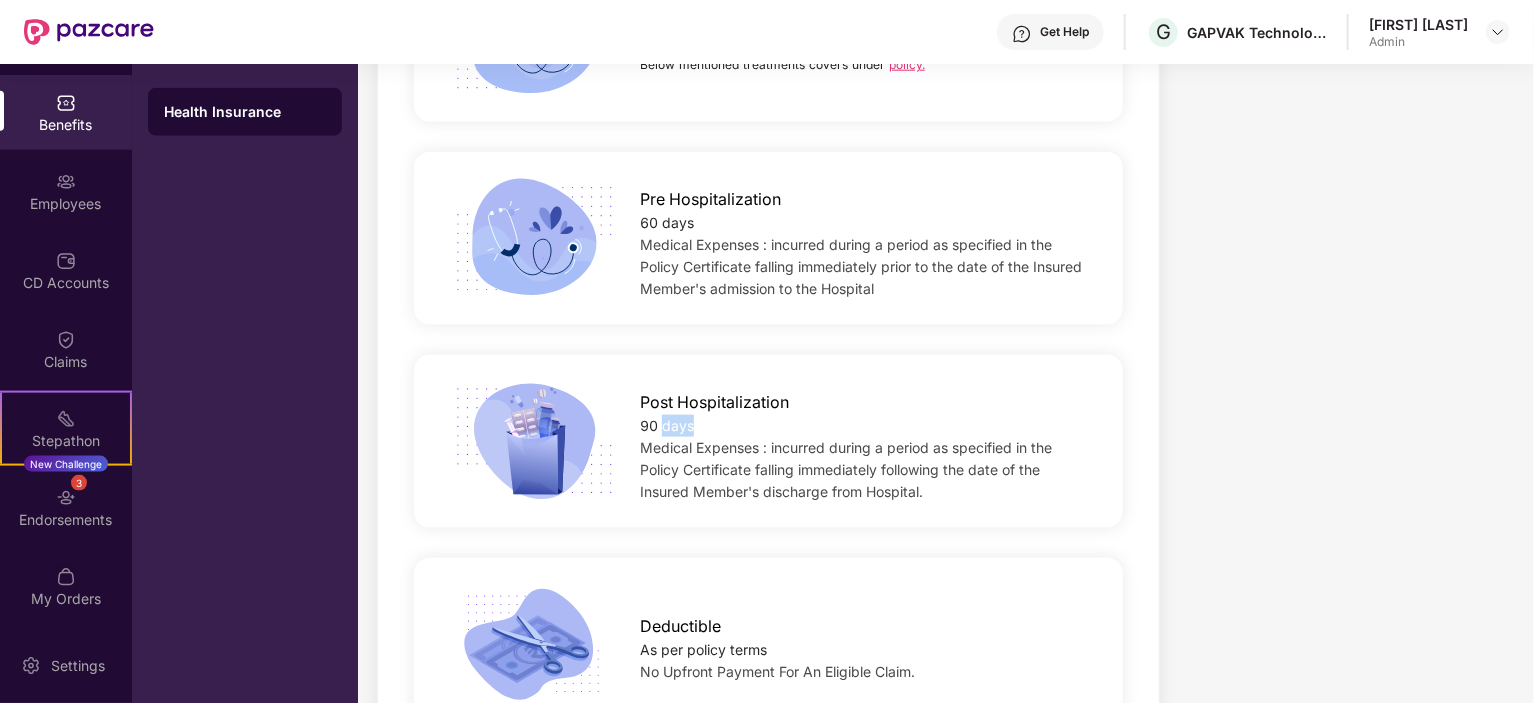 click on "90 days" at bounding box center (865, 426) 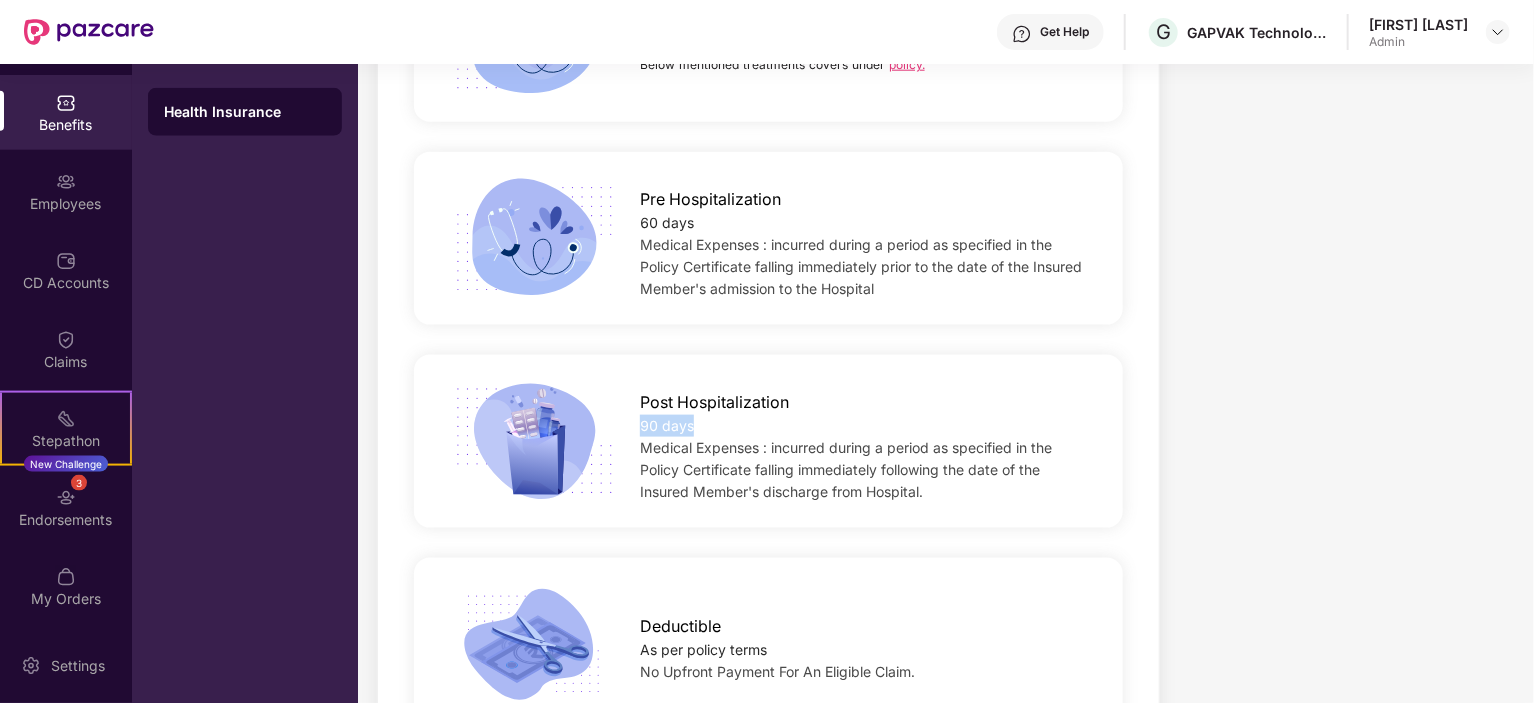 click on "90 days" at bounding box center [865, 426] 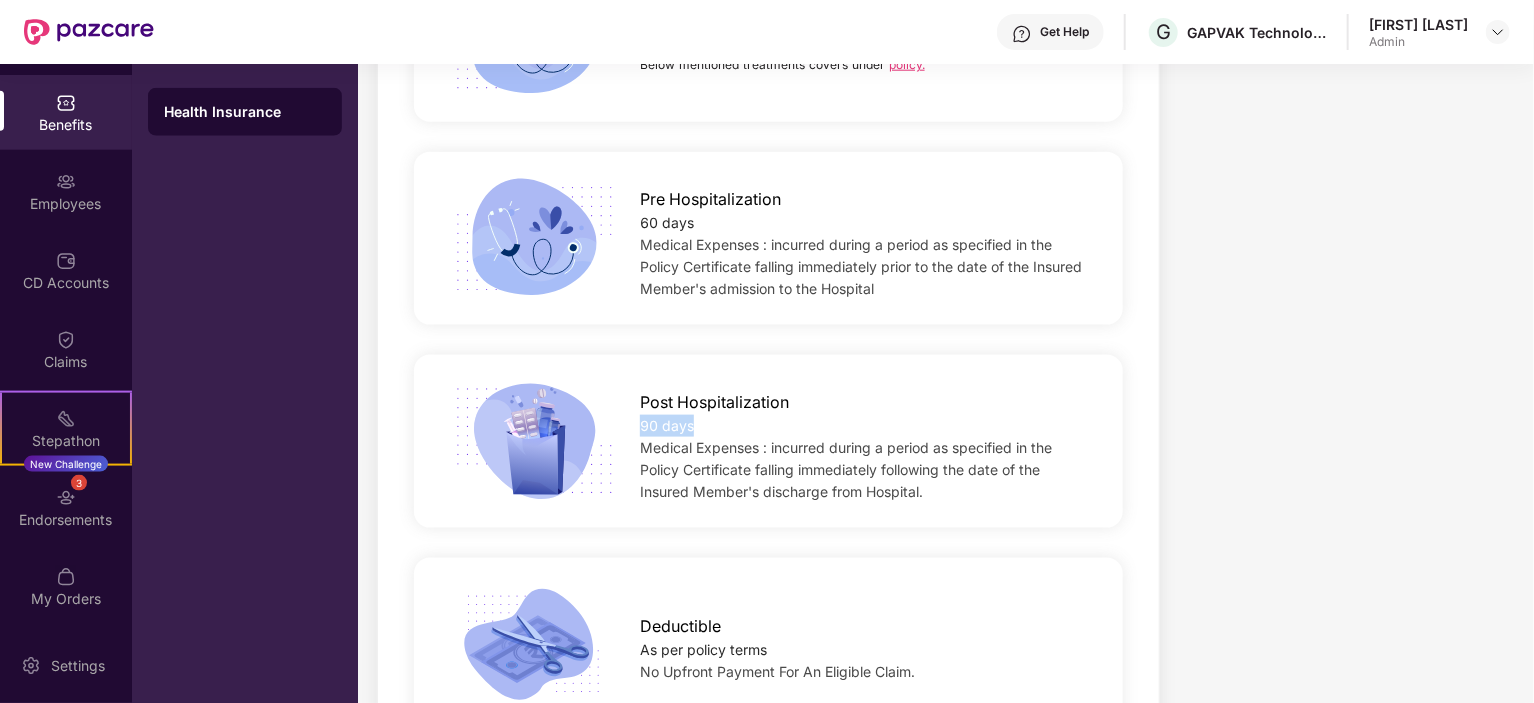 scroll, scrollTop: 1300, scrollLeft: 0, axis: vertical 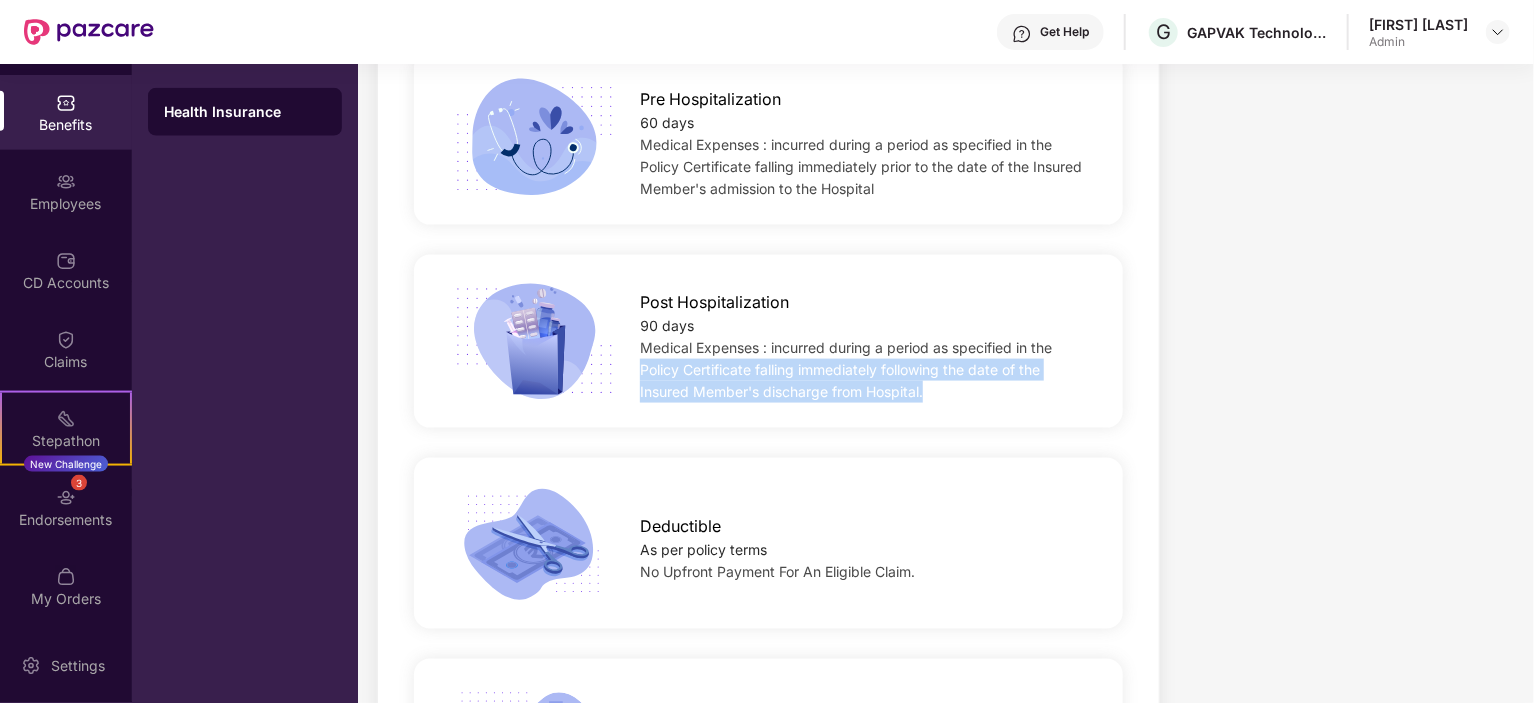 drag, startPoint x: 640, startPoint y: 367, endPoint x: 954, endPoint y: 405, distance: 316.29102 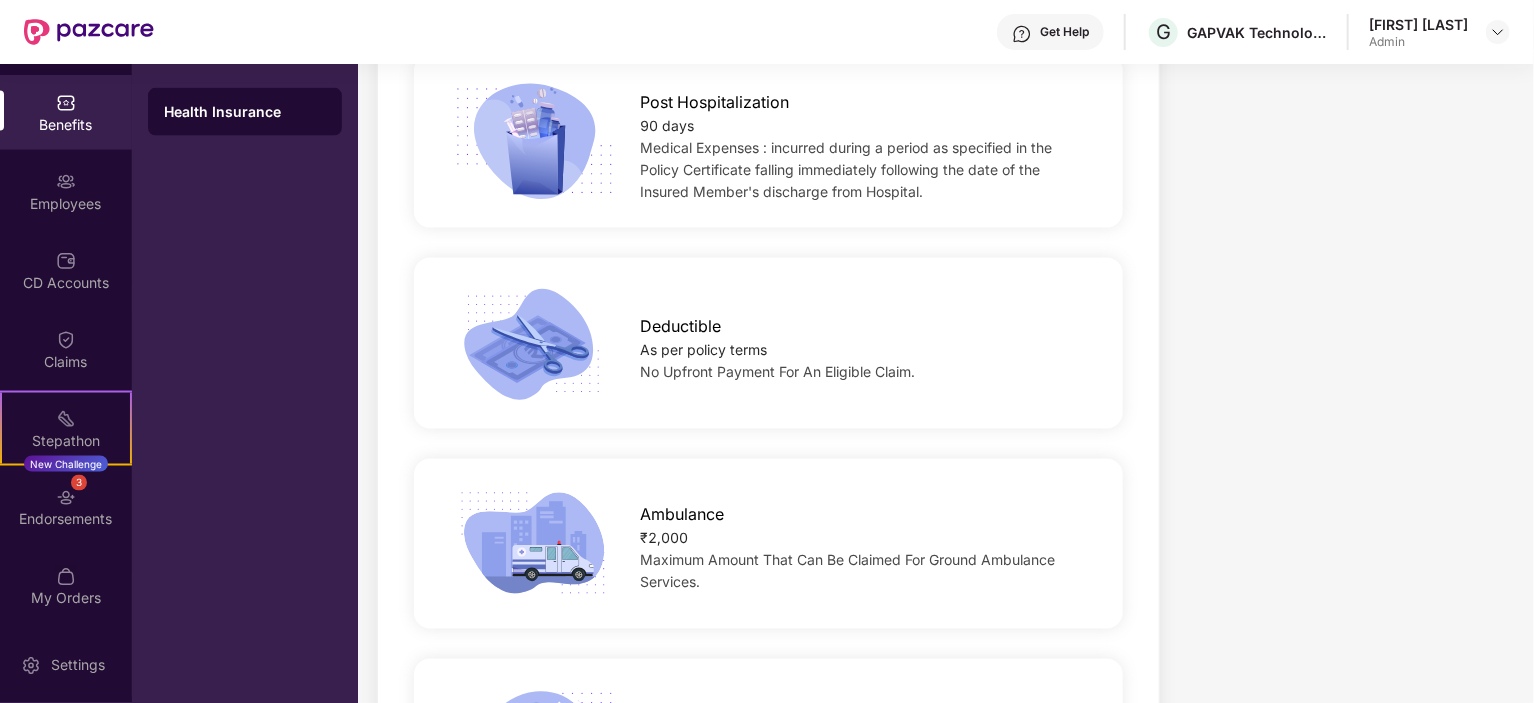 click on "As per policy terms" at bounding box center (865, 350) 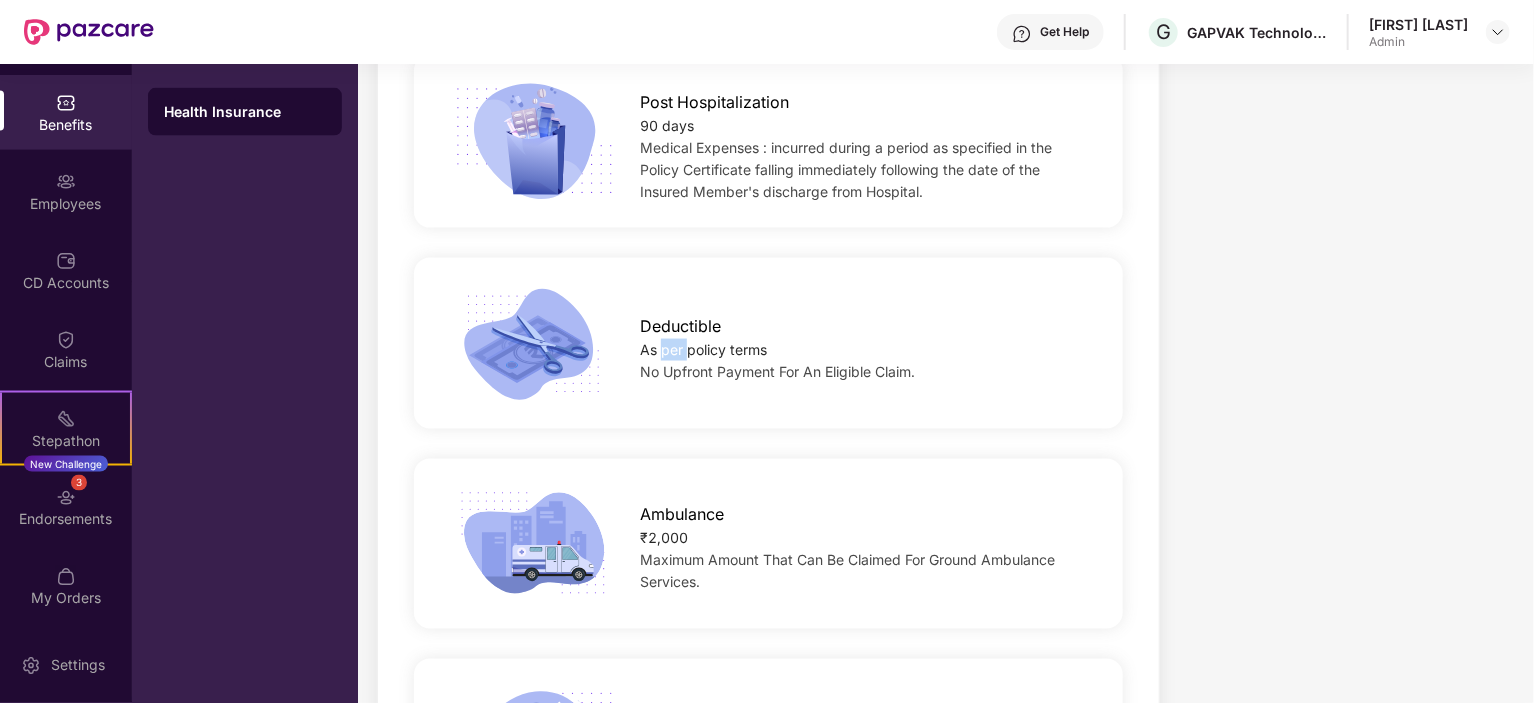 click on "As per policy terms" at bounding box center [865, 350] 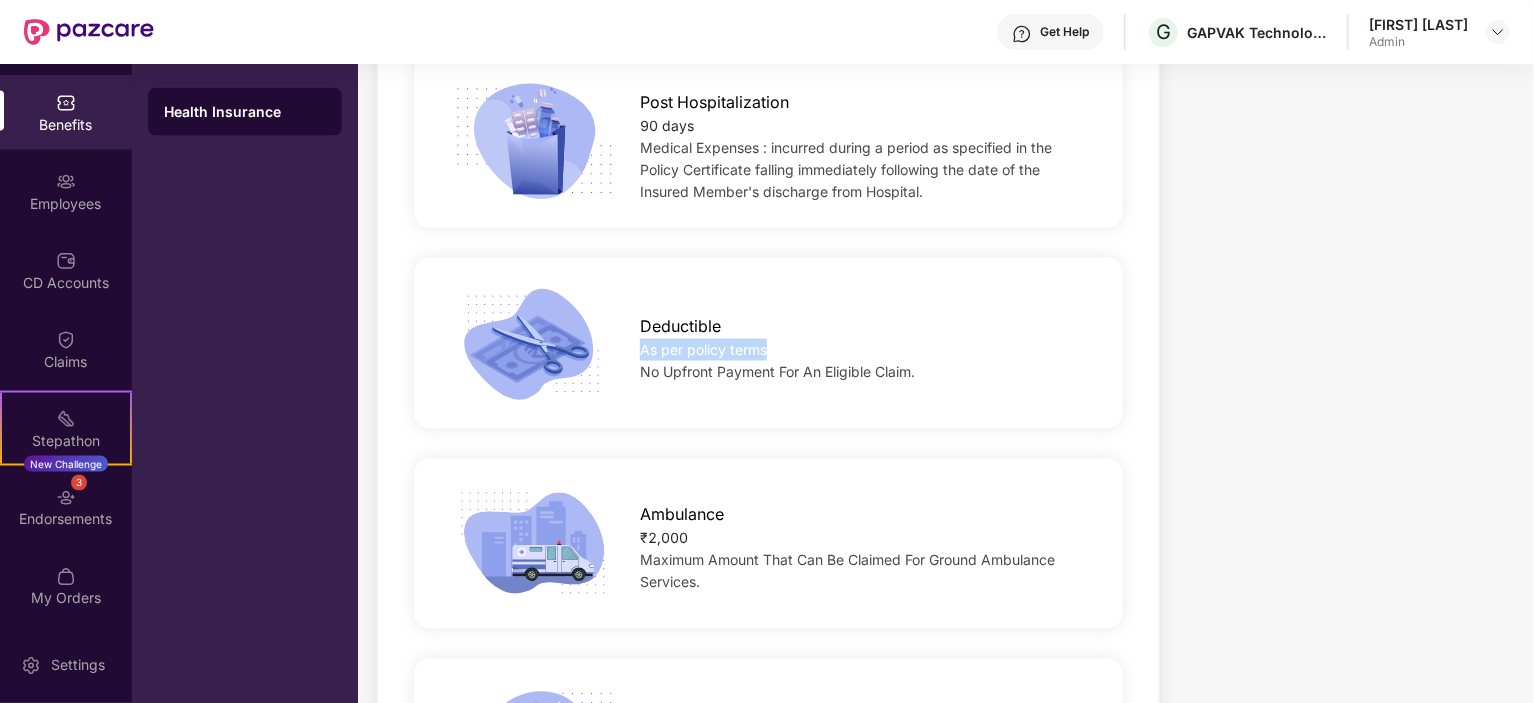 click on "As per policy terms" at bounding box center (865, 350) 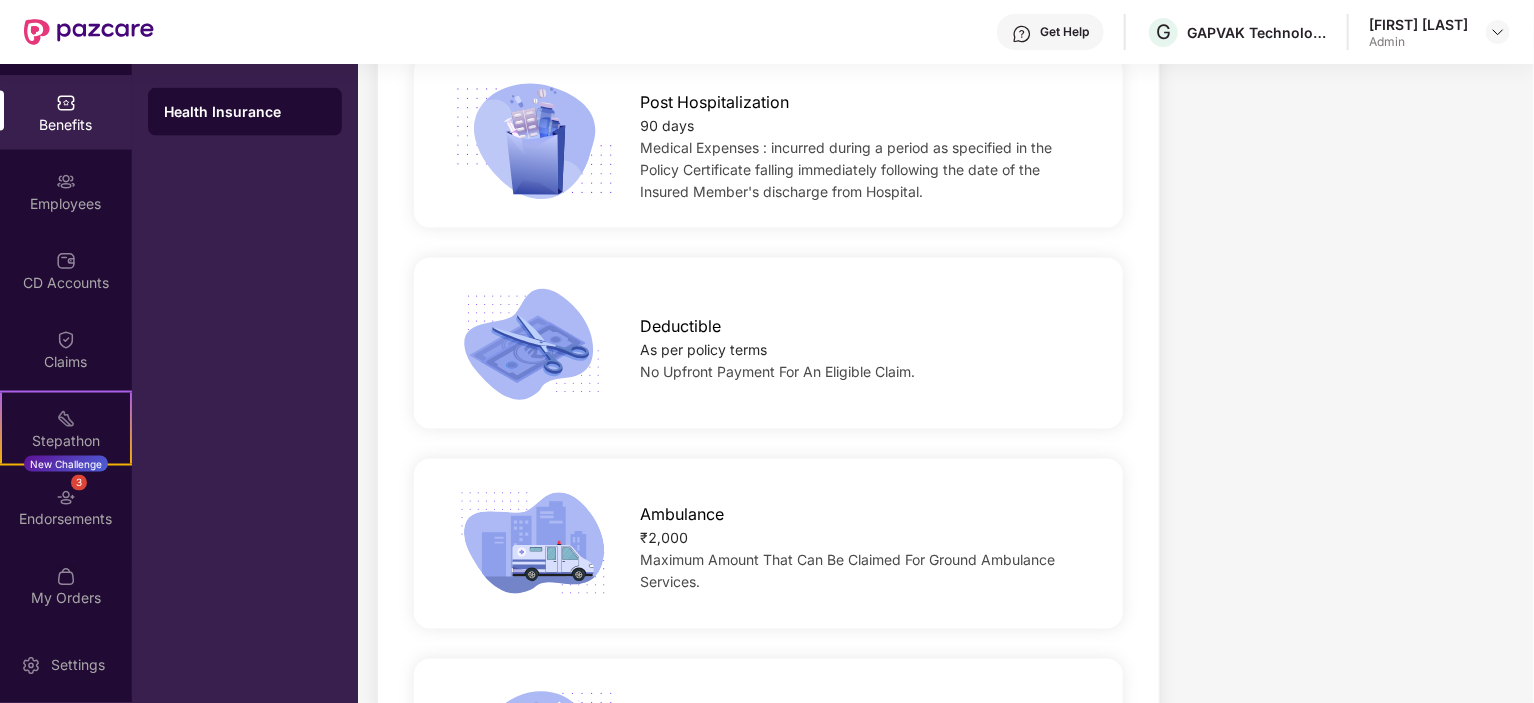click on "No Upfront Payment For An Eligible Claim." at bounding box center (777, 371) 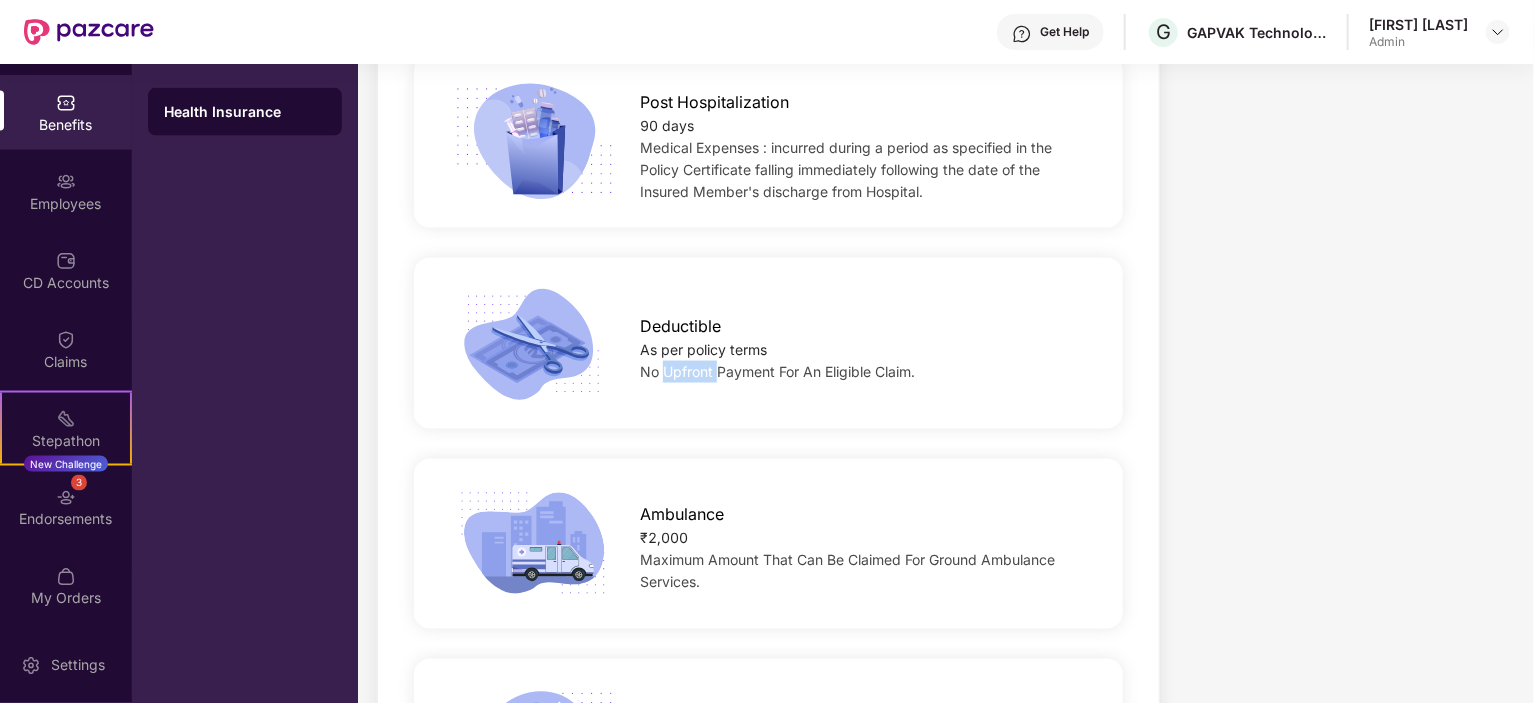 click on "No Upfront Payment For An Eligible Claim." at bounding box center [777, 371] 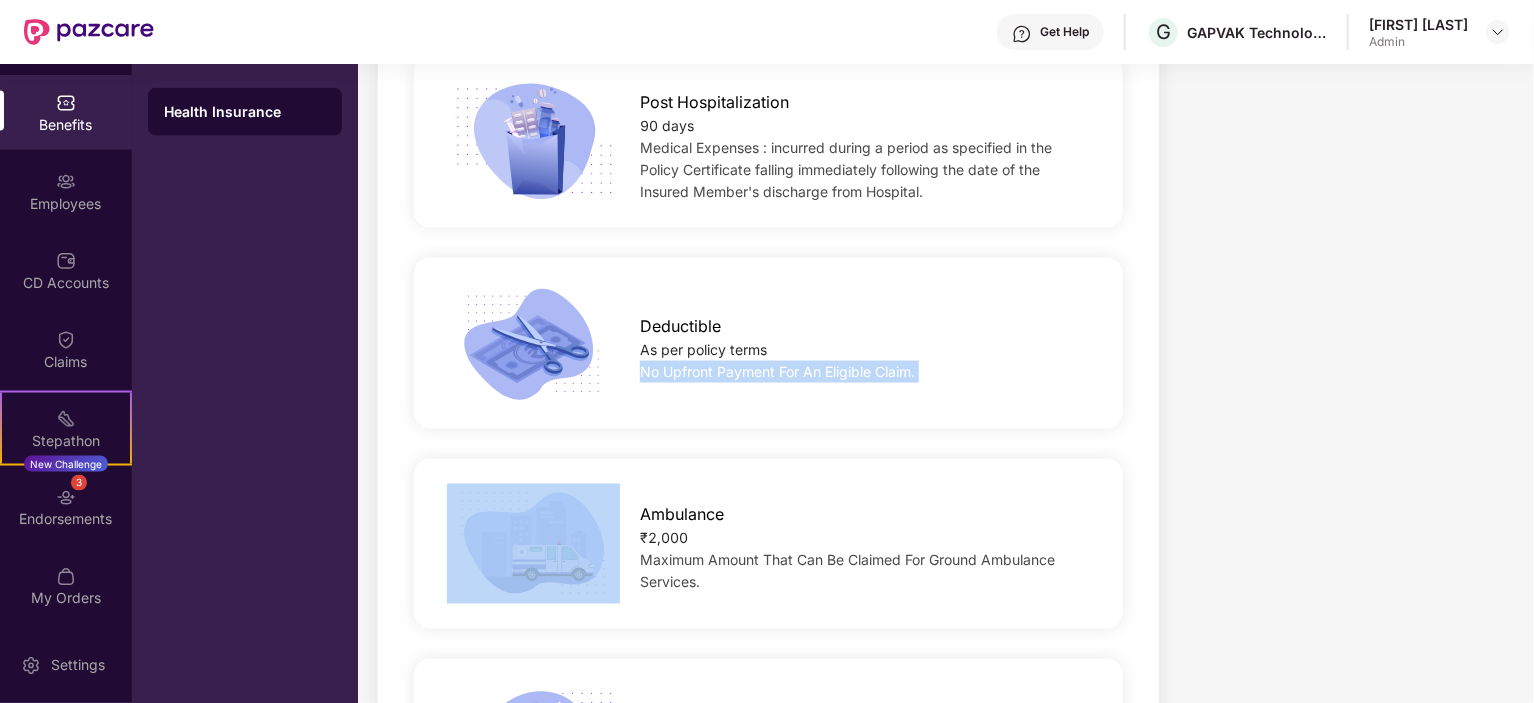 click on "No Upfront Payment For An Eligible Claim." at bounding box center (777, 371) 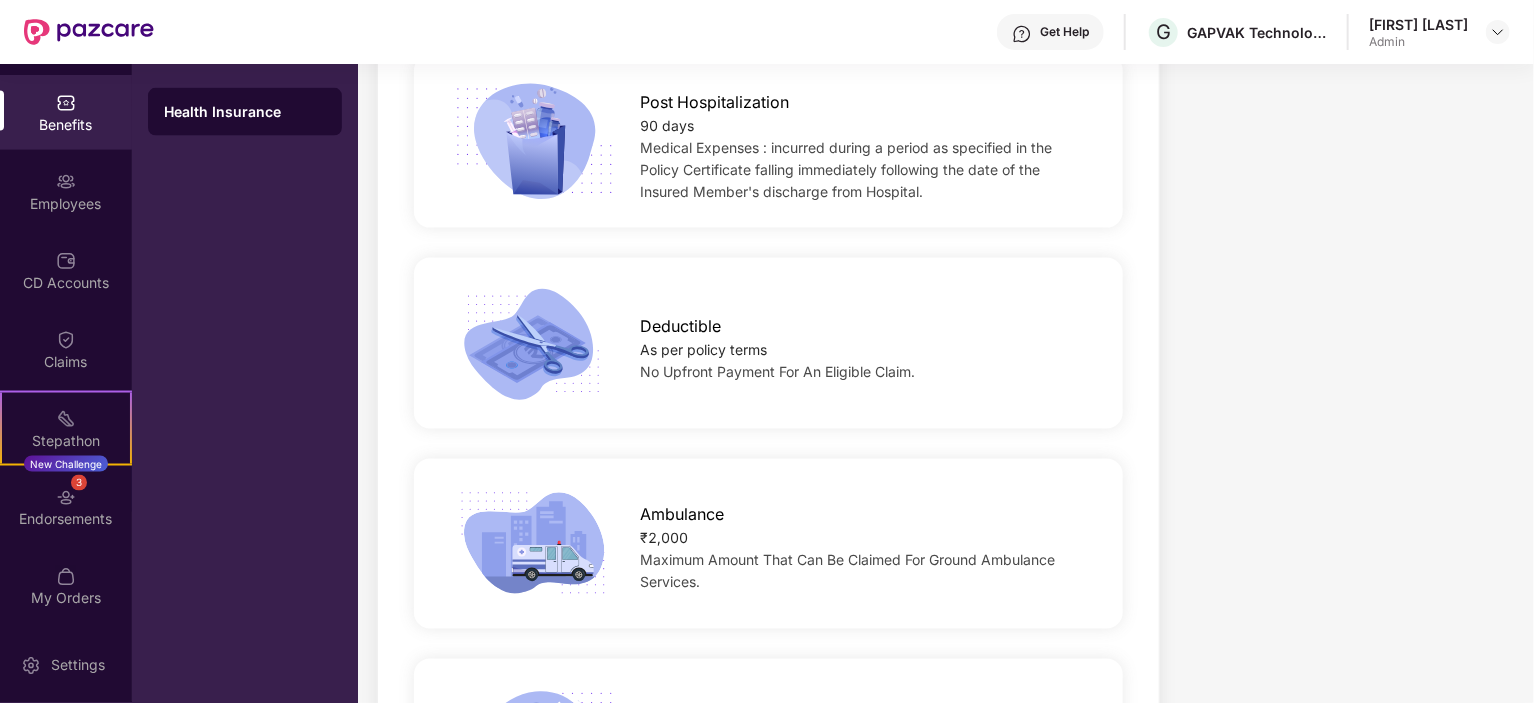 click on "Ambulance" at bounding box center [682, 515] 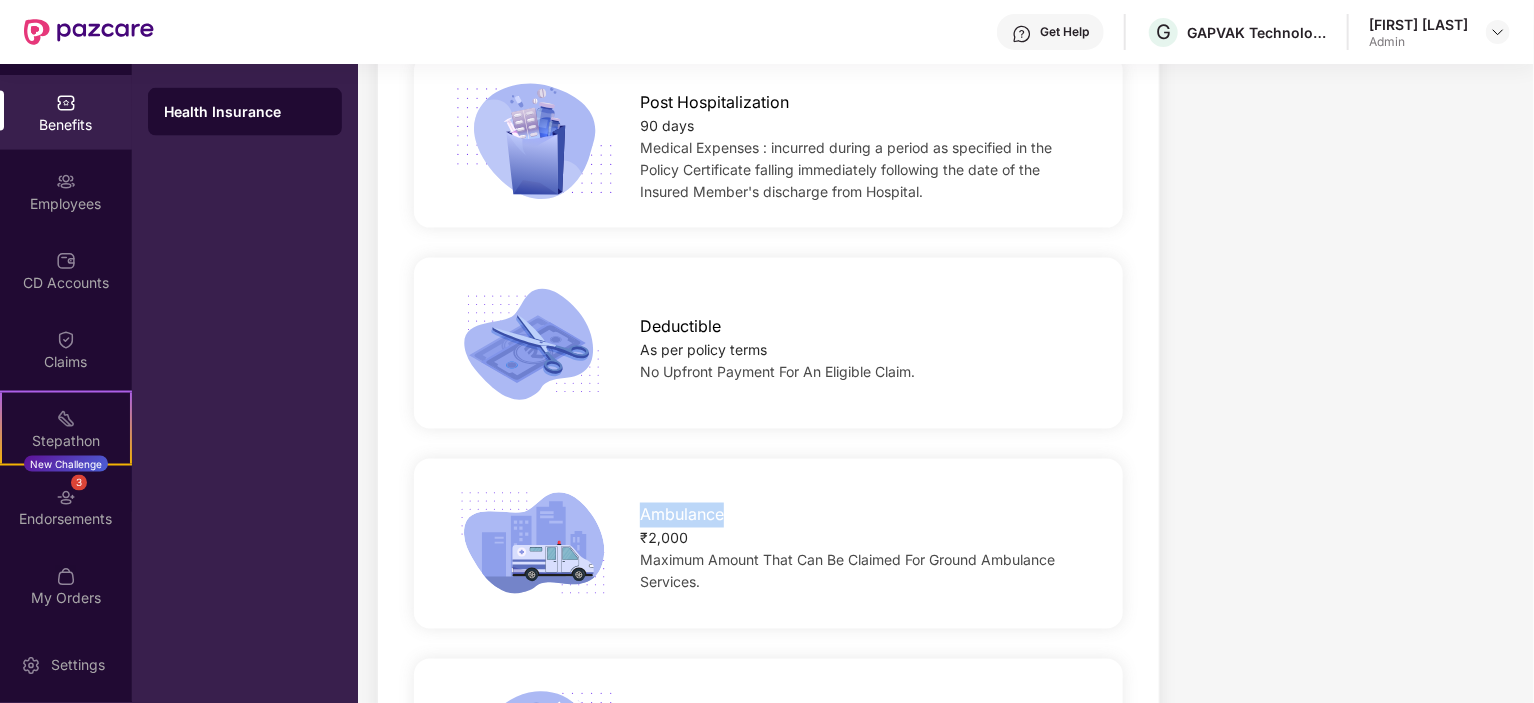 click on "Ambulance" at bounding box center [682, 515] 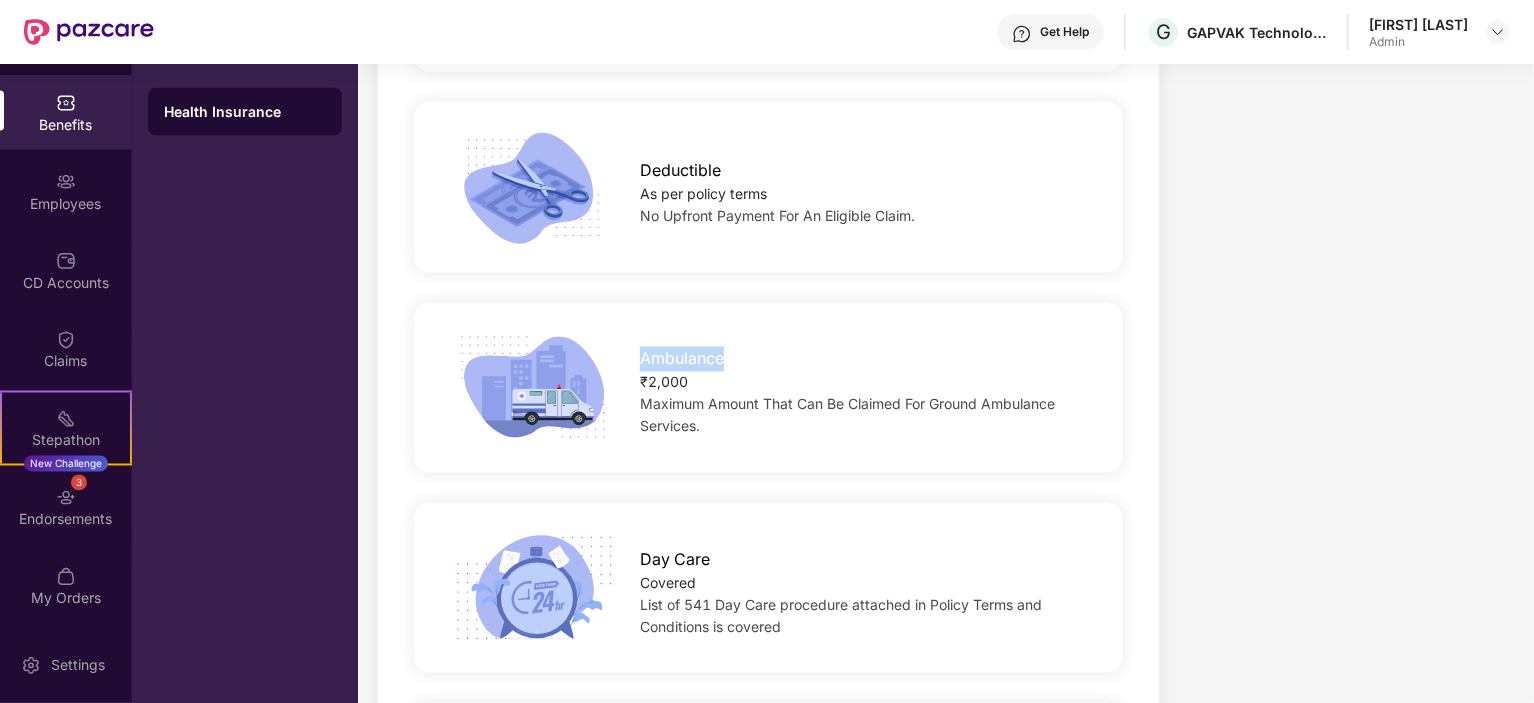 scroll, scrollTop: 1800, scrollLeft: 0, axis: vertical 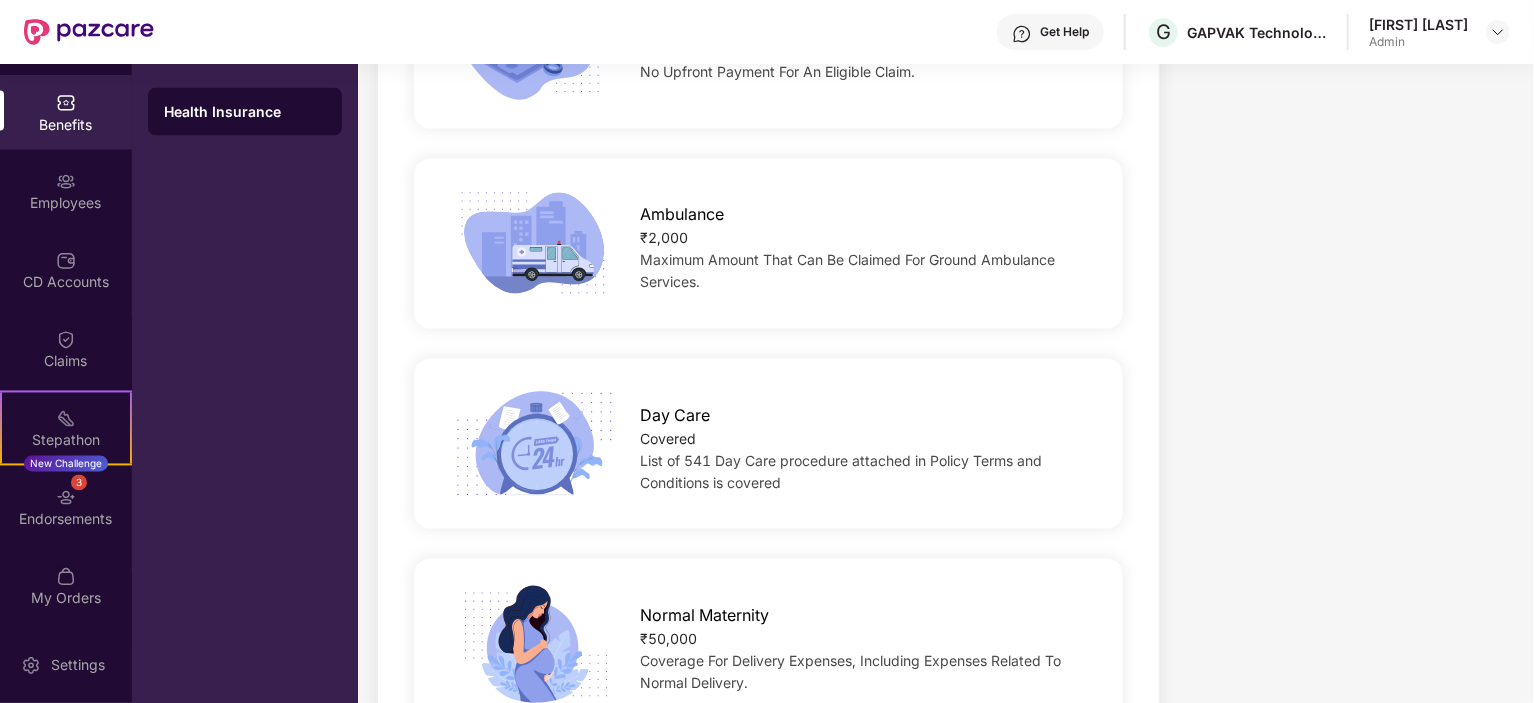 click on "Day Care" at bounding box center [675, 416] 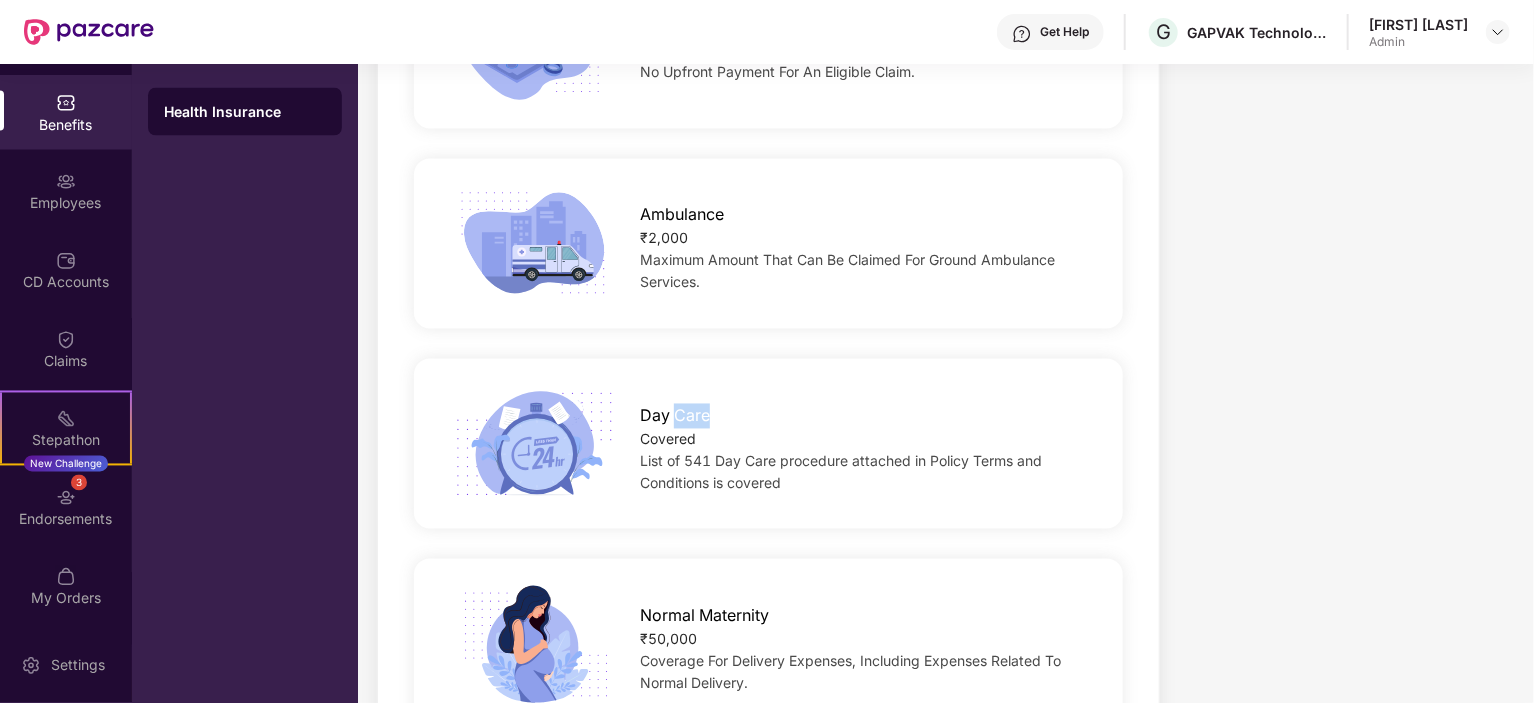click on "Day Care" at bounding box center [675, 416] 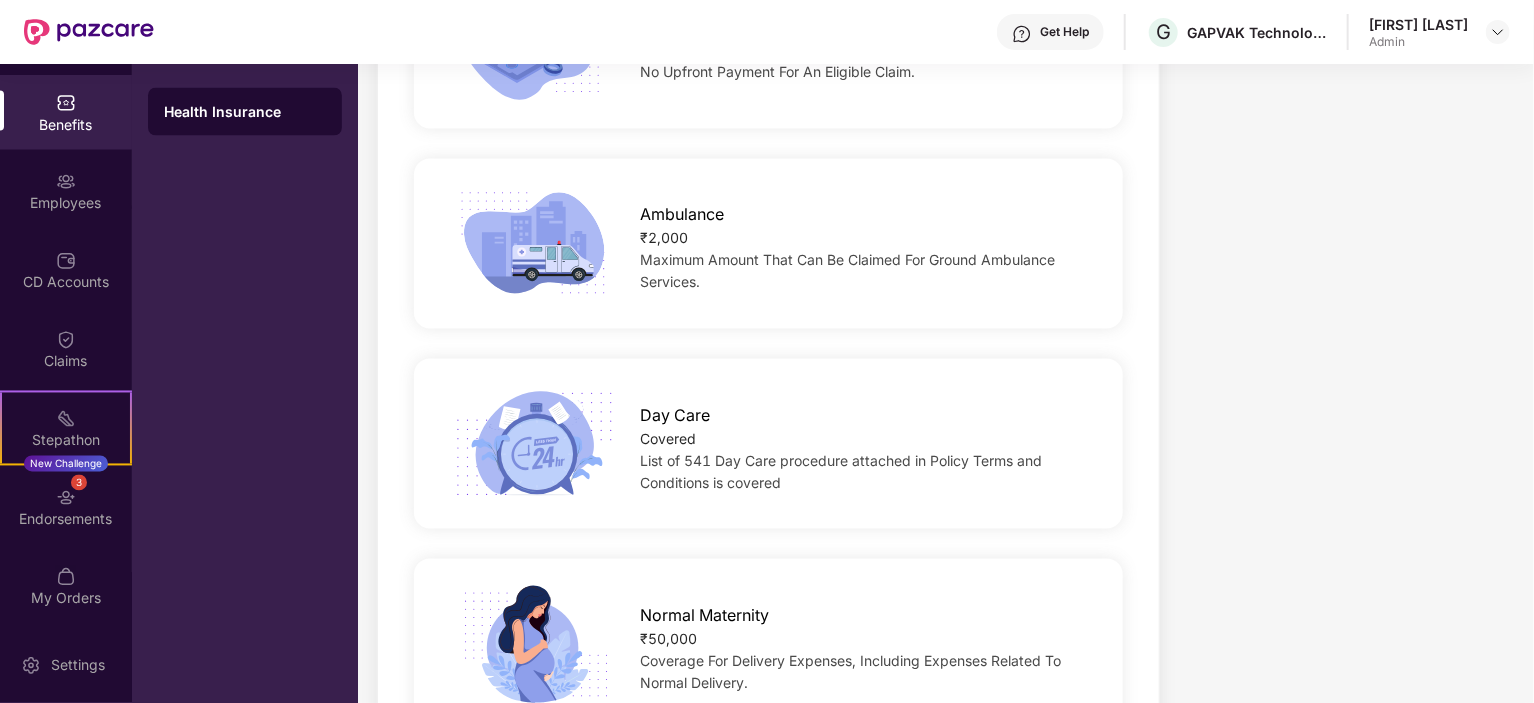 click on "List of 541 Day Care procedure attached in Policy Terms
and Conditions is covered" at bounding box center [841, 472] 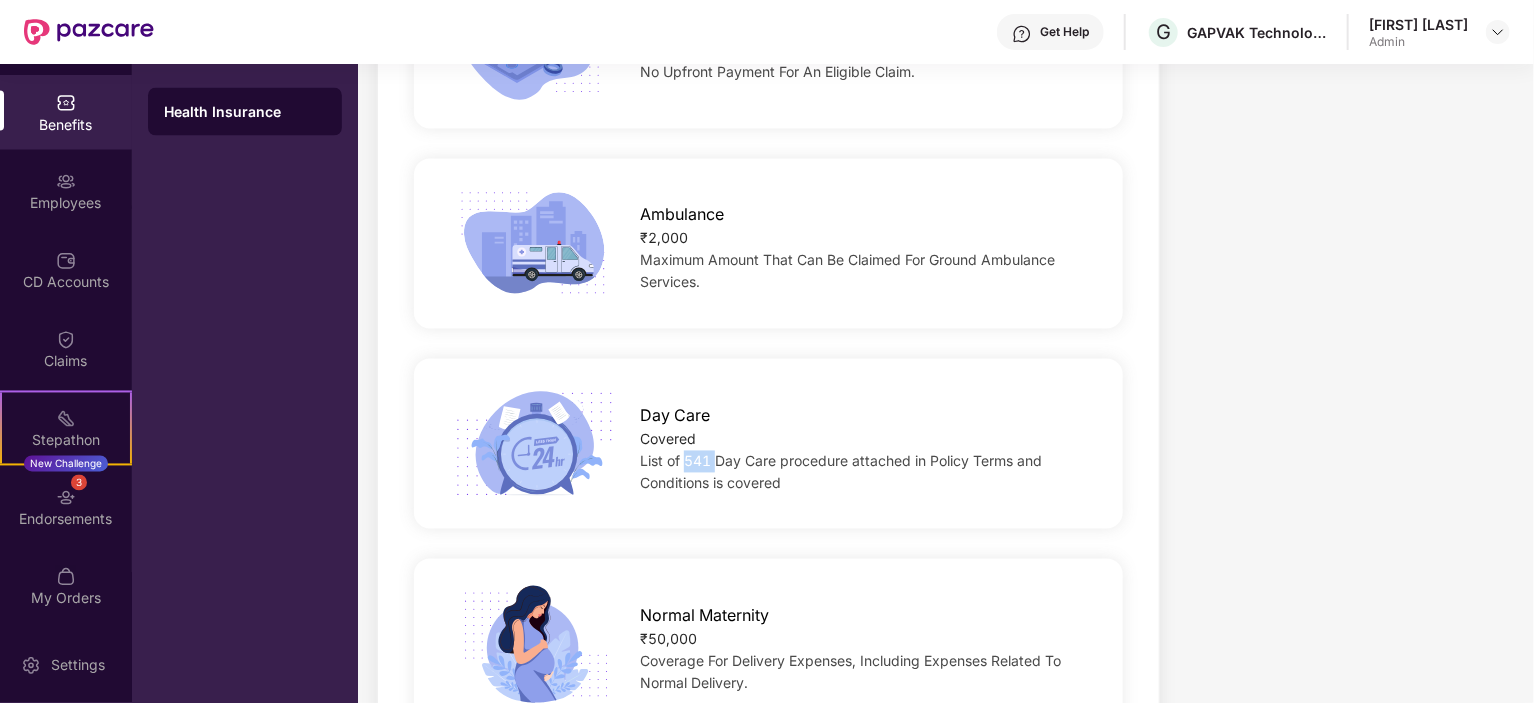 click on "List of 541 Day Care procedure attached in Policy Terms
and Conditions is covered" at bounding box center (841, 472) 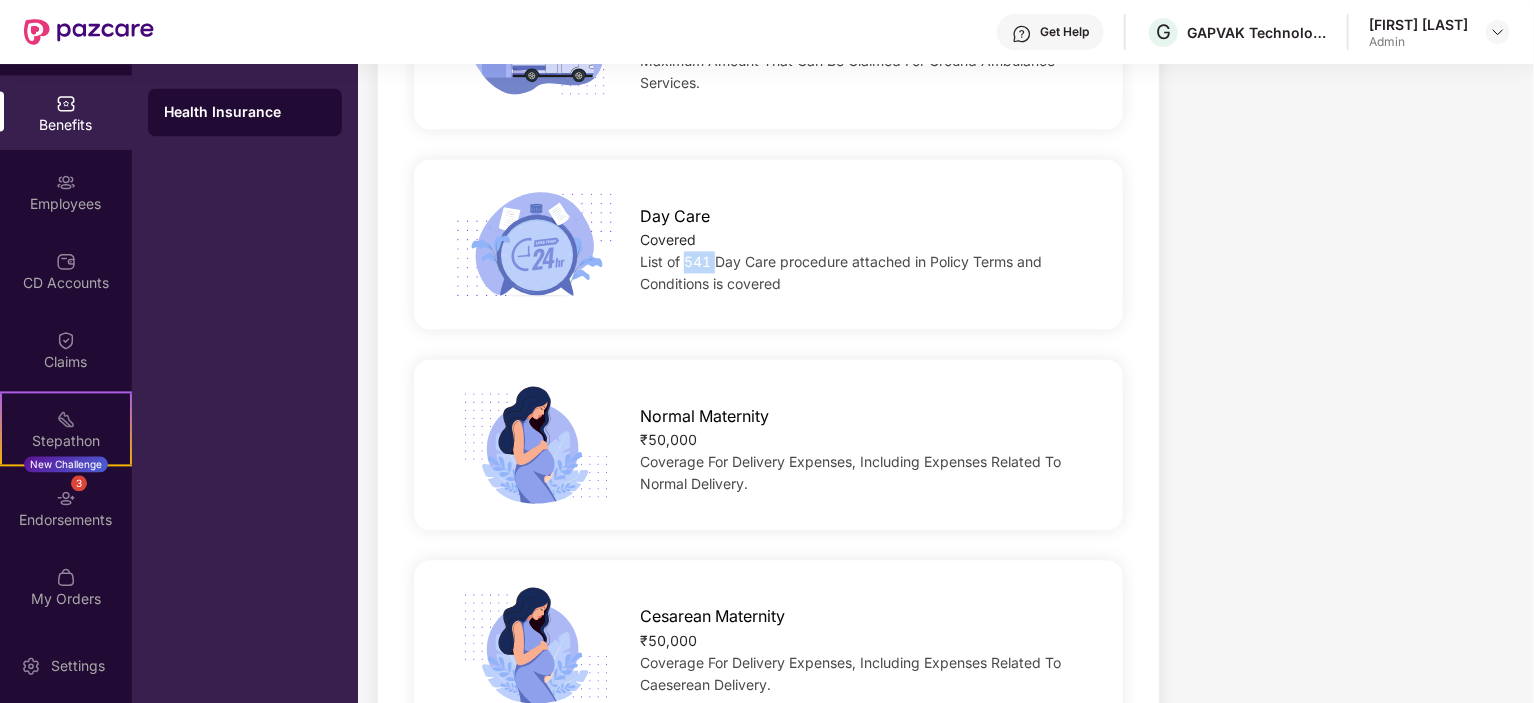 scroll, scrollTop: 2100, scrollLeft: 0, axis: vertical 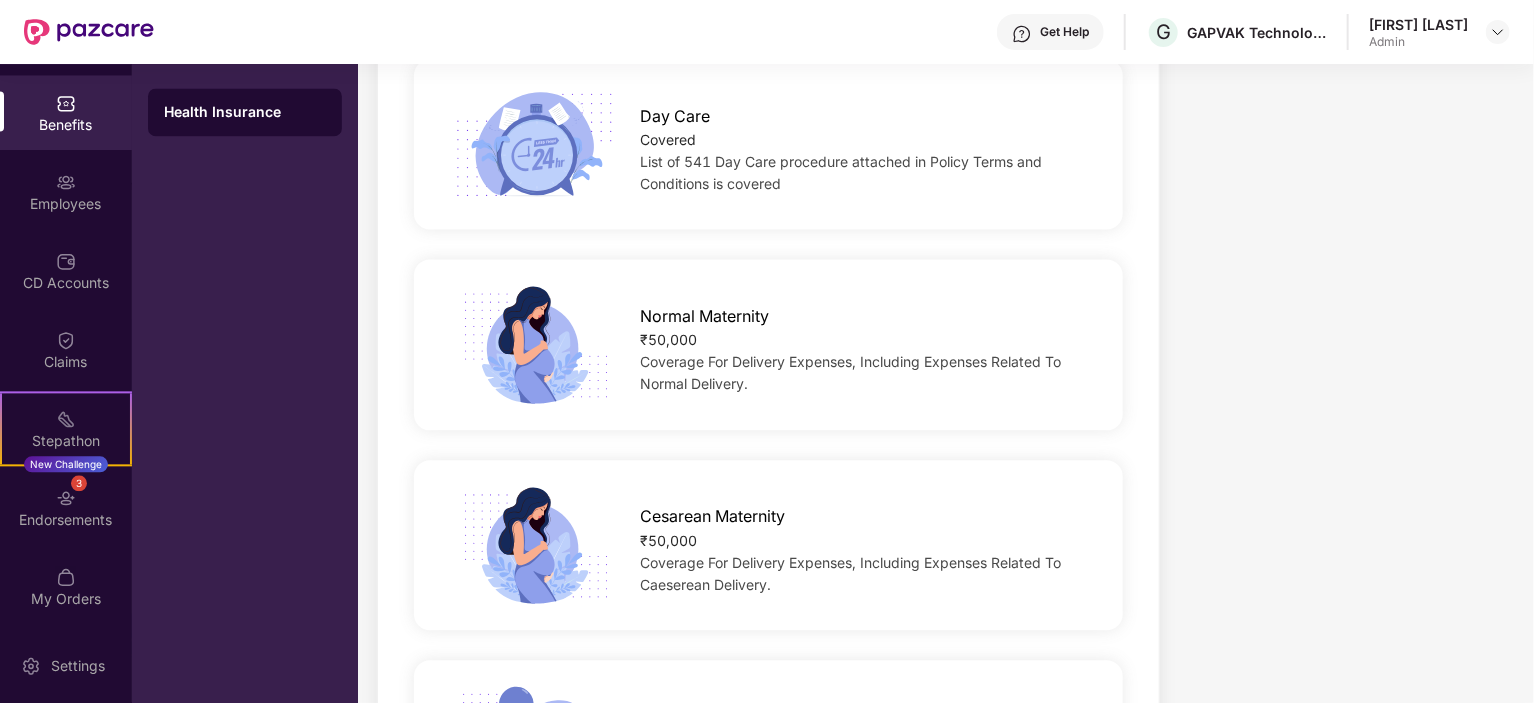 click on "₹50,000" at bounding box center [865, 340] 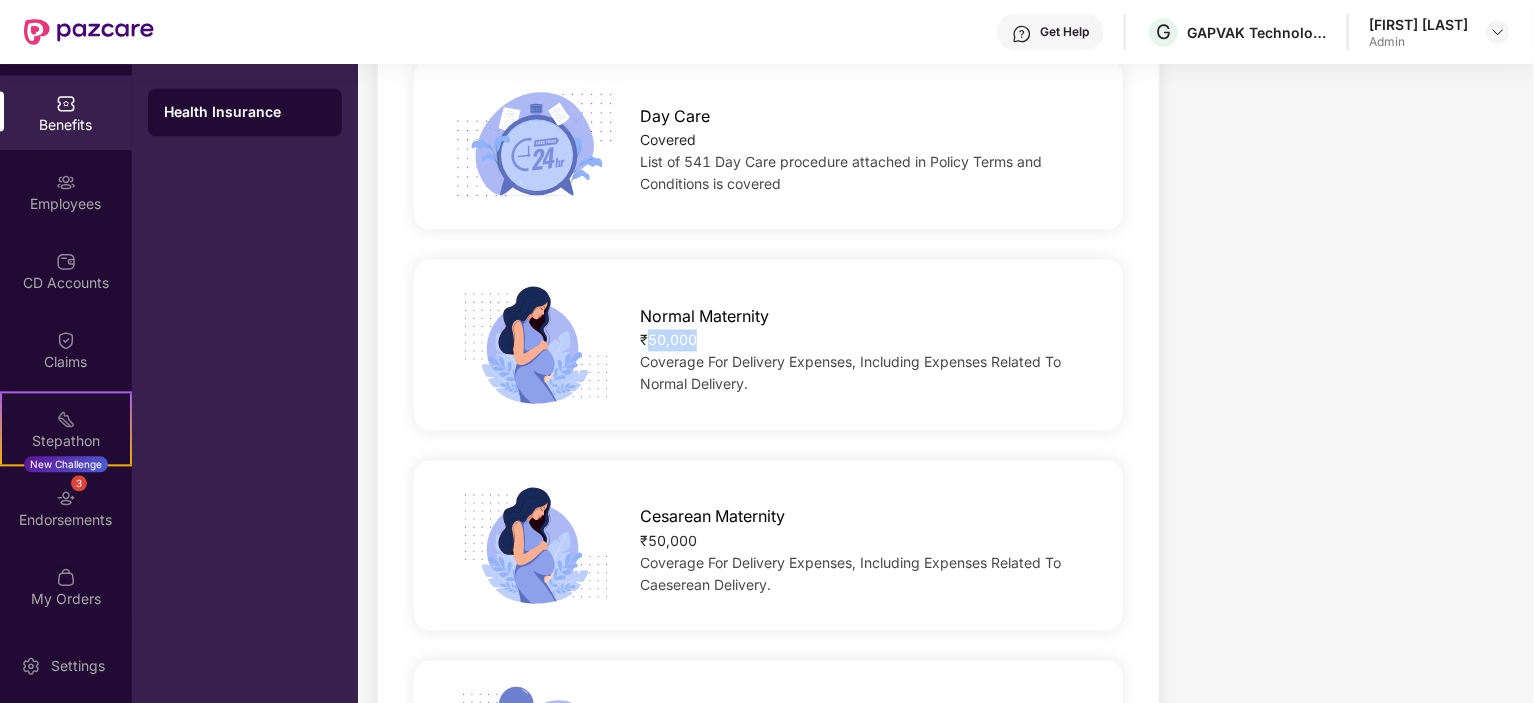 click on "₹50,000" at bounding box center (865, 340) 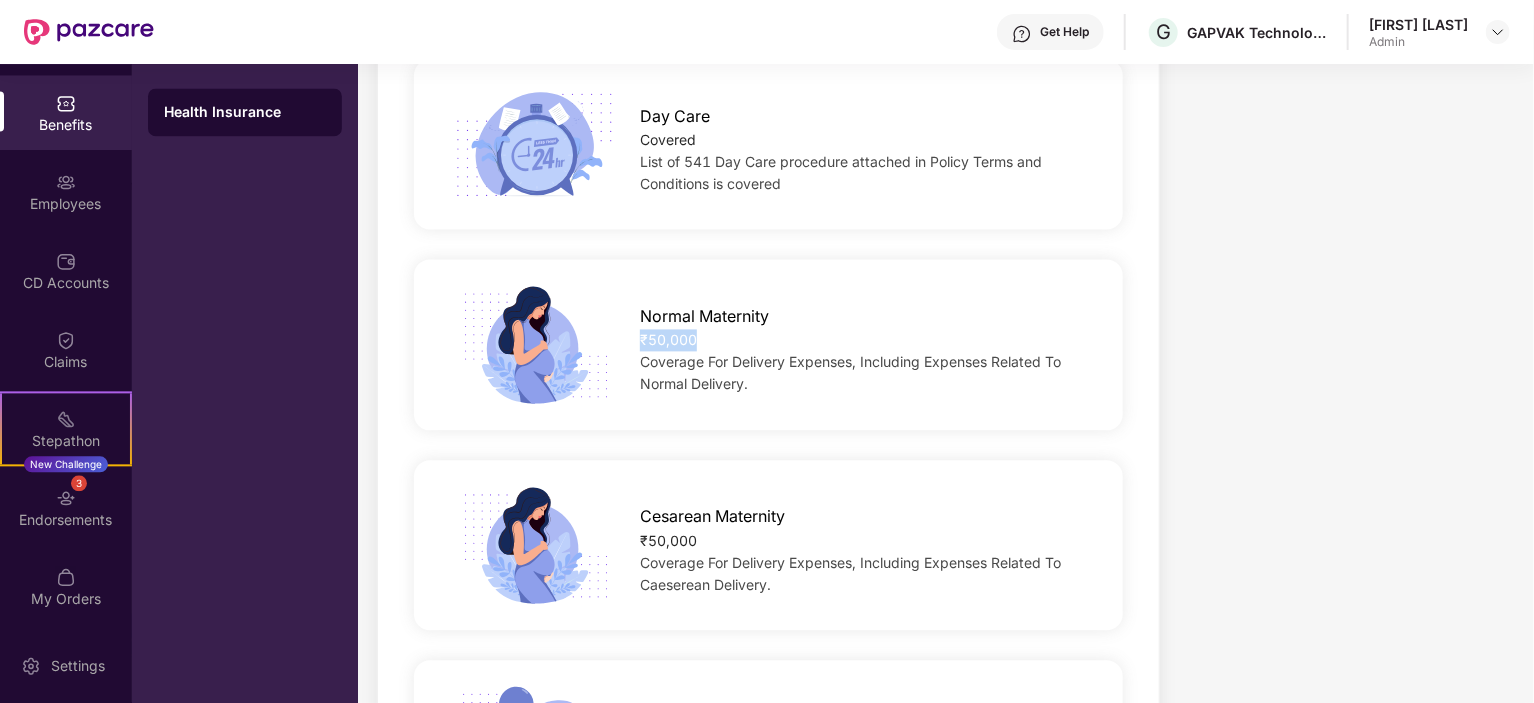 click on "₹50,000" at bounding box center (865, 340) 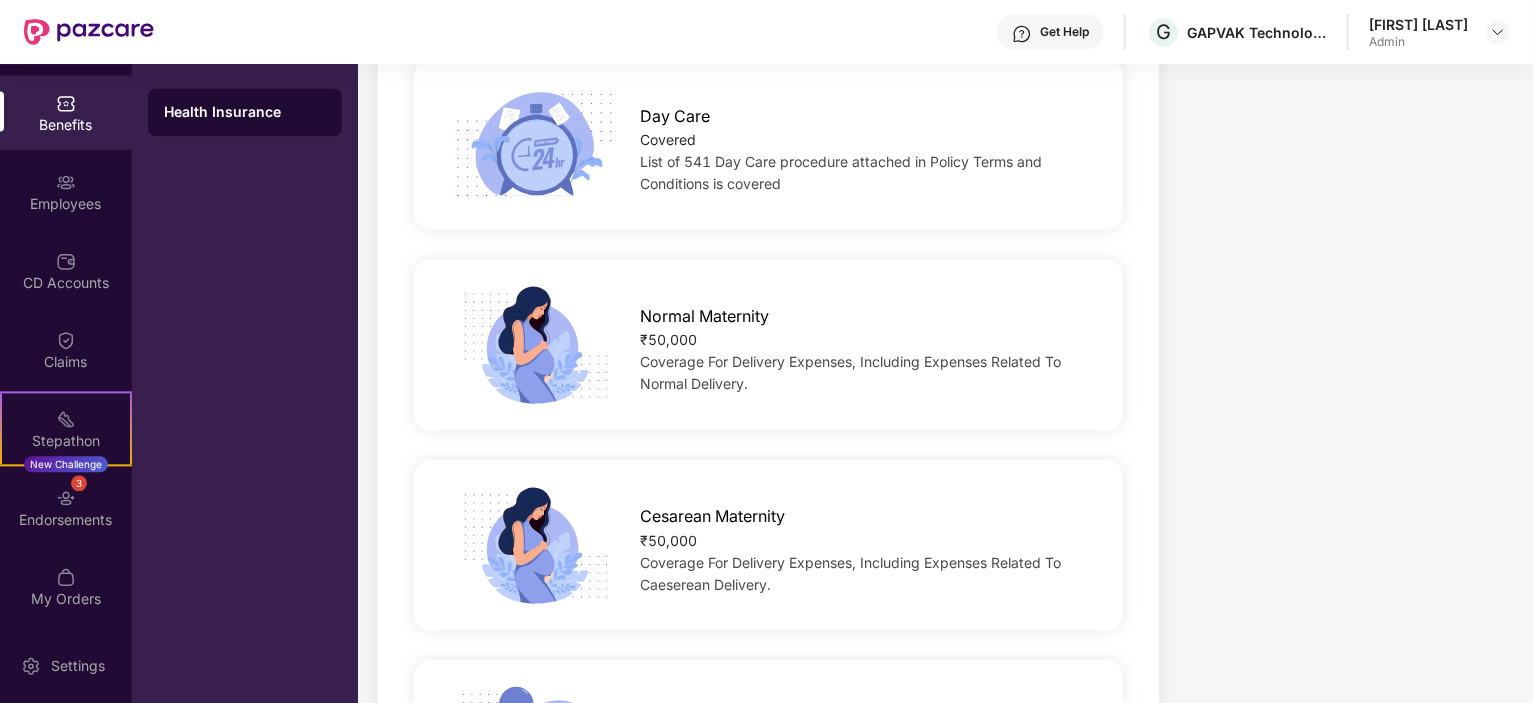 click on "Cesarean Maternity" at bounding box center (712, 516) 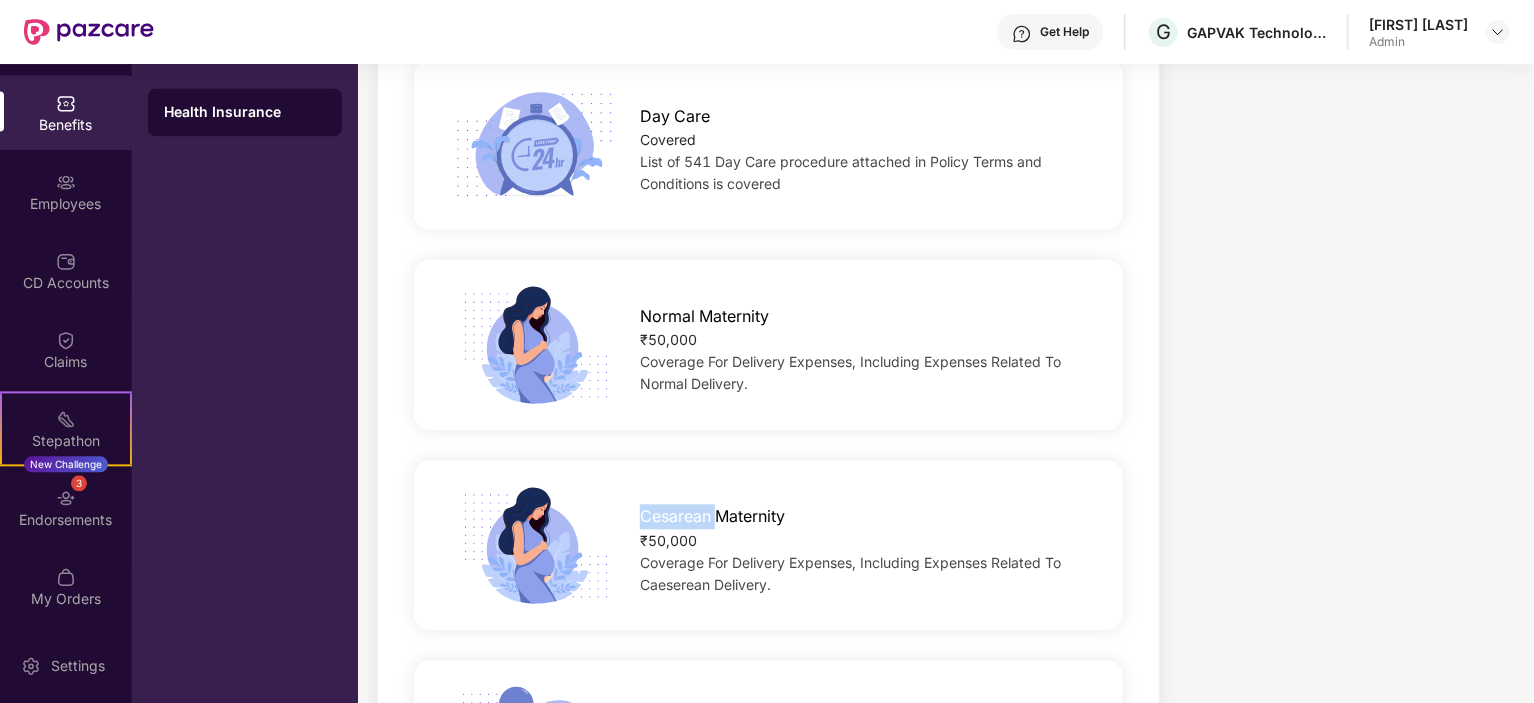 click on "Cesarean Maternity" at bounding box center (712, 516) 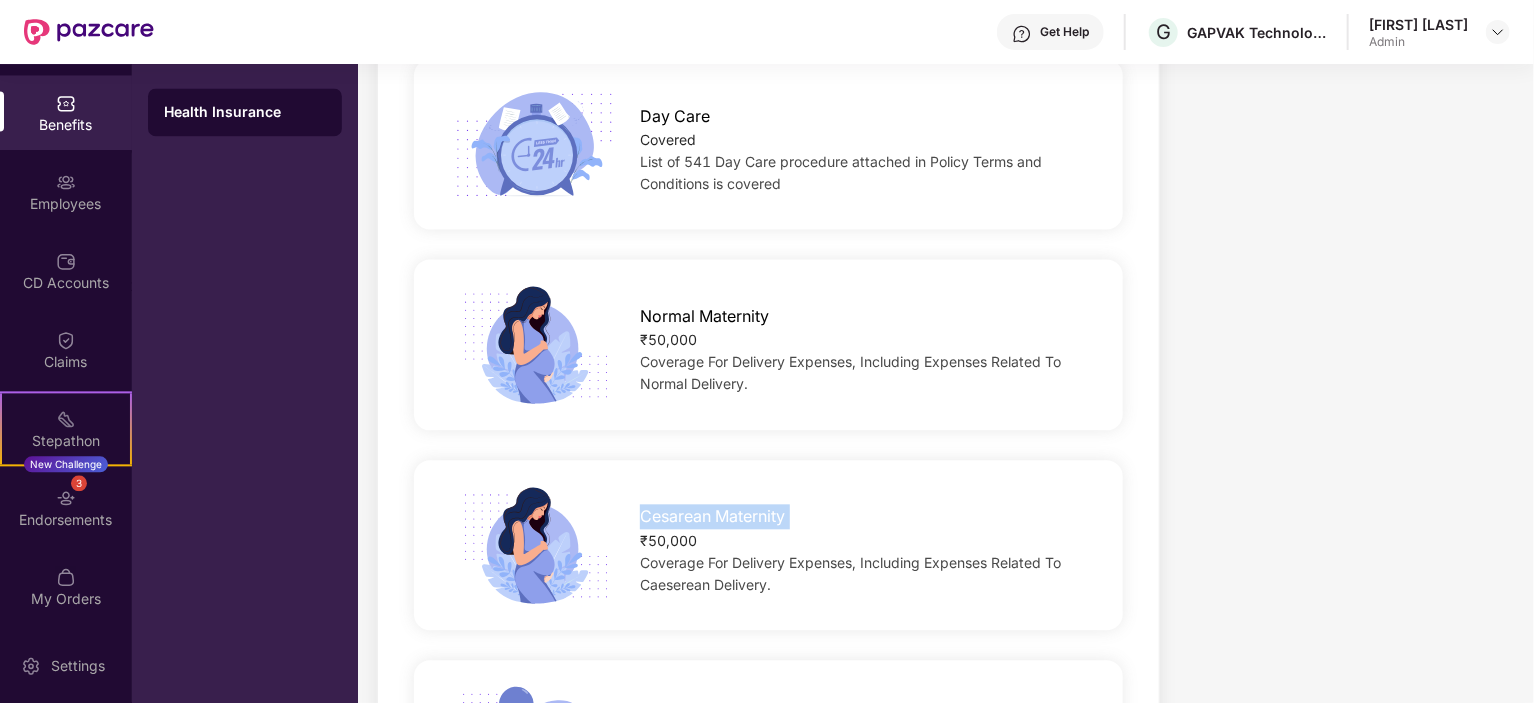 click on "Cesarean Maternity" at bounding box center [712, 516] 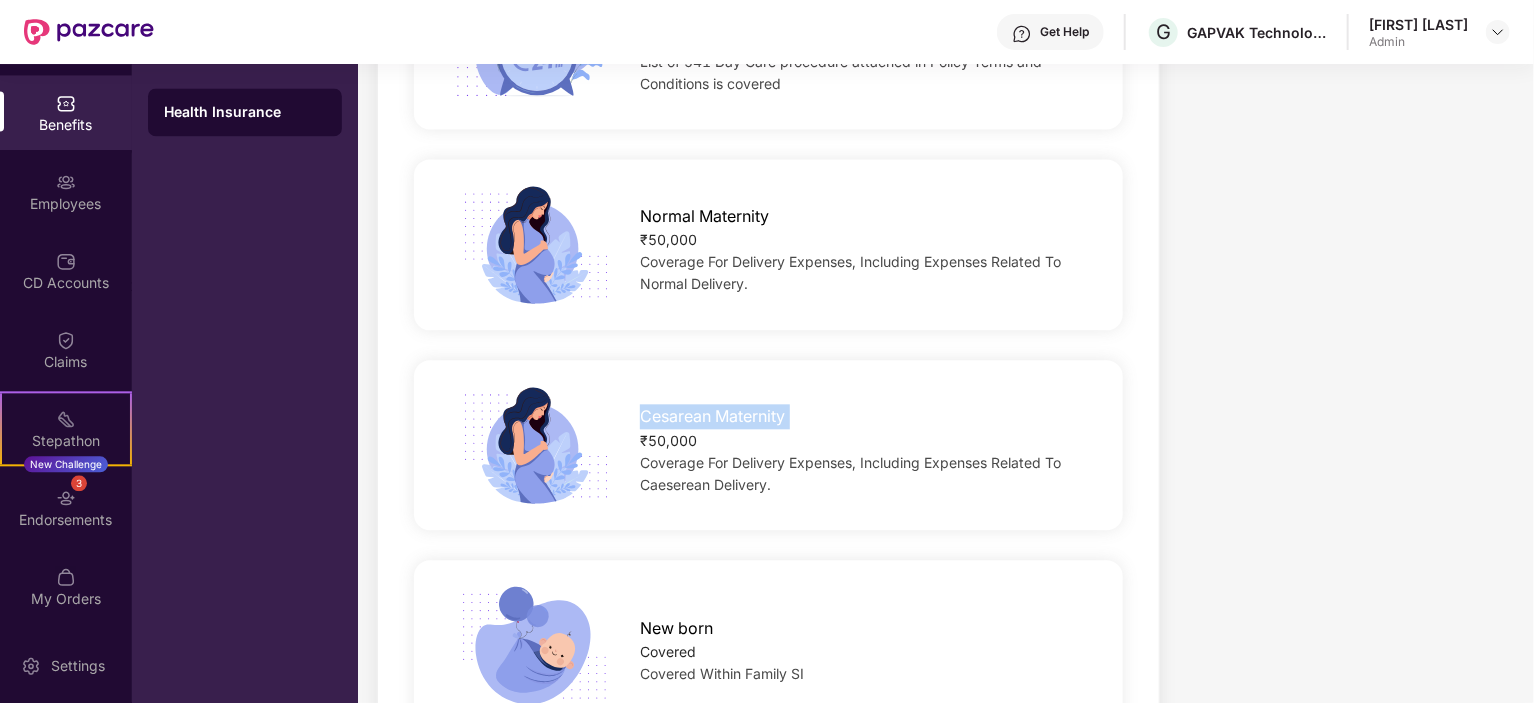 scroll, scrollTop: 2500, scrollLeft: 0, axis: vertical 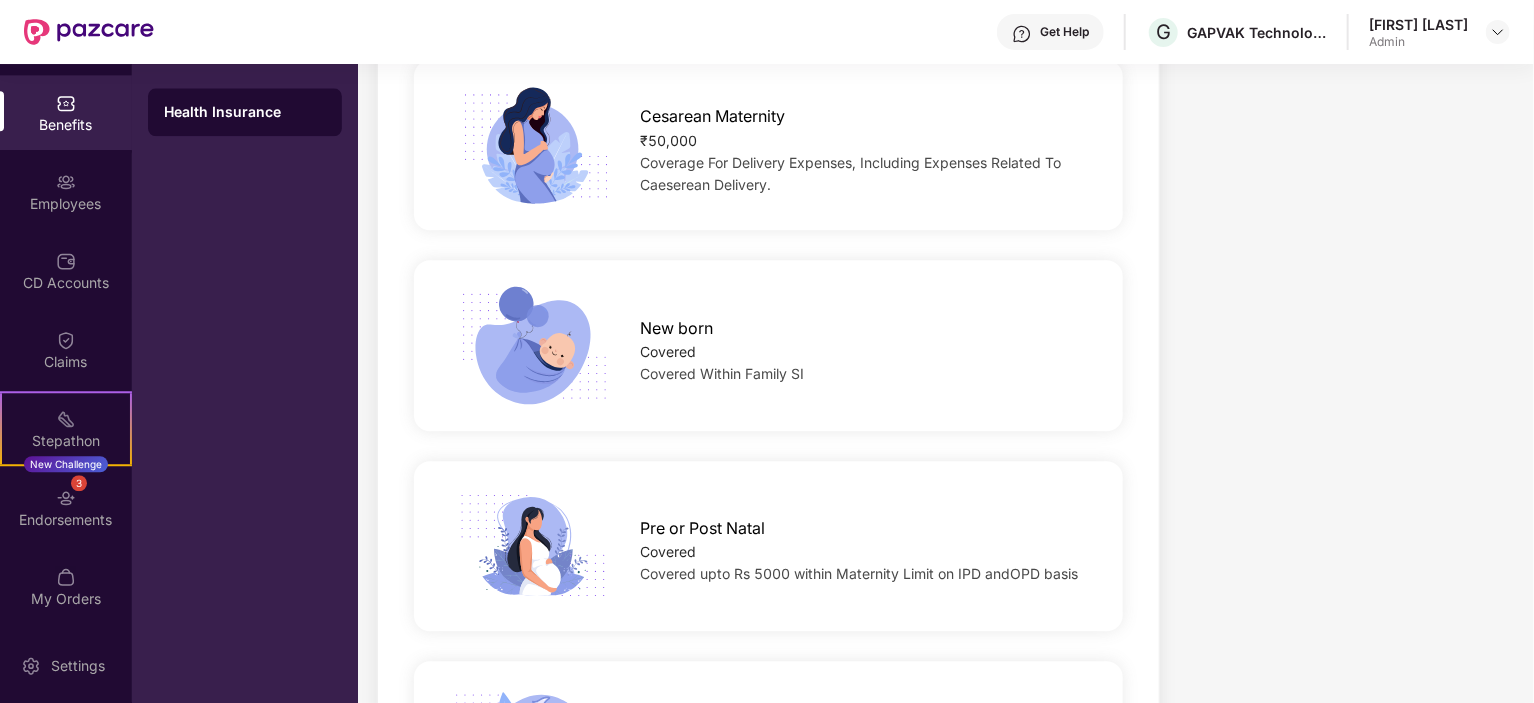 click on "Covered Within Family SI" at bounding box center [722, 373] 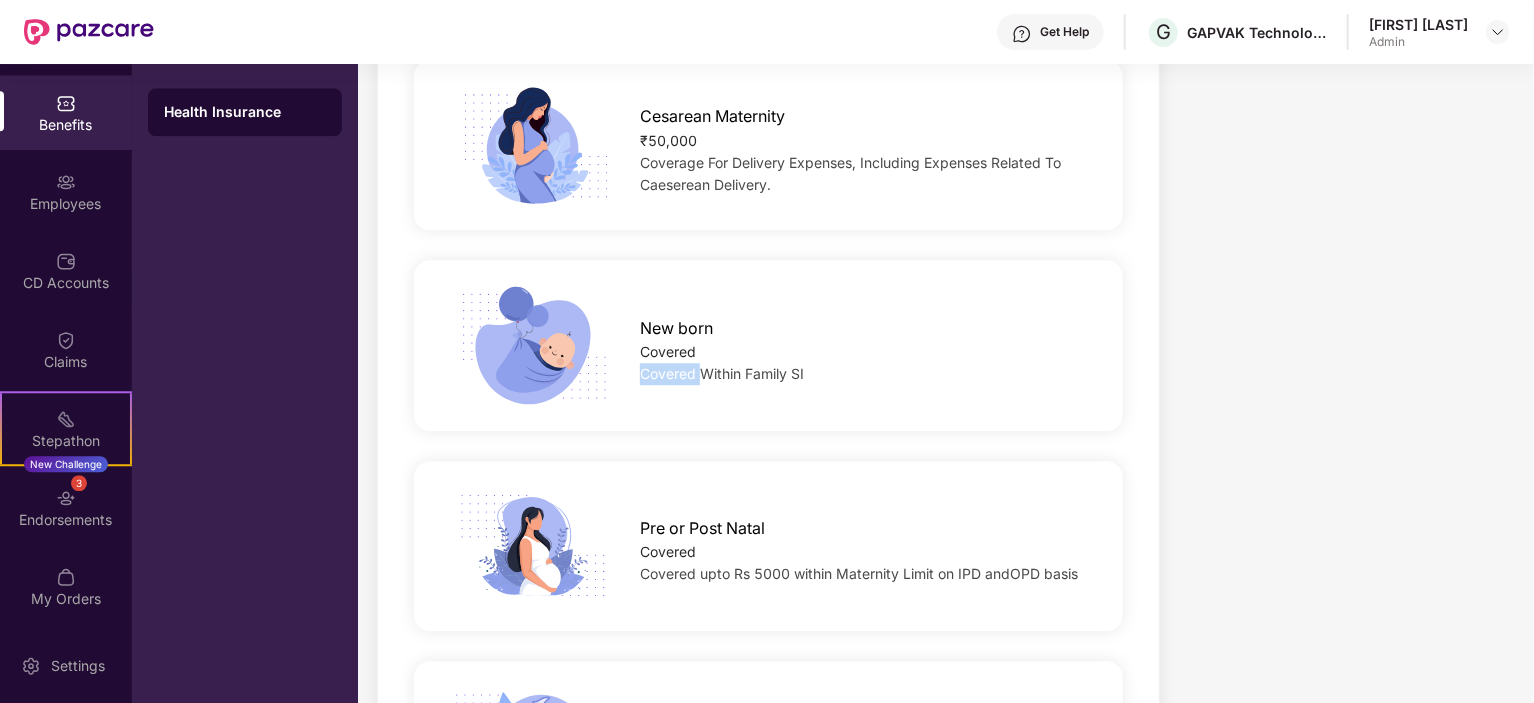 click on "Covered Within Family SI" at bounding box center (722, 373) 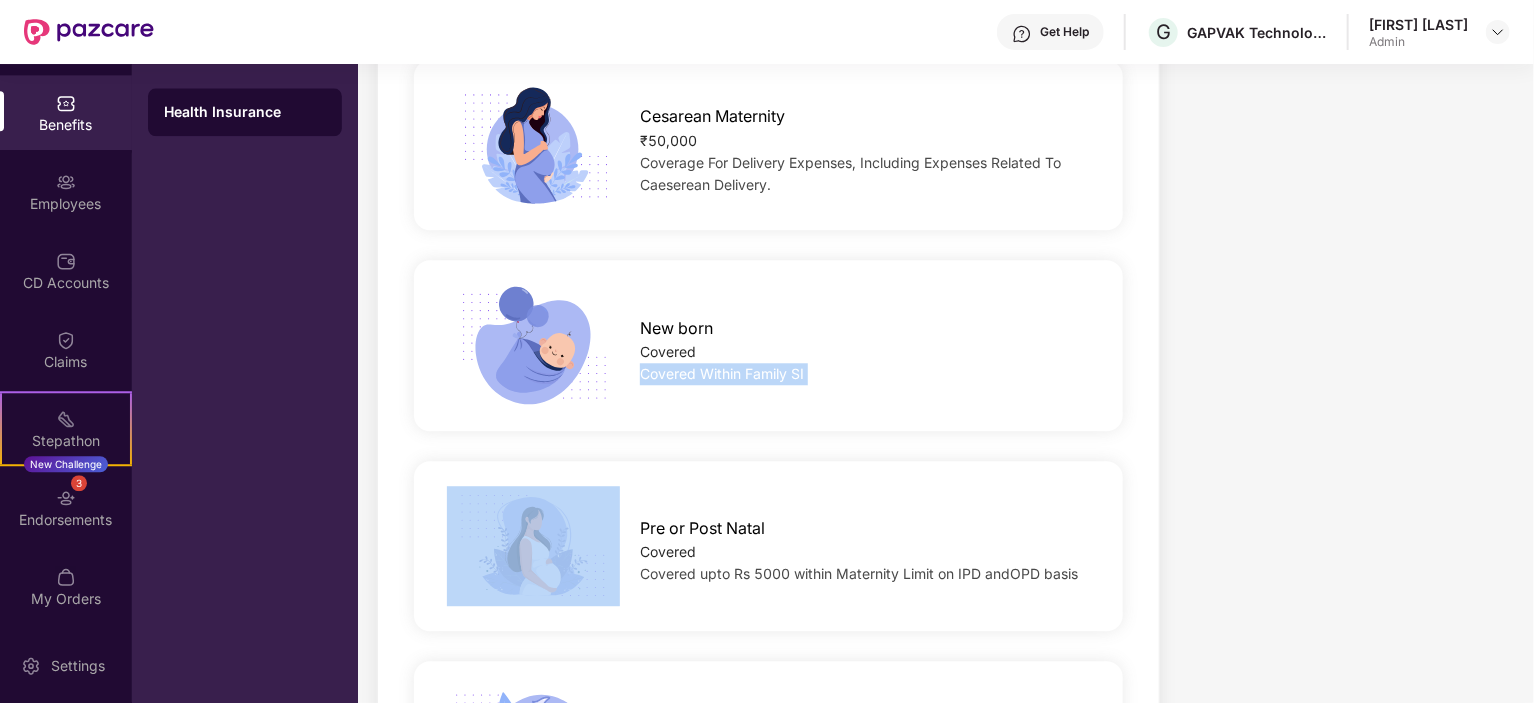 click on "Covered Within Family SI" at bounding box center [722, 373] 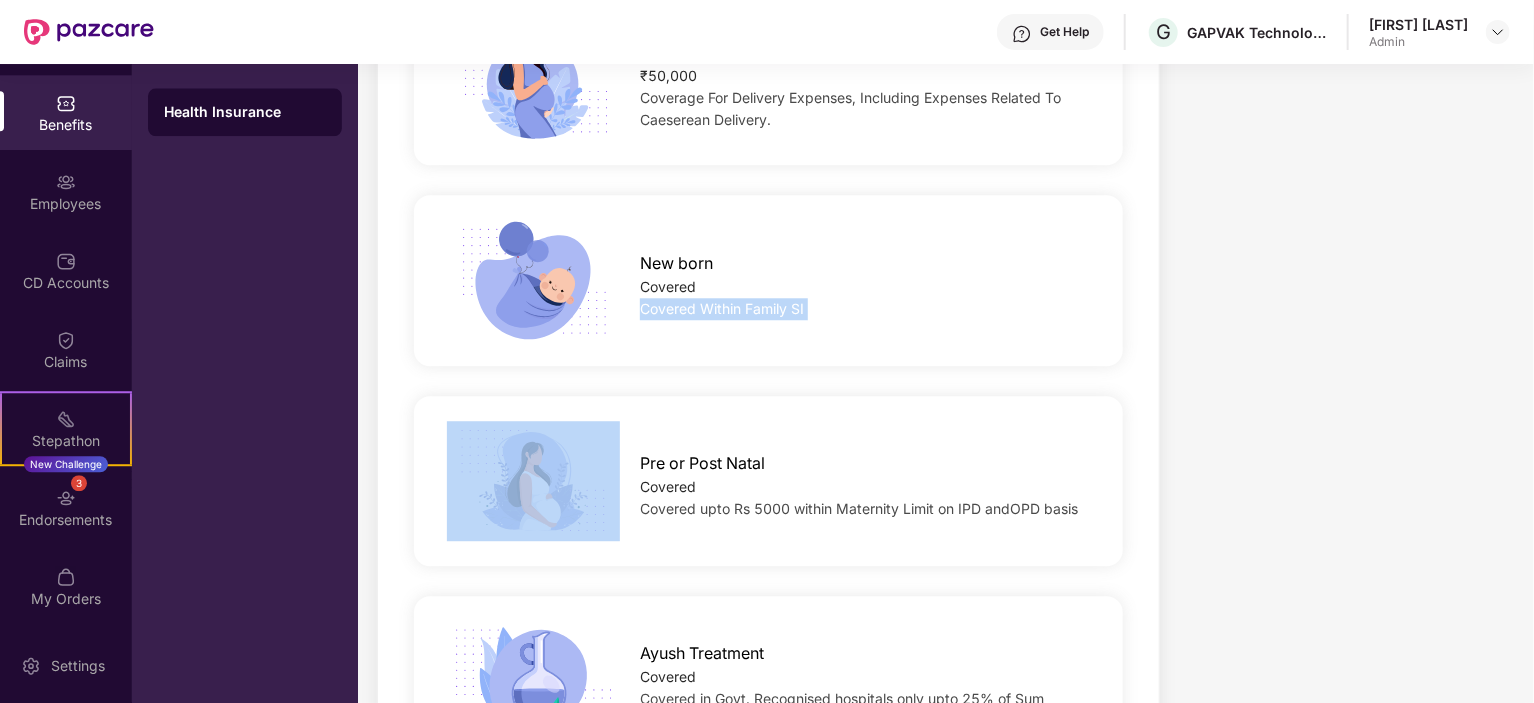 scroll, scrollTop: 2600, scrollLeft: 0, axis: vertical 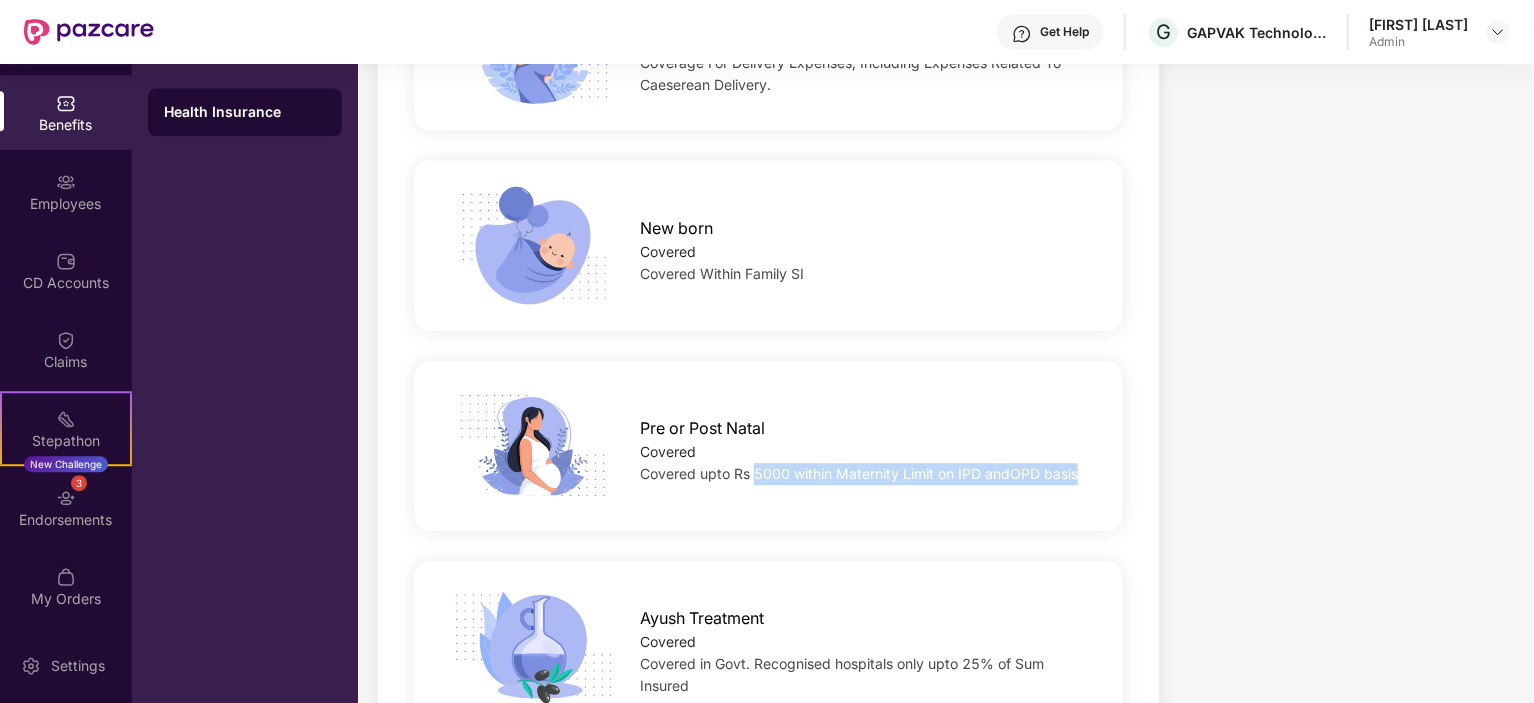 drag, startPoint x: 756, startPoint y: 467, endPoint x: 1114, endPoint y: 472, distance: 358.0349 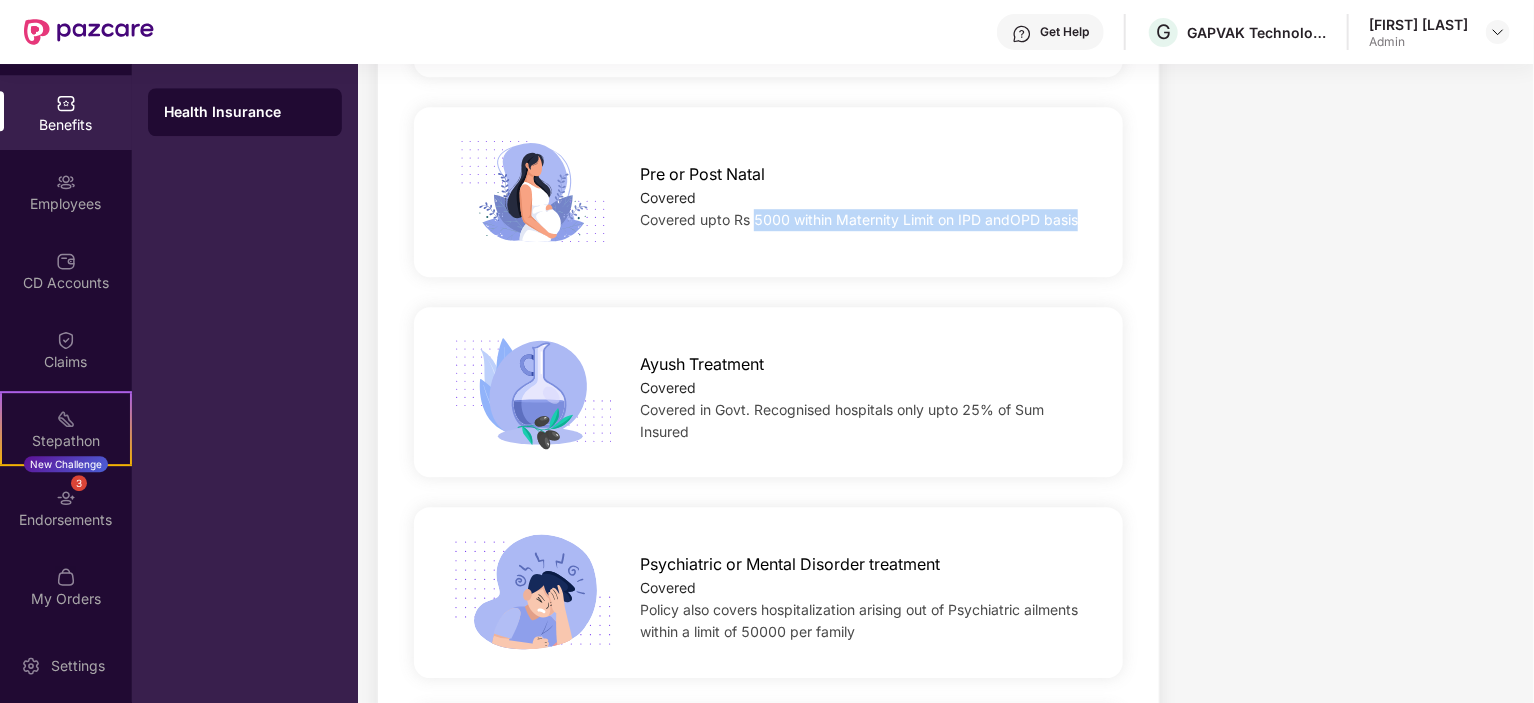 scroll, scrollTop: 2900, scrollLeft: 0, axis: vertical 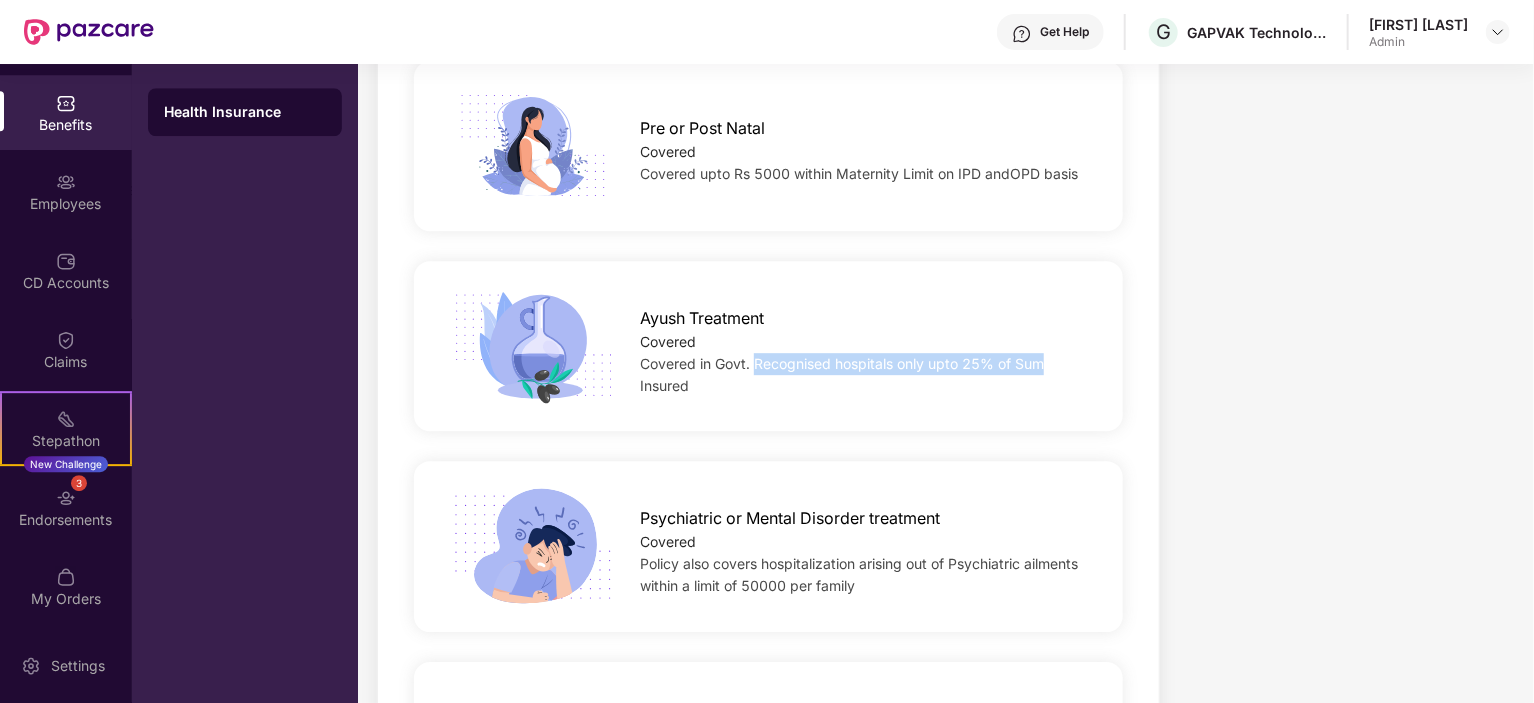drag, startPoint x: 754, startPoint y: 361, endPoint x: 1069, endPoint y: 359, distance: 315.00635 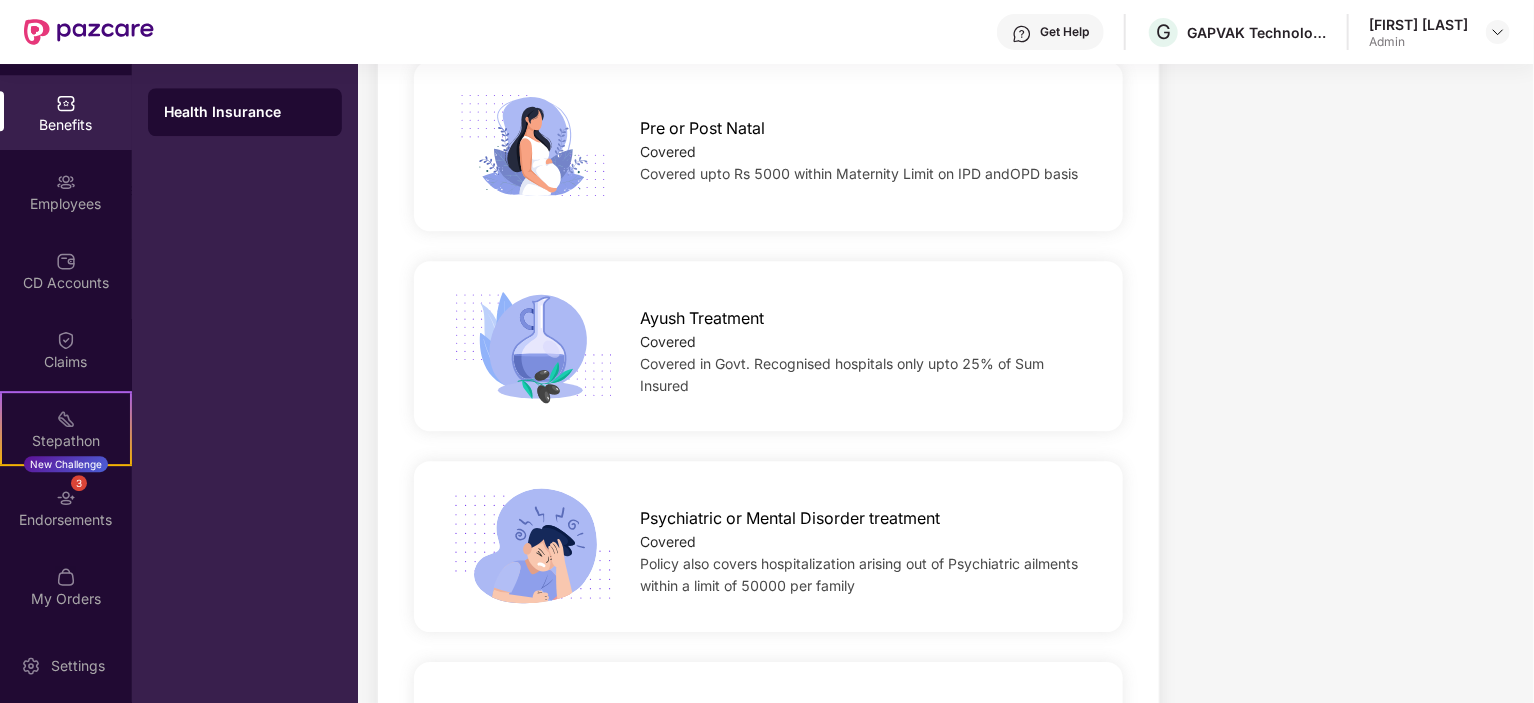 click on "Covered" at bounding box center [865, 342] 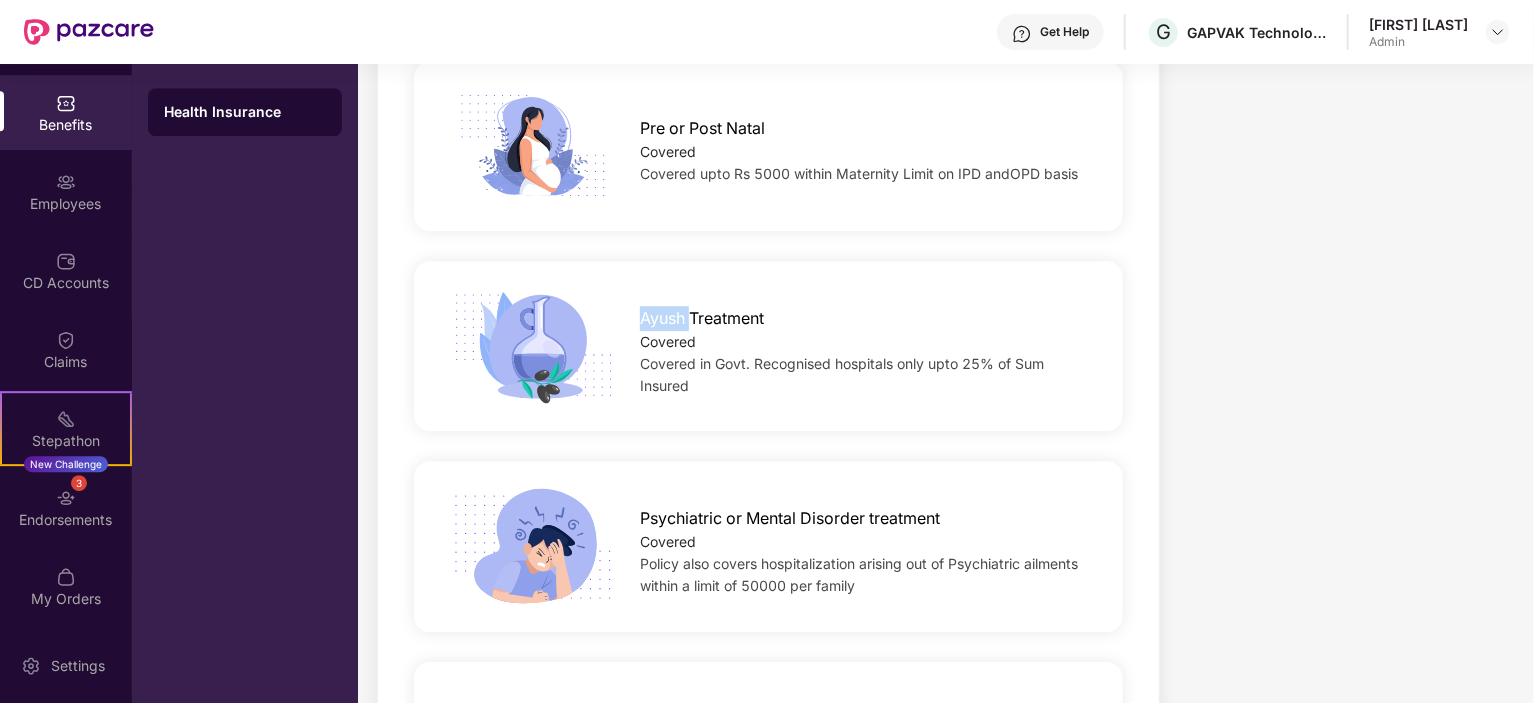 click on "Ayush Treatment" at bounding box center [702, 318] 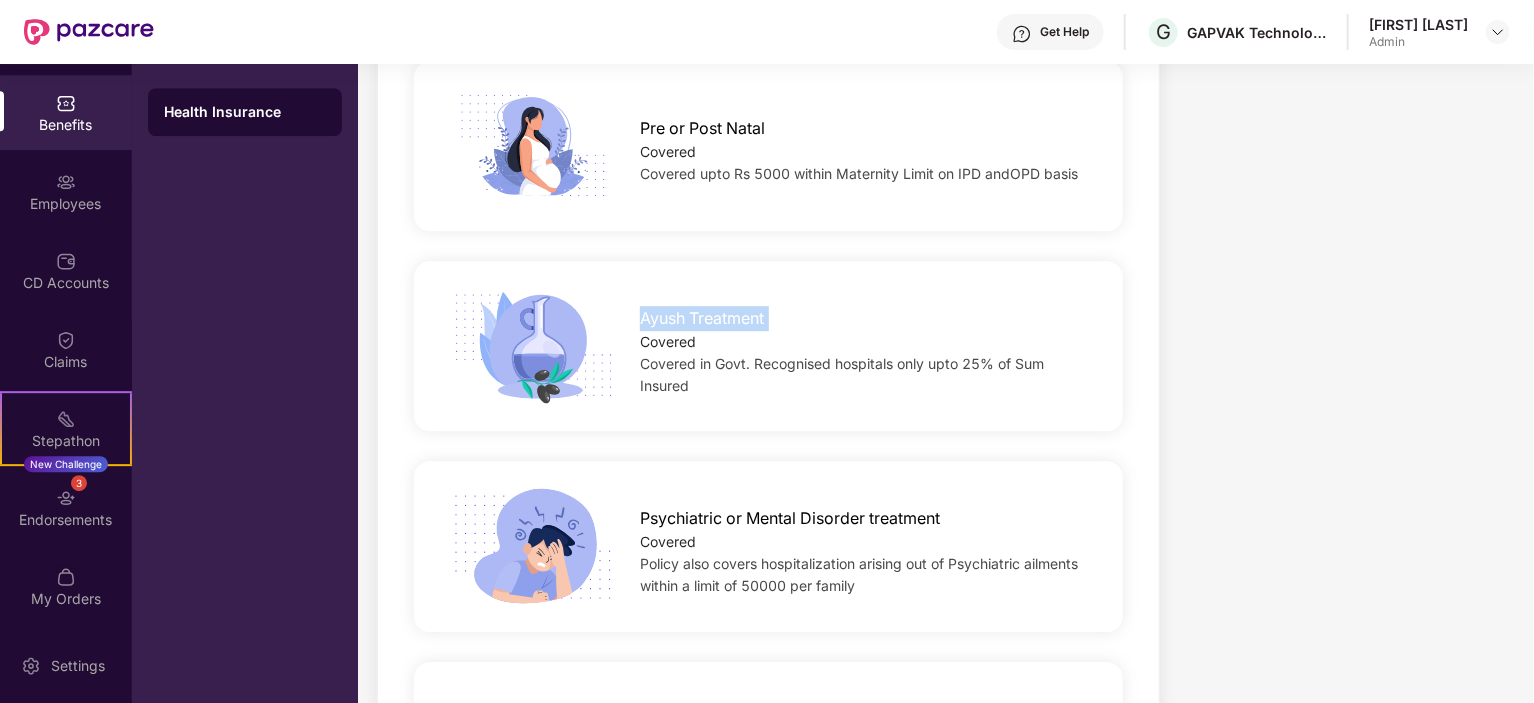 click on "Ayush Treatment" at bounding box center (702, 318) 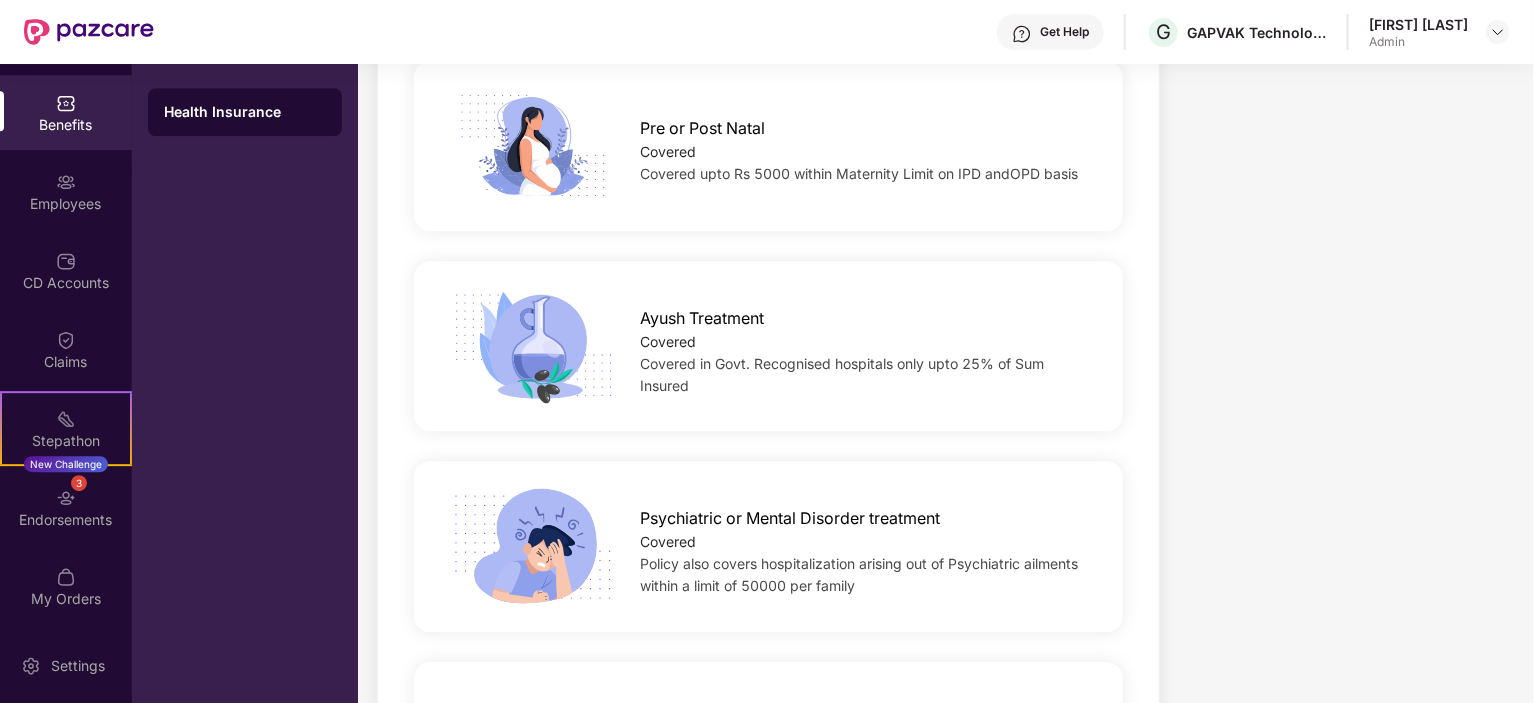 click on "Covered in Govt. Recognised hospitals only upto 25% of Sum Insured" at bounding box center (842, 374) 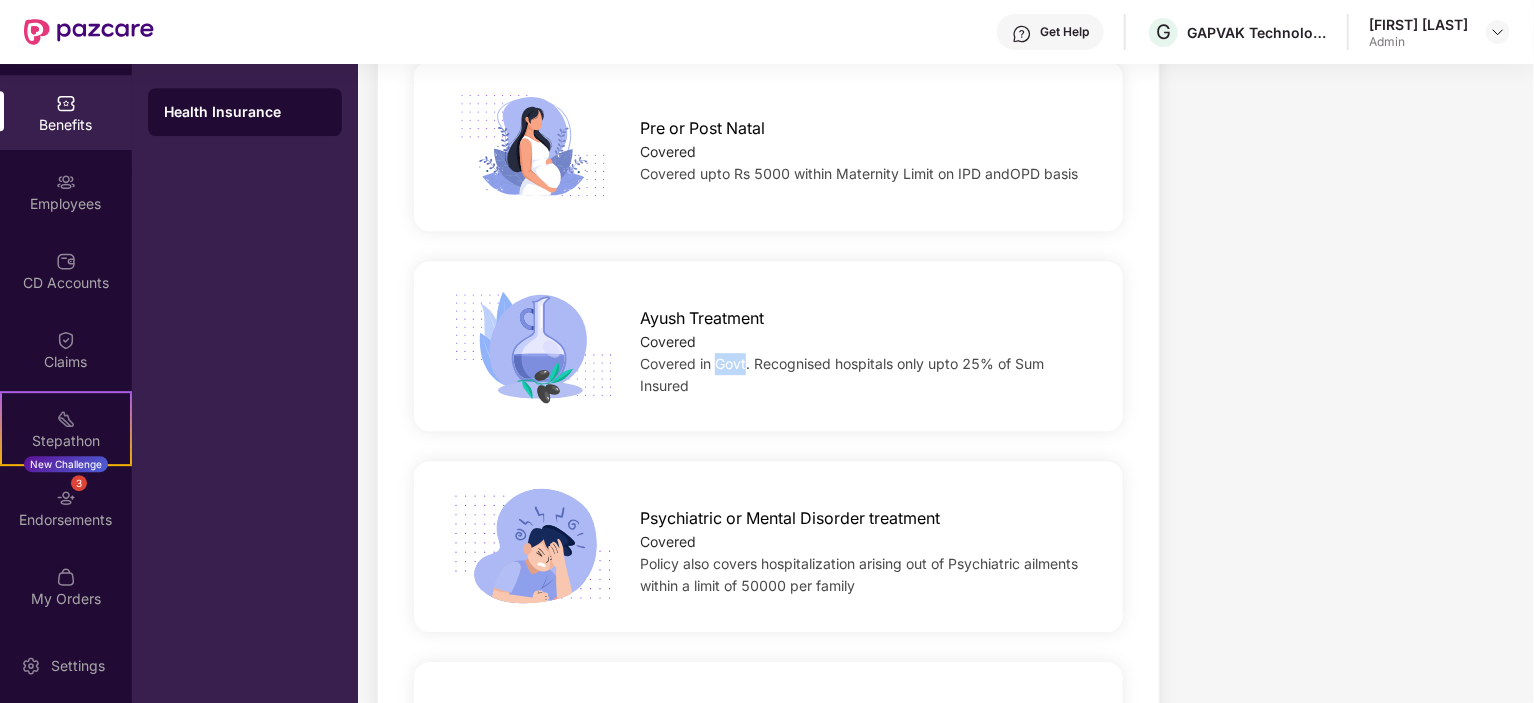 click on "Covered in Govt. Recognised hospitals only upto 25% of Sum Insured" at bounding box center (842, 374) 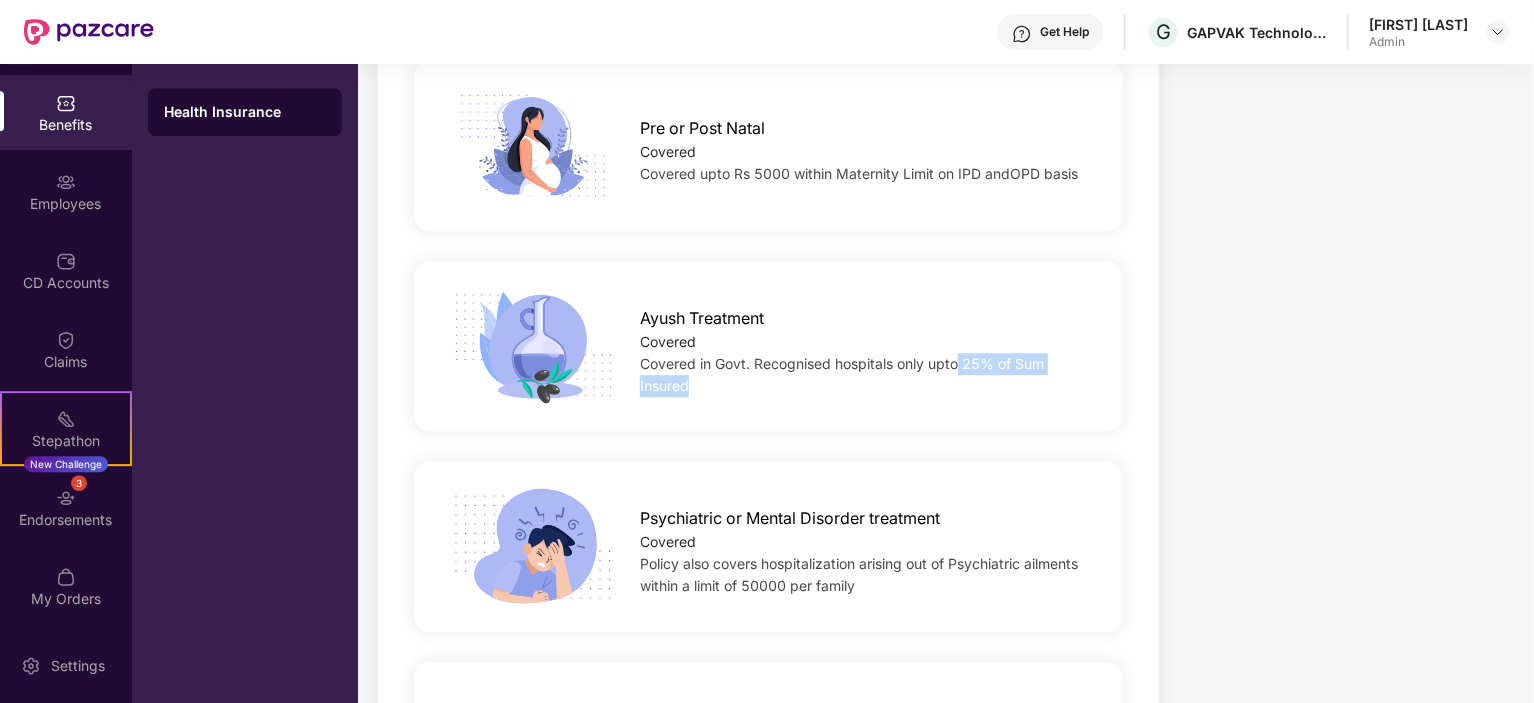 drag, startPoint x: 959, startPoint y: 362, endPoint x: 910, endPoint y: 423, distance: 78.24321 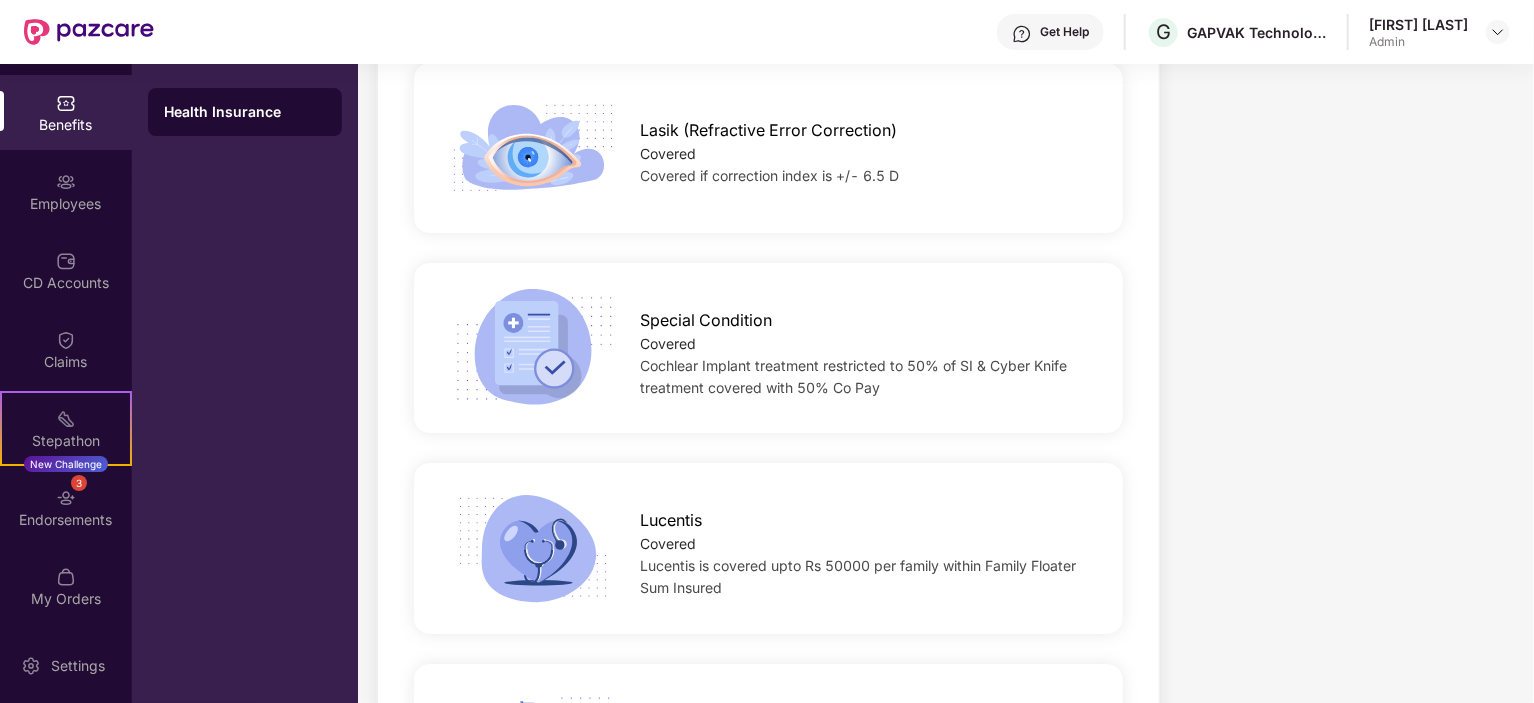 scroll, scrollTop: 3600, scrollLeft: 0, axis: vertical 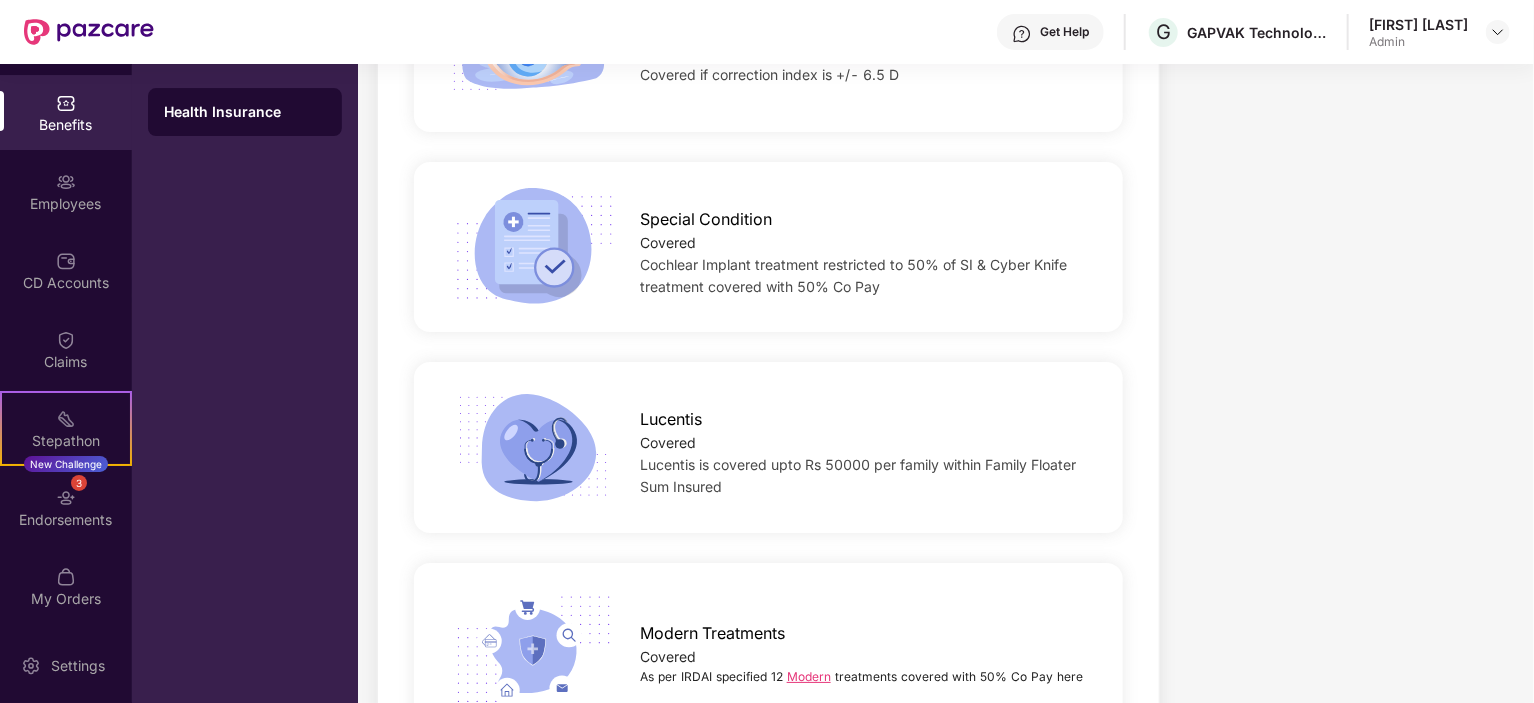 click on "Lucentis" at bounding box center (671, 419) 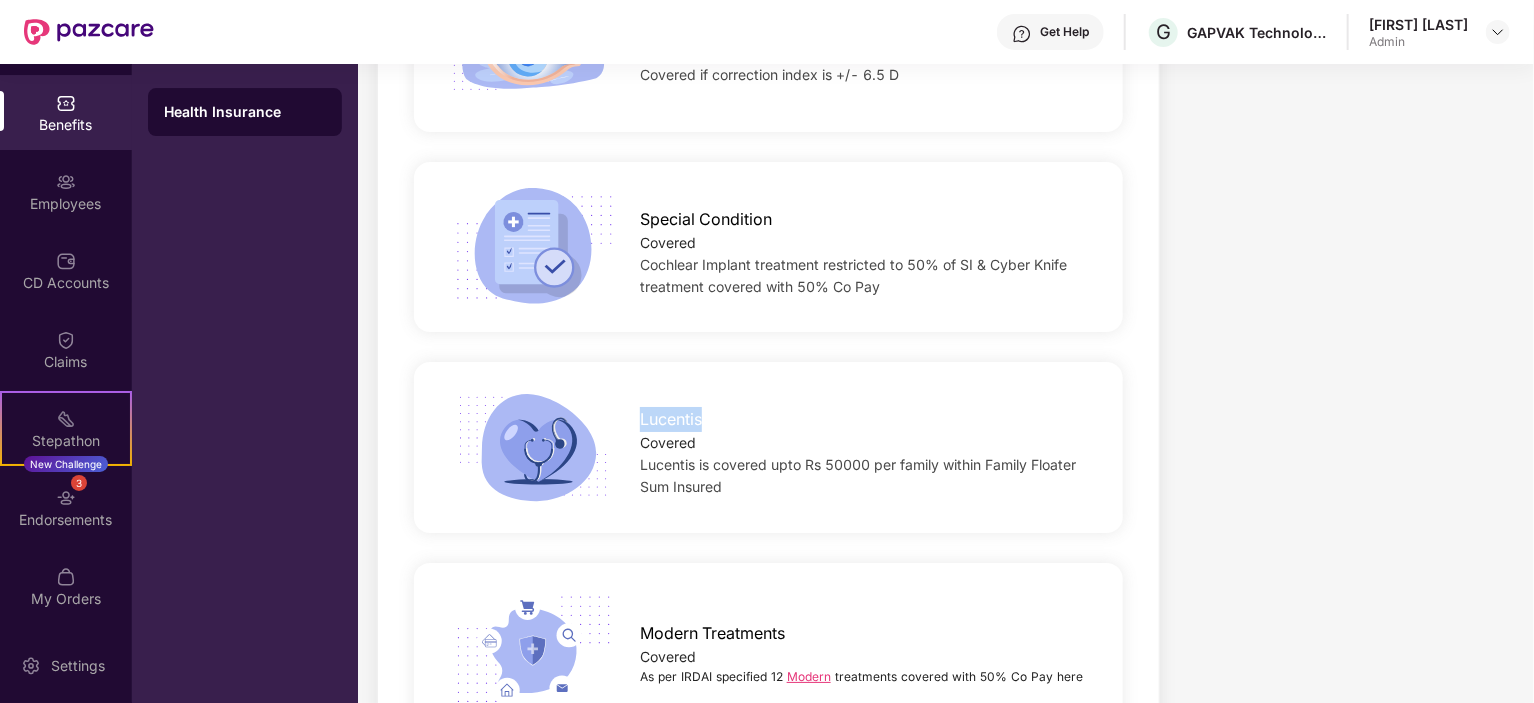 click on "Lucentis" at bounding box center (671, 419) 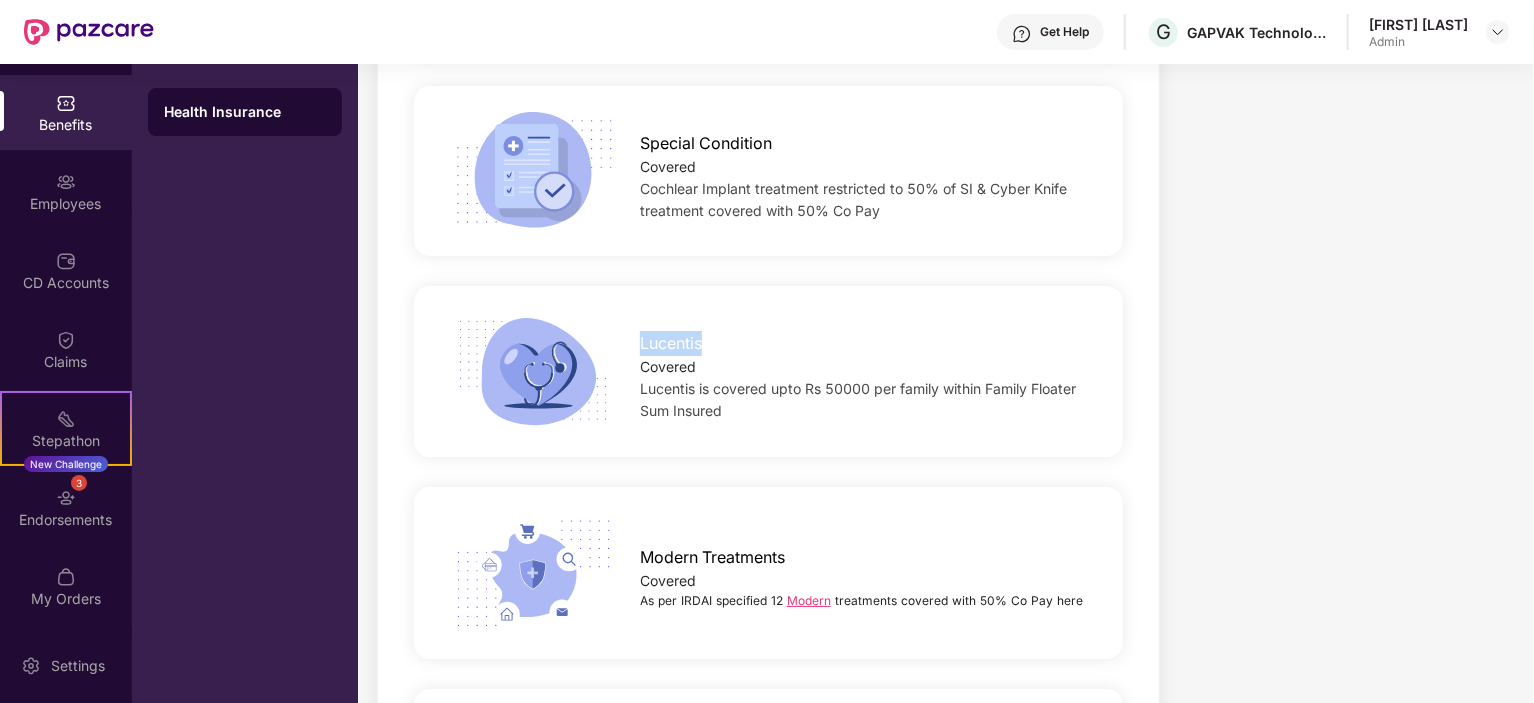 scroll, scrollTop: 3900, scrollLeft: 0, axis: vertical 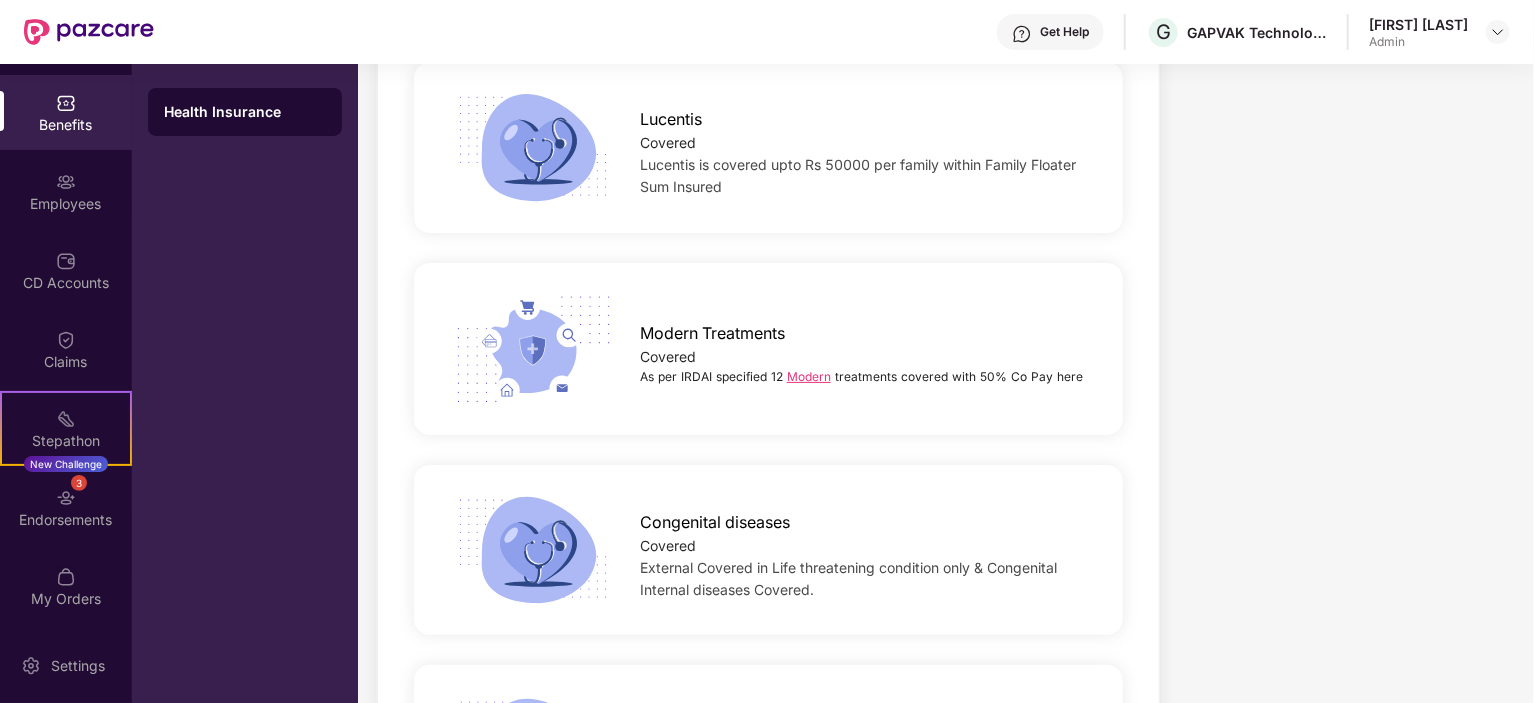 click on "Lucentis is
covered upto Rs 50000 per family within Family Floater
Sum Insured" at bounding box center [858, 175] 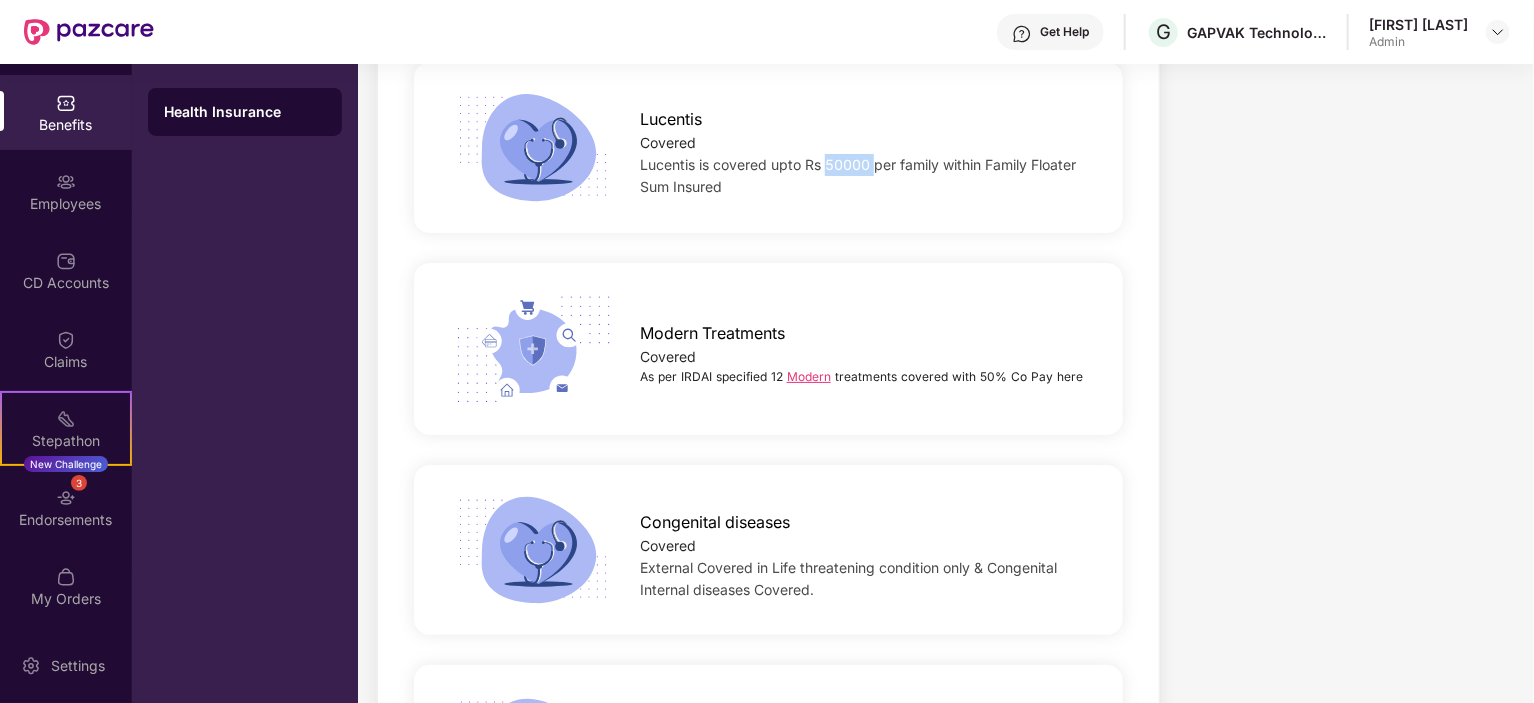 click on "Lucentis is
covered upto Rs 50000 per family within Family Floater
Sum Insured" at bounding box center (858, 175) 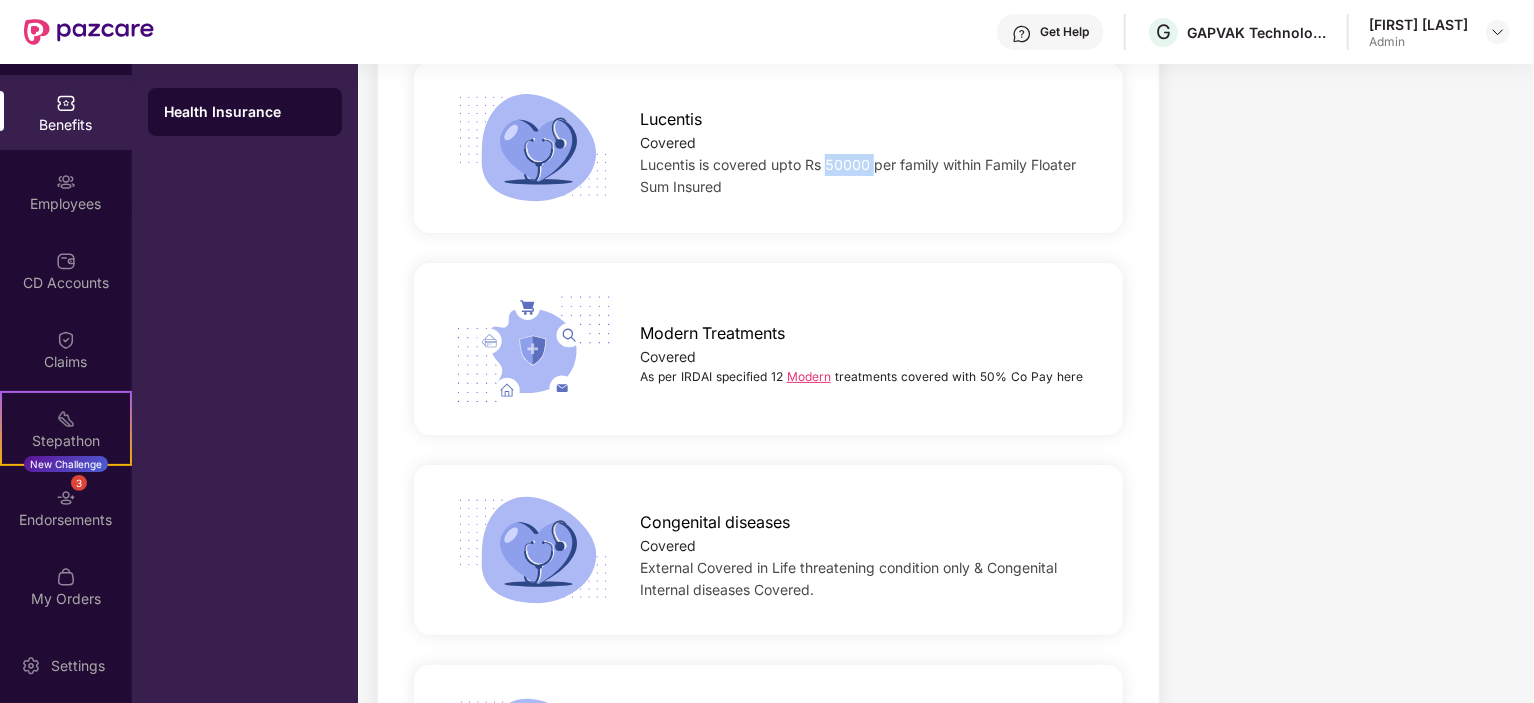 click on "Lucentis is
covered upto Rs 50000 per family within Family Floater
Sum Insured" at bounding box center (858, 175) 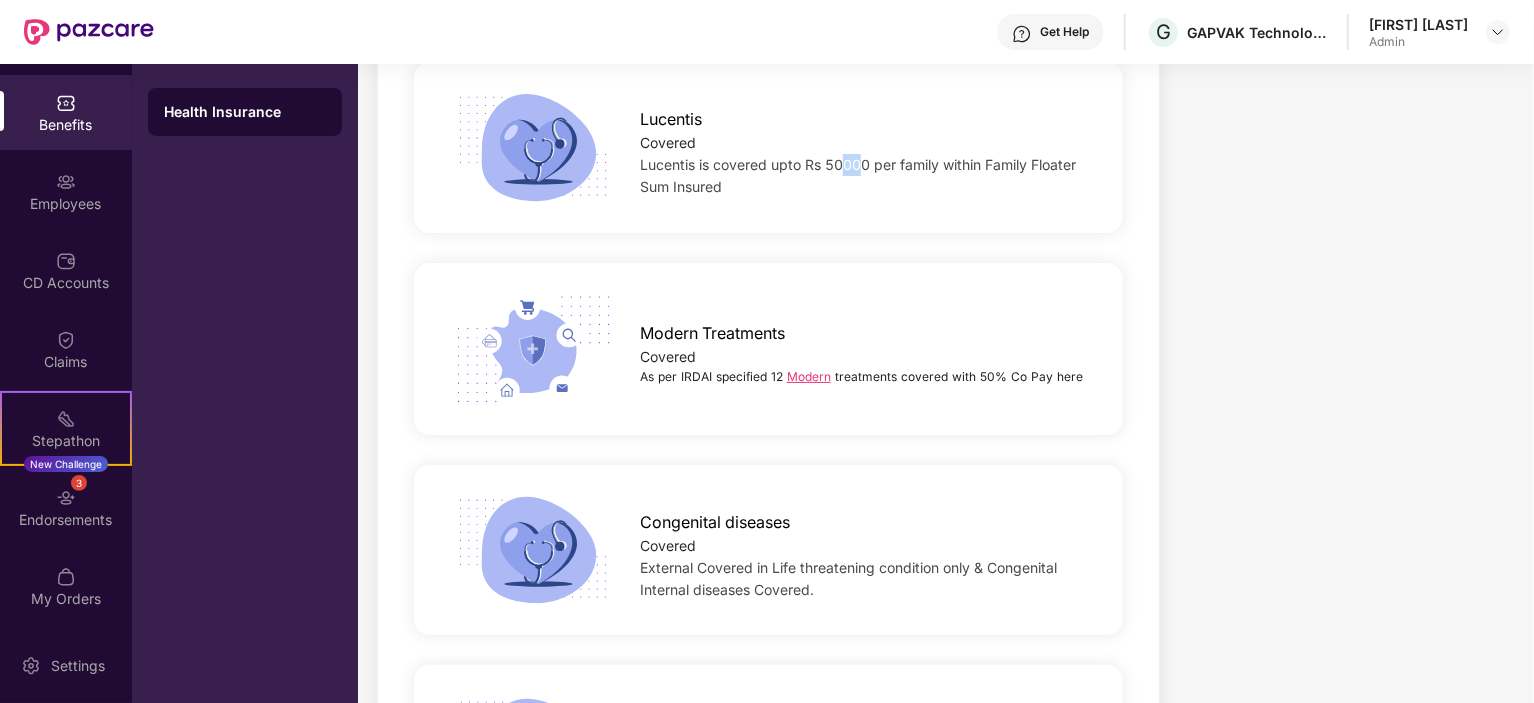 drag, startPoint x: 839, startPoint y: 165, endPoint x: 863, endPoint y: 165, distance: 24 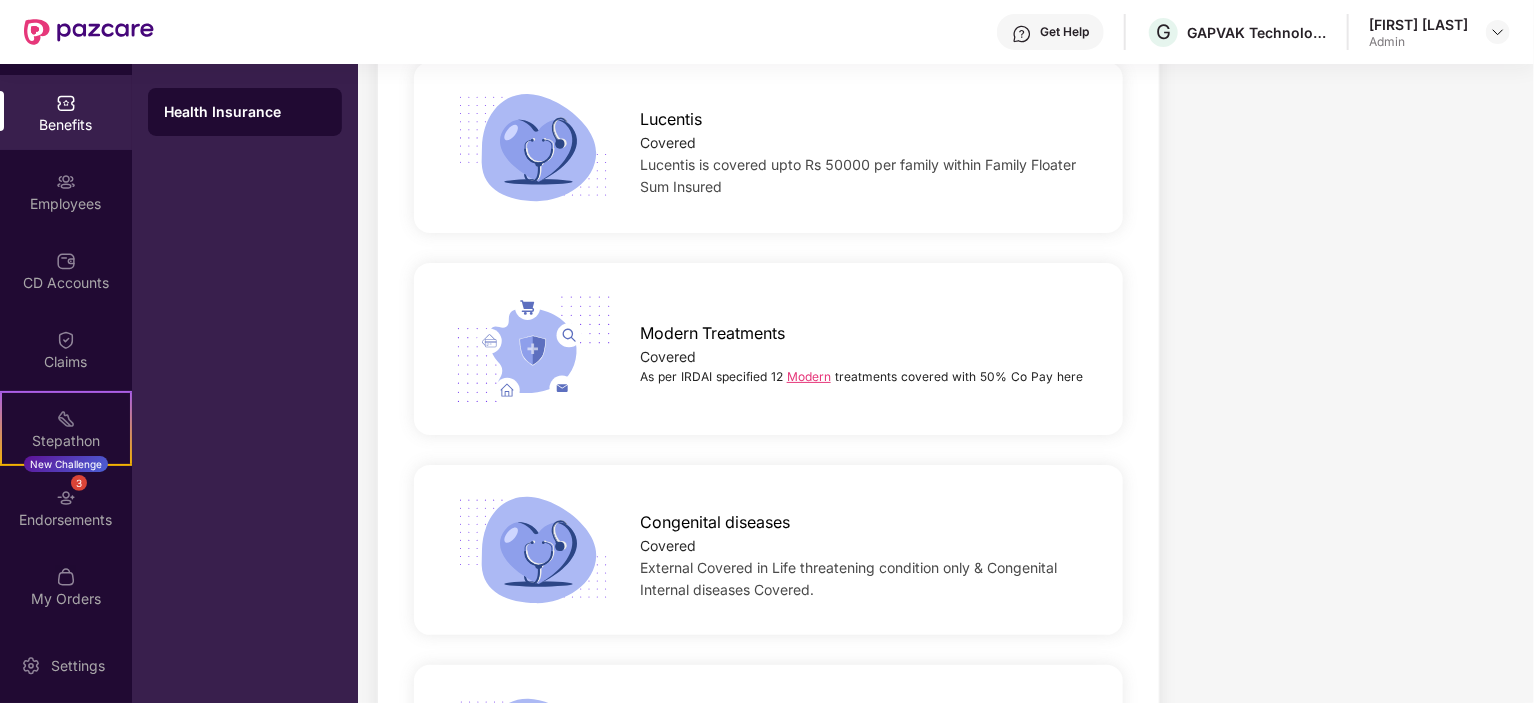click on "Lucentis" at bounding box center [671, 119] 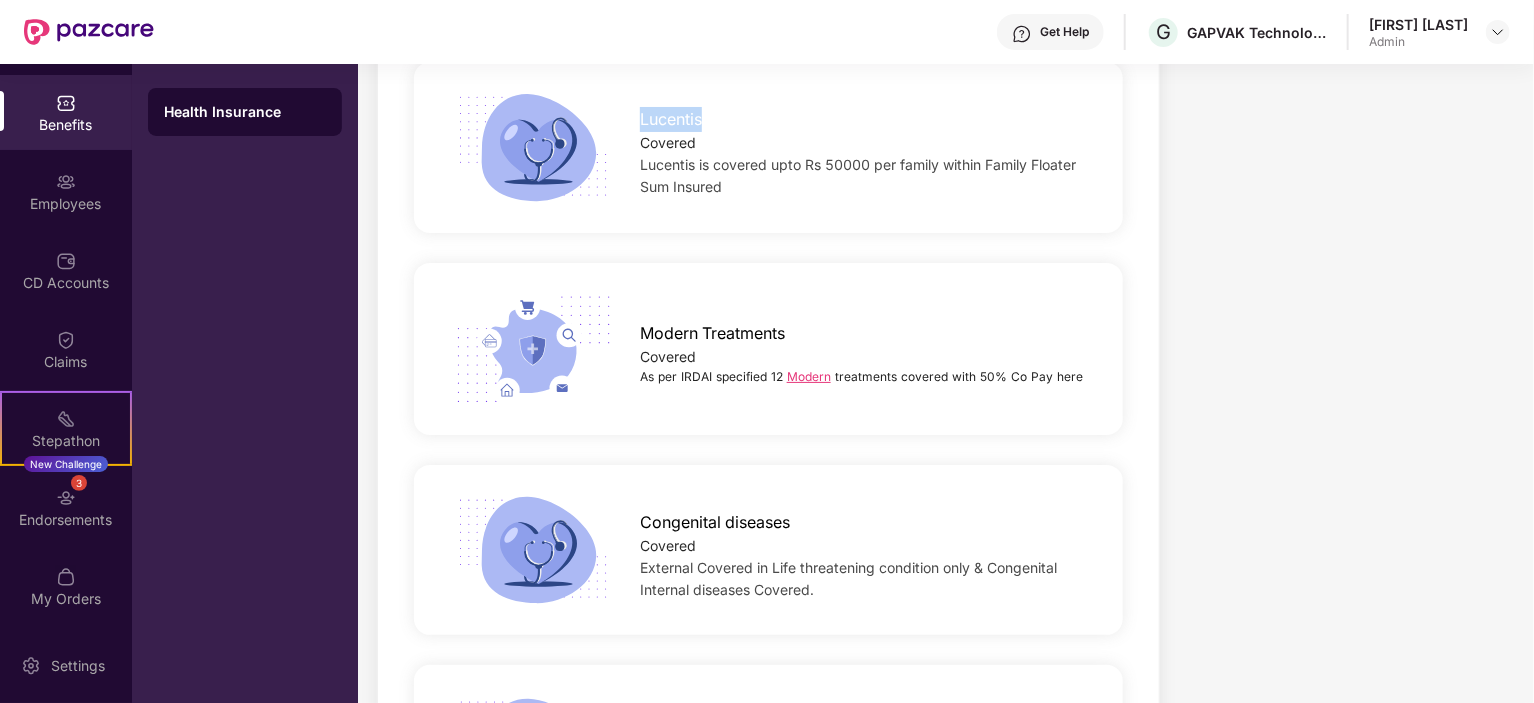 click on "Lucentis" at bounding box center (671, 119) 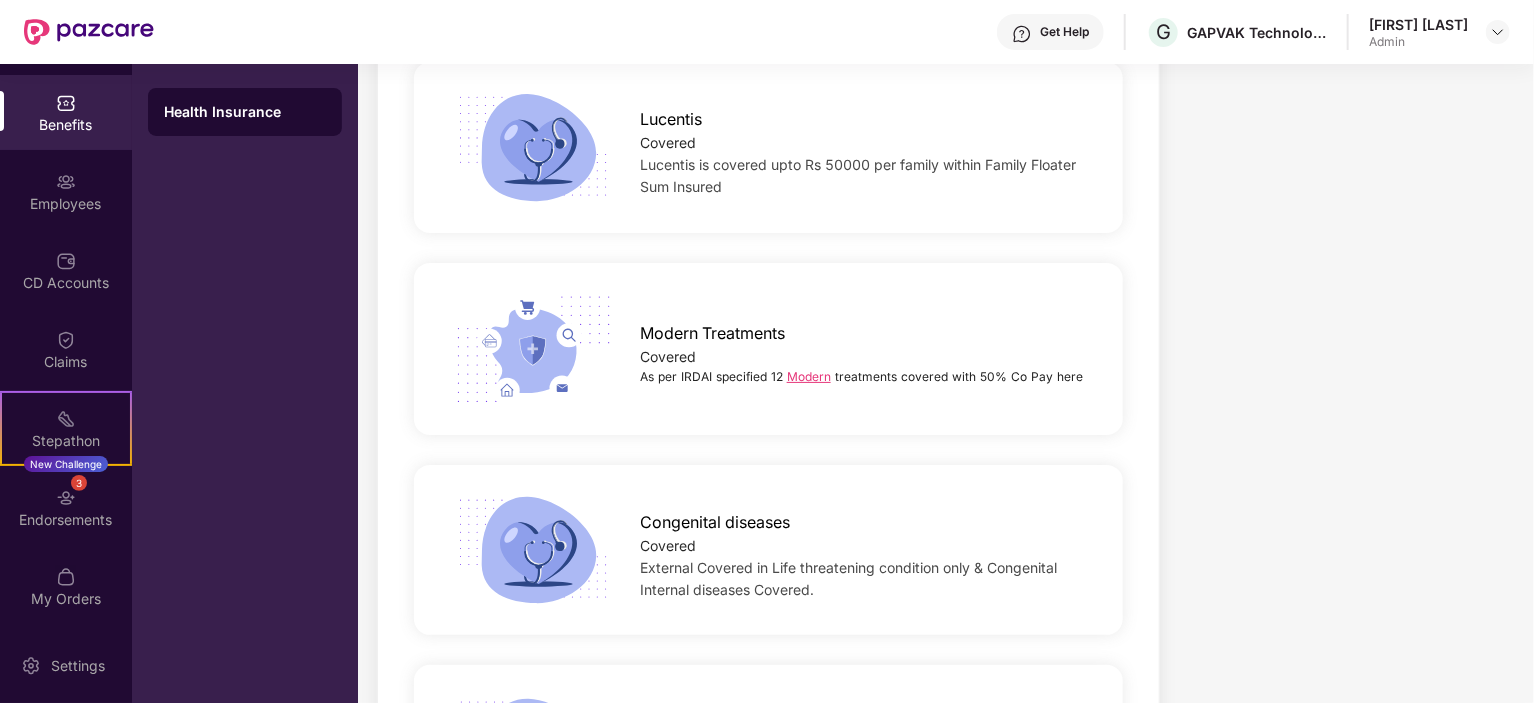 click on "Lucentis is
covered upto Rs 50000 per family within Family Floater
Sum Insured" at bounding box center [865, 176] 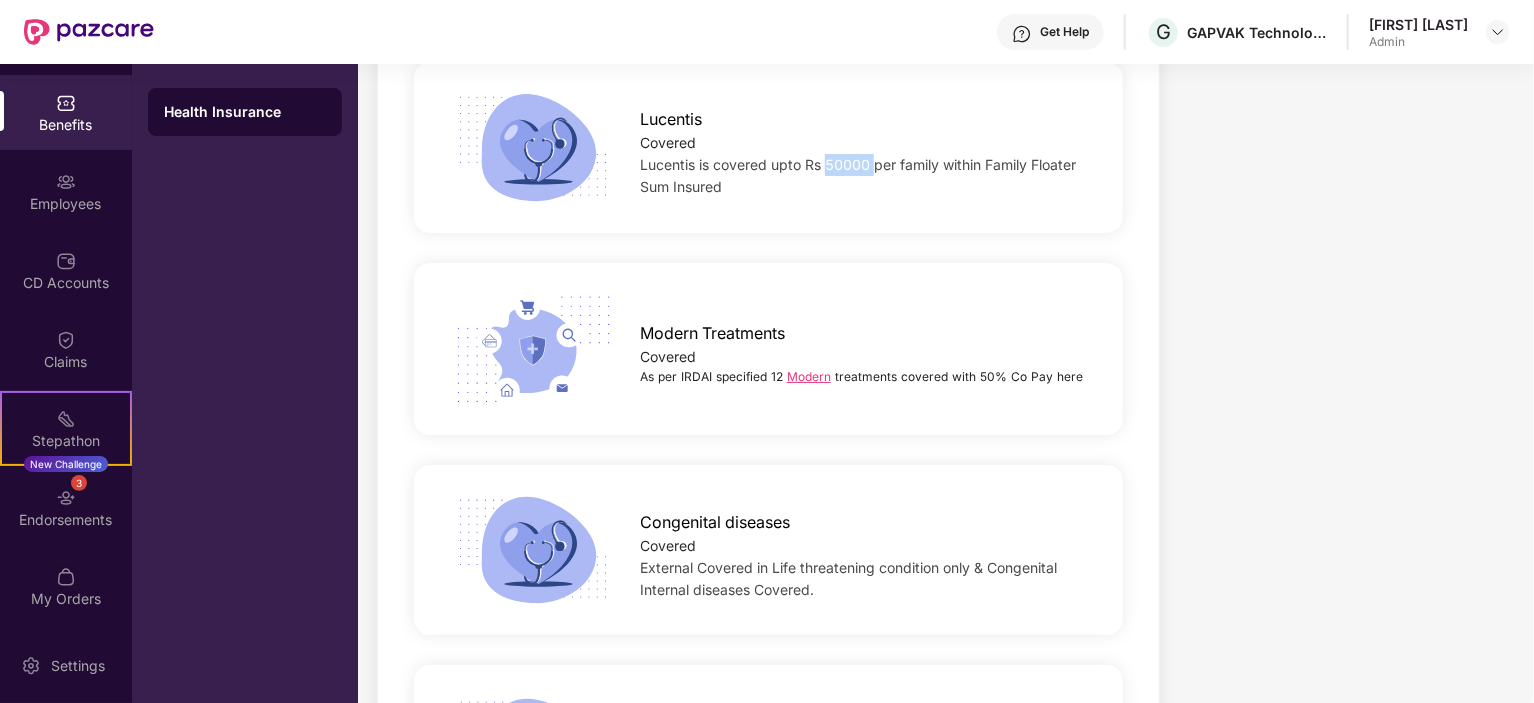 click on "Lucentis is
covered upto Rs 50000 per family within Family Floater
Sum Insured" at bounding box center (858, 175) 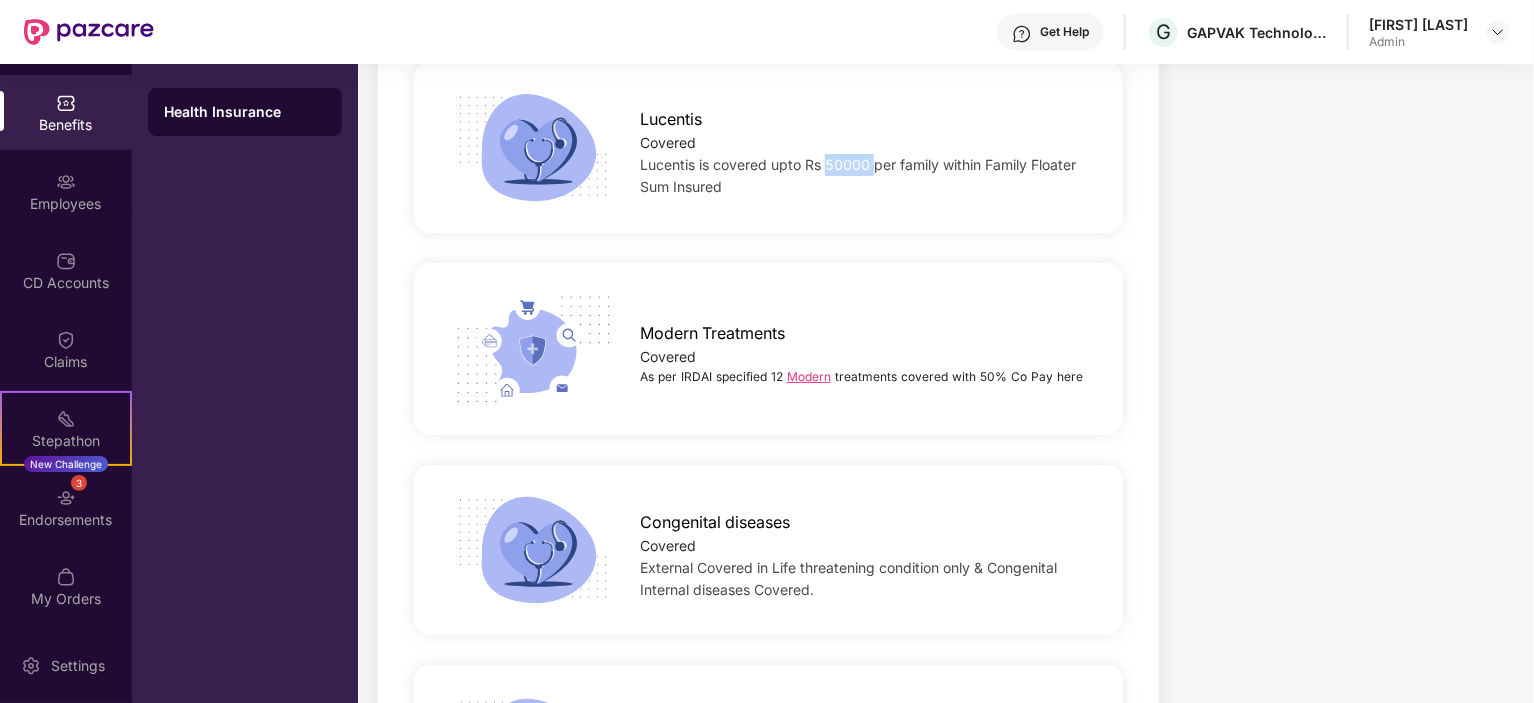 click on "Lucentis is
covered upto Rs 50000 per family within Family Floater
Sum Insured" at bounding box center [865, 176] 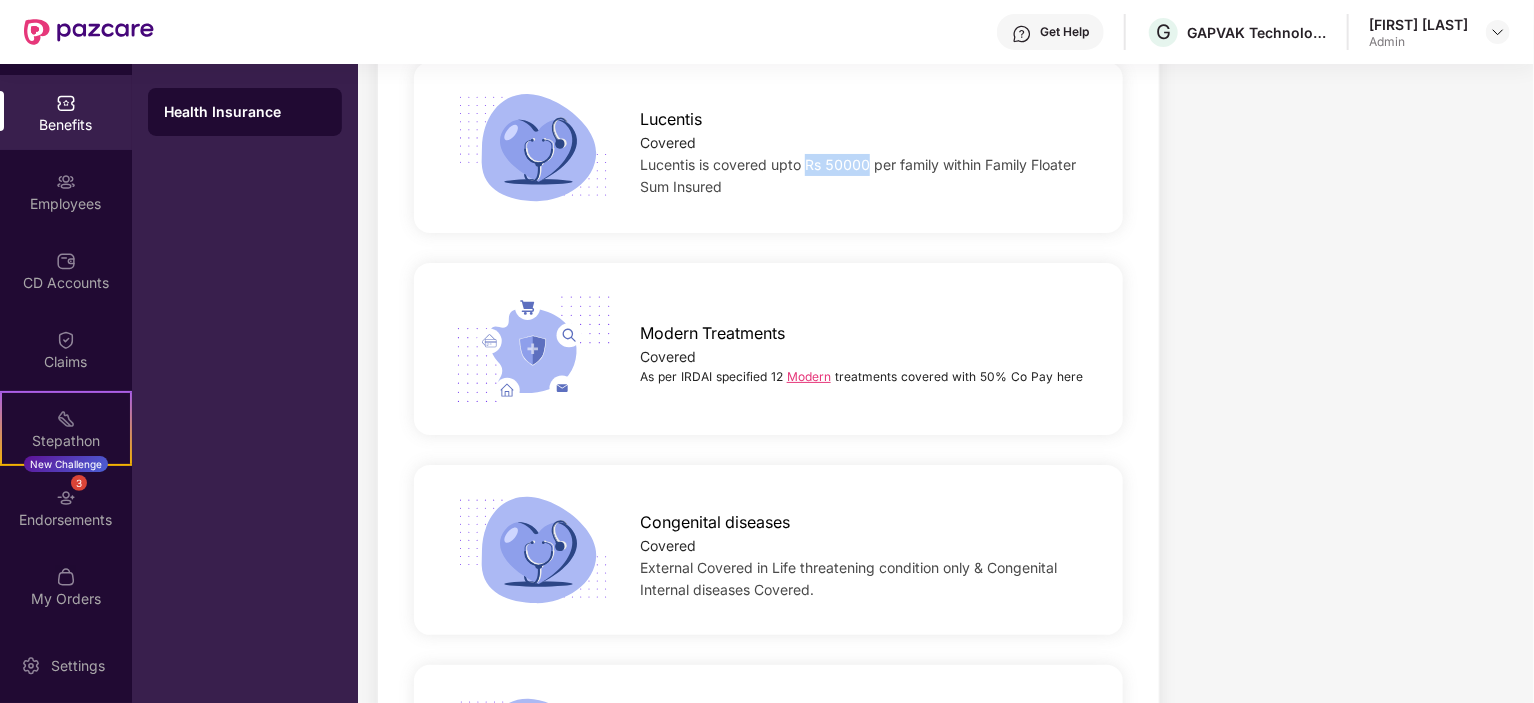 drag, startPoint x: 872, startPoint y: 163, endPoint x: 805, endPoint y: 155, distance: 67.47592 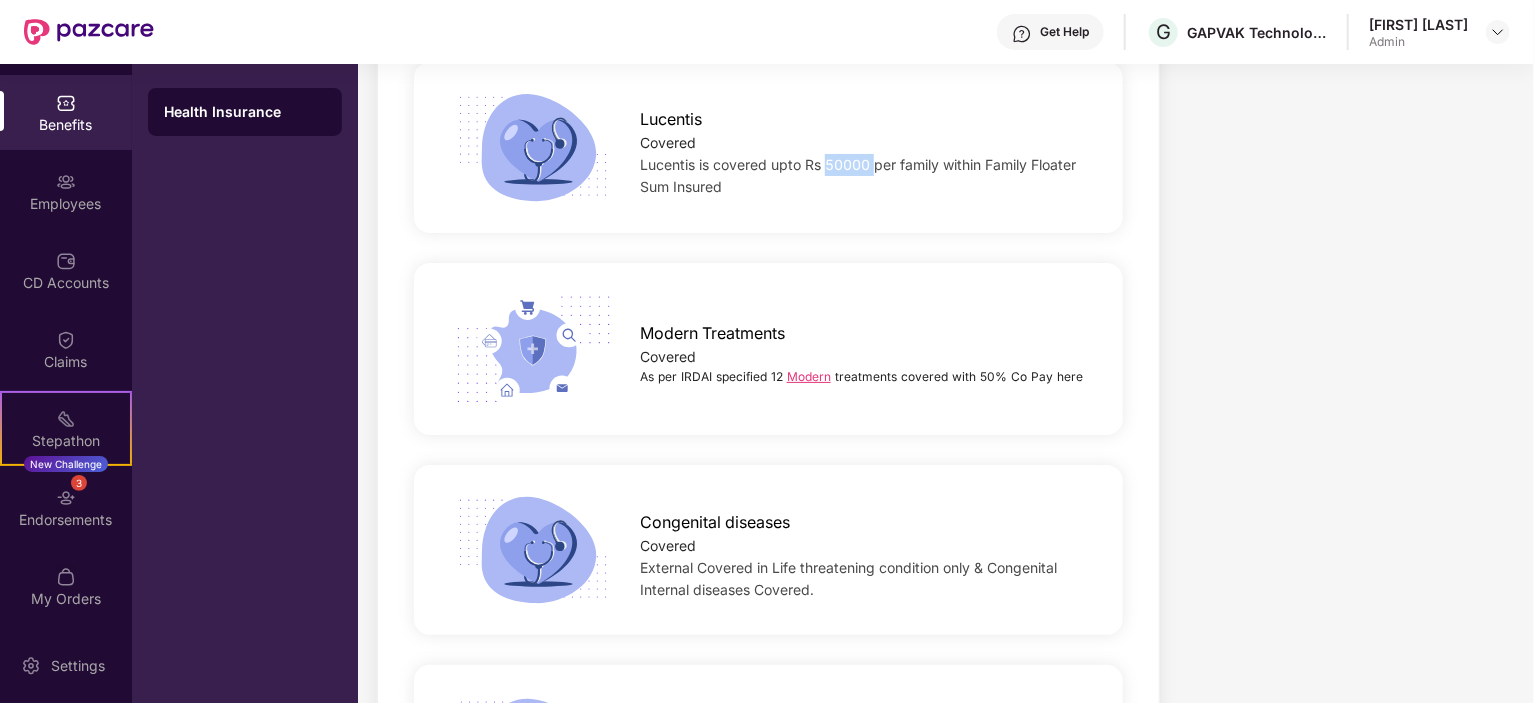 click on "Lucentis is
covered upto Rs 50000 per family within Family Floater
Sum Insured" at bounding box center (858, 175) 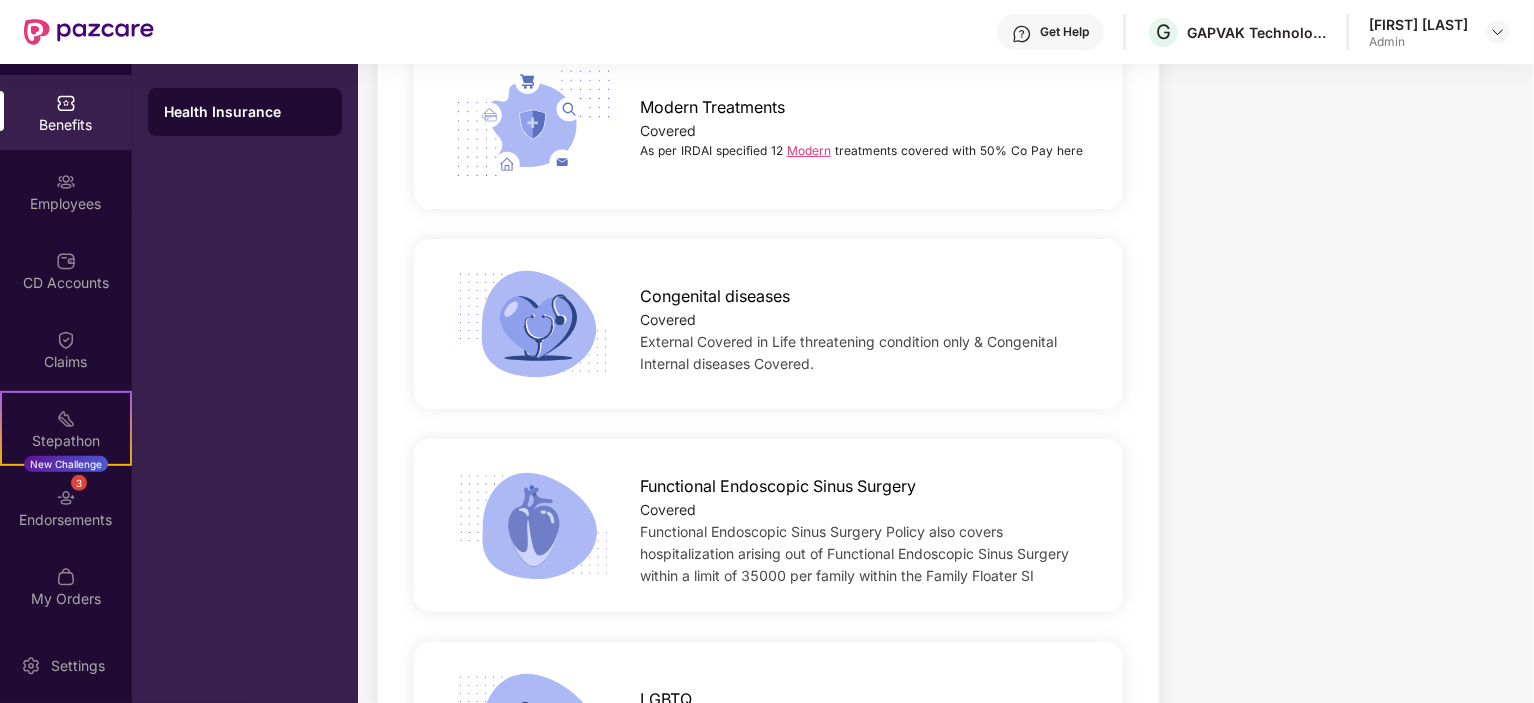 scroll, scrollTop: 4344, scrollLeft: 0, axis: vertical 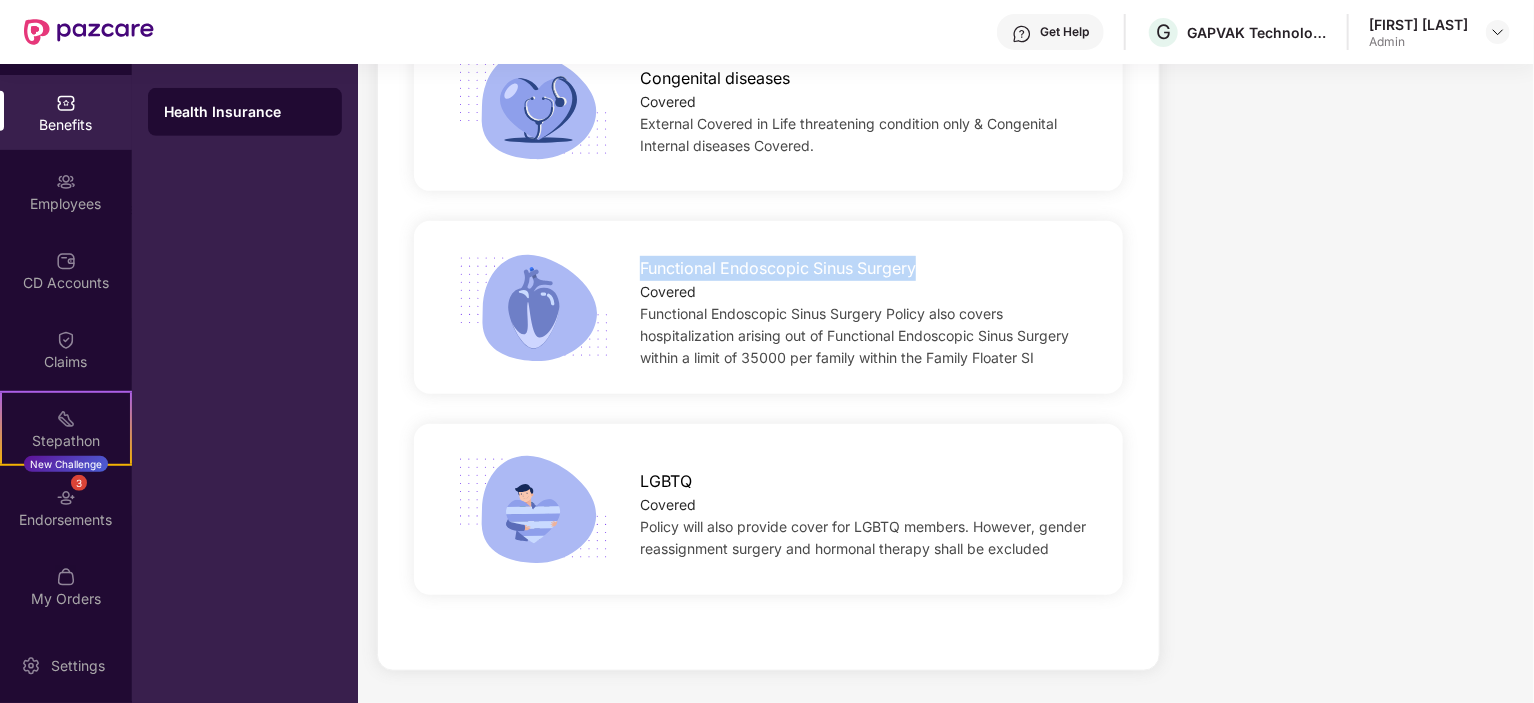 drag, startPoint x: 642, startPoint y: 267, endPoint x: 944, endPoint y: 263, distance: 302.0265 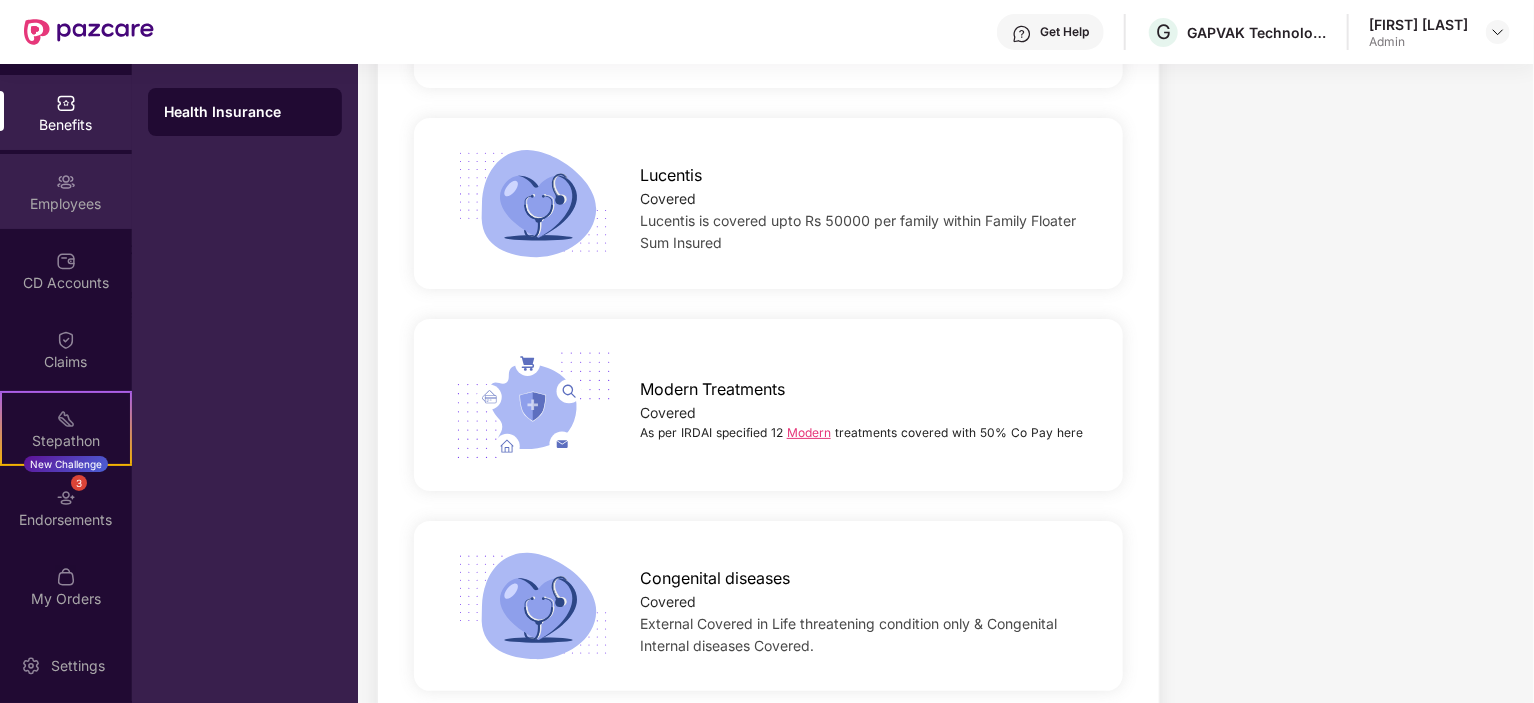 click on "Employees" at bounding box center (66, 191) 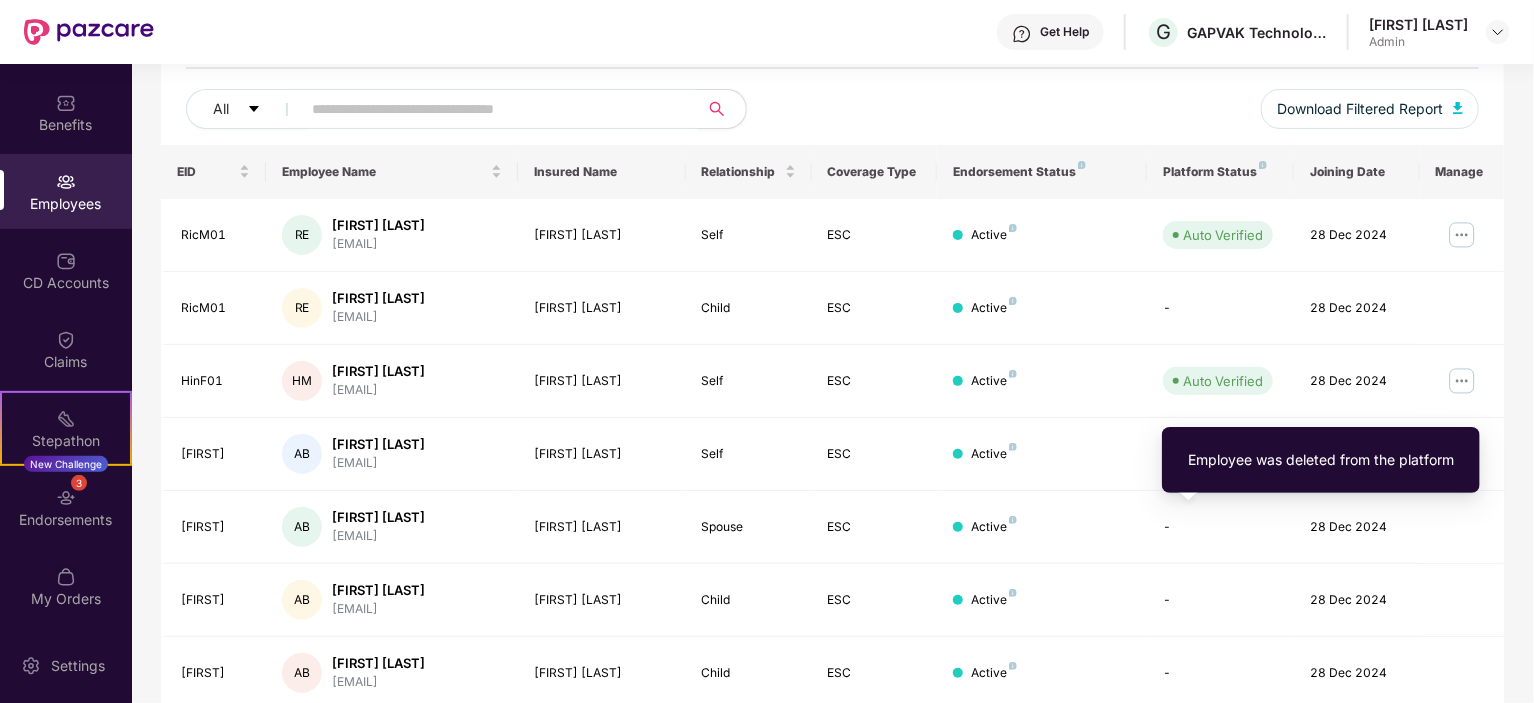 scroll, scrollTop: 23, scrollLeft: 0, axis: vertical 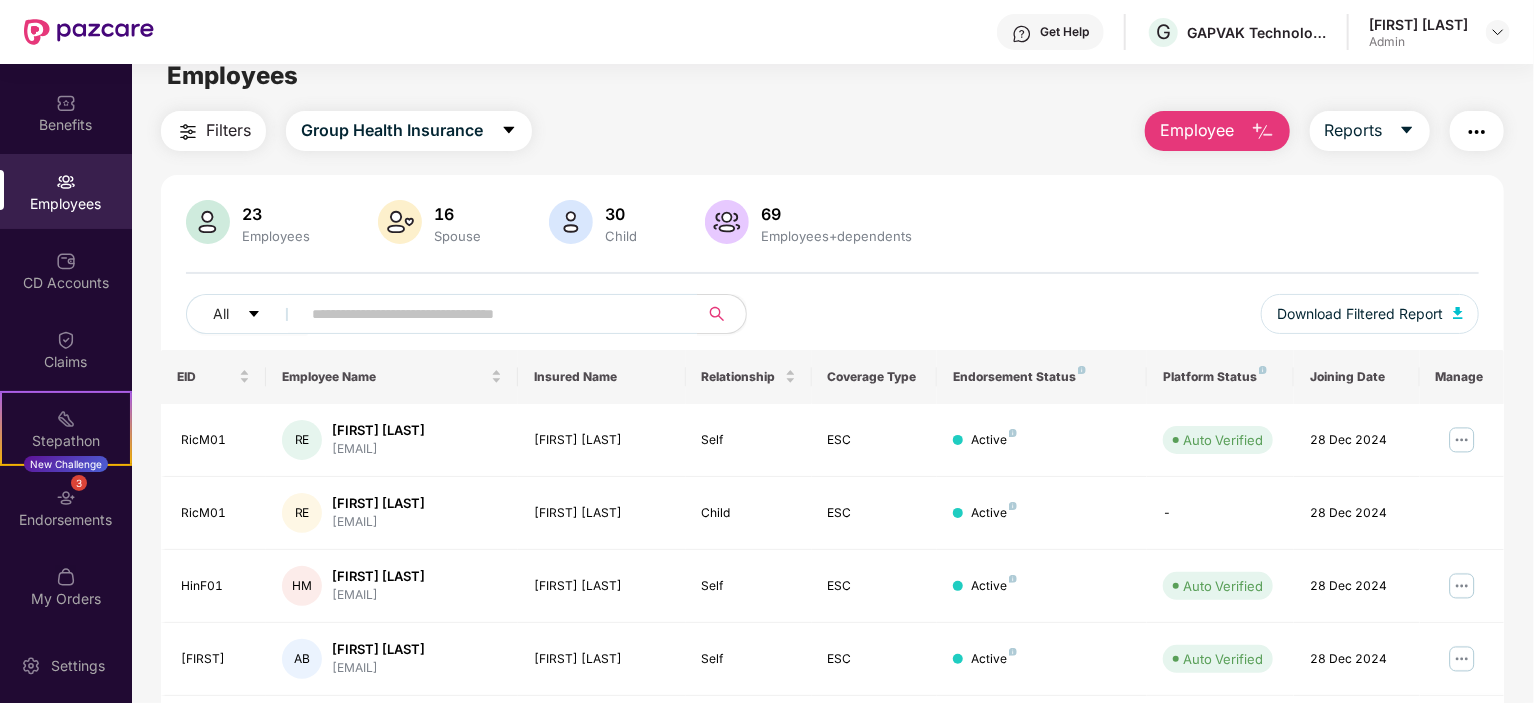 click on "All" at bounding box center (509, 314) 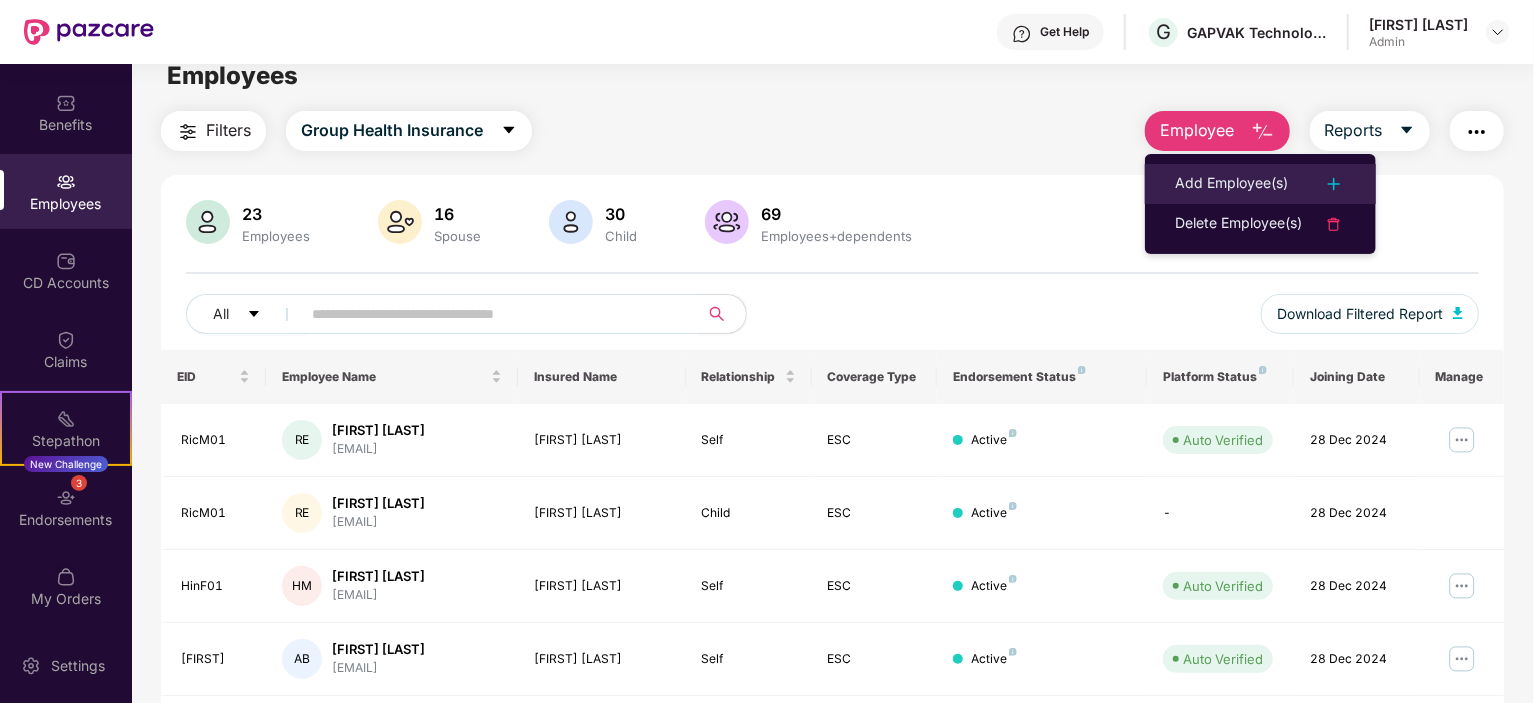 click on "Add Employee(s)" at bounding box center (1231, 184) 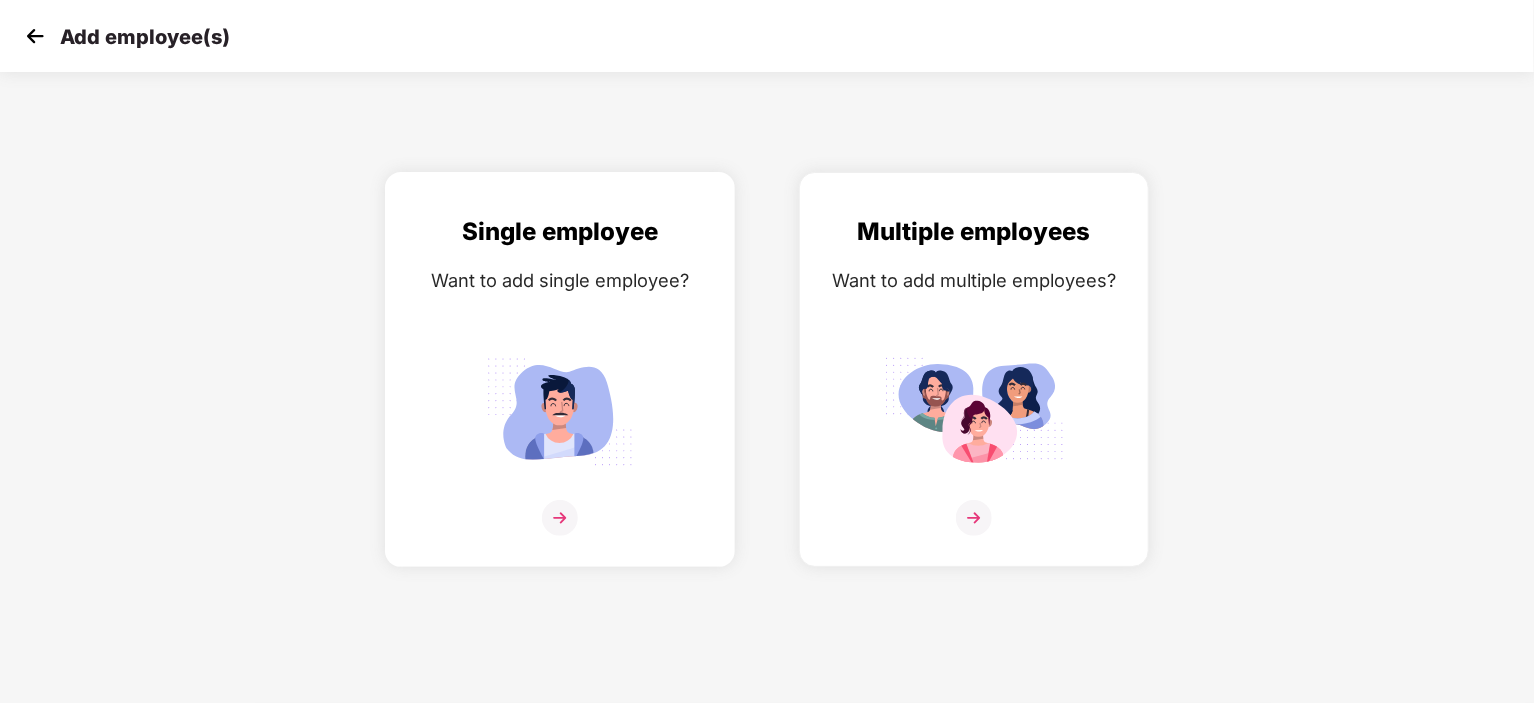 click on "Single employee Want to add single employee?" at bounding box center [560, 387] 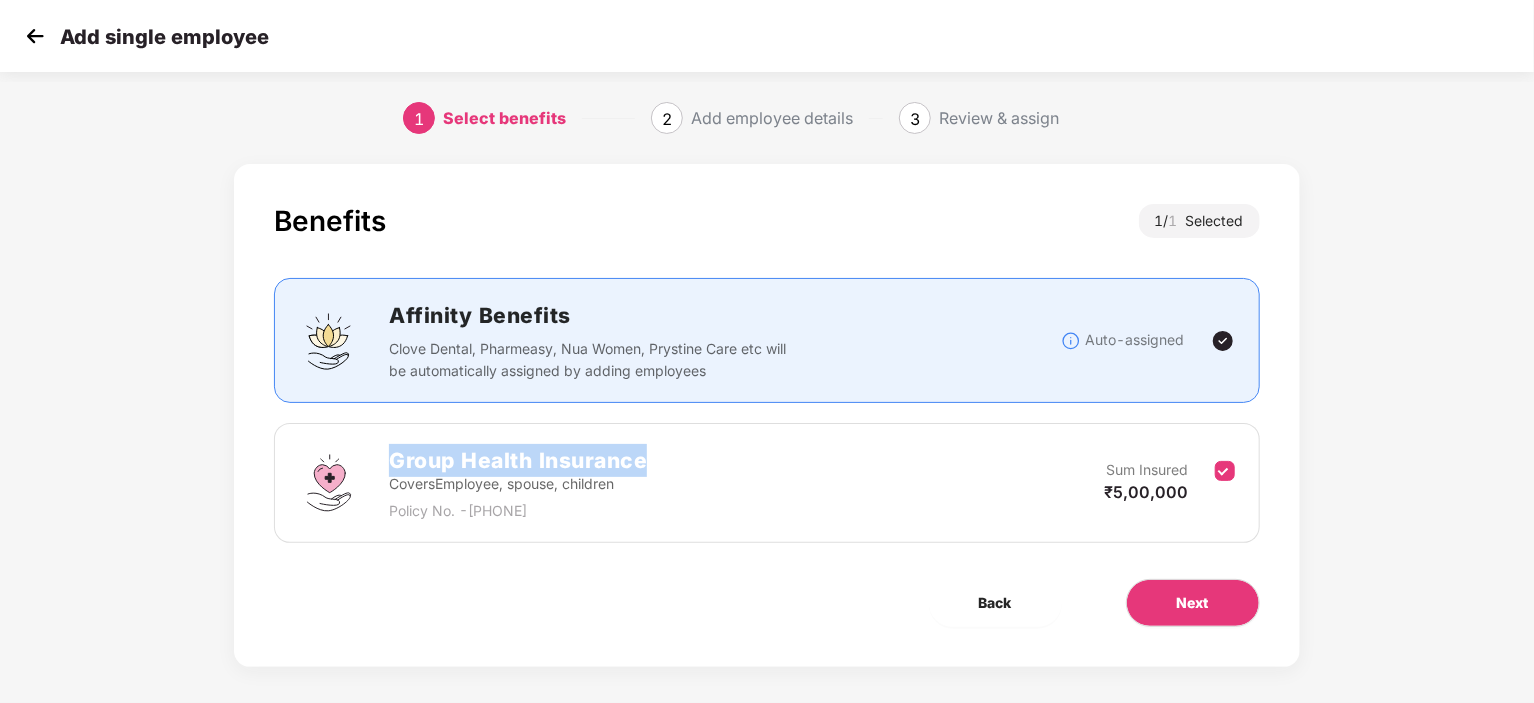 drag, startPoint x: 391, startPoint y: 456, endPoint x: 664, endPoint y: 454, distance: 273.00732 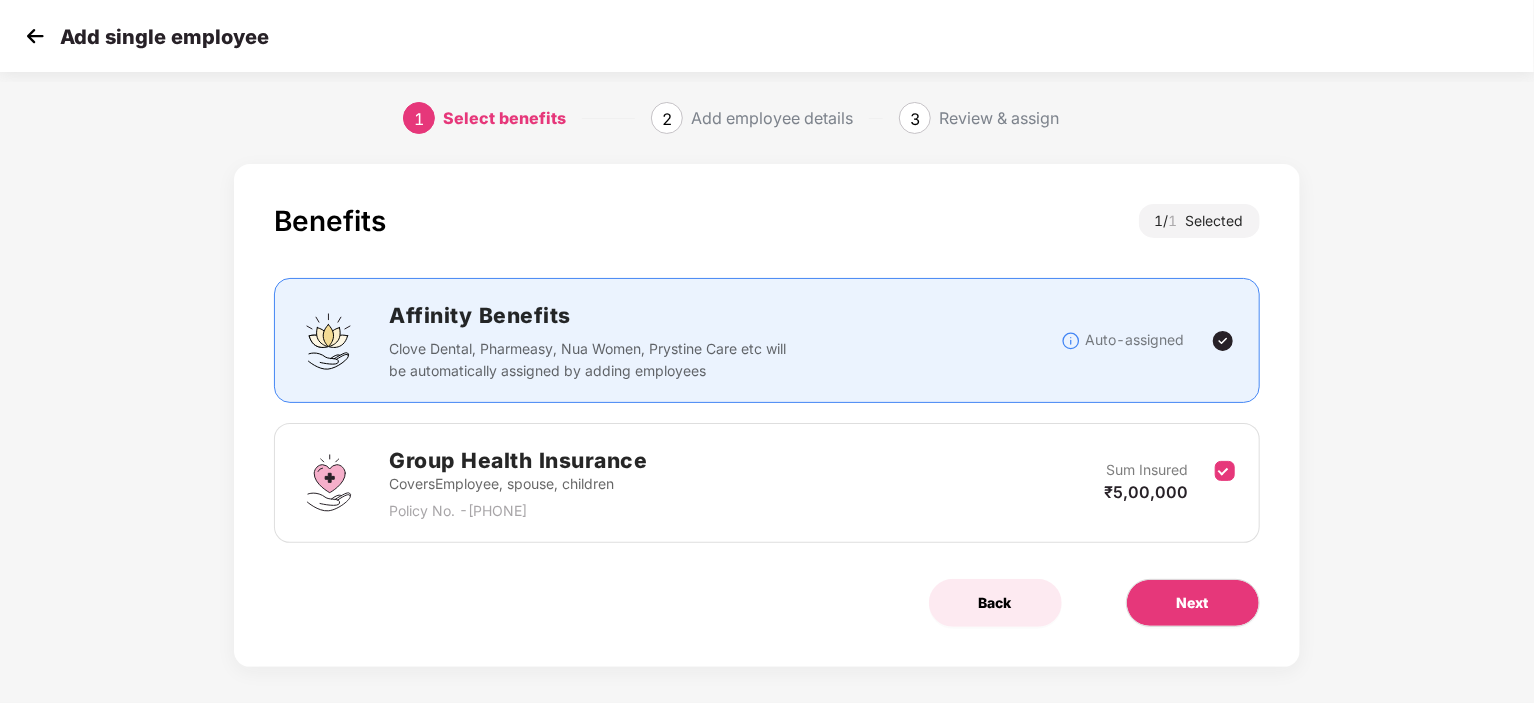 click on "Back" at bounding box center [995, 603] 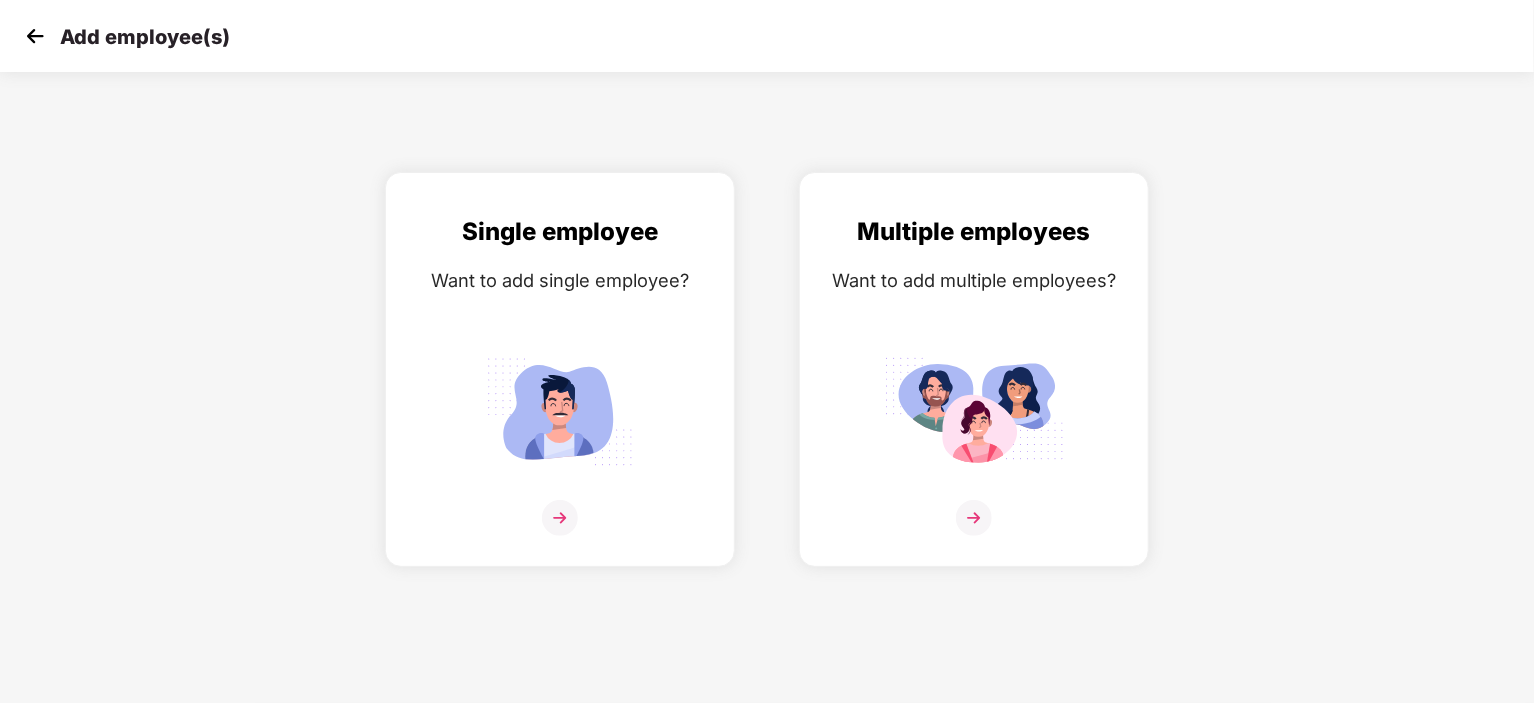 click at bounding box center [35, 36] 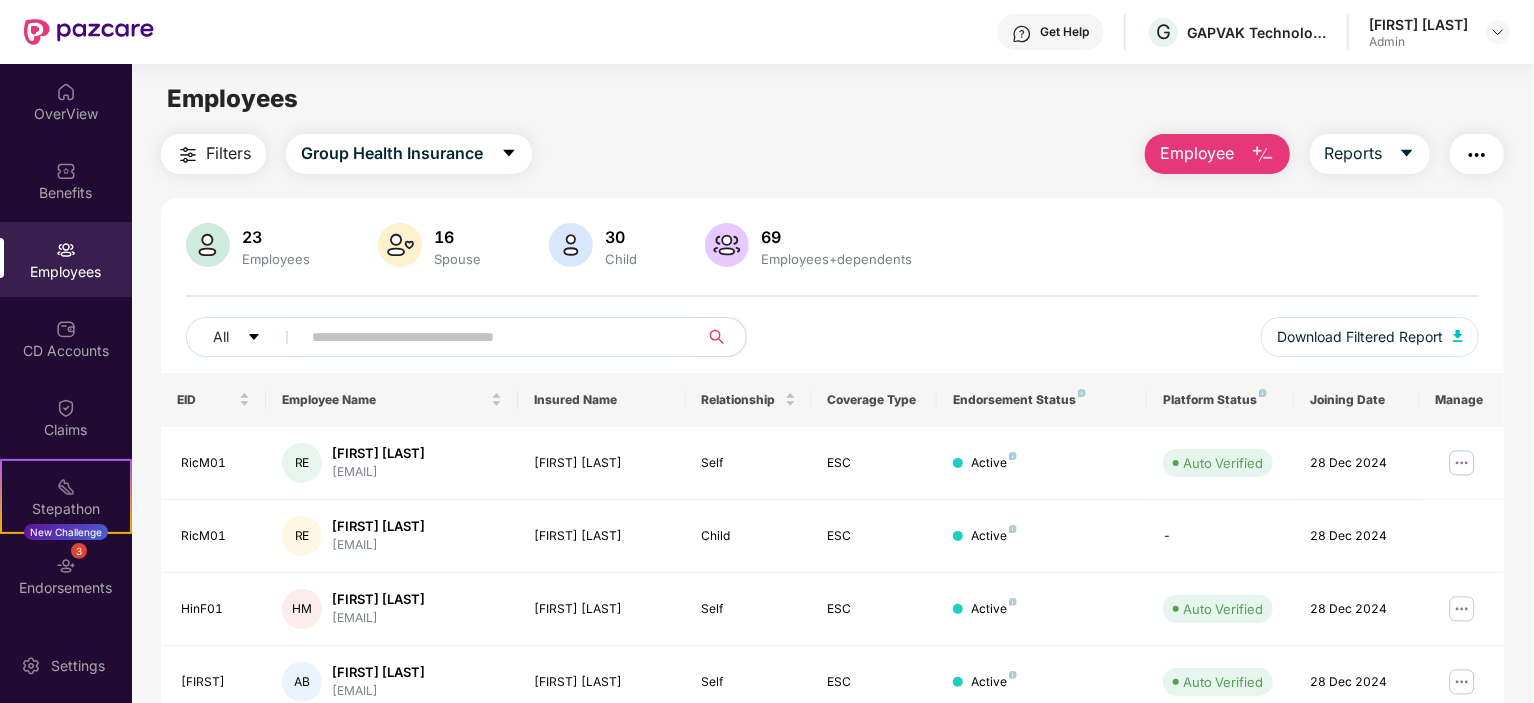 click at bounding box center [491, 337] 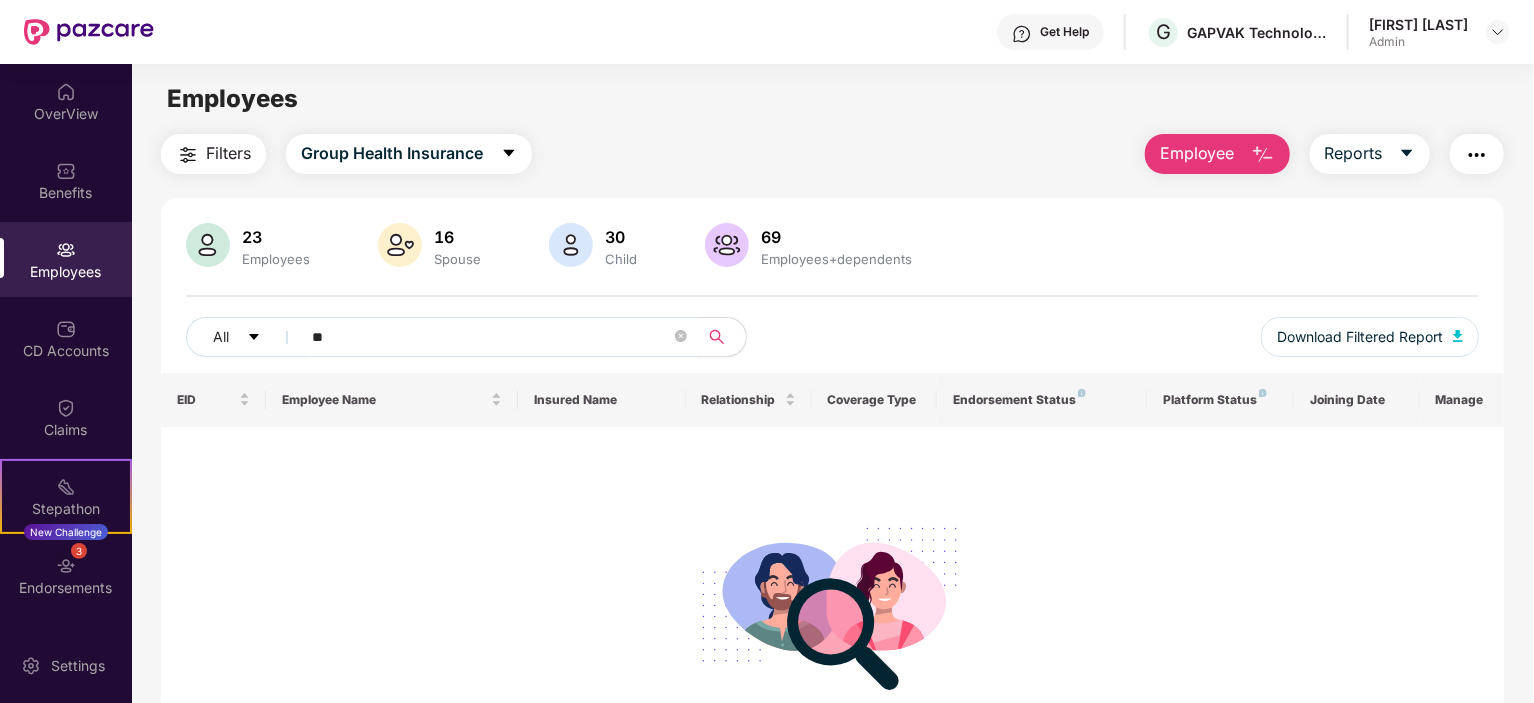 type on "*" 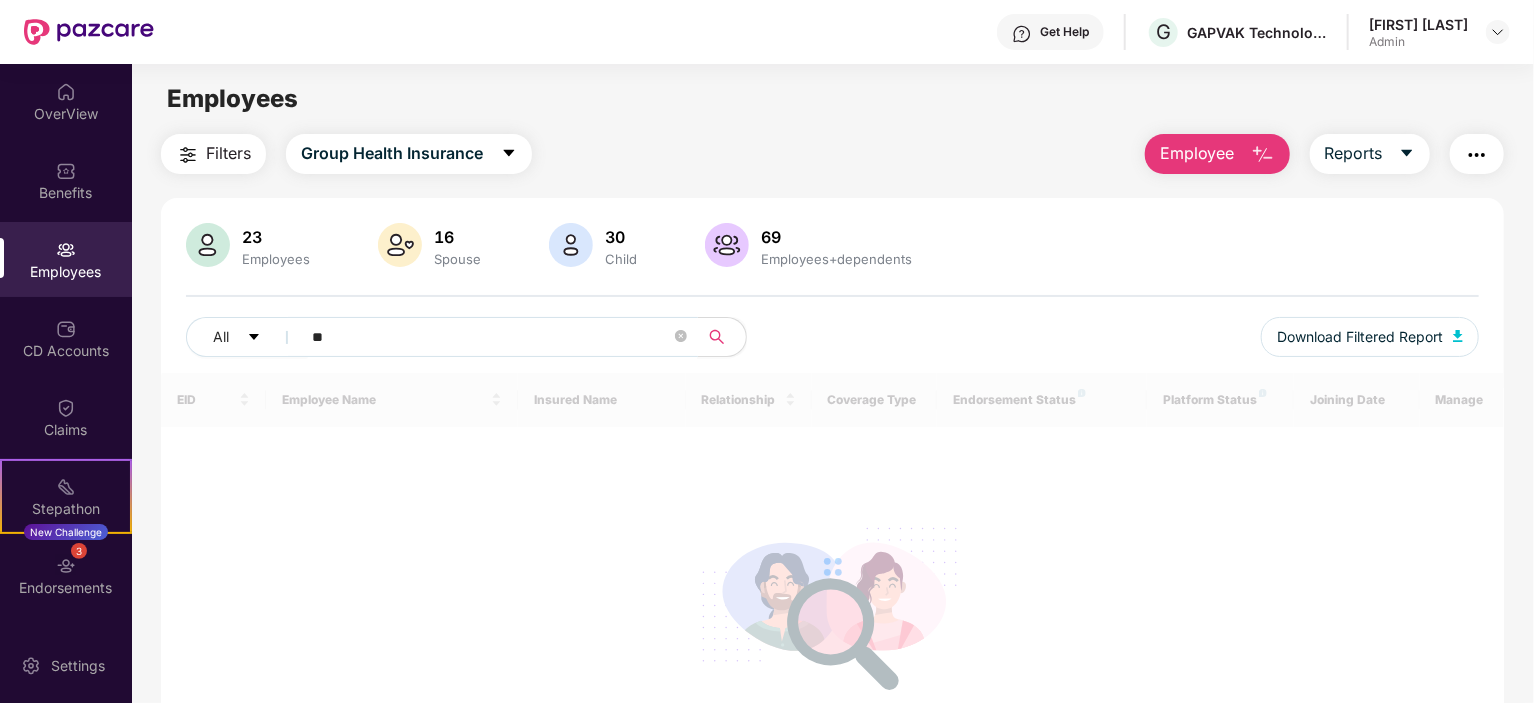 type on "*" 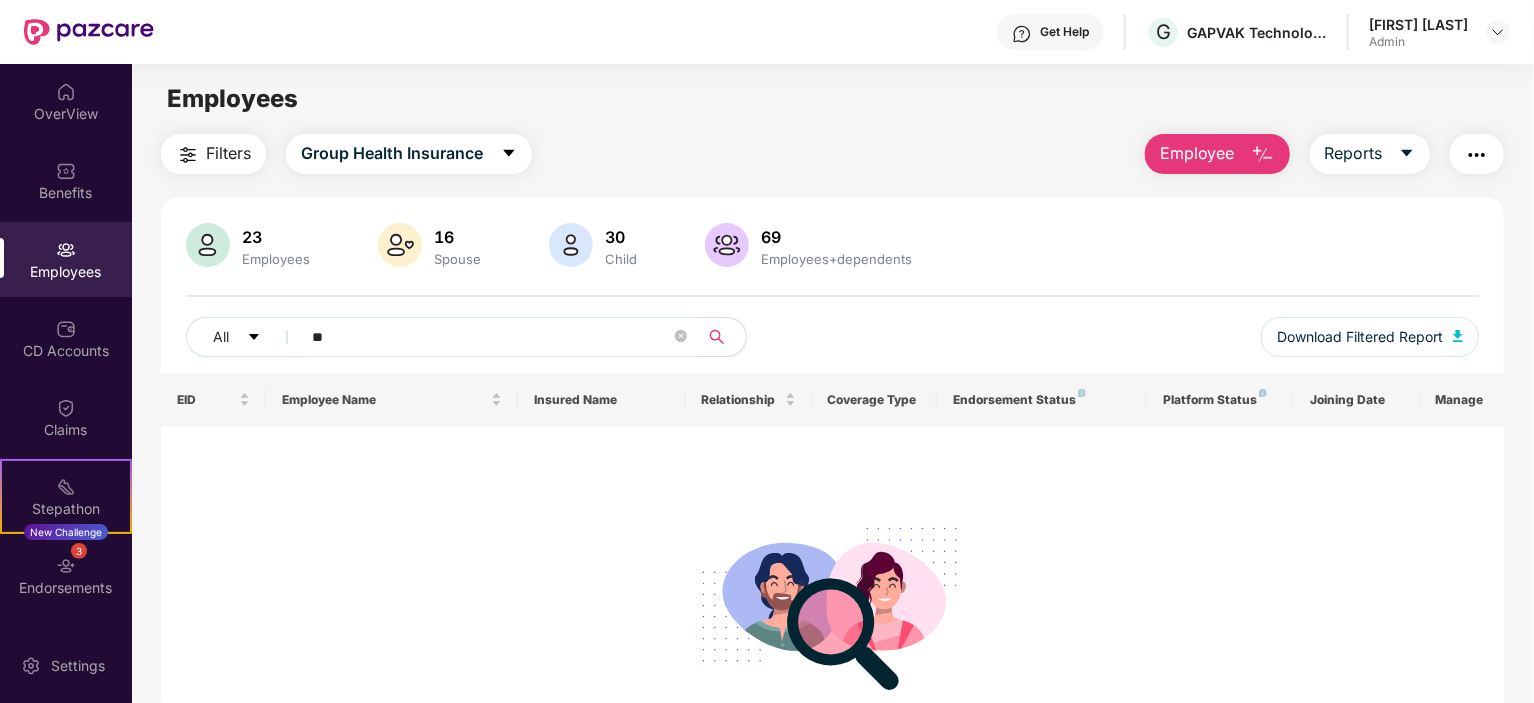 type on "*" 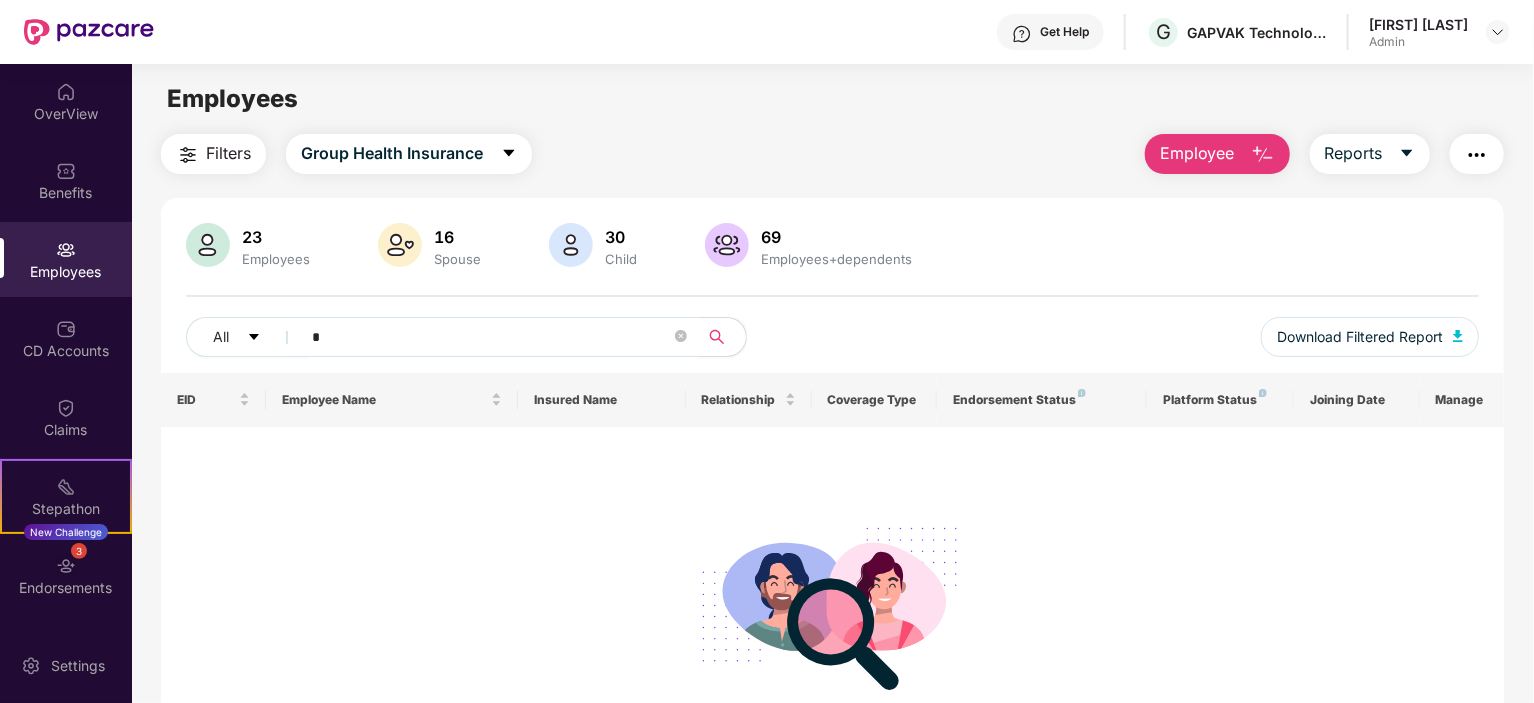type 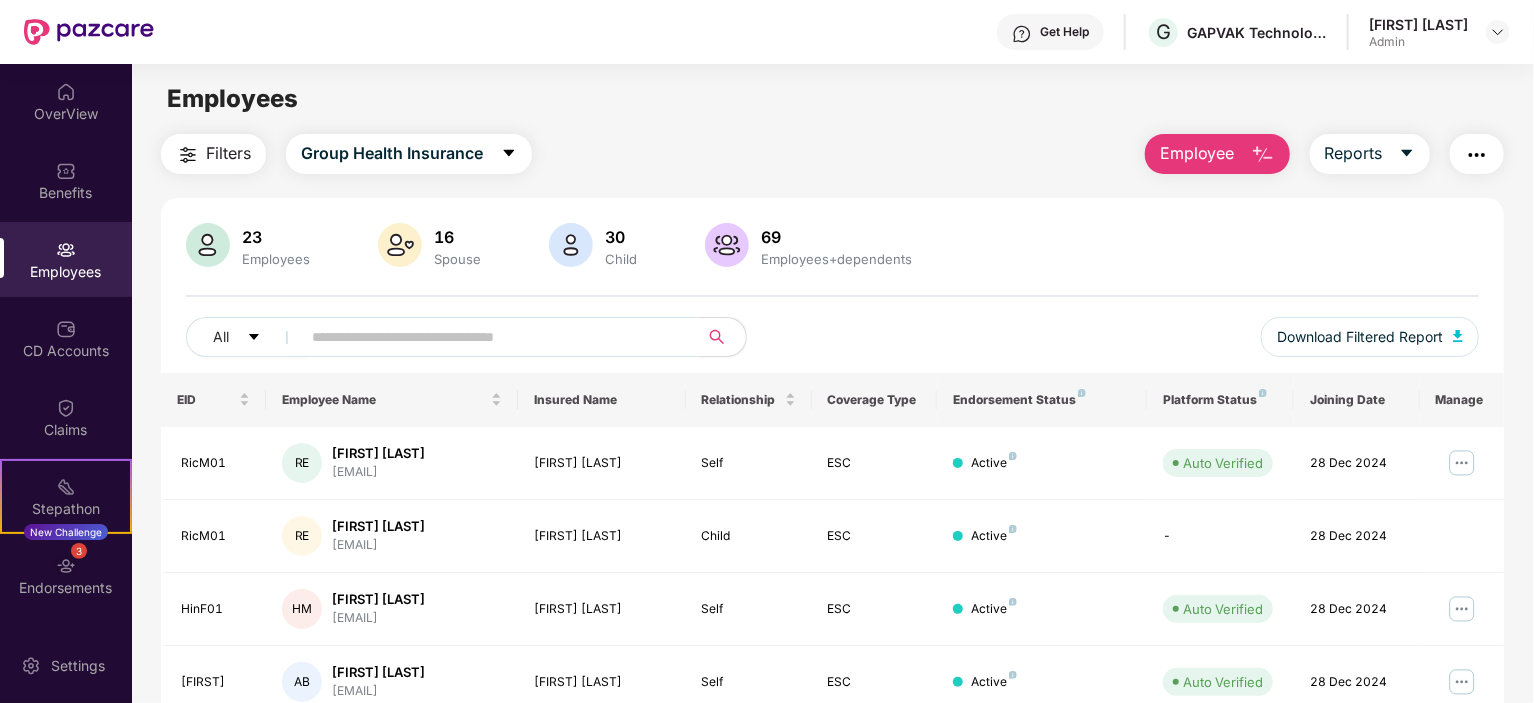 click at bounding box center [1477, 155] 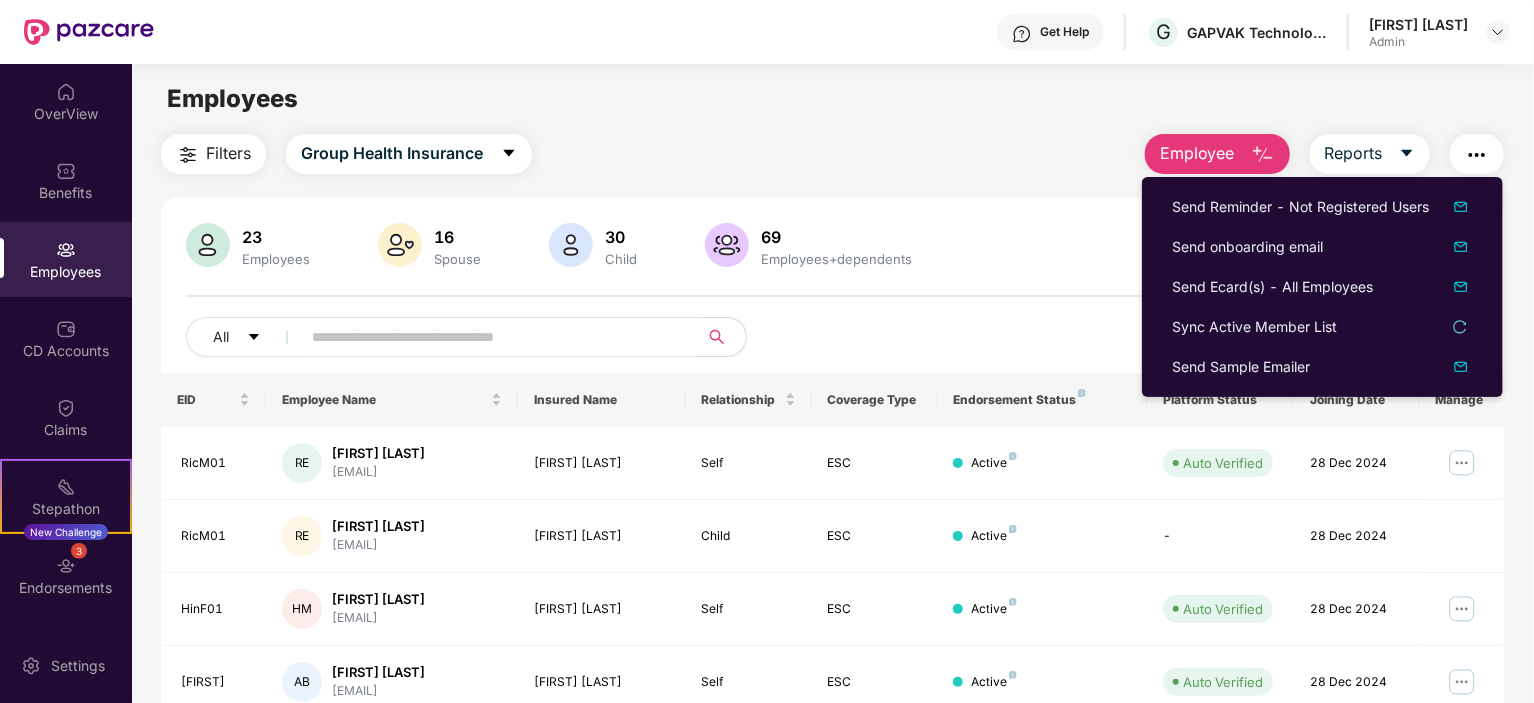 click at bounding box center [491, 337] 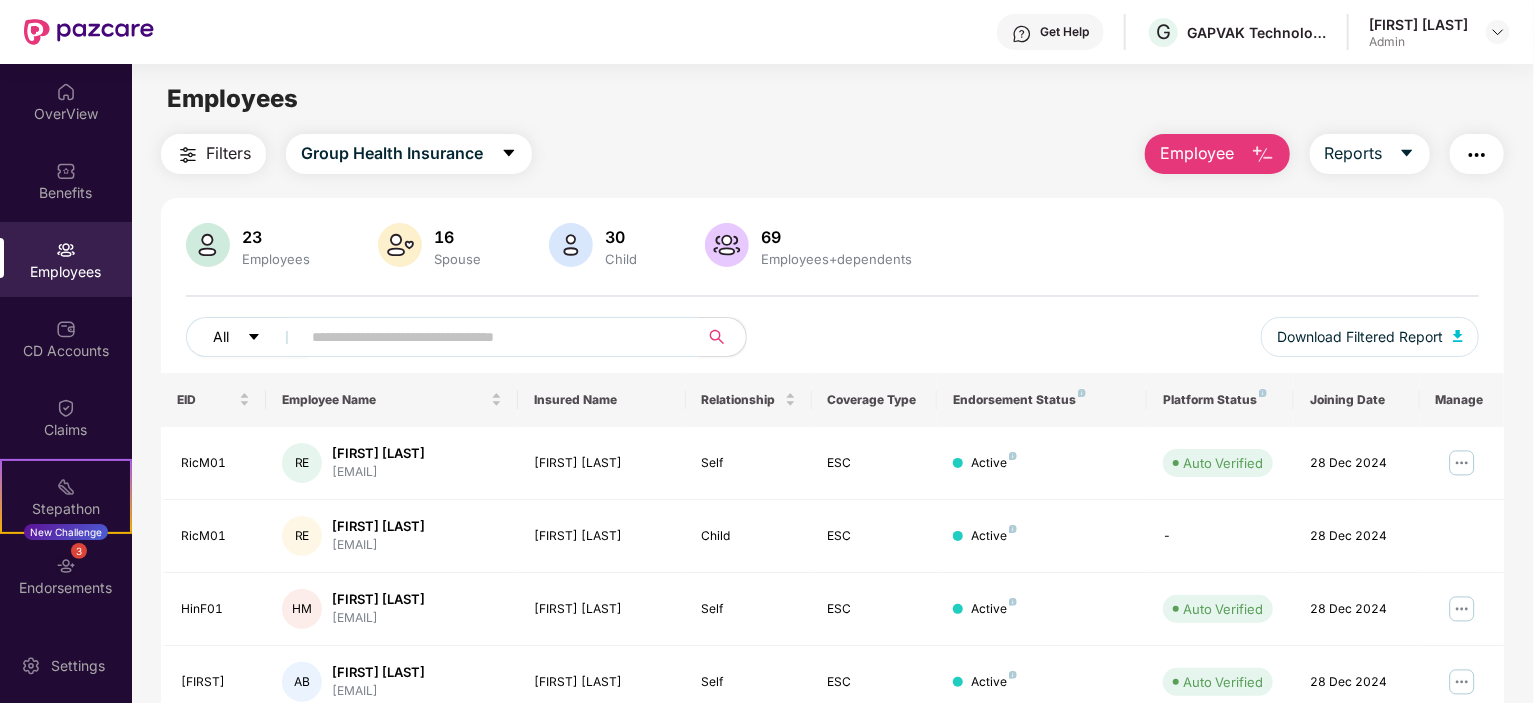 click 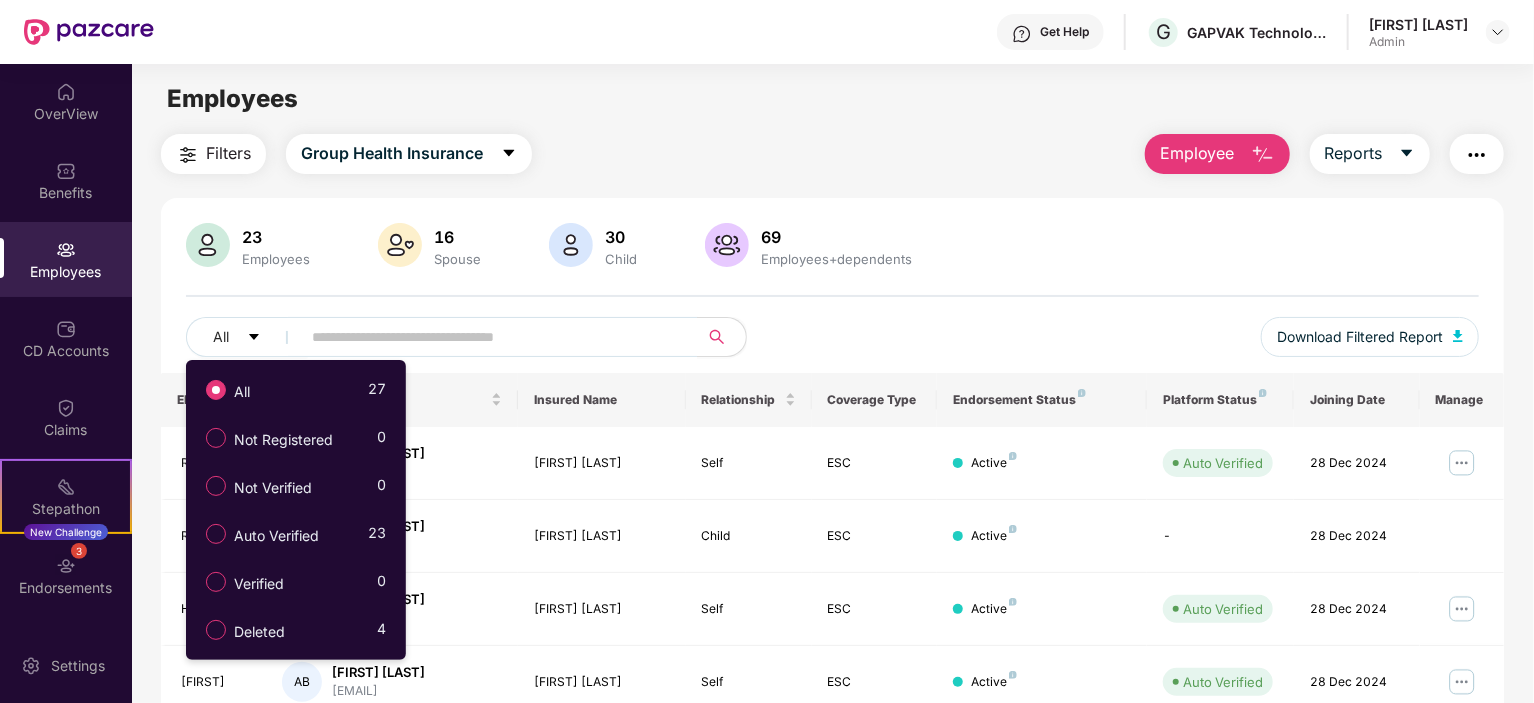 click on "All Download Filtered Report" at bounding box center (832, 345) 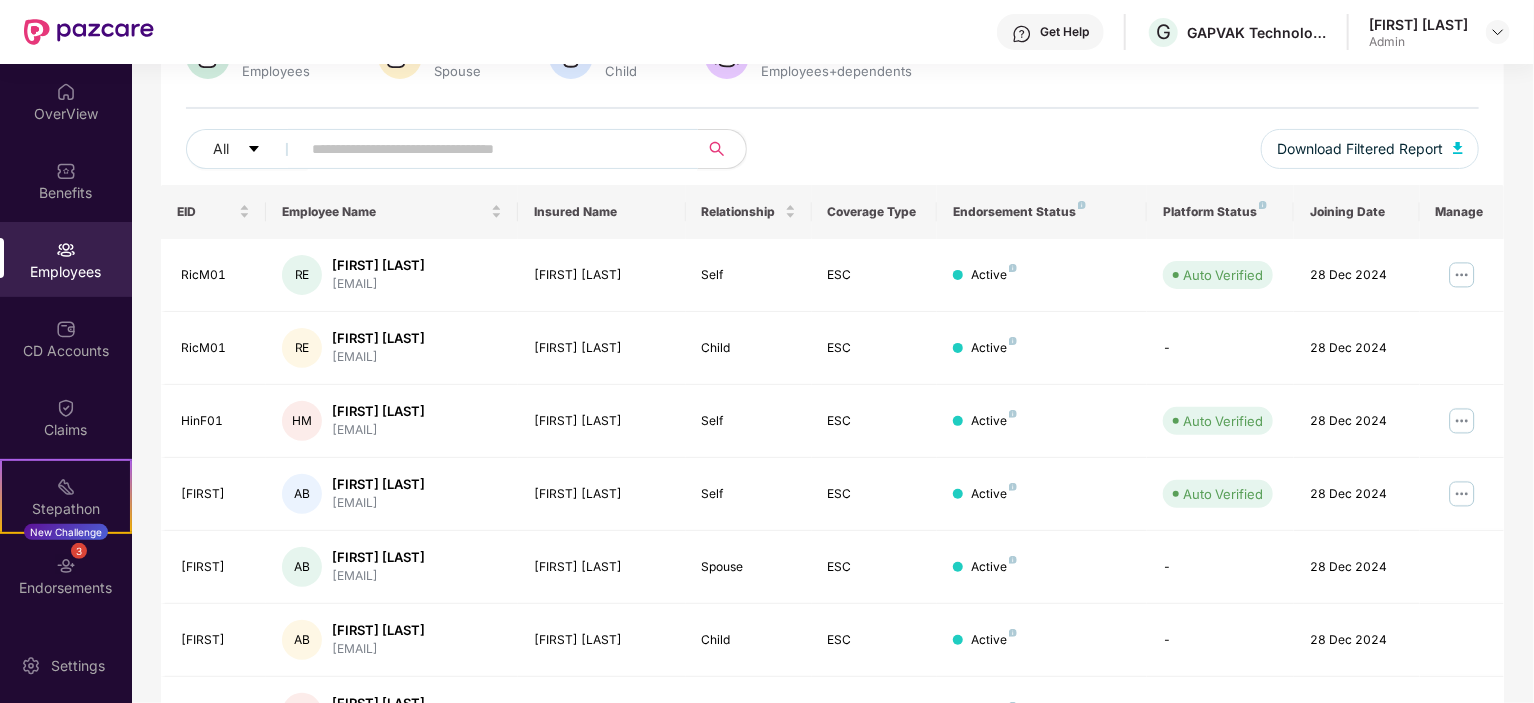 scroll, scrollTop: 0, scrollLeft: 0, axis: both 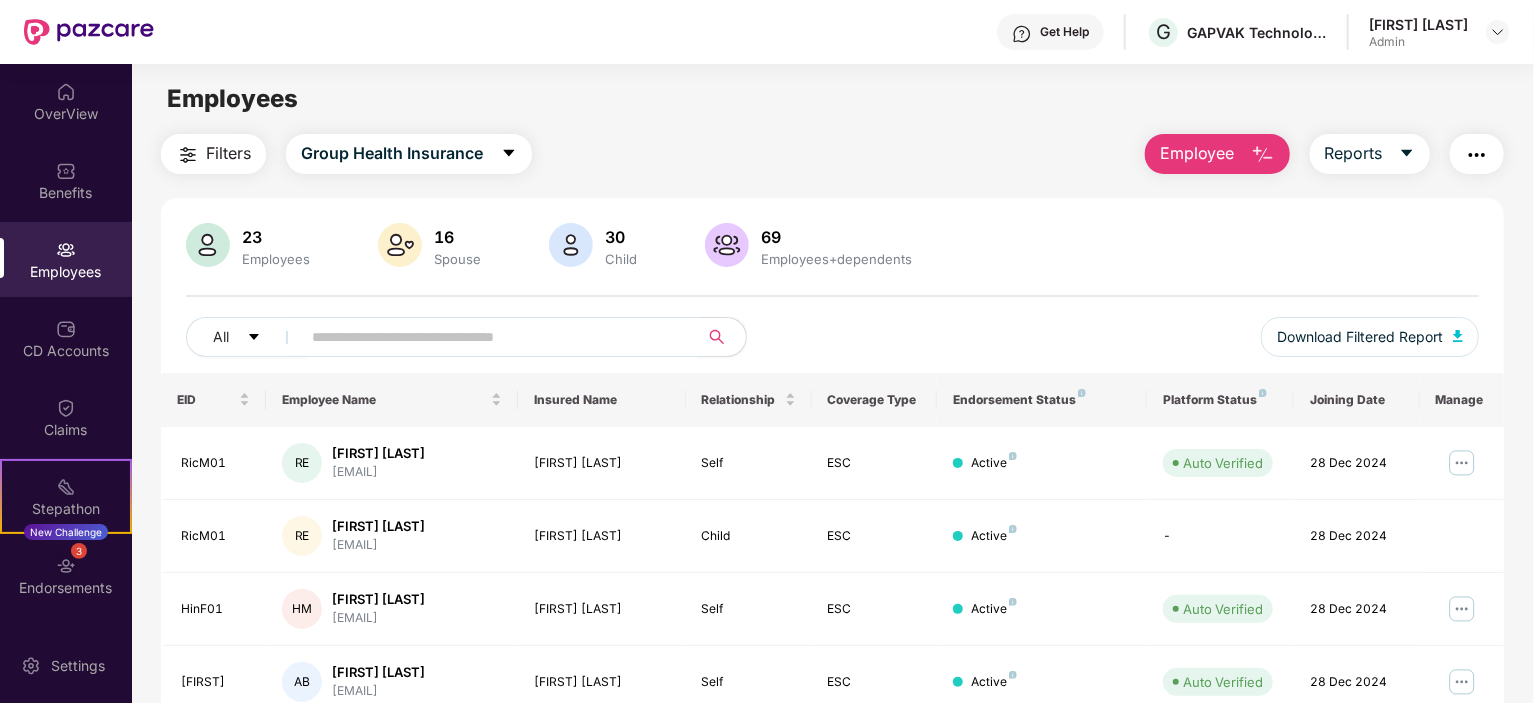 click at bounding box center (491, 337) 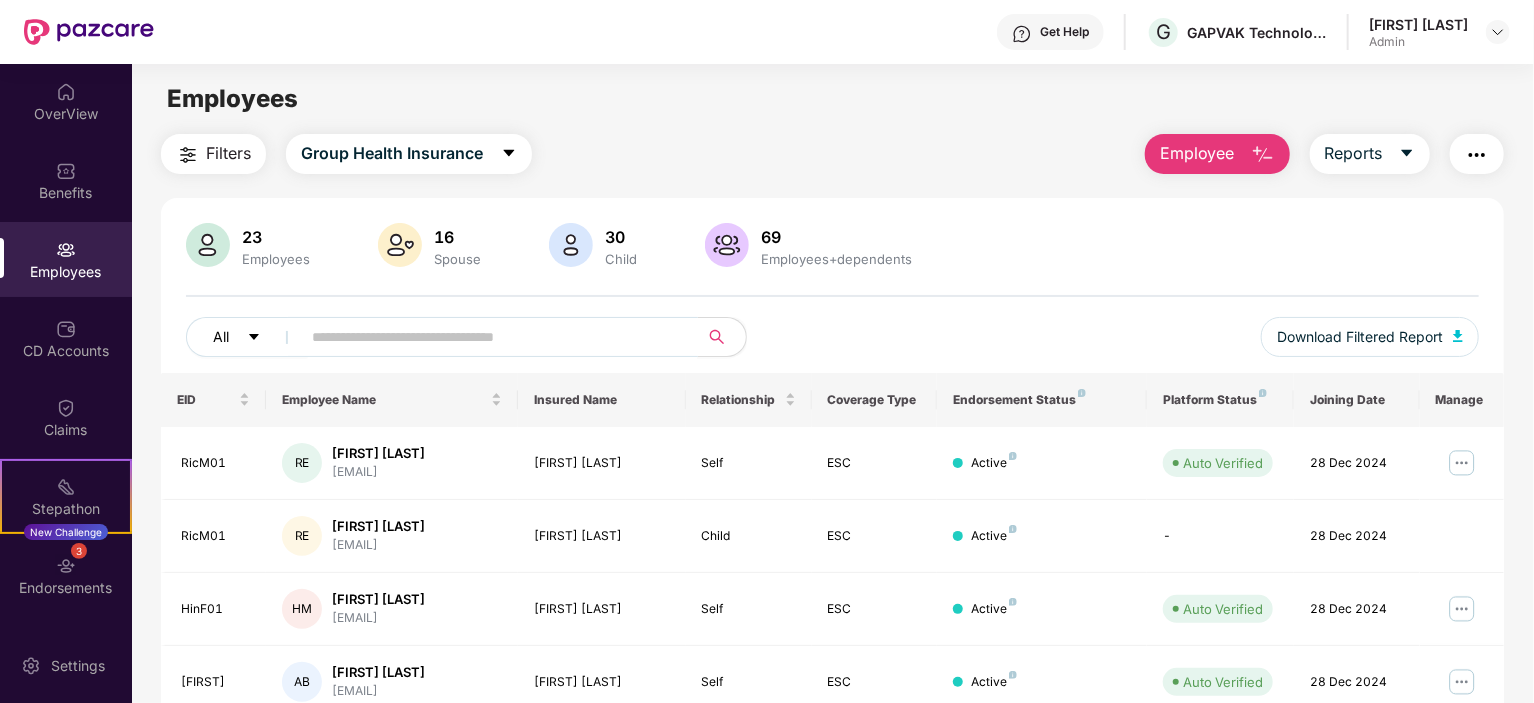 click 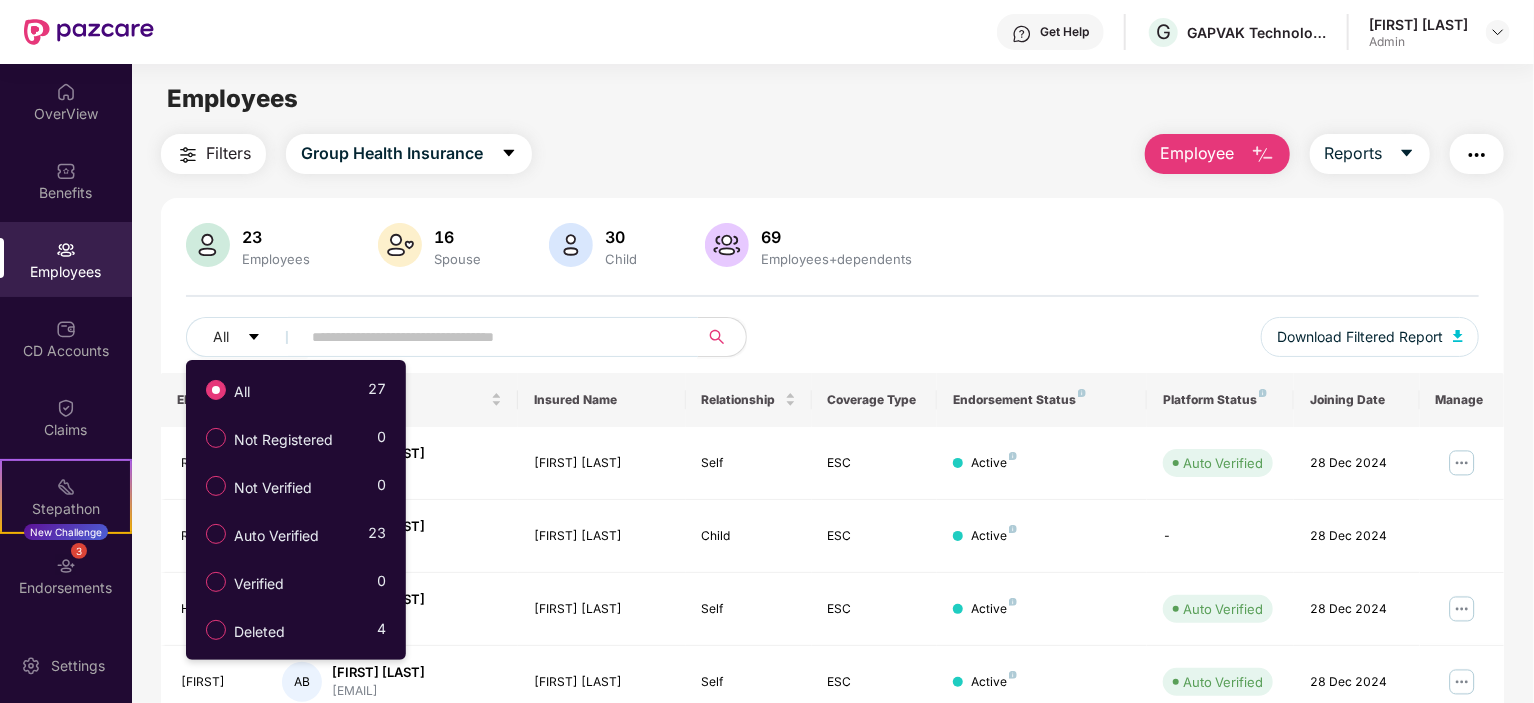 click at bounding box center [491, 337] 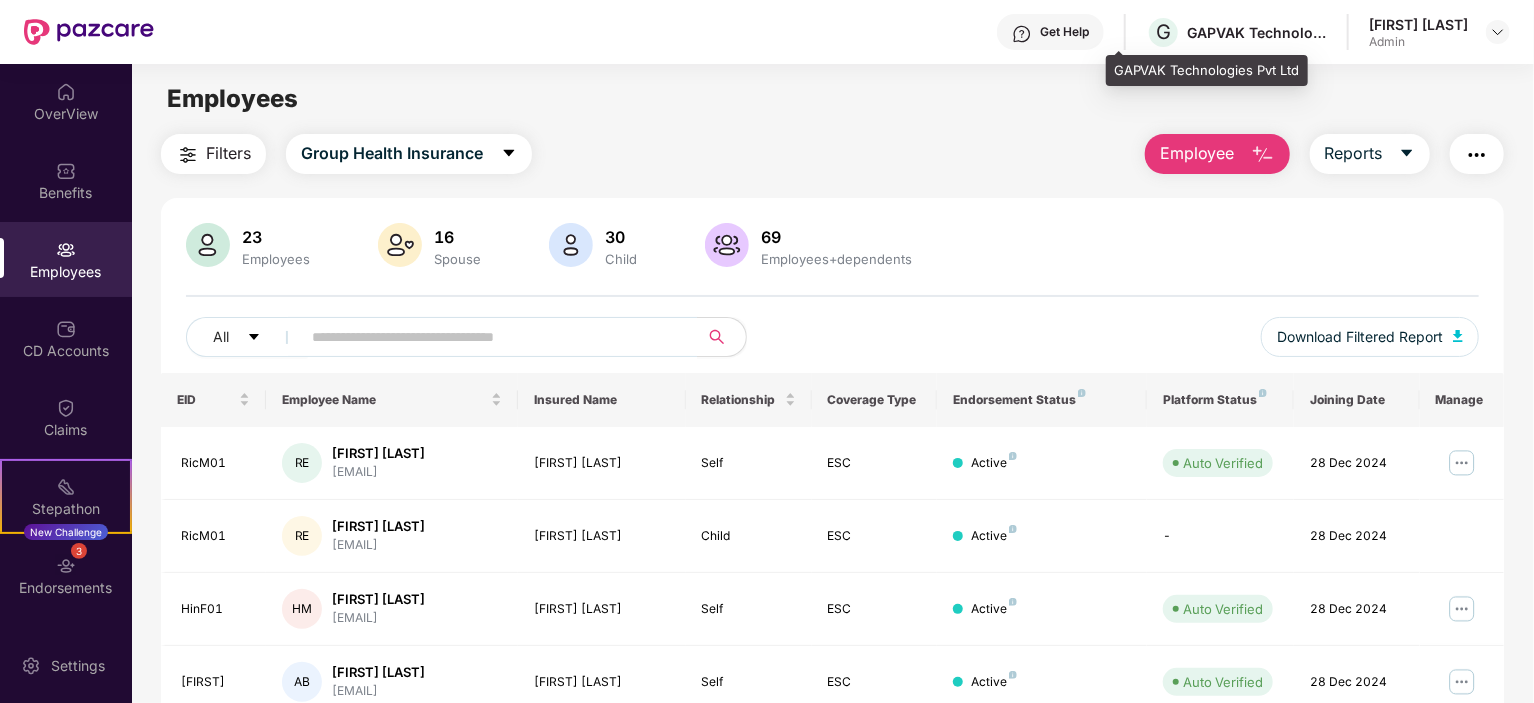 click on "GAPVAK Technologies Pvt Ltd" at bounding box center (1257, 32) 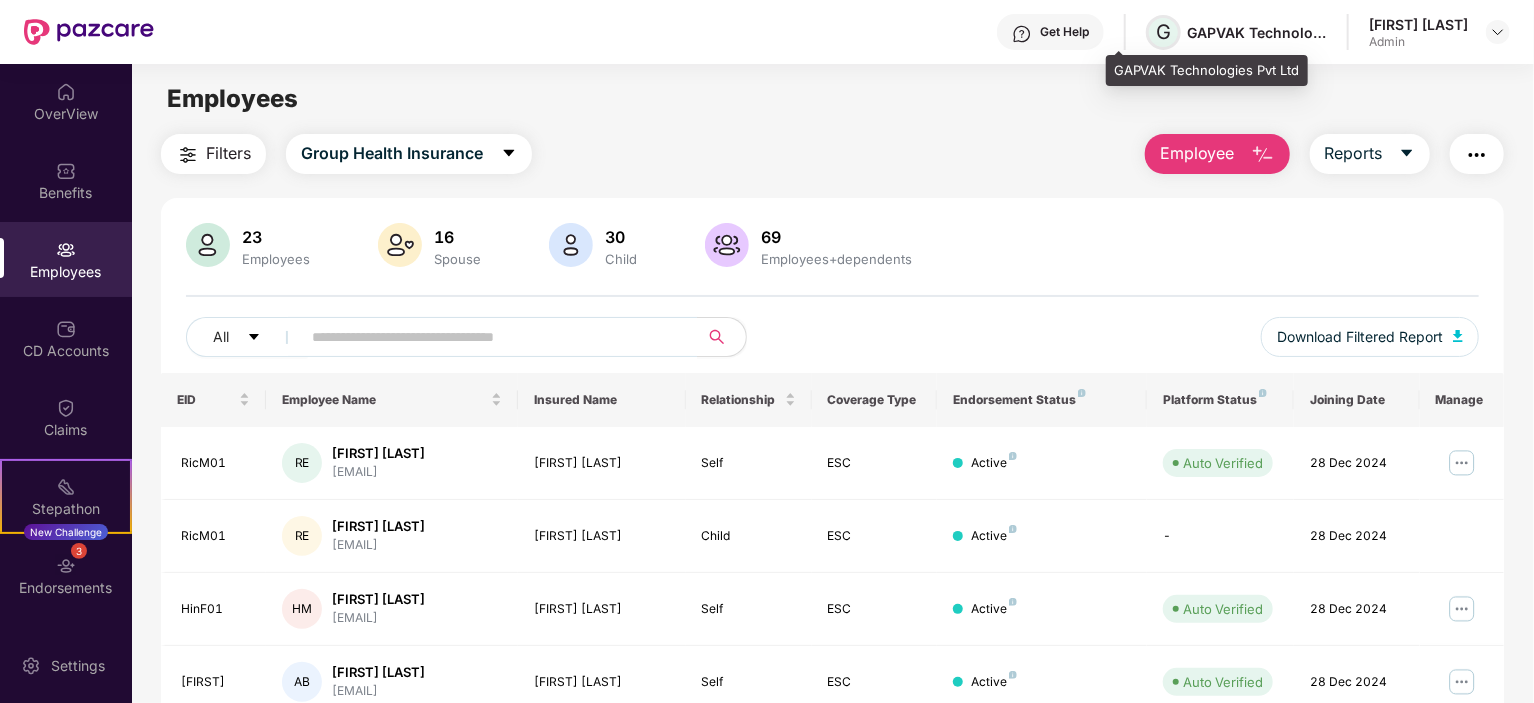 click on "G" at bounding box center (1163, 32) 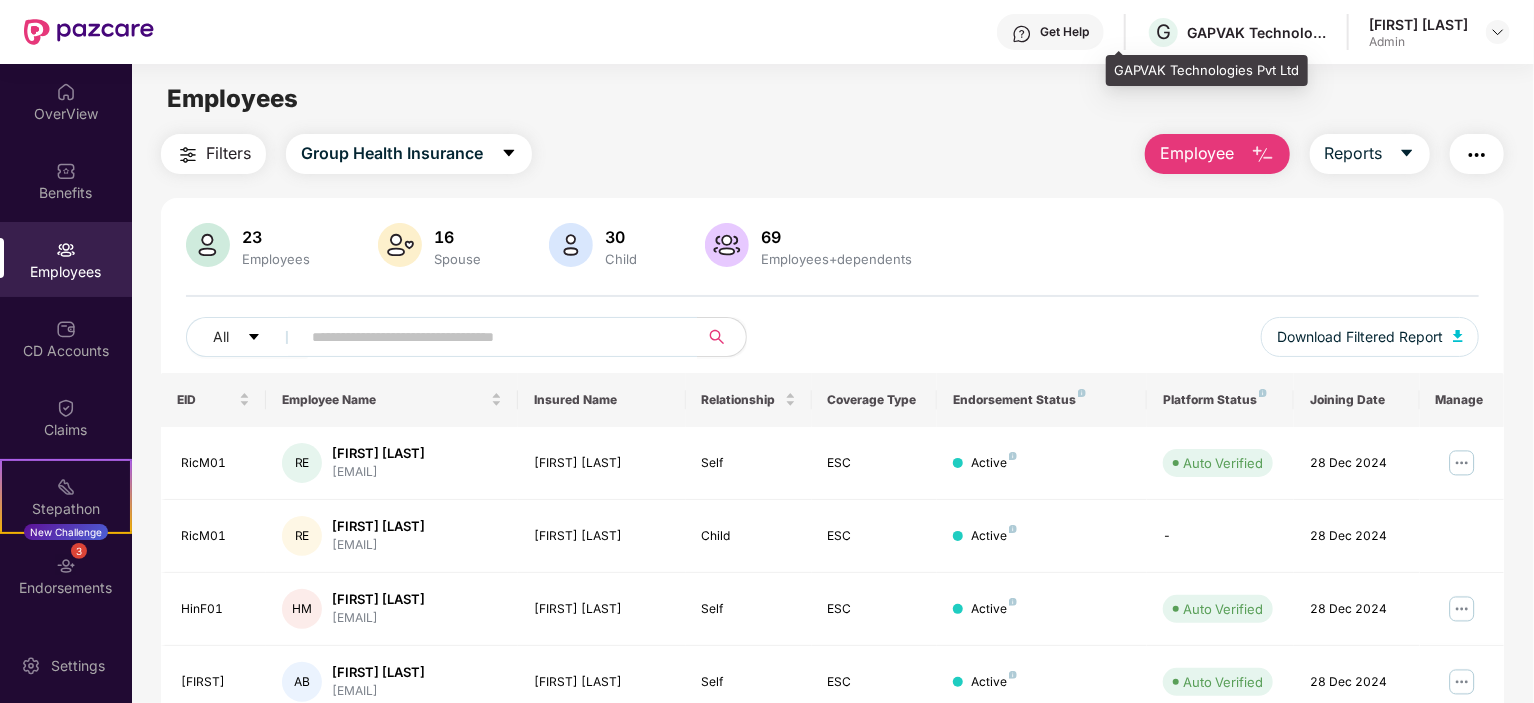 click on "GAPVAK Technologies Pvt Ltd" at bounding box center [1257, 32] 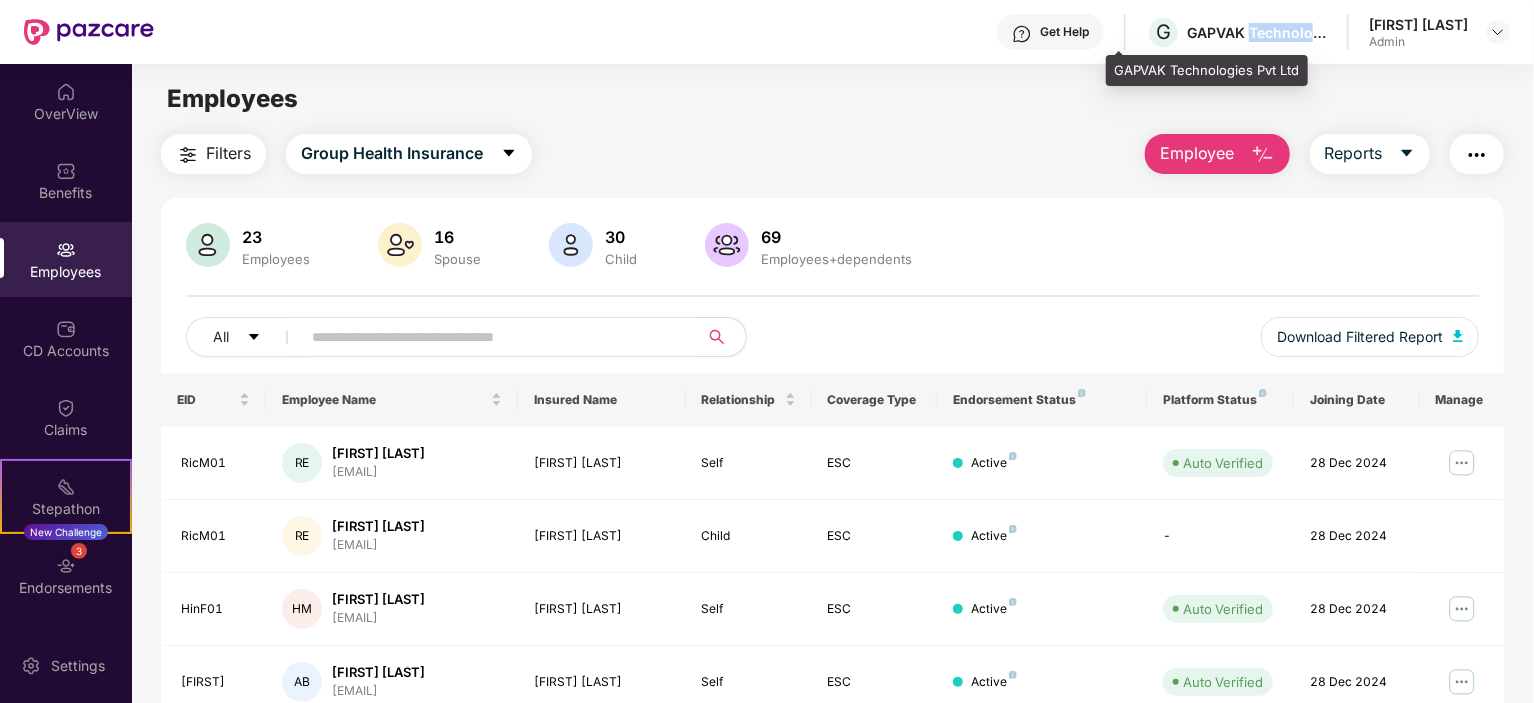 click on "GAPVAK Technologies Pvt Ltd" at bounding box center (1257, 32) 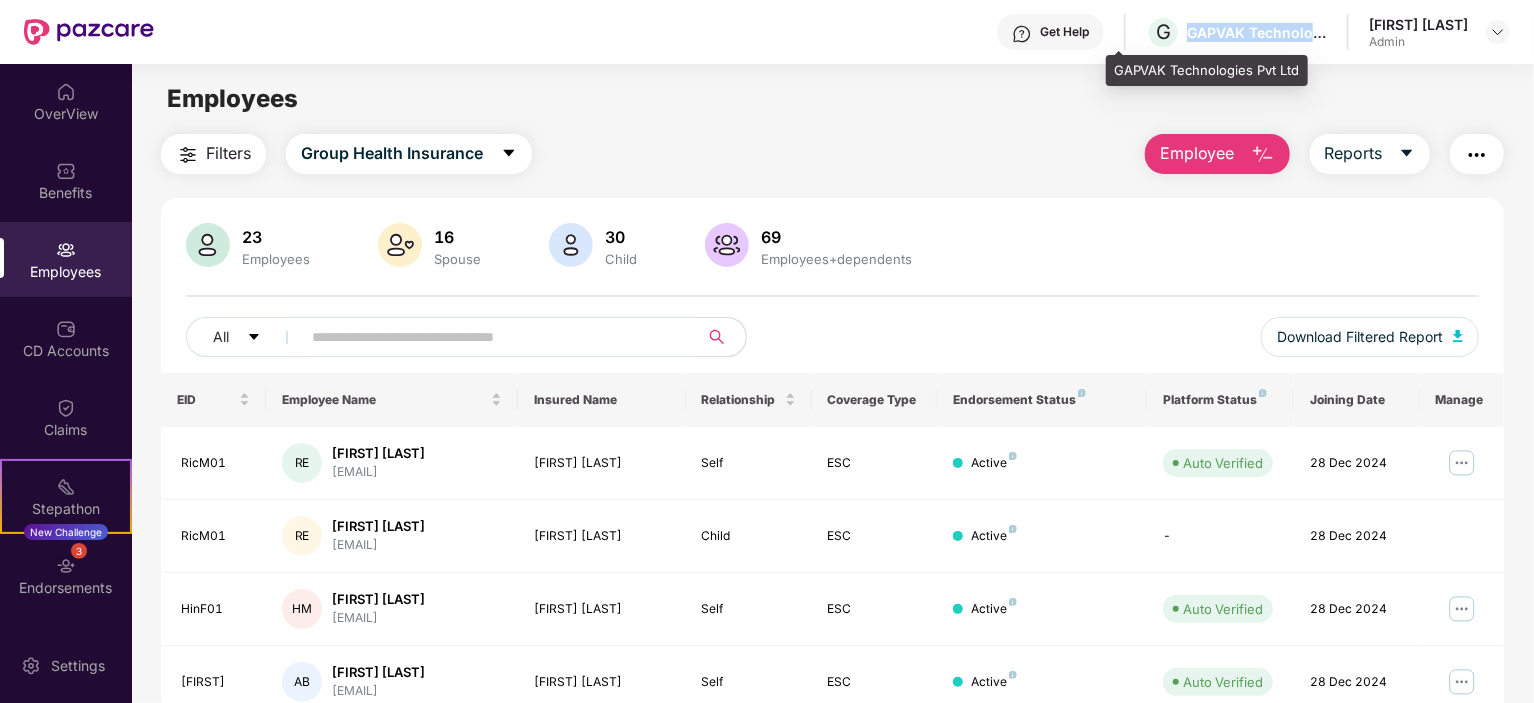 click on "GAPVAK Technologies Pvt Ltd" at bounding box center (1257, 32) 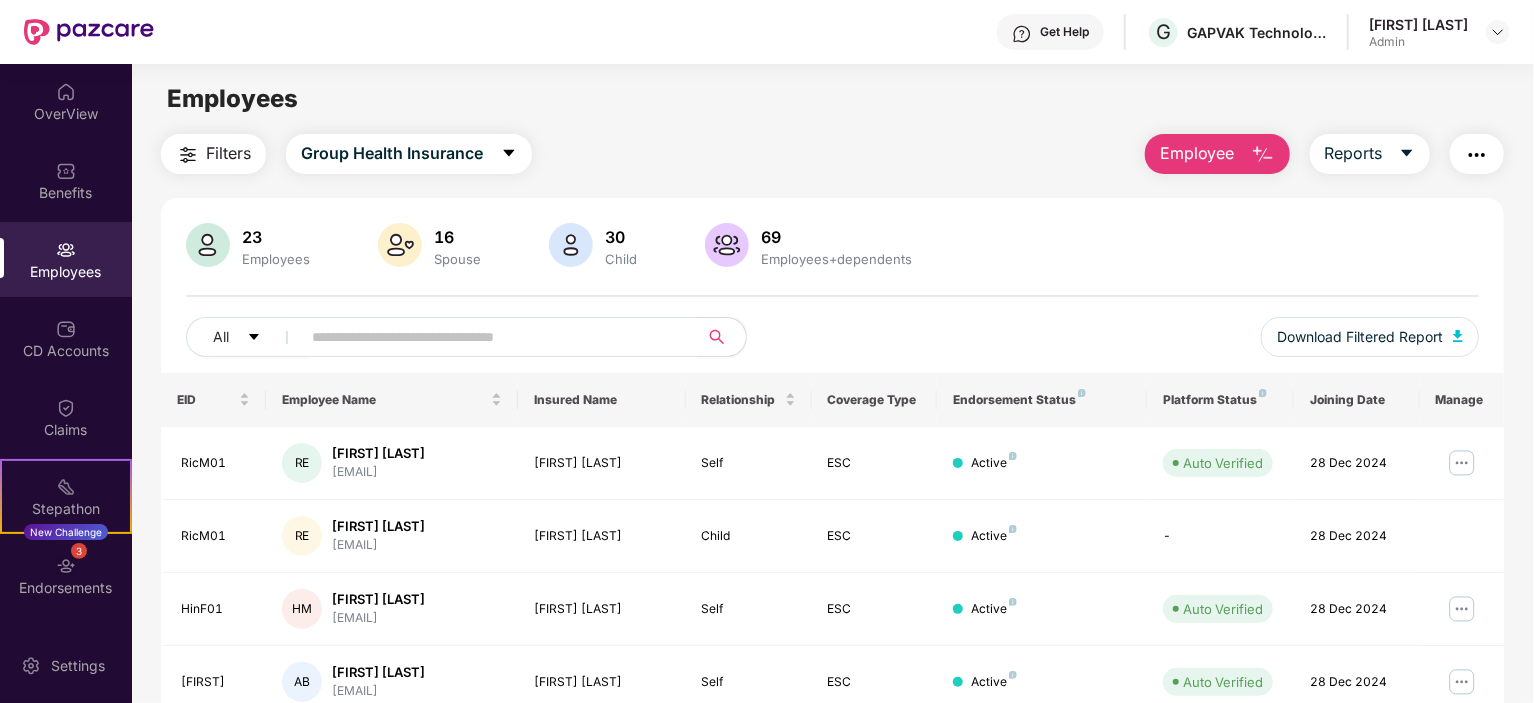 click on "Get Help G GAPVAK Technologies Pvt Ltd  [FIRST] [LAST] Admin" at bounding box center (832, 32) 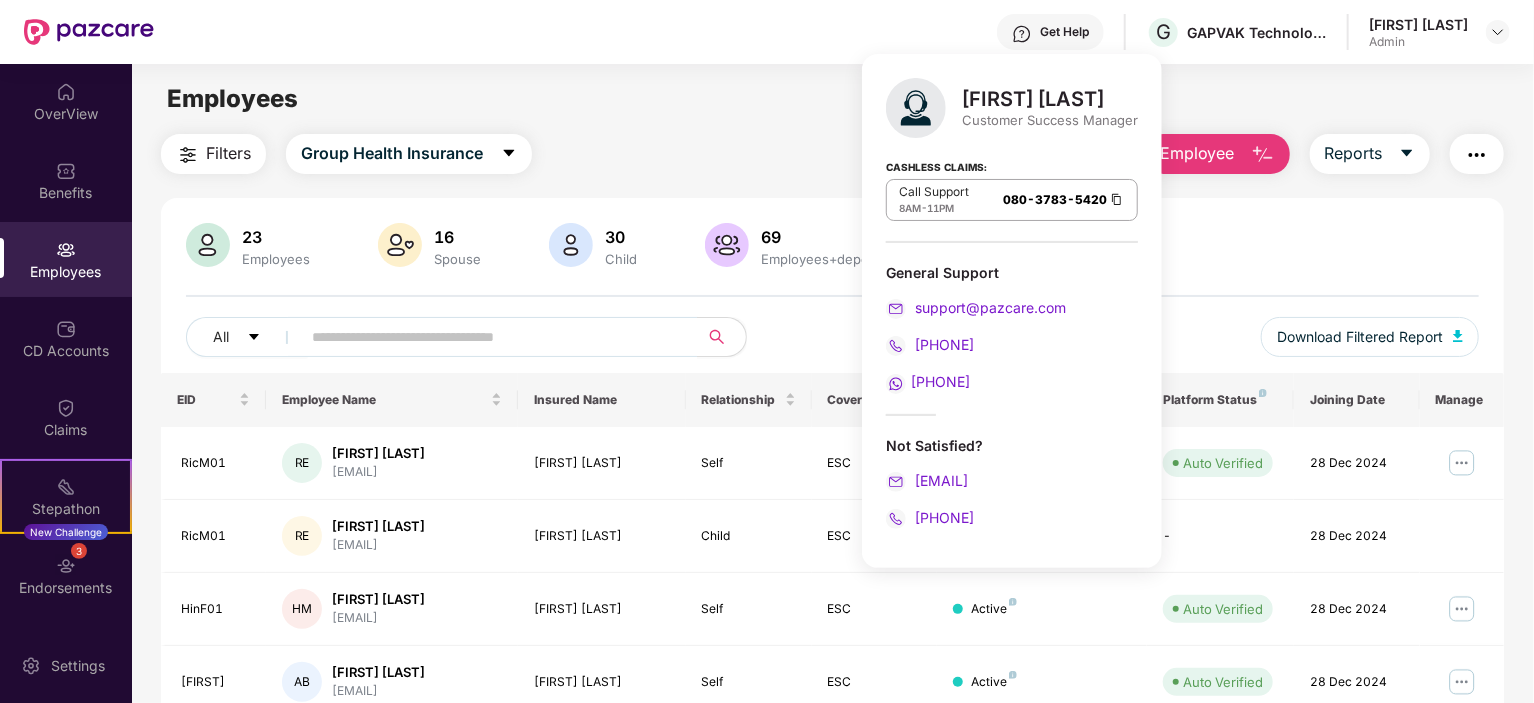 click on "Customer Success Manager" at bounding box center [1050, 120] 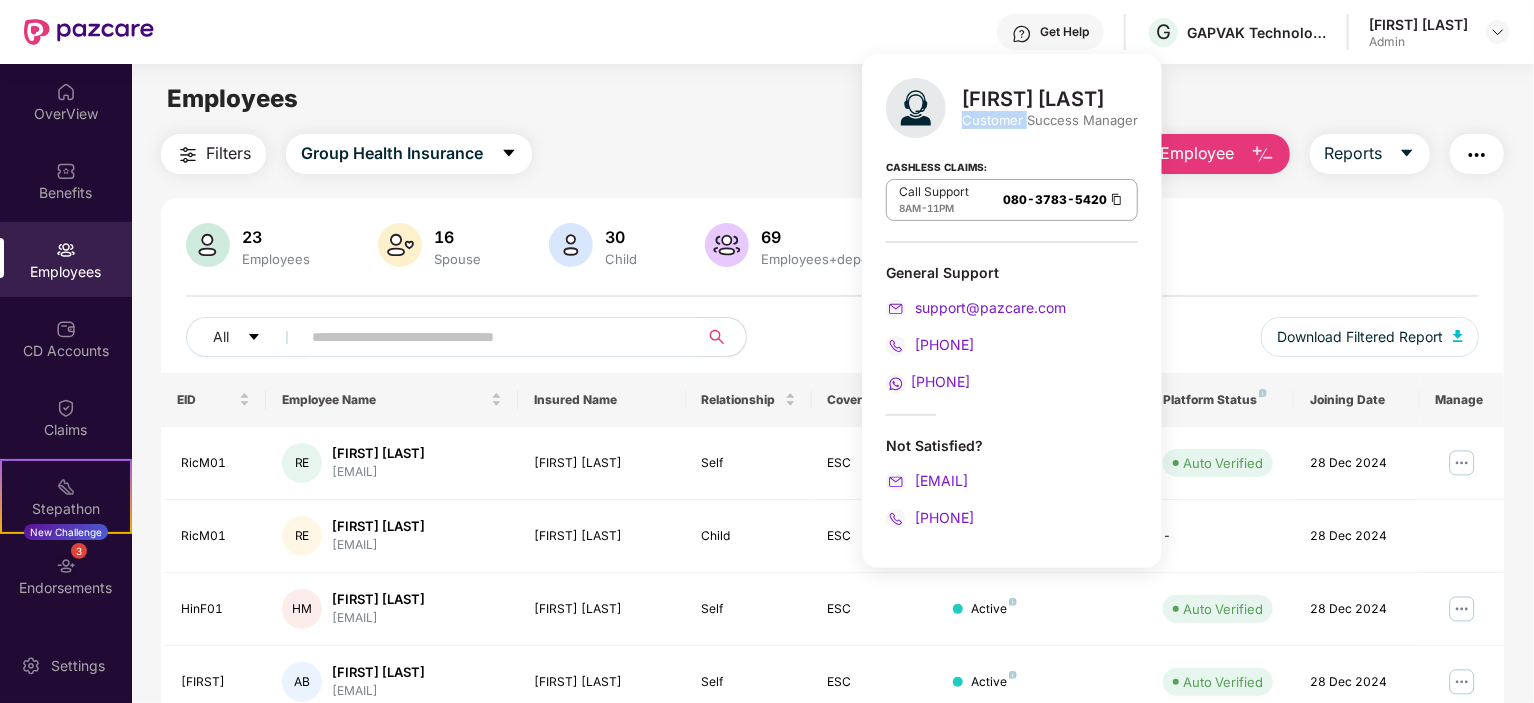 click on "Customer Success Manager" at bounding box center (1050, 120) 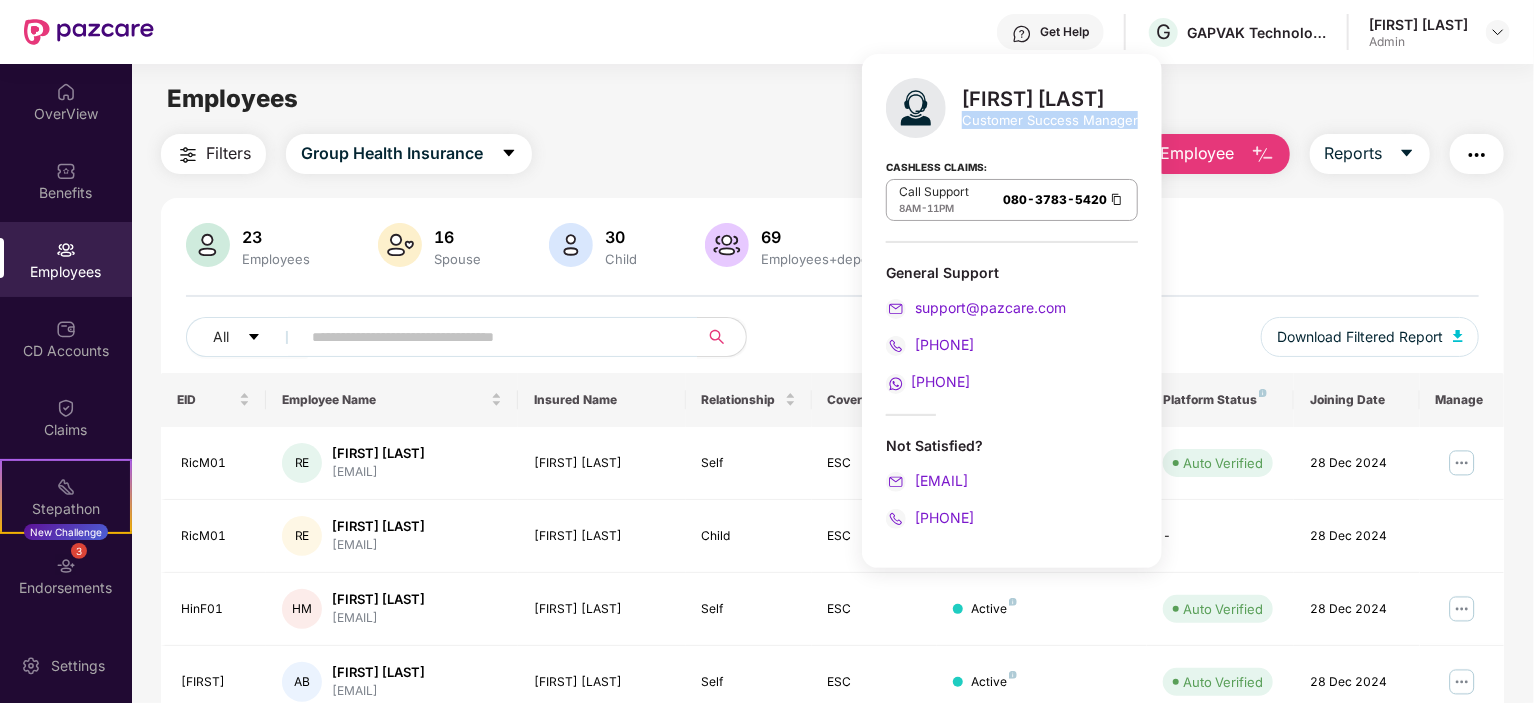 click on "Customer Success Manager" at bounding box center [1050, 120] 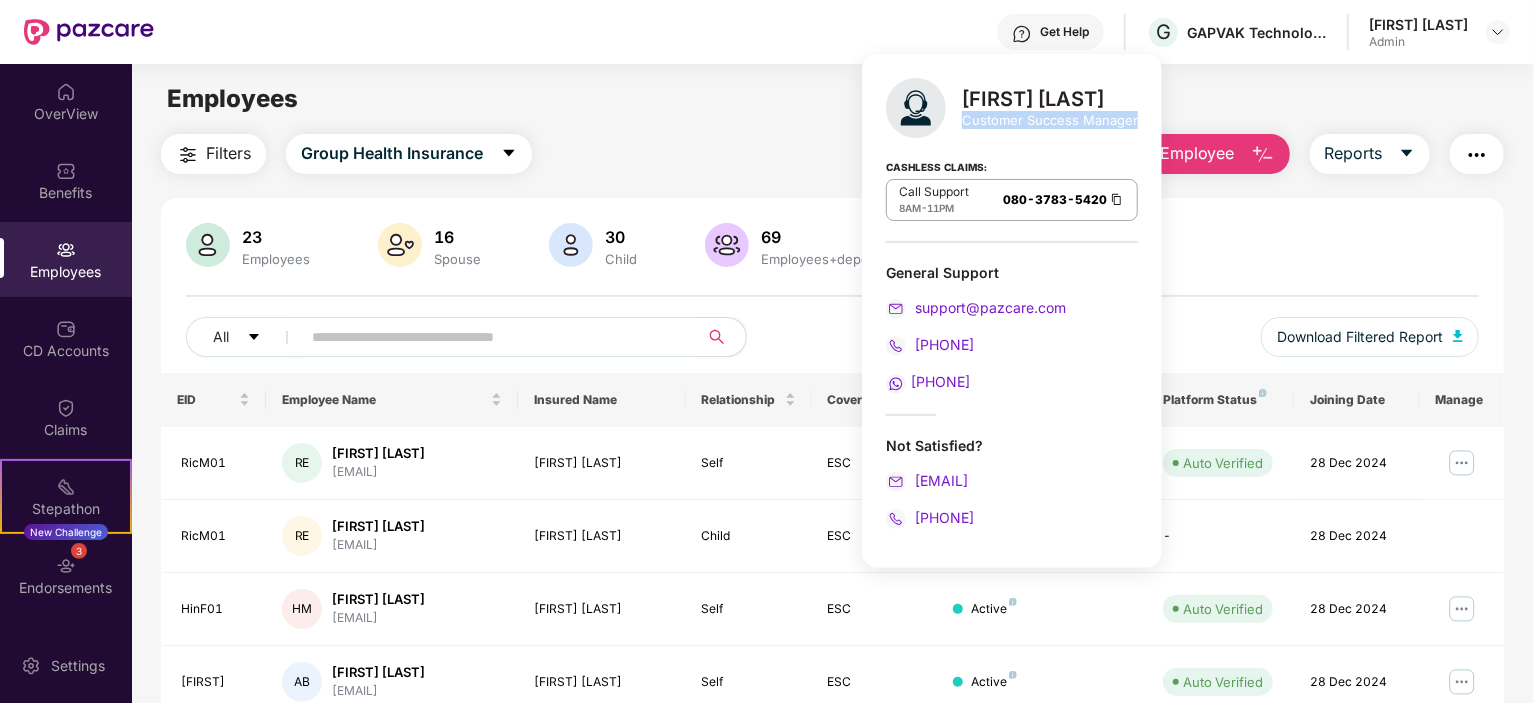 click on "[FIRST] [LAST]" at bounding box center [1012, 108] 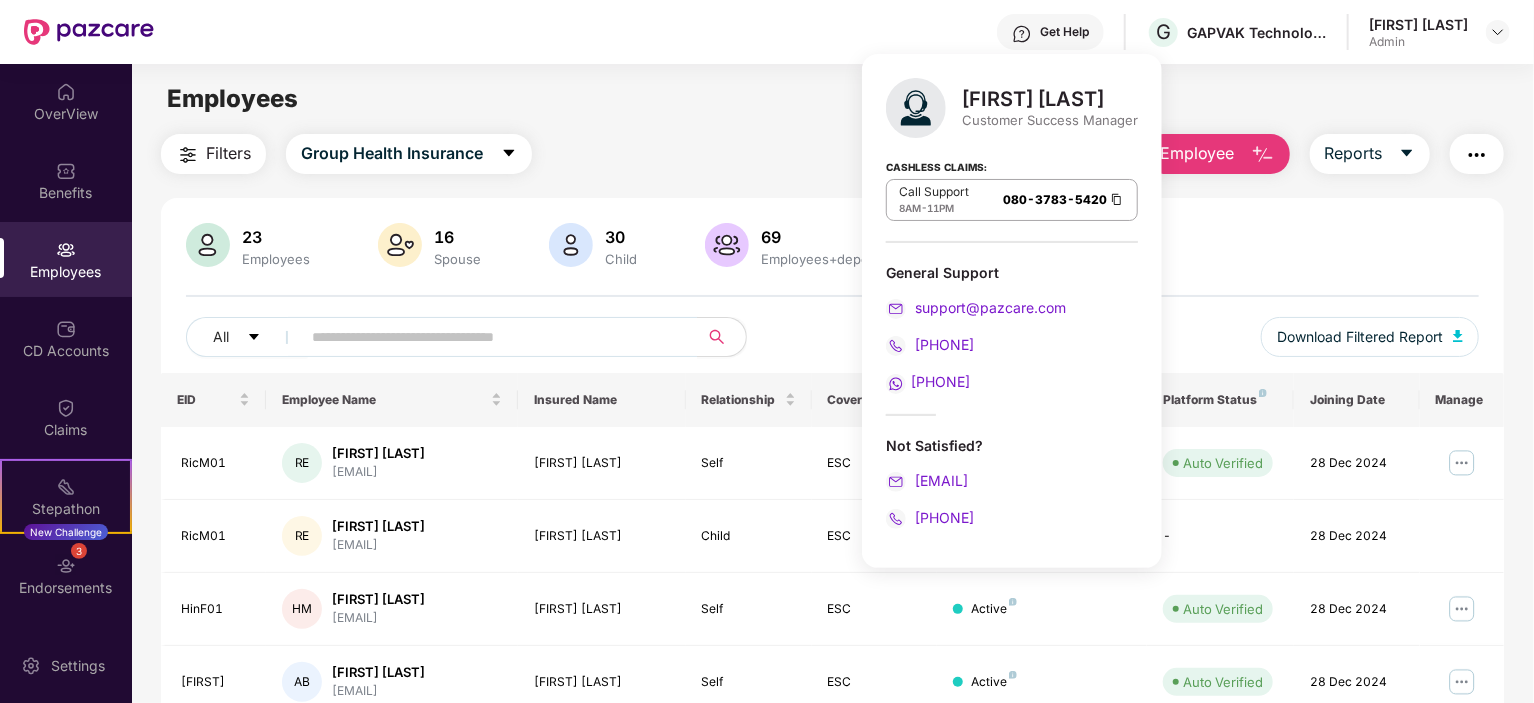 click on "Customer Success Manager" at bounding box center [1050, 120] 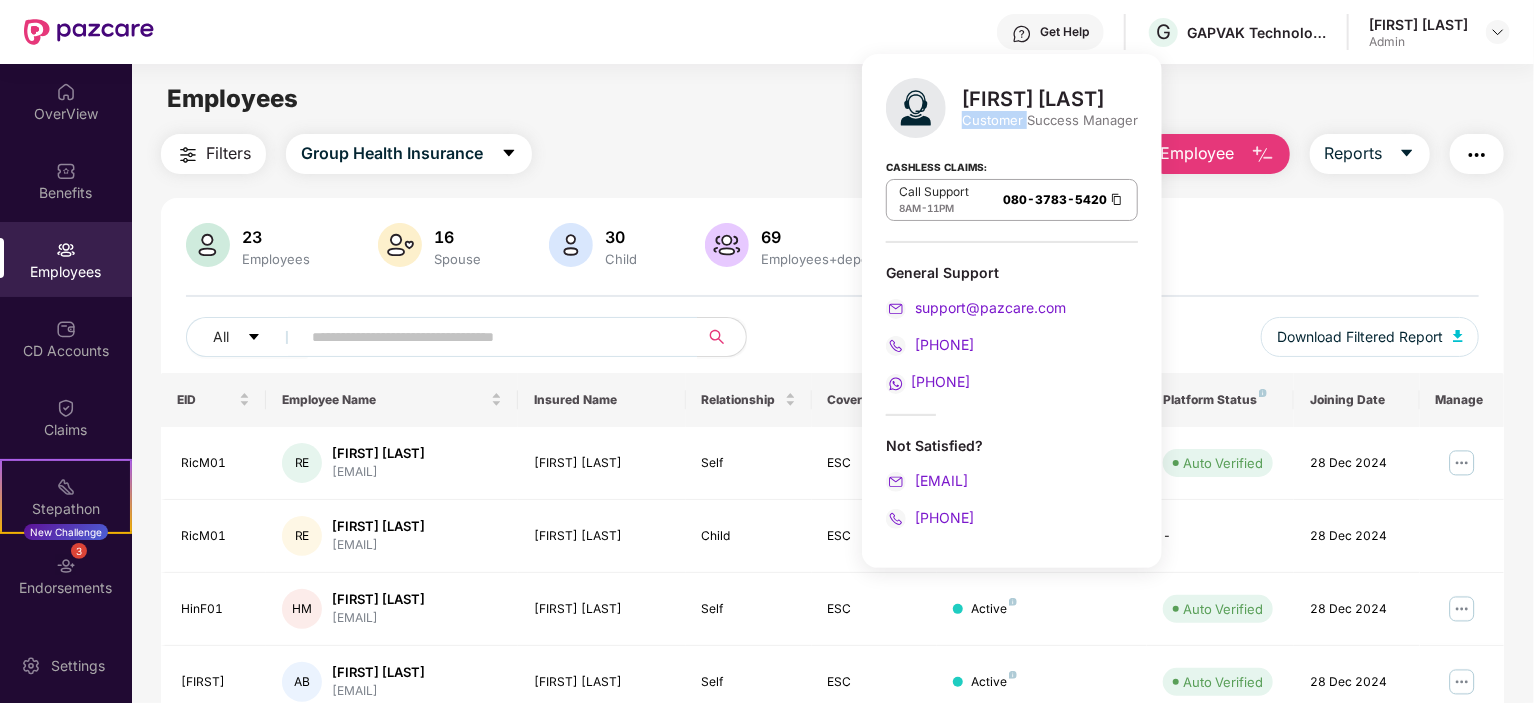 click on "Customer Success Manager" at bounding box center (1050, 120) 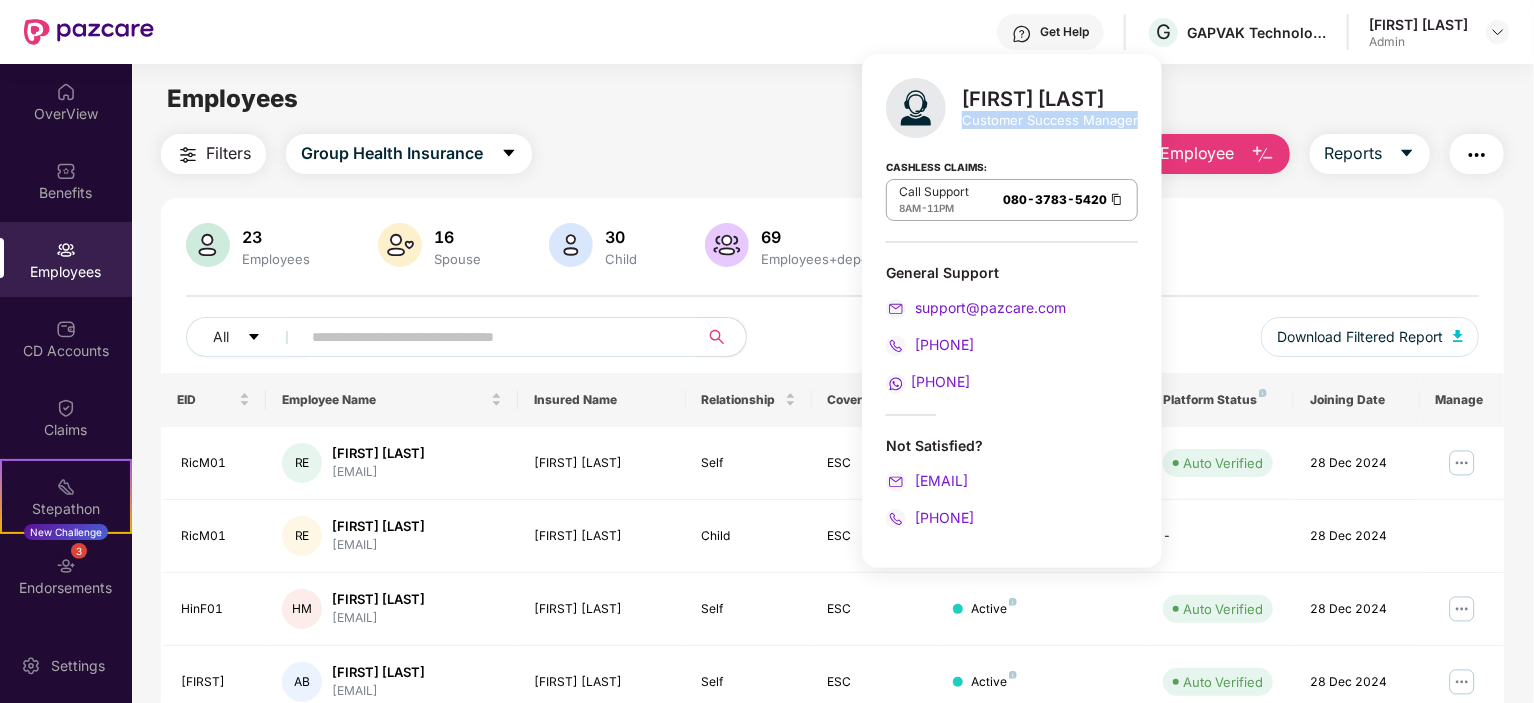 click on "Customer Success Manager" at bounding box center [1050, 120] 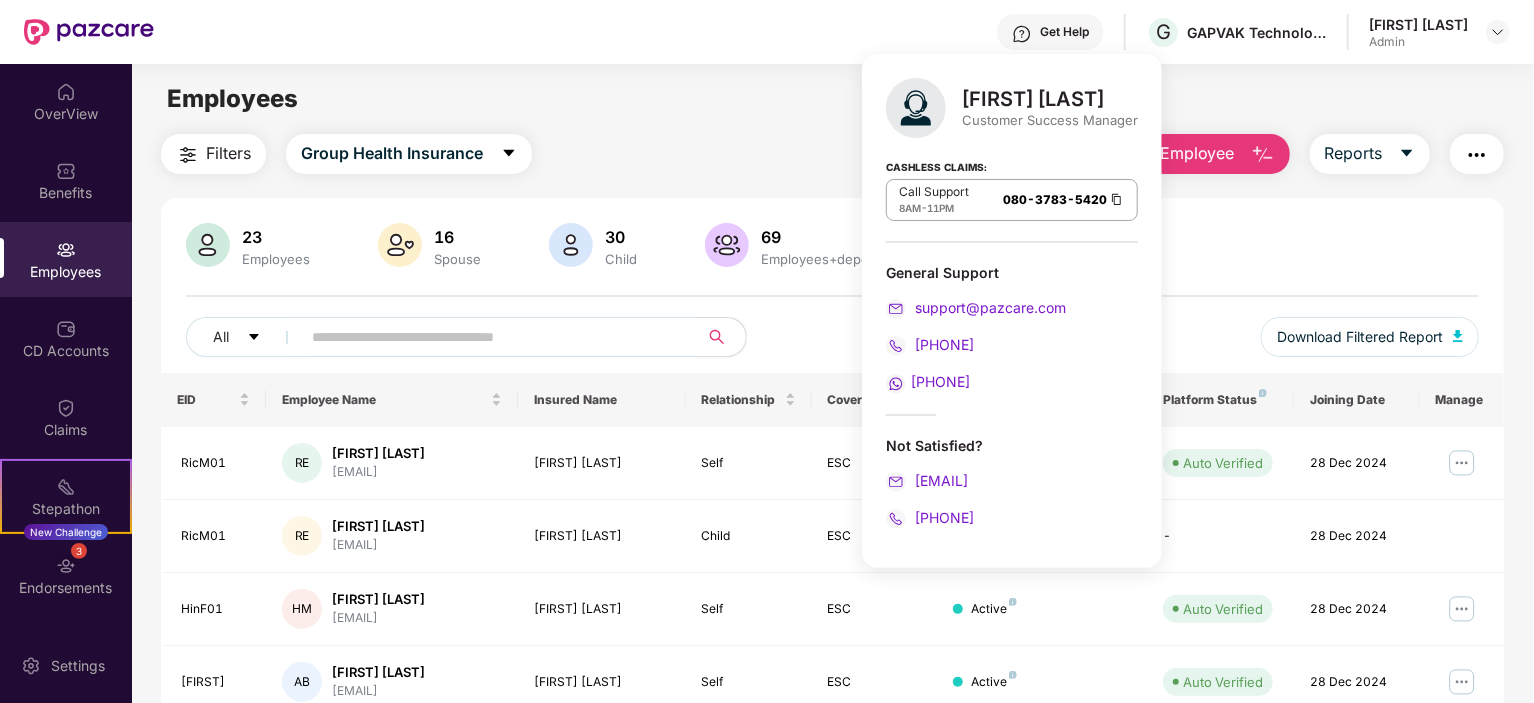 click on "Cashless Claims: Call Support 8AM - 11PM [PHONE]" at bounding box center (1012, 193) 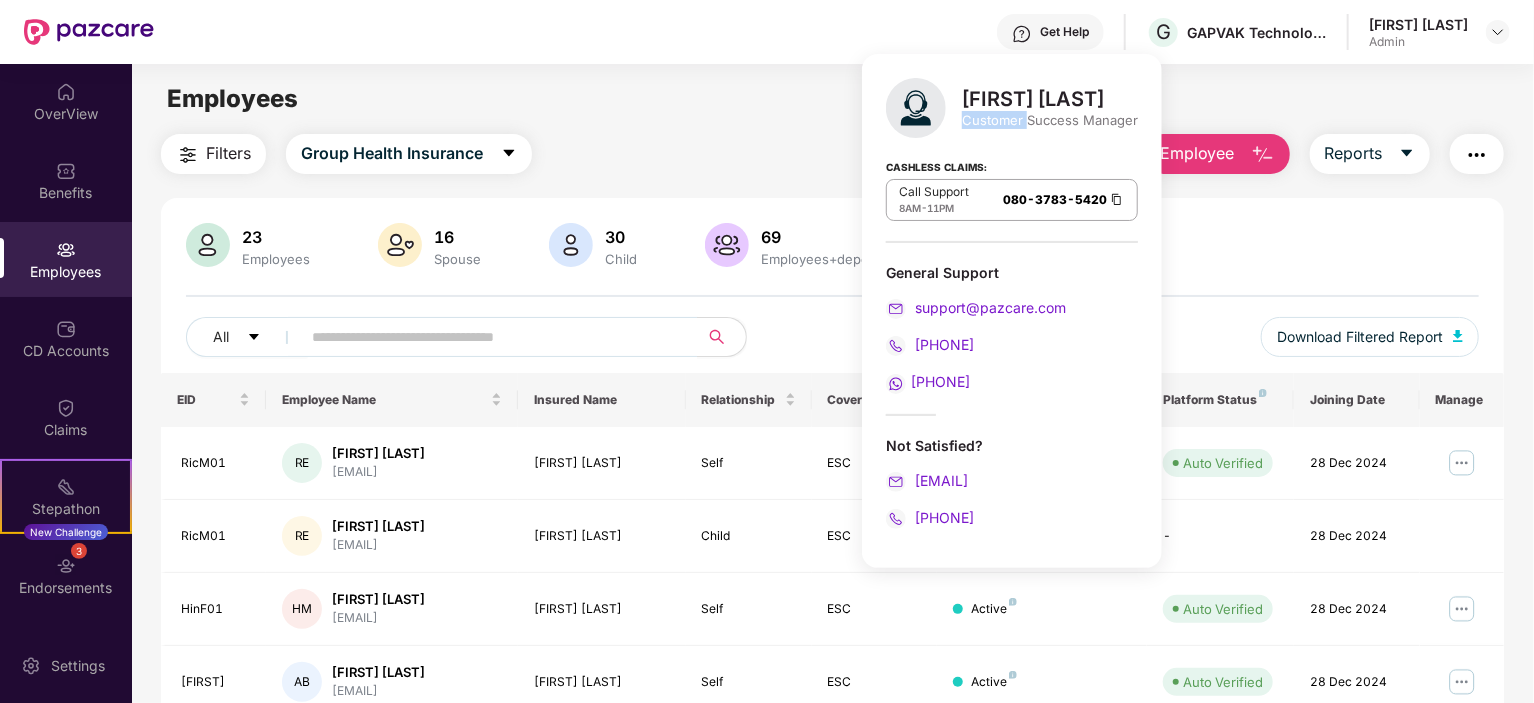 click on "Customer Success Manager" at bounding box center (1050, 120) 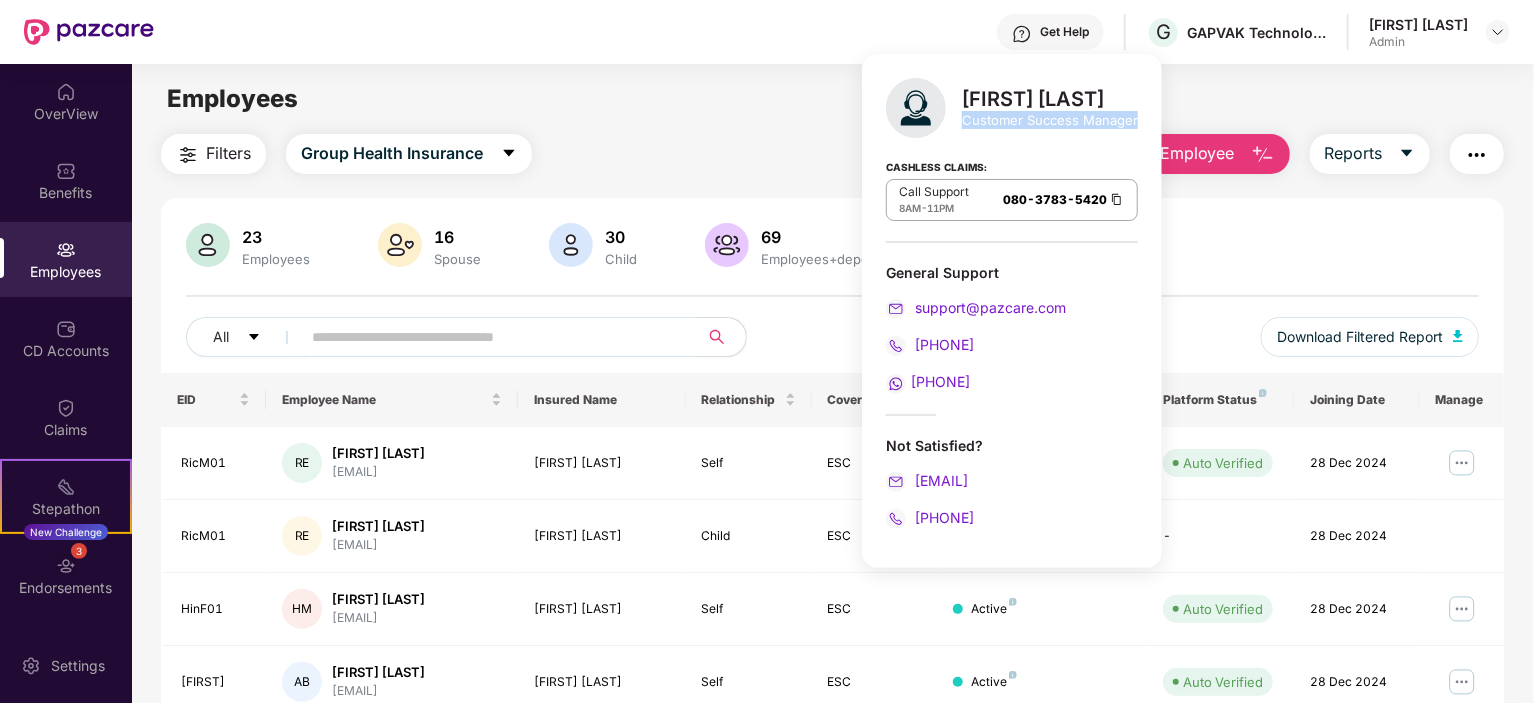 click on "Customer Success Manager" at bounding box center [1050, 120] 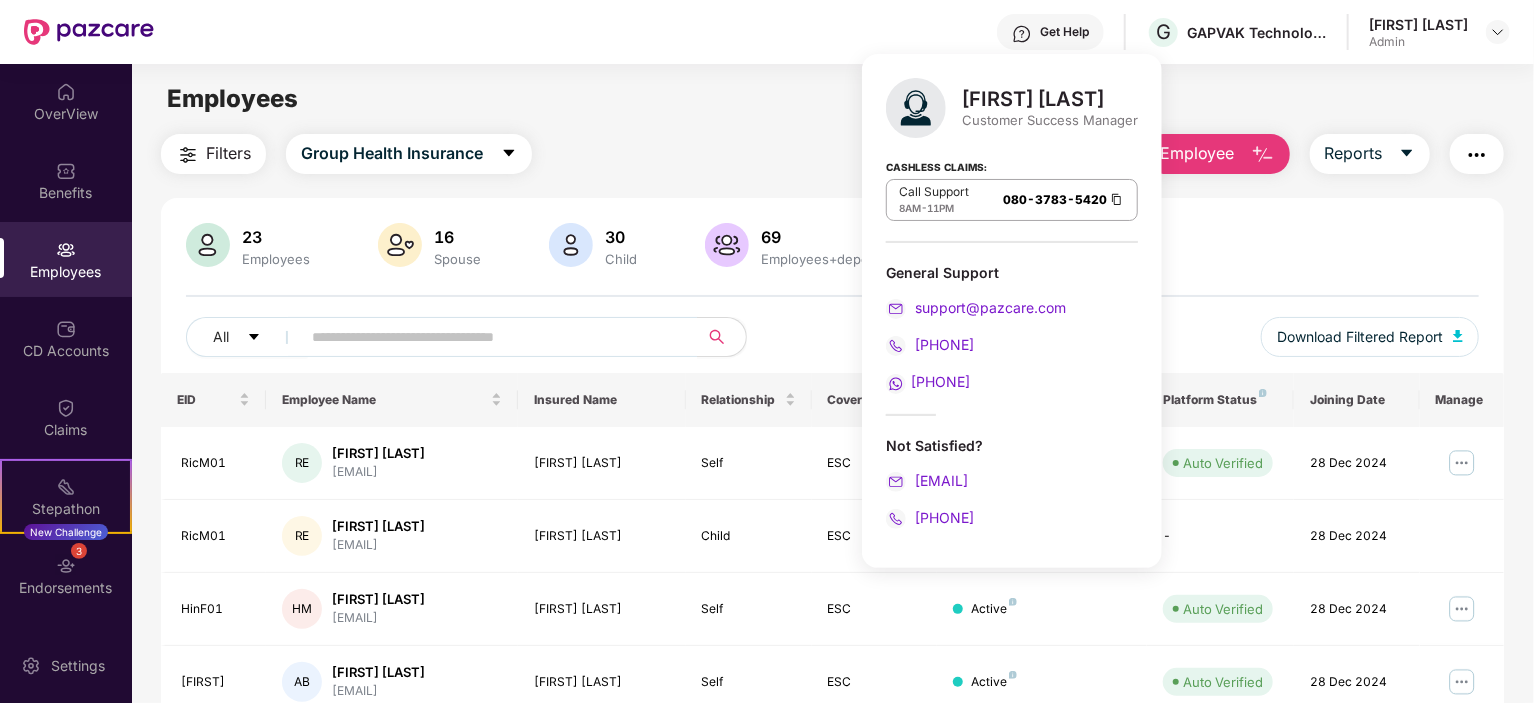 click on "Employees" at bounding box center (832, 99) 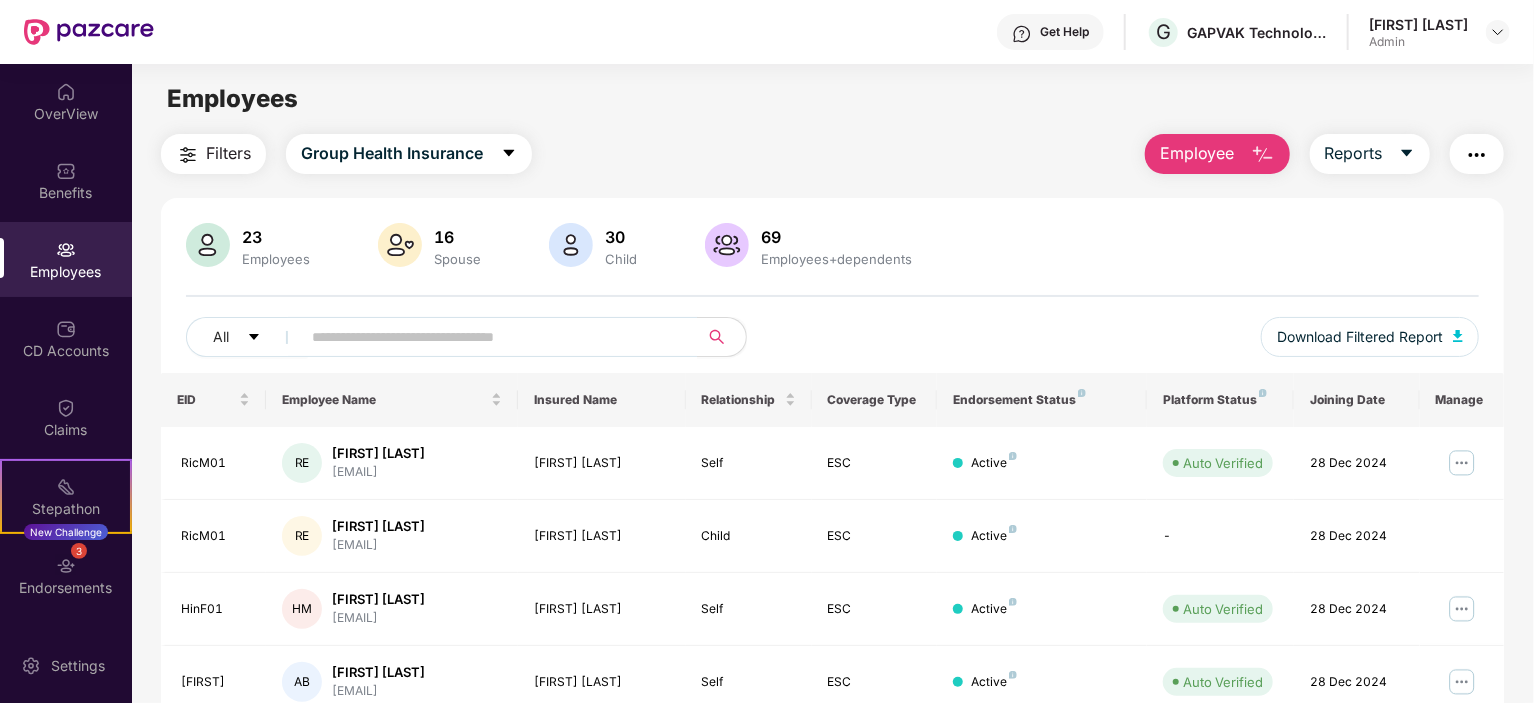 click on "Get Help" at bounding box center (1050, 32) 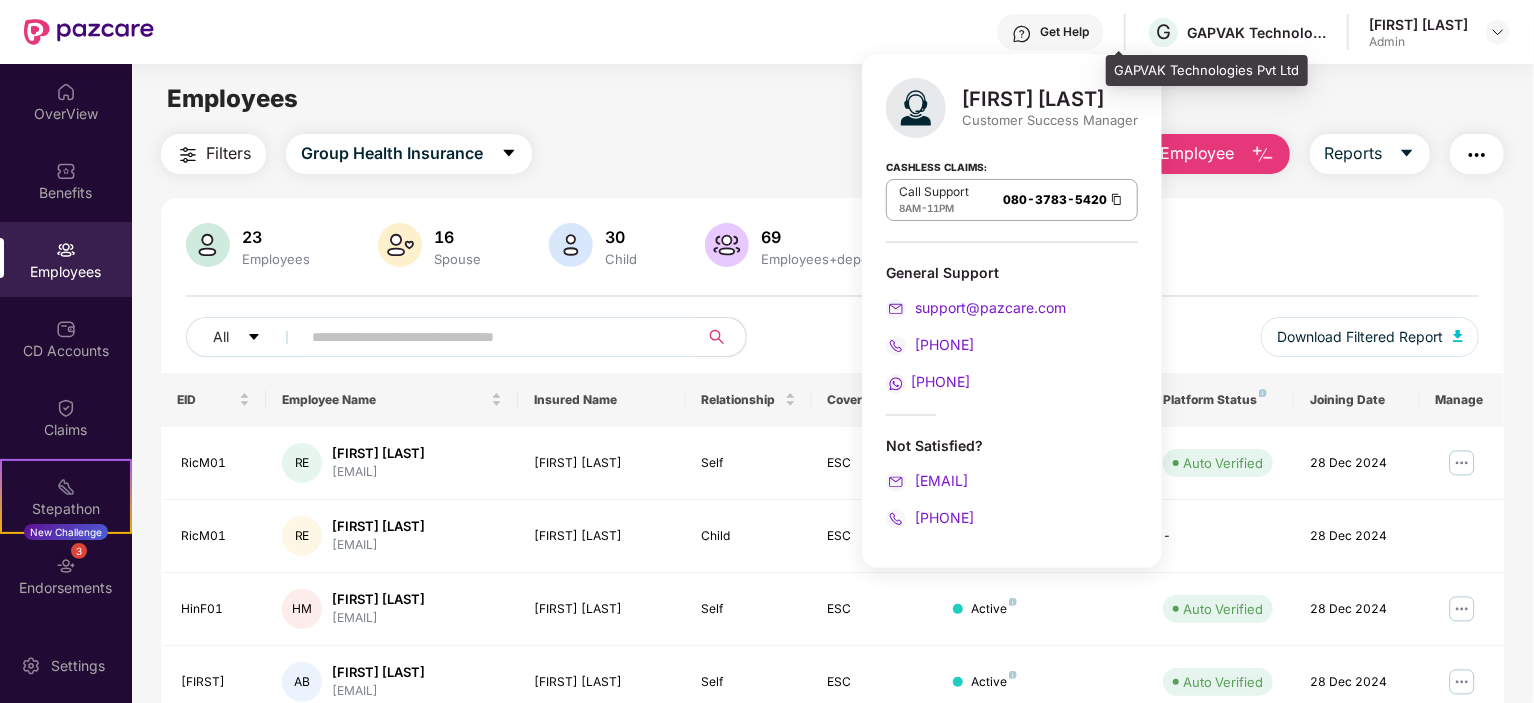 click on "GAPVAK Technologies Pvt Ltd" at bounding box center (1257, 32) 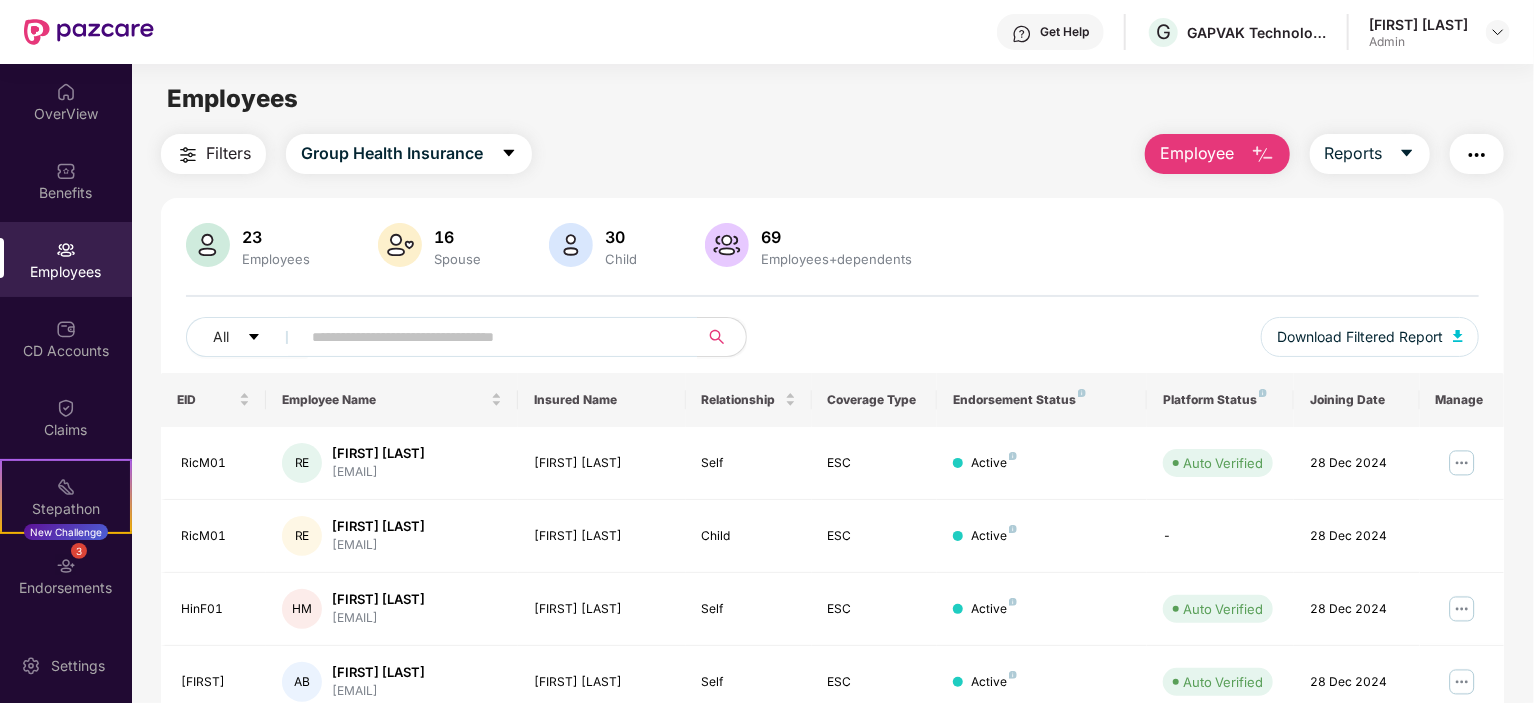 click on "[FIRST] [LAST]" at bounding box center [1418, 24] 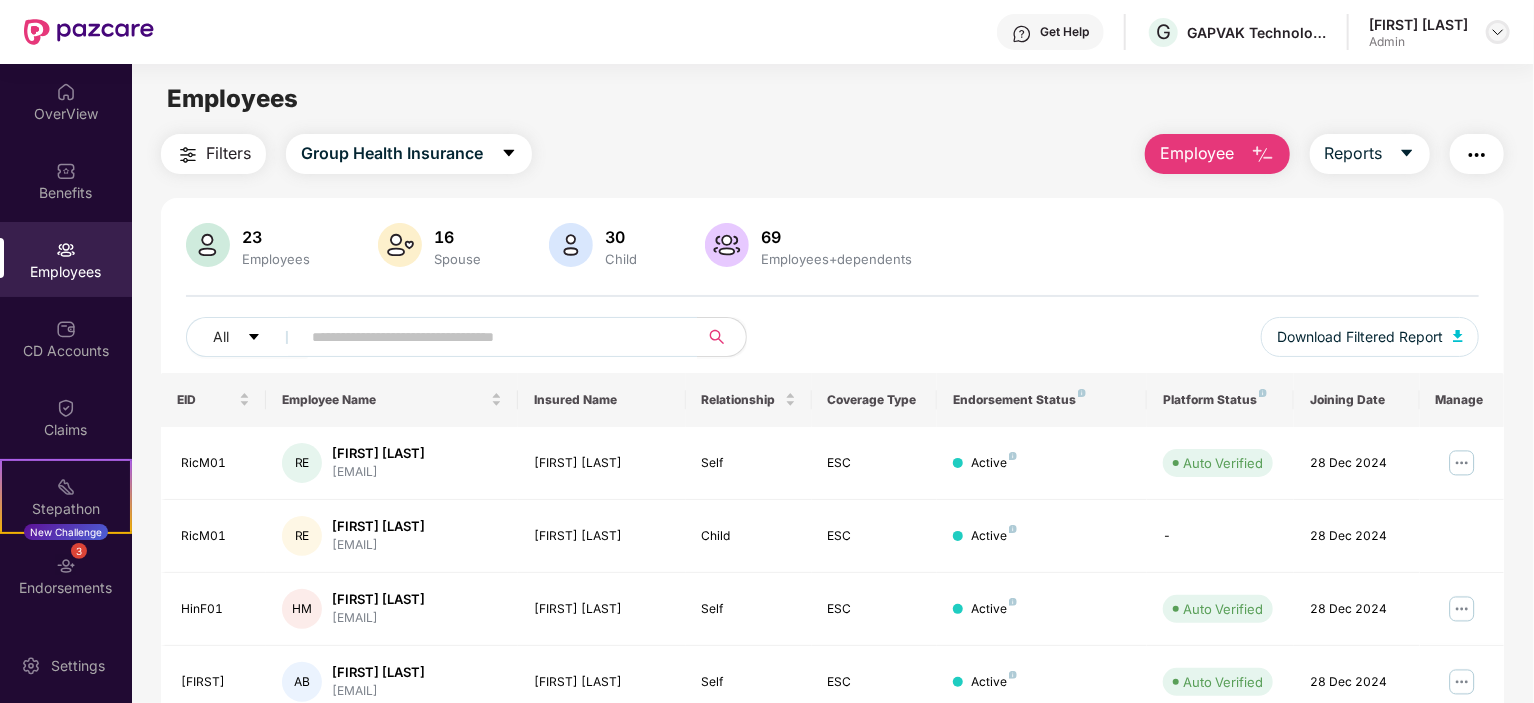 click at bounding box center (1498, 32) 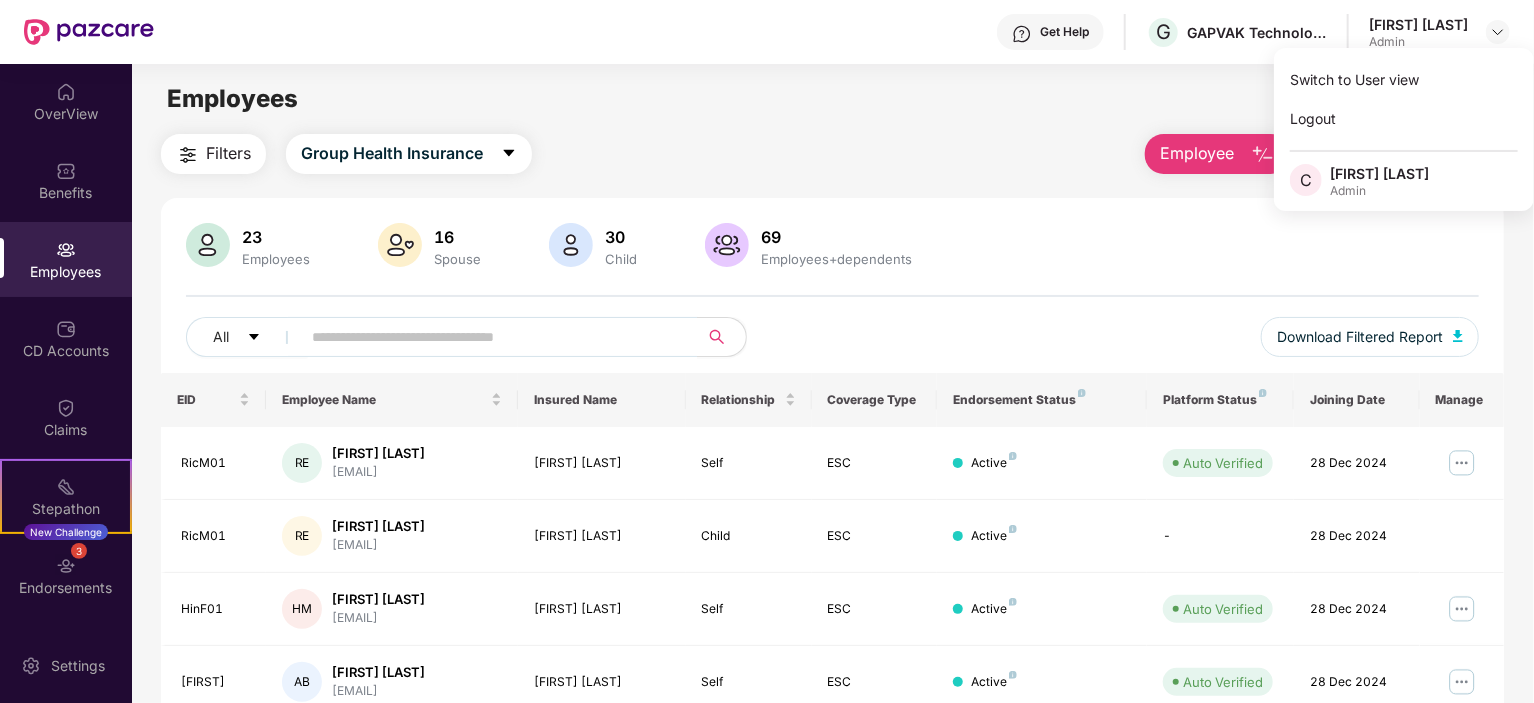 drag, startPoint x: 1050, startPoint y: 299, endPoint x: 1044, endPoint y: 308, distance: 10.816654 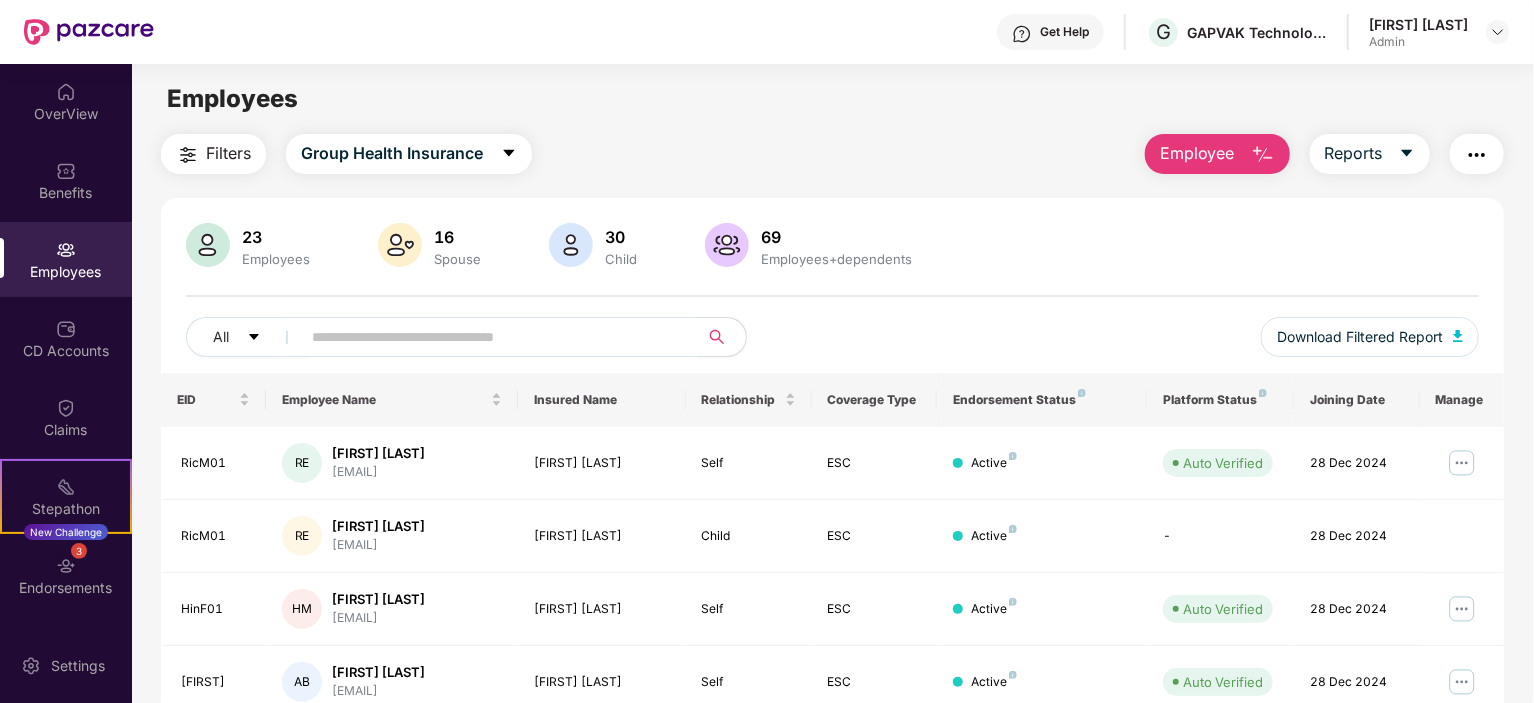 click at bounding box center [491, 337] 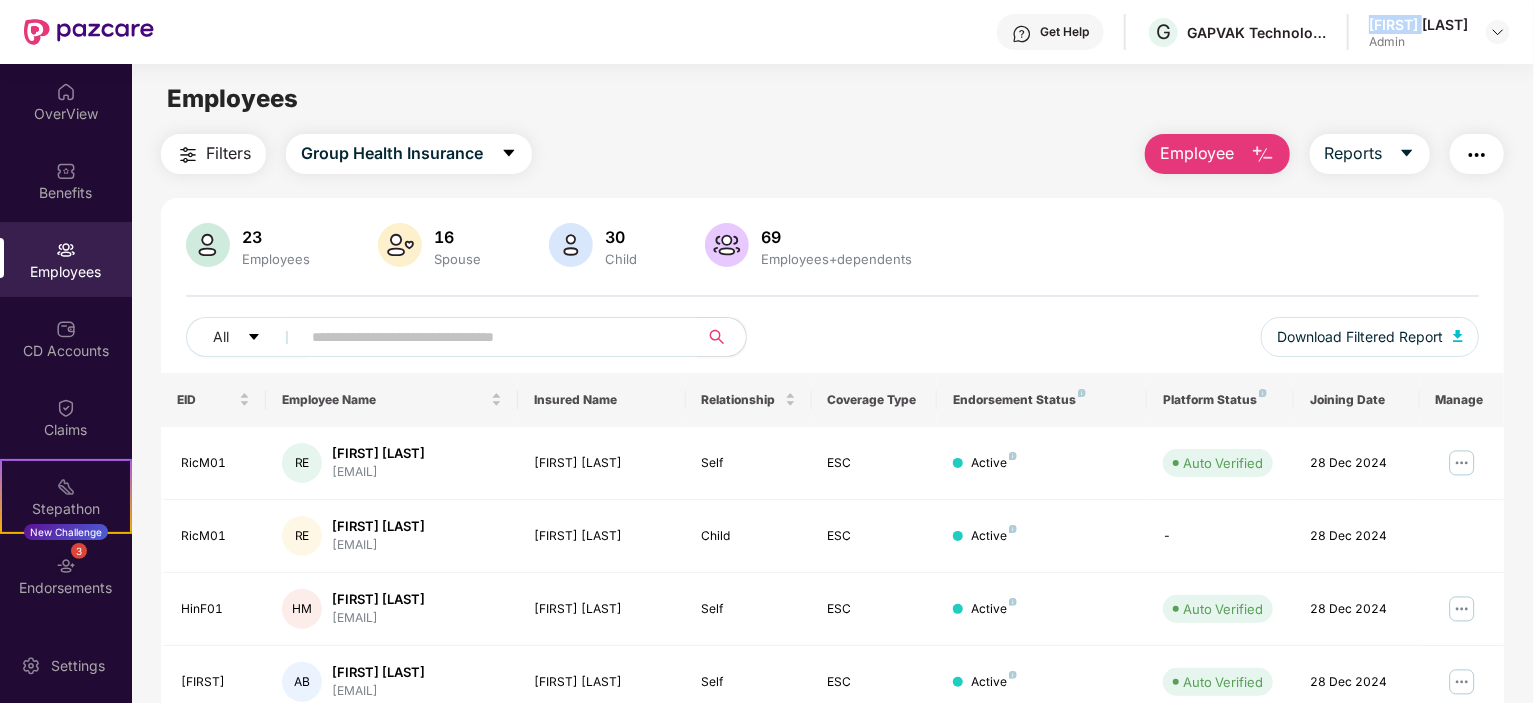 click on "[FIRST] [LAST]" at bounding box center [1418, 24] 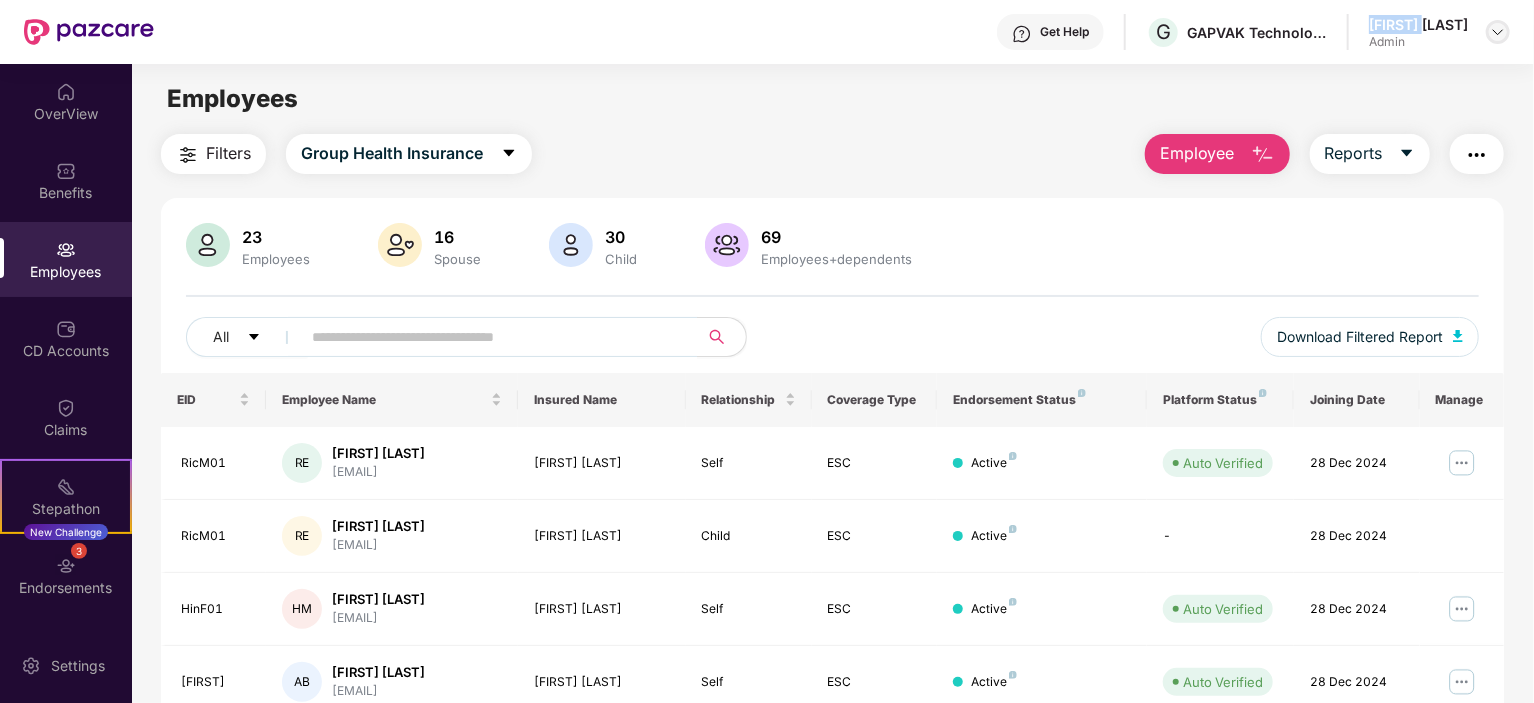click at bounding box center [1498, 32] 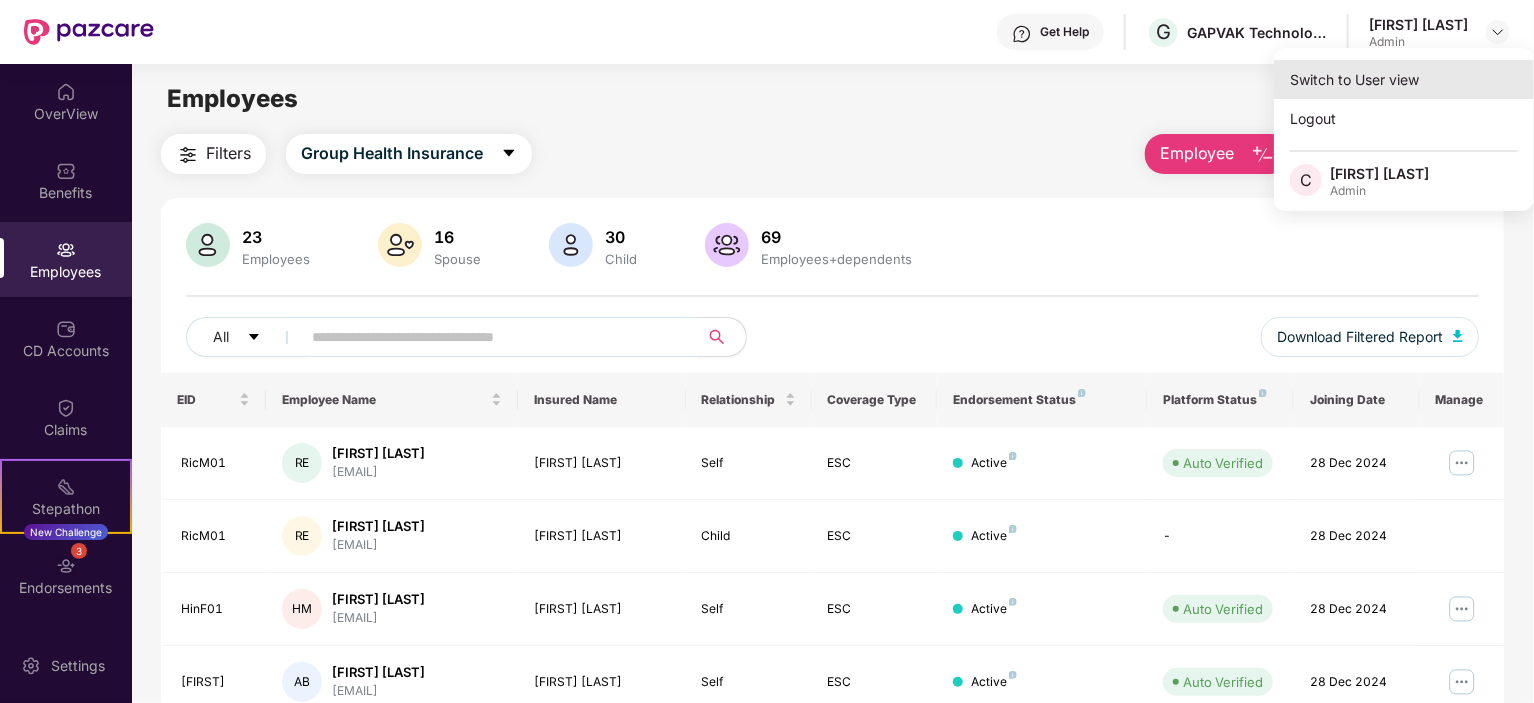 click on "Switch to User view" at bounding box center [1404, 79] 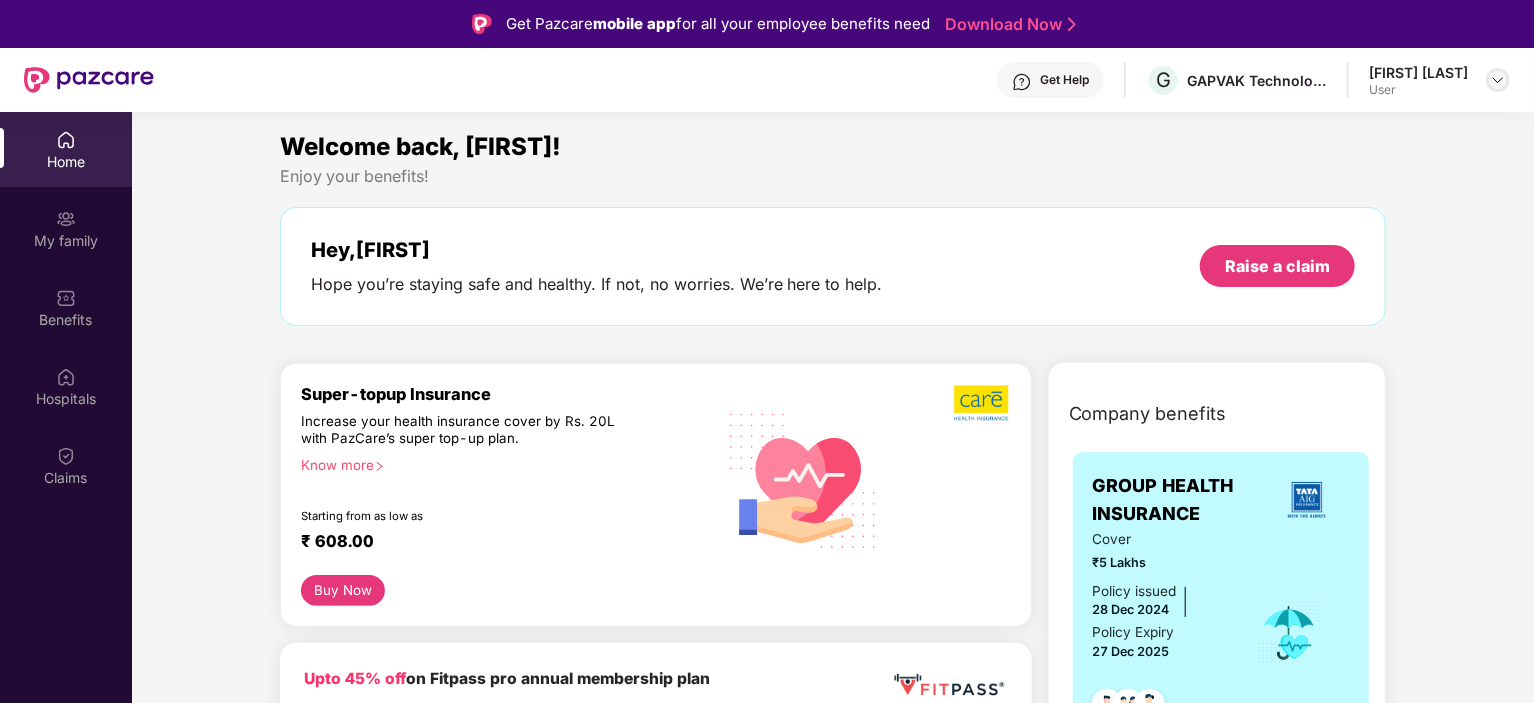 click at bounding box center [1498, 80] 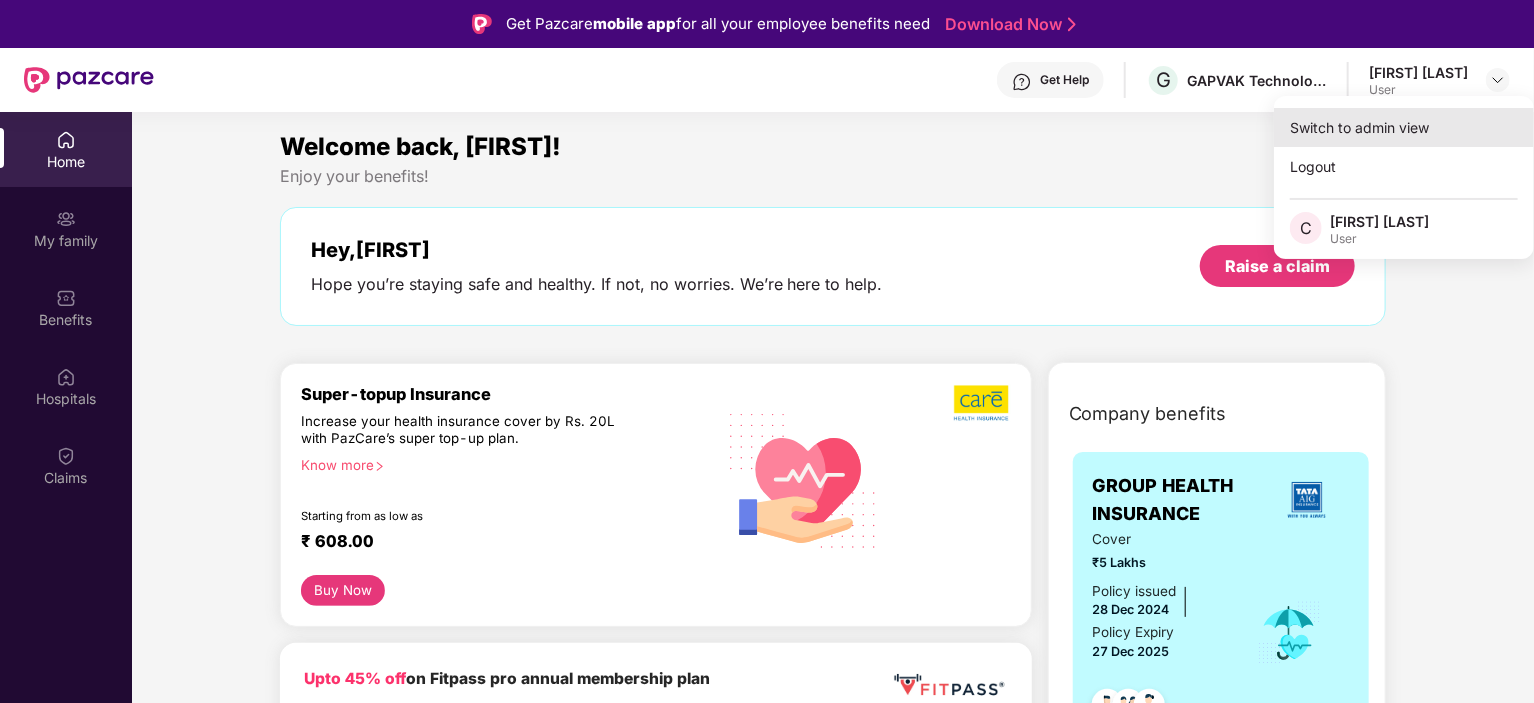 click on "Switch to admin view" at bounding box center (1404, 127) 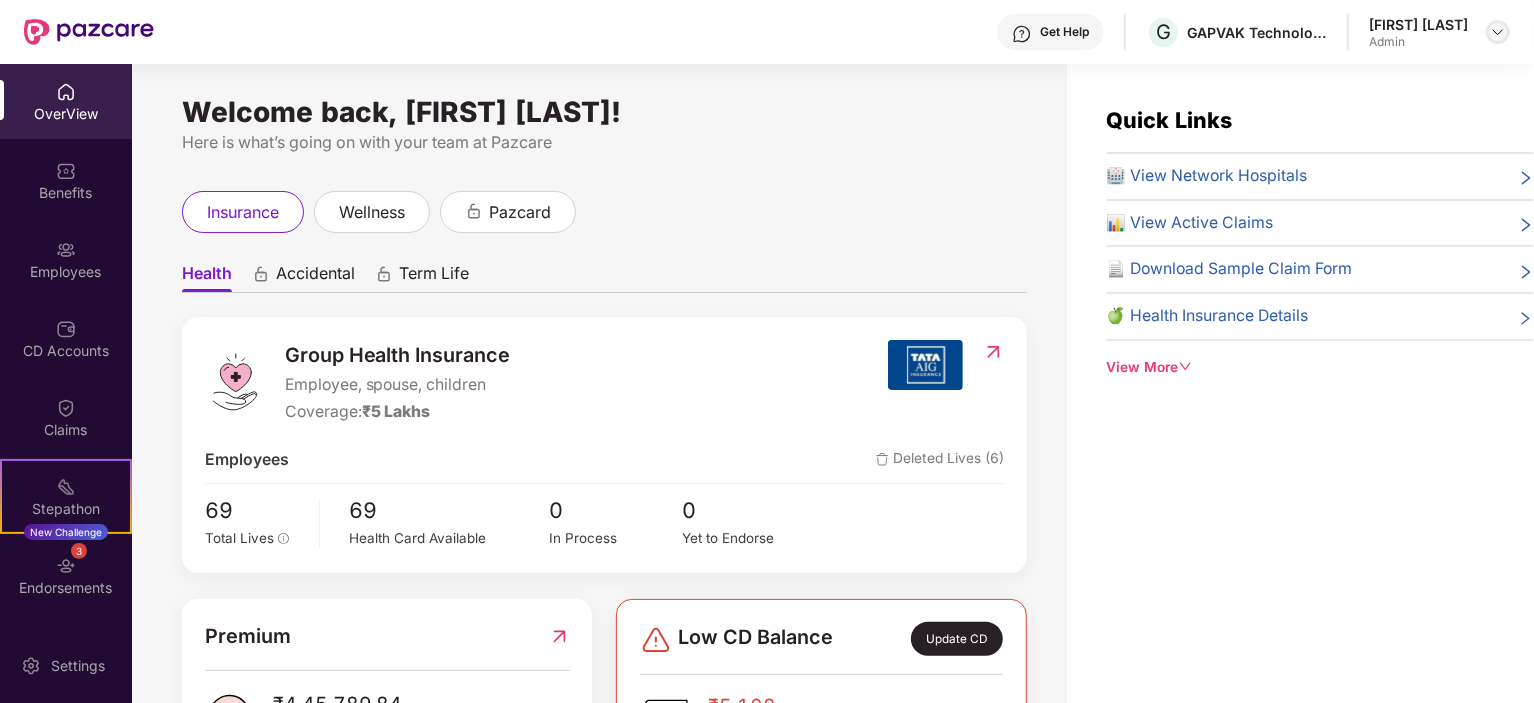 click at bounding box center [1498, 32] 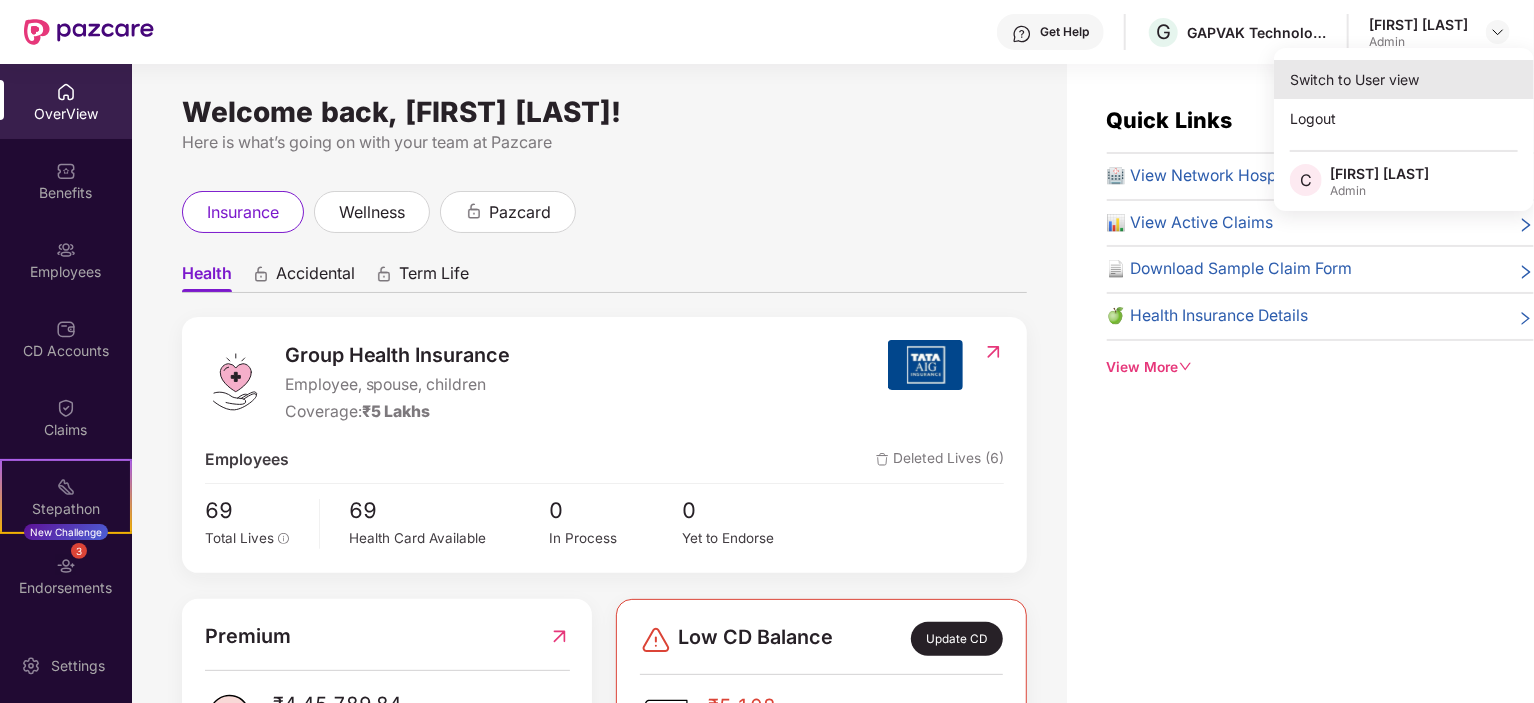 click on "Switch to User view" at bounding box center (1404, 79) 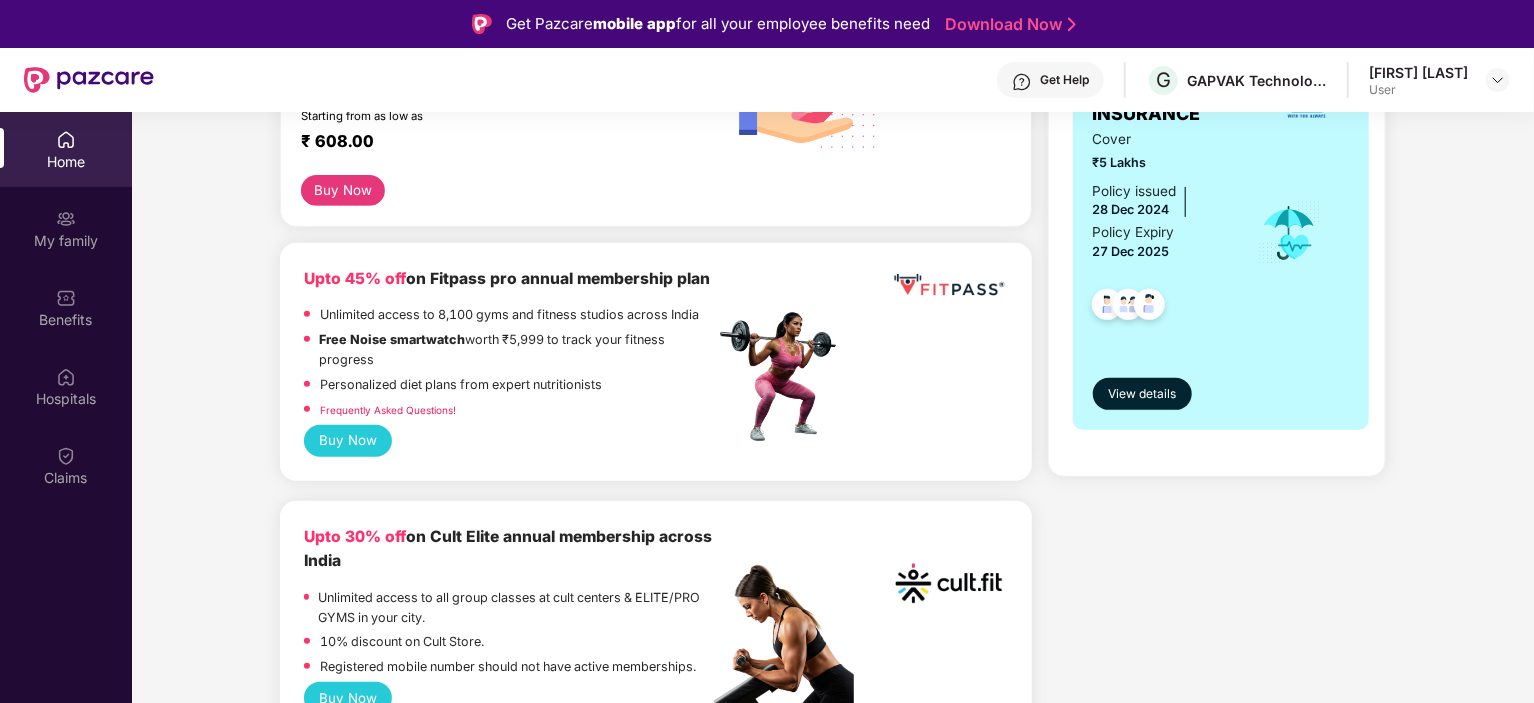 scroll, scrollTop: 0, scrollLeft: 0, axis: both 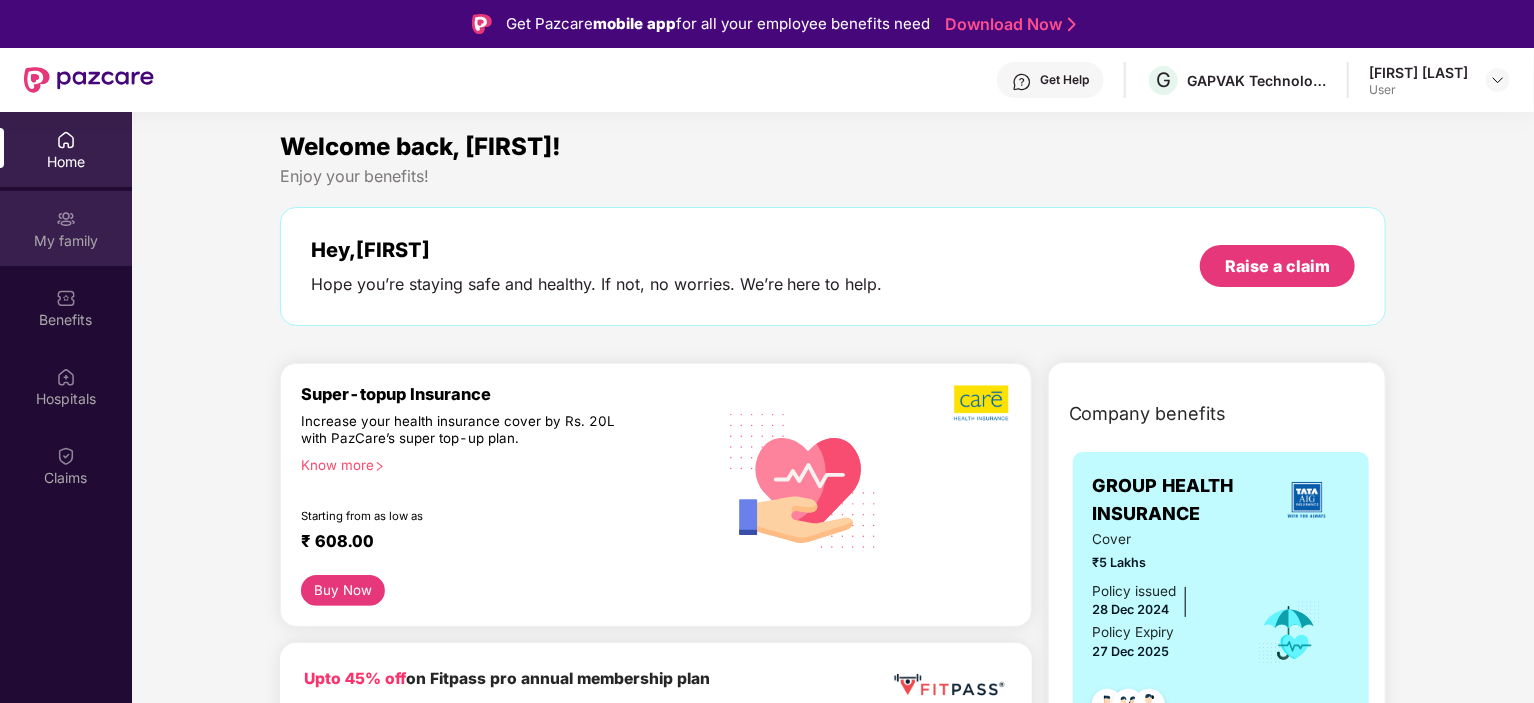 click on "My family" at bounding box center (66, 241) 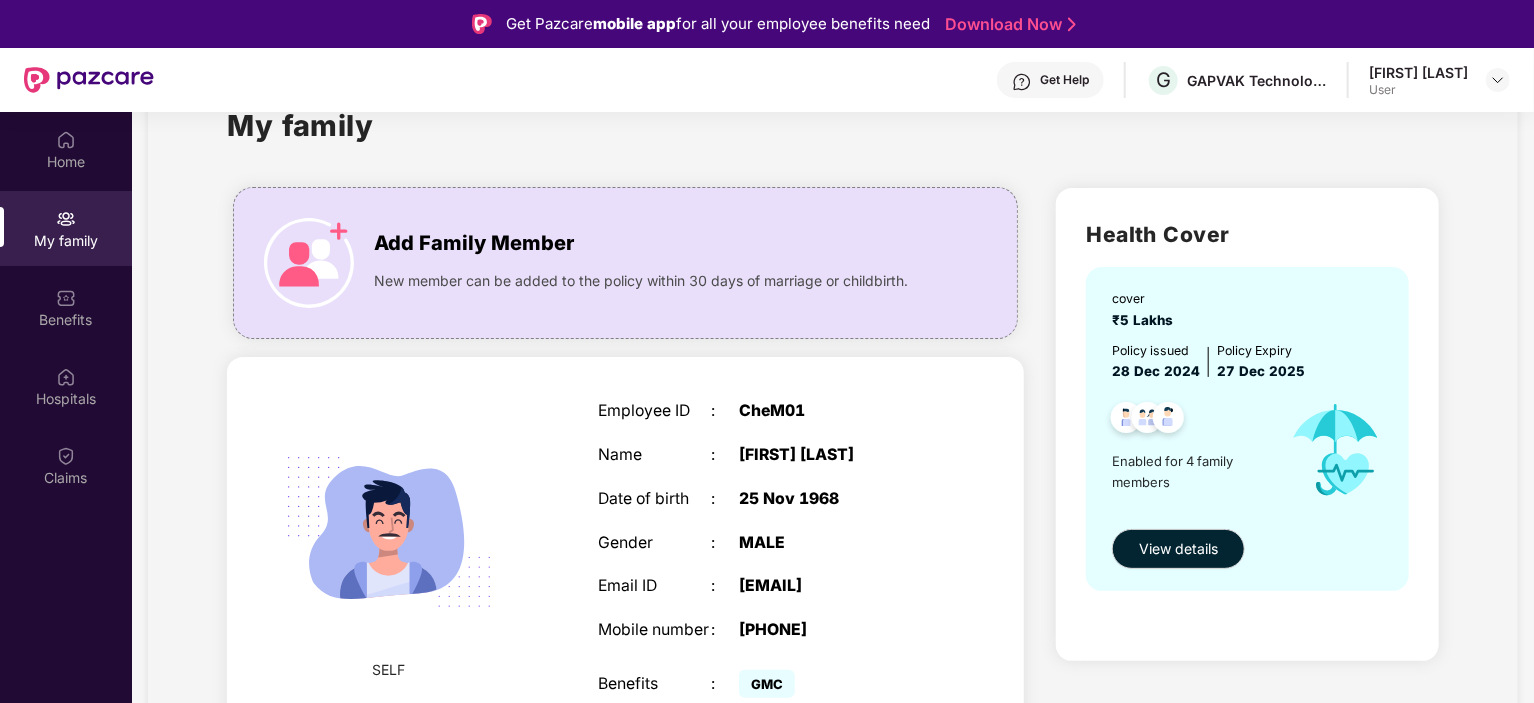 scroll, scrollTop: 100, scrollLeft: 0, axis: vertical 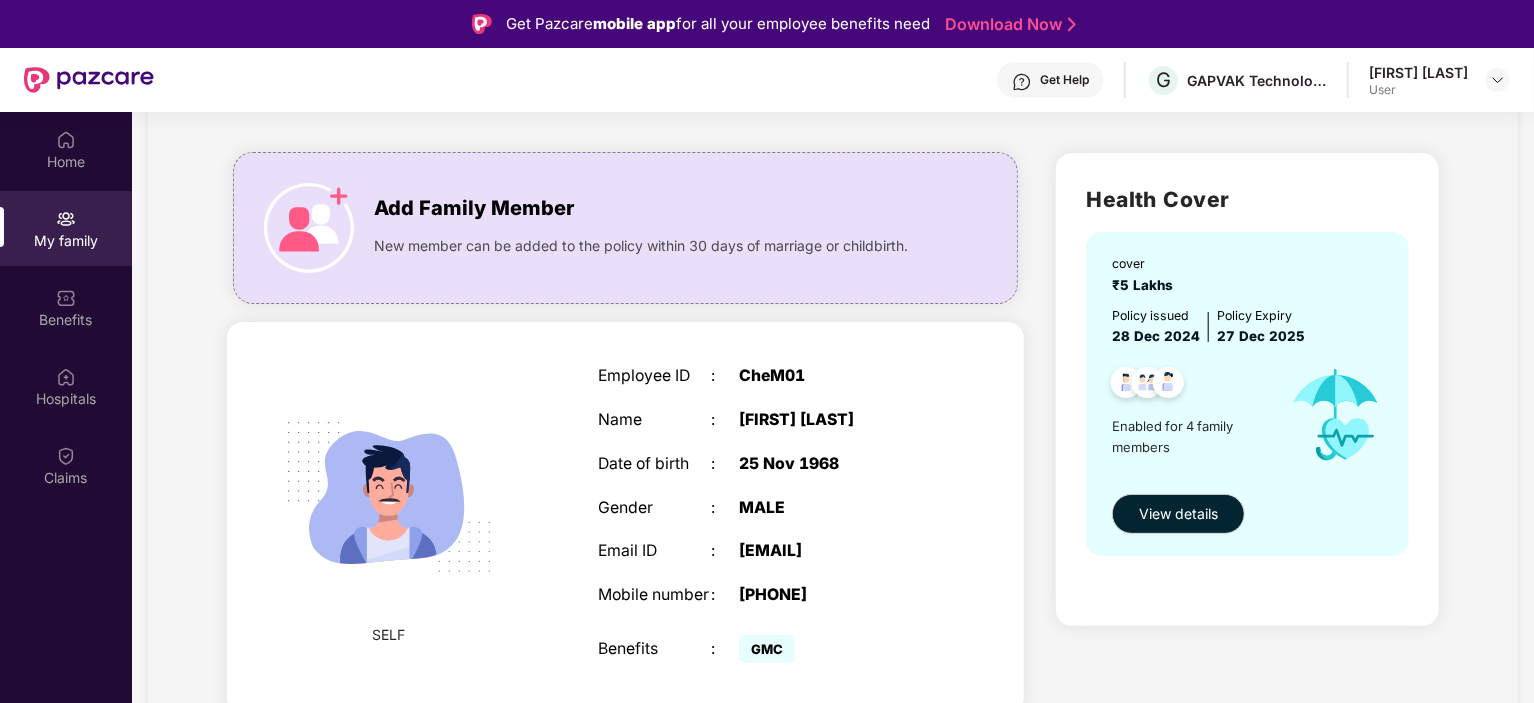 click on "CheM01" at bounding box center (838, 376) 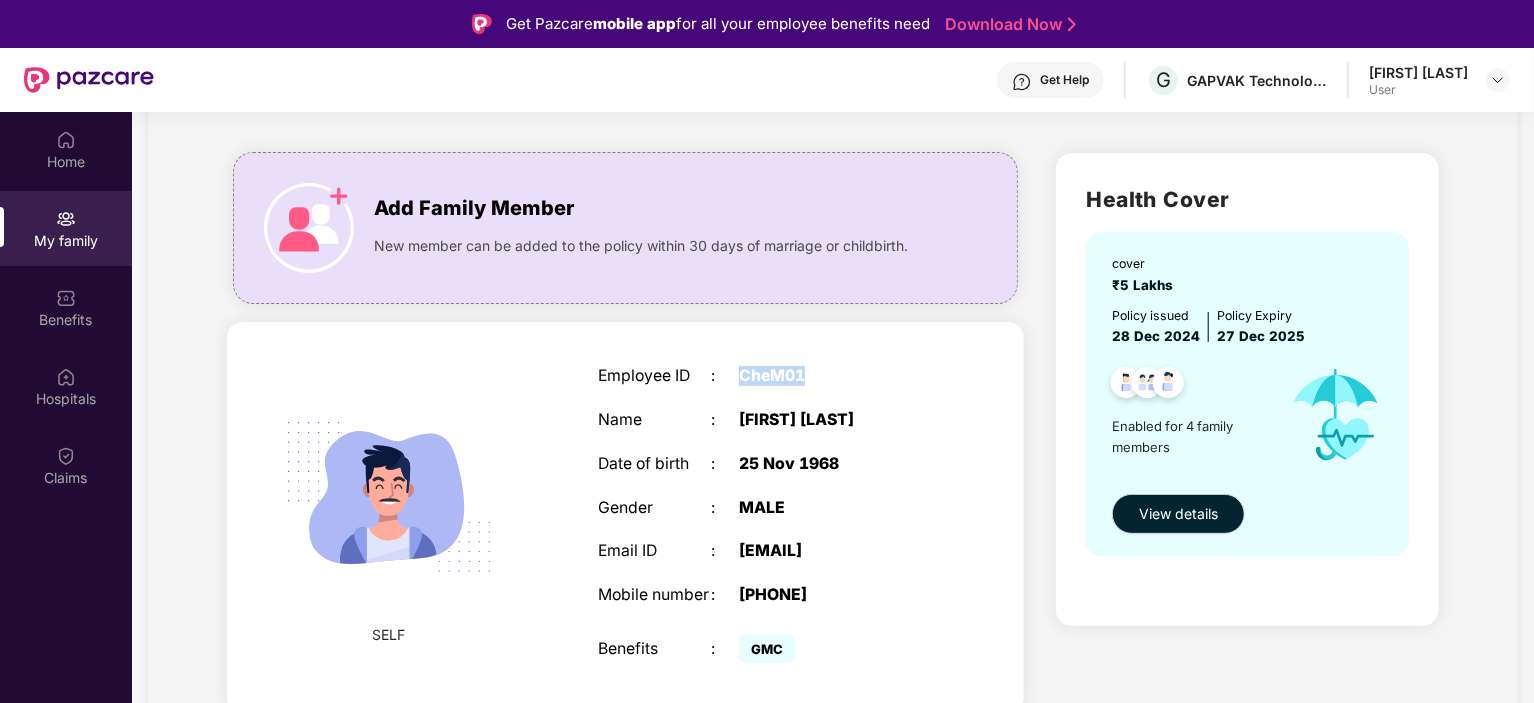 click on "CheM01" at bounding box center [838, 376] 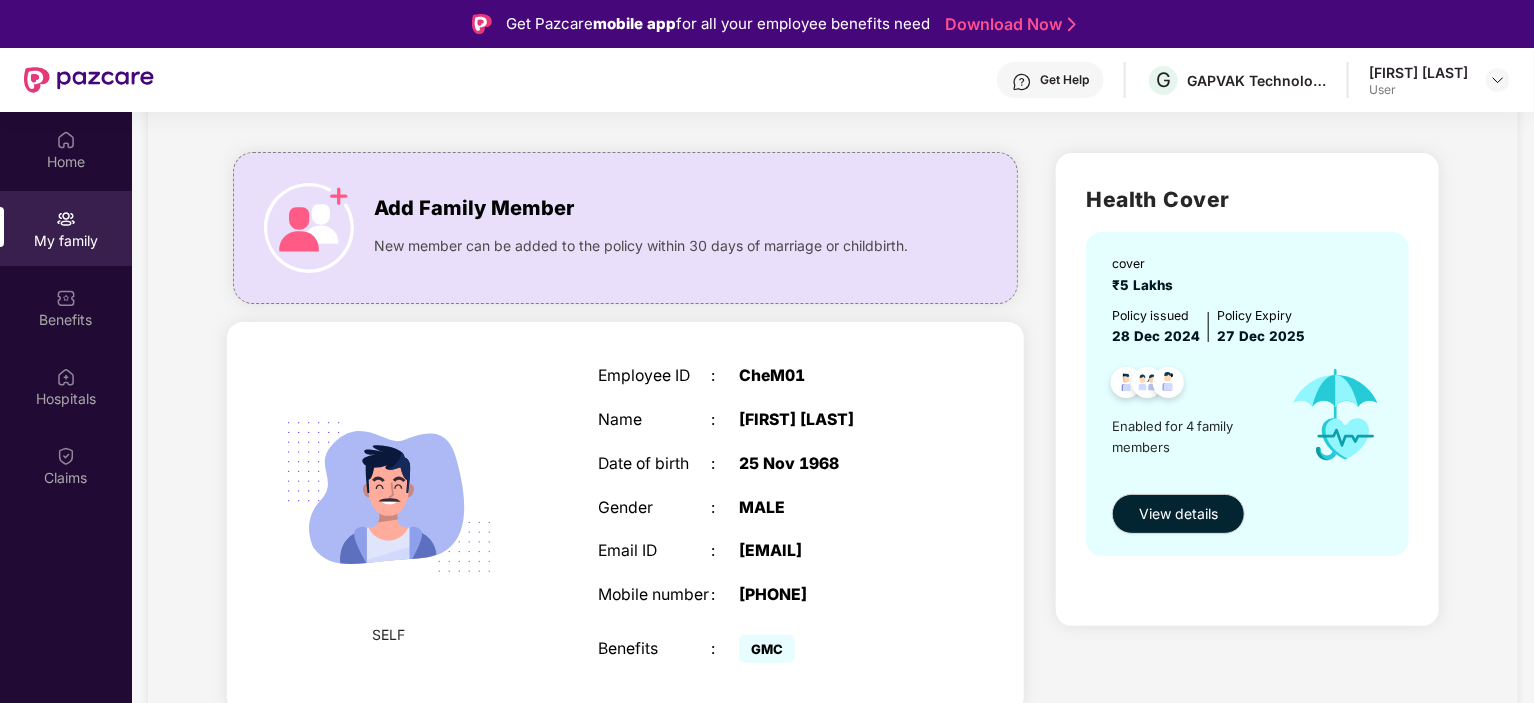 click on "Employee ID : CheM01 Name : [FIRST] [LAST] Date of birth : 25 Nov 1968 Gender : MALE Email ID : [EMAIL] Mobile number : [PHONE] Benefits : GMC" at bounding box center [767, 518] 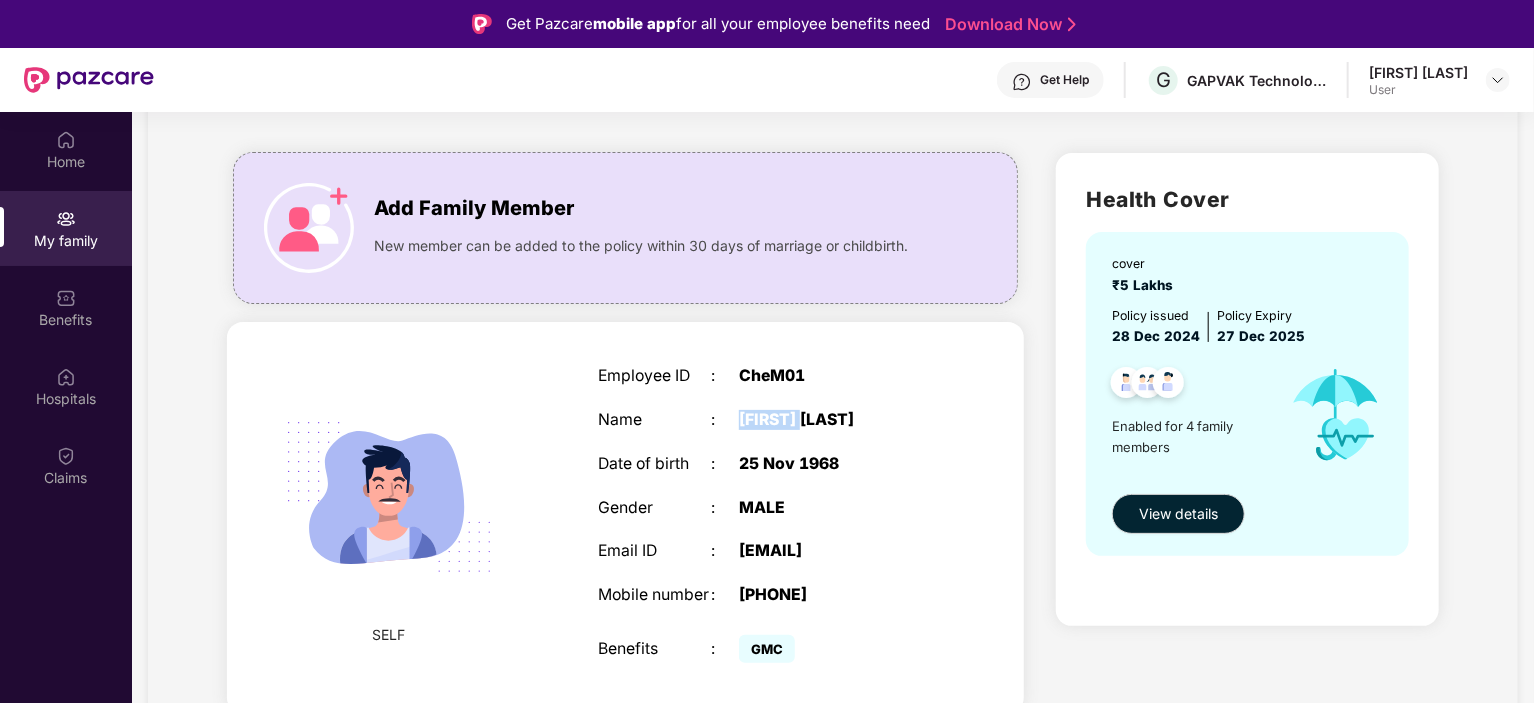 click on "Employee ID : CheM01 Name : [FIRST] [LAST] Date of birth : 25 Nov 1968 Gender : MALE Email ID : [EMAIL] Mobile number : [PHONE] Benefits : GMC" at bounding box center (767, 518) 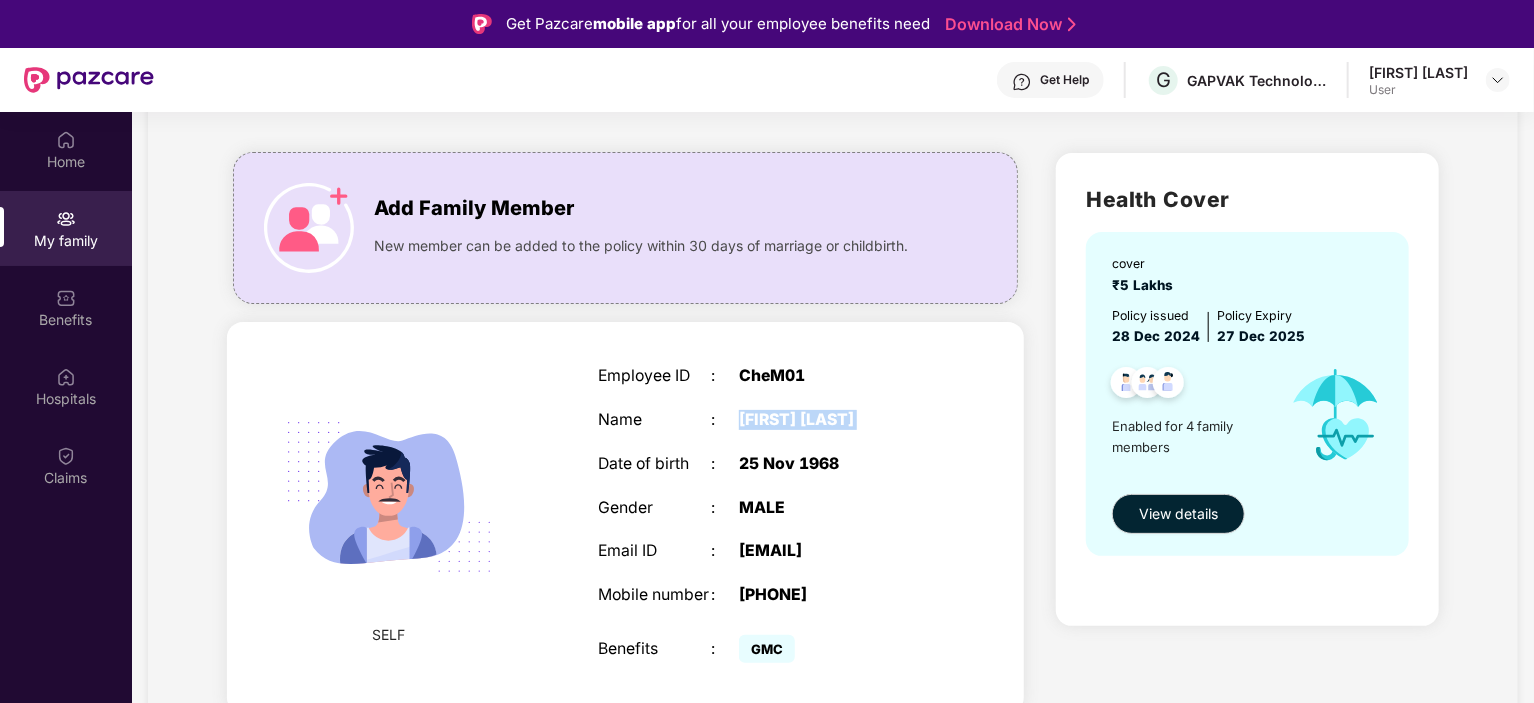 click on "Employee ID : CheM01 Name : [FIRST] [LAST] Date of birth : 25 Nov 1968 Gender : MALE Email ID : [EMAIL] Mobile number : [PHONE] Benefits : GMC" at bounding box center (767, 518) 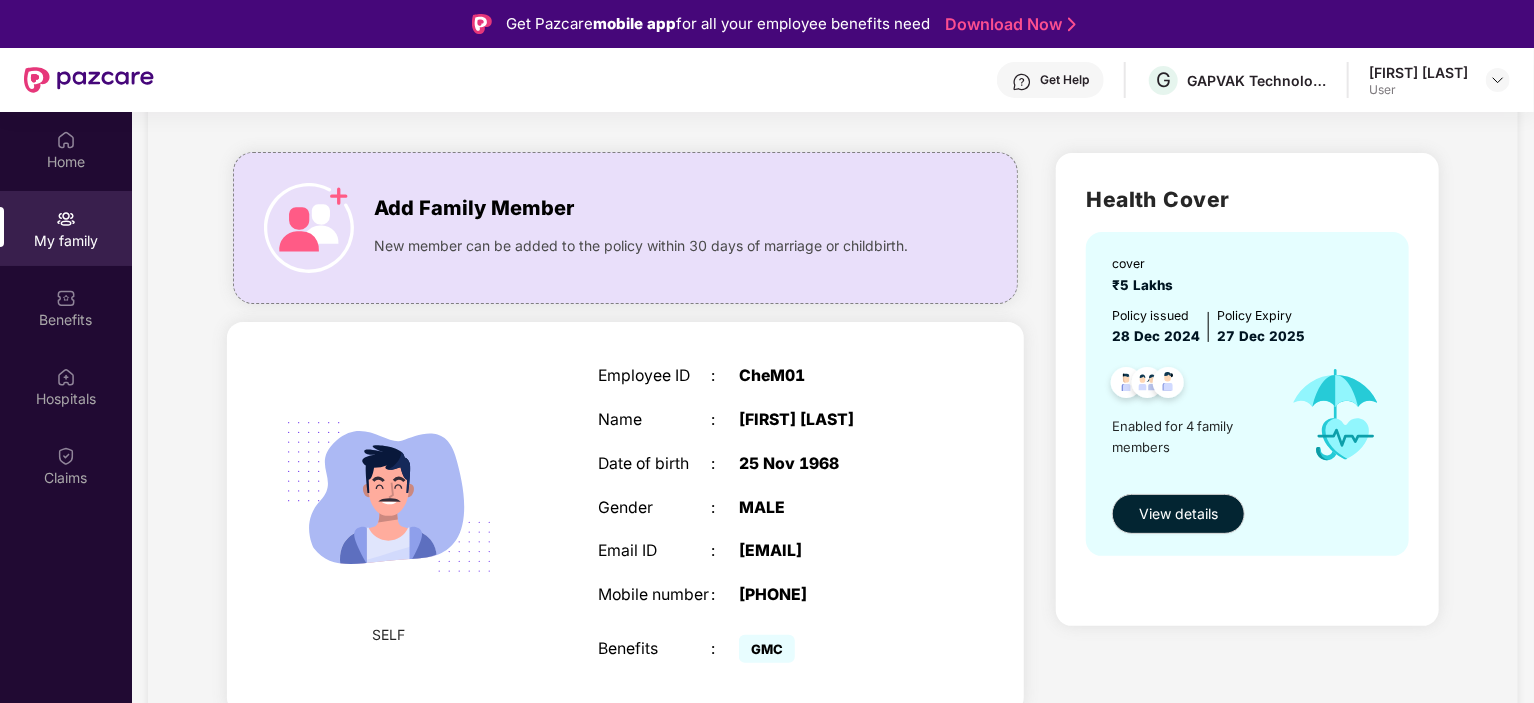click on "25 Nov 1968" at bounding box center [838, 464] 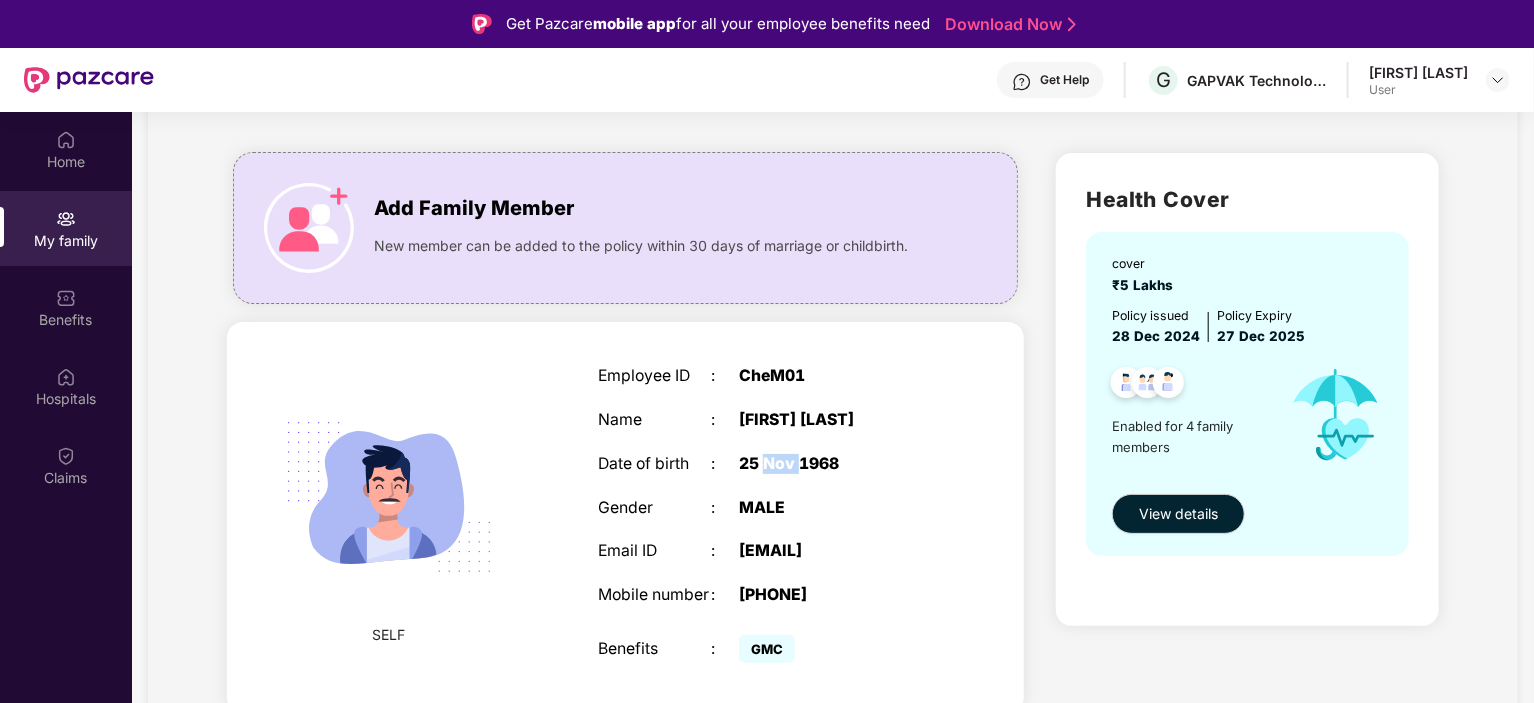 click on "25 Nov 1968" at bounding box center [838, 464] 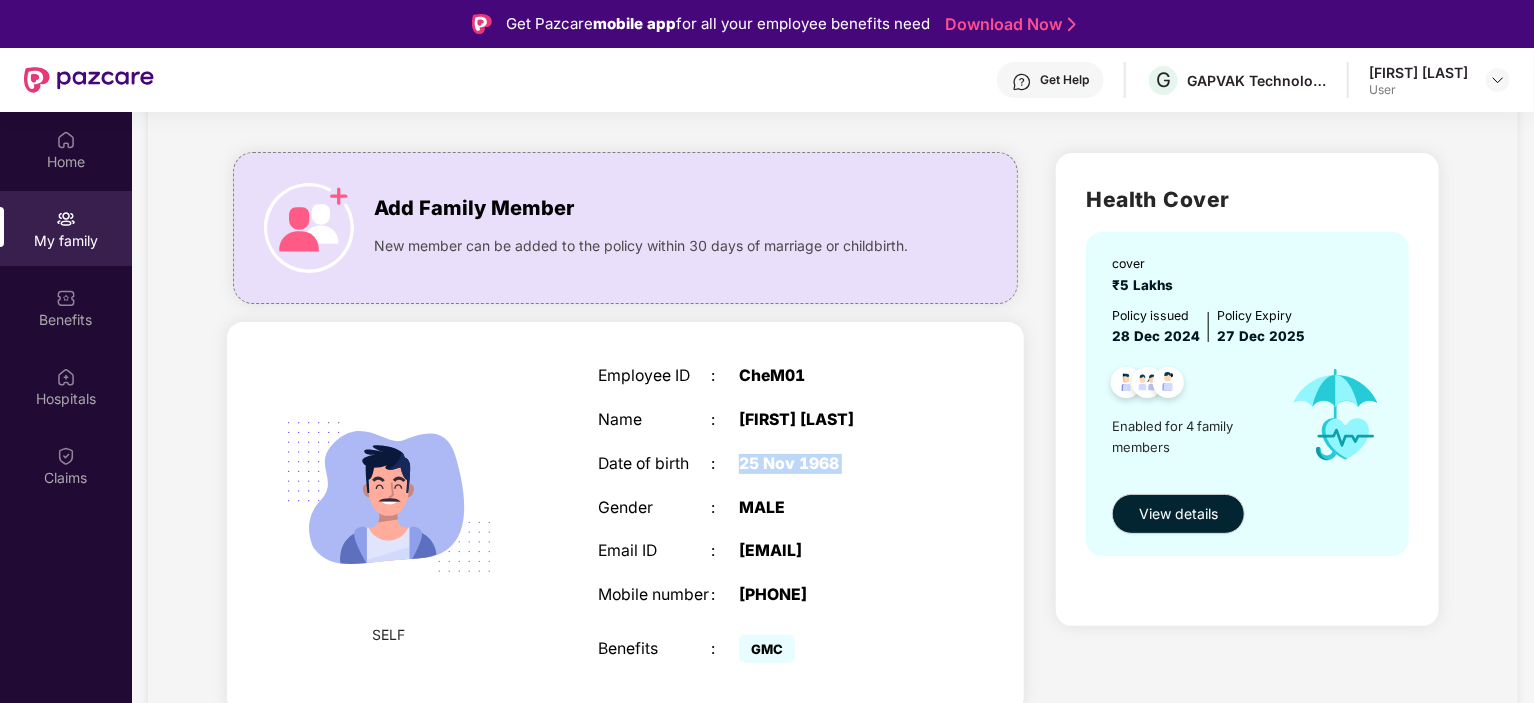 click on "25 Nov 1968" at bounding box center [838, 464] 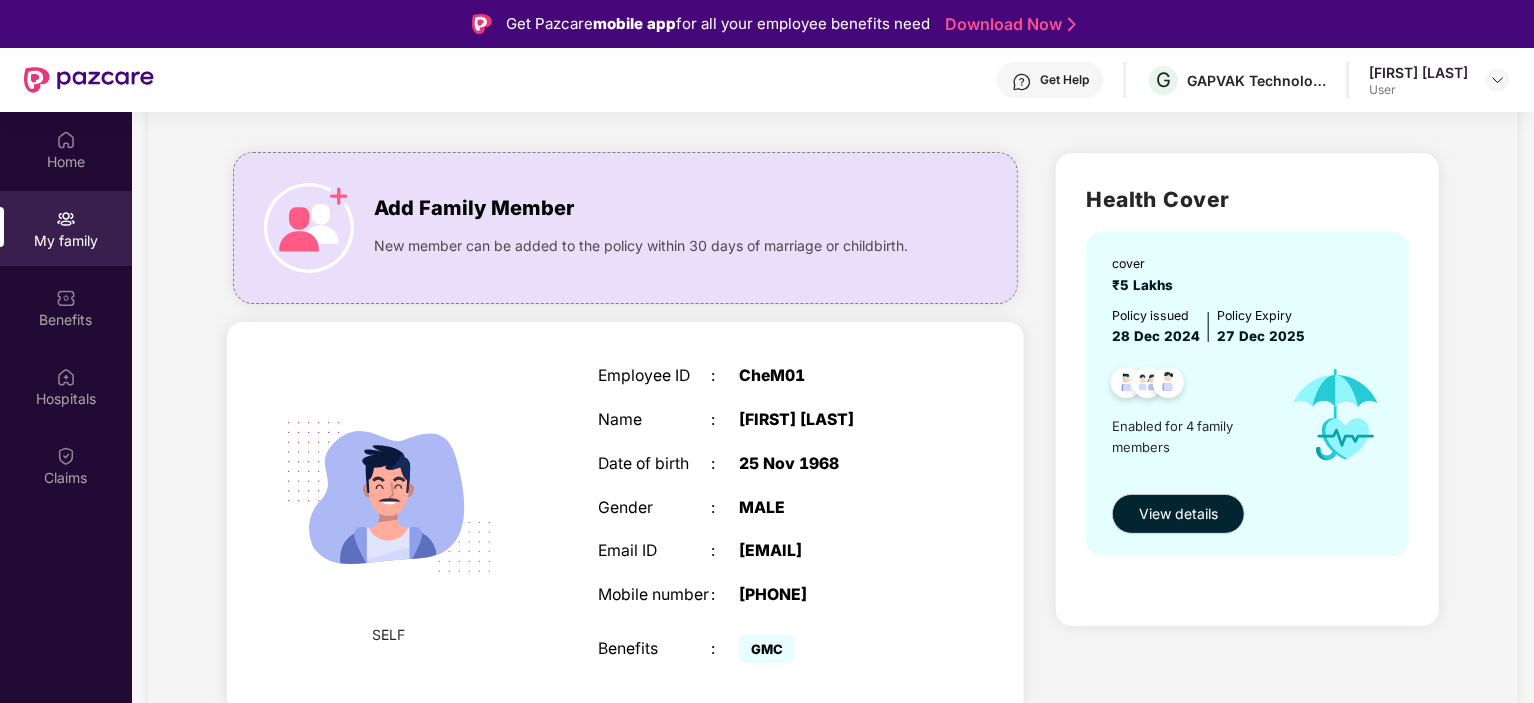 click on "MALE" at bounding box center (838, 508) 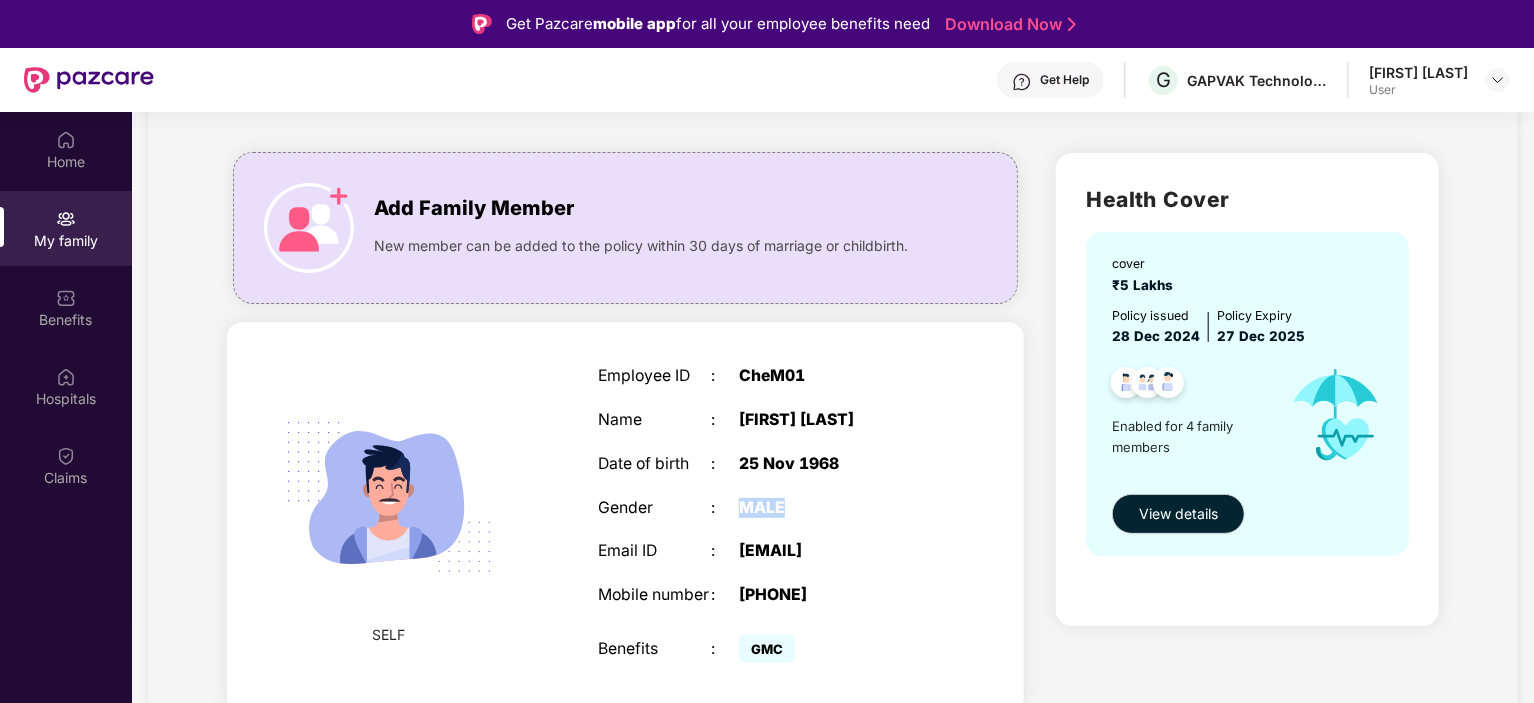 click on "MALE" at bounding box center [838, 508] 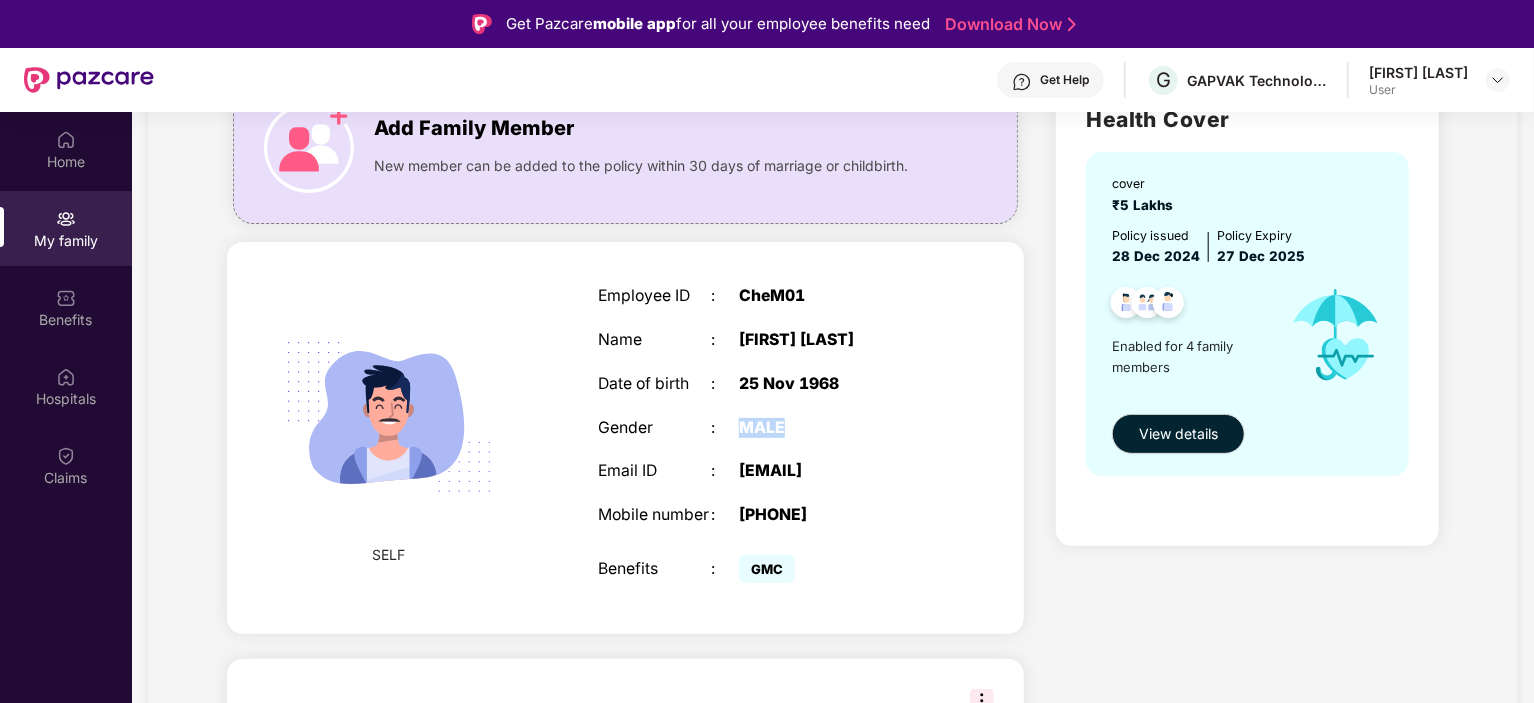 scroll, scrollTop: 300, scrollLeft: 0, axis: vertical 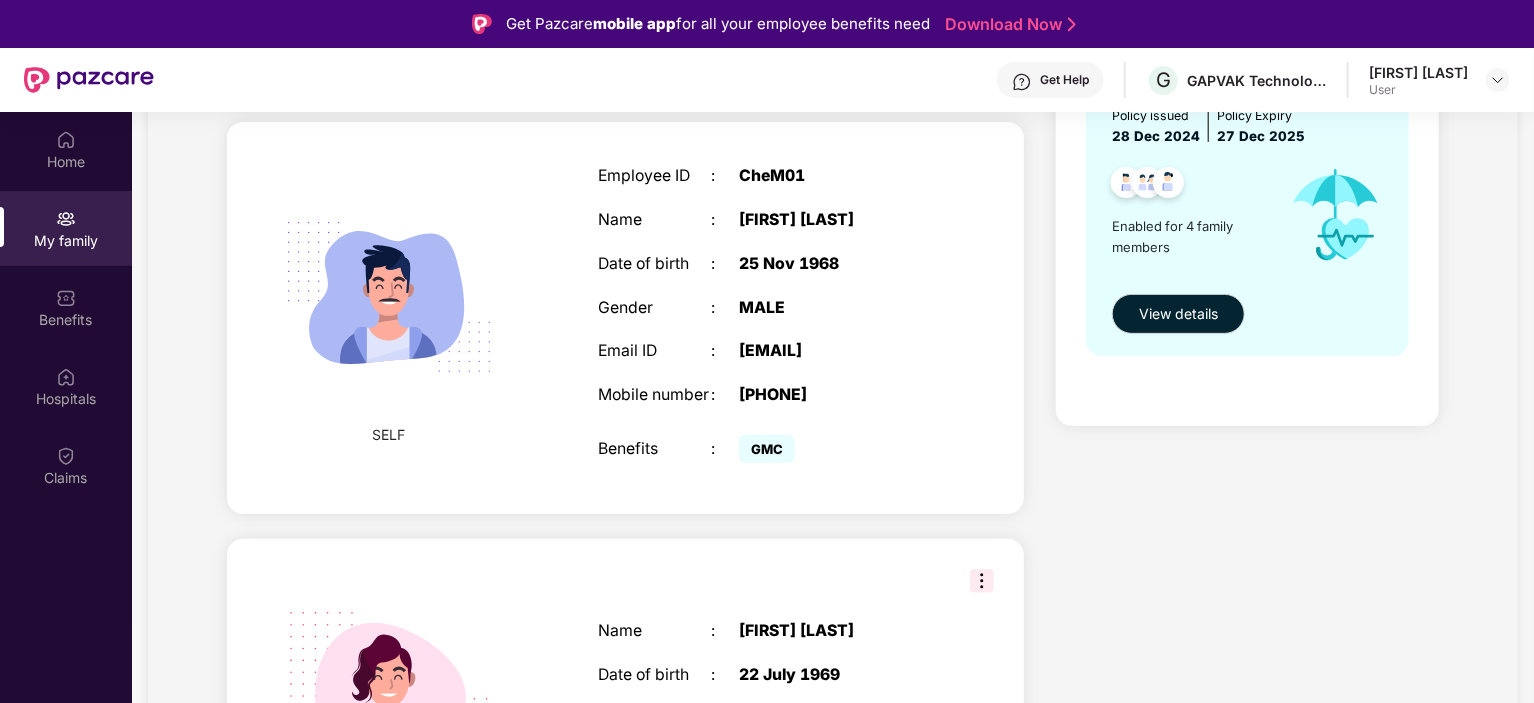 click on "GMC" at bounding box center [767, 449] 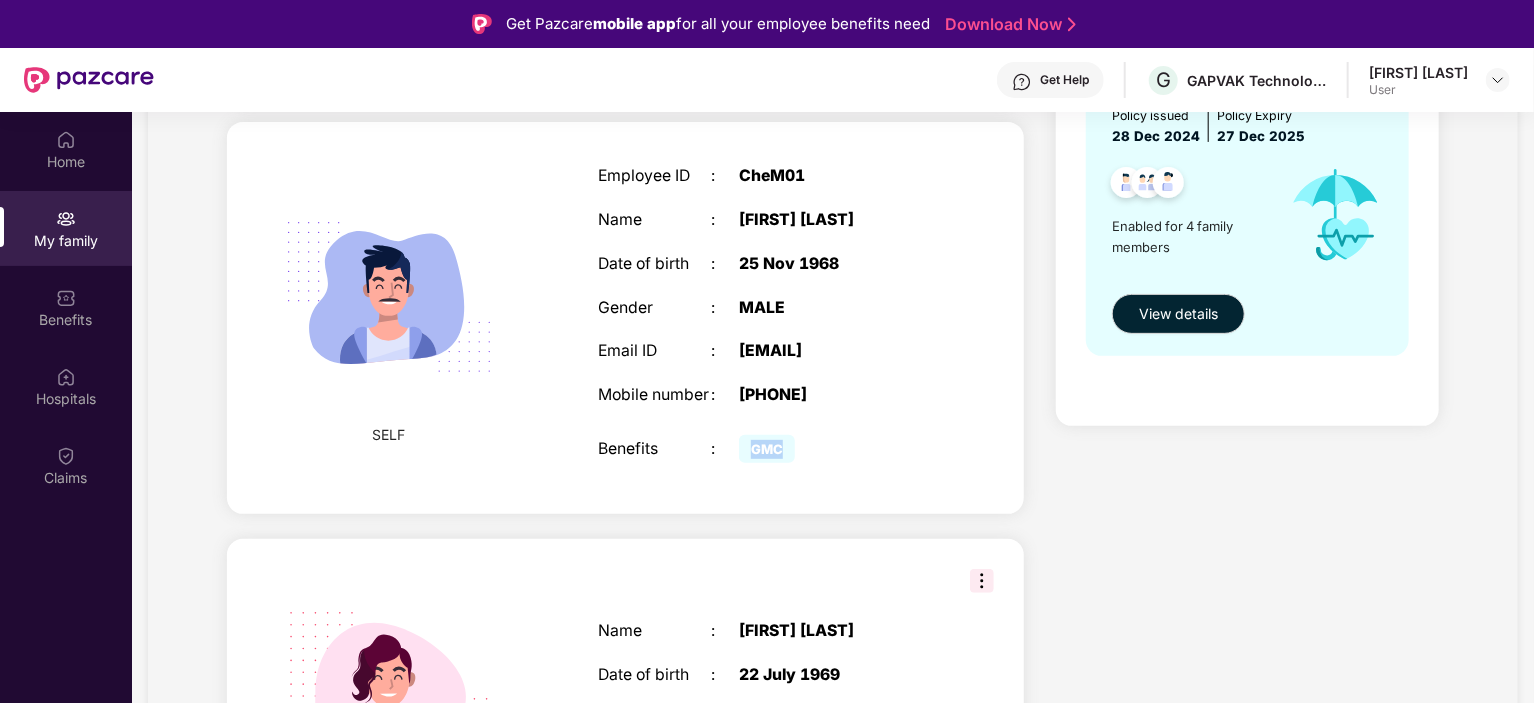 click on "GMC" at bounding box center (767, 449) 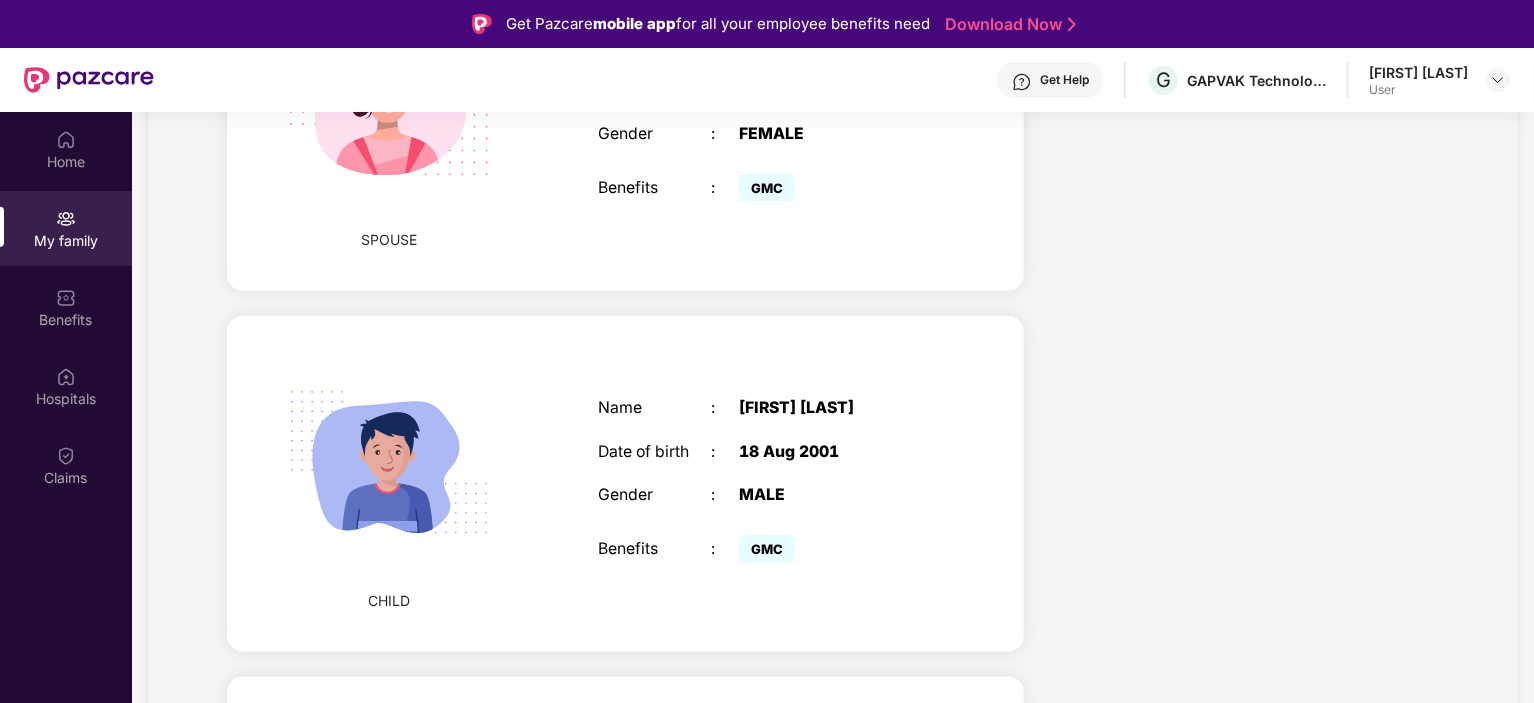 scroll, scrollTop: 900, scrollLeft: 0, axis: vertical 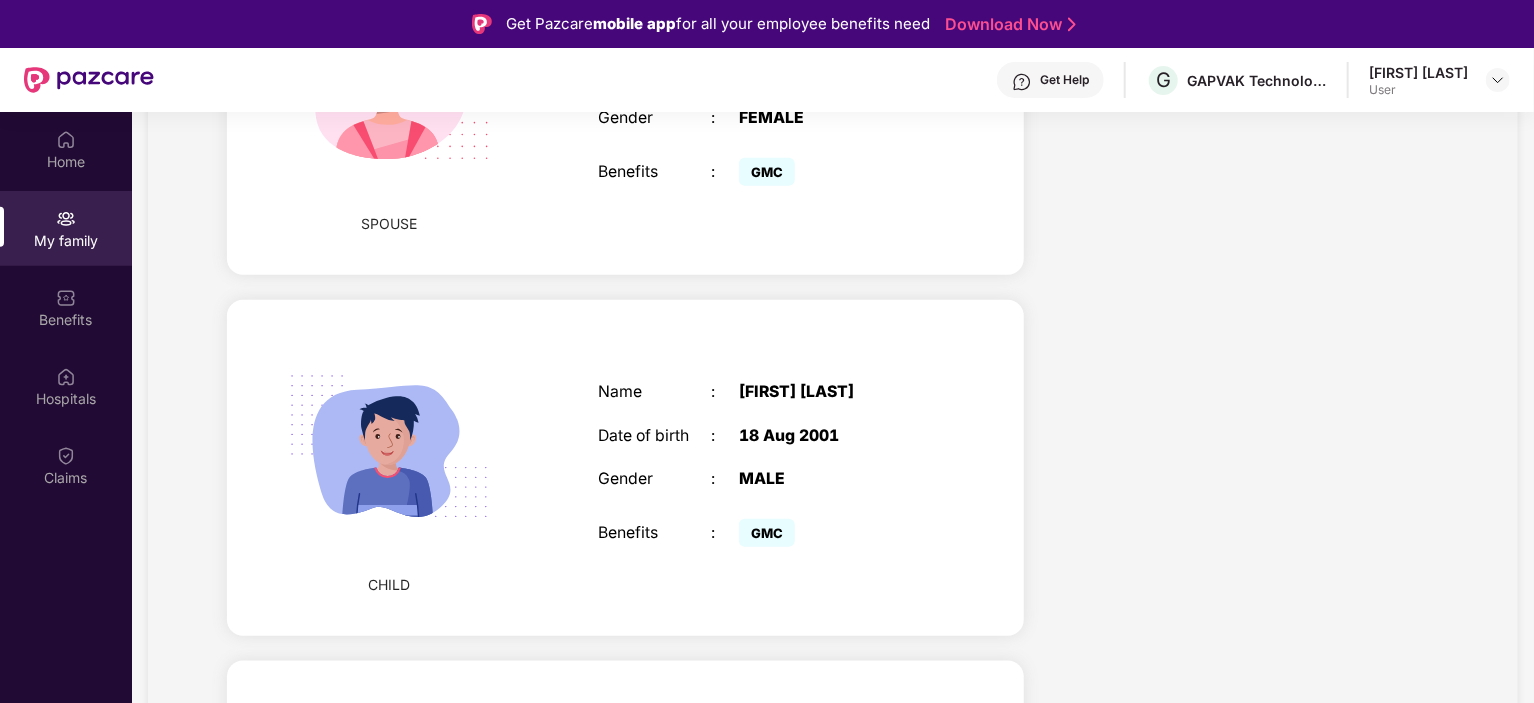 click on "[FIRST] [LAST]" at bounding box center (838, 392) 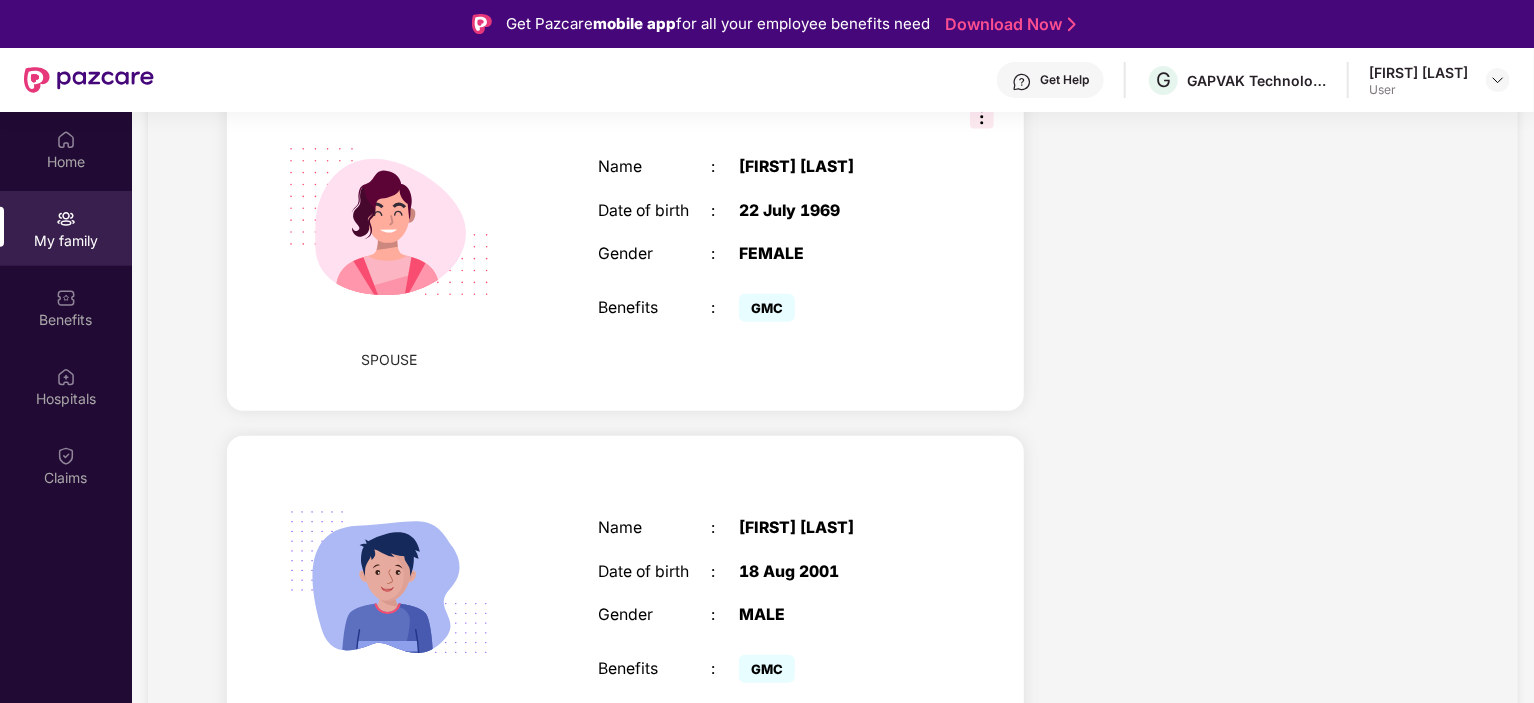 scroll, scrollTop: 763, scrollLeft: 0, axis: vertical 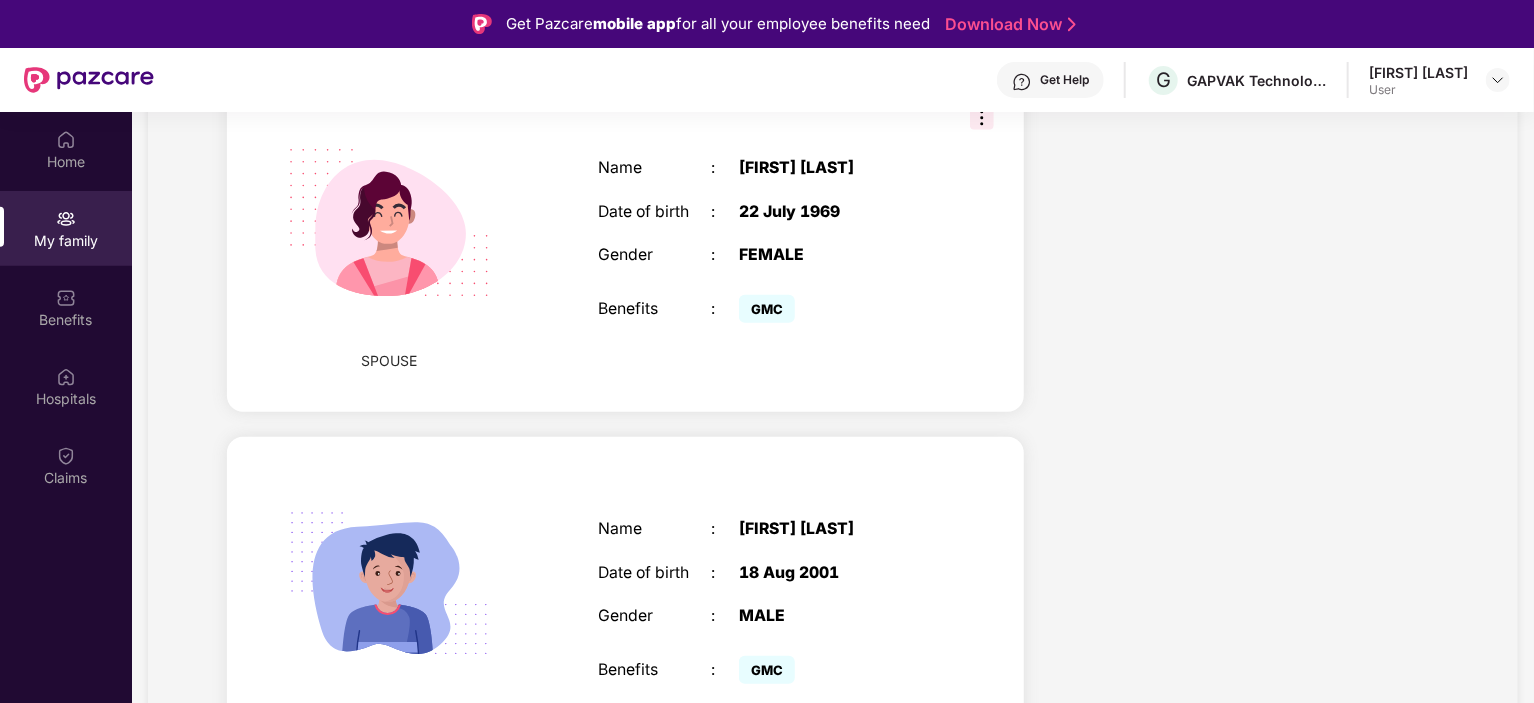 click on "[FIRST] [LAST]" at bounding box center [838, 529] 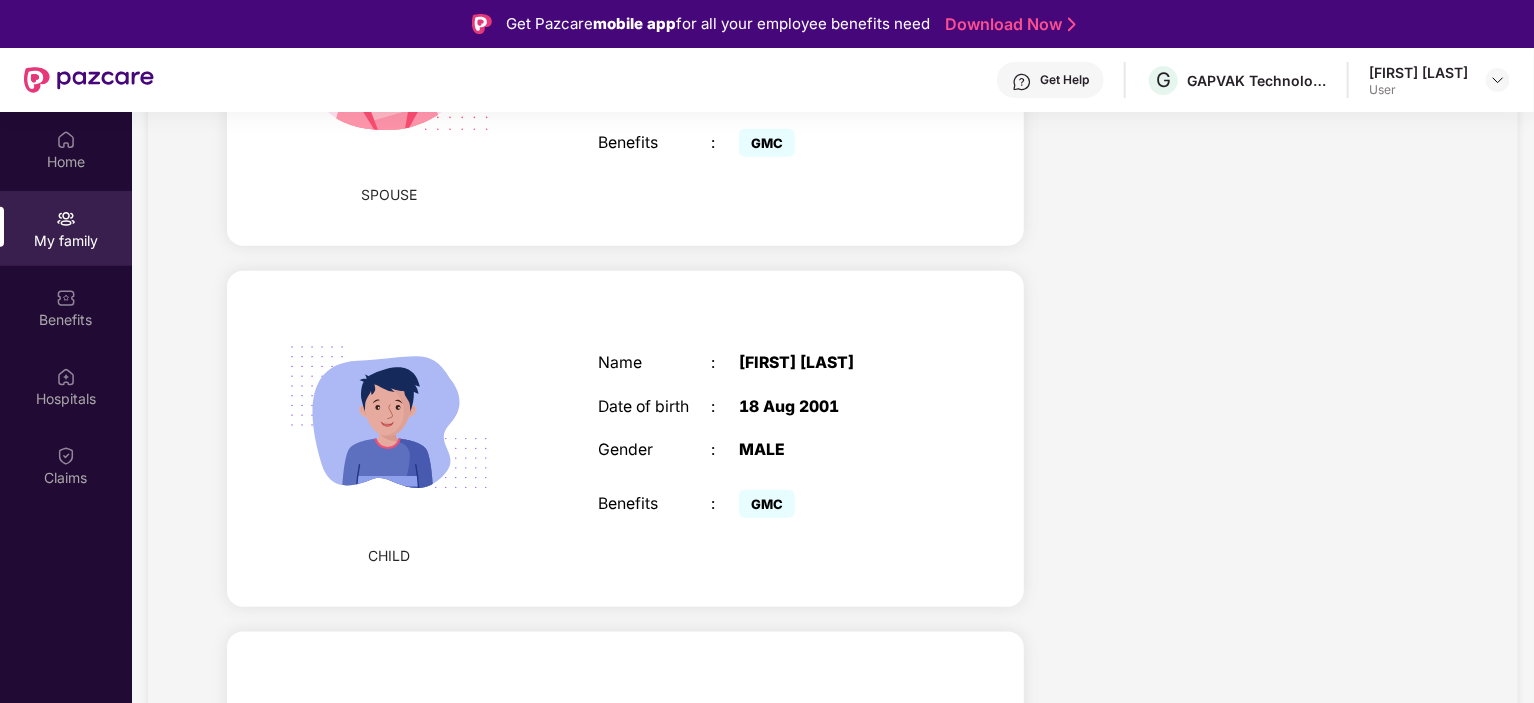 scroll, scrollTop: 763, scrollLeft: 0, axis: vertical 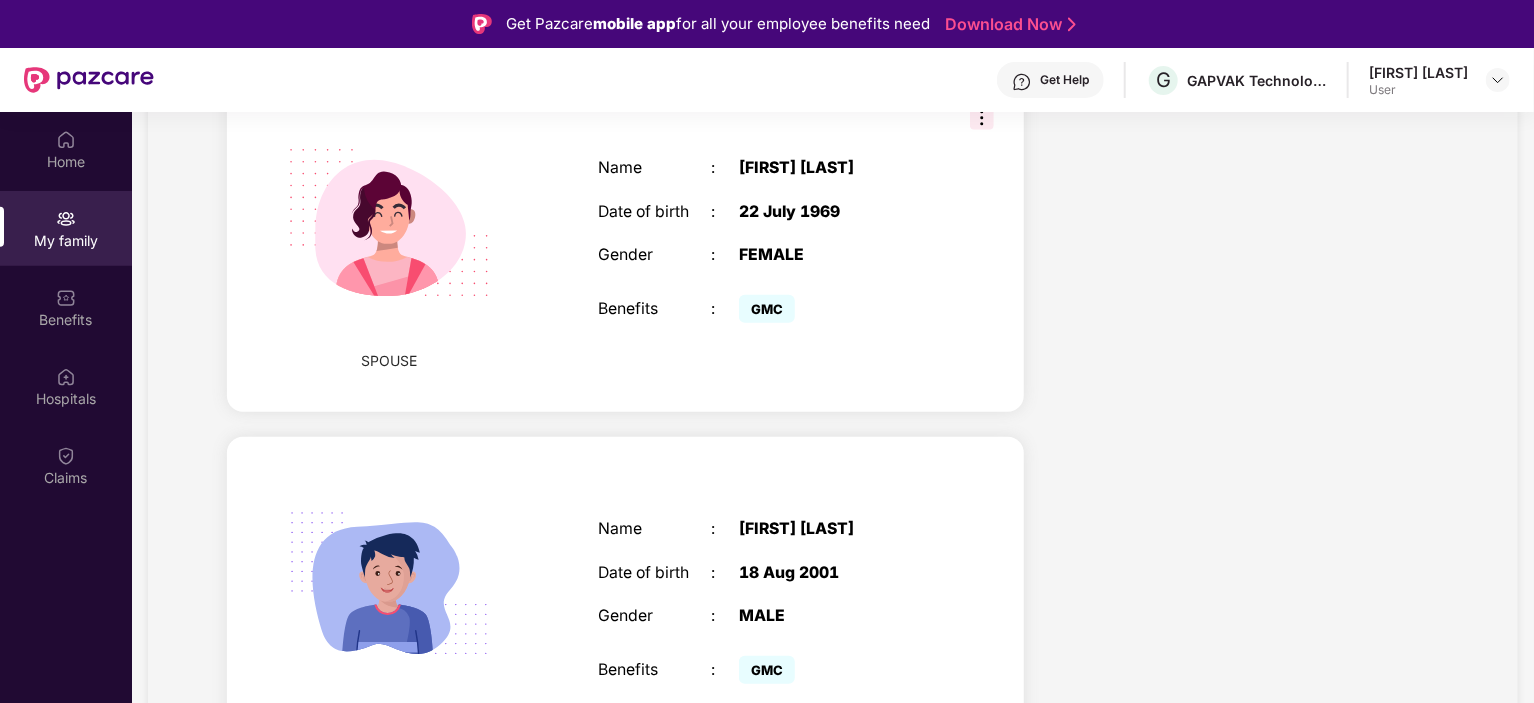 click on "Name : [FIRST] [LAST] Date of birth : 18 Aug 2001 Gender : MALE Benefits : GMC" at bounding box center (767, 605) 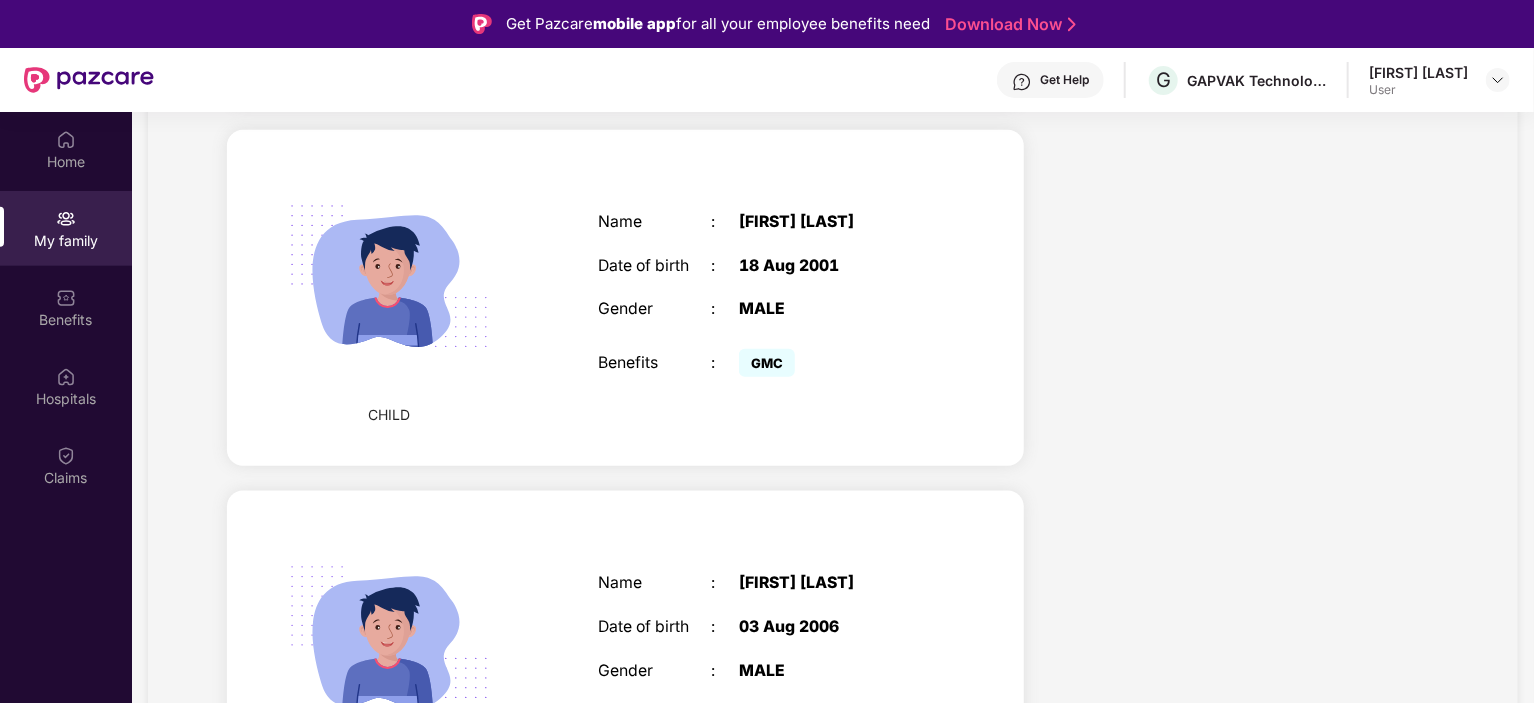 scroll, scrollTop: 1163, scrollLeft: 0, axis: vertical 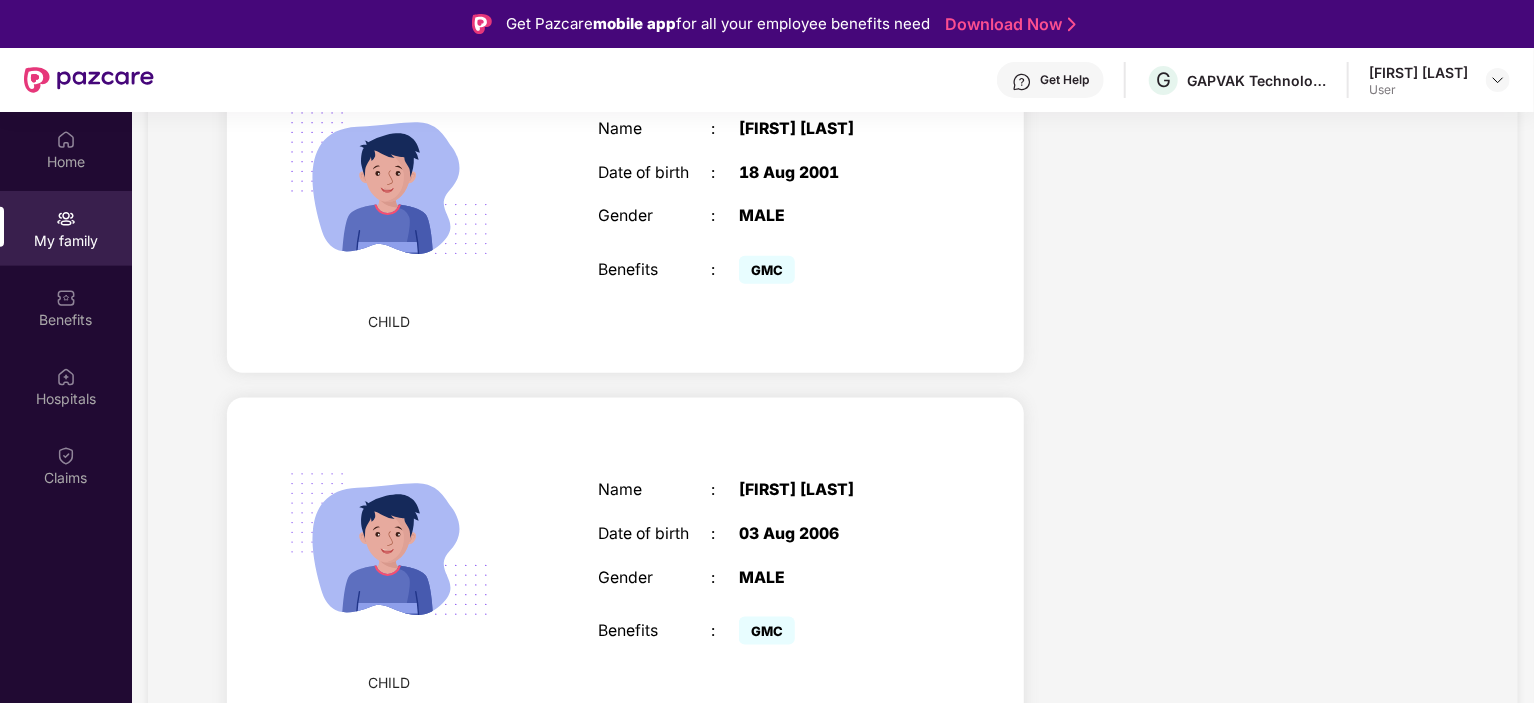 click on "Name : [FIRST] [LAST] Date of birth : 18 Aug 2001 Gender : MALE Benefits : GMC" at bounding box center (767, 205) 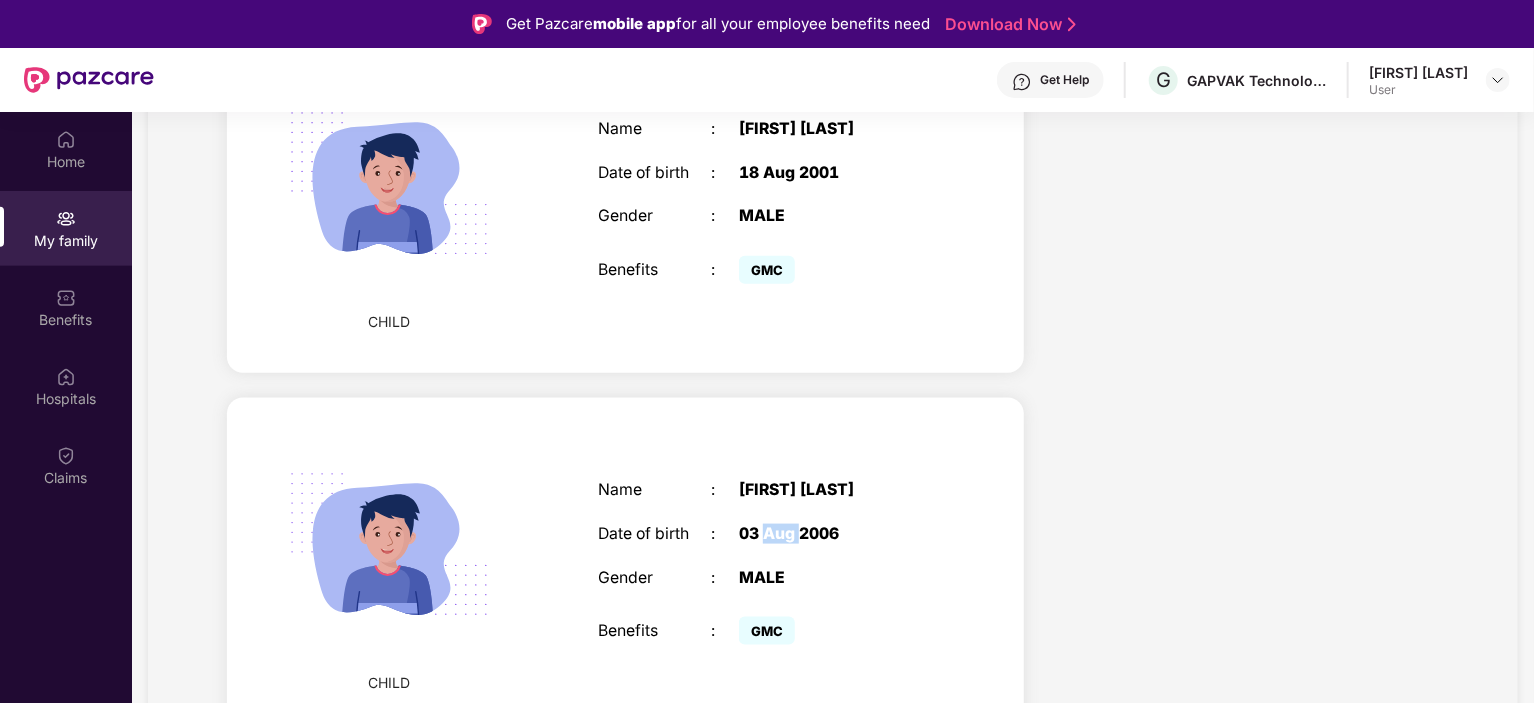 click on "03 Aug 2006" at bounding box center (838, 534) 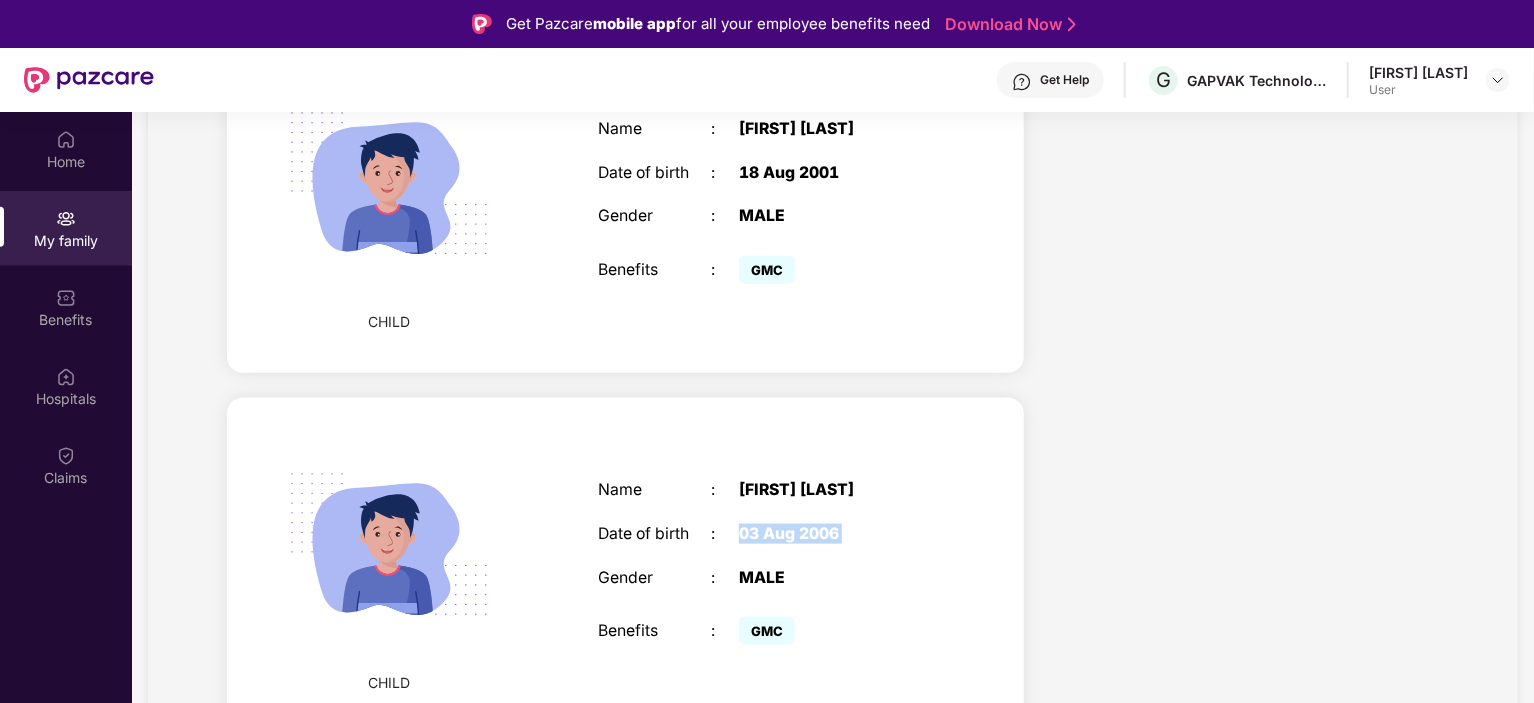 click on "03 Aug 2006" at bounding box center [838, 534] 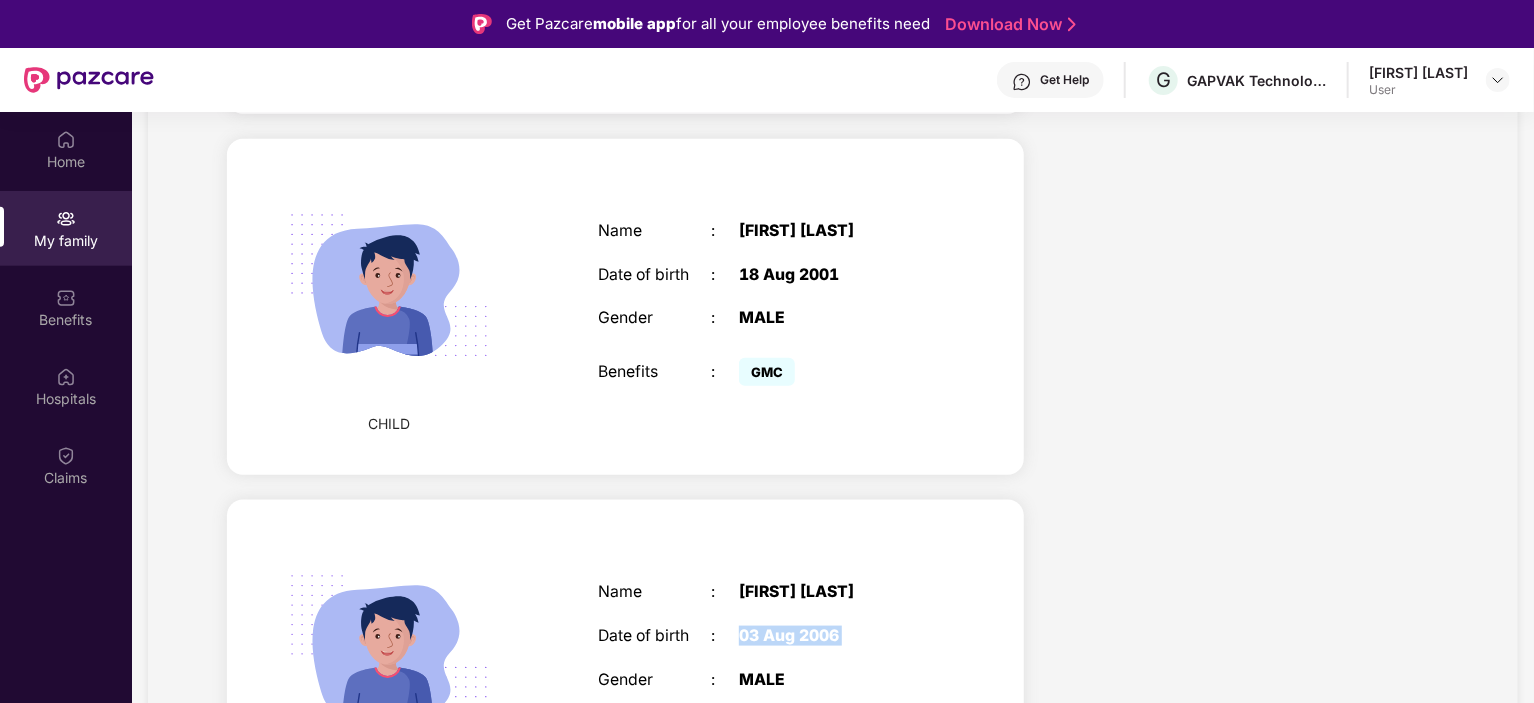 scroll, scrollTop: 863, scrollLeft: 0, axis: vertical 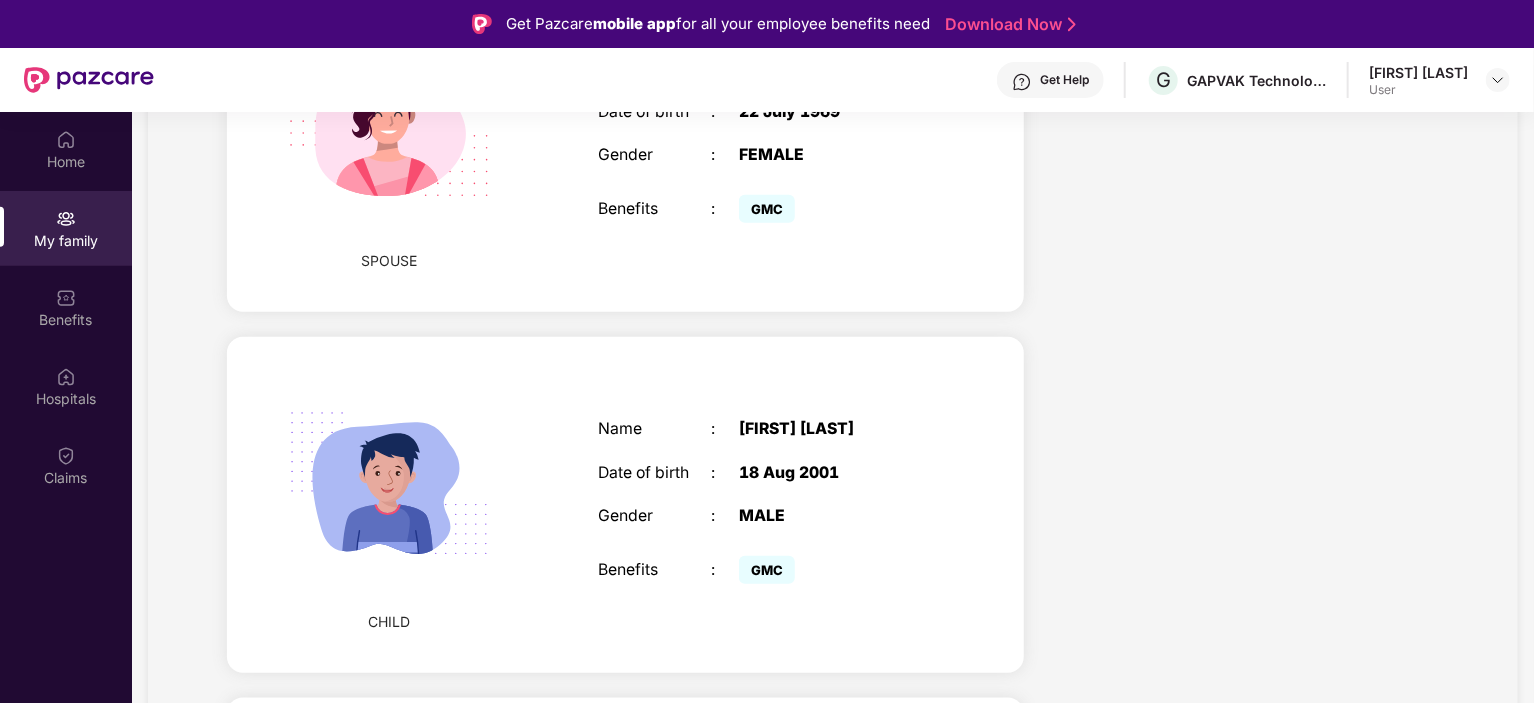 click on "18 Aug 2001" at bounding box center [838, 473] 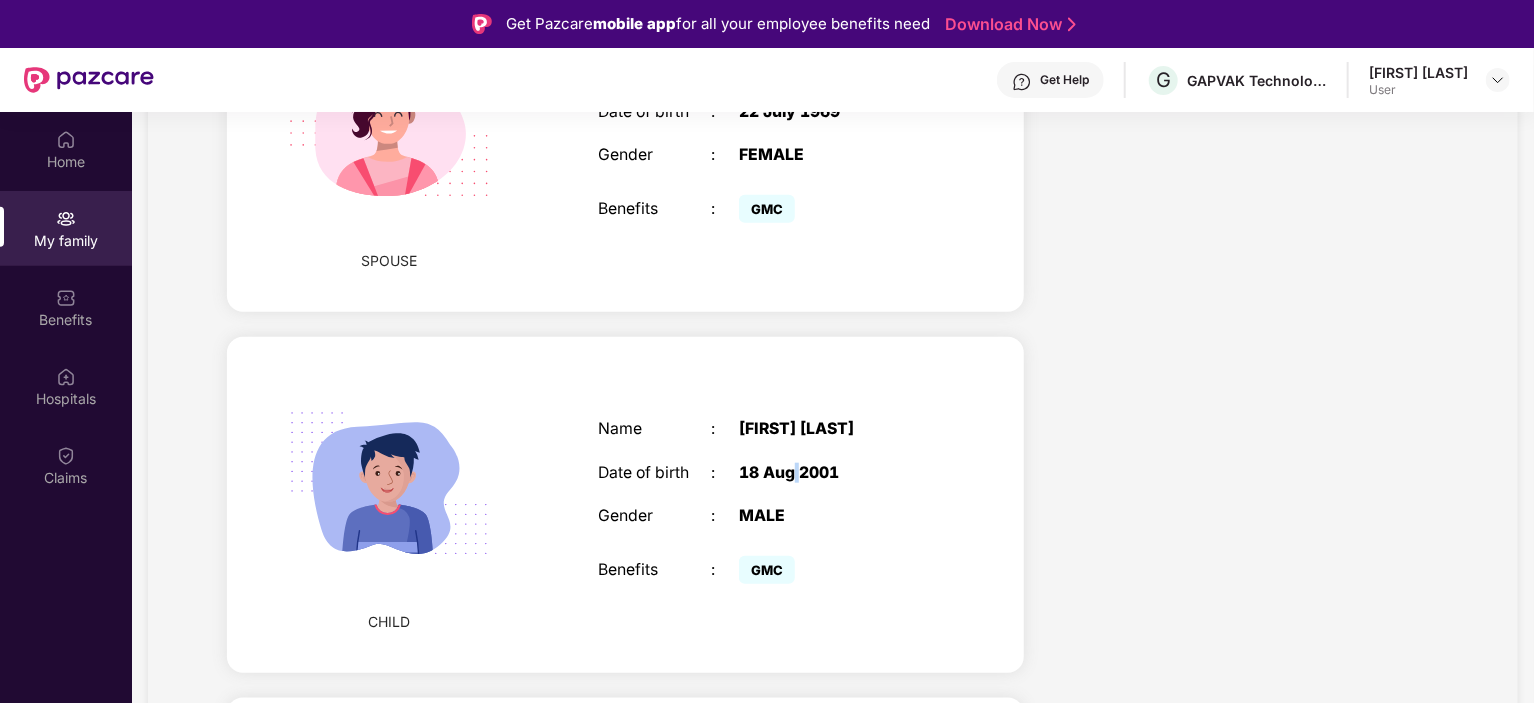 click on "18 Aug 2001" at bounding box center (838, 473) 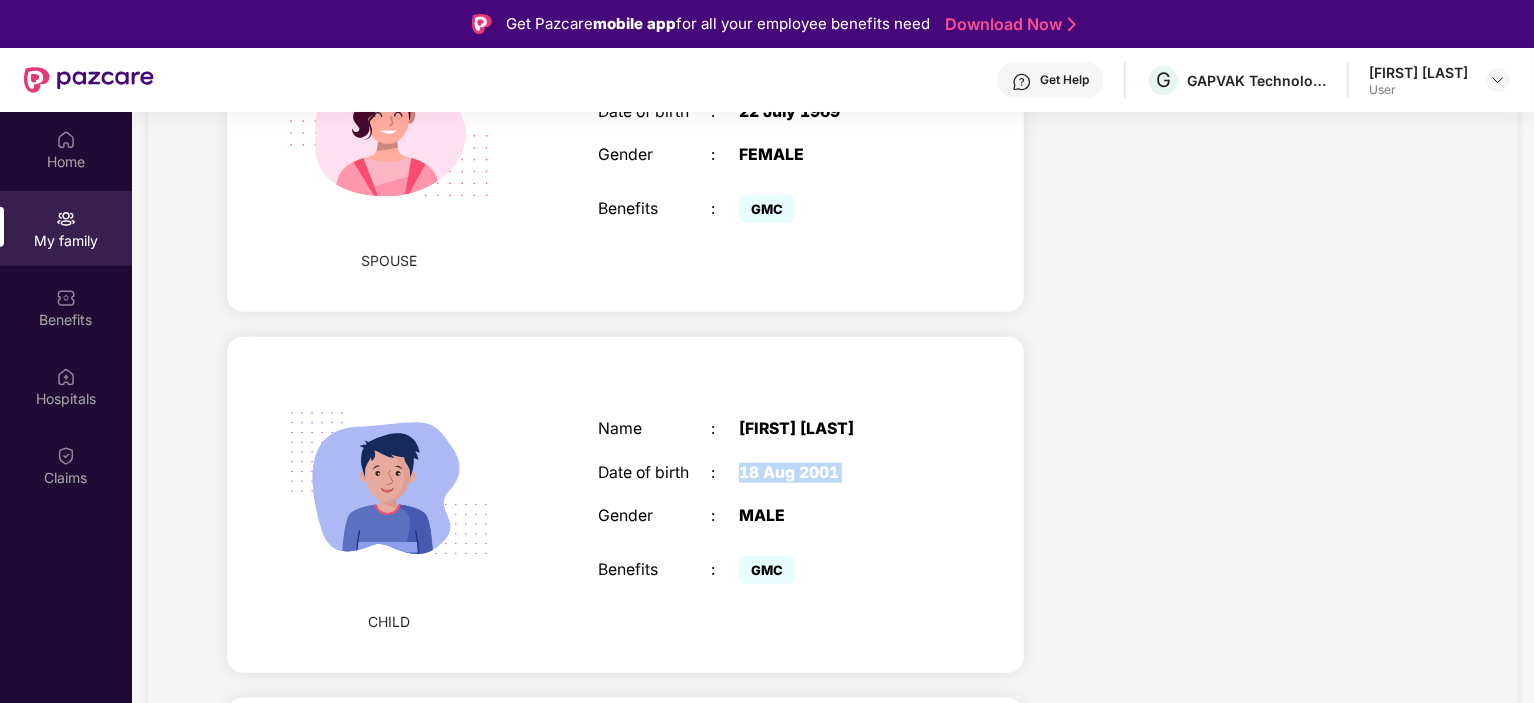 click on "18 Aug 2001" at bounding box center (838, 473) 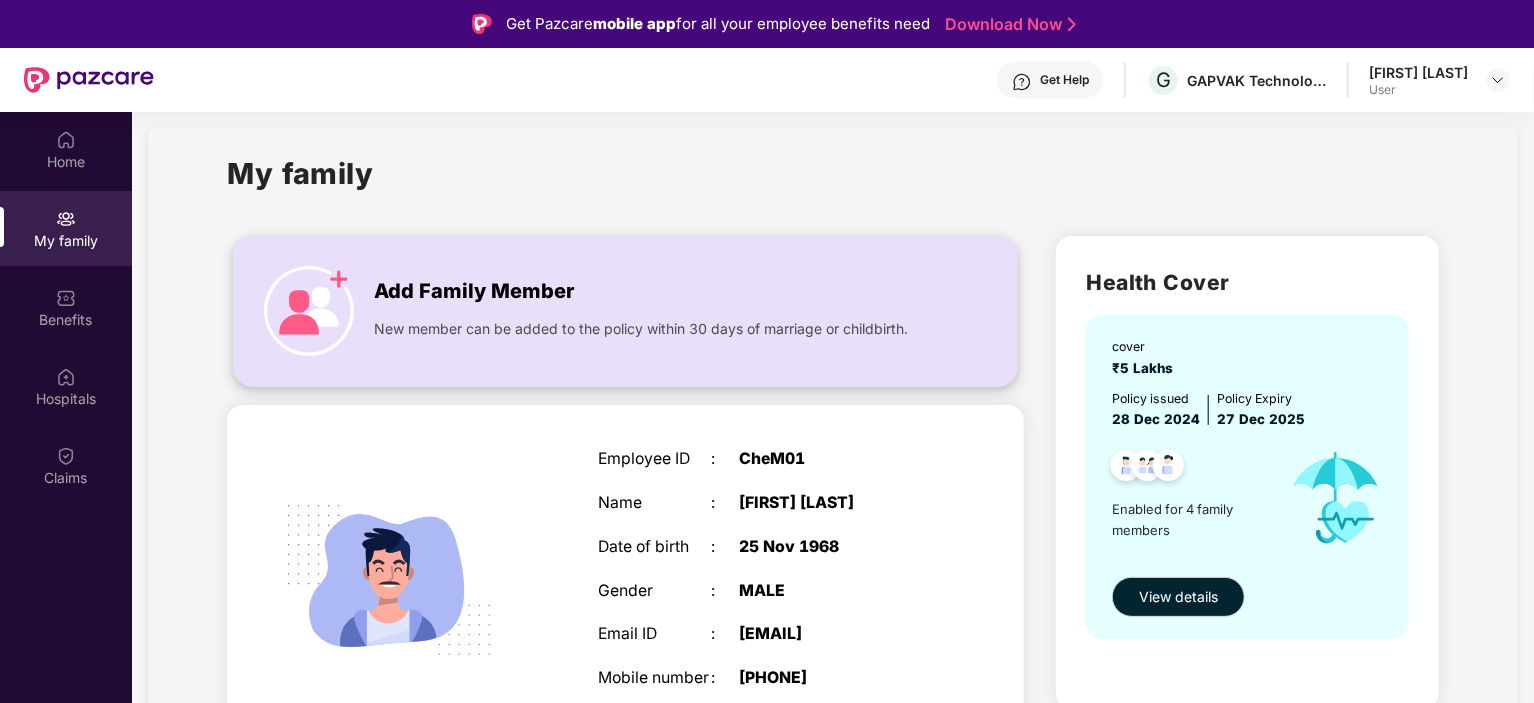 scroll, scrollTop: 0, scrollLeft: 0, axis: both 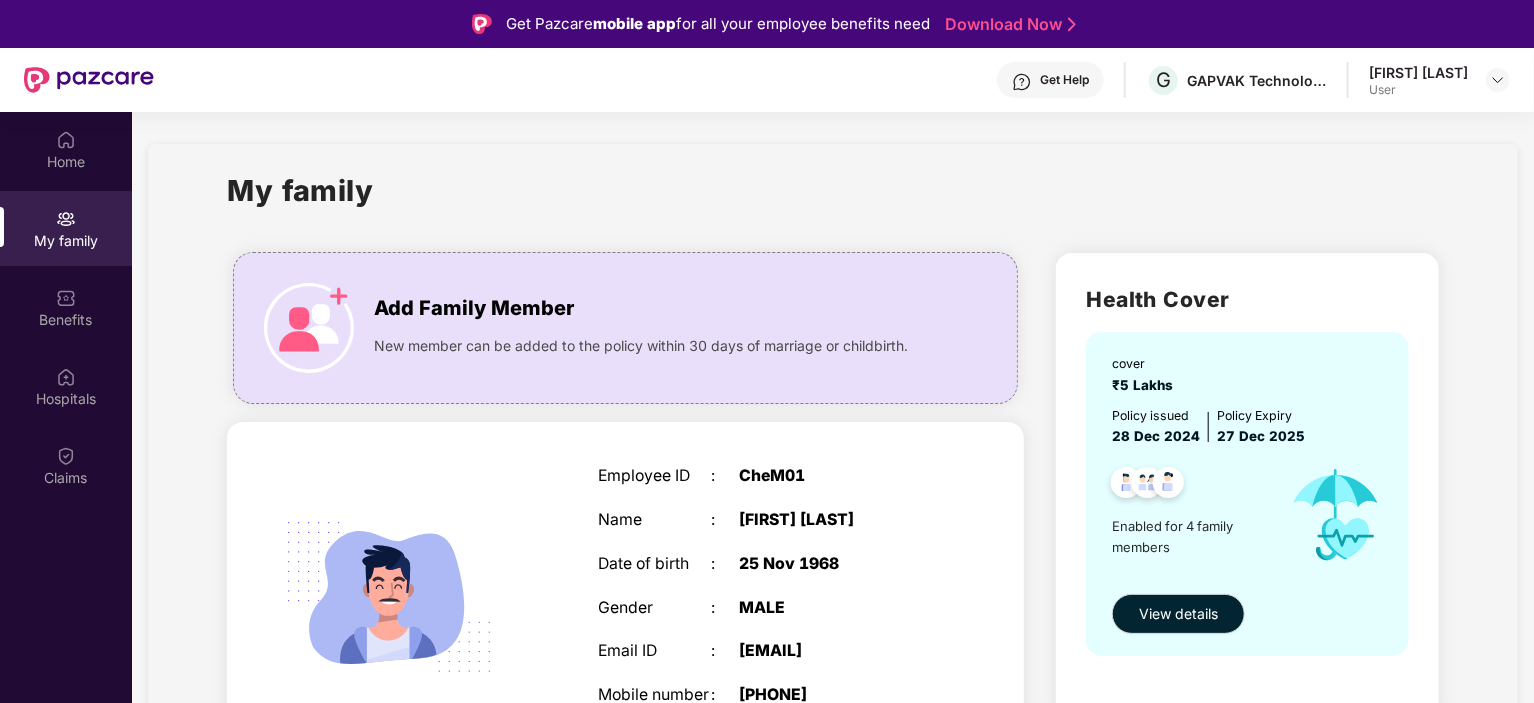 click on "₹5 Lakhs" at bounding box center [1146, 385] 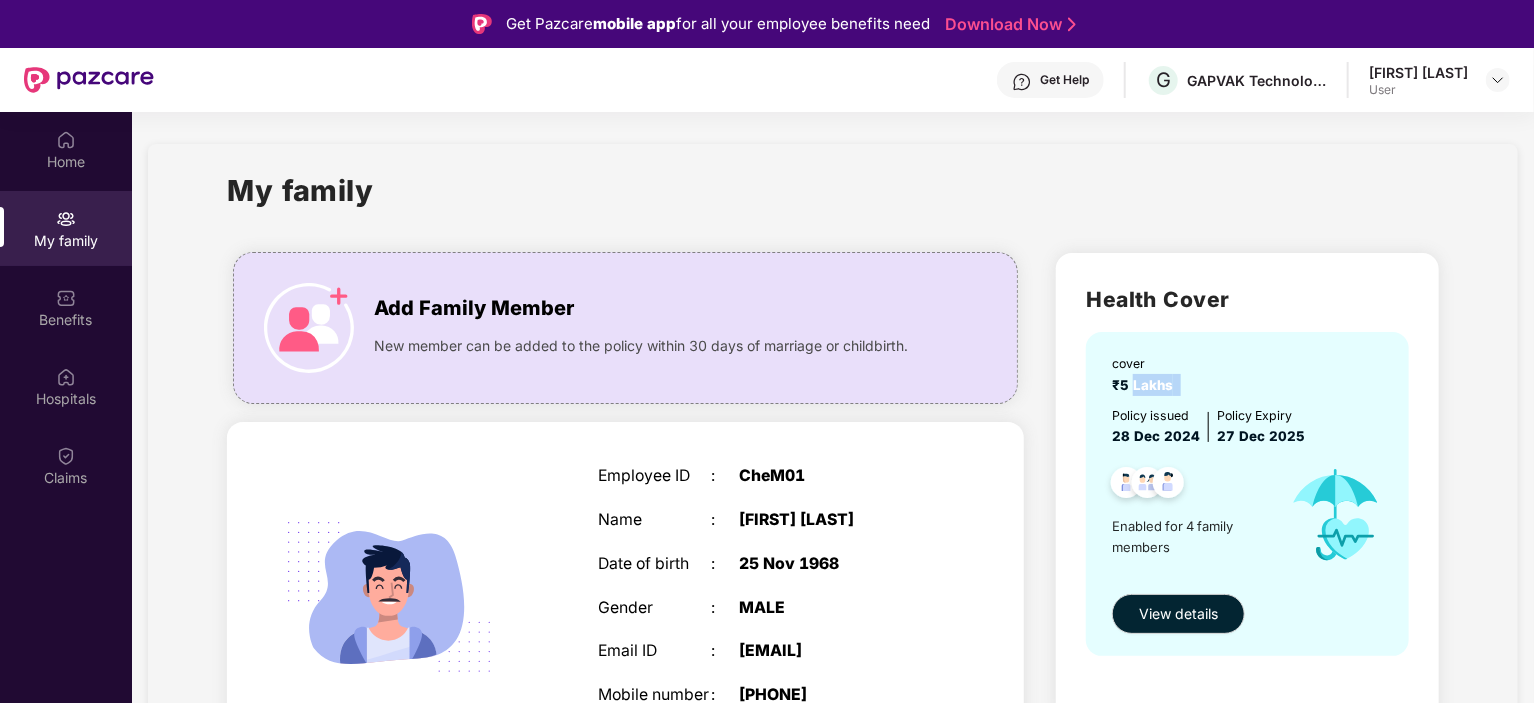 click on "₹5 Lakhs" at bounding box center (1146, 385) 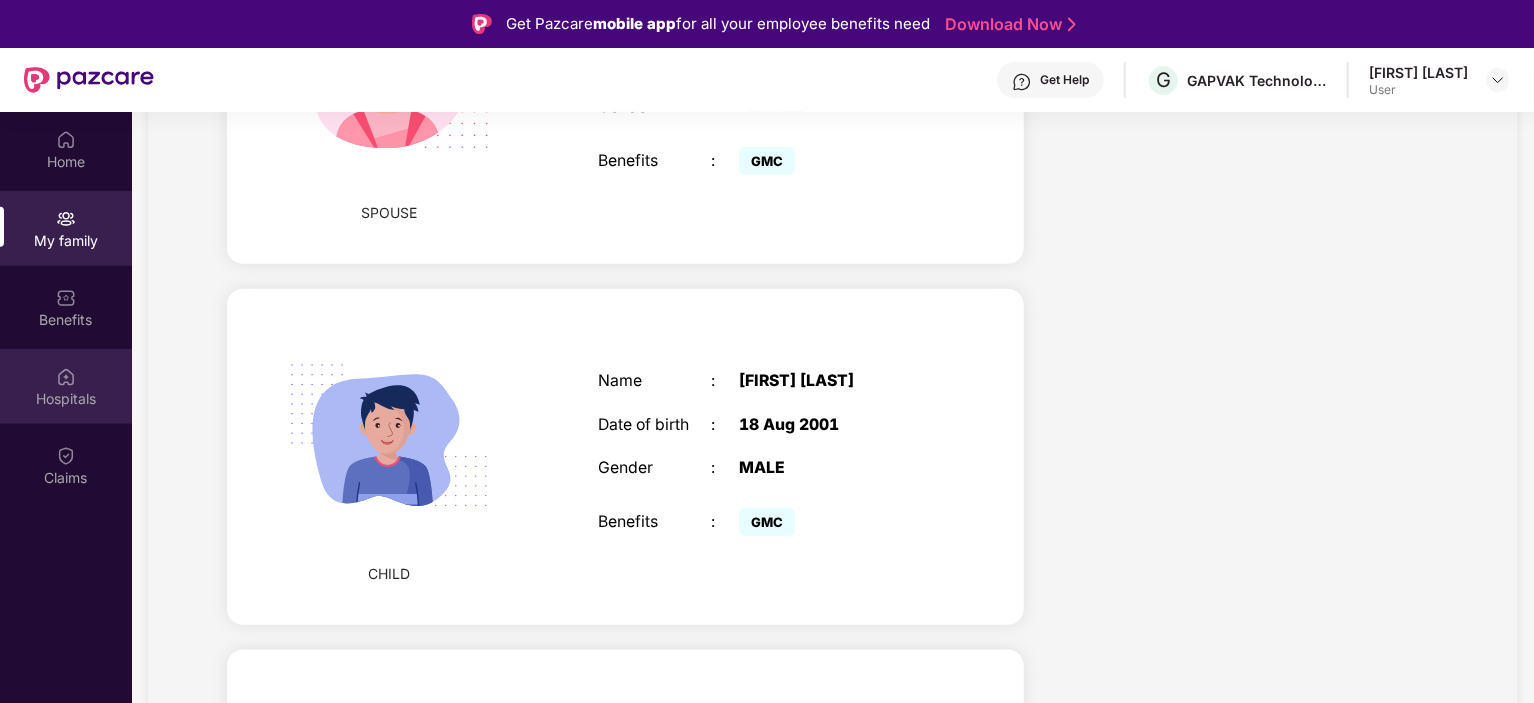 scroll, scrollTop: 700, scrollLeft: 0, axis: vertical 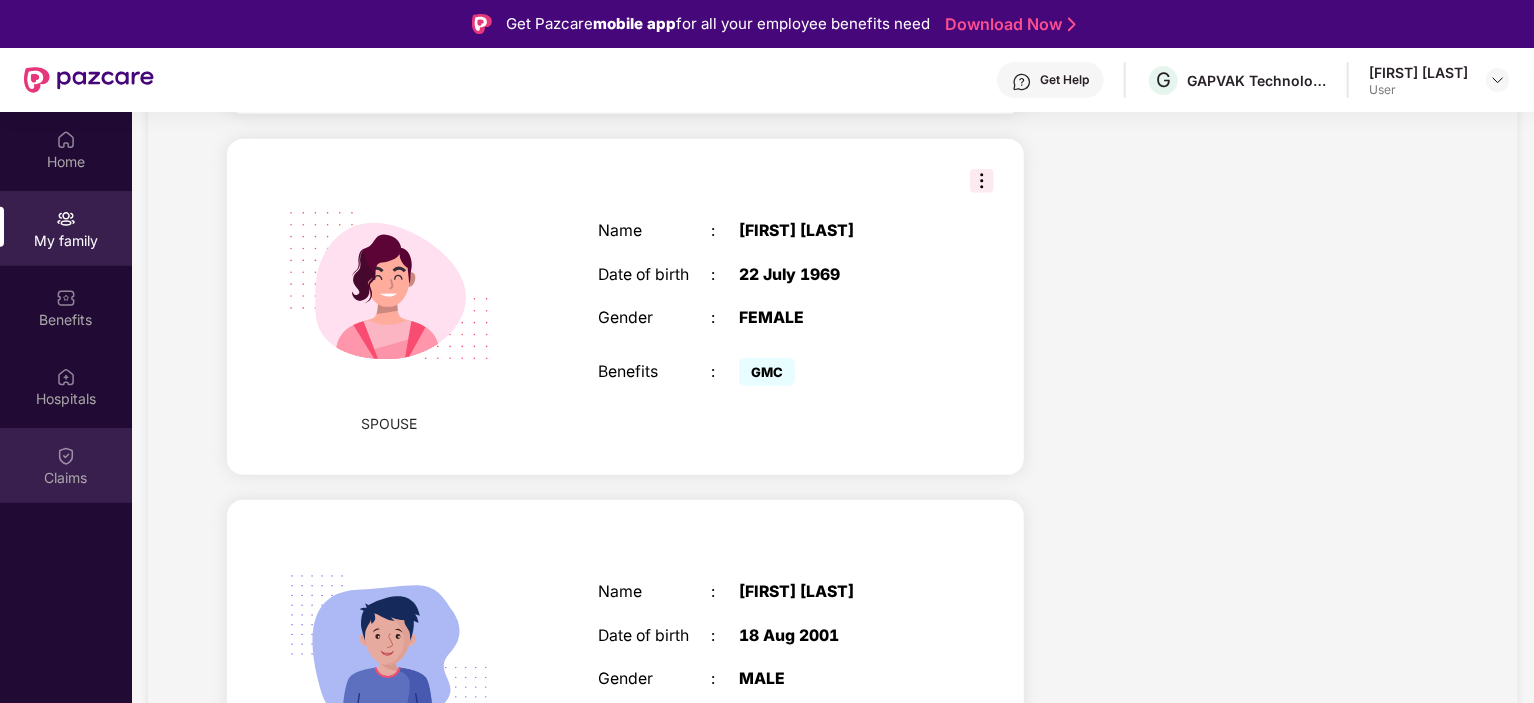 click at bounding box center (66, 456) 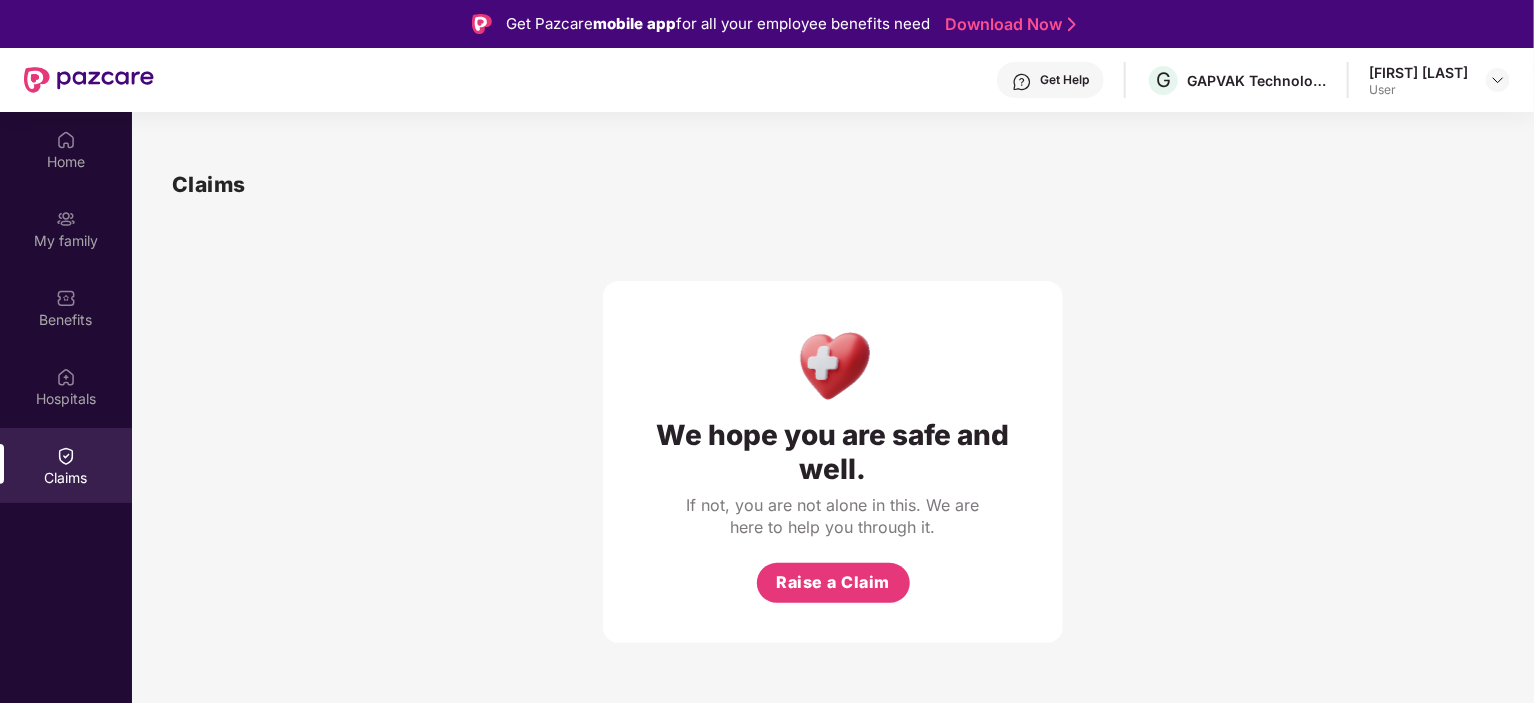 scroll, scrollTop: 0, scrollLeft: 0, axis: both 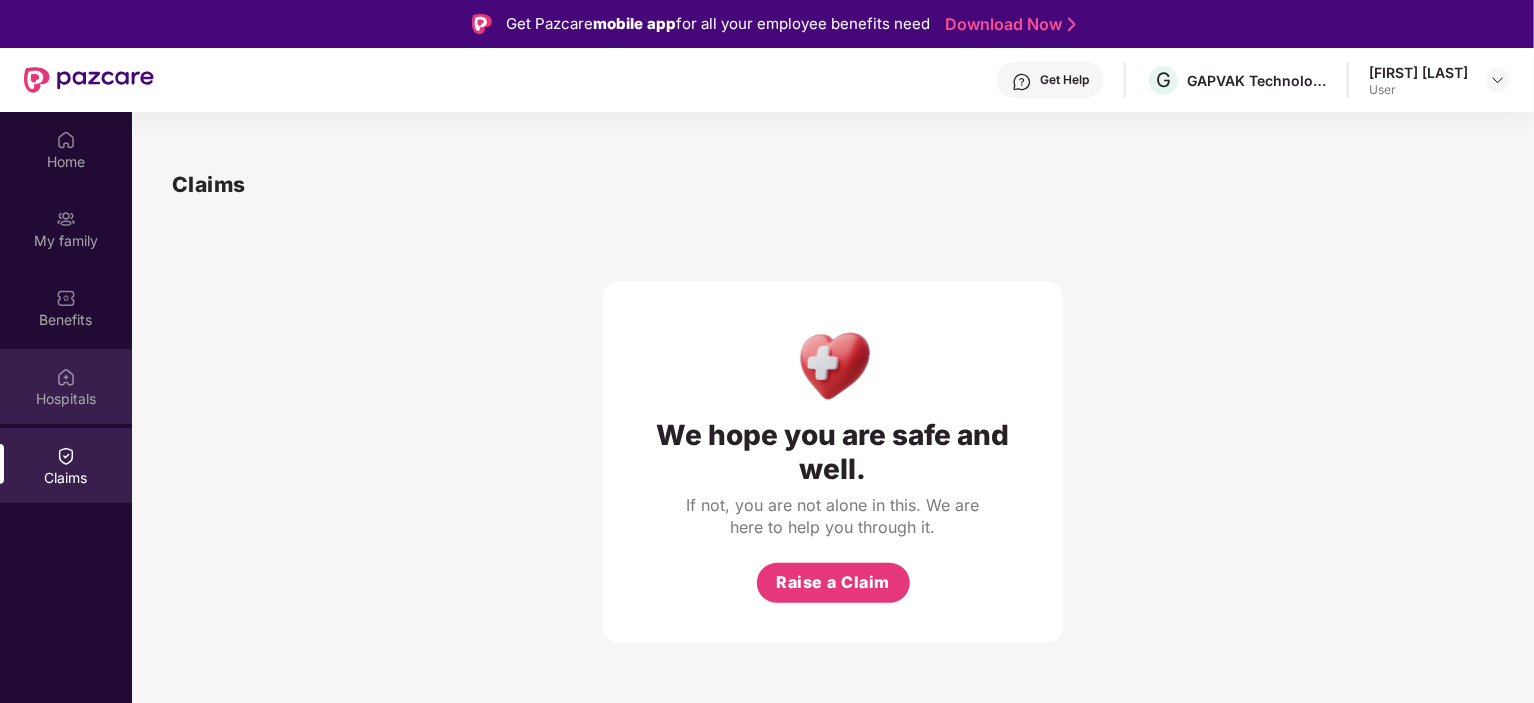 click on "Hospitals" at bounding box center [66, 399] 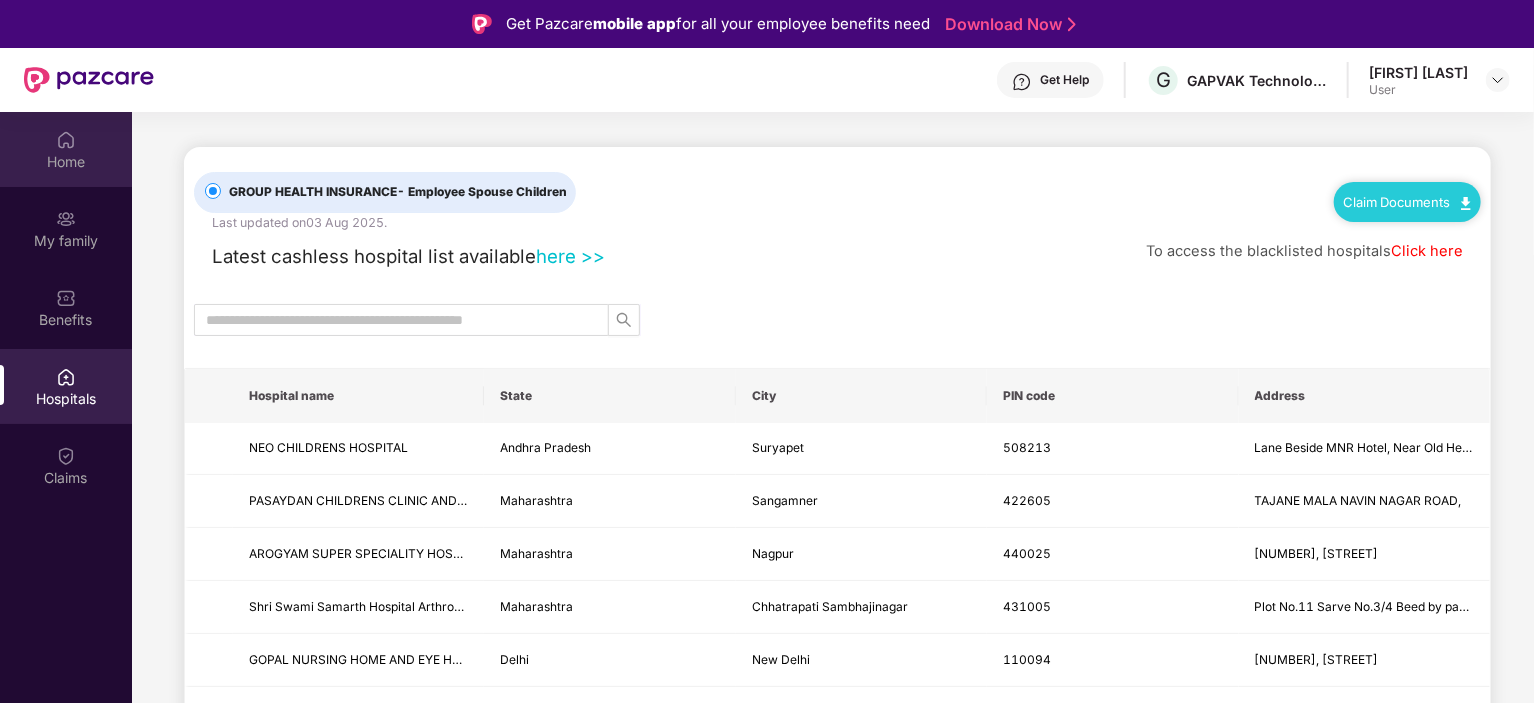 click on "Home" at bounding box center [66, 162] 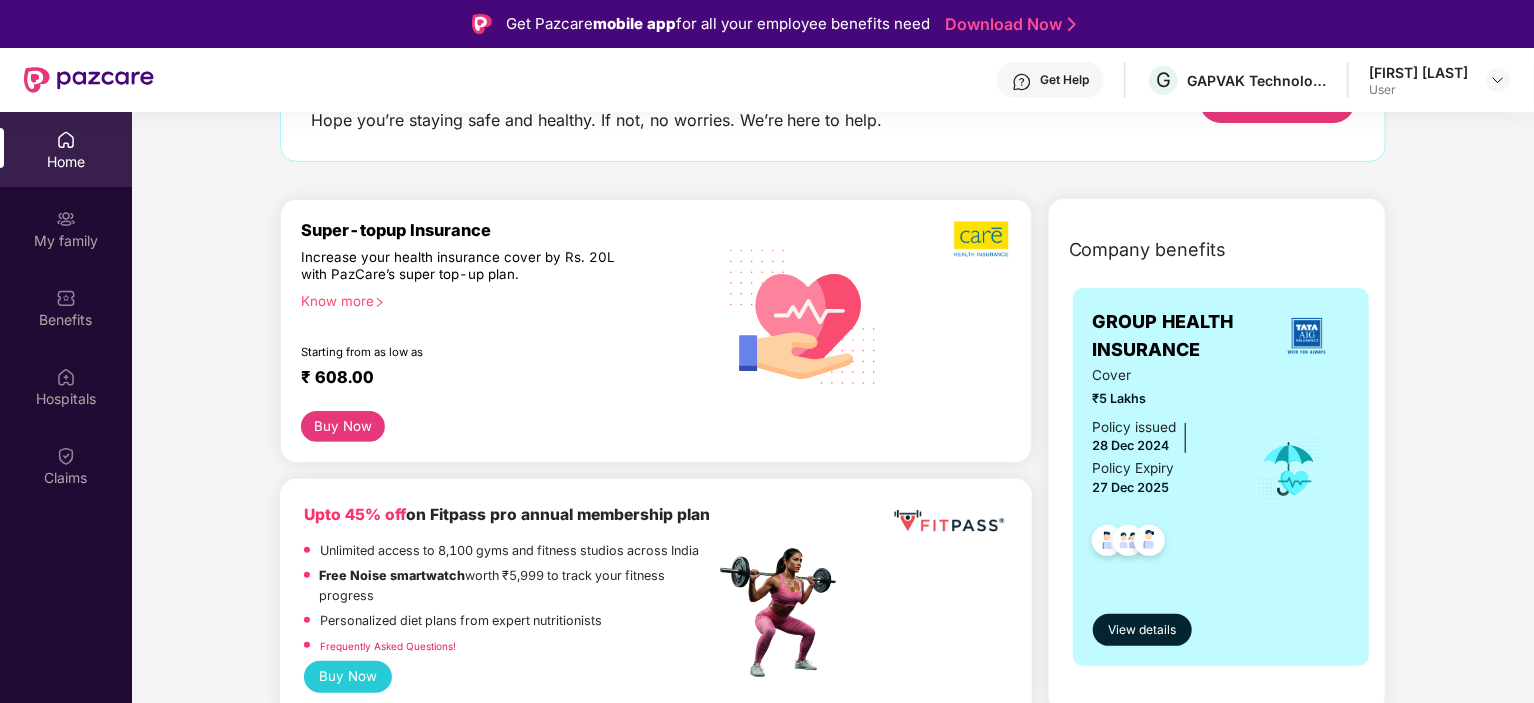 scroll, scrollTop: 0, scrollLeft: 0, axis: both 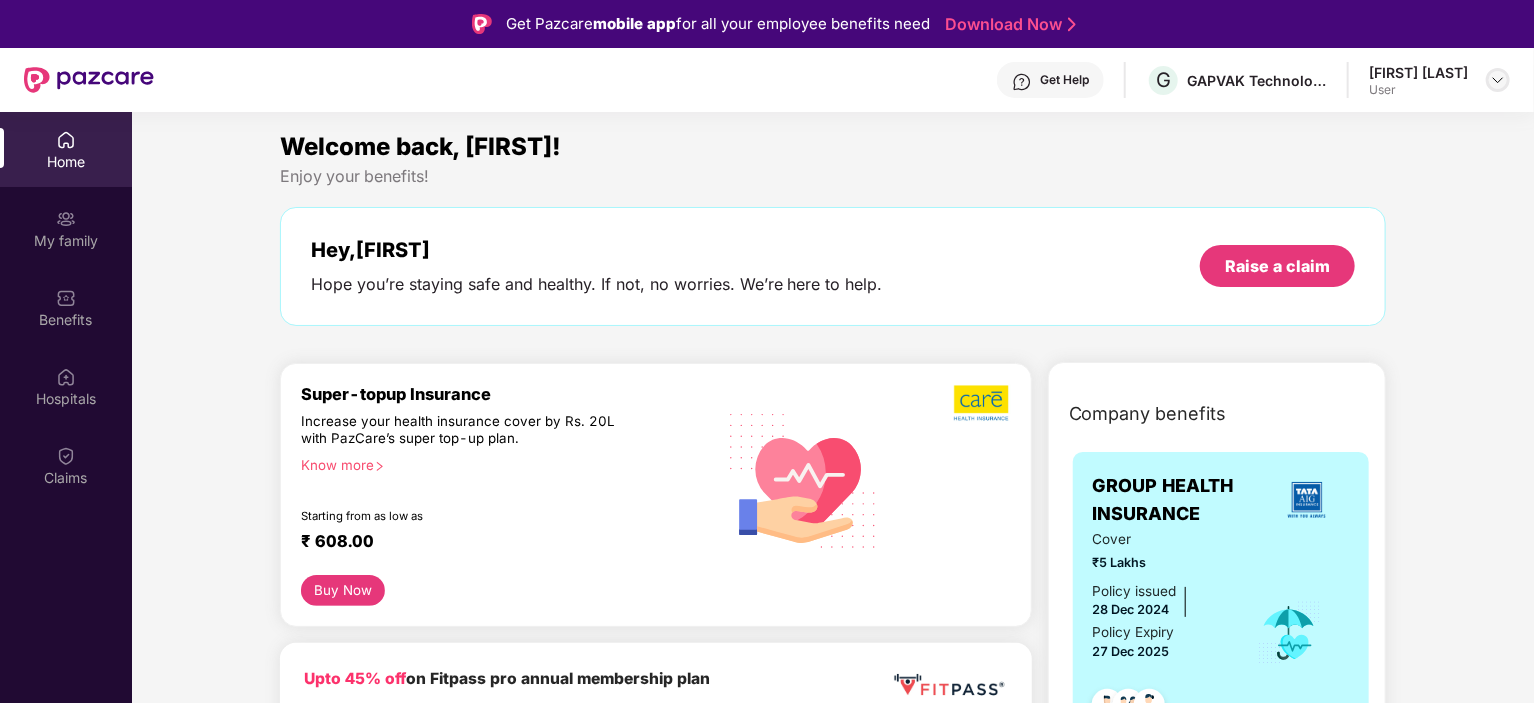 click at bounding box center (1498, 80) 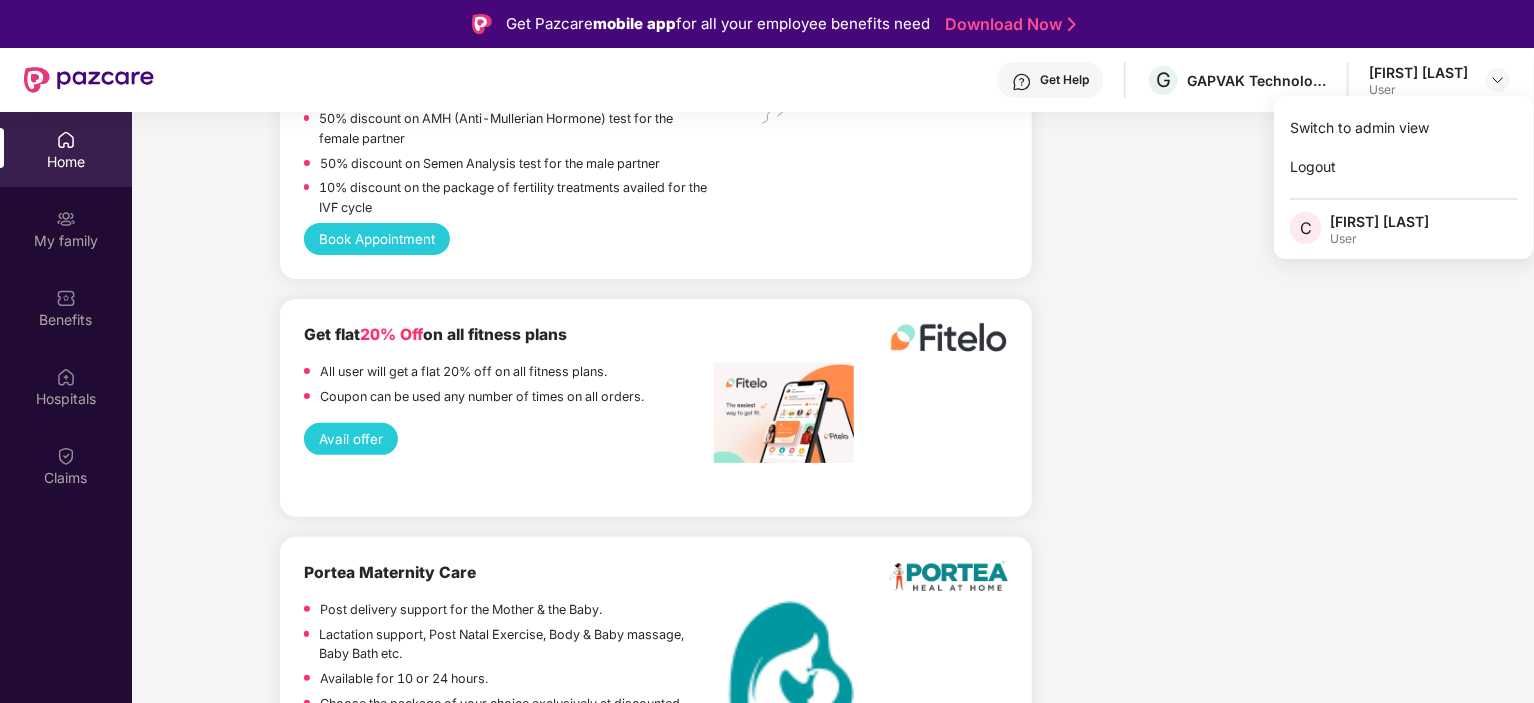 scroll, scrollTop: 4020, scrollLeft: 0, axis: vertical 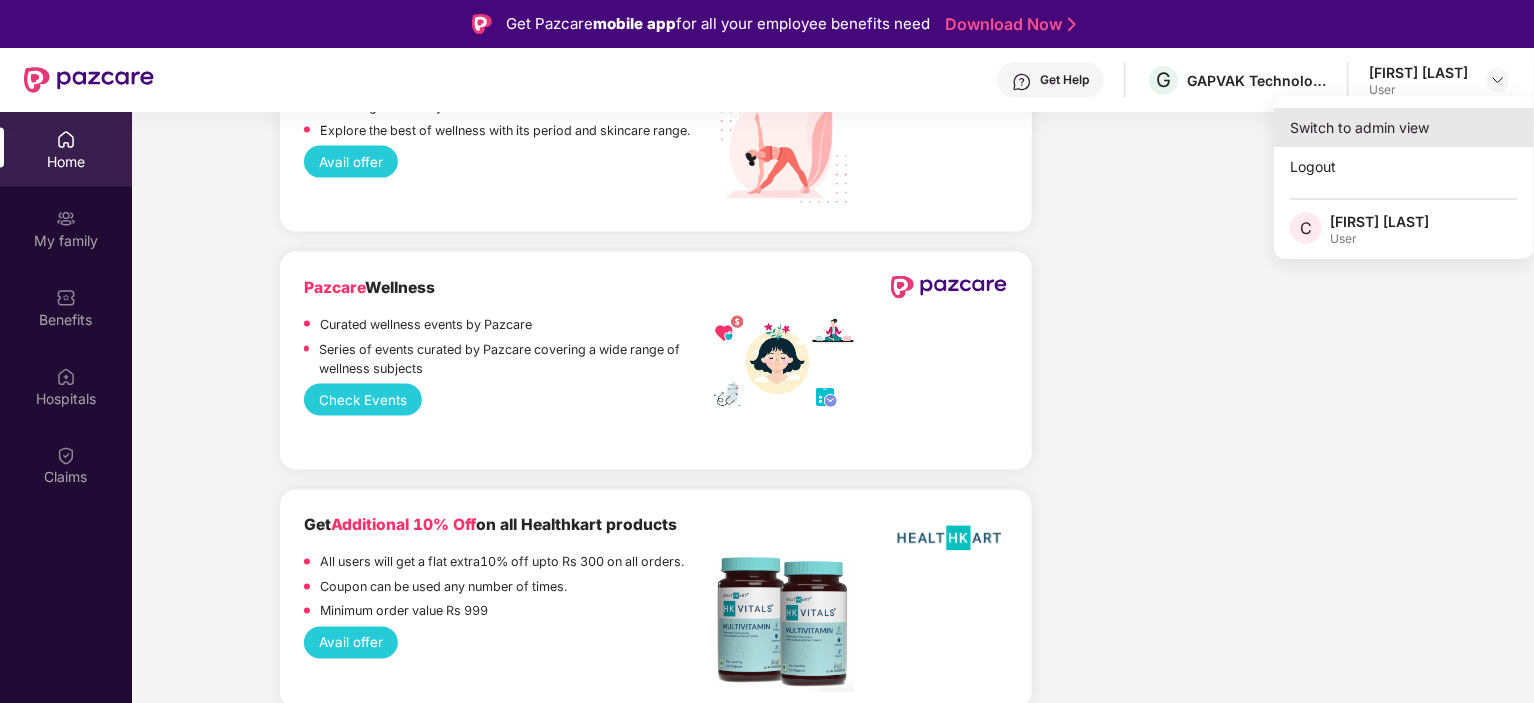 click on "Switch to admin view" at bounding box center [1404, 127] 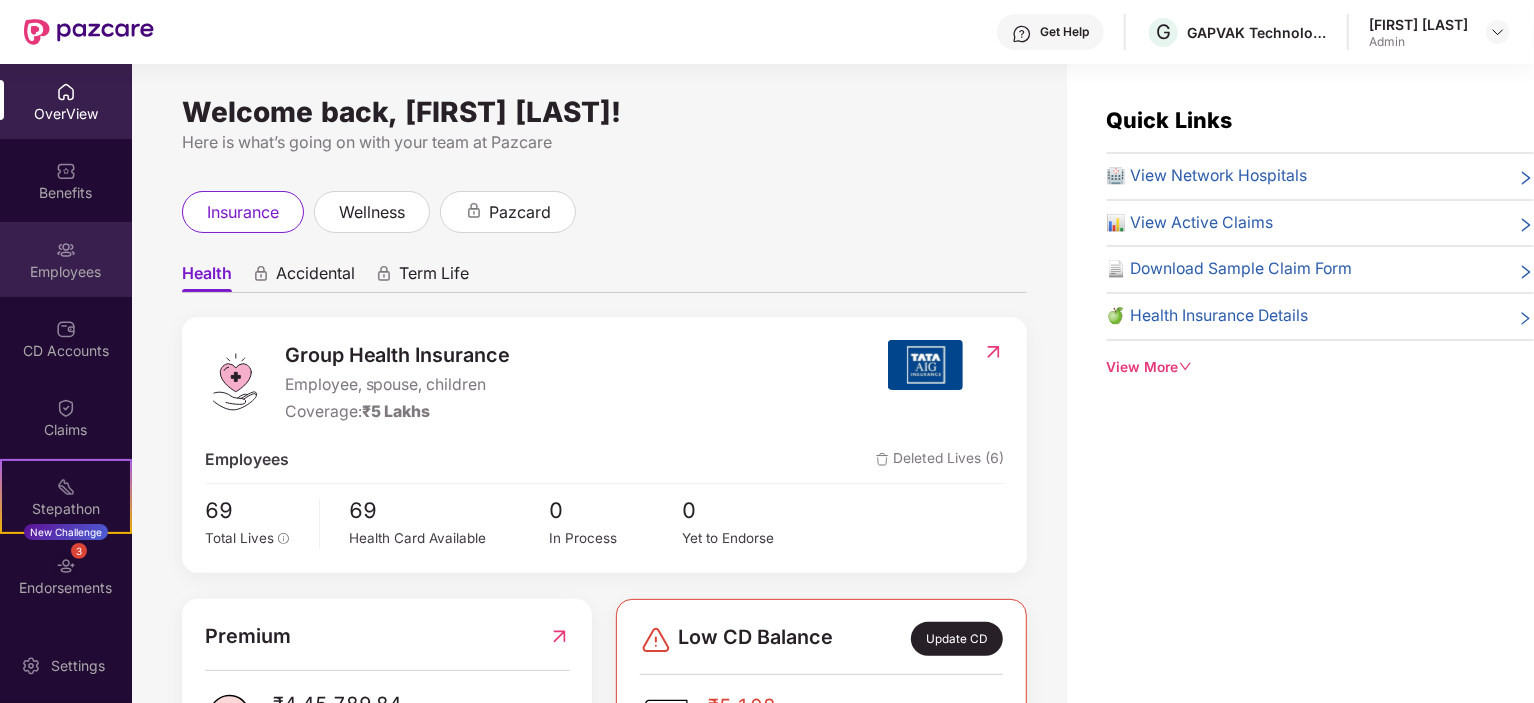 click on "Employees" at bounding box center [66, 272] 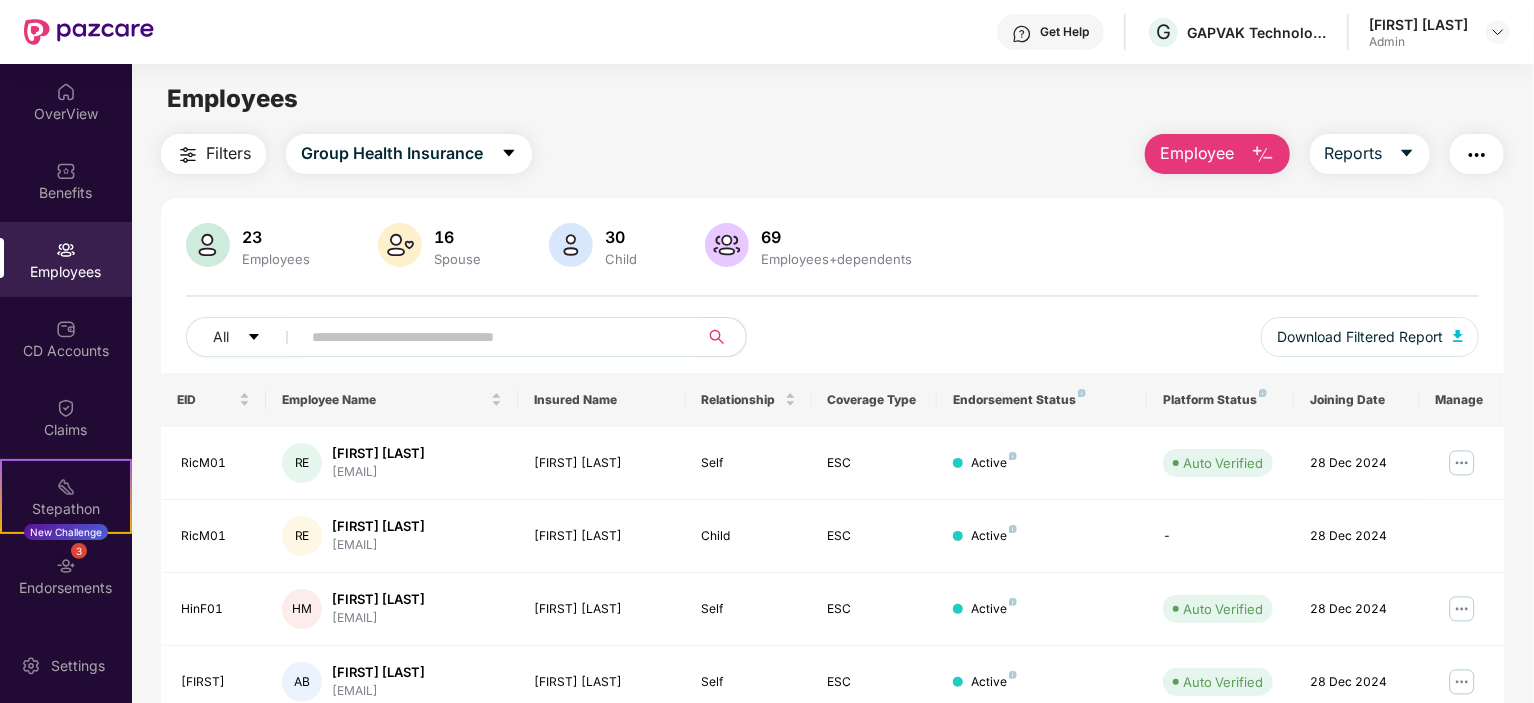 click at bounding box center [491, 337] 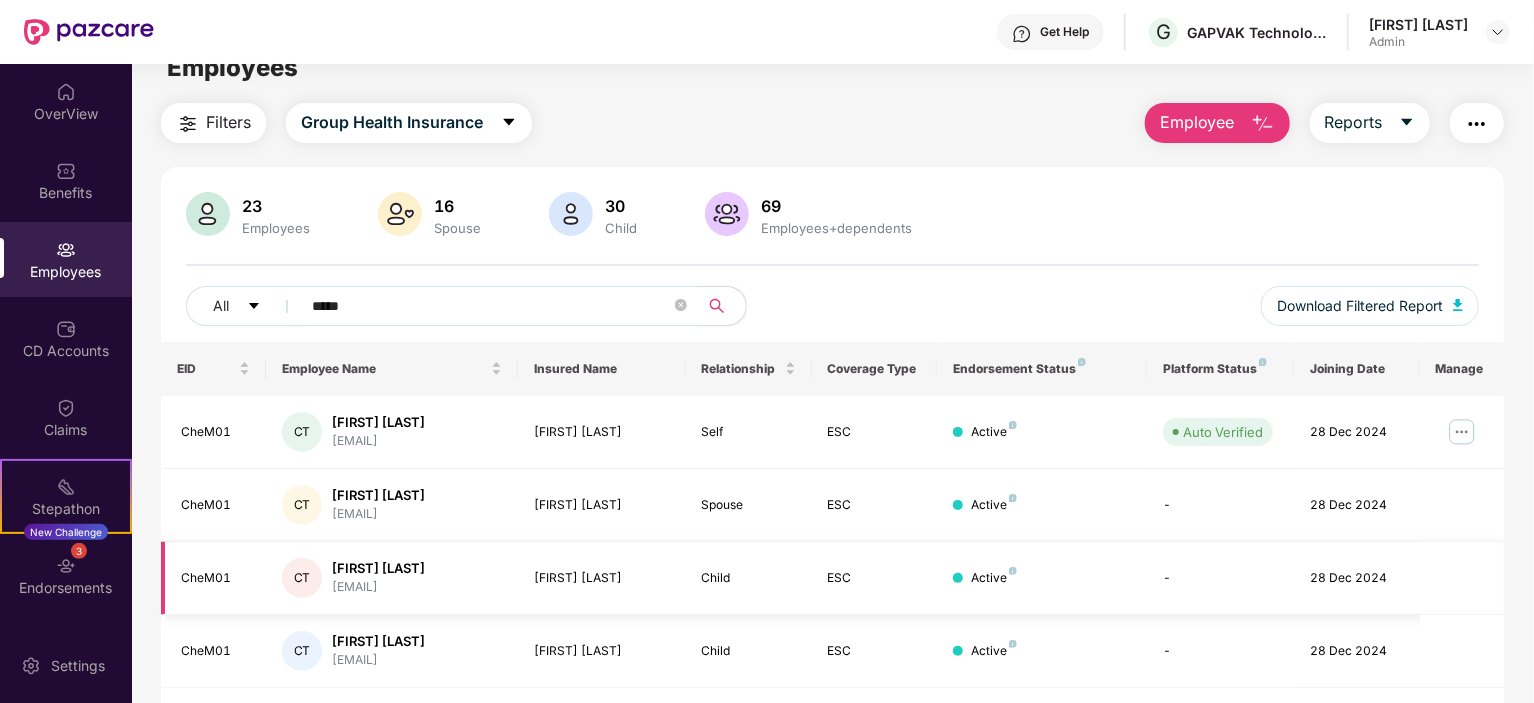 scroll, scrollTop: 86, scrollLeft: 0, axis: vertical 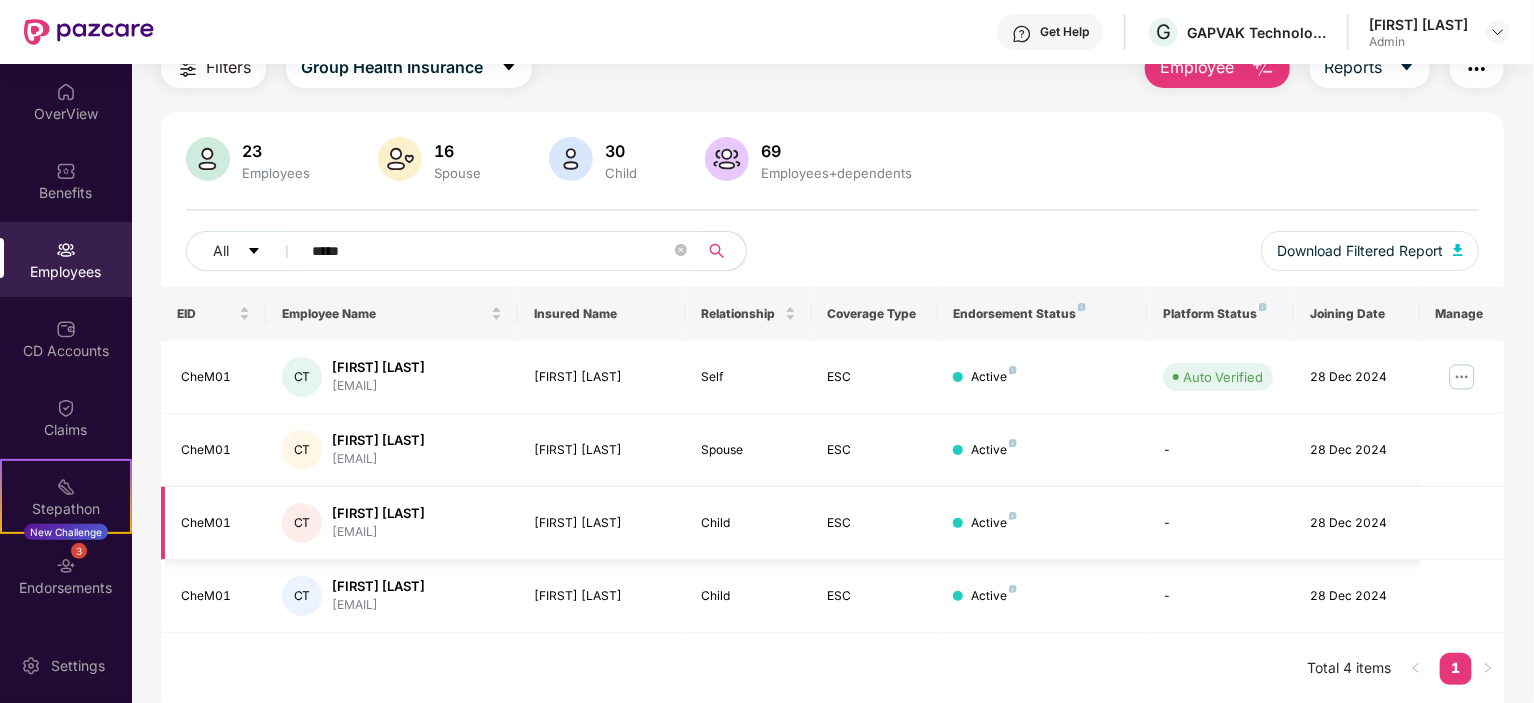 type on "*****" 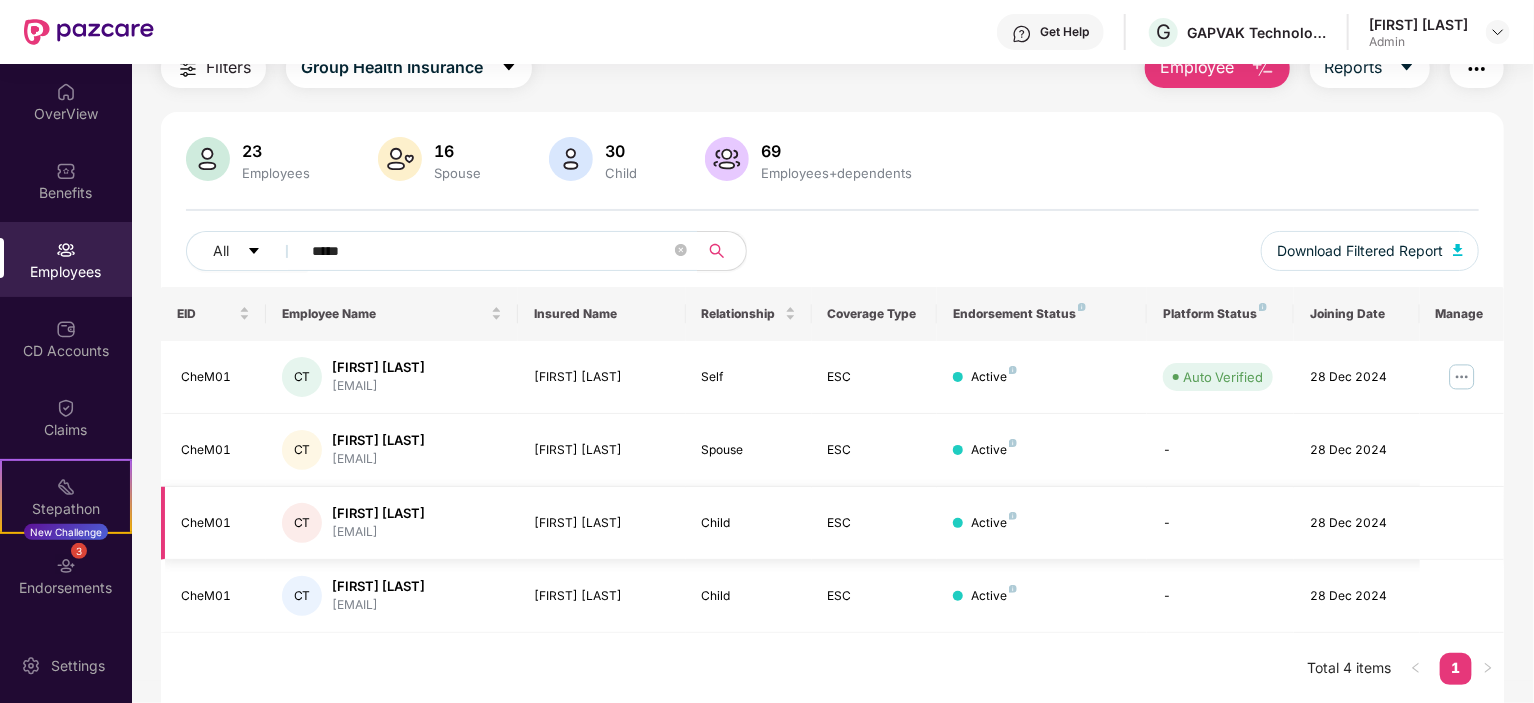 click on "[FIRST] [LAST]" at bounding box center [602, 523] 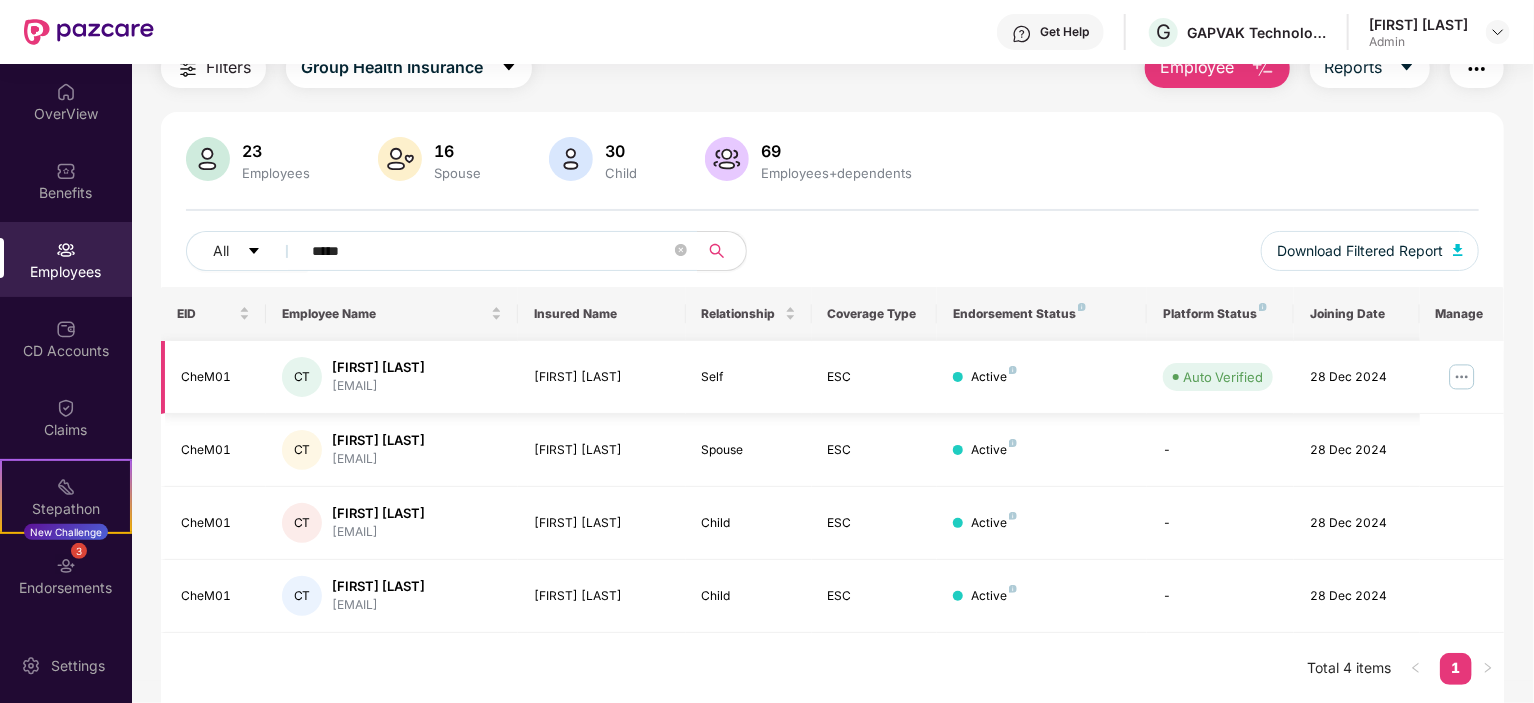 click at bounding box center [1462, 377] 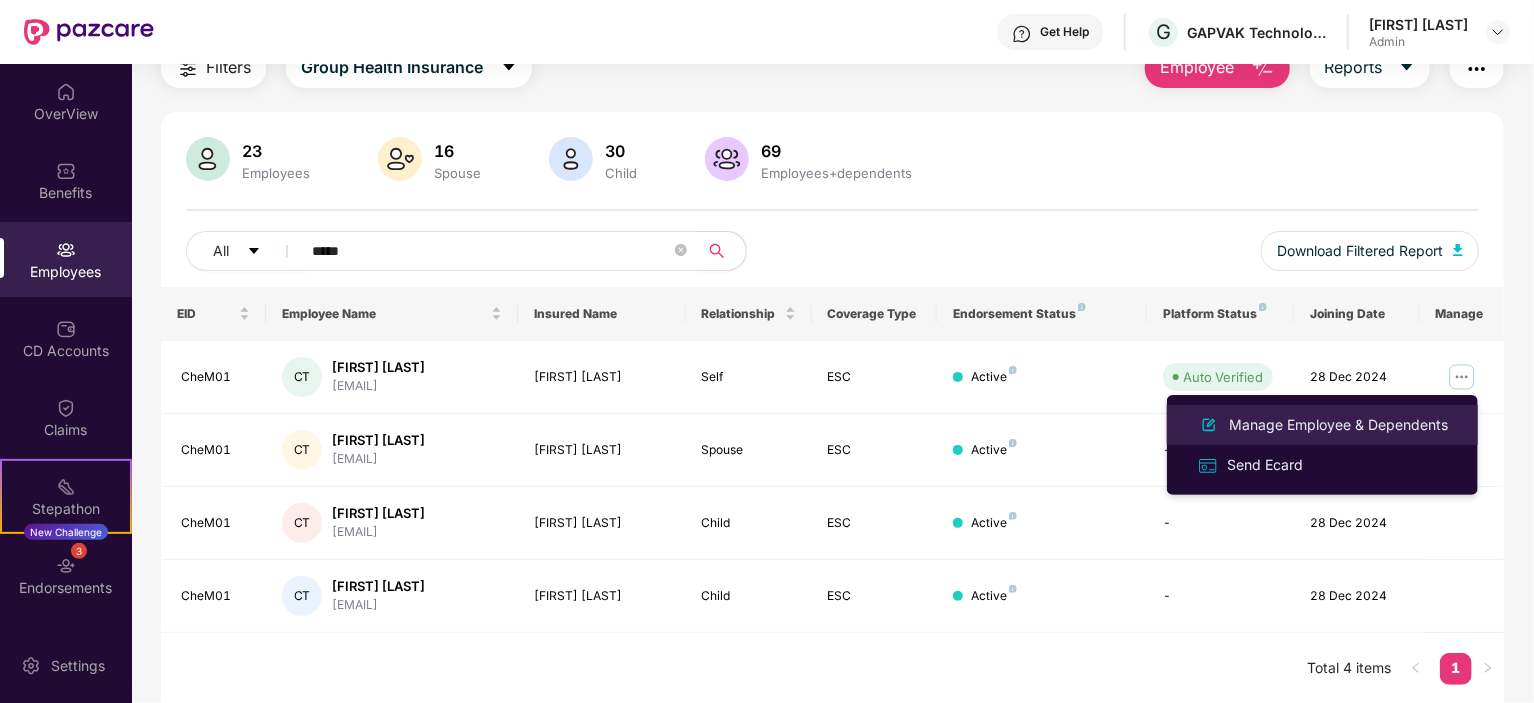 click on "Manage Employee & Dependents" at bounding box center (1322, 425) 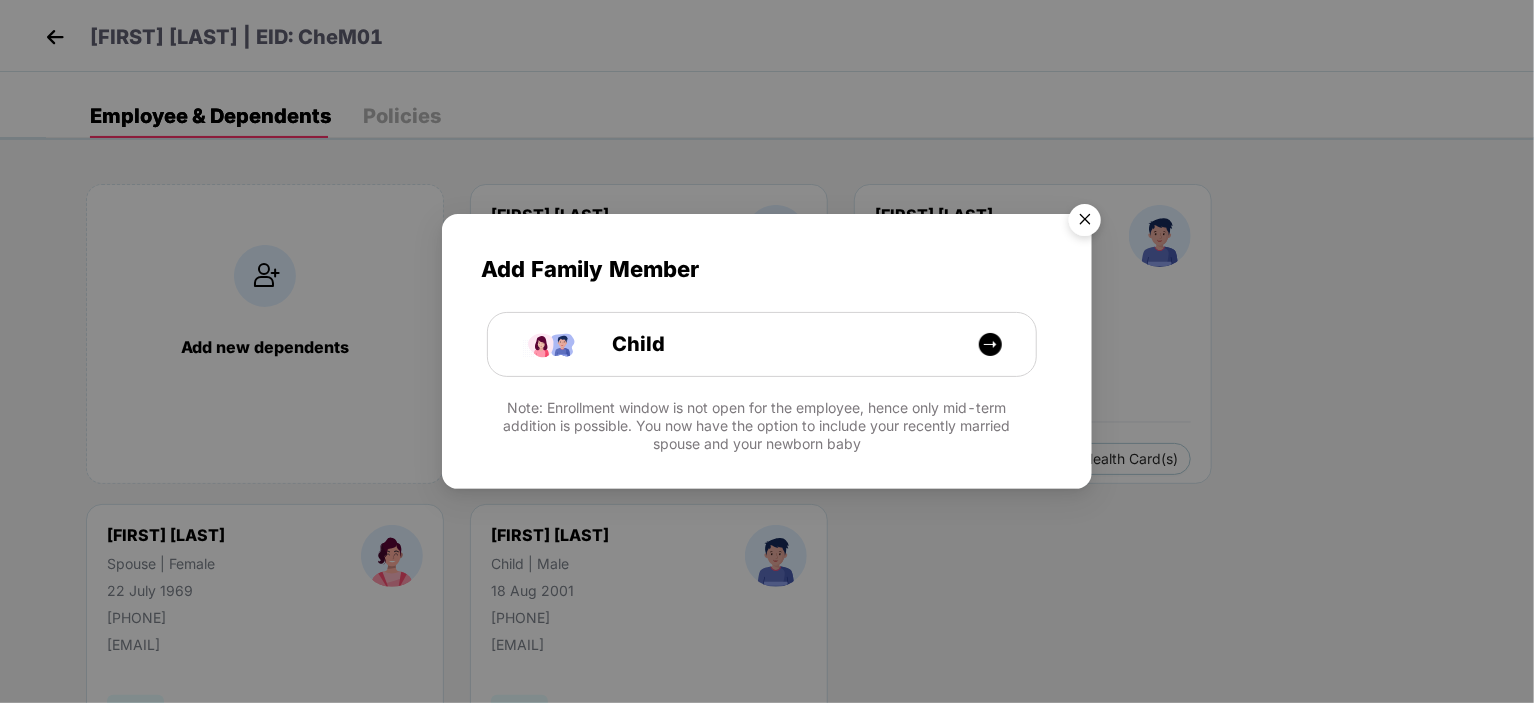 click at bounding box center [1085, 223] 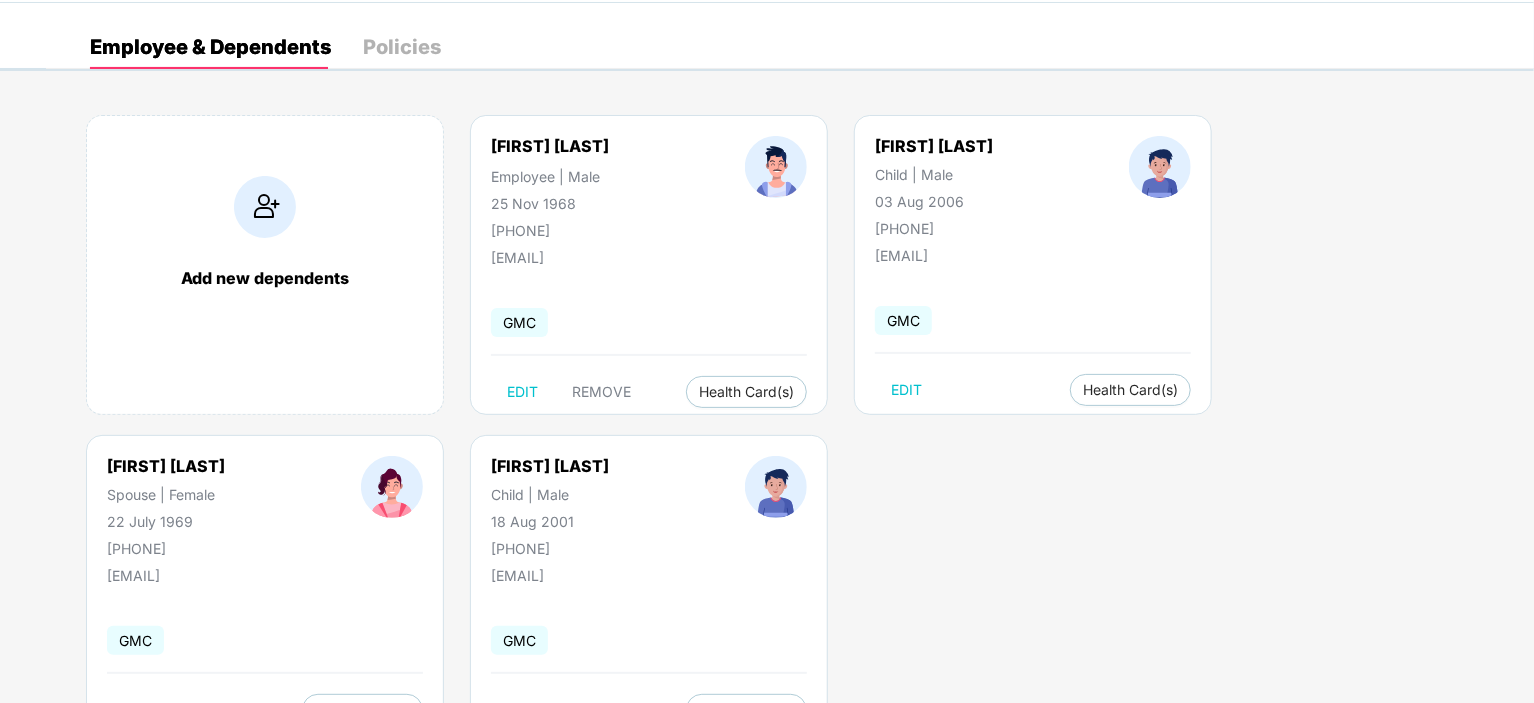 scroll, scrollTop: 151, scrollLeft: 0, axis: vertical 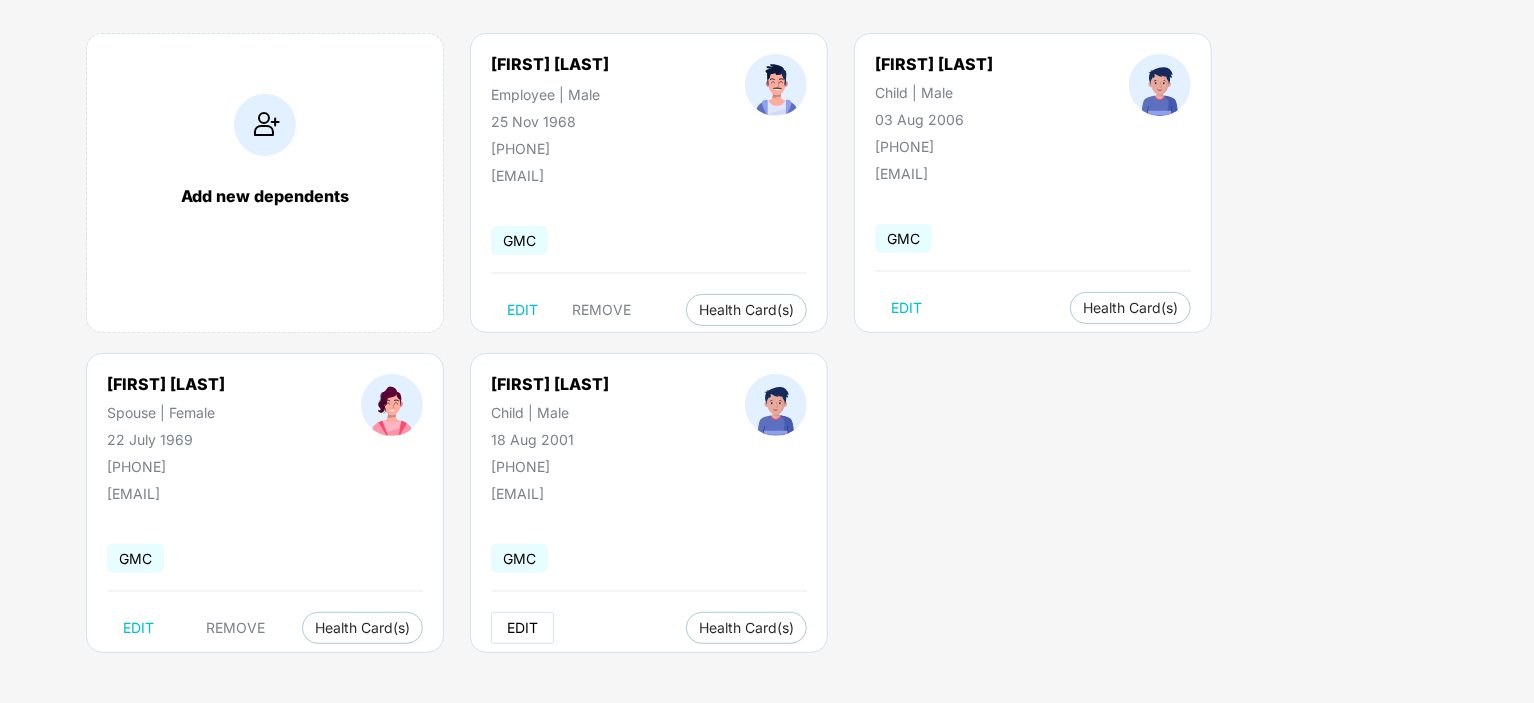 click on "EDIT" at bounding box center [522, 628] 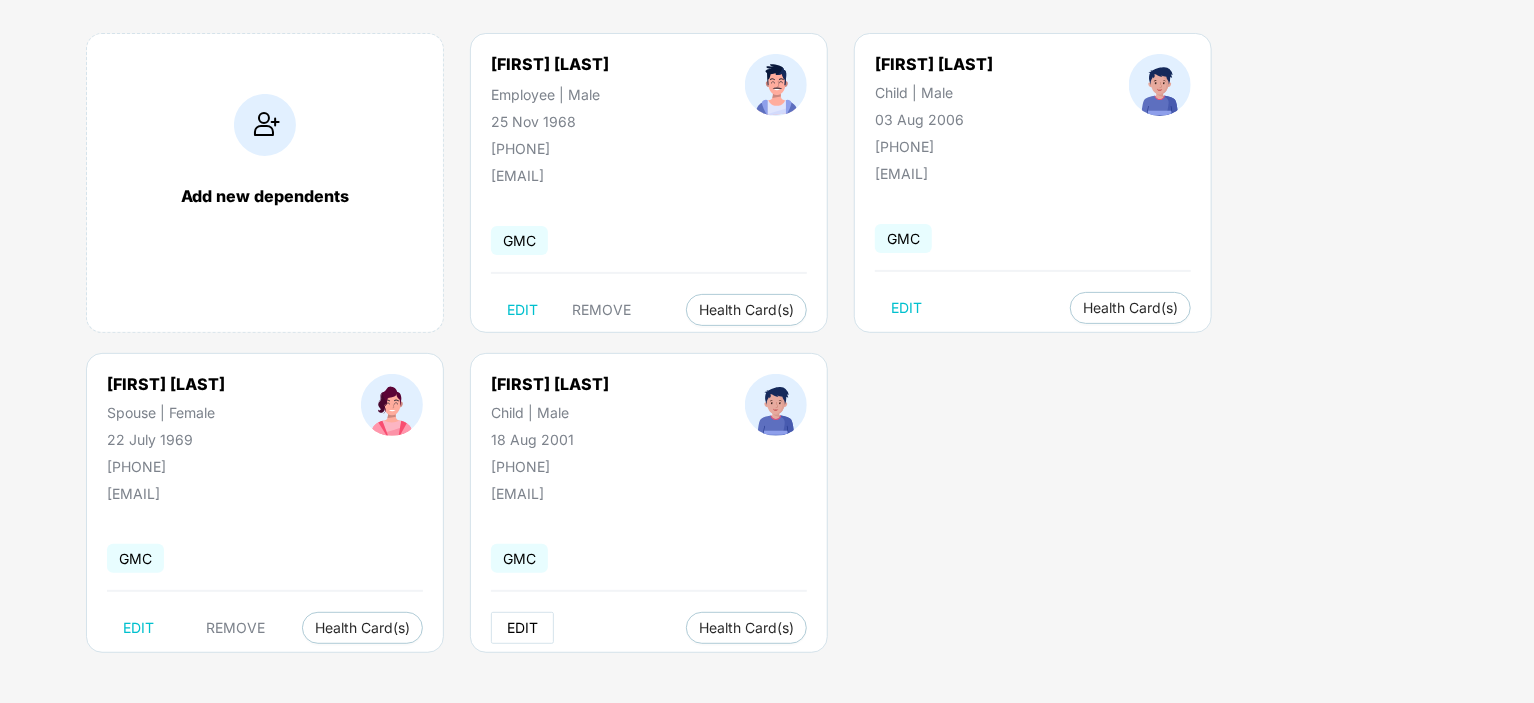 scroll, scrollTop: 0, scrollLeft: 0, axis: both 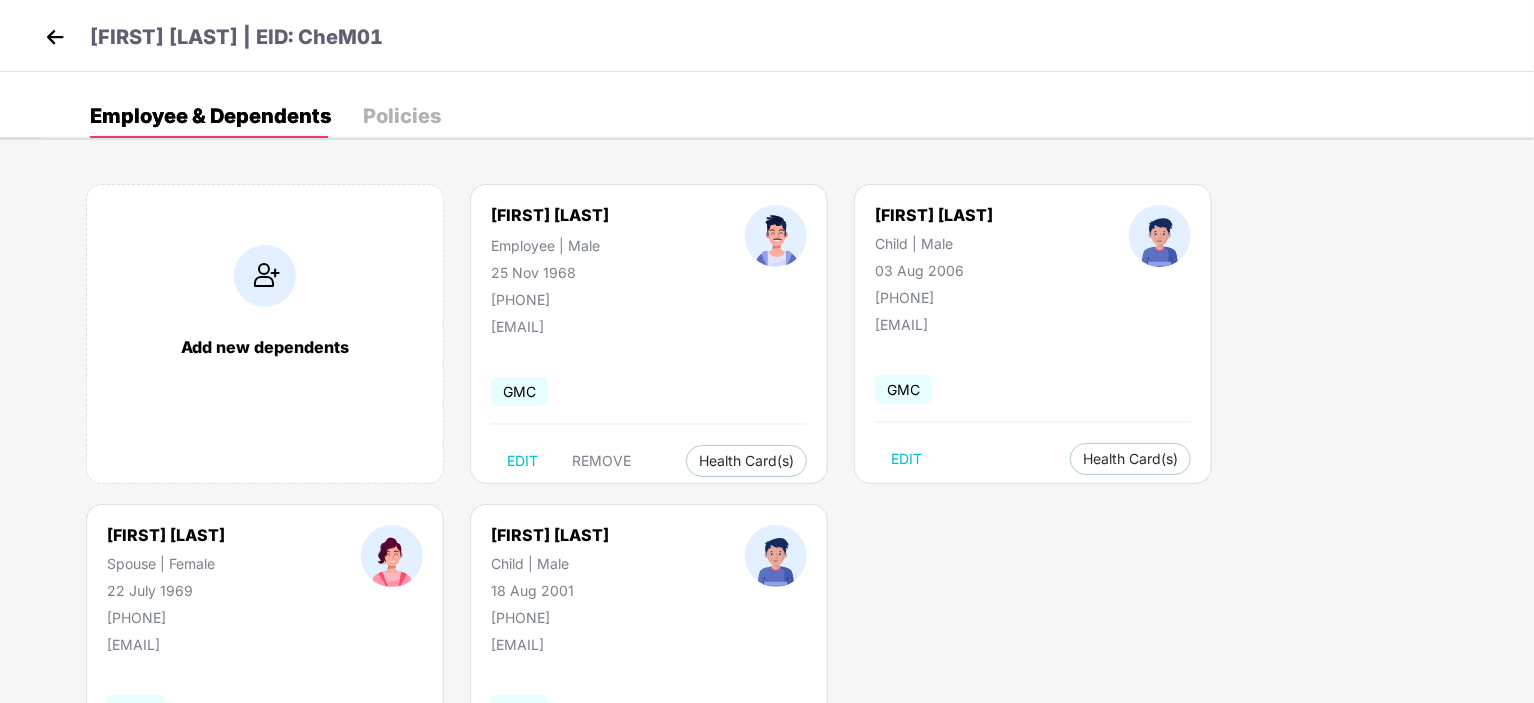 select on "*****" 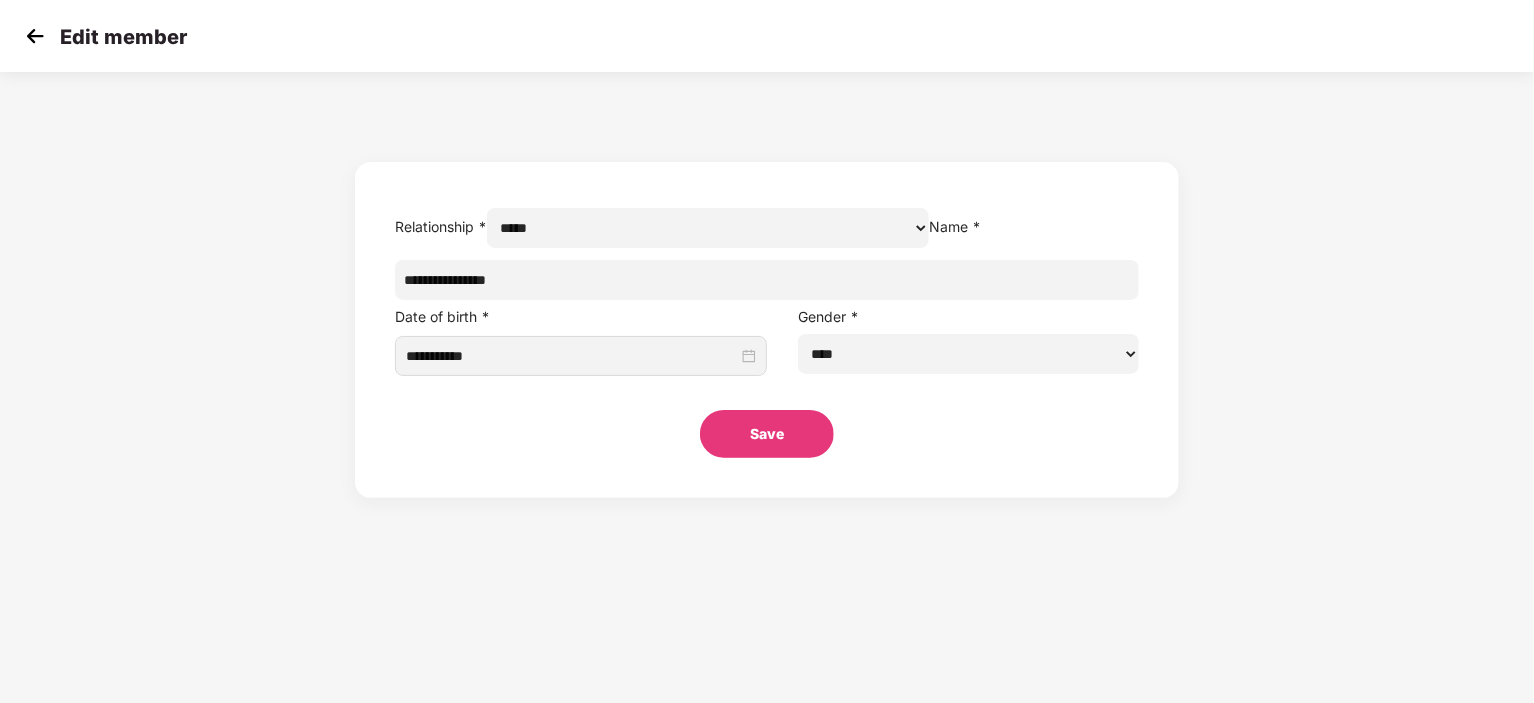 click on "**********" at bounding box center (767, 280) 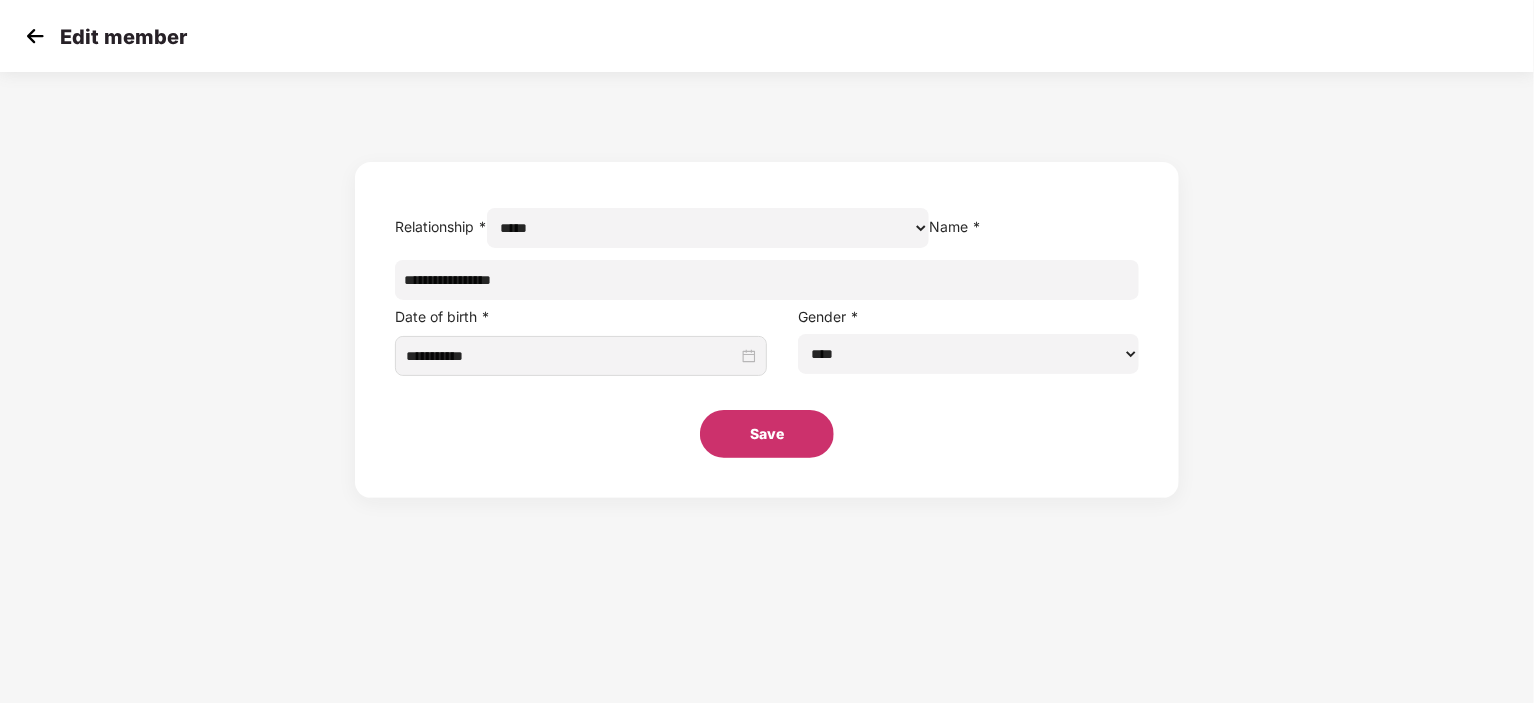 type on "**********" 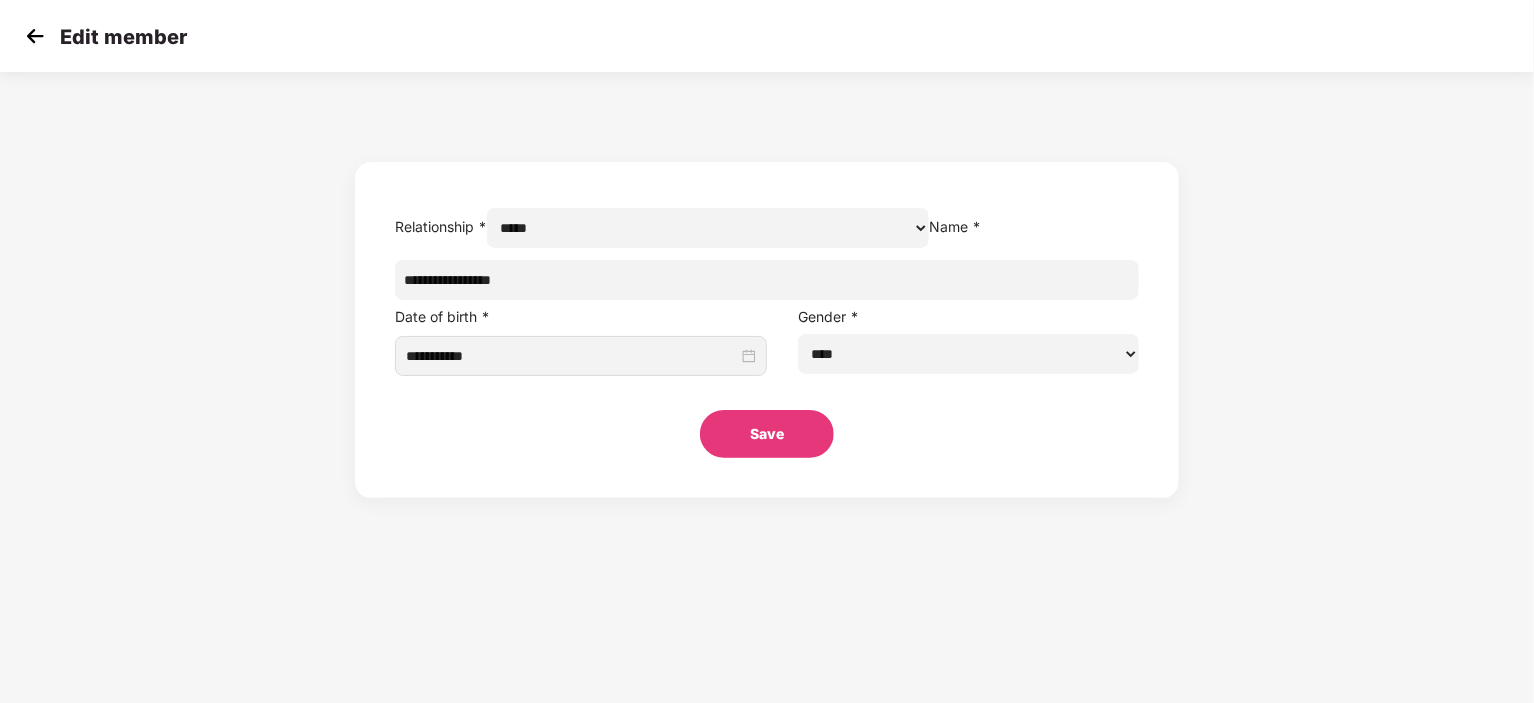 click on "Save" at bounding box center [767, 434] 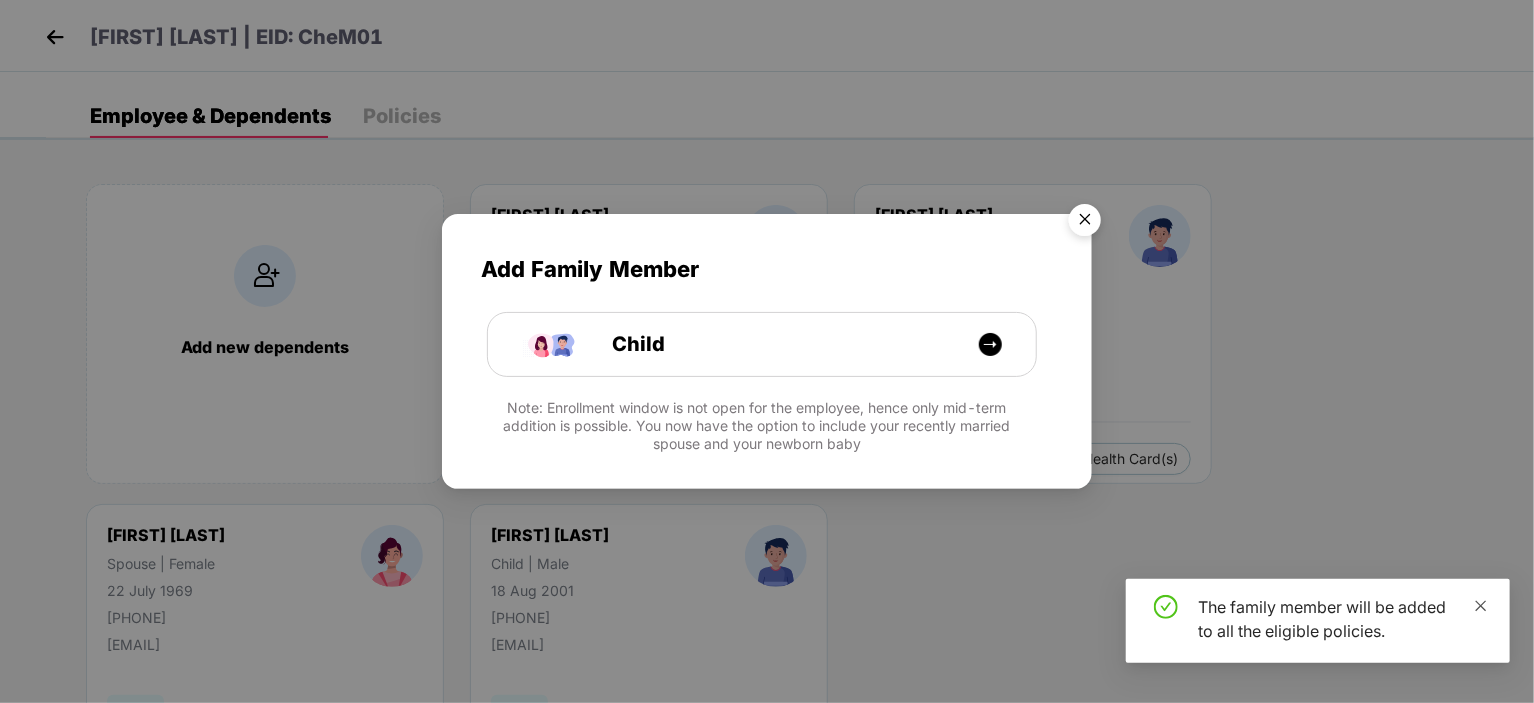 click 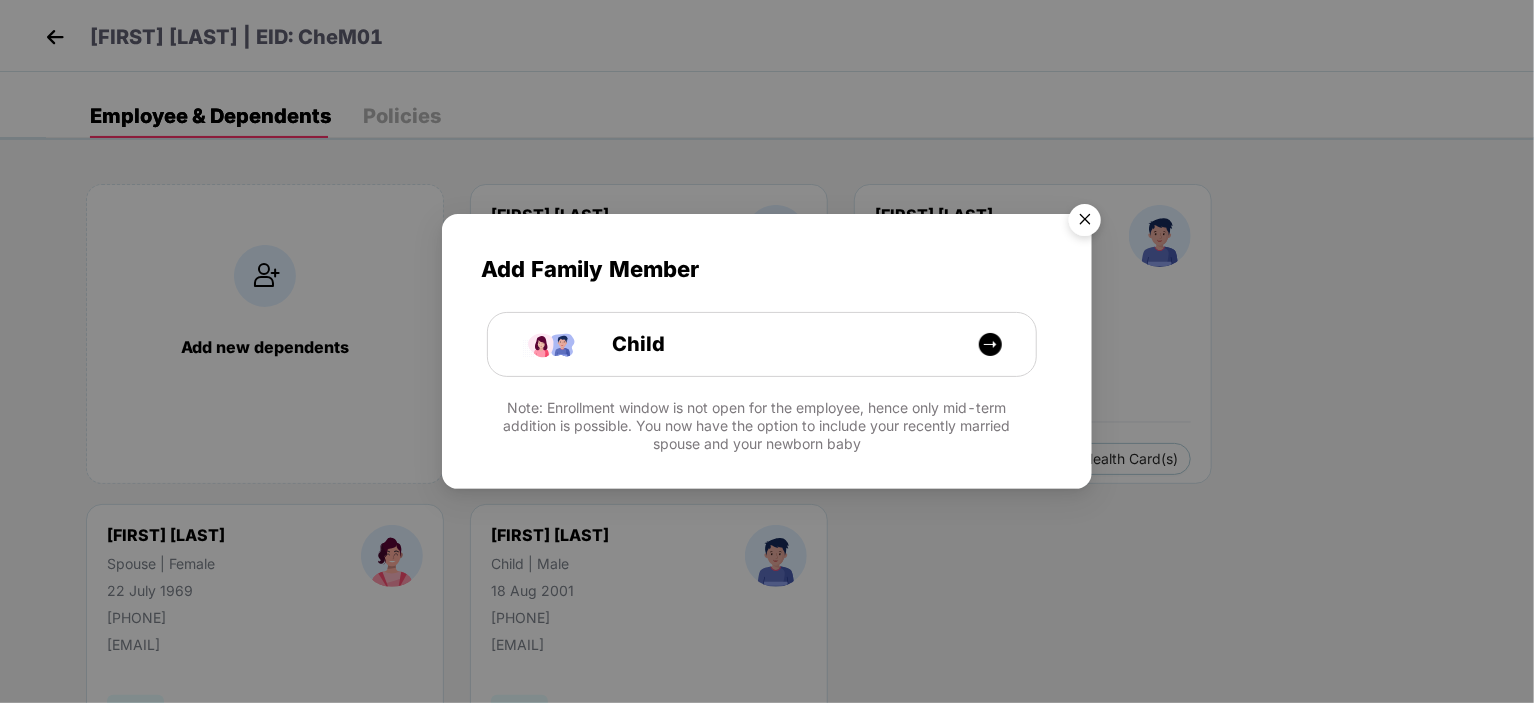 click at bounding box center (1085, 223) 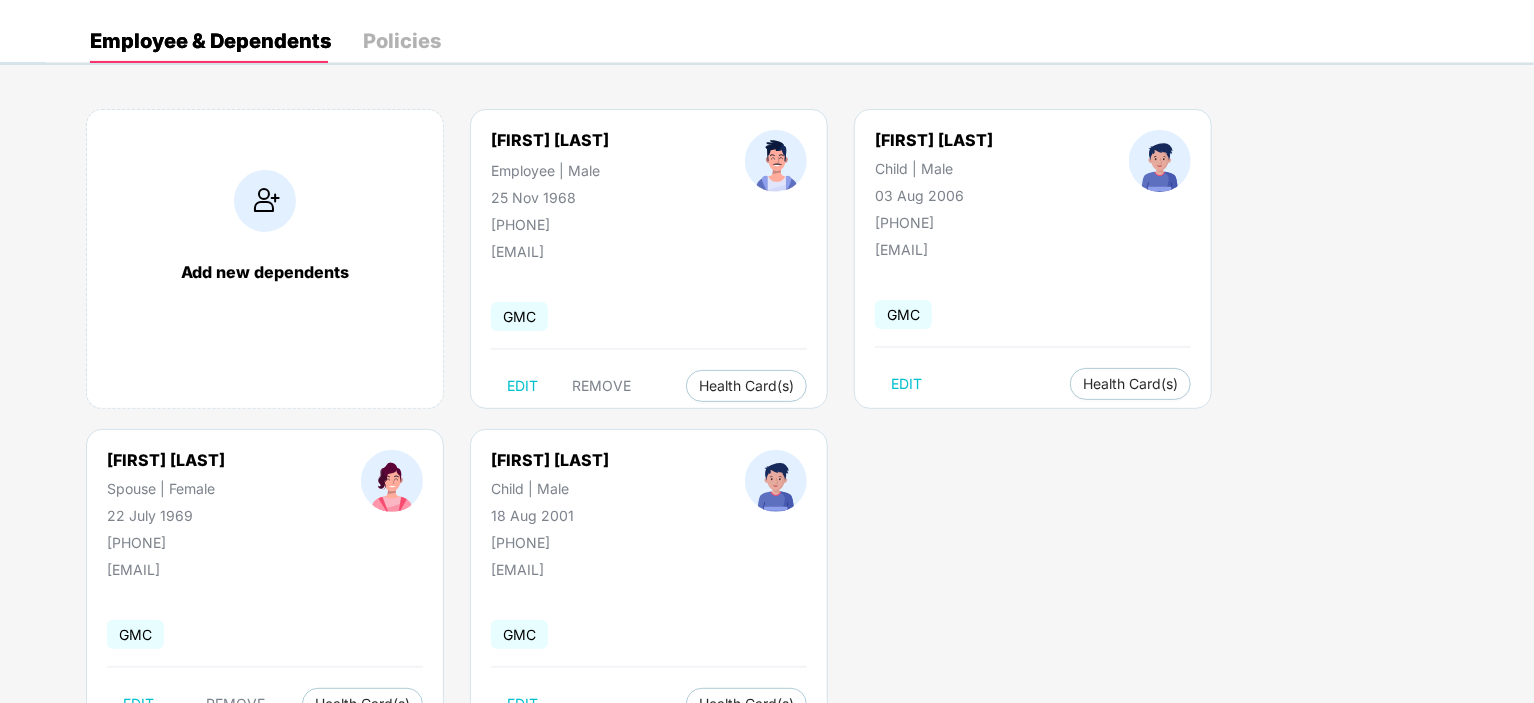 scroll, scrollTop: 151, scrollLeft: 0, axis: vertical 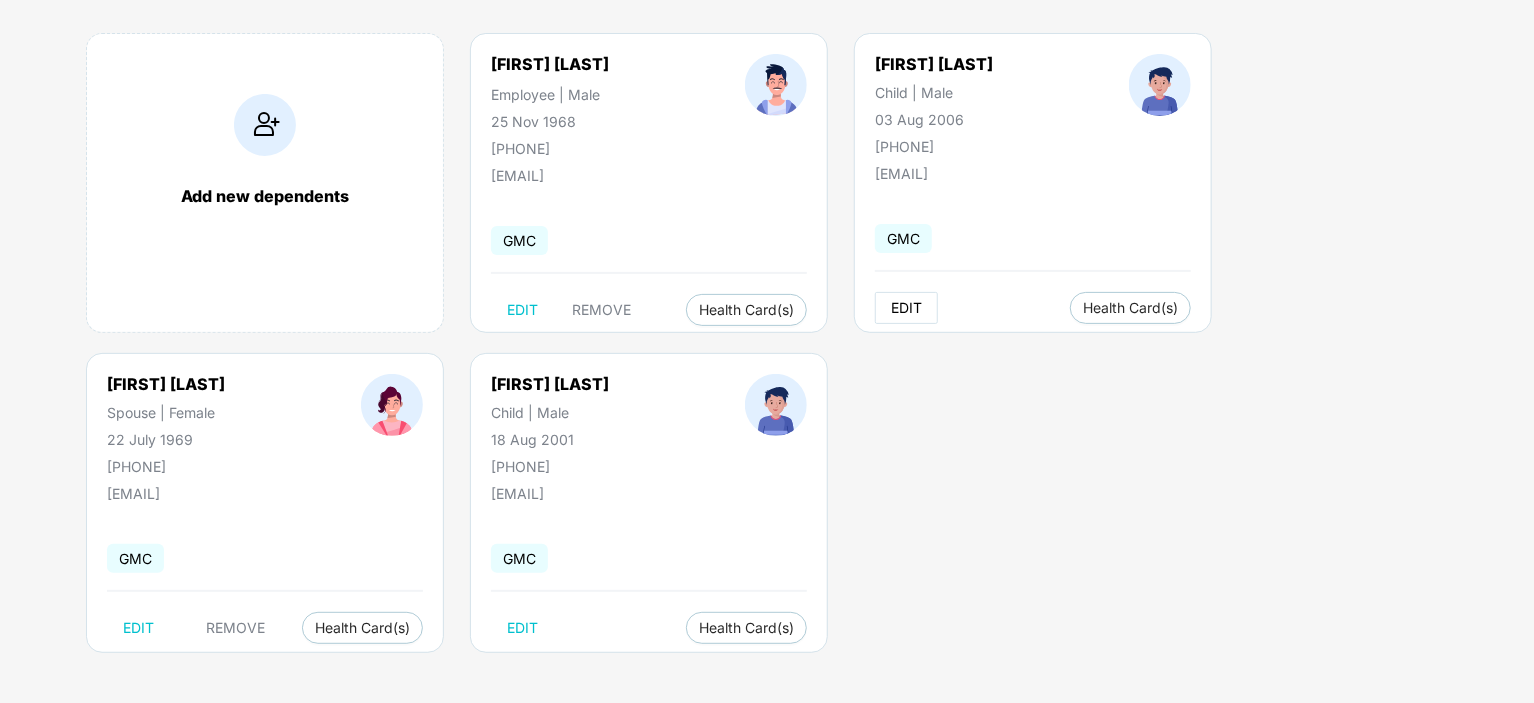 click on "EDIT" at bounding box center (906, 308) 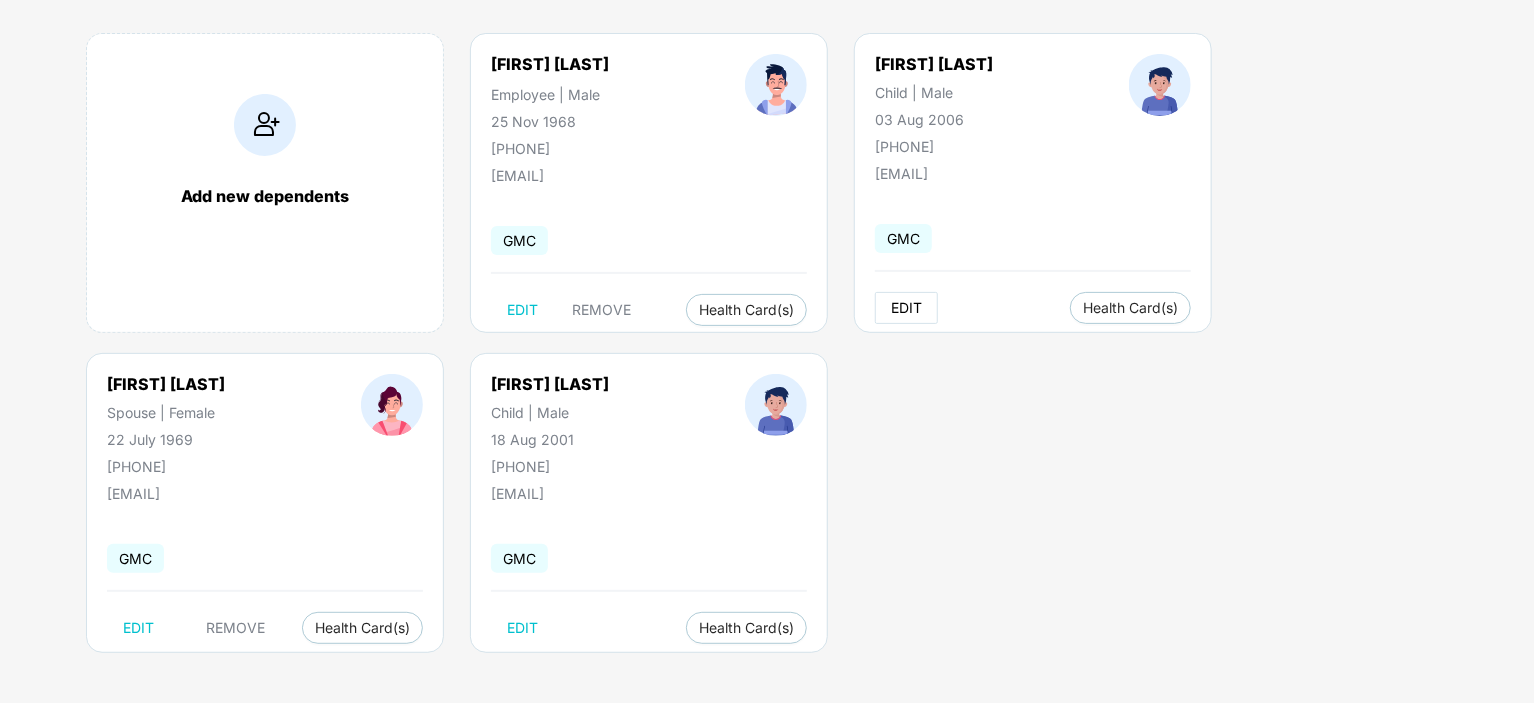 scroll, scrollTop: 0, scrollLeft: 0, axis: both 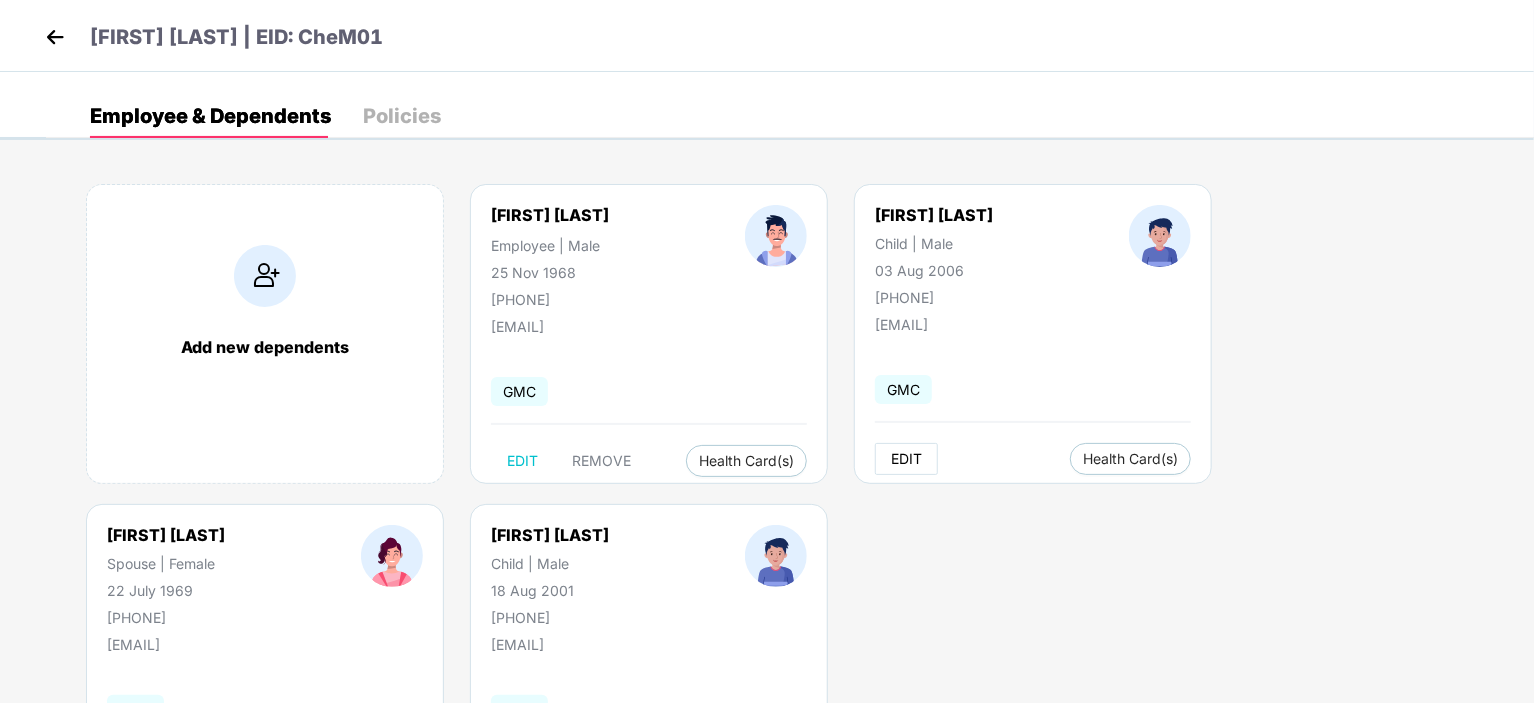 select on "*****" 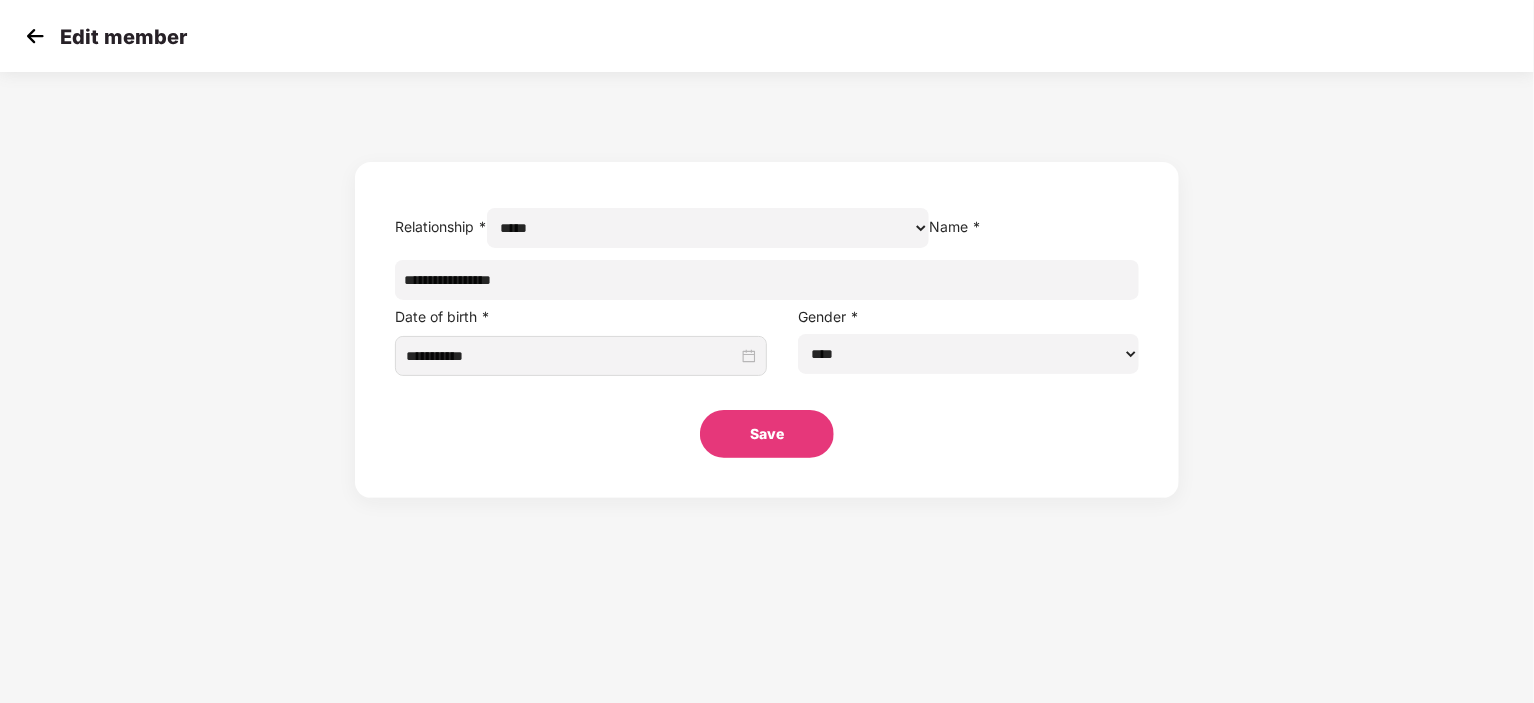 click on "**********" at bounding box center [767, 280] 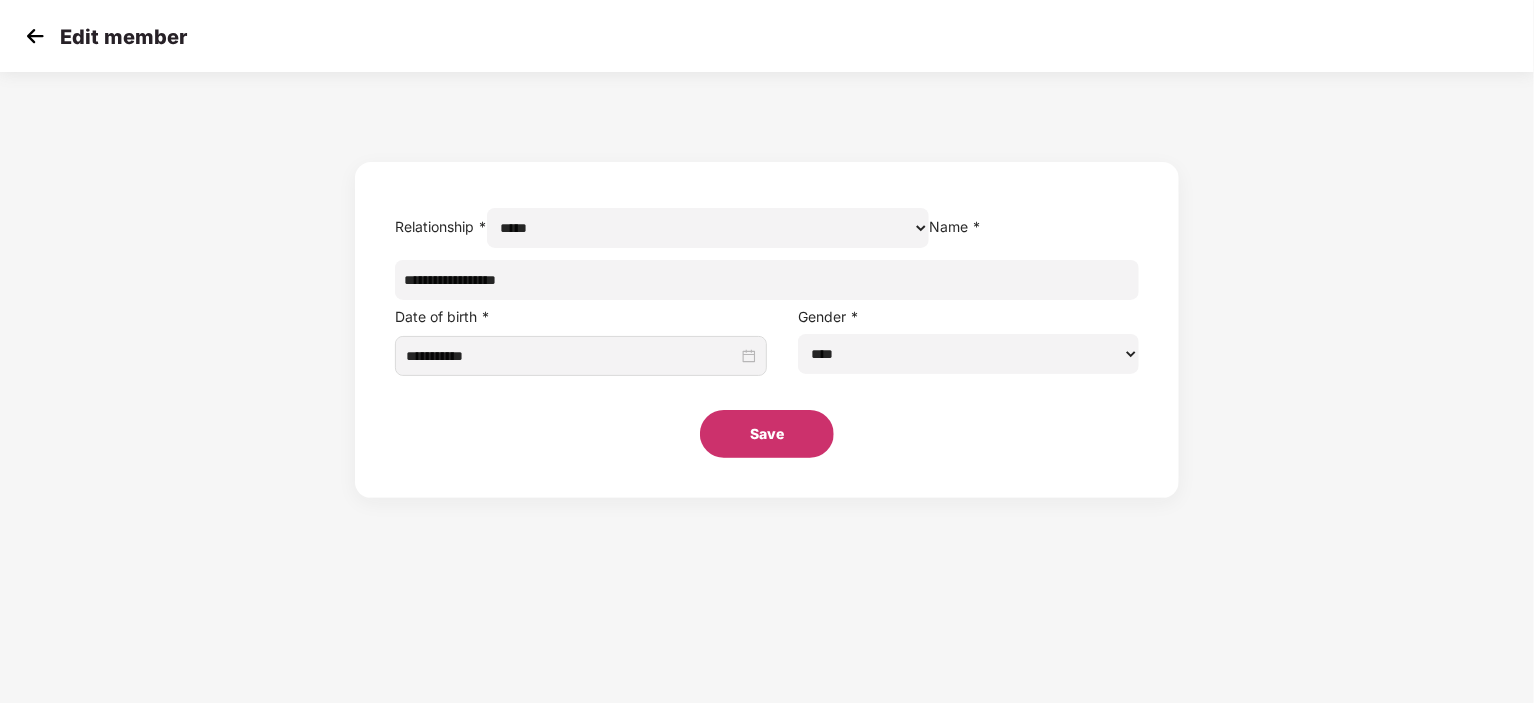 type on "**********" 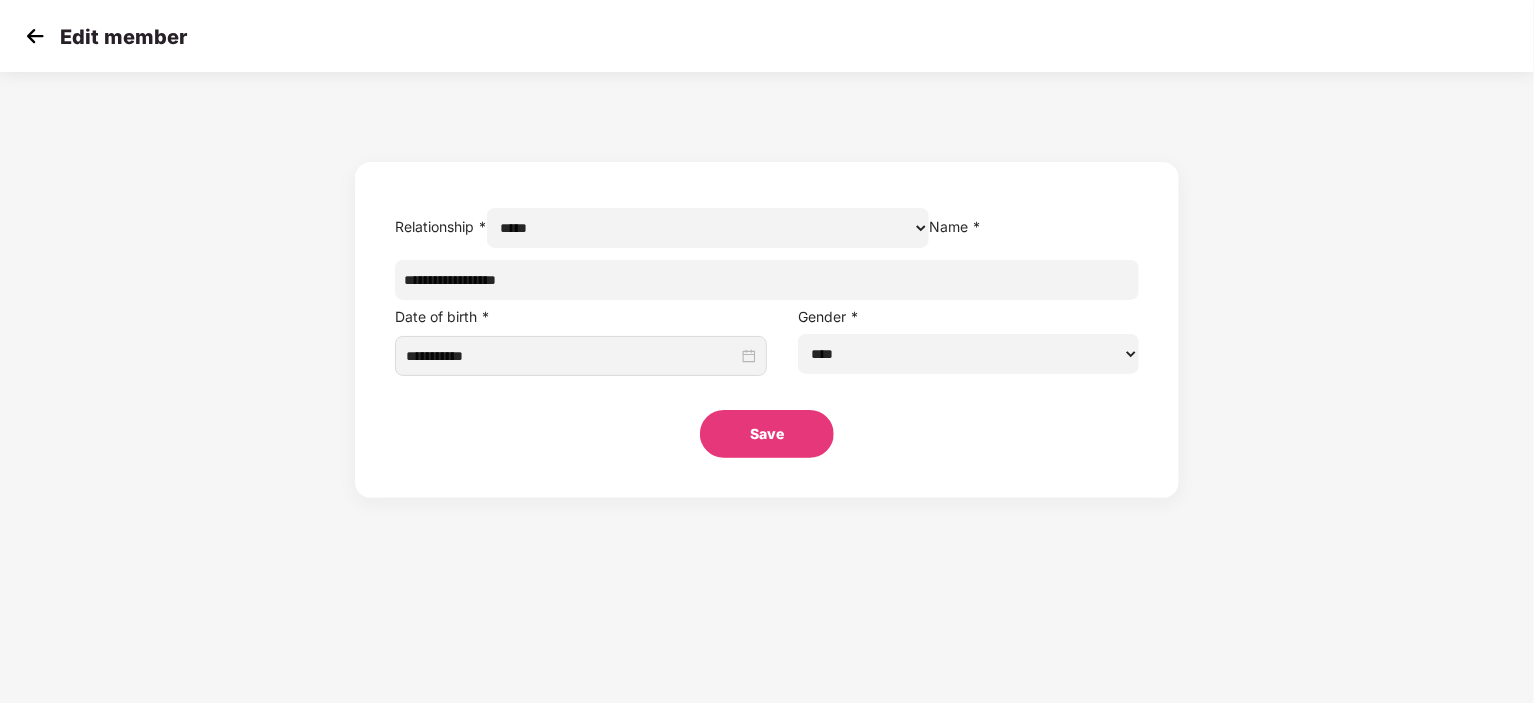 click on "Save" at bounding box center [767, 434] 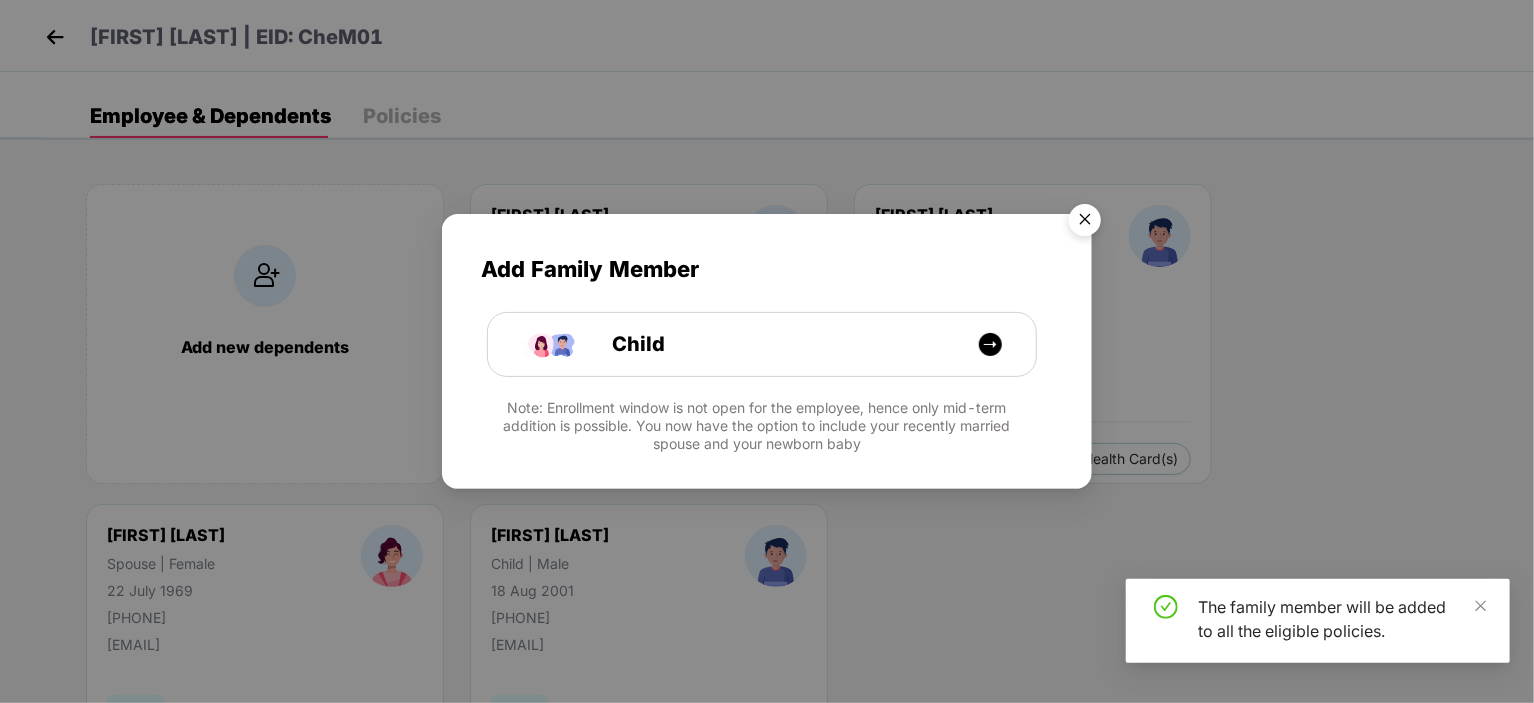 click at bounding box center [1085, 223] 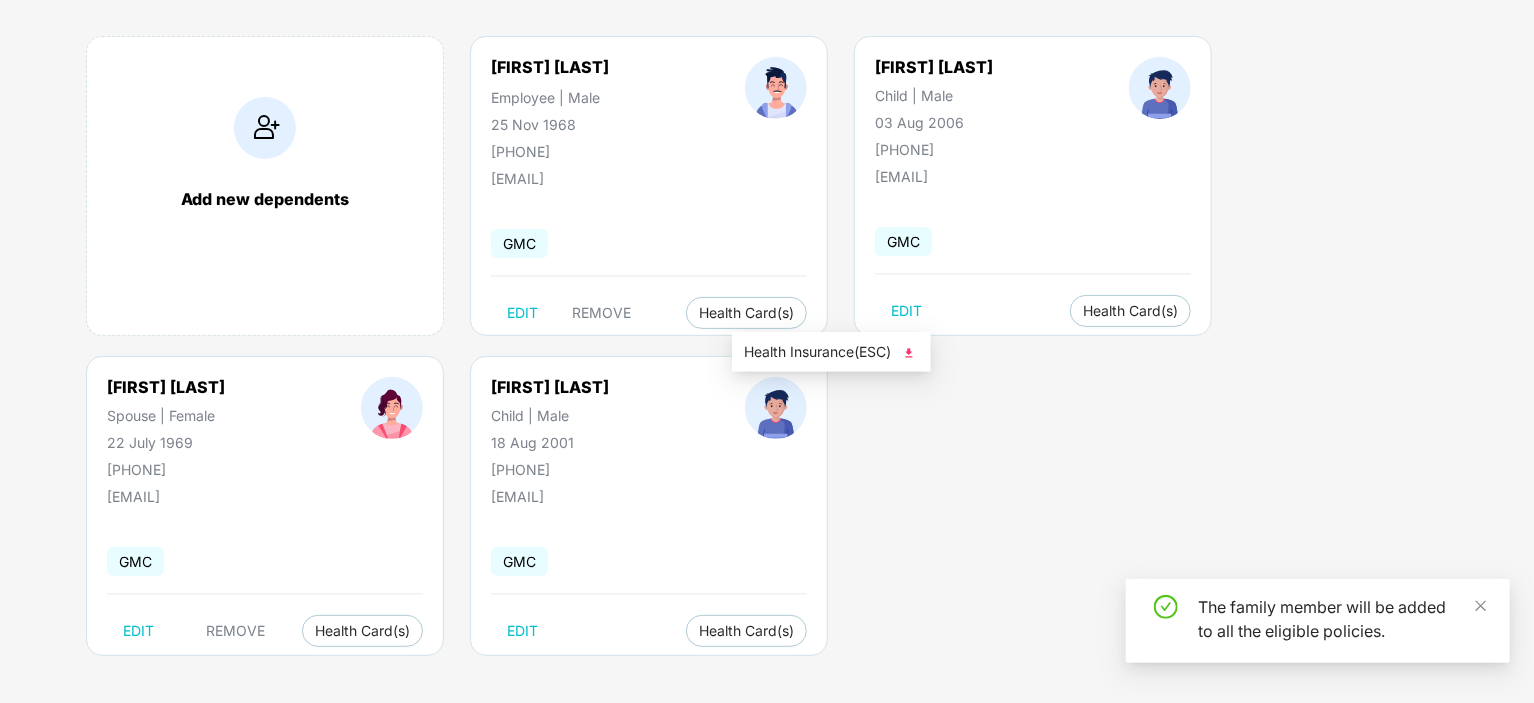 scroll, scrollTop: 151, scrollLeft: 0, axis: vertical 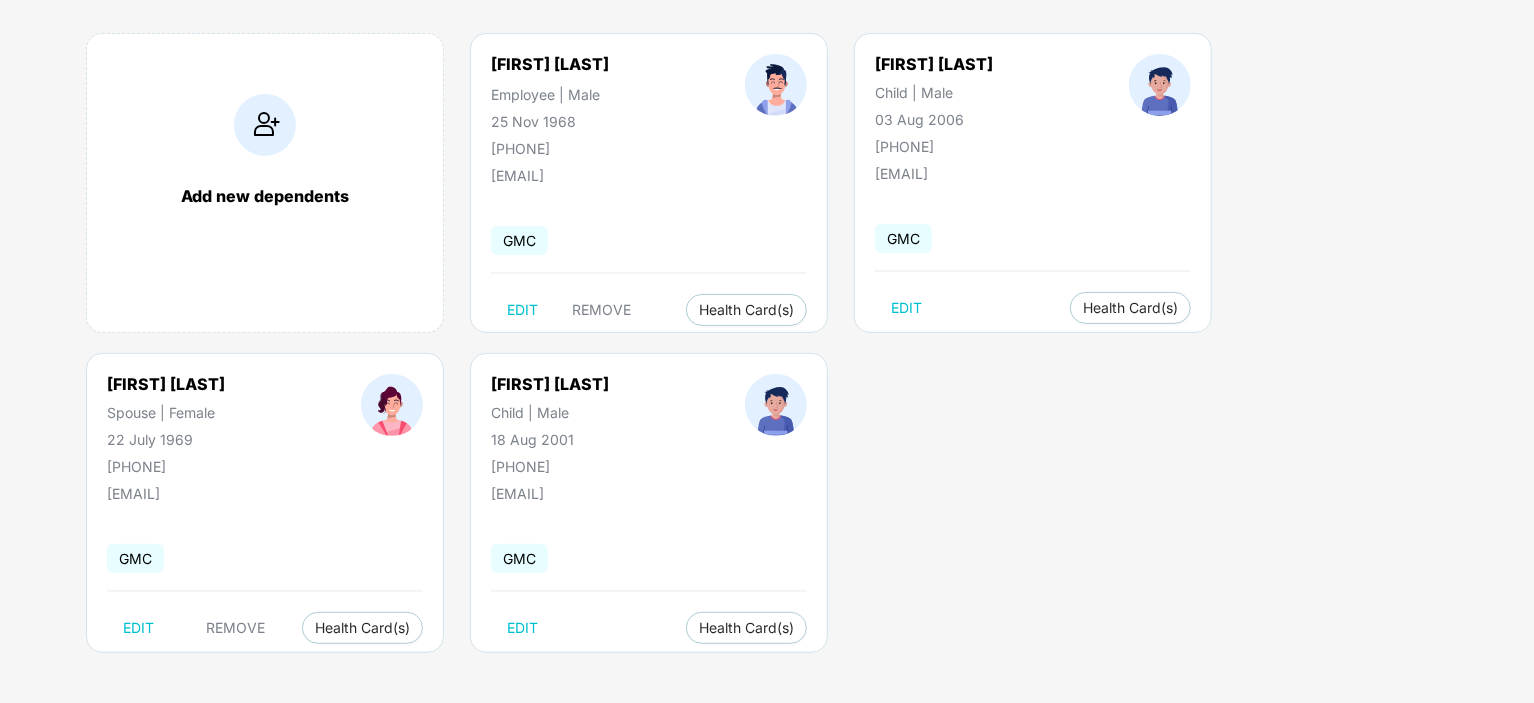 click on "GMC" at bounding box center [519, 558] 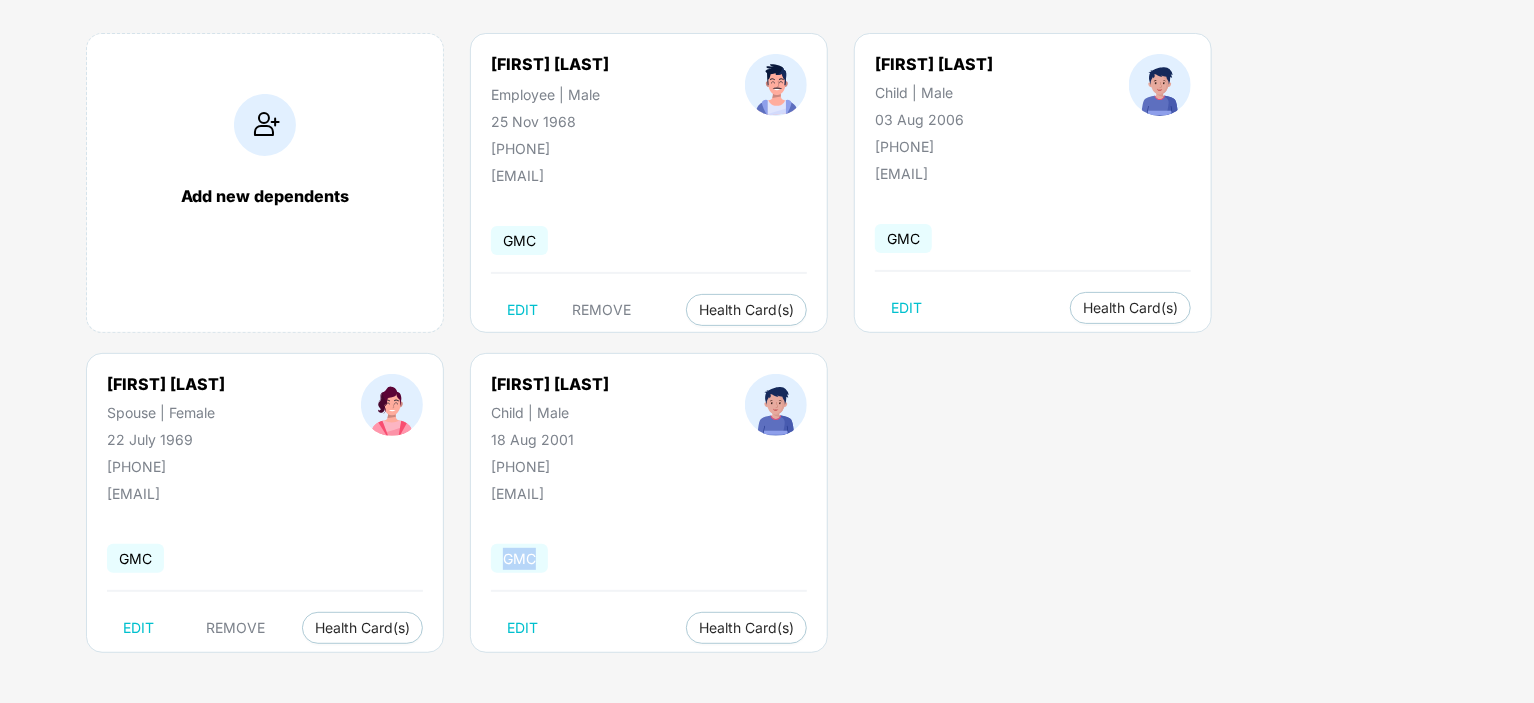 click on "GMC" at bounding box center [519, 558] 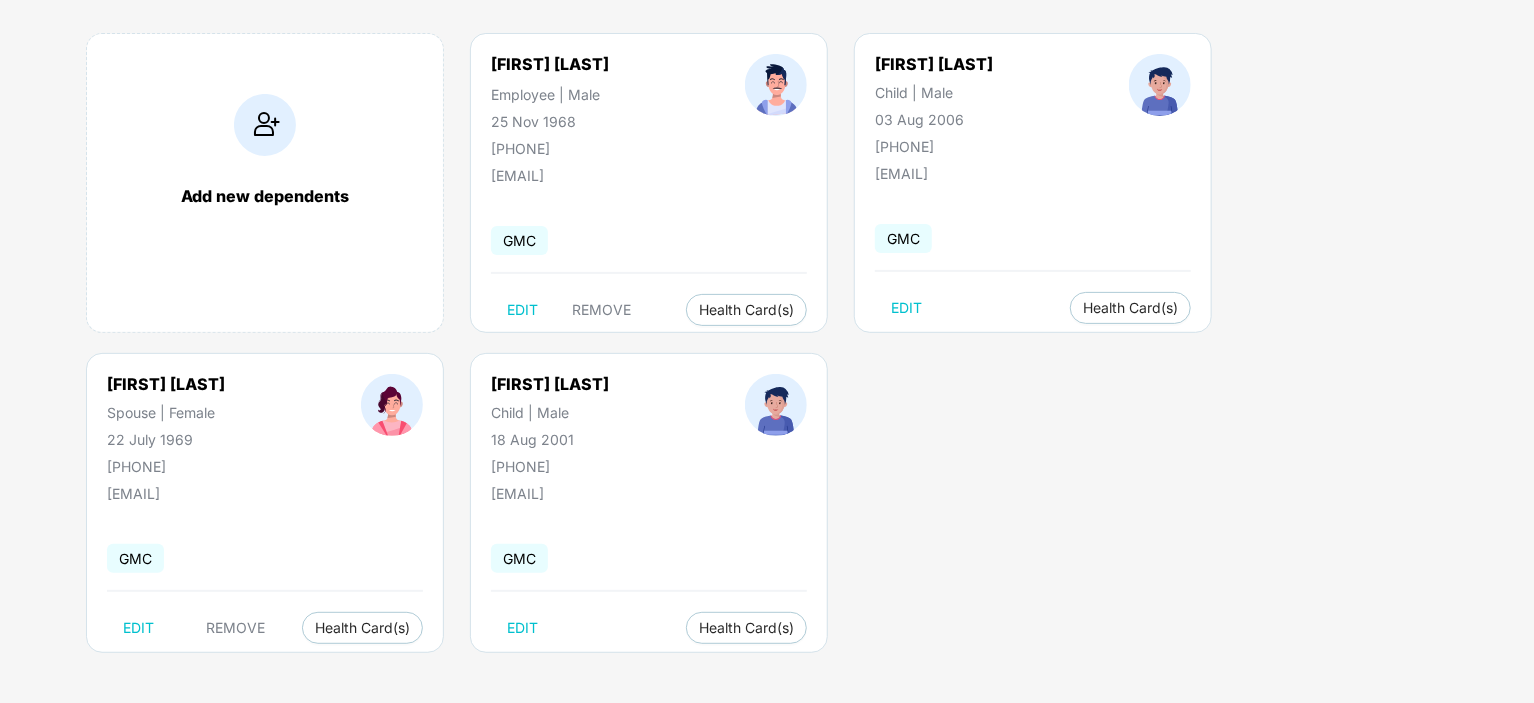 click on "GMC" at bounding box center (519, 240) 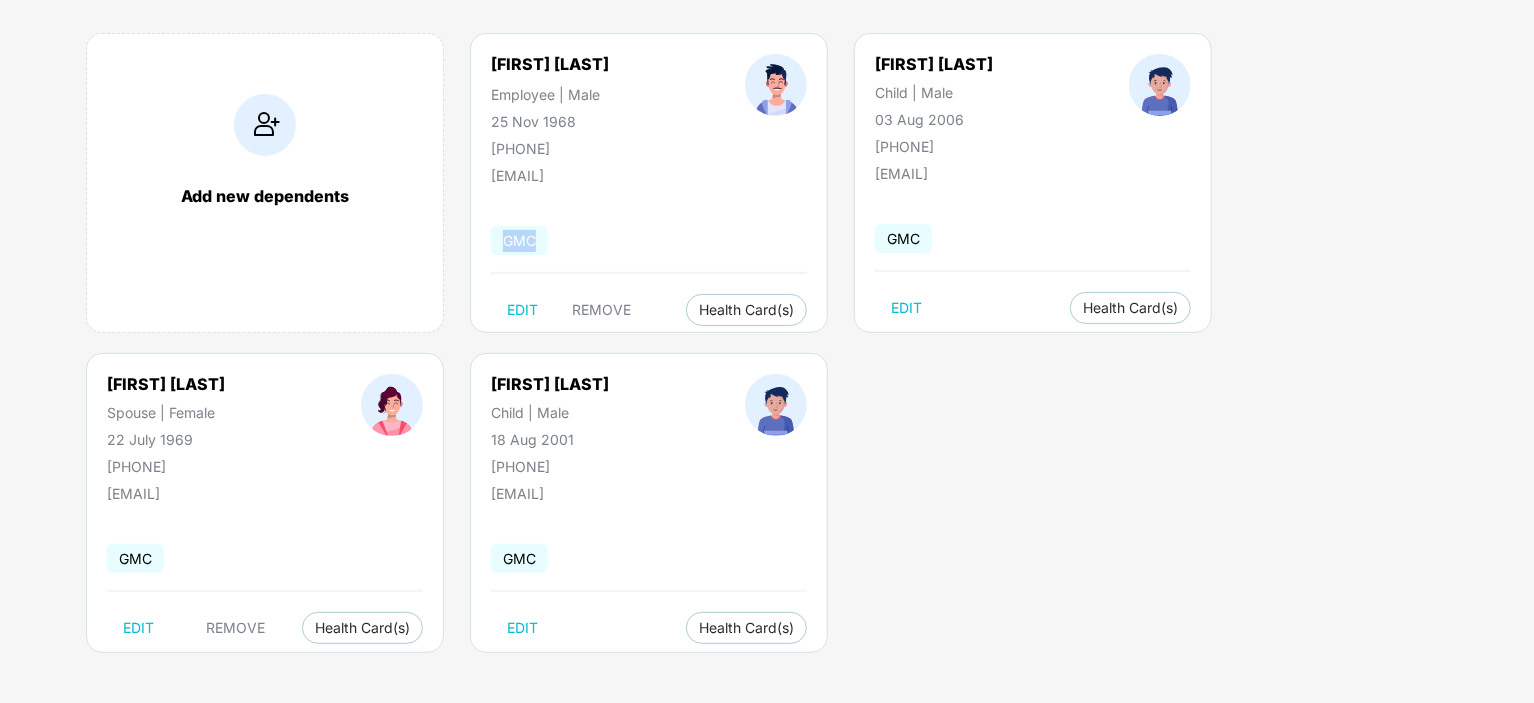 click on "GMC" at bounding box center (519, 240) 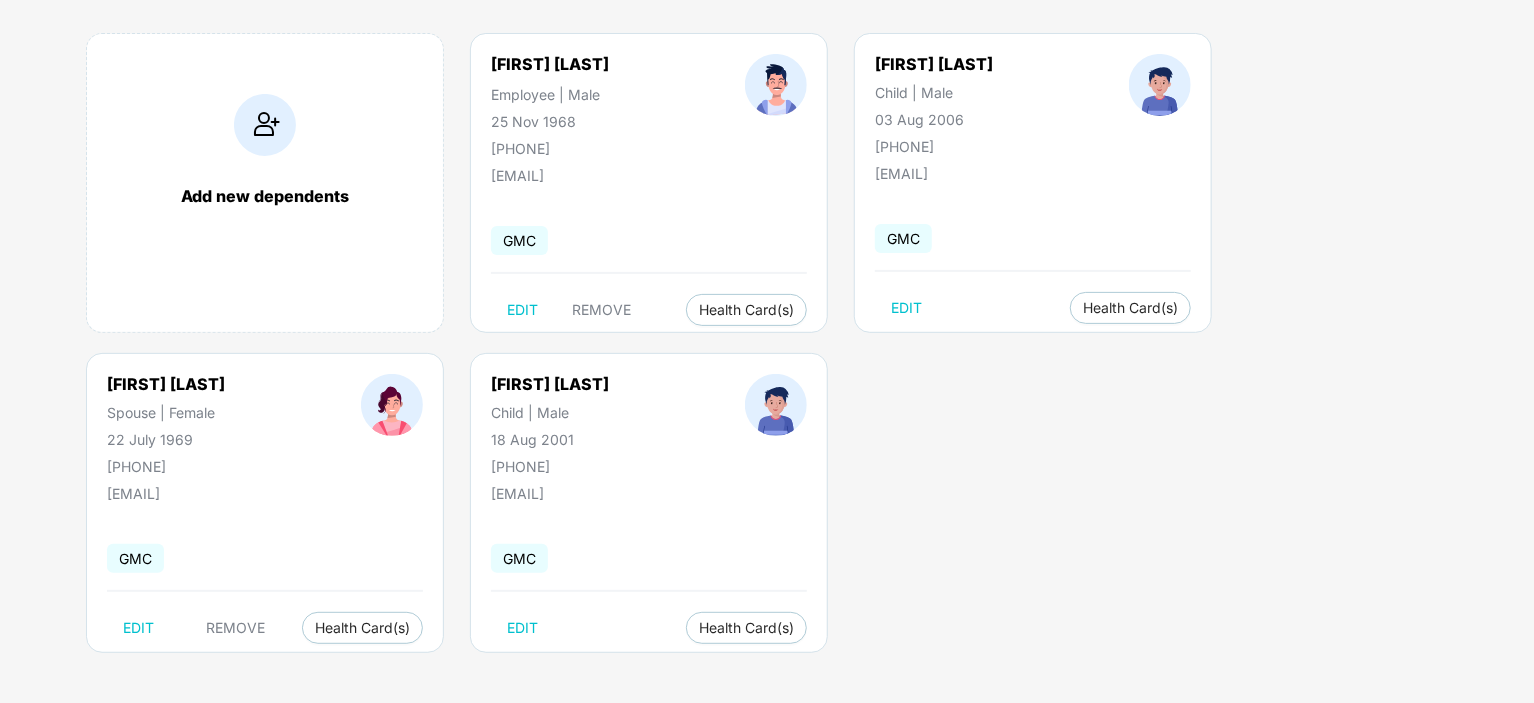 click on "Add new dependents [FIRST] [LAST] Employee | Male 25 Nov 1968 [PHONE] [EMAIL] GMC   EDIT REMOVE Health Card(s) [FIRST] [LAST] Child | Male 03 Aug 2006 [PHONE] [EMAIL] GMC EDIT Health Card(s) [FIRST] [LAST] Spouse | Female 22 July 1969 [PHONE] [EMAIL] GMC EDIT REMOVE Health Card(s) [FIRST] [LAST] Child | Male 18 Aug 2001 [PHONE] [EMAIL] GMC EDIT Health Card(s)" at bounding box center (790, 353) 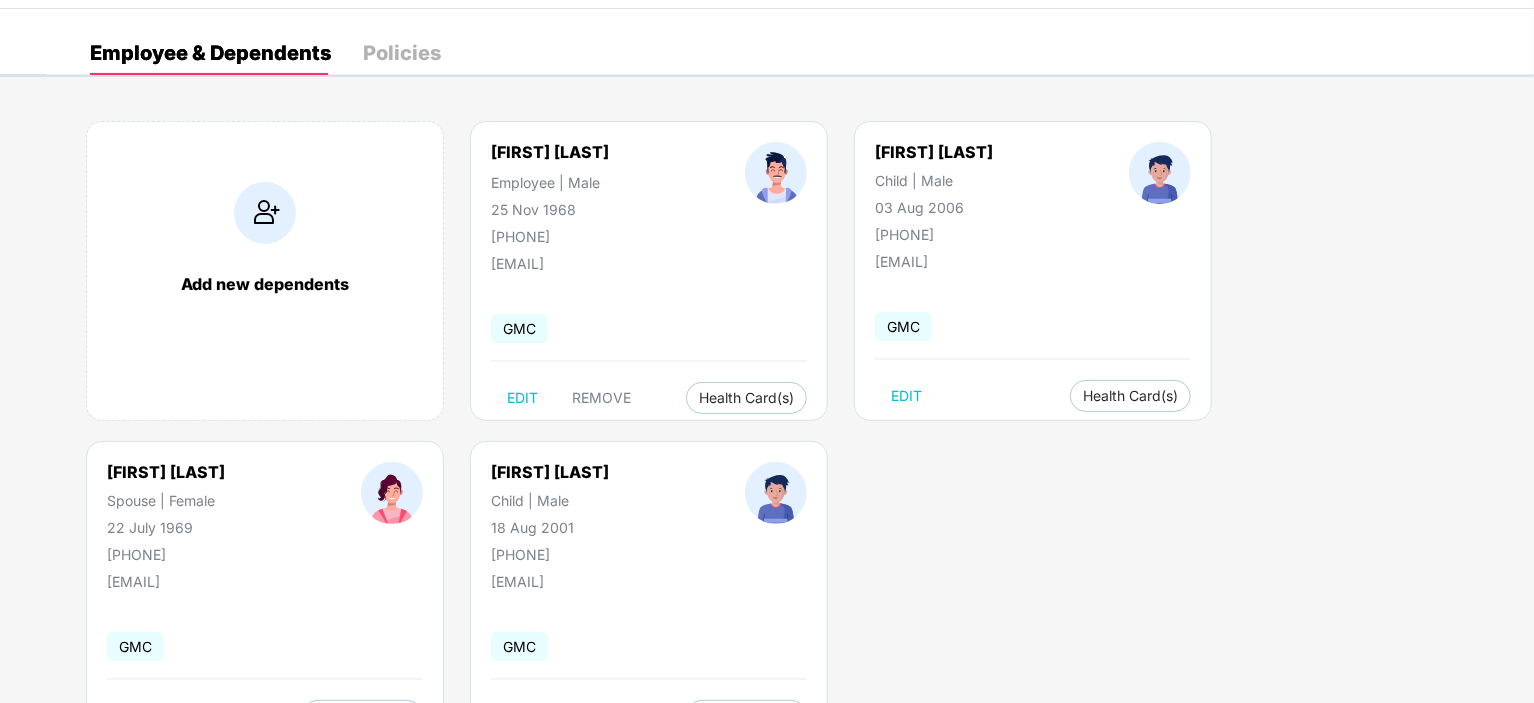scroll, scrollTop: 0, scrollLeft: 0, axis: both 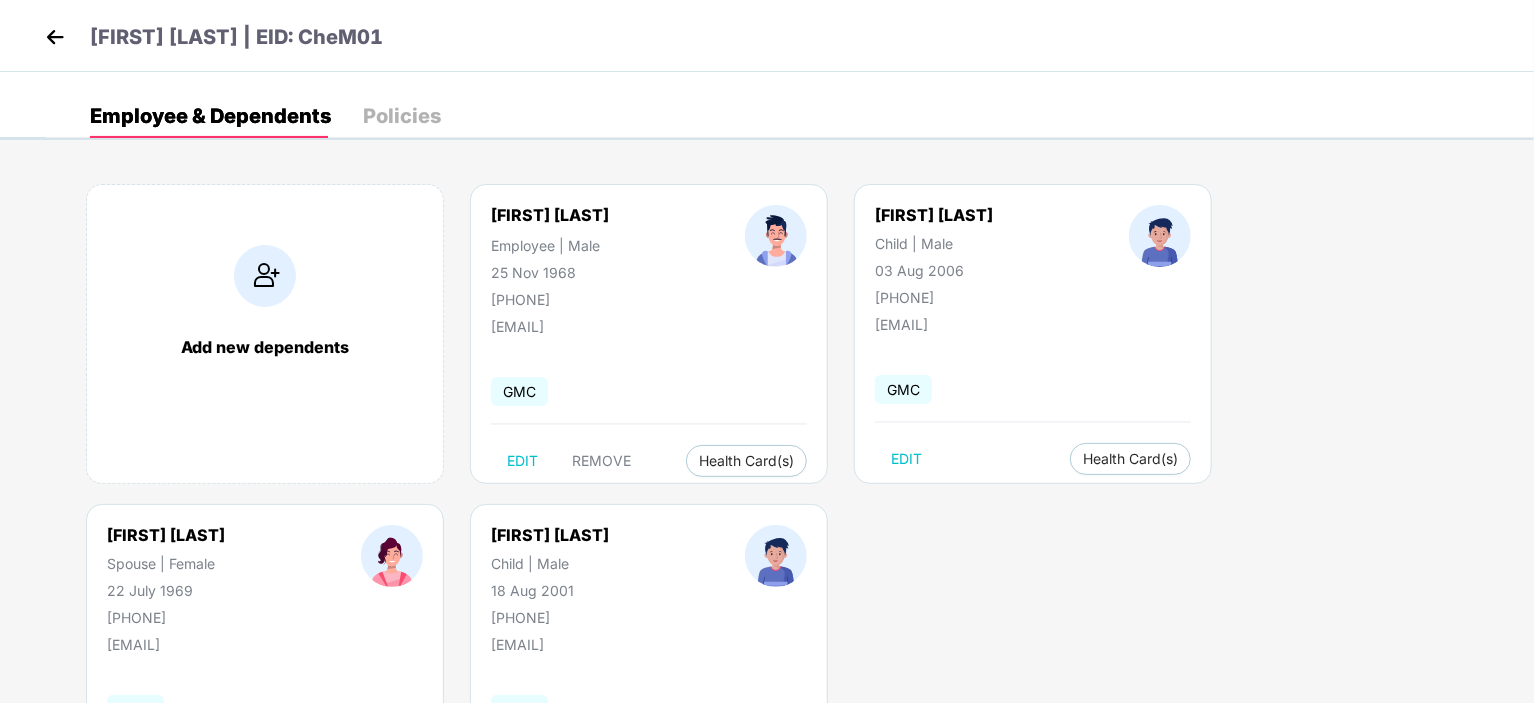 click on "Policies" at bounding box center [402, 116] 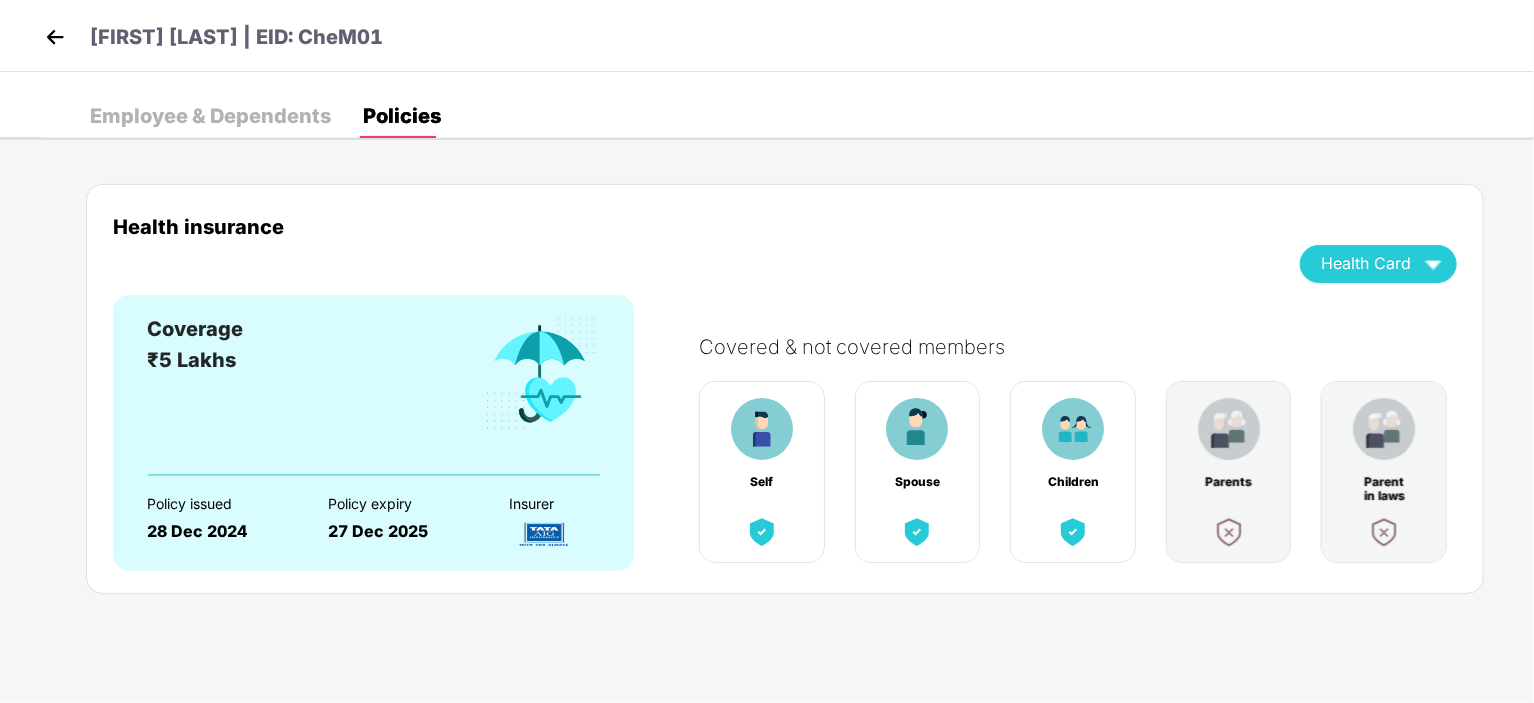 click on "Covered & not covered members" at bounding box center [1088, 347] 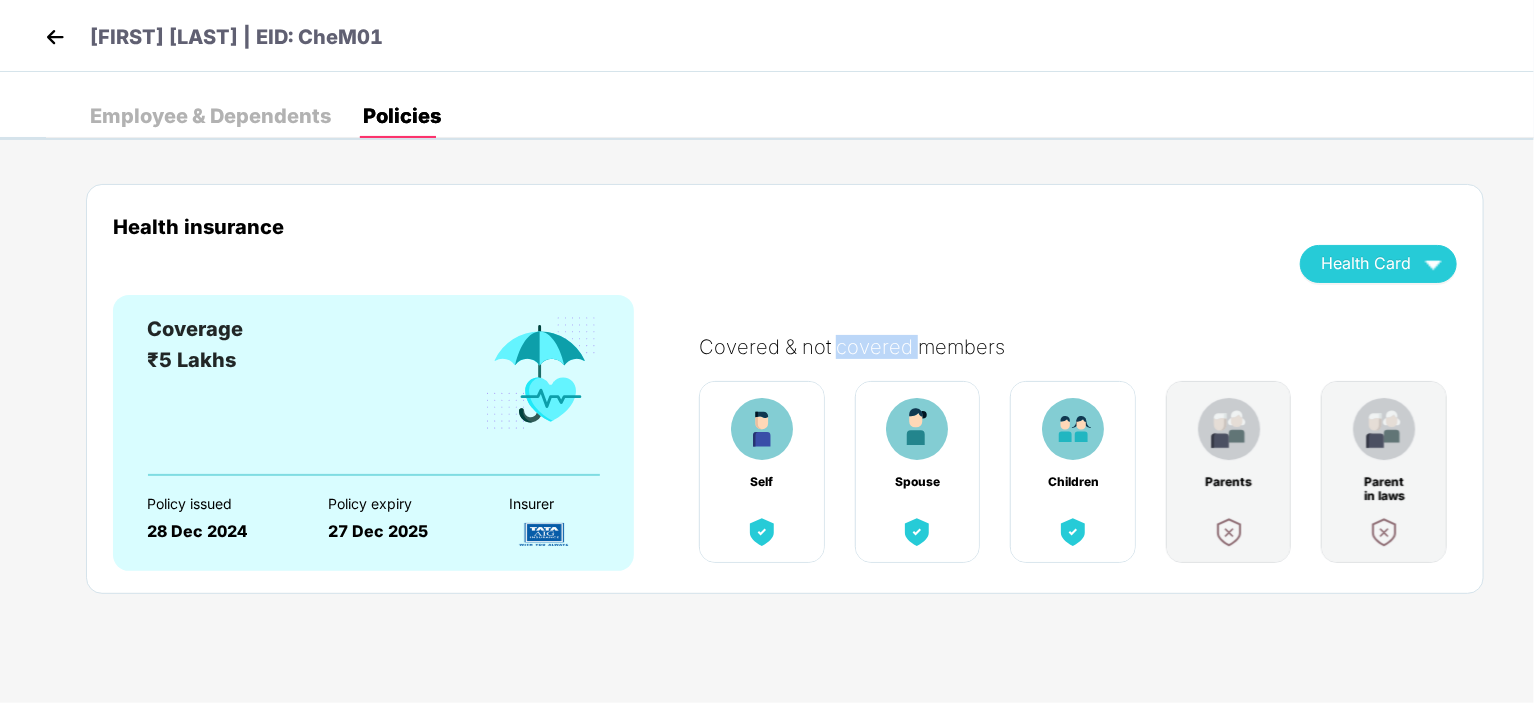 click on "Covered & not covered members" at bounding box center [1088, 347] 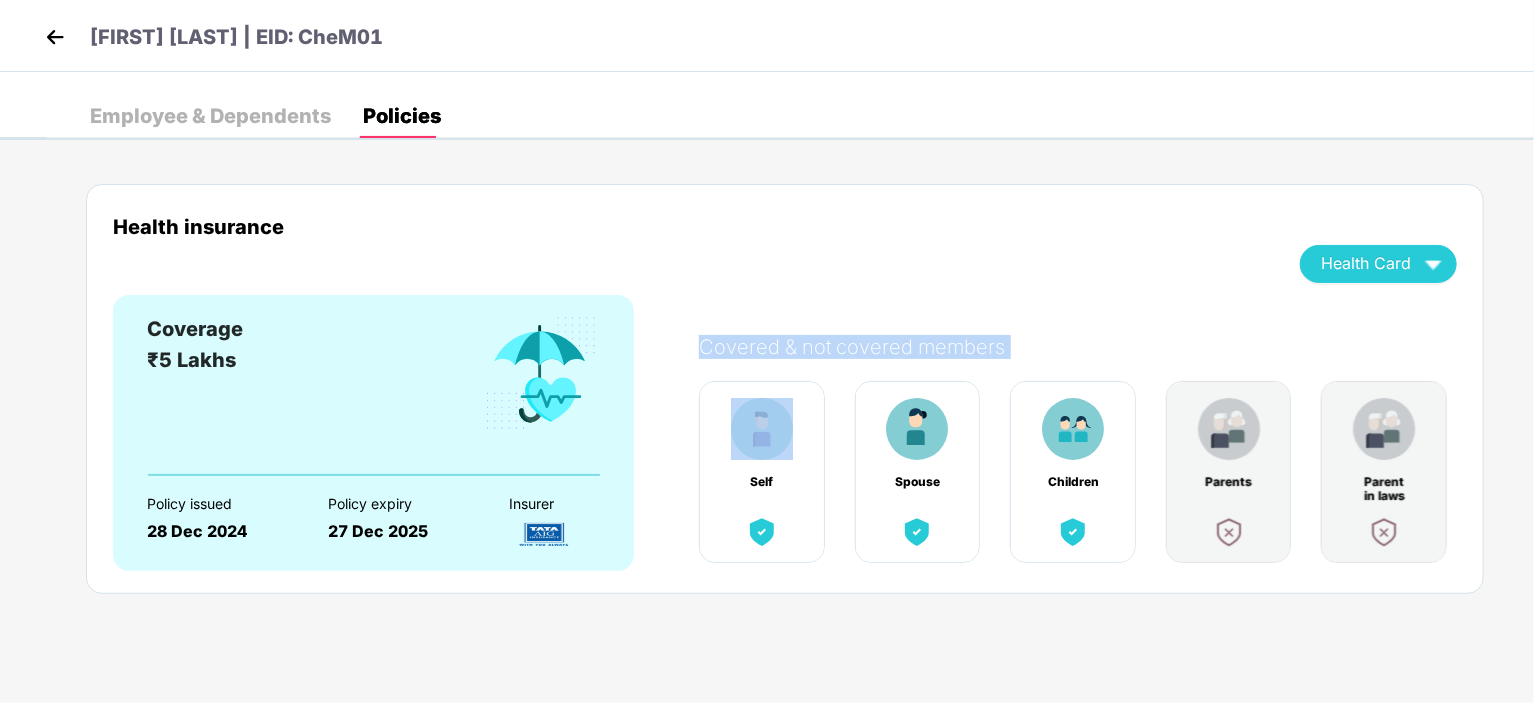 click on "Covered & not covered members" at bounding box center (1088, 347) 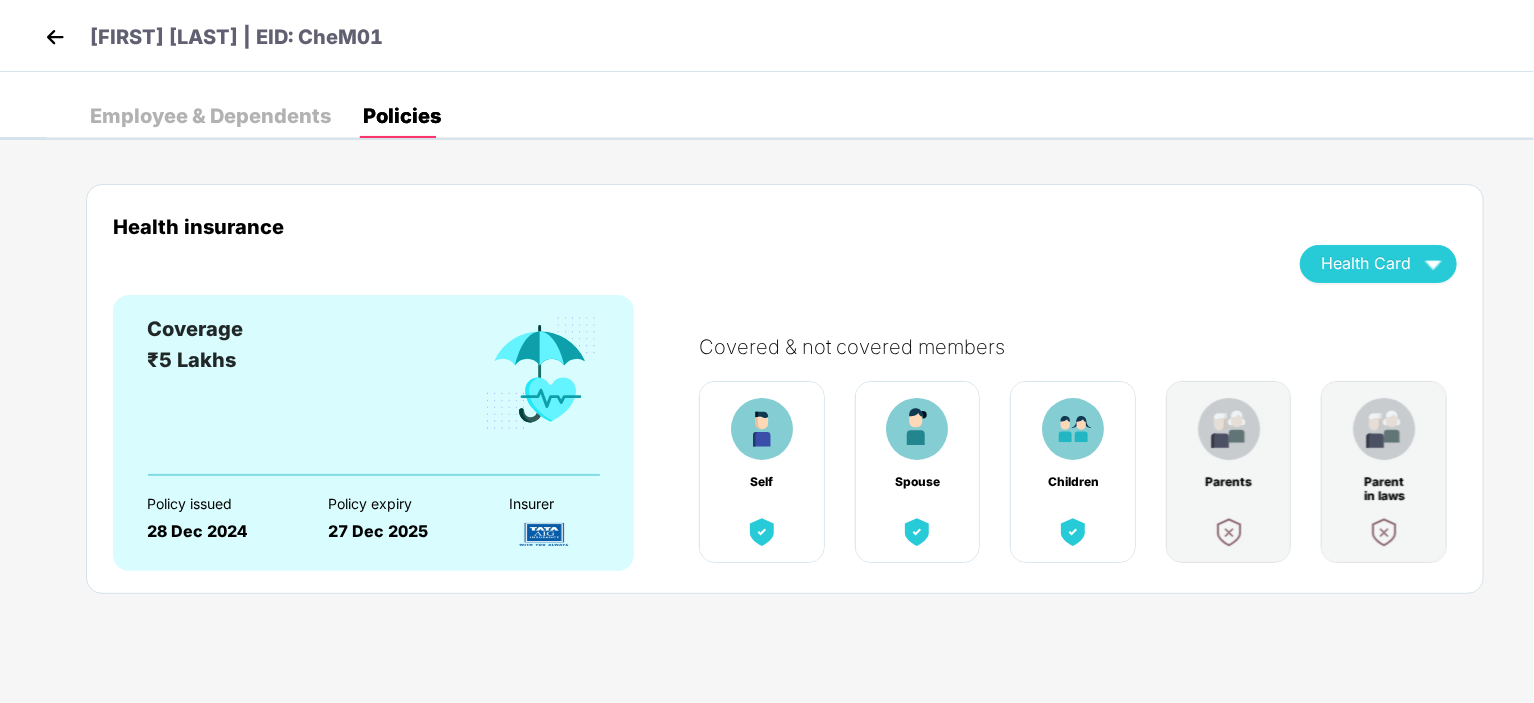 click on "Coverage ₹5 Lakhs" at bounding box center [373, 394] 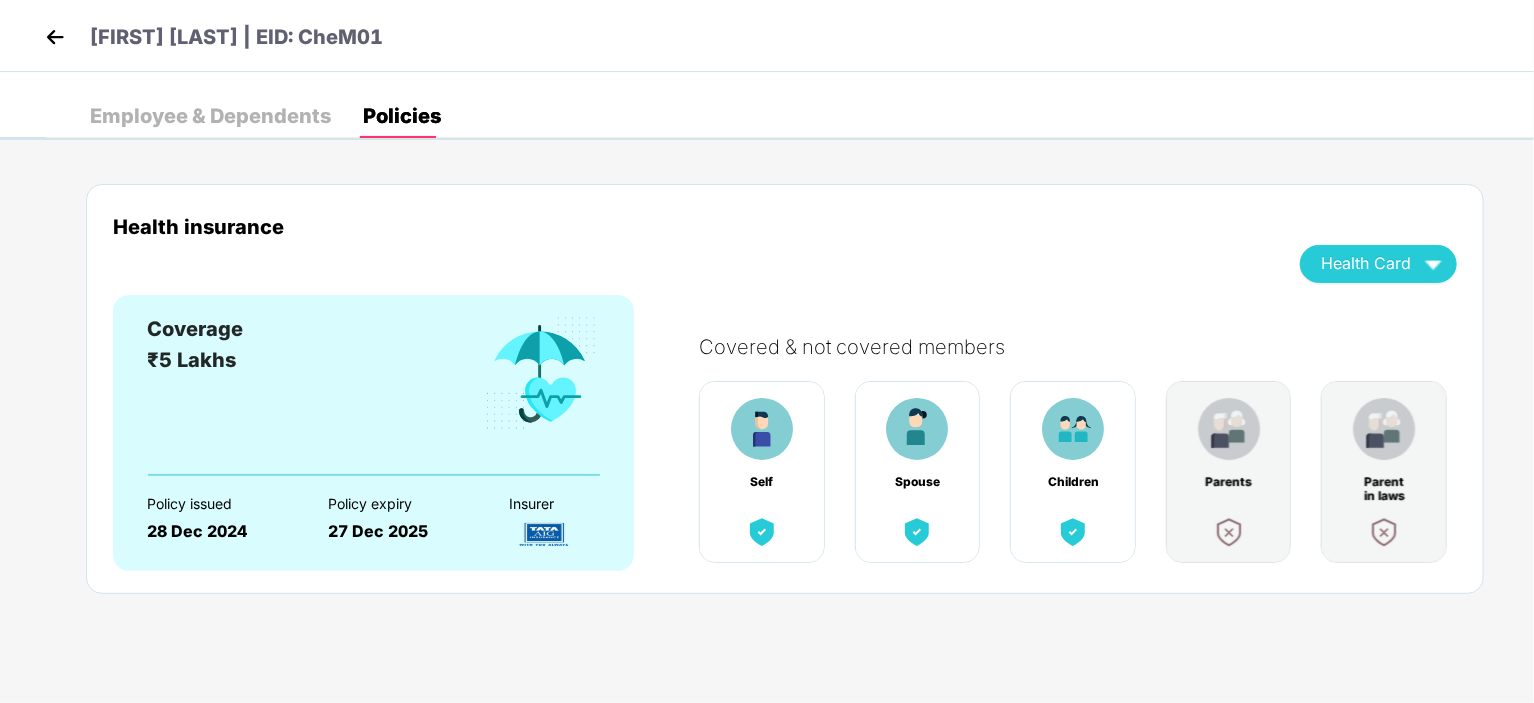click on "28 Dec 2024" at bounding box center (220, 531) 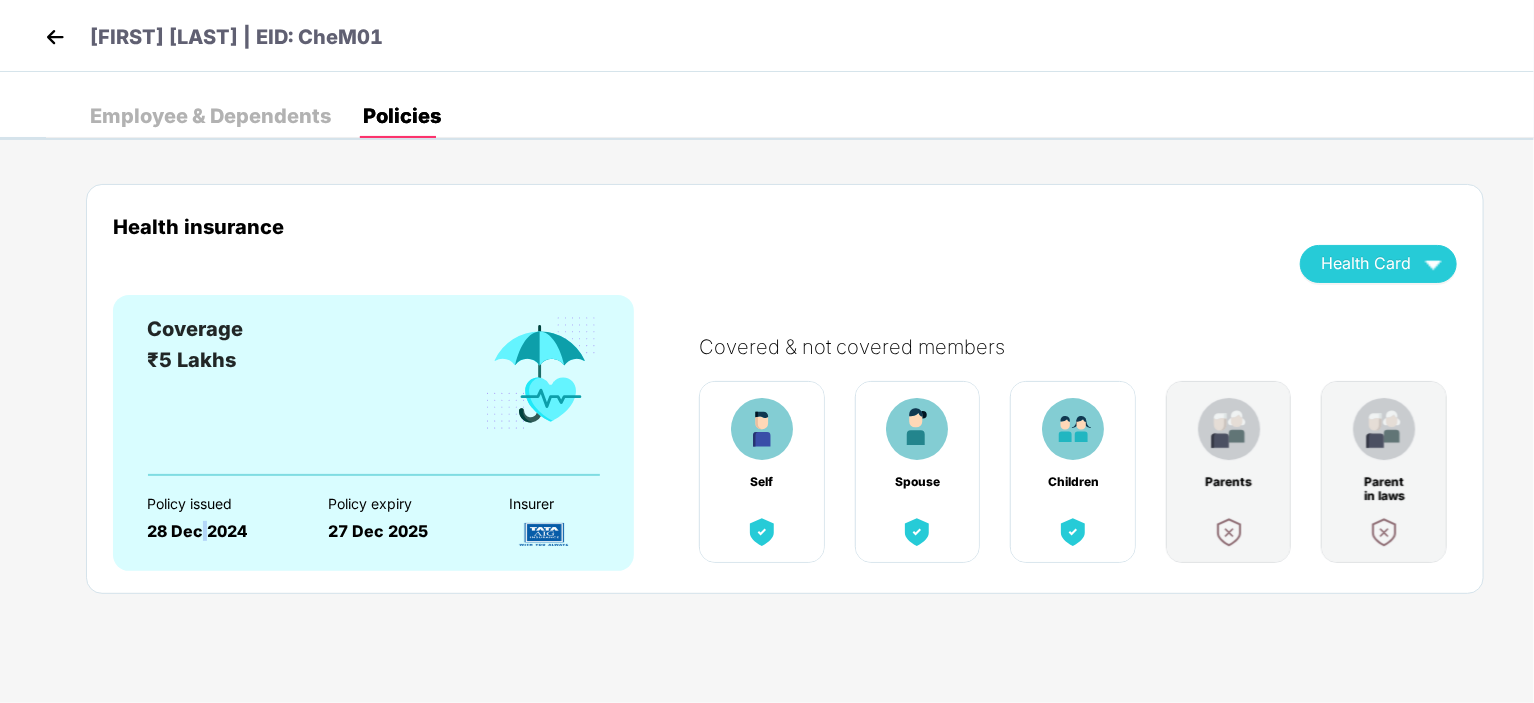 click on "28 Dec 2024" at bounding box center (220, 531) 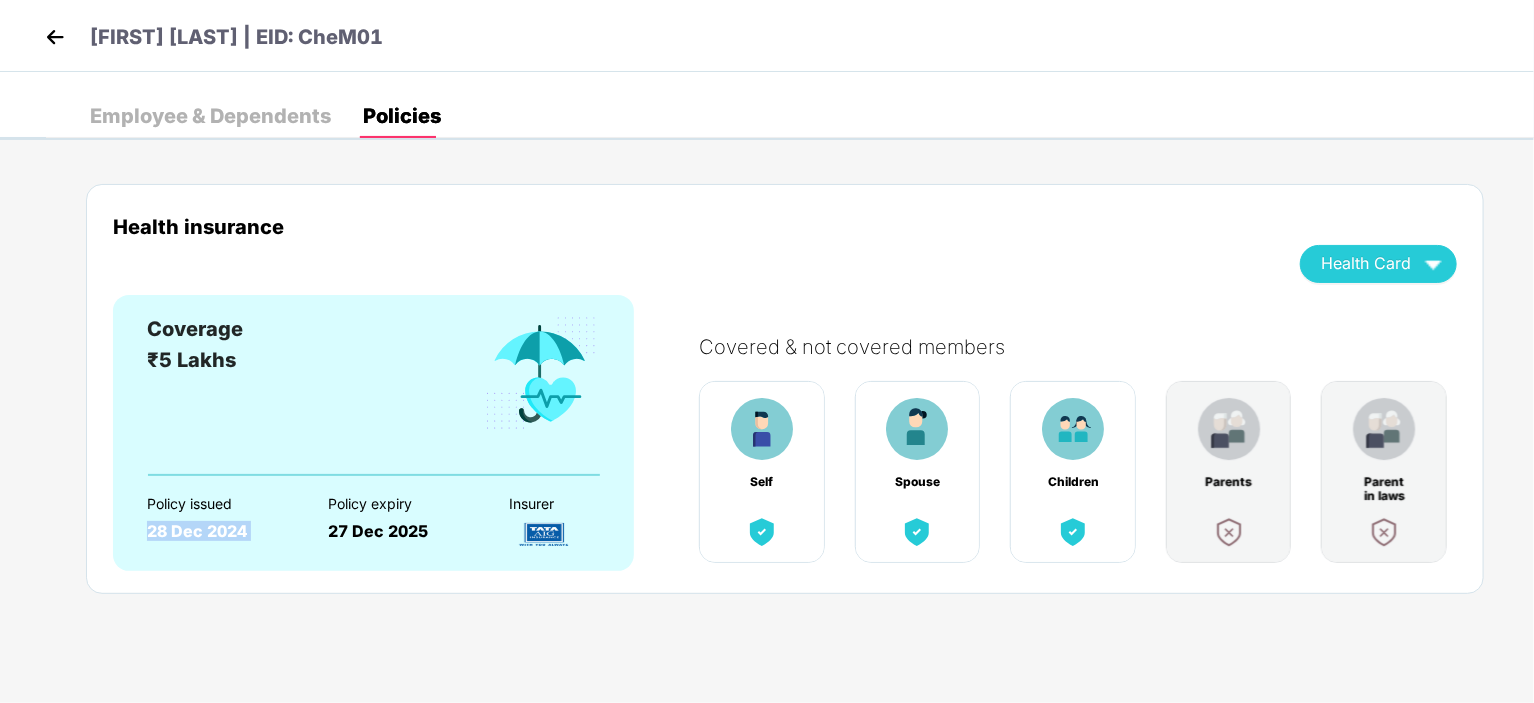 click on "28 Dec 2024" at bounding box center (220, 531) 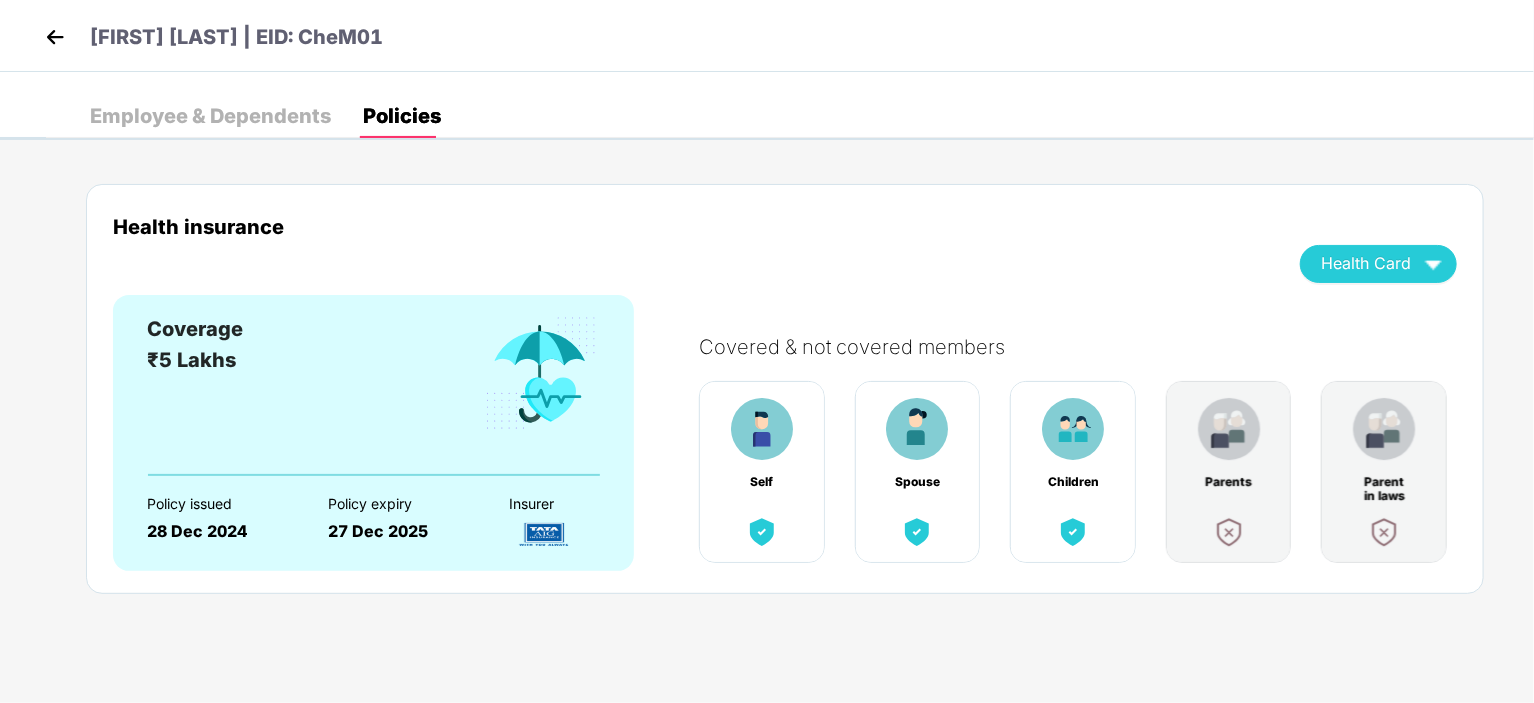 click on "27 Dec 2025" at bounding box center (401, 531) 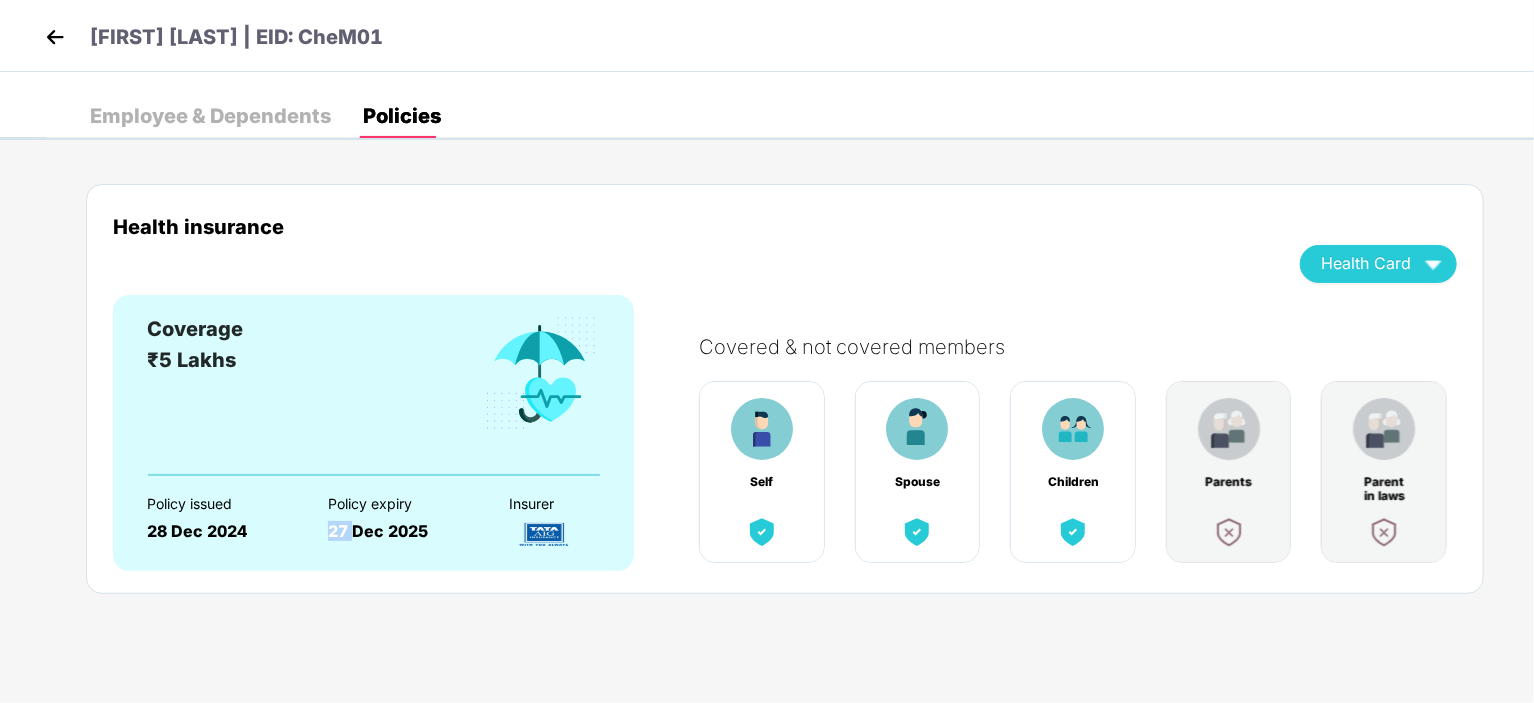 click on "27 Dec 2025" at bounding box center [401, 531] 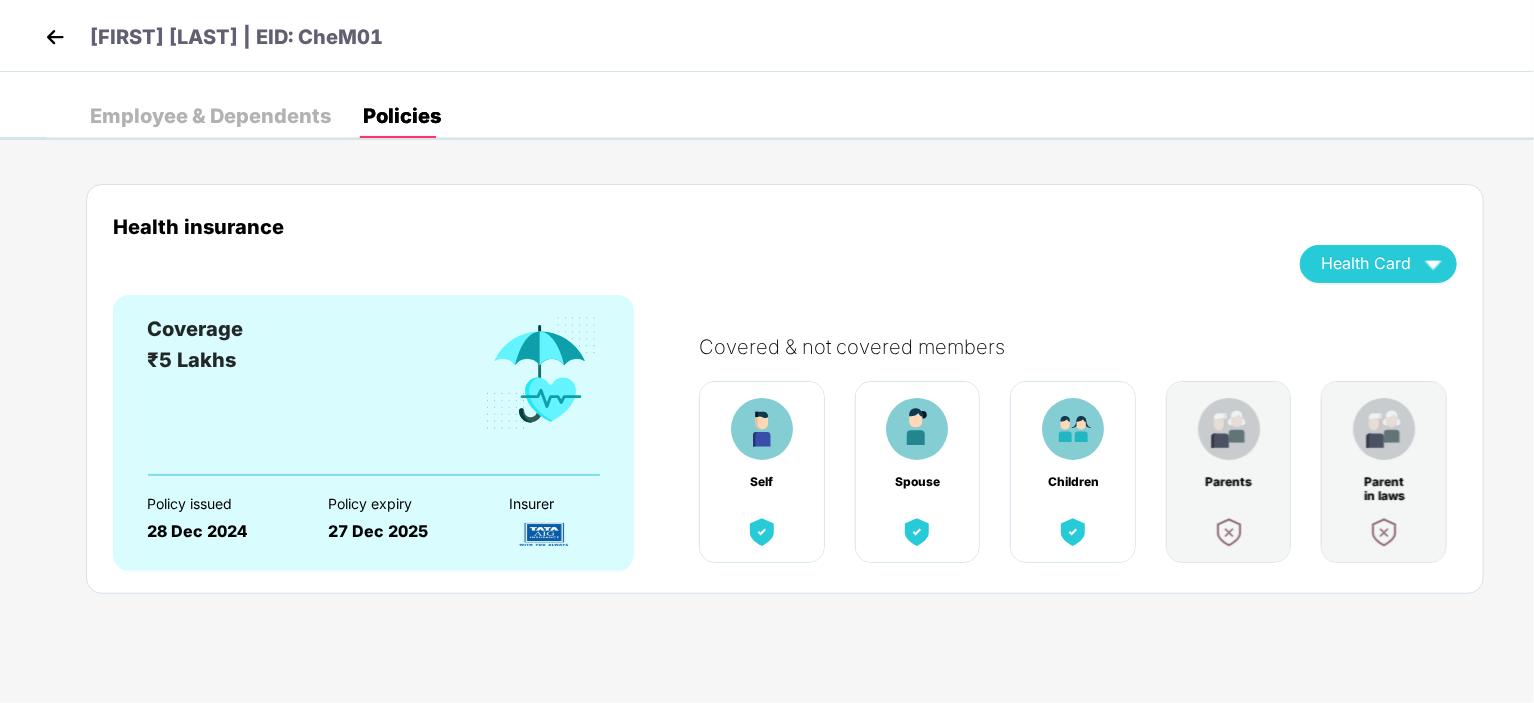 click on "Health insurance Health Card" at bounding box center [785, 255] 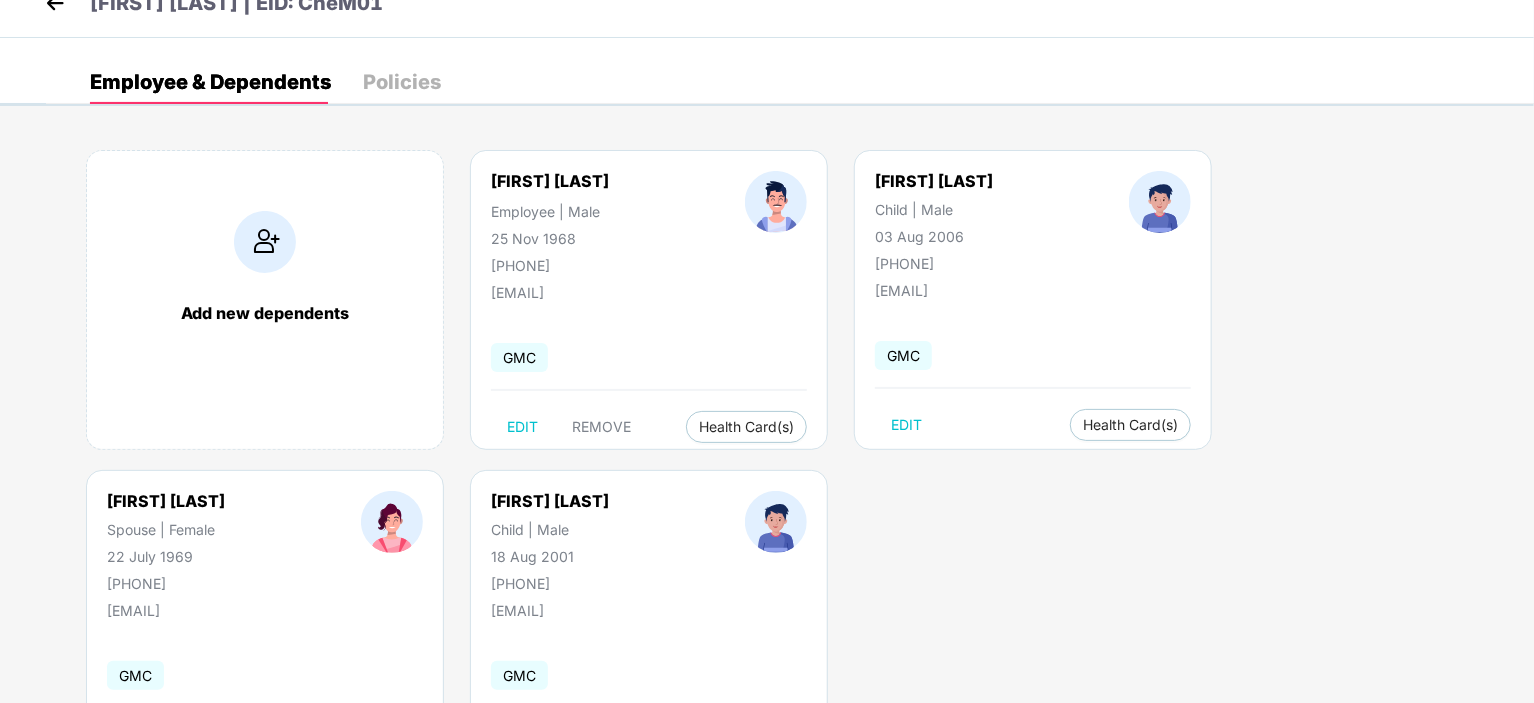 scroll, scrollTop: 0, scrollLeft: 0, axis: both 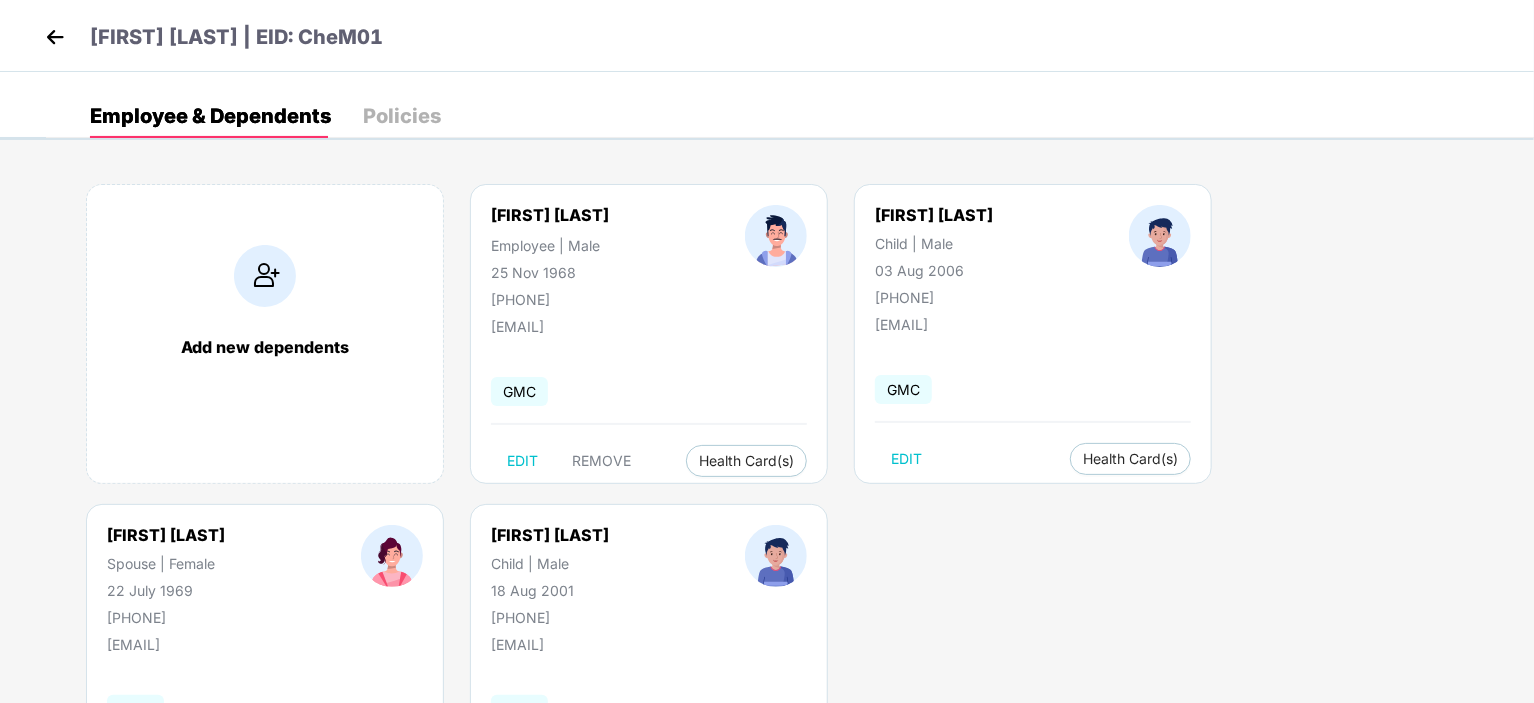click on "[FIRST] [LAST] | EID: CheM01" at bounding box center [236, 37] 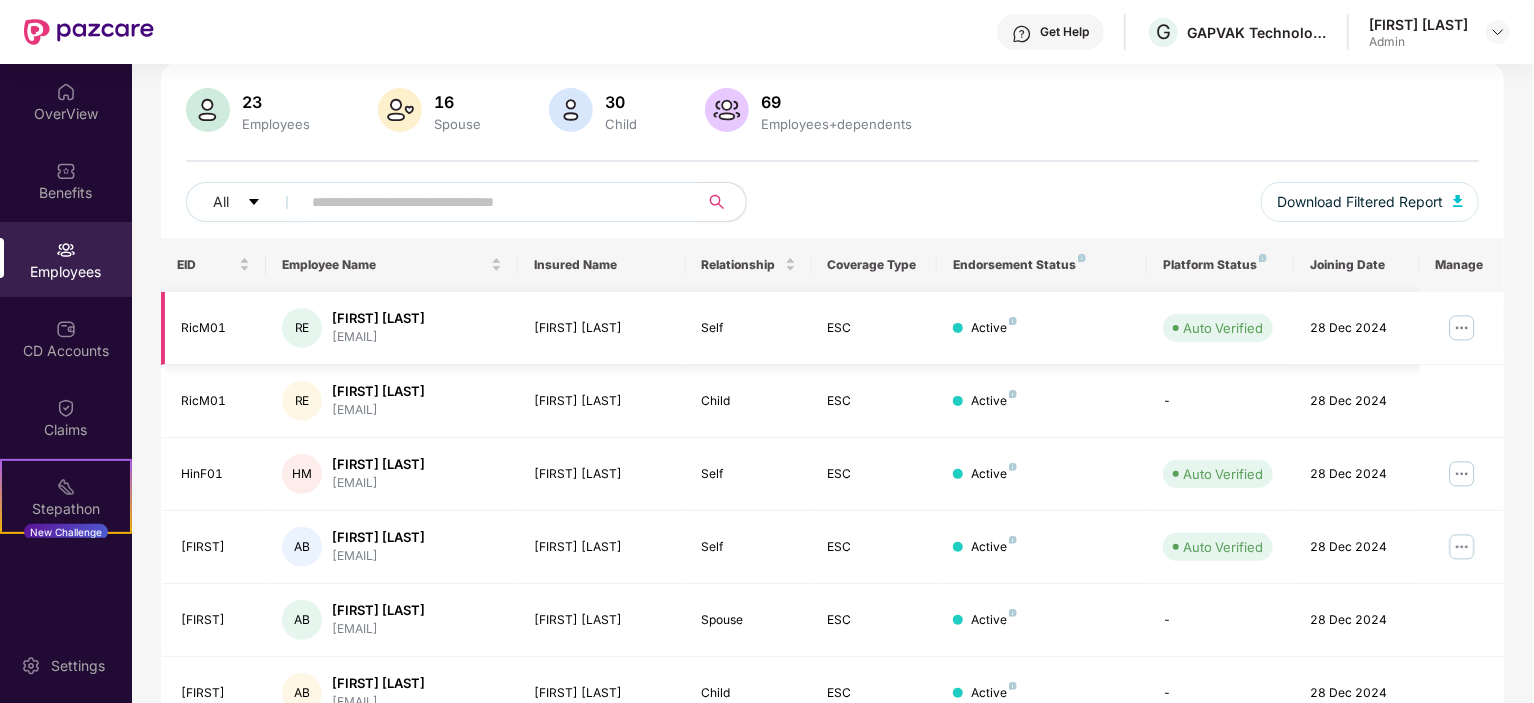 scroll, scrollTop: 0, scrollLeft: 0, axis: both 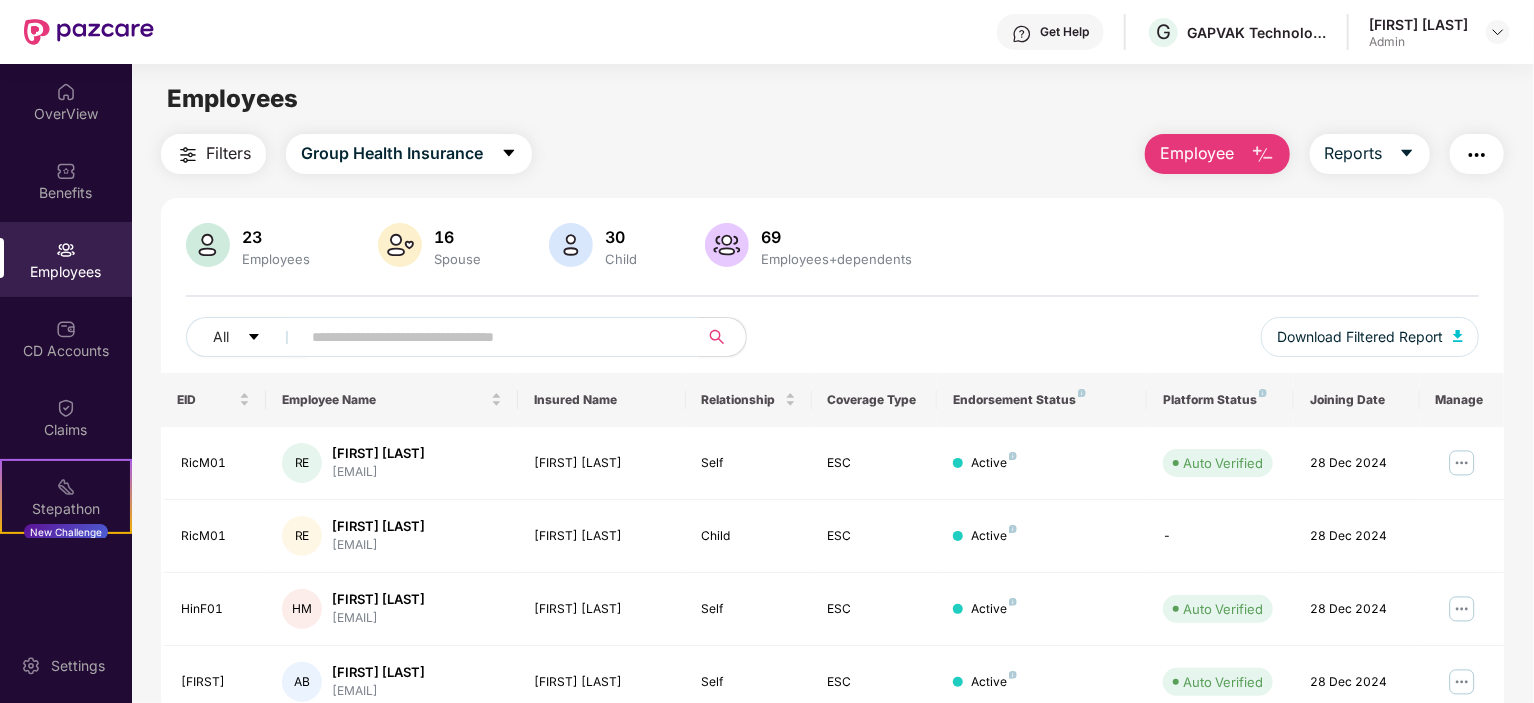 click at bounding box center (491, 337) 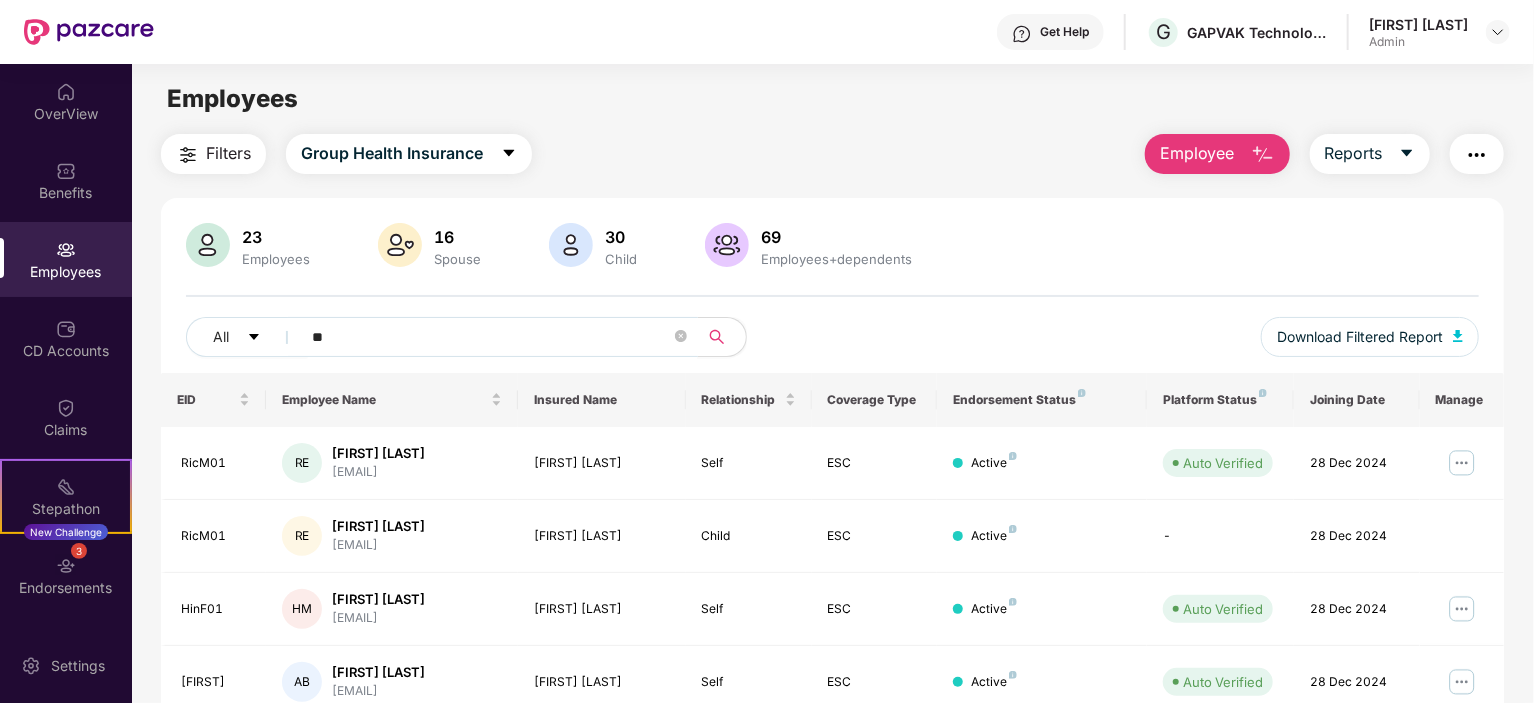 type on "*" 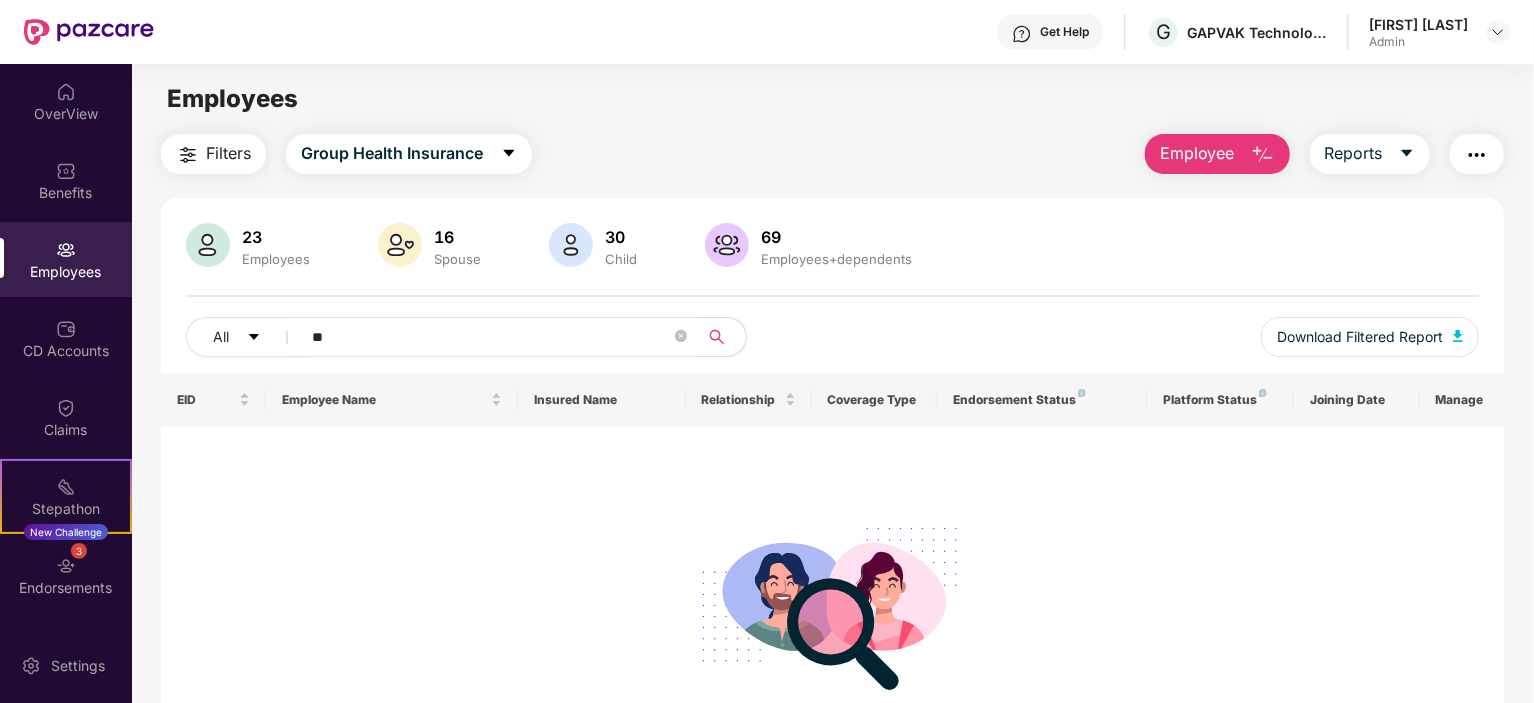 type on "*" 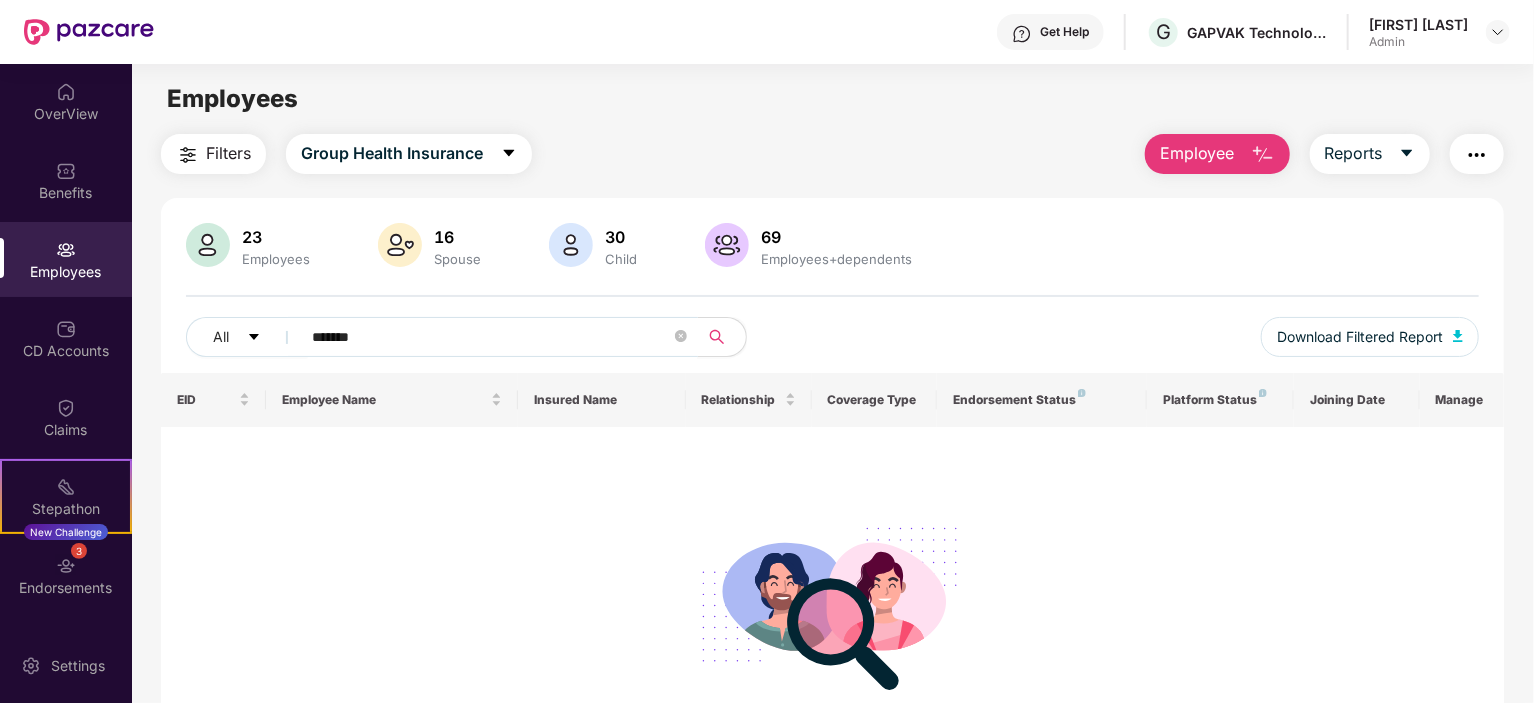 type on "*******" 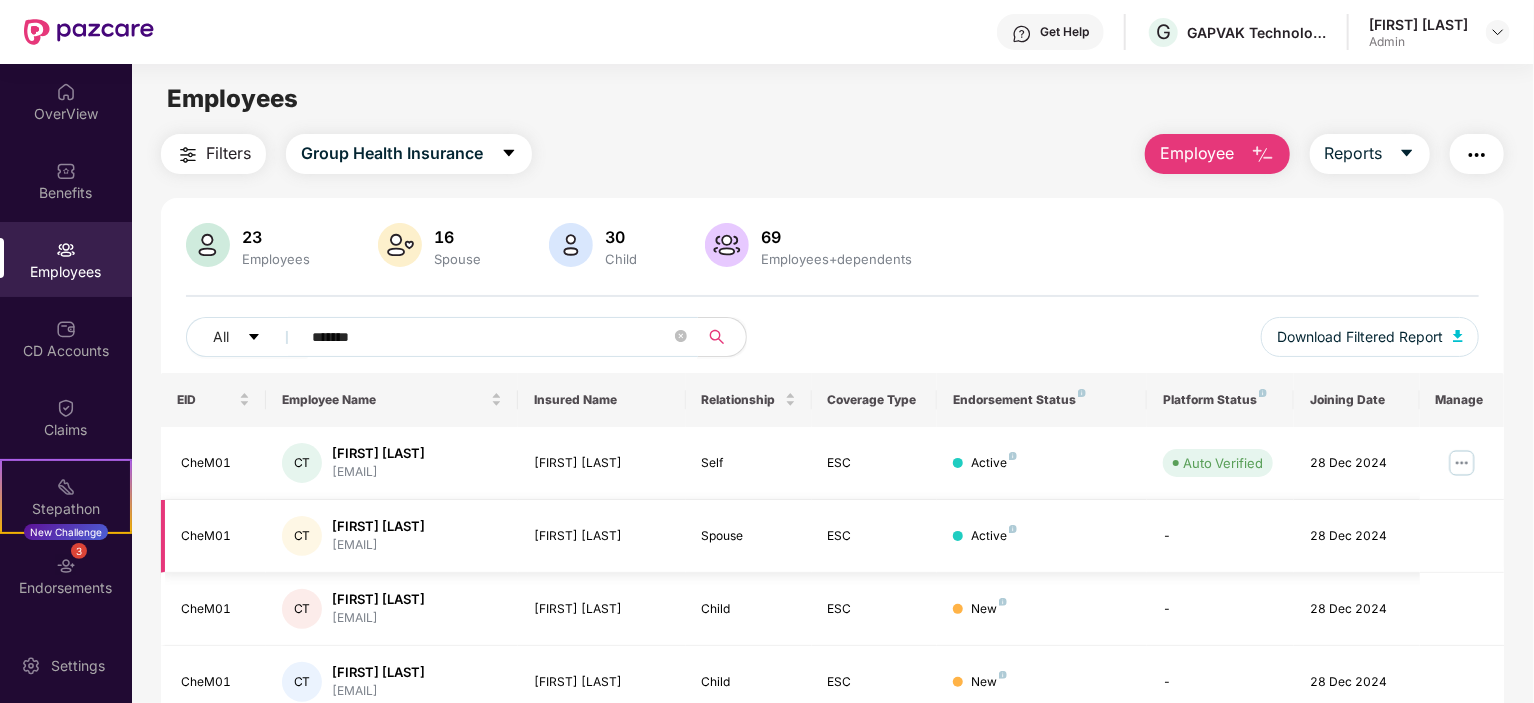 scroll, scrollTop: 86, scrollLeft: 0, axis: vertical 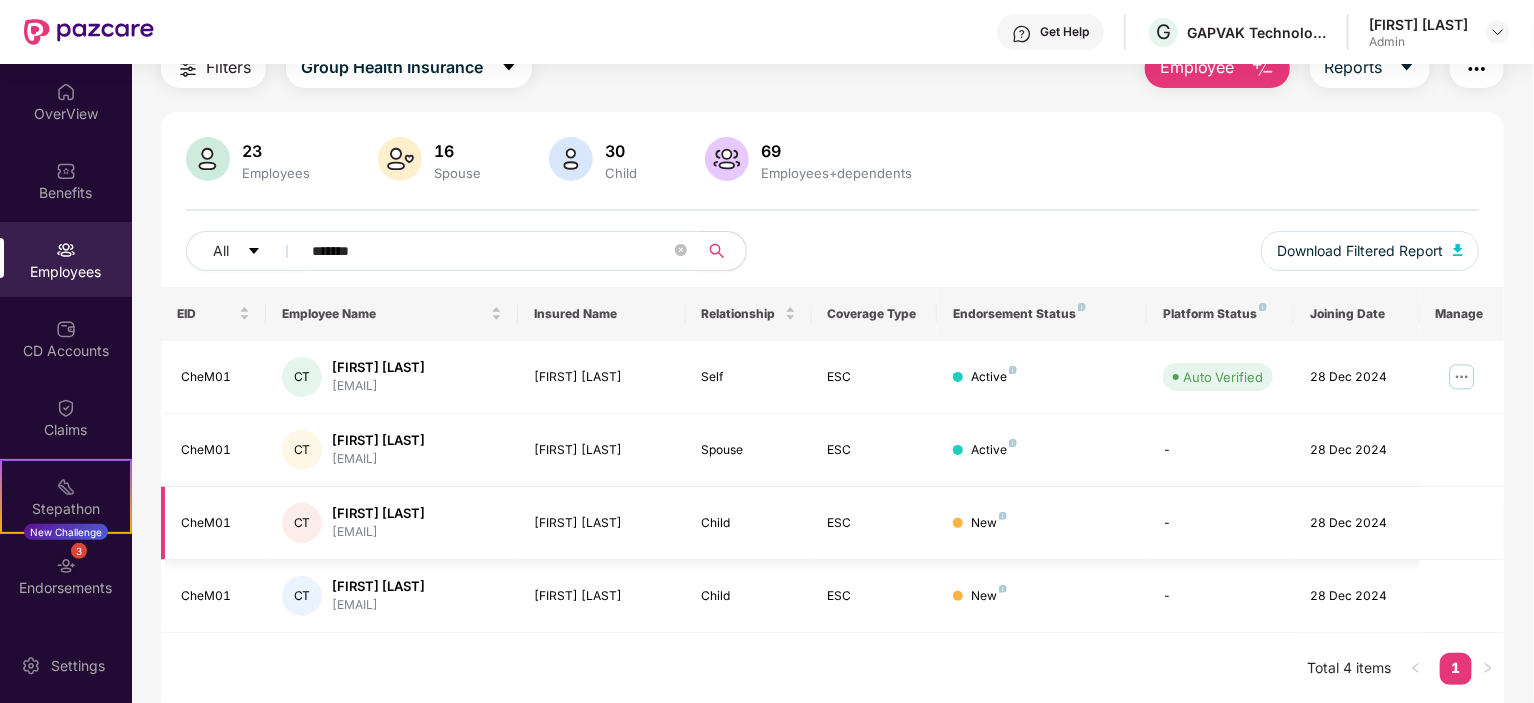 click on "New" at bounding box center (989, 523) 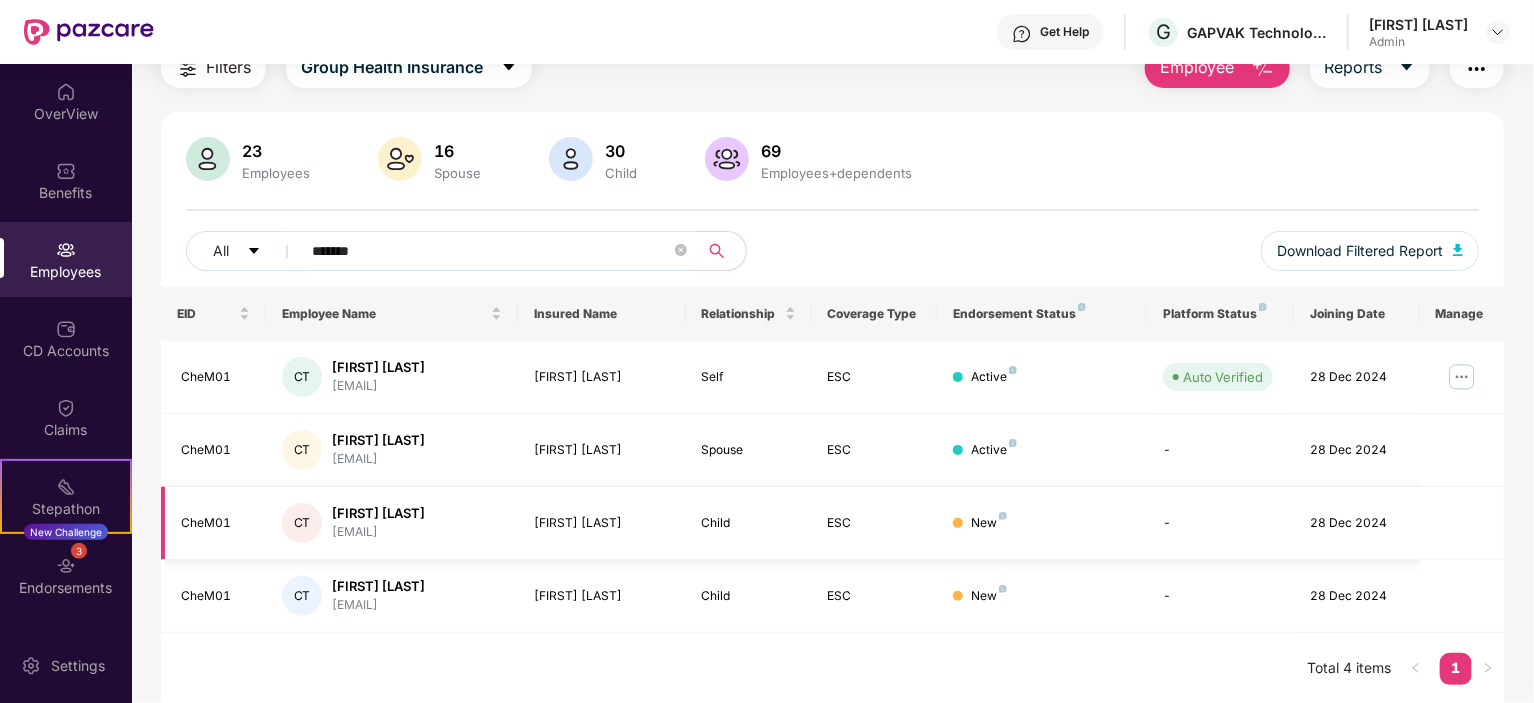 click on "New" at bounding box center [989, 523] 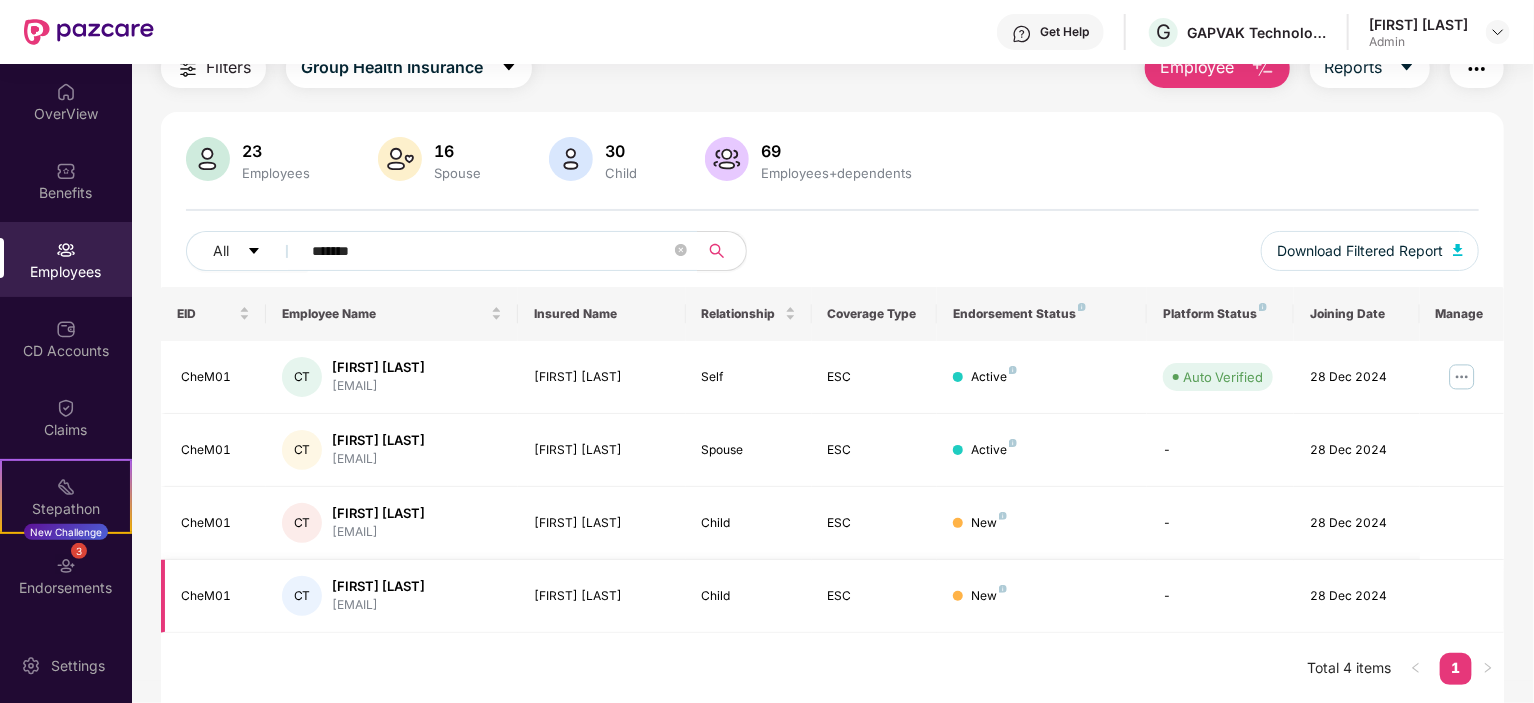 click on "New" at bounding box center (989, 596) 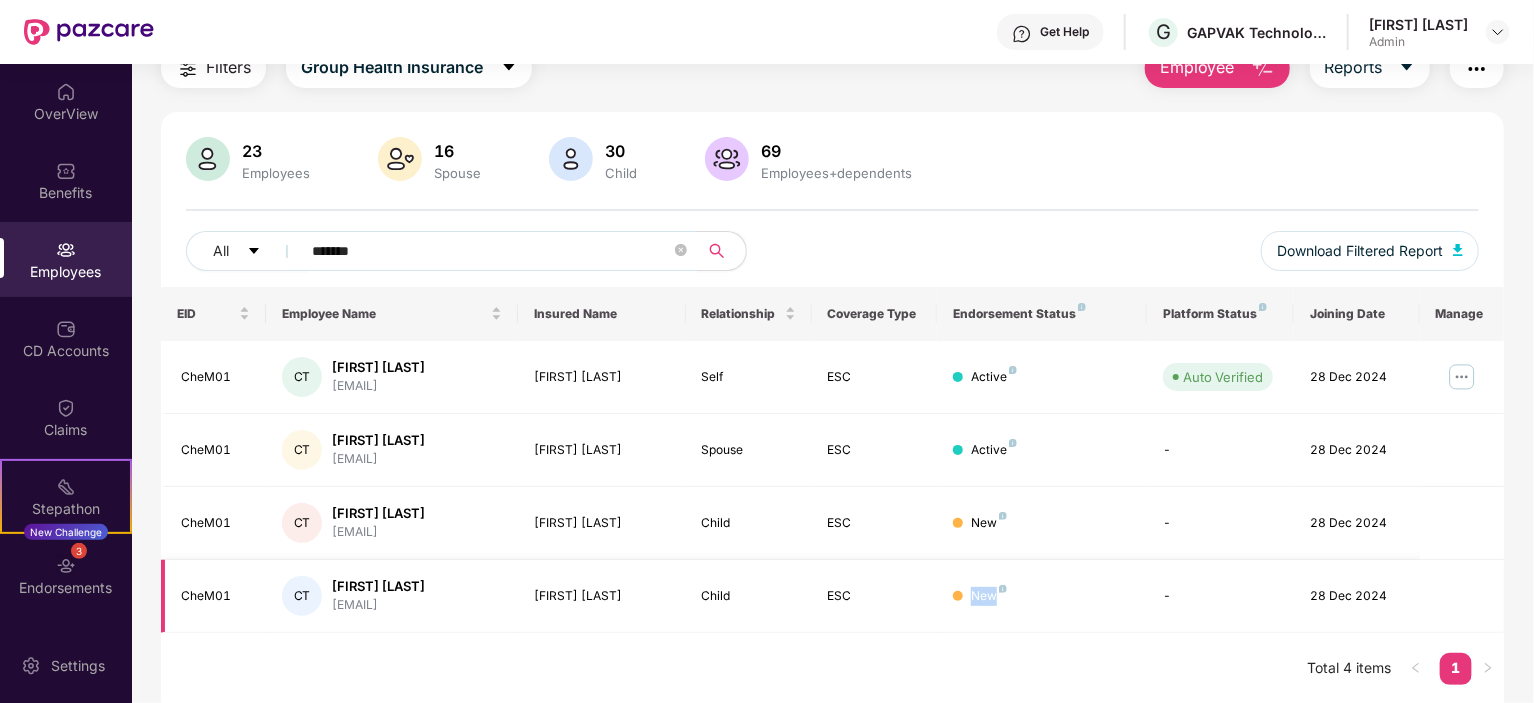 click on "New" at bounding box center (989, 596) 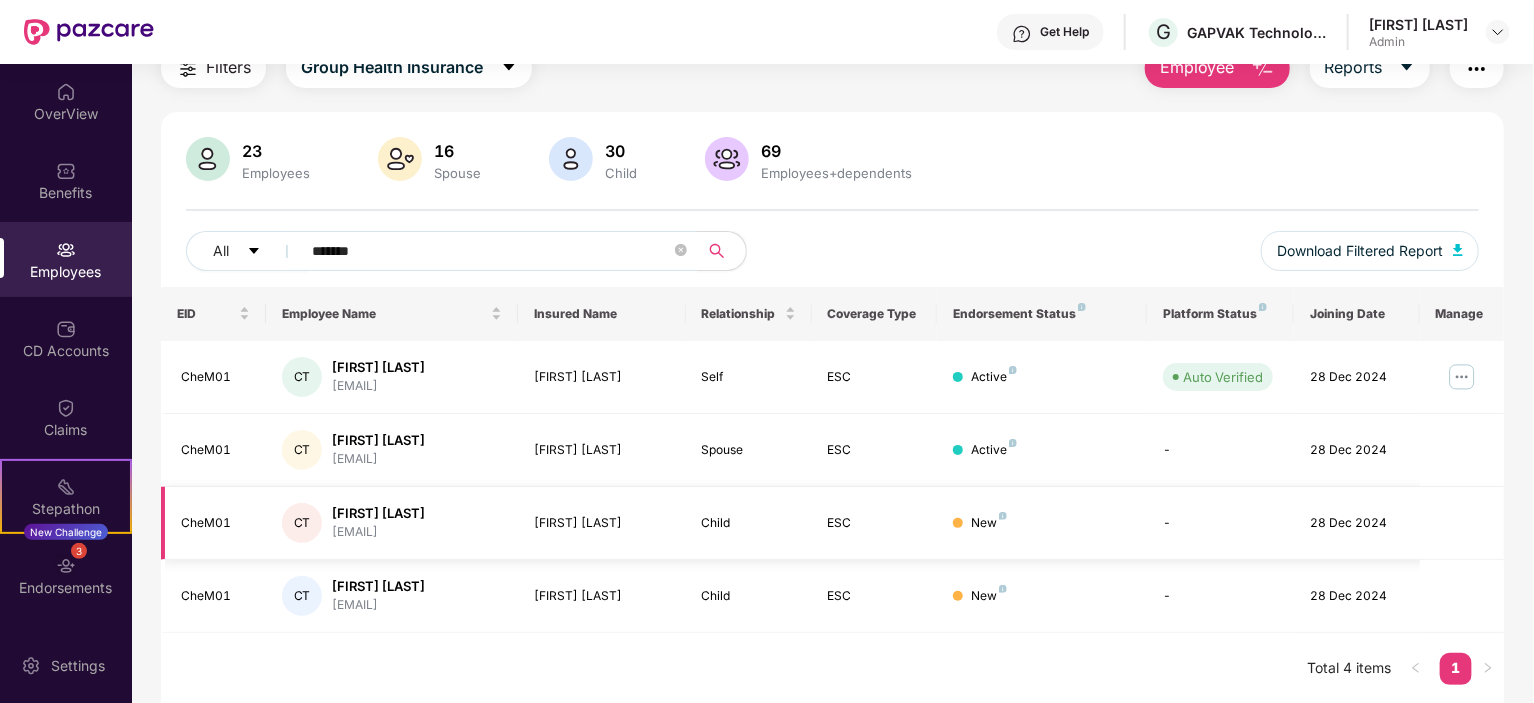 click on "New" at bounding box center (989, 523) 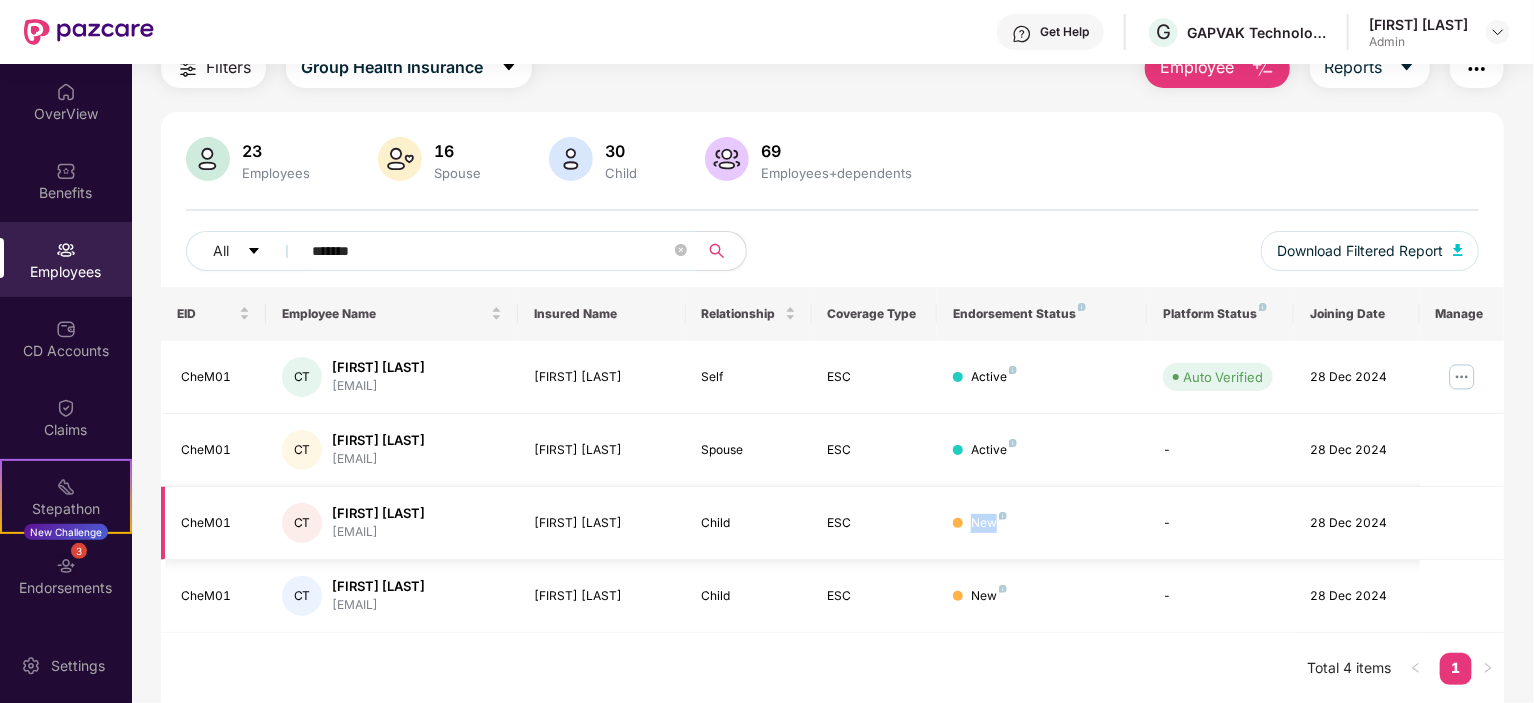 click on "New" at bounding box center (989, 523) 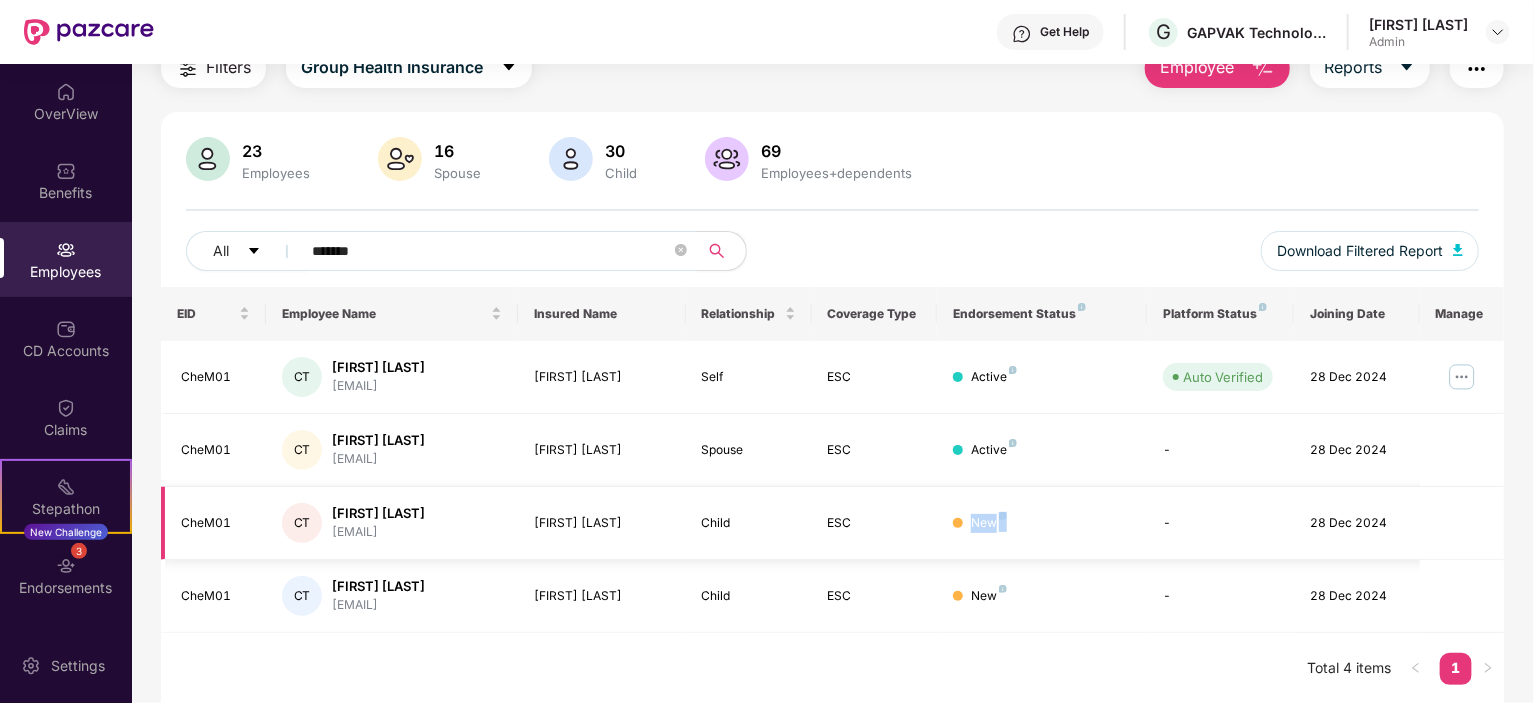 click on "New" at bounding box center [989, 523] 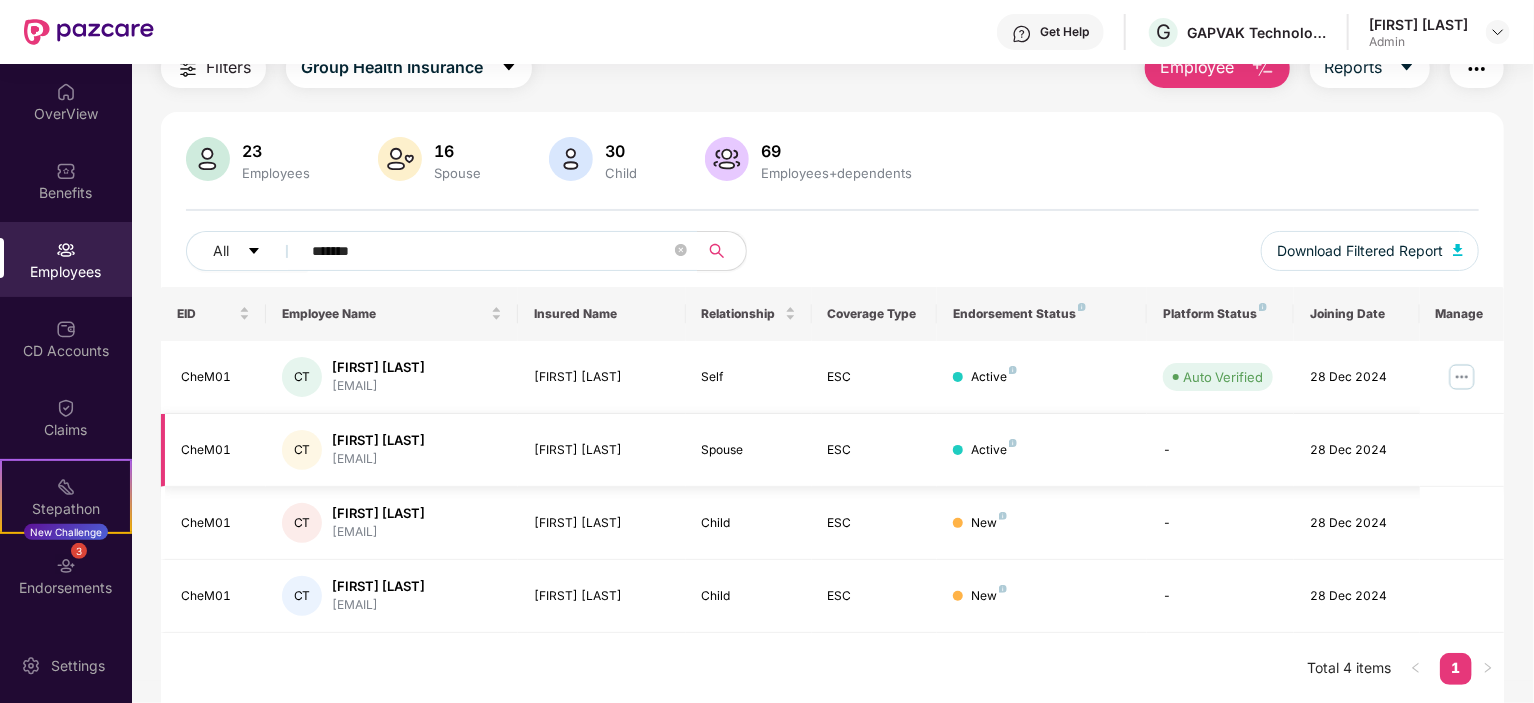 click on "Active" at bounding box center (994, 450) 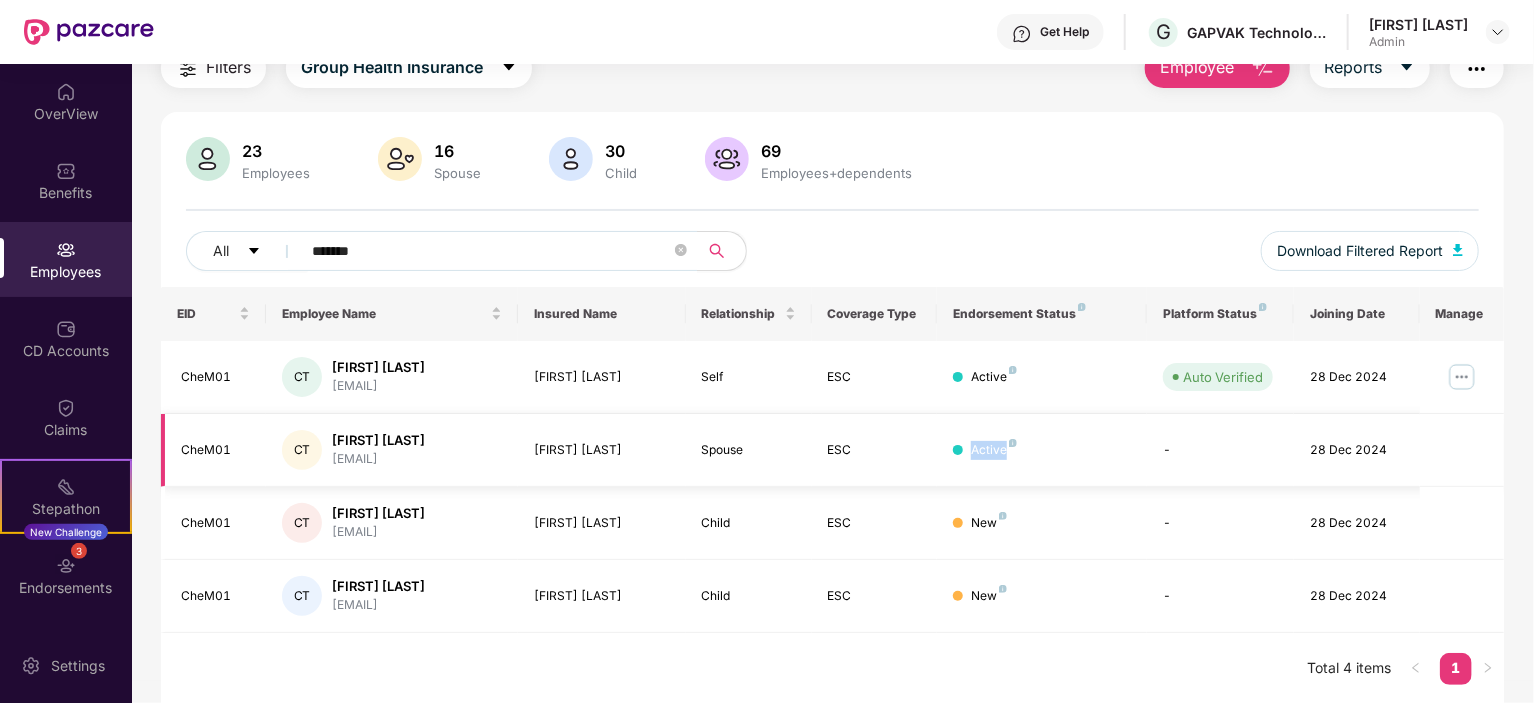 click on "Active" at bounding box center [994, 450] 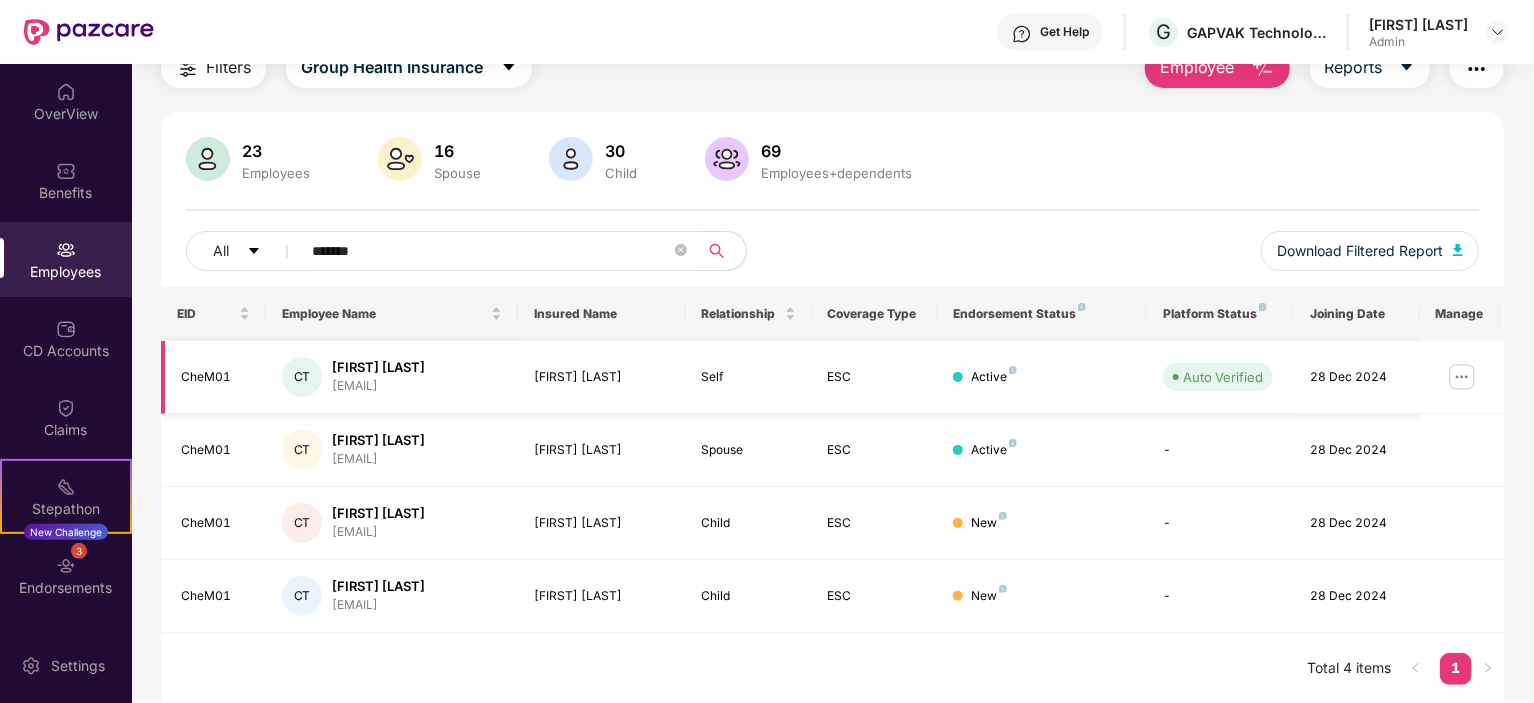 click on "Active" at bounding box center [994, 377] 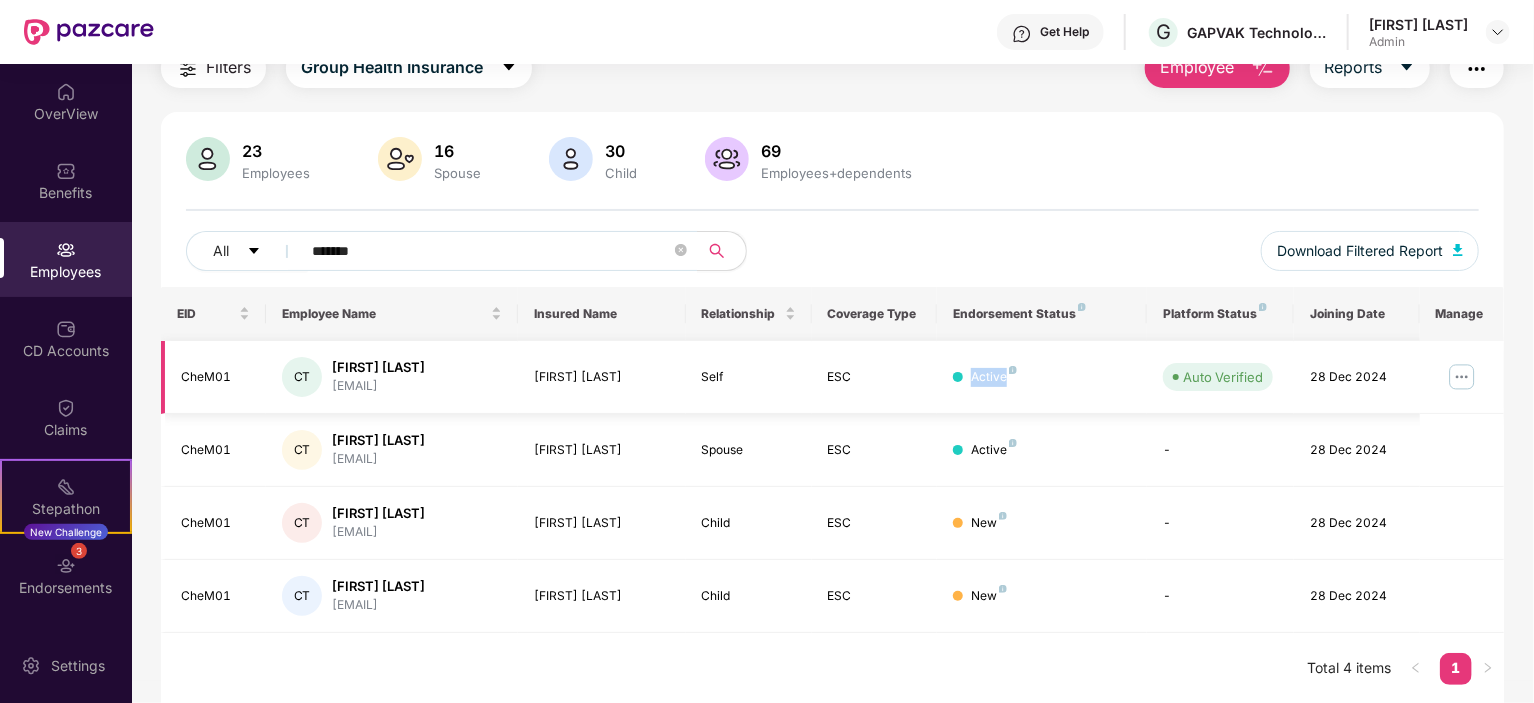 click on "Active" at bounding box center [994, 377] 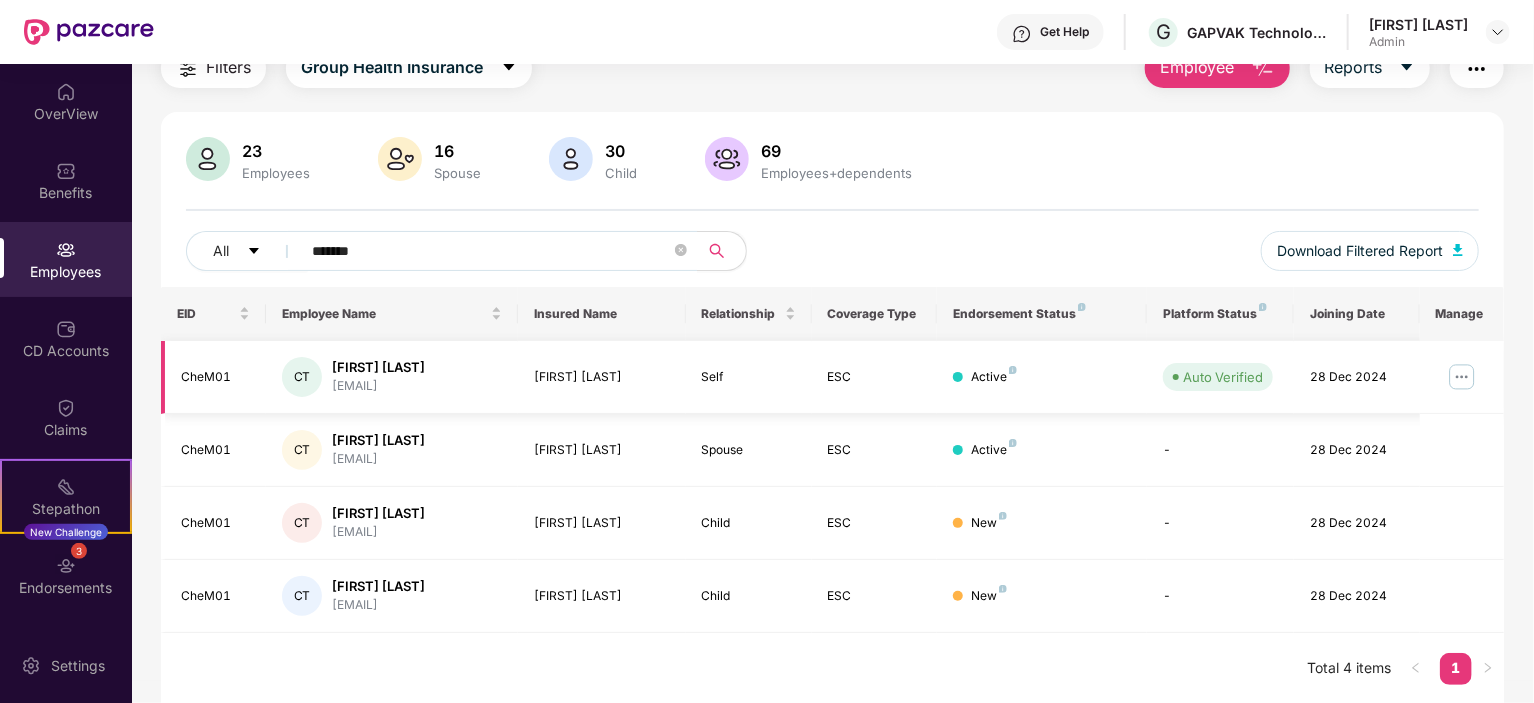 click on "ESC" at bounding box center [875, 377] 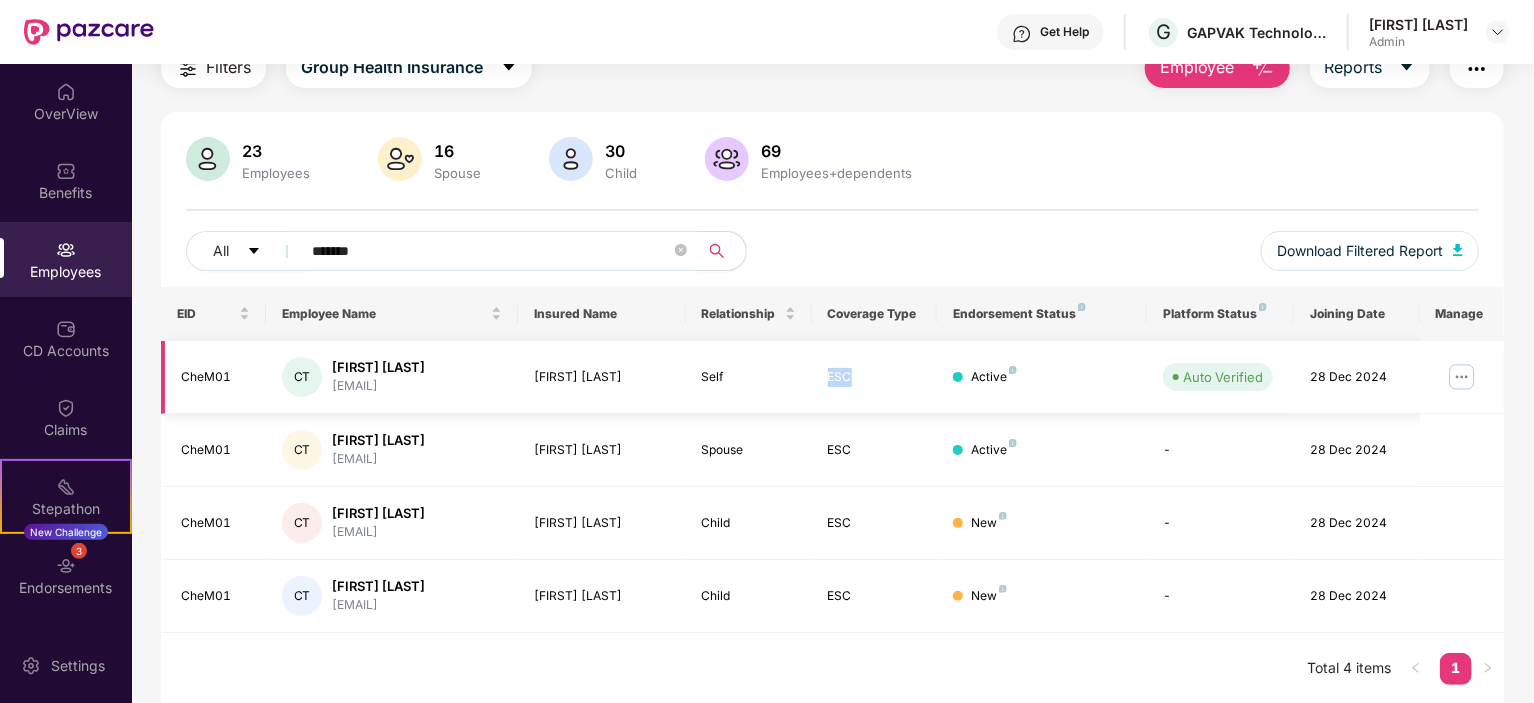 click on "ESC" at bounding box center [875, 377] 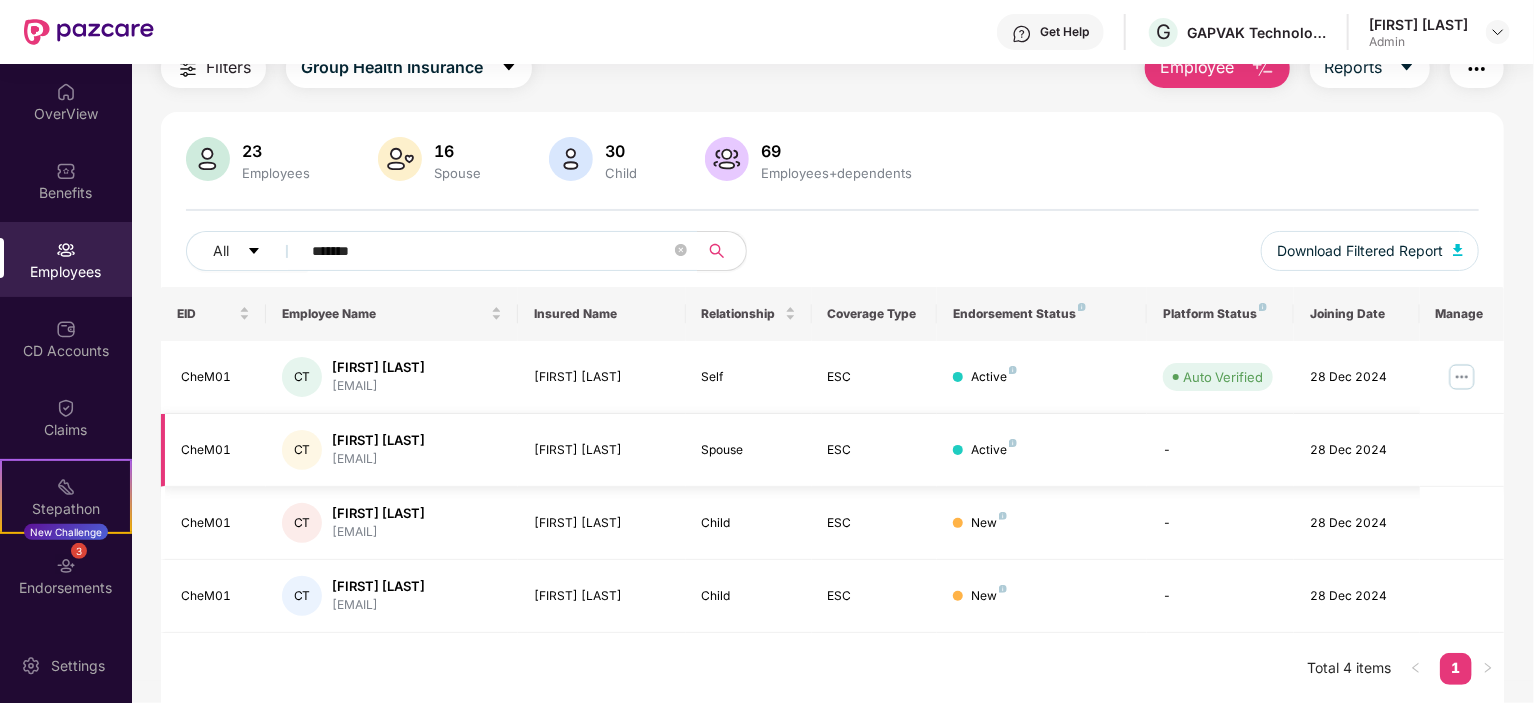 click on "Active" at bounding box center [994, 450] 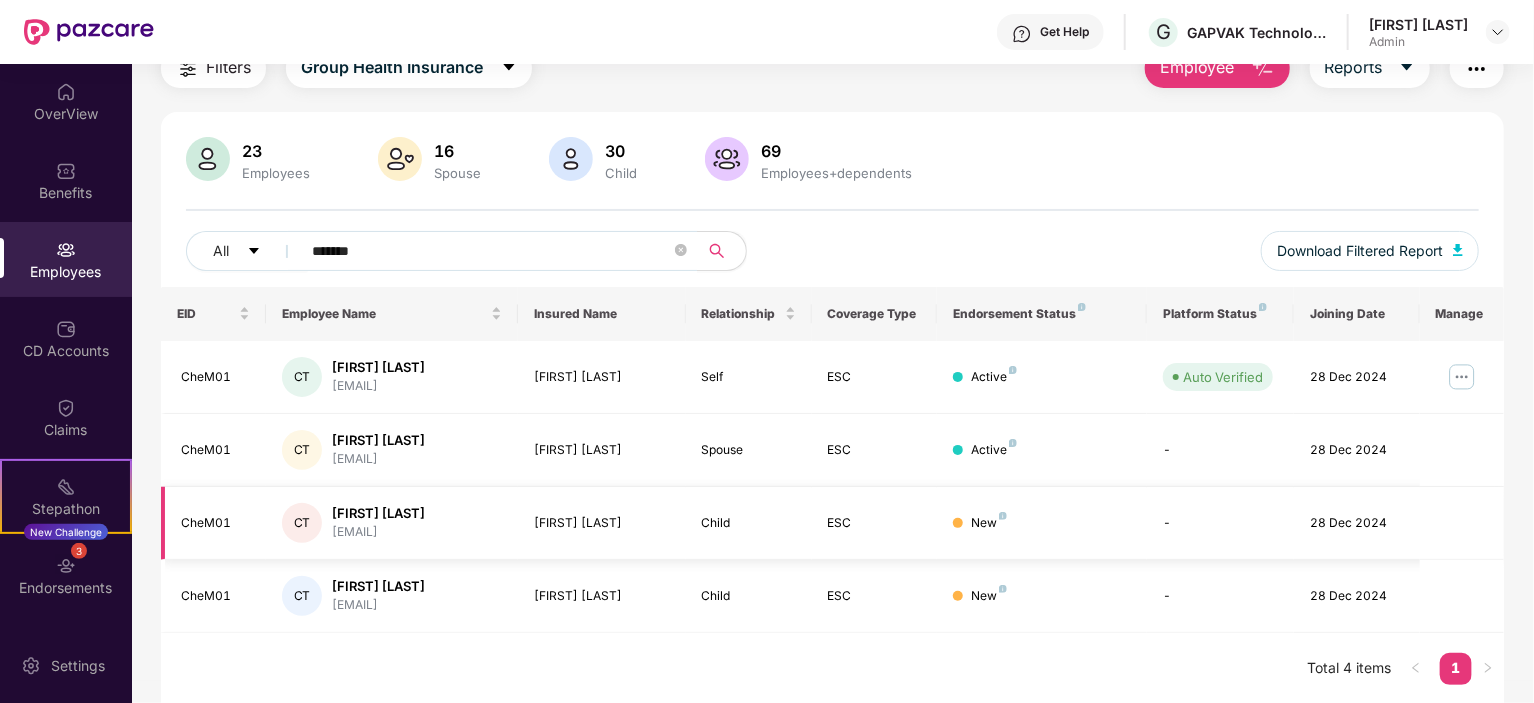 click on "New" at bounding box center [989, 523] 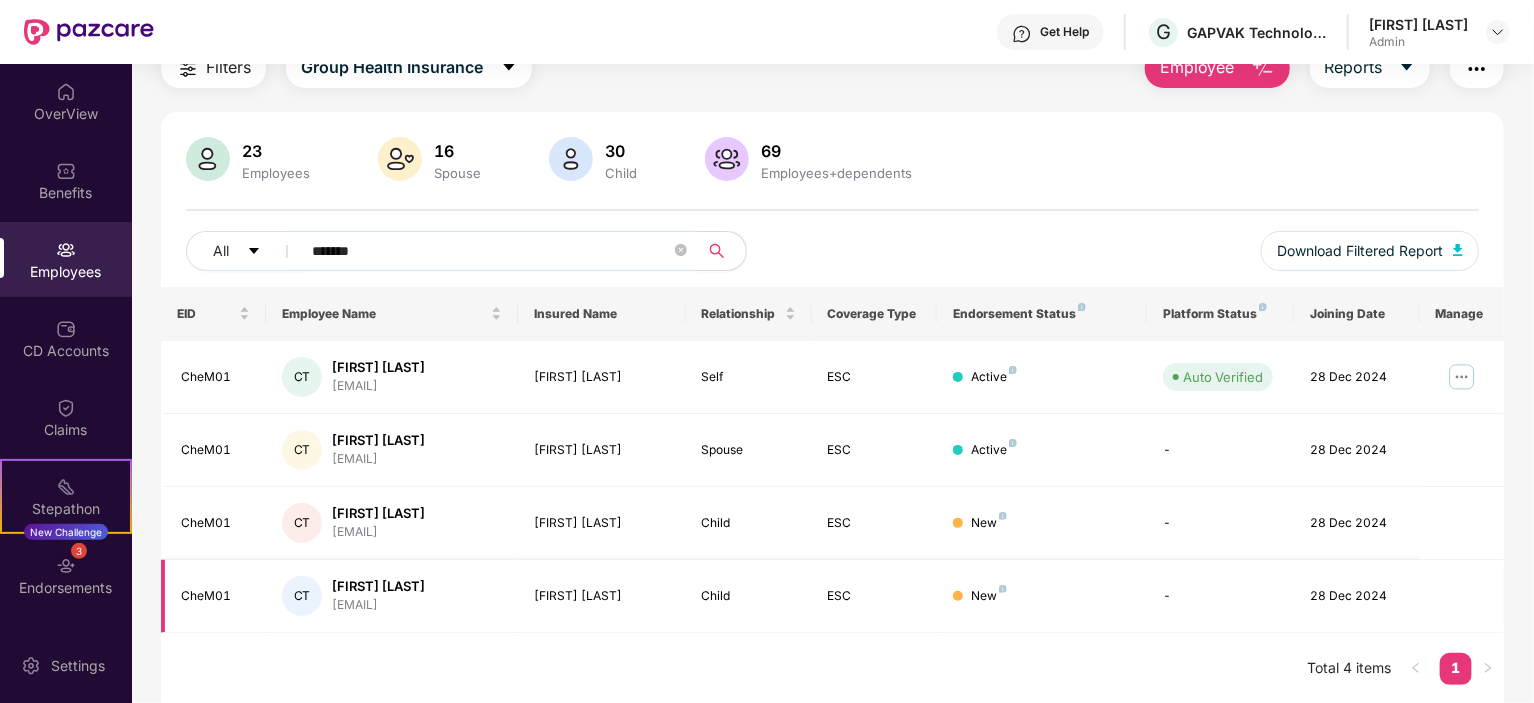 click on "[FIRST] [LAST]" at bounding box center [602, 596] 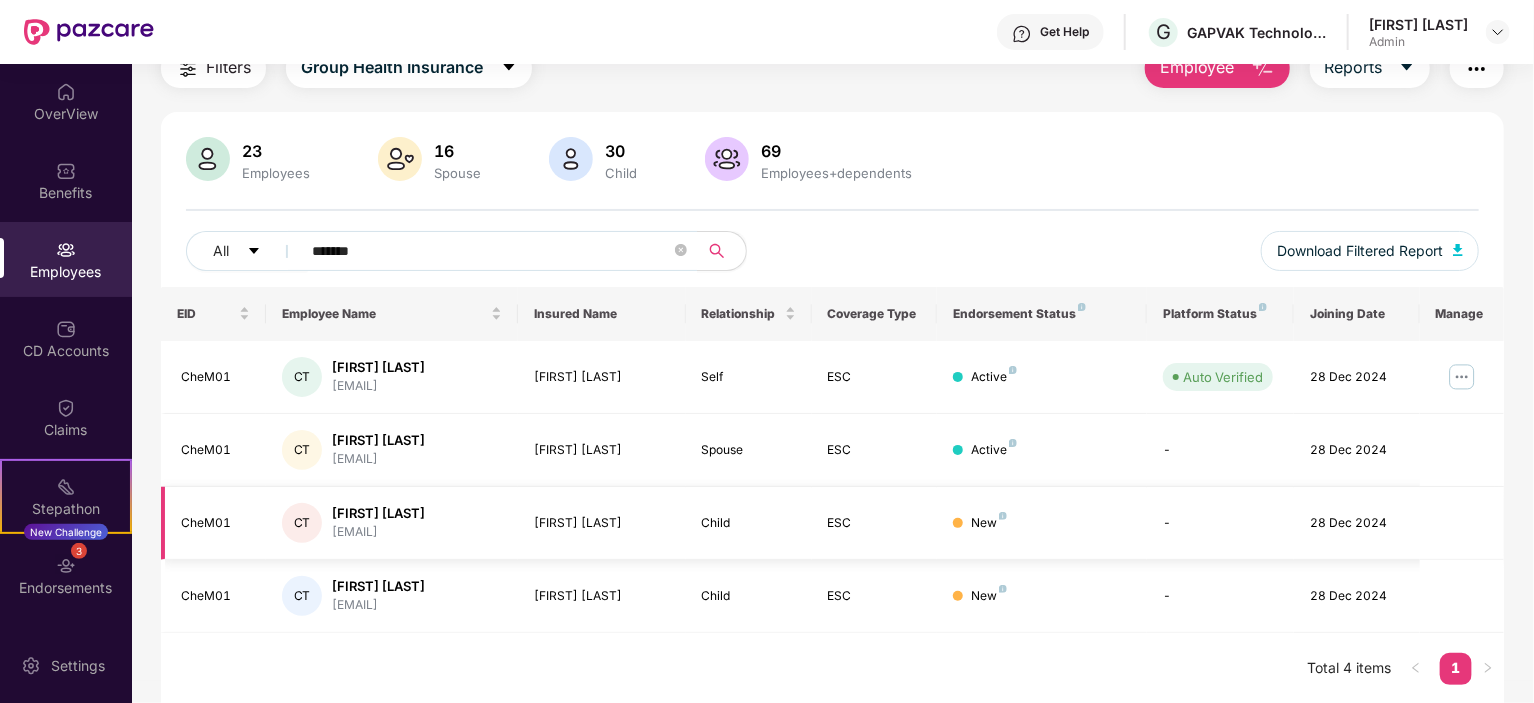 click on "New" at bounding box center (989, 523) 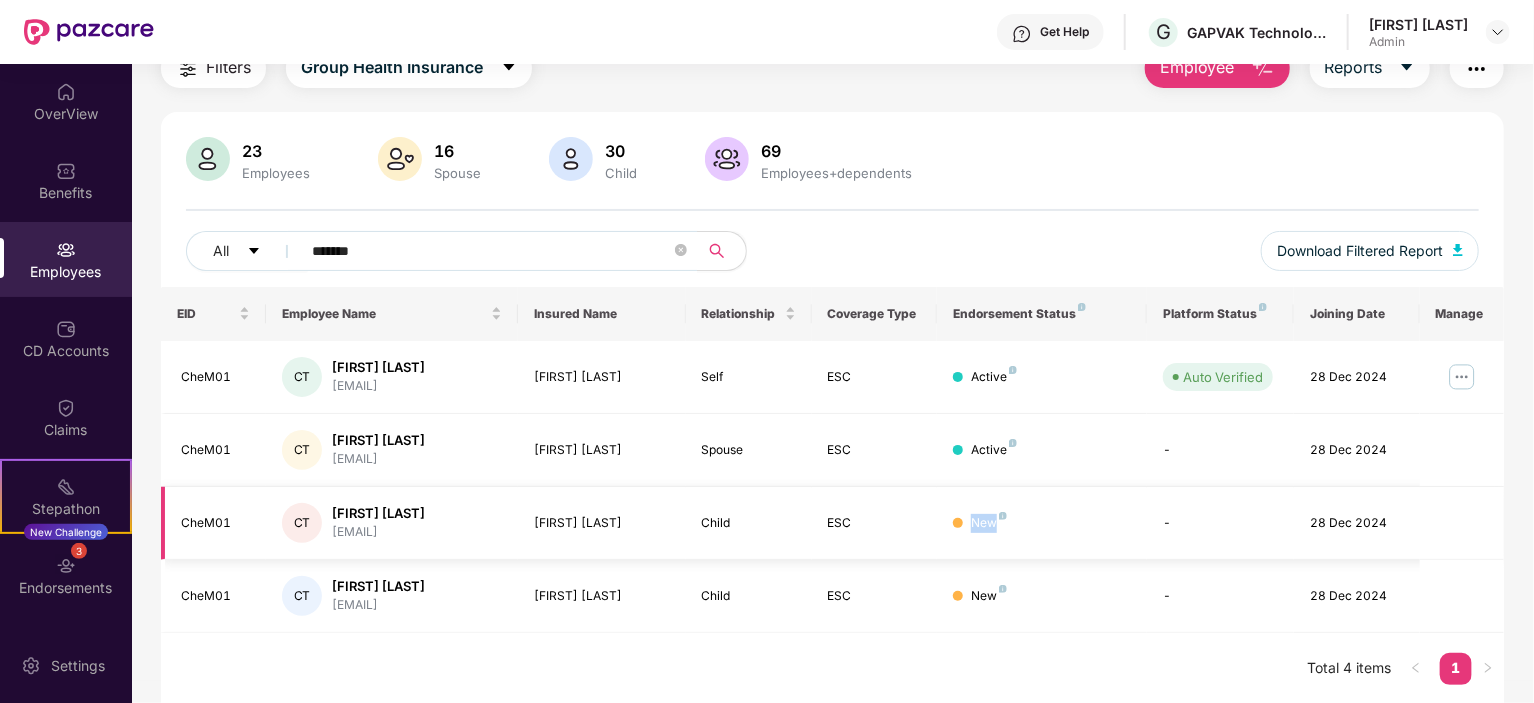 click on "New" at bounding box center (989, 523) 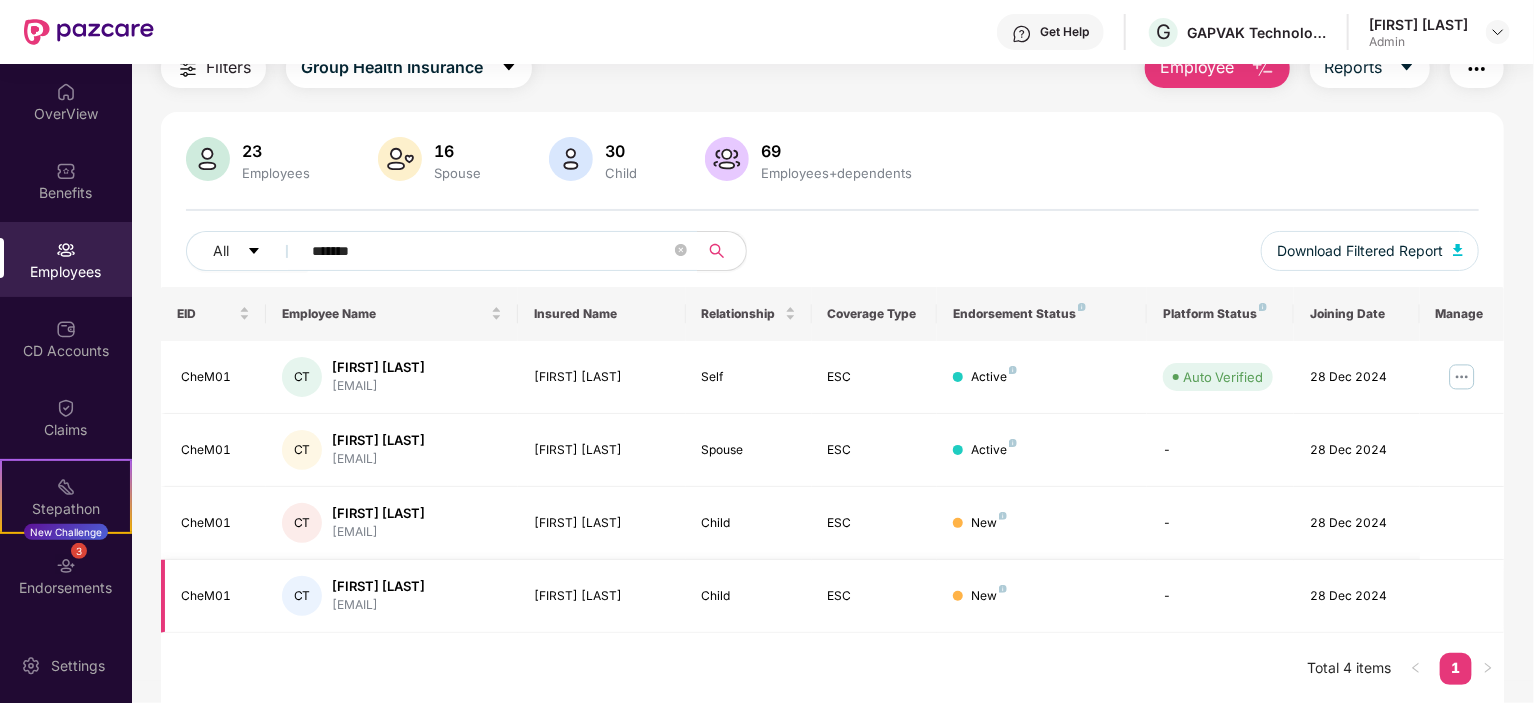 click on "New" at bounding box center [989, 596] 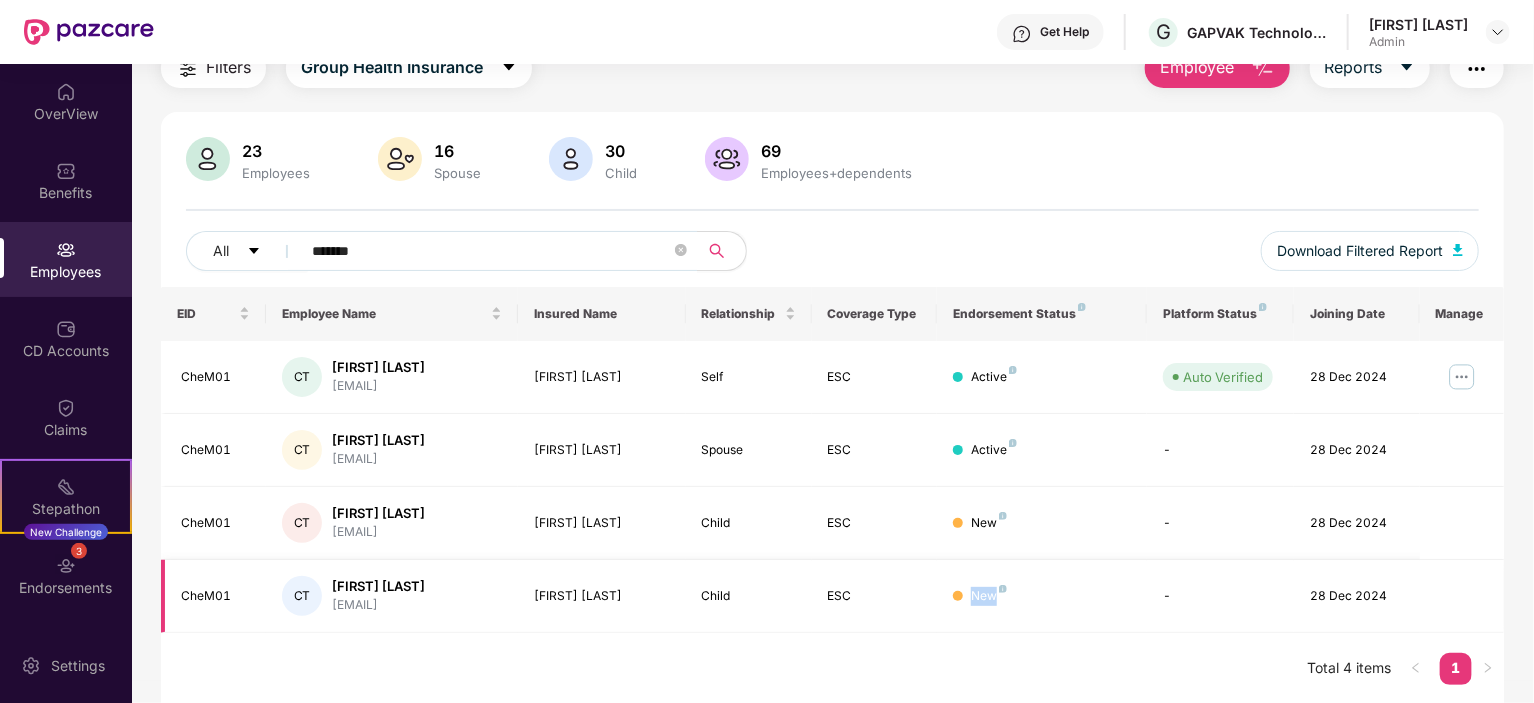 click on "New" at bounding box center [989, 596] 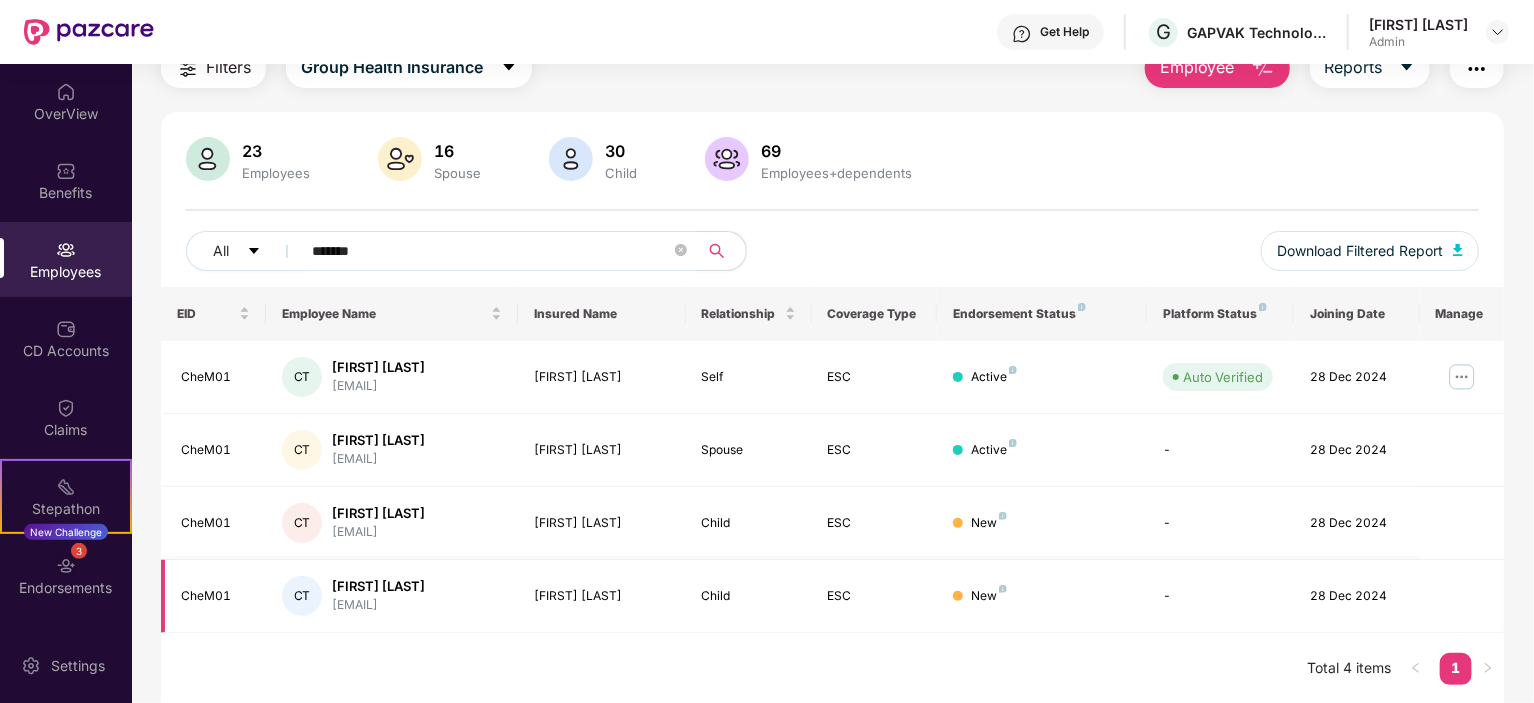click on "28 Dec 2024" at bounding box center [1357, 596] 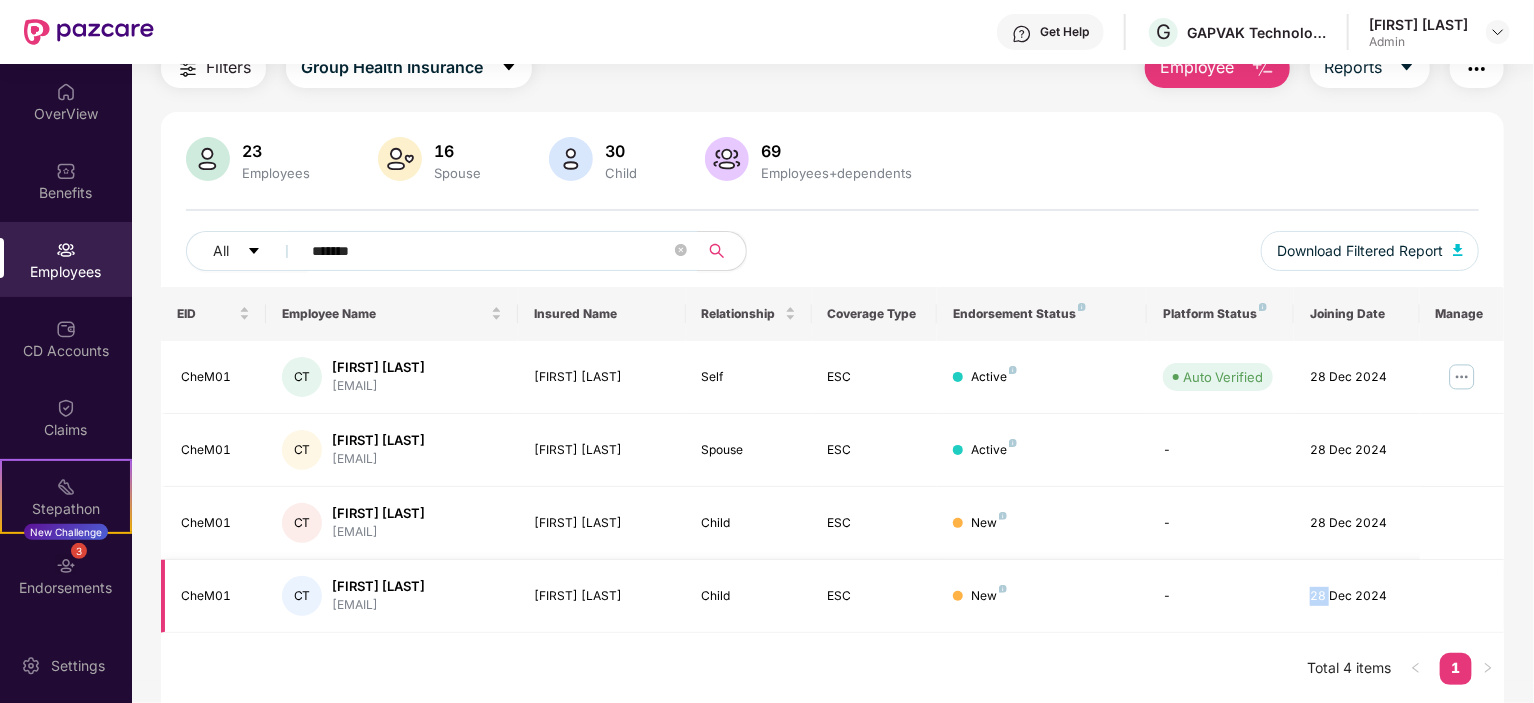 click on "28 Dec 2024" at bounding box center [1357, 596] 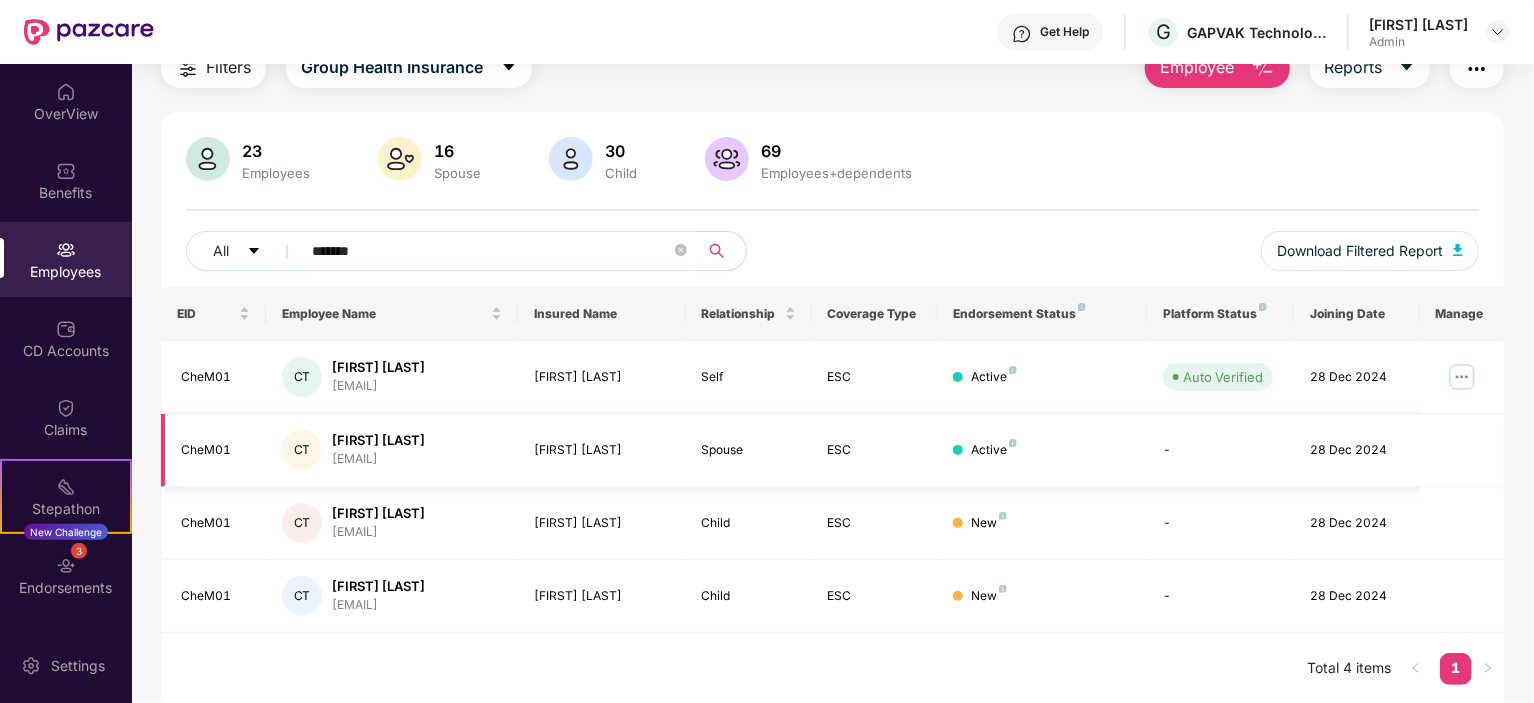 click on "Spouse" at bounding box center [749, 450] 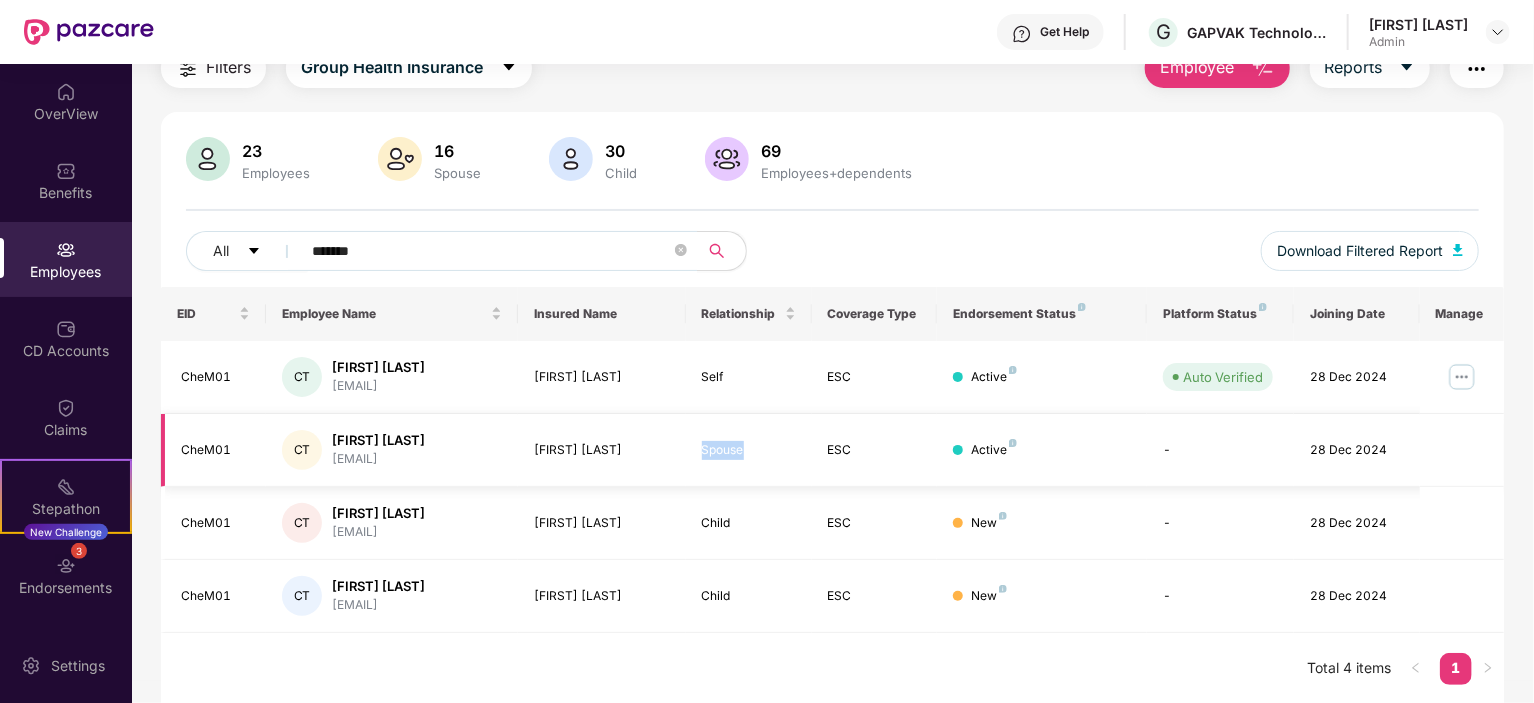 click on "Spouse" at bounding box center (749, 450) 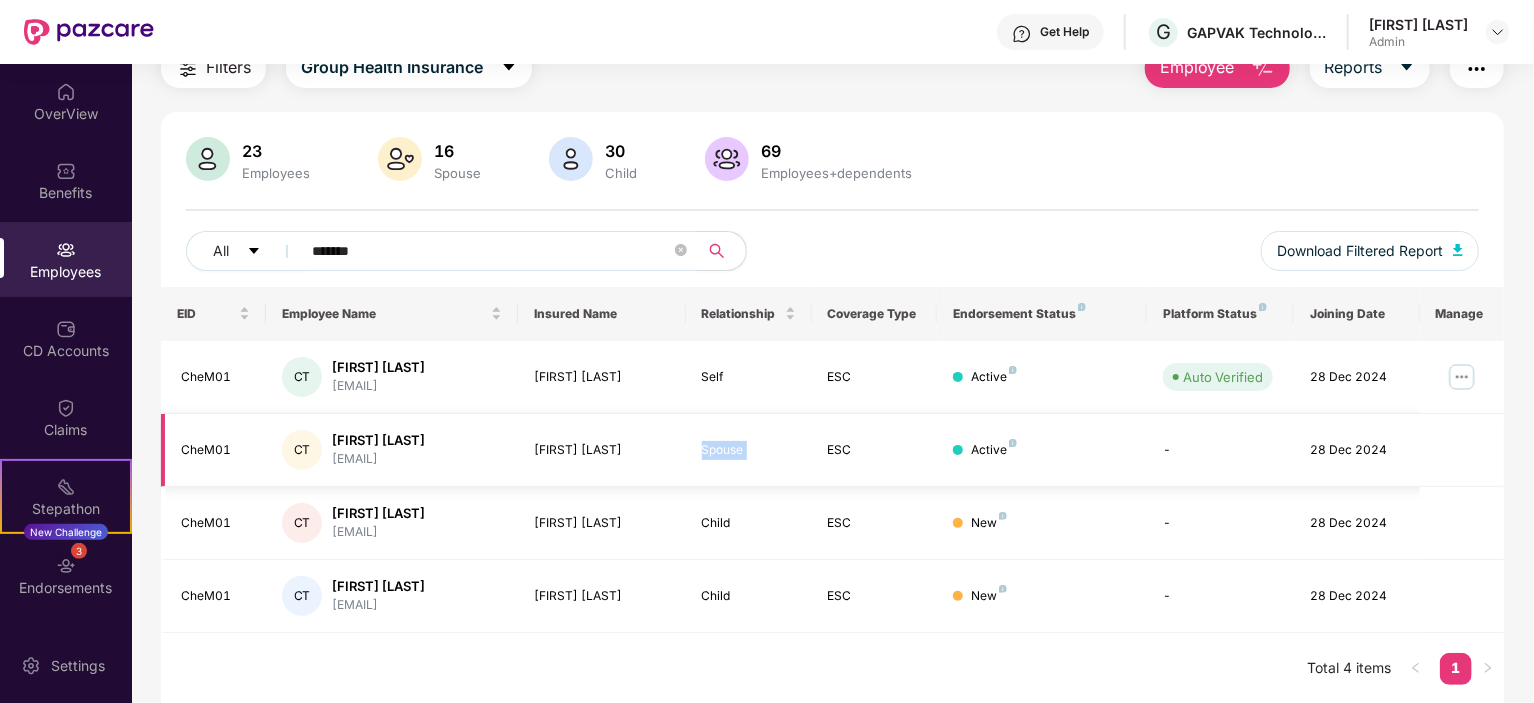 click on "Spouse" at bounding box center [749, 450] 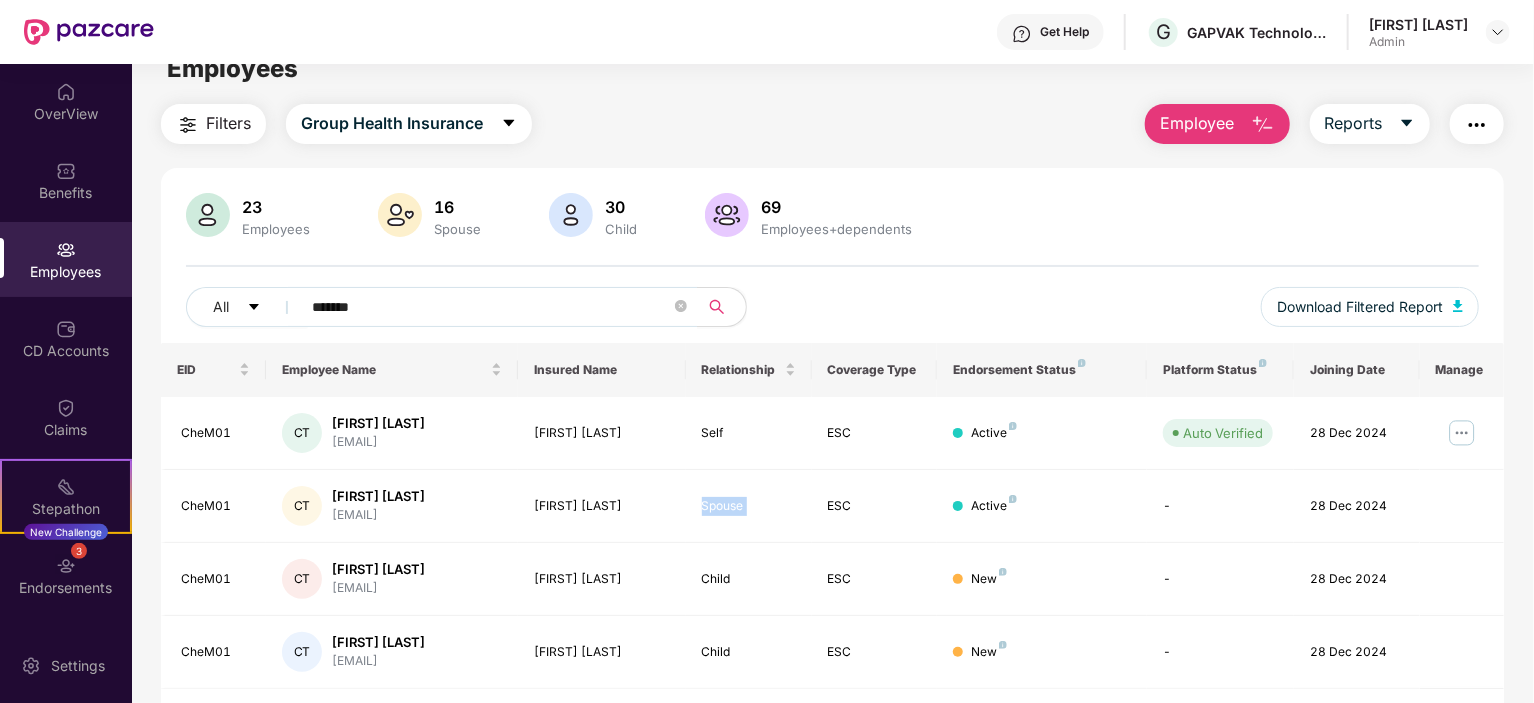 scroll, scrollTop: 0, scrollLeft: 0, axis: both 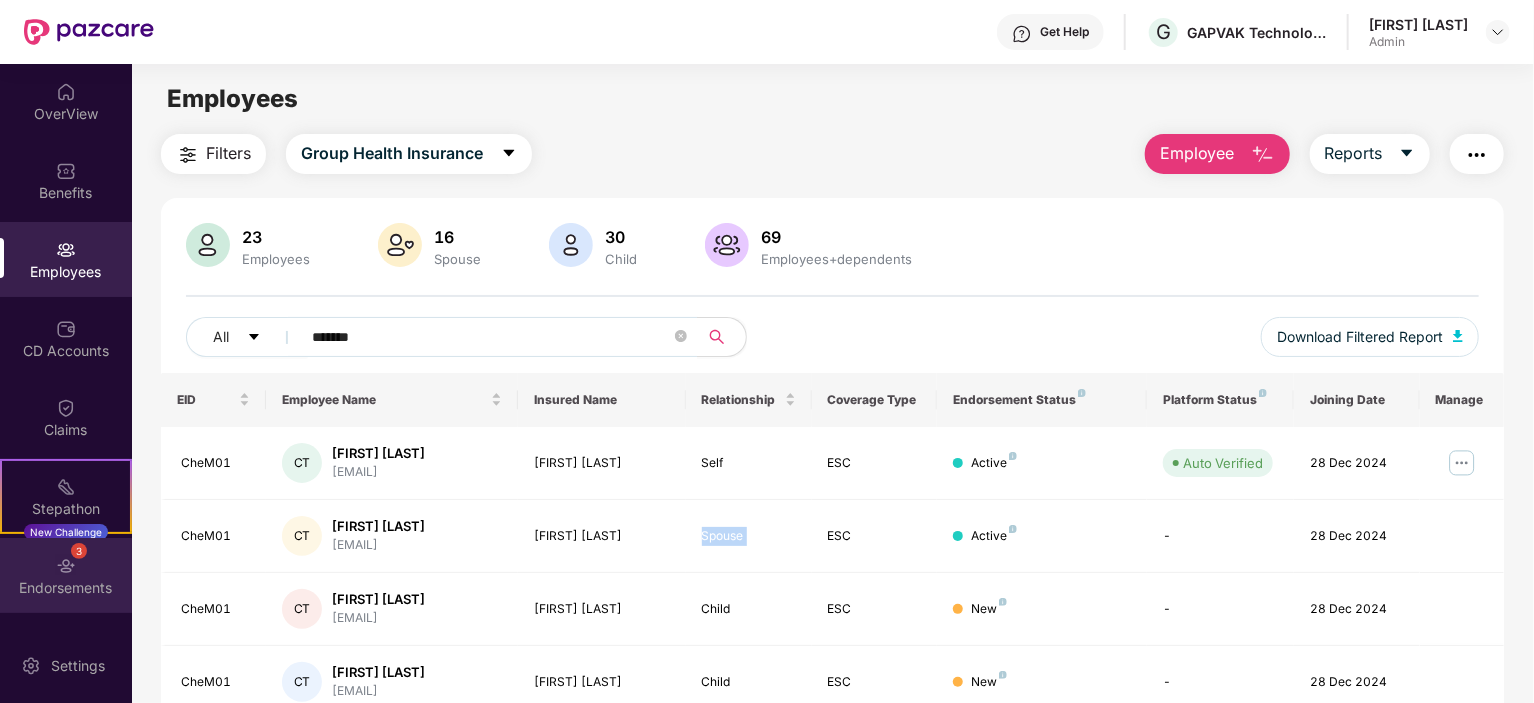 click at bounding box center (66, 566) 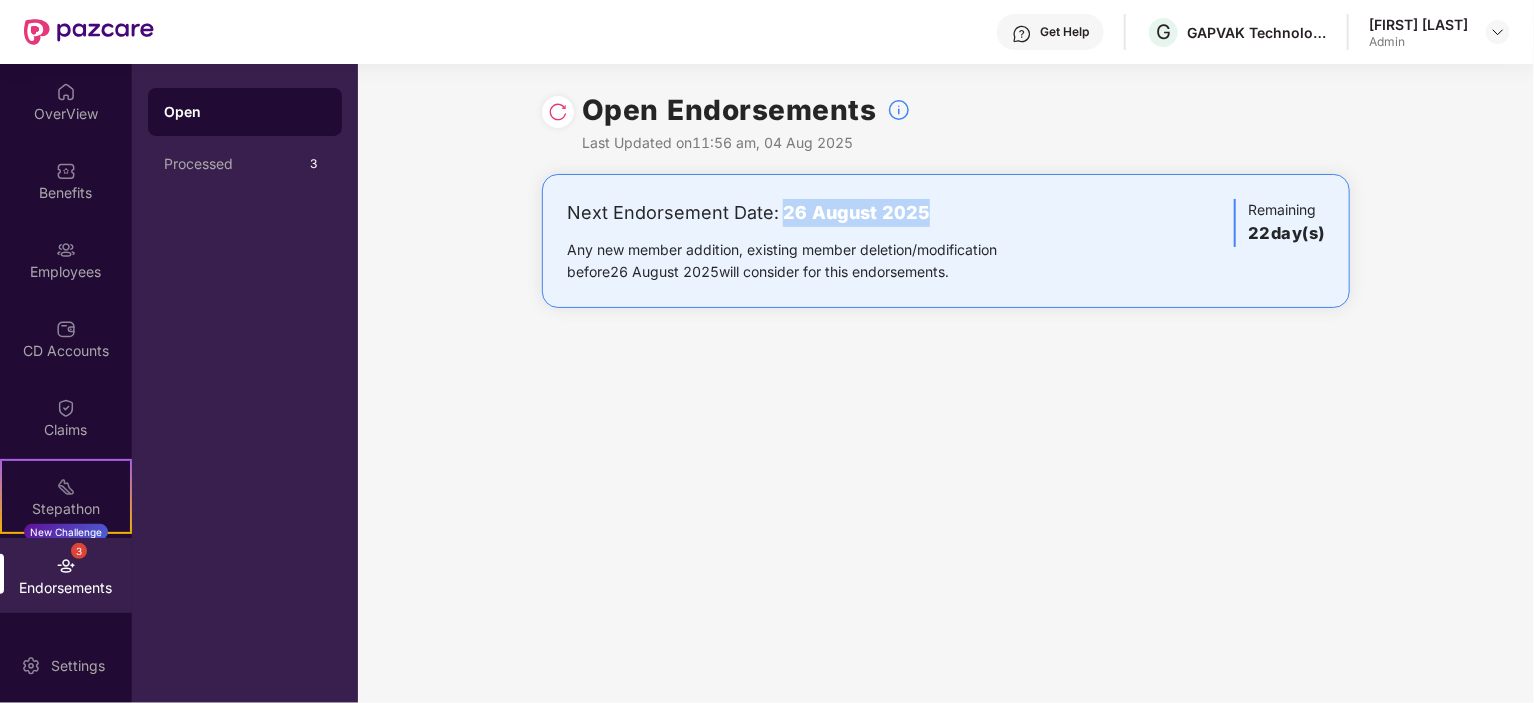 drag, startPoint x: 778, startPoint y: 209, endPoint x: 934, endPoint y: 209, distance: 156 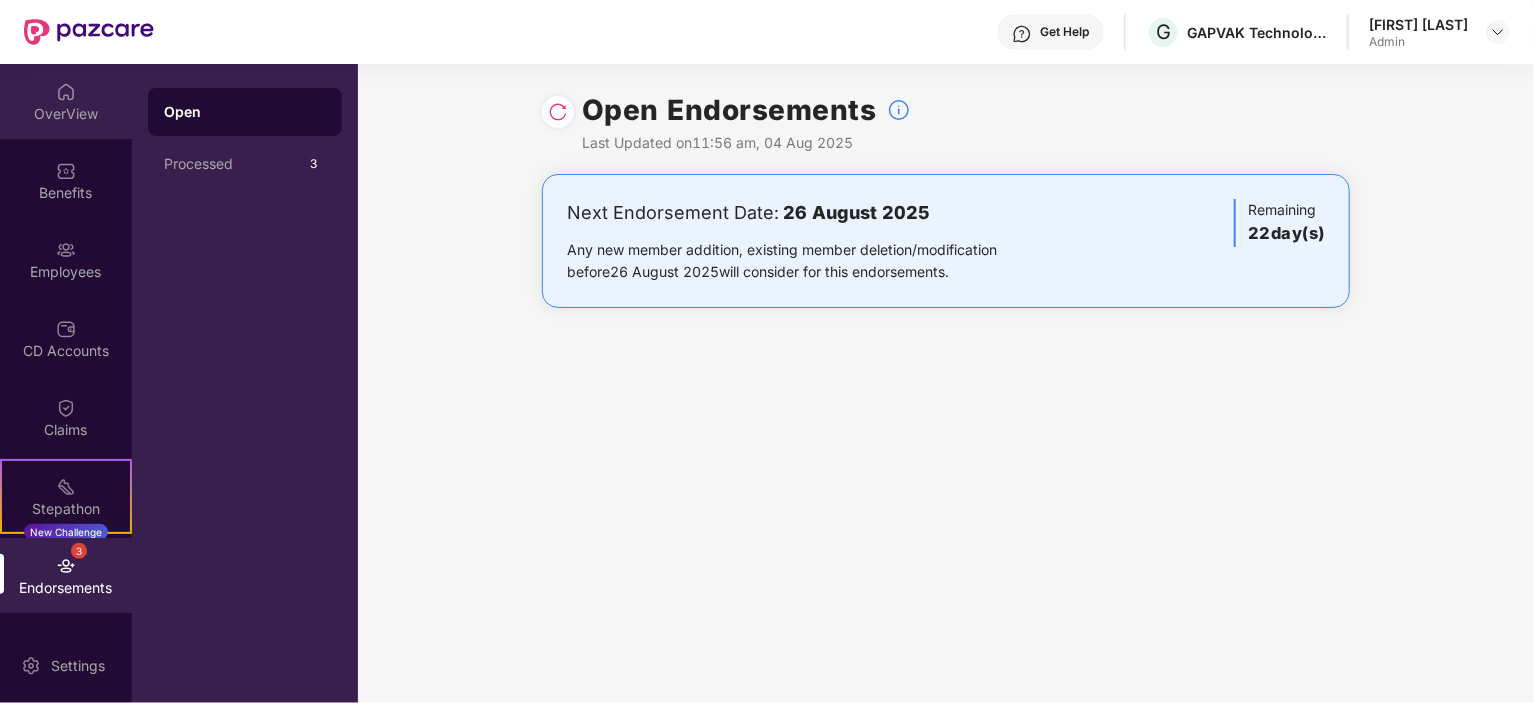 click on "OverView" at bounding box center [66, 114] 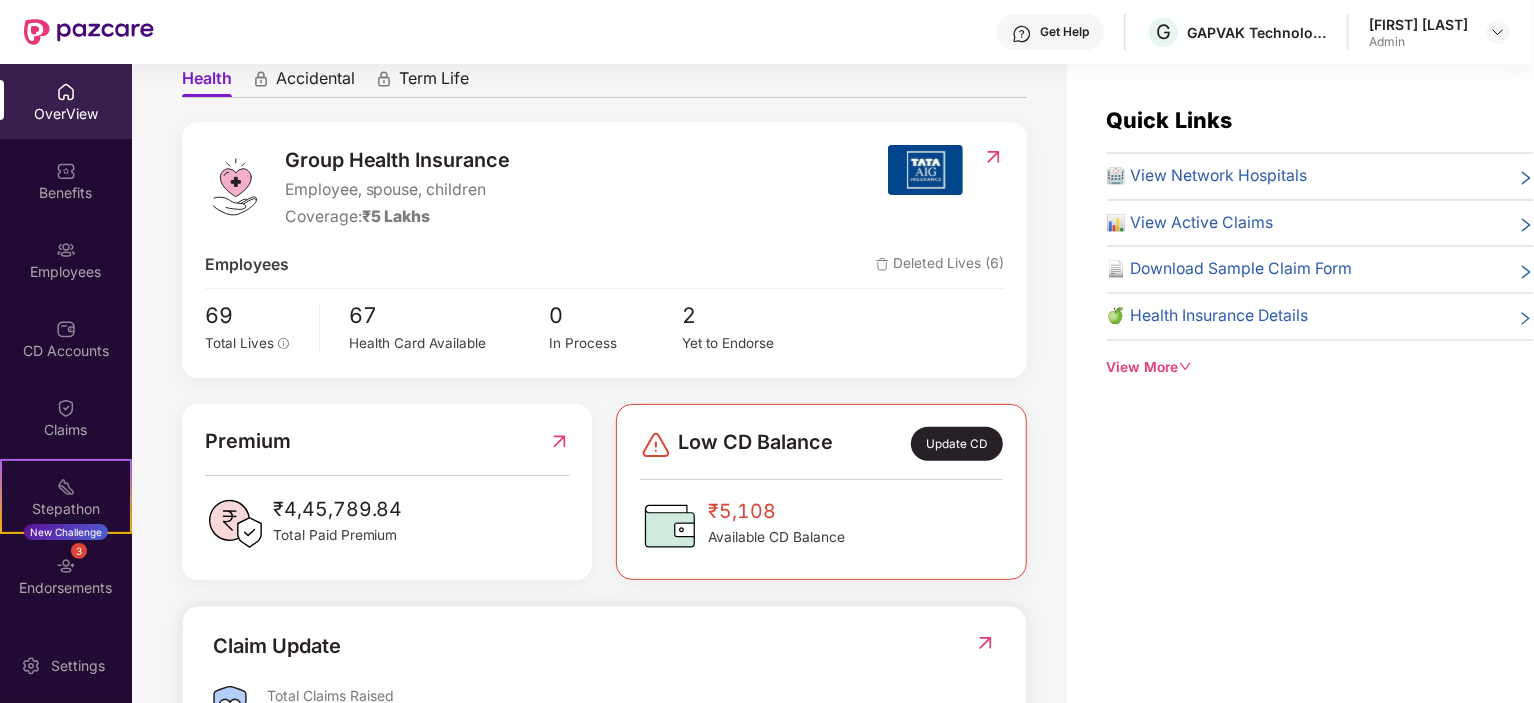 scroll, scrollTop: 200, scrollLeft: 0, axis: vertical 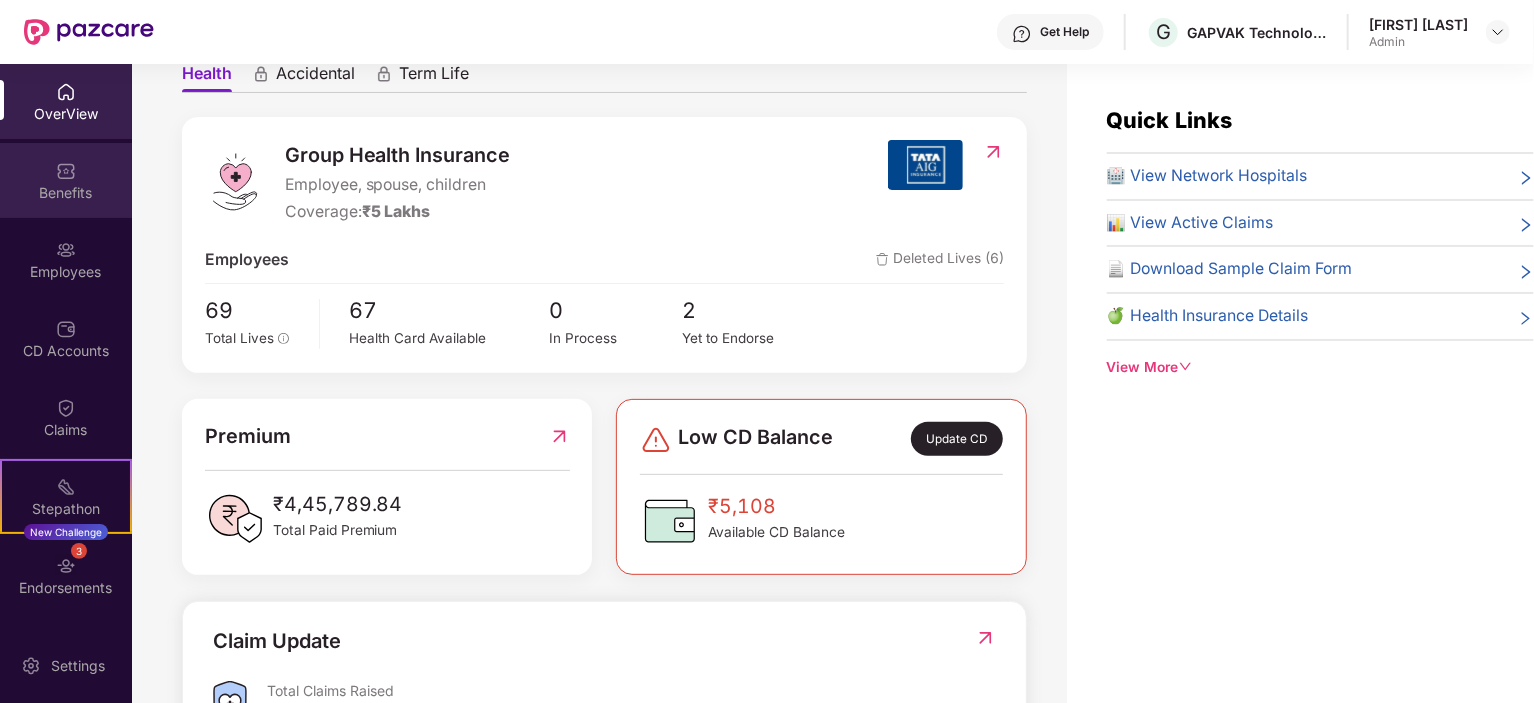 click at bounding box center [66, 171] 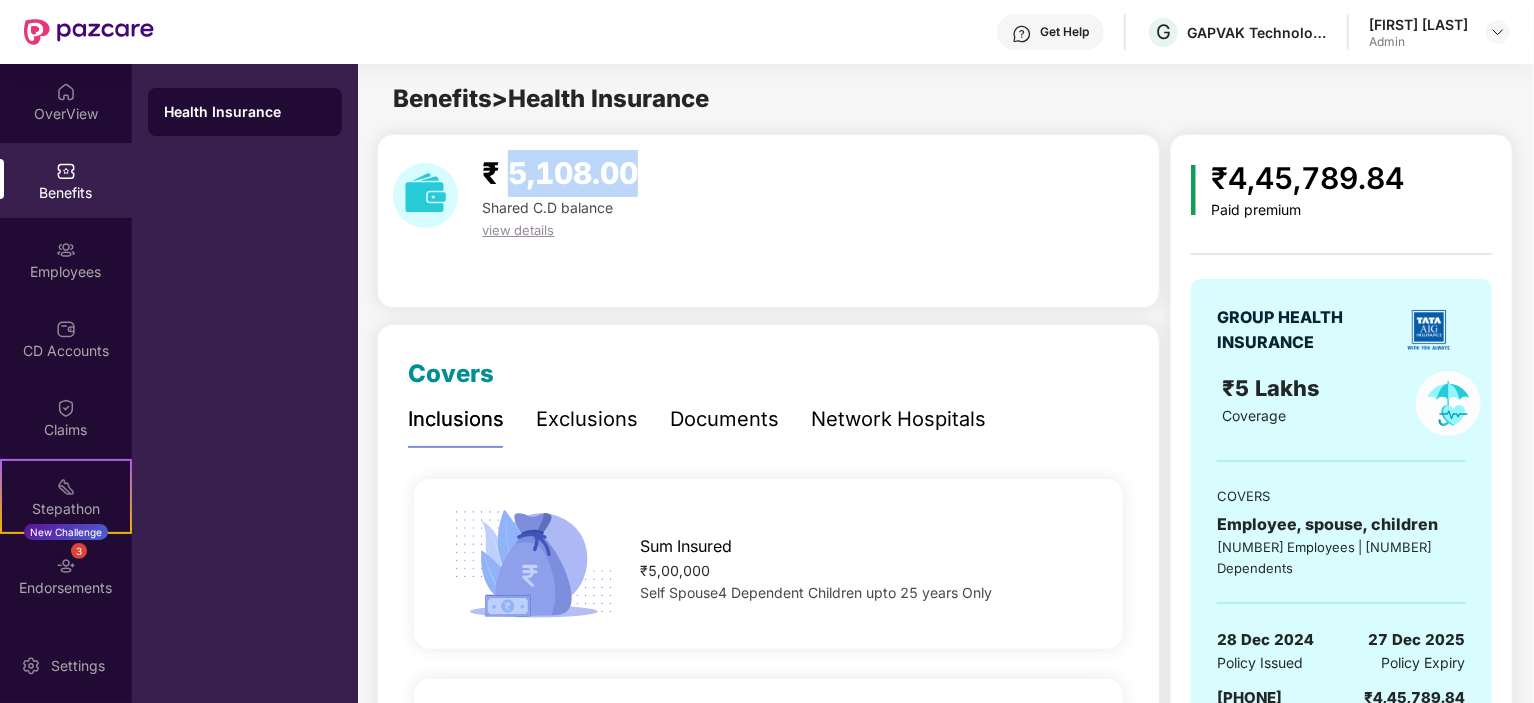 drag, startPoint x: 511, startPoint y: 167, endPoint x: 673, endPoint y: 164, distance: 162.02777 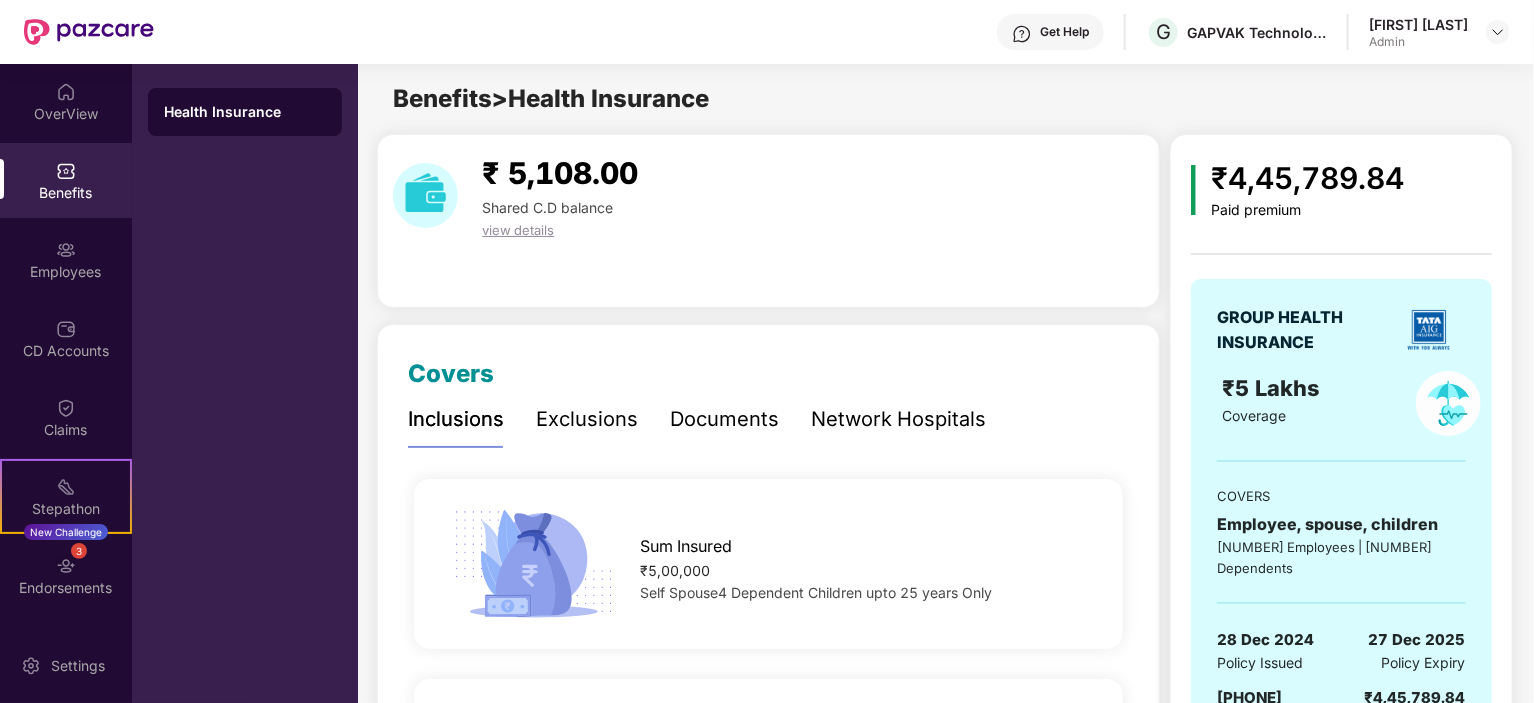 click on "Shared C.D balance" at bounding box center [547, 207] 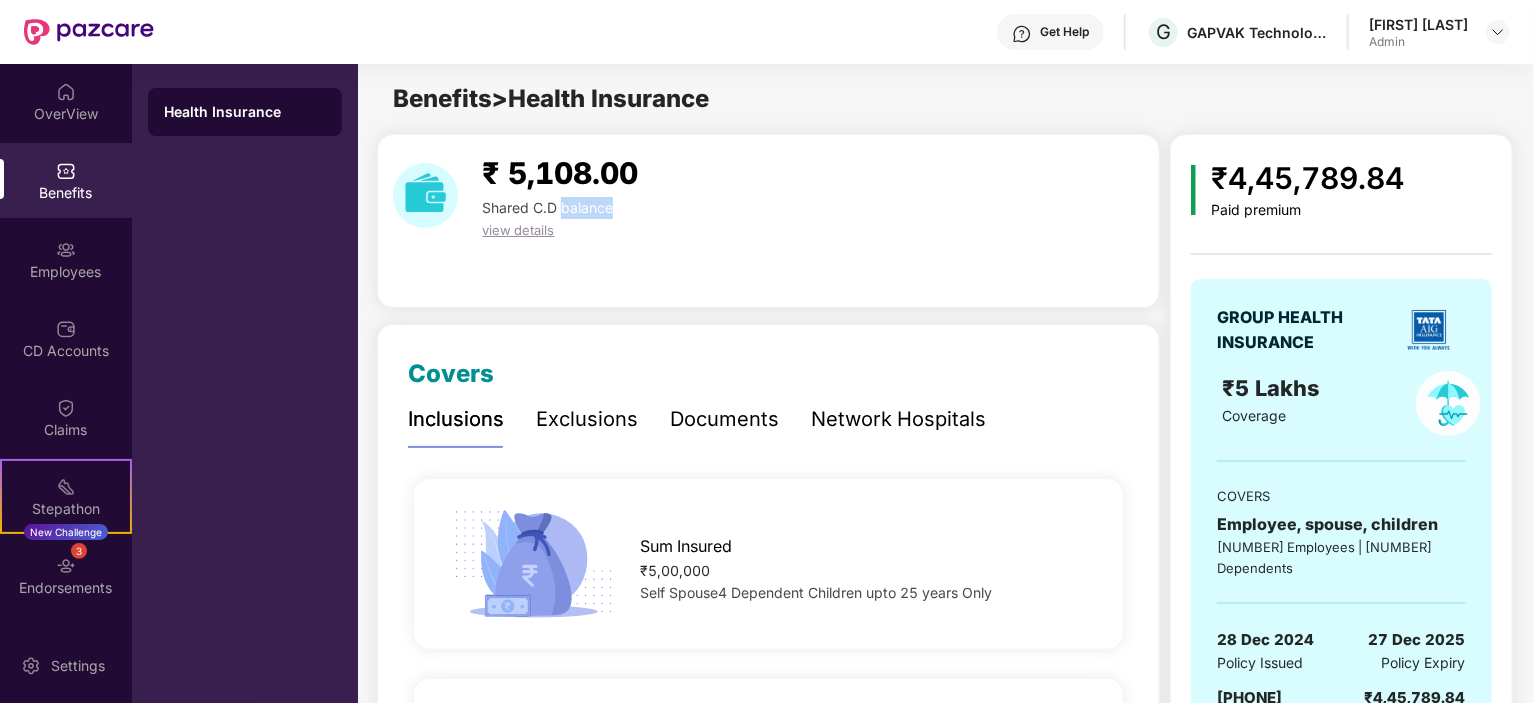 click on "Shared C.D balance" at bounding box center [547, 207] 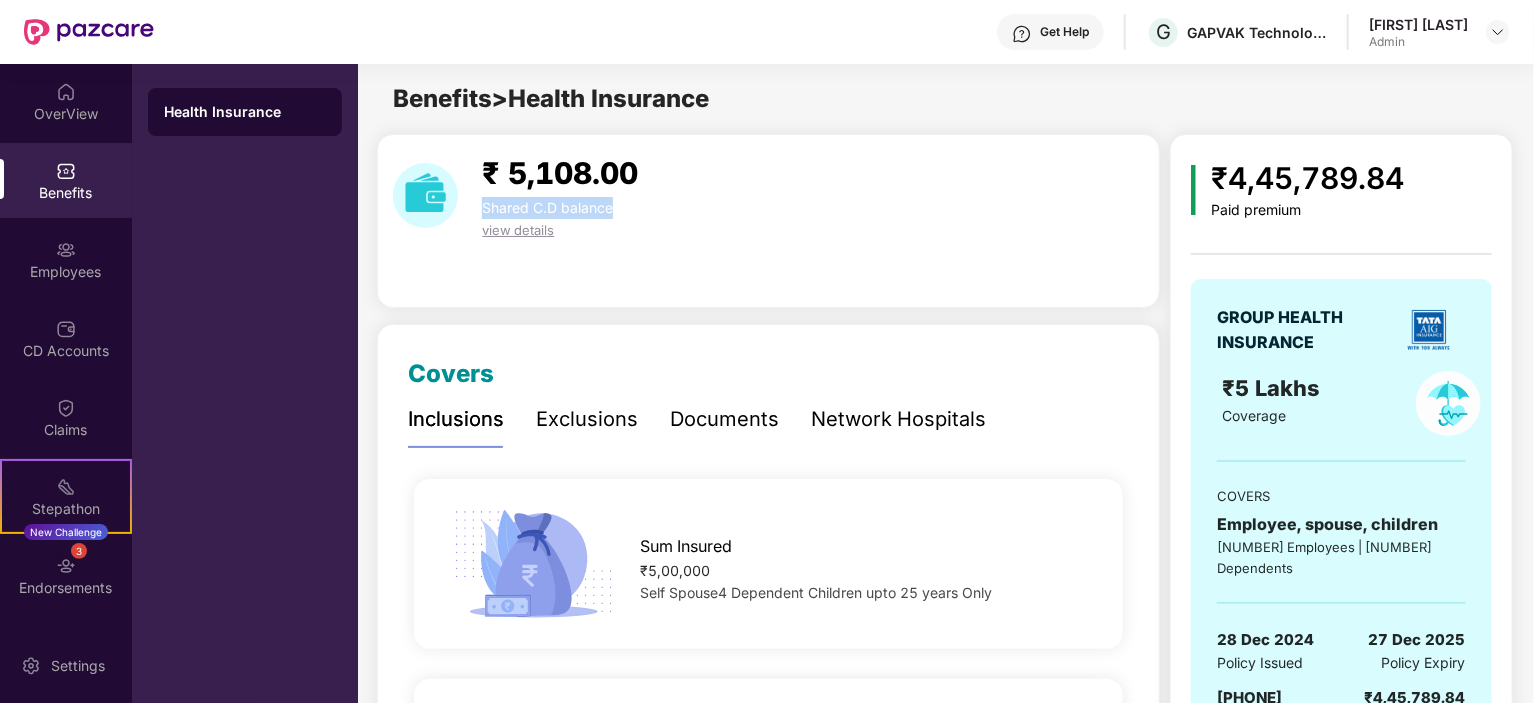 click on "Shared C.D balance" at bounding box center (547, 207) 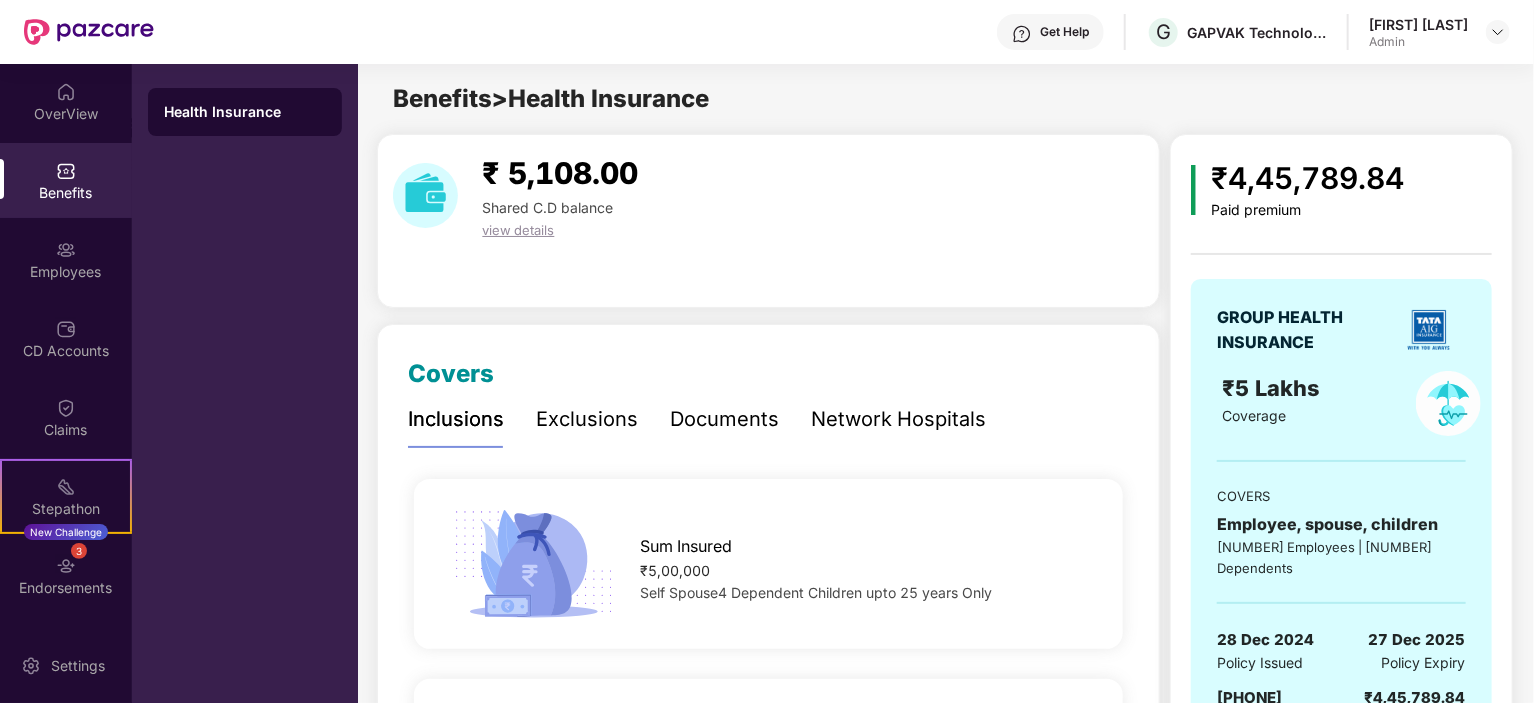 click on "Exclusions" at bounding box center [587, 419] 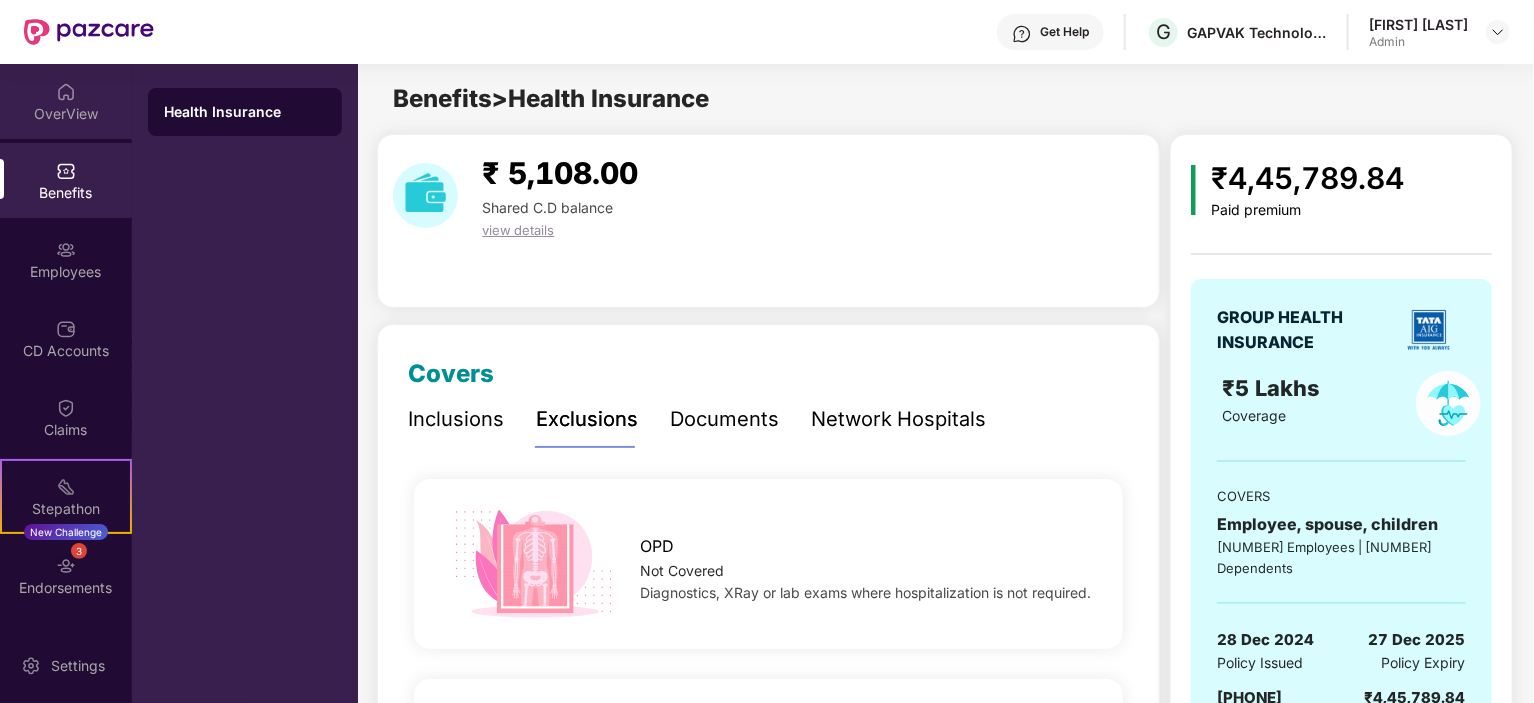 click on "OverView" at bounding box center [66, 114] 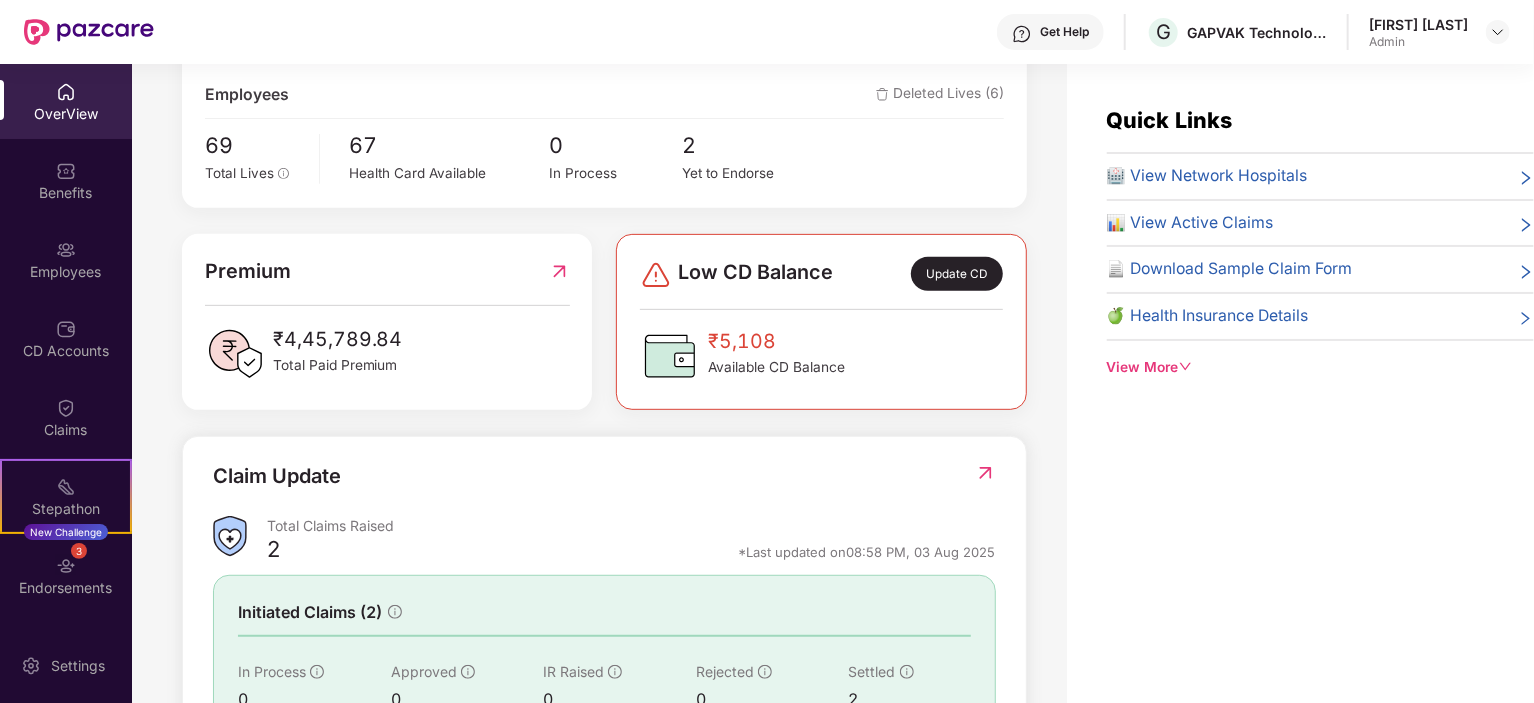 scroll, scrollTop: 532, scrollLeft: 0, axis: vertical 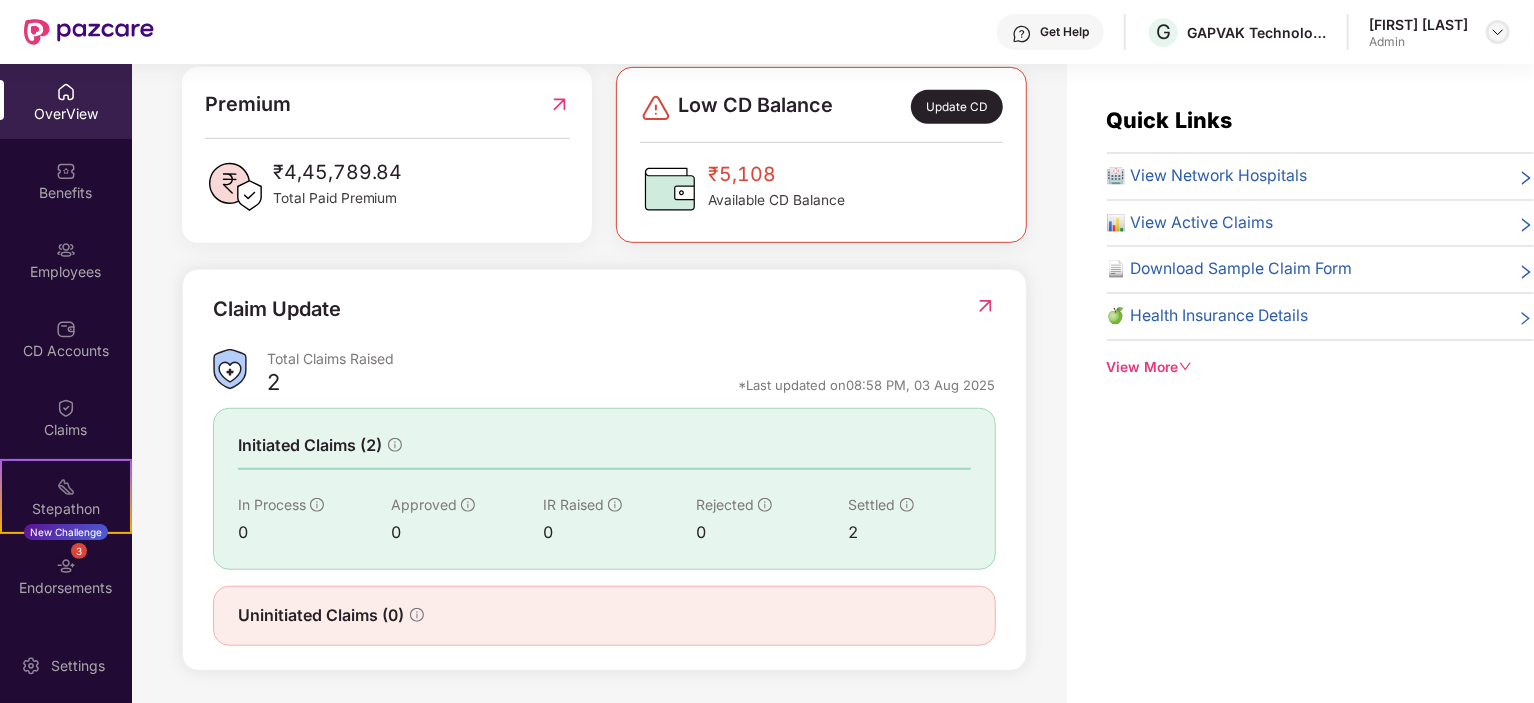 click at bounding box center (1498, 32) 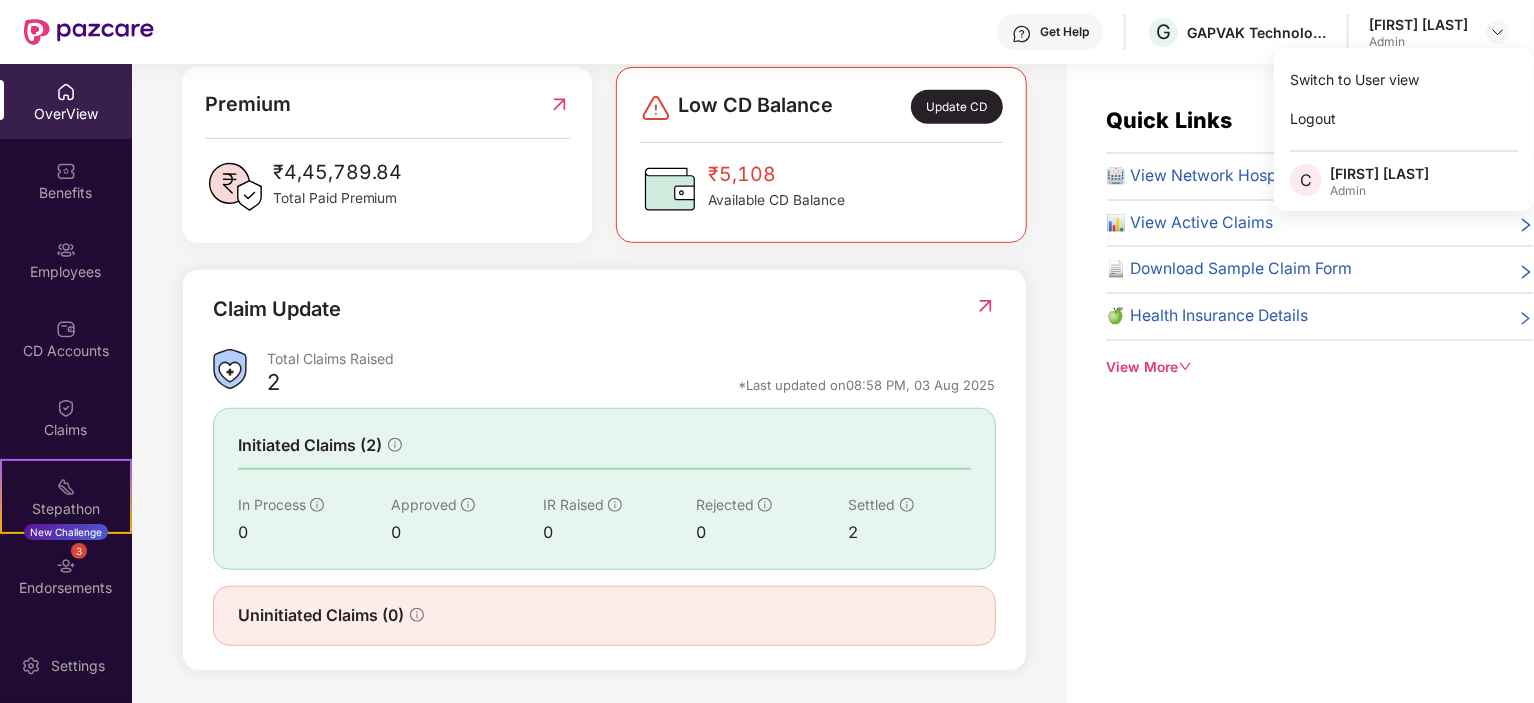 click on "[FIRST] [LAST]" at bounding box center (1379, 173) 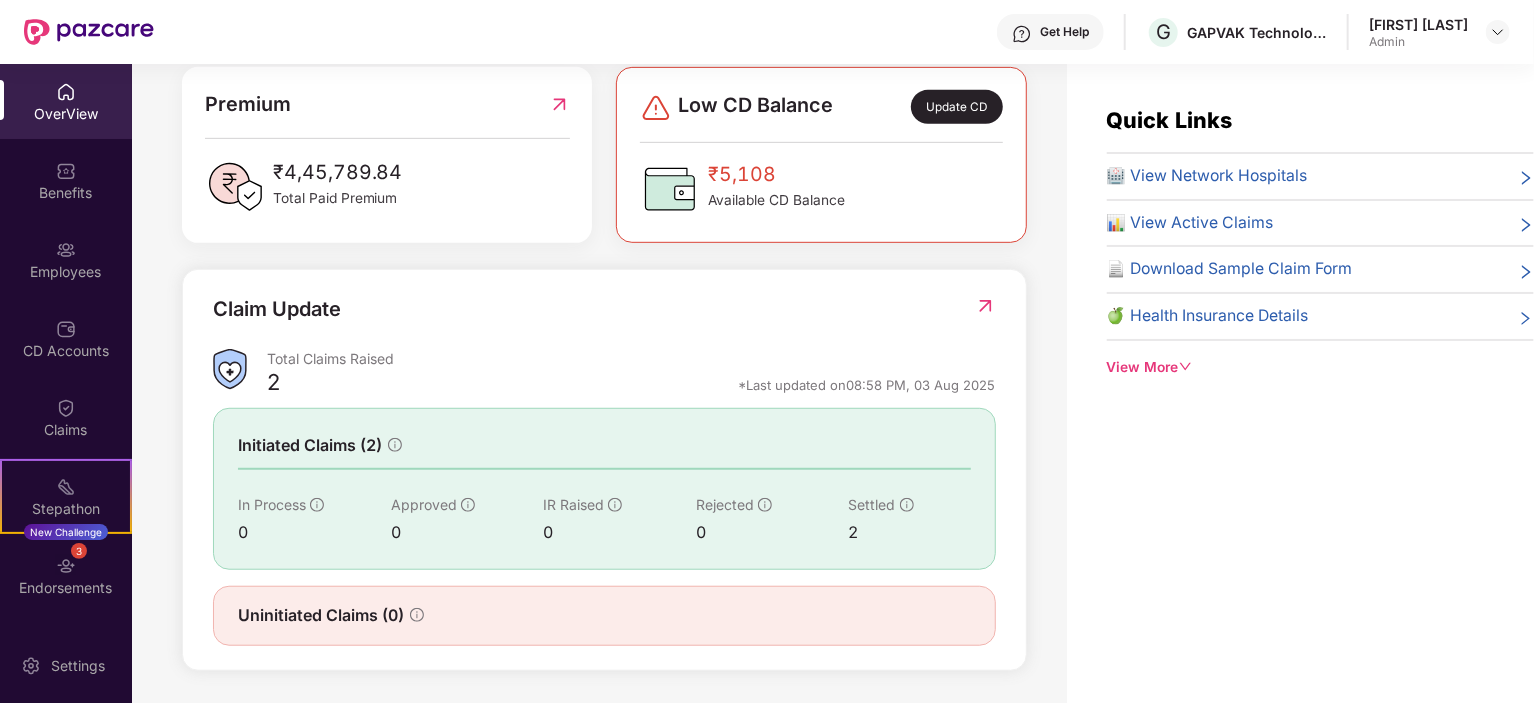 click on "🏥 View Network Hospitals" at bounding box center (1320, 176) 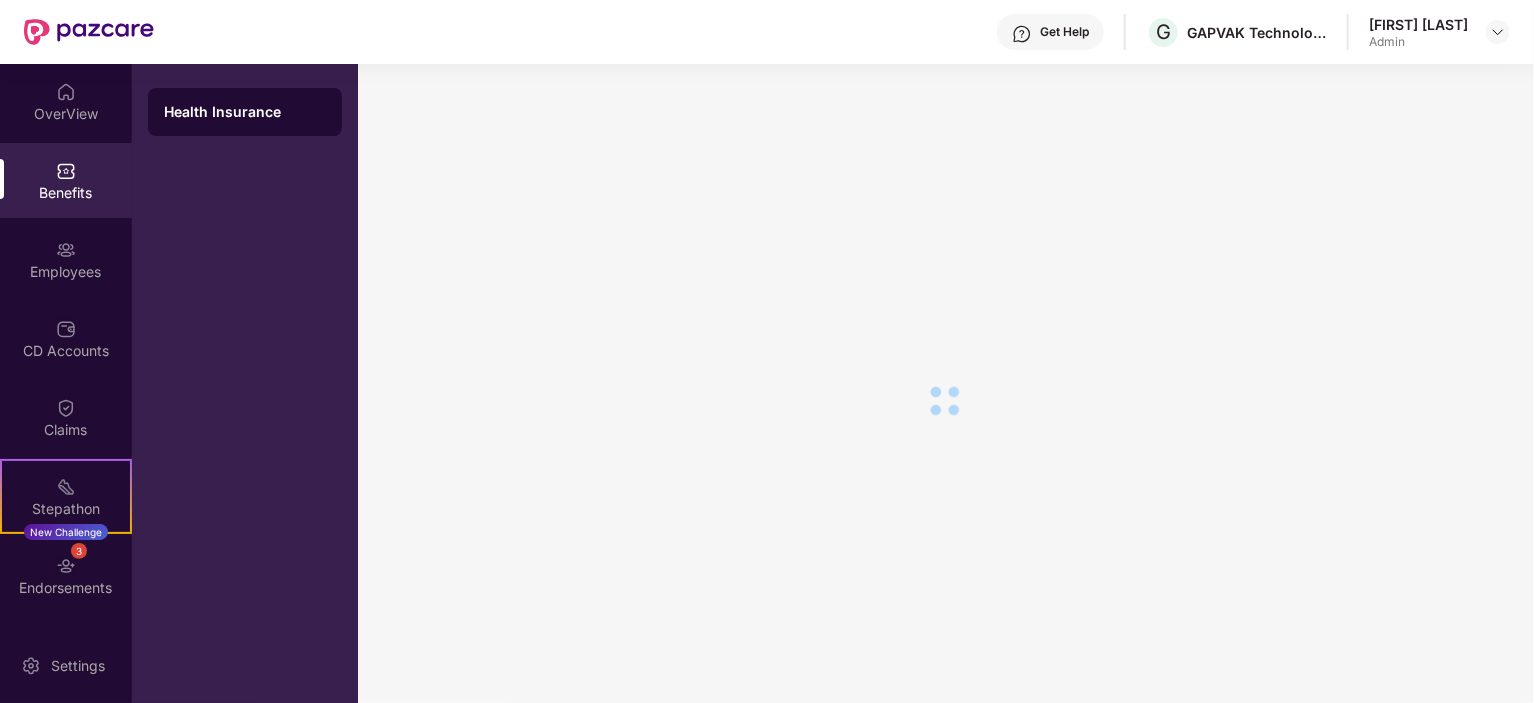 click at bounding box center [945, 400] 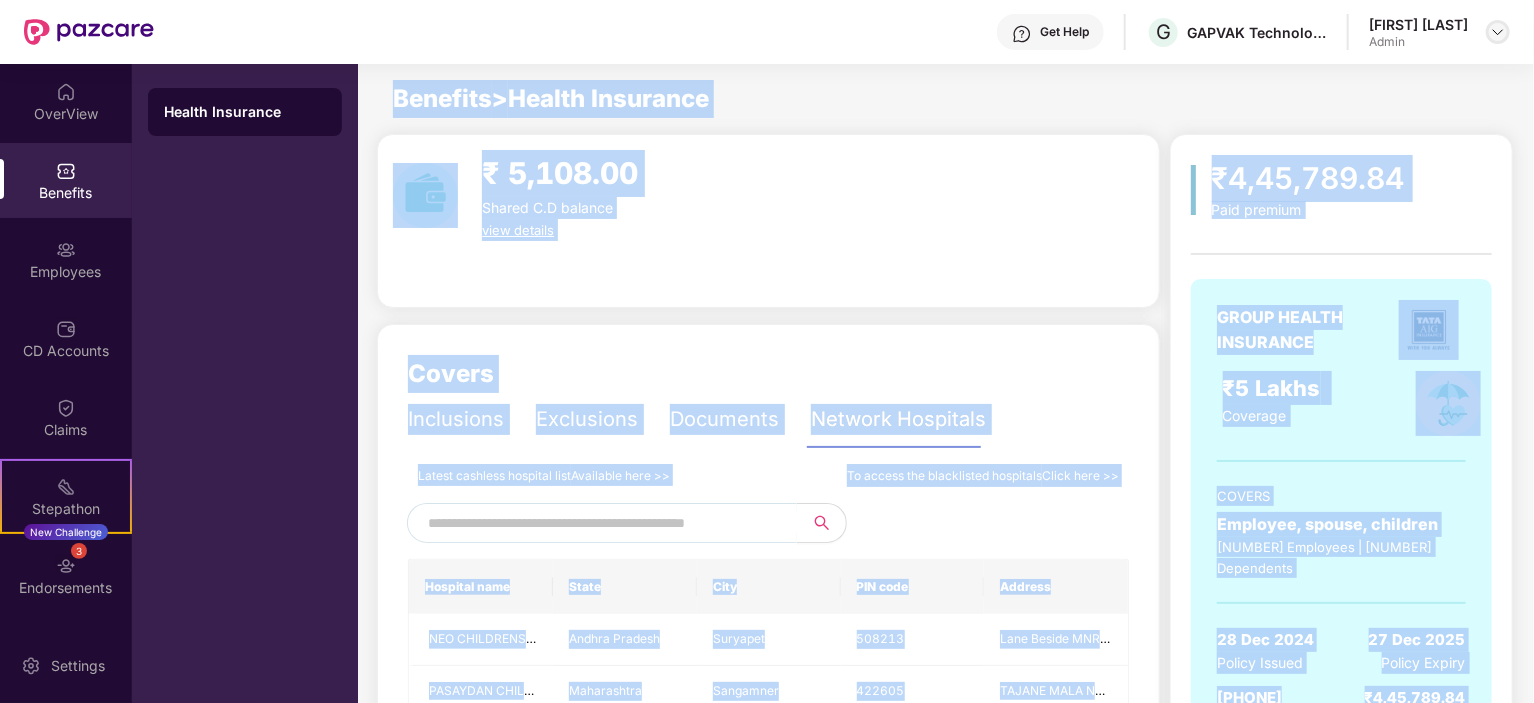 click at bounding box center [1498, 32] 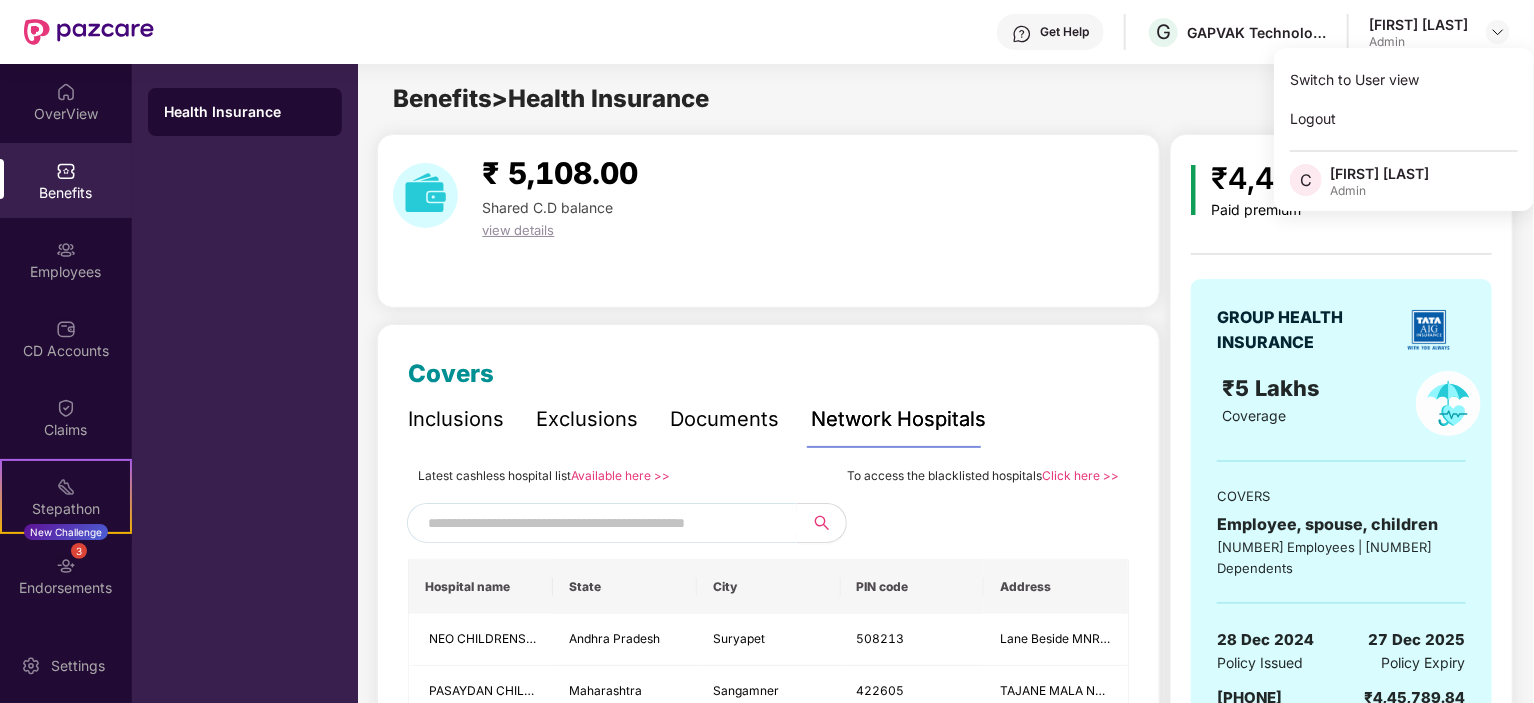 click on "Health Insurance" at bounding box center (245, 383) 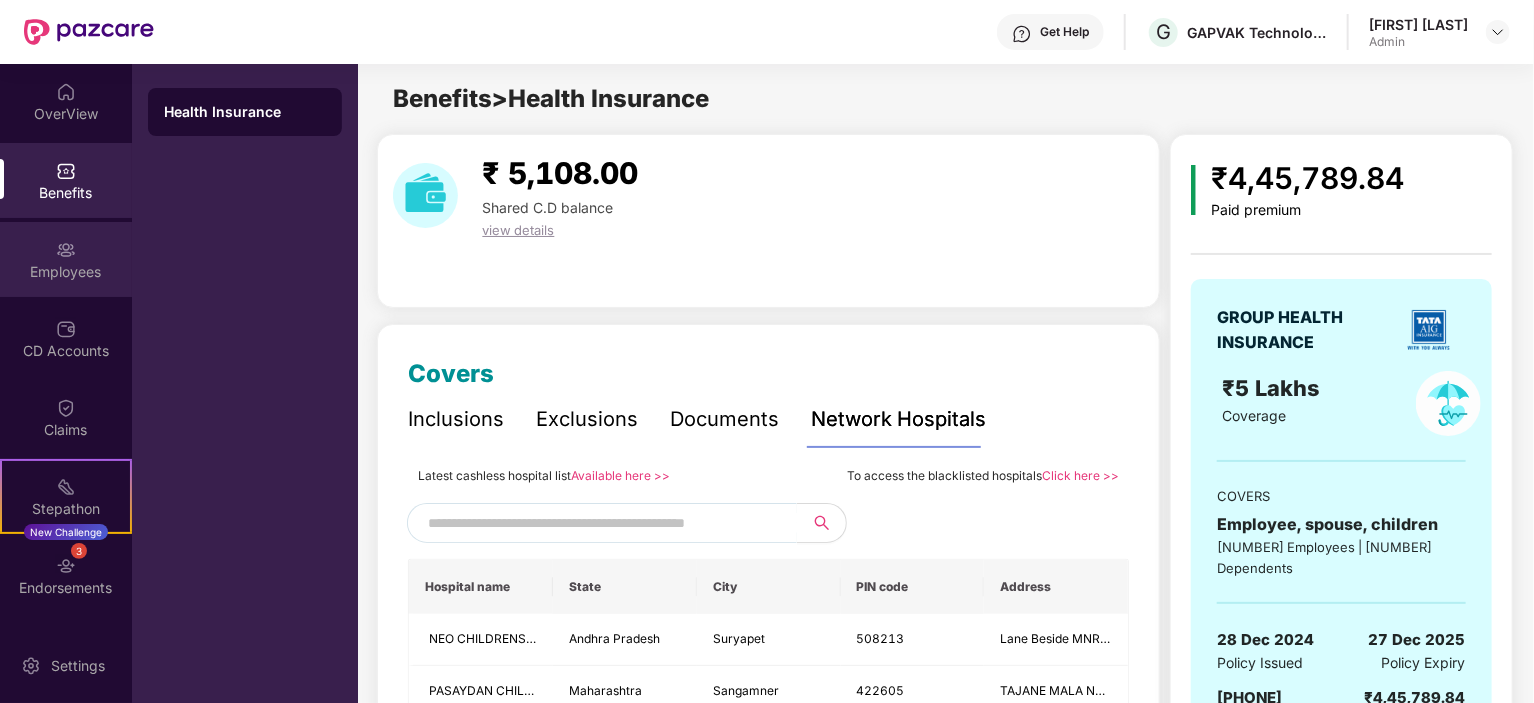 click at bounding box center [66, 250] 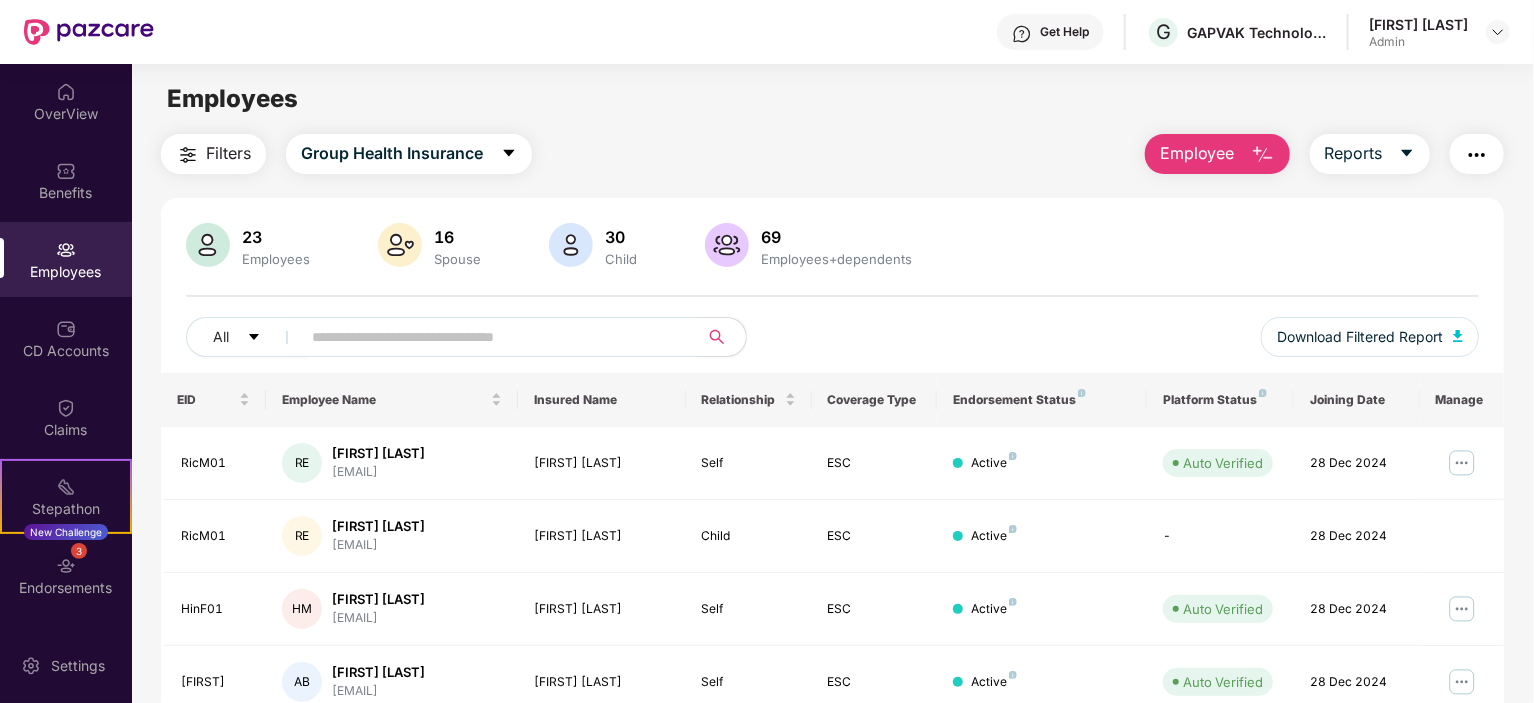 click on "[FIRST] [LAST] Admin" at bounding box center [1439, 32] 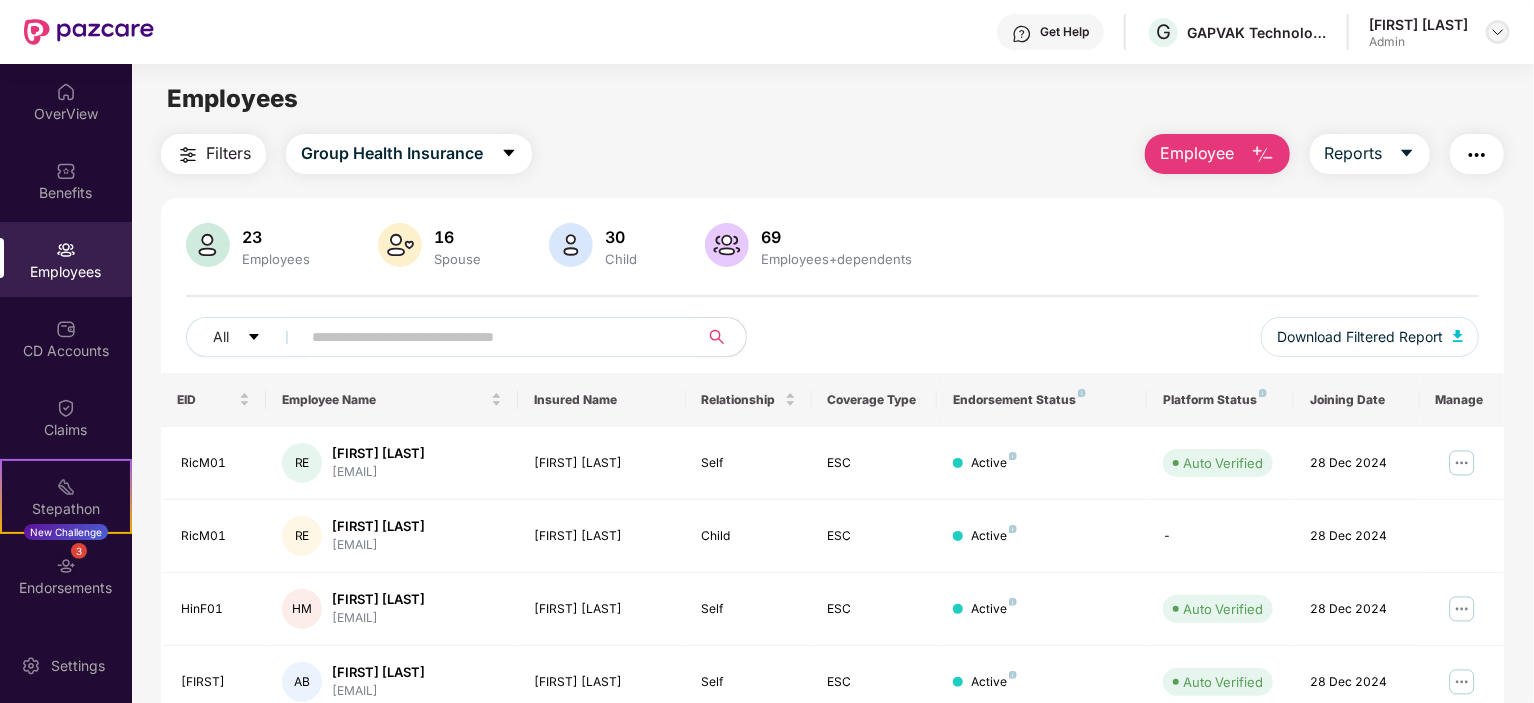 click at bounding box center (1498, 32) 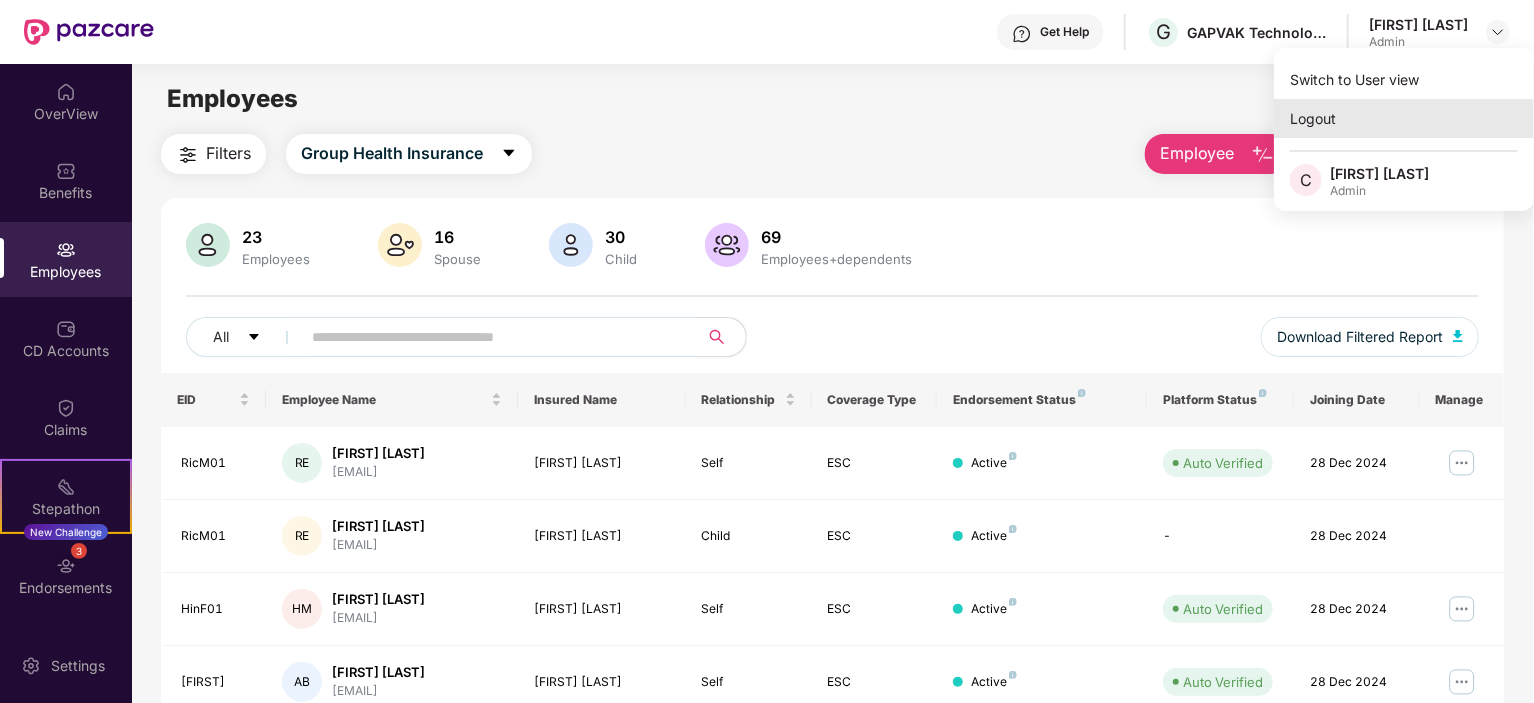 click on "Logout" at bounding box center (1404, 118) 